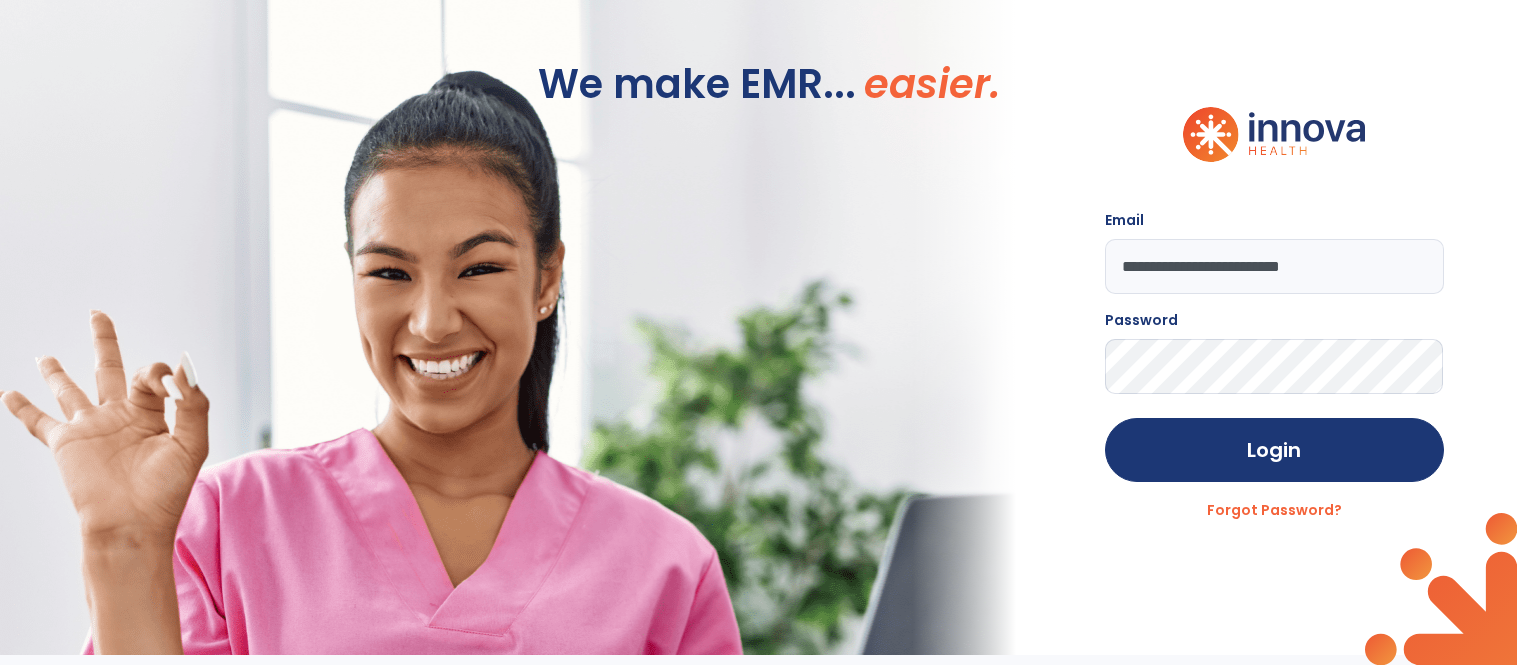 scroll, scrollTop: 0, scrollLeft: 0, axis: both 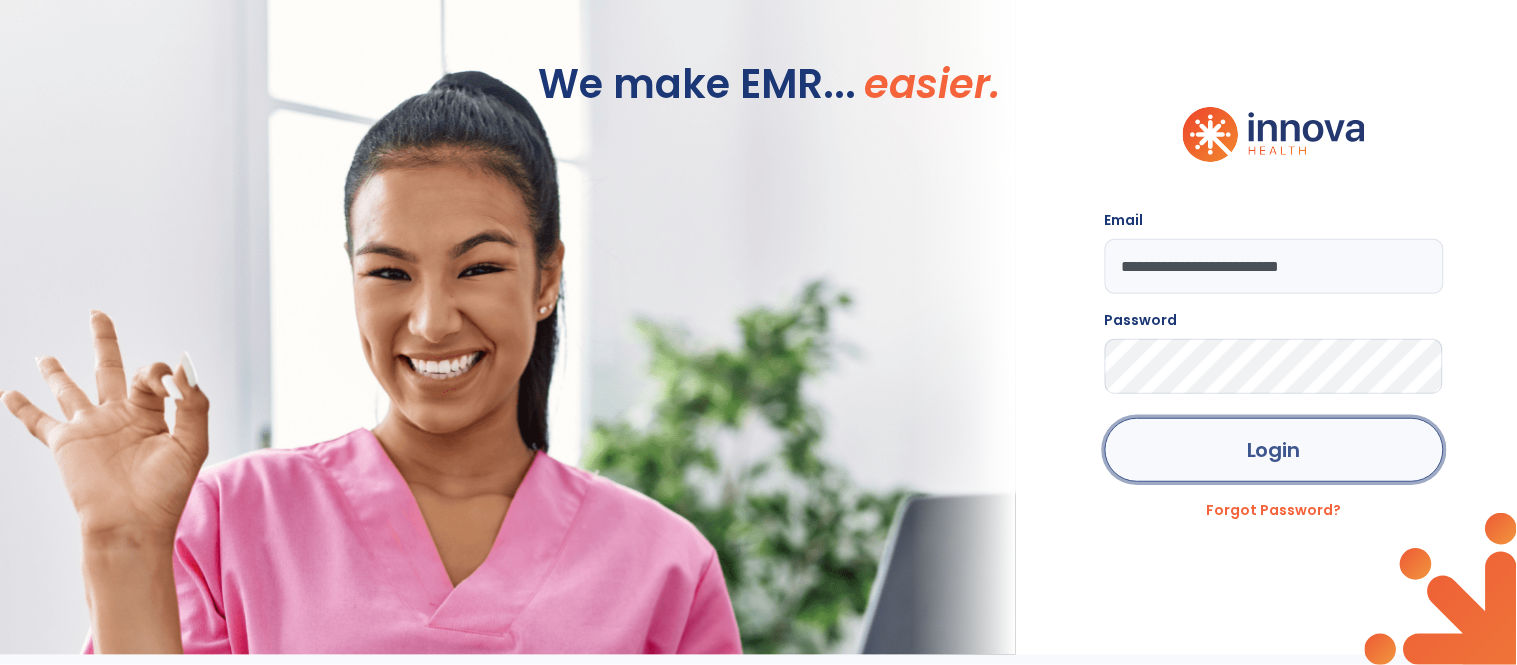 click on "Login" 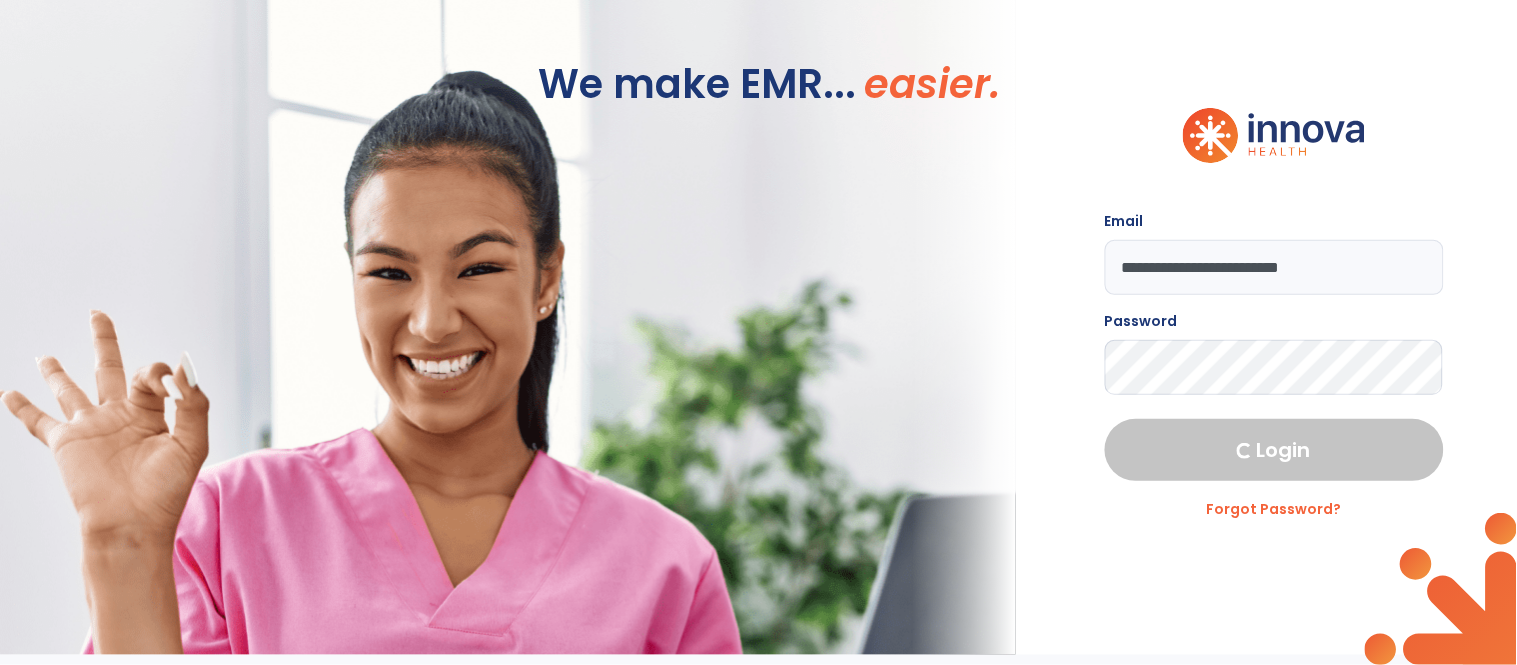 select on "****" 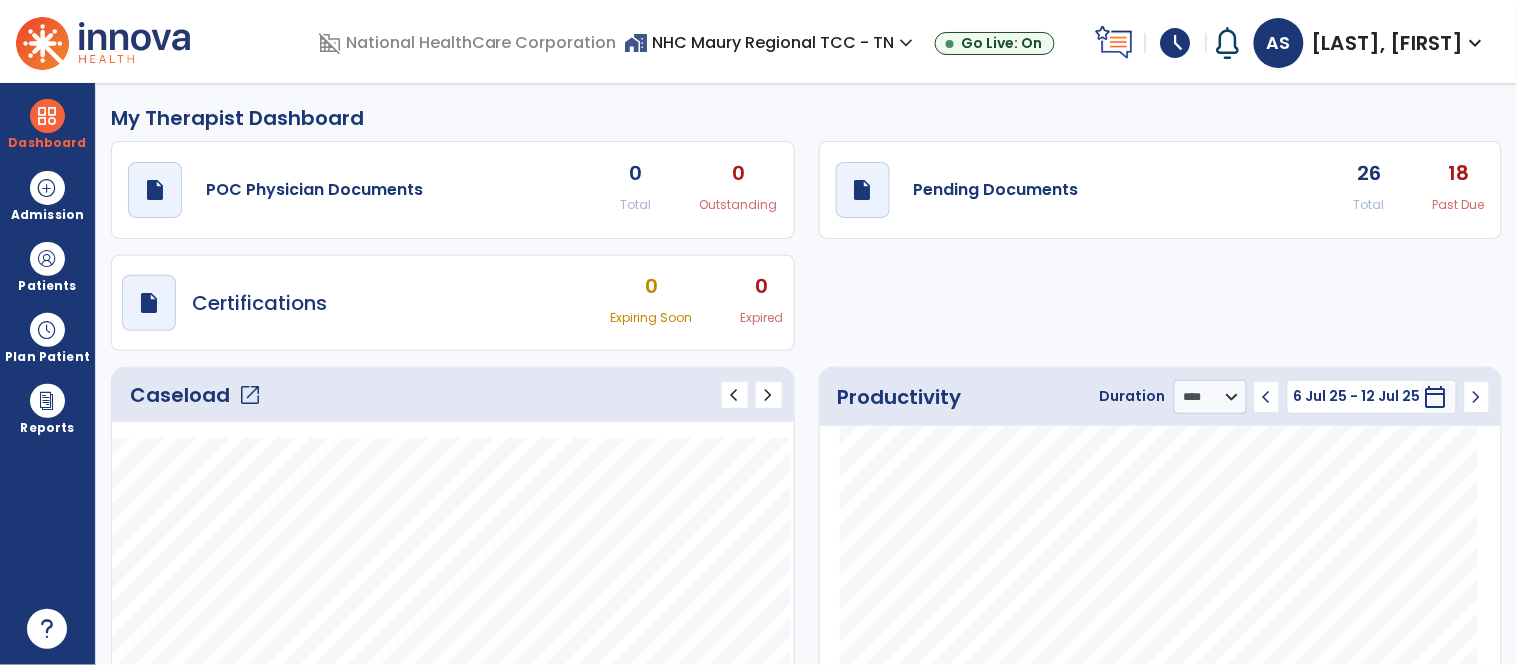 click on "open_in_new" 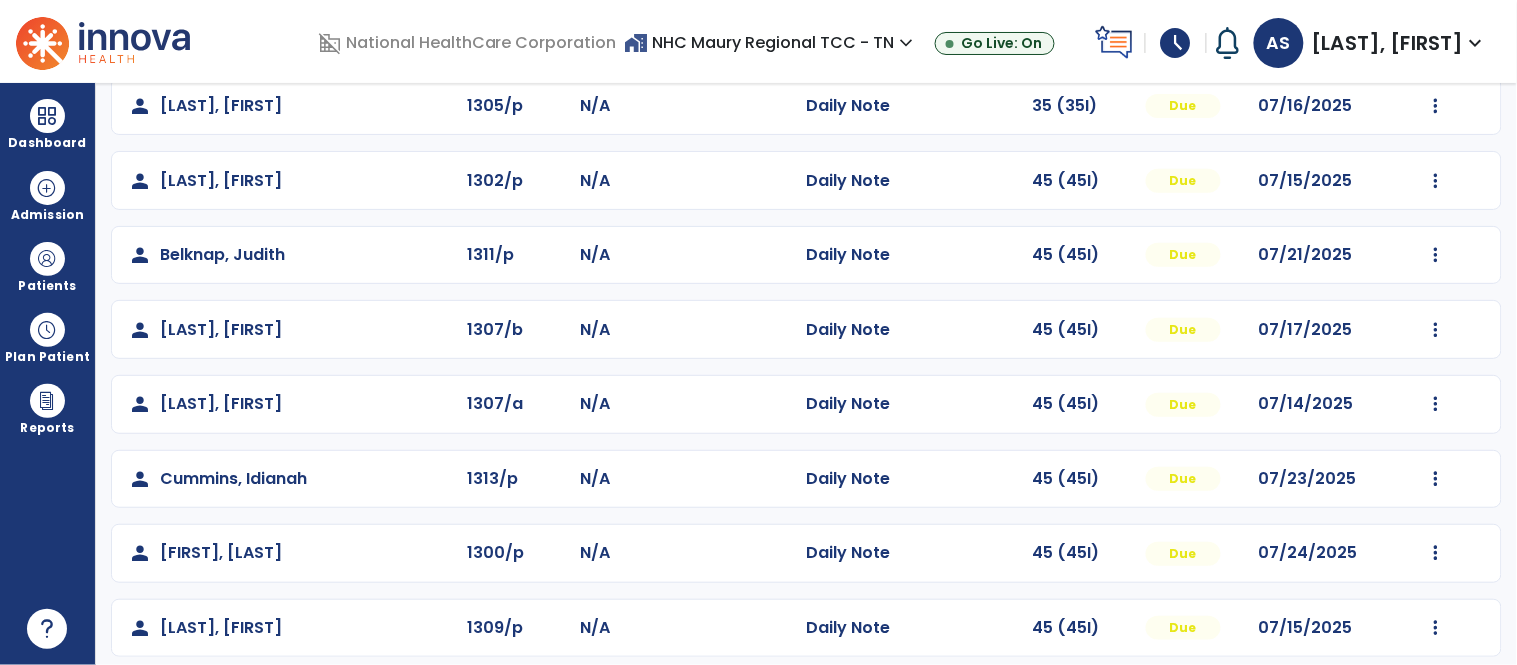 scroll, scrollTop: 196, scrollLeft: 0, axis: vertical 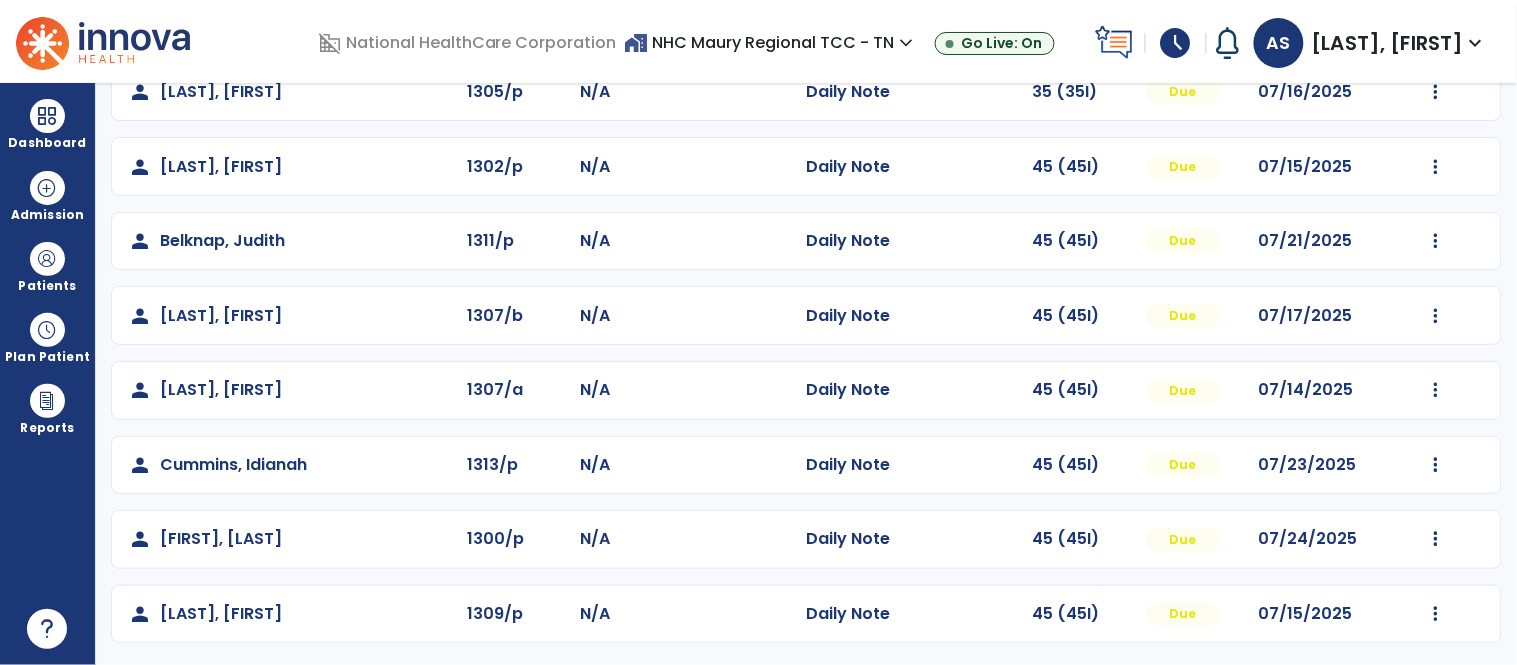 click on "Mark Visit As Complete   Reset Note   Open Document   G + C Mins" 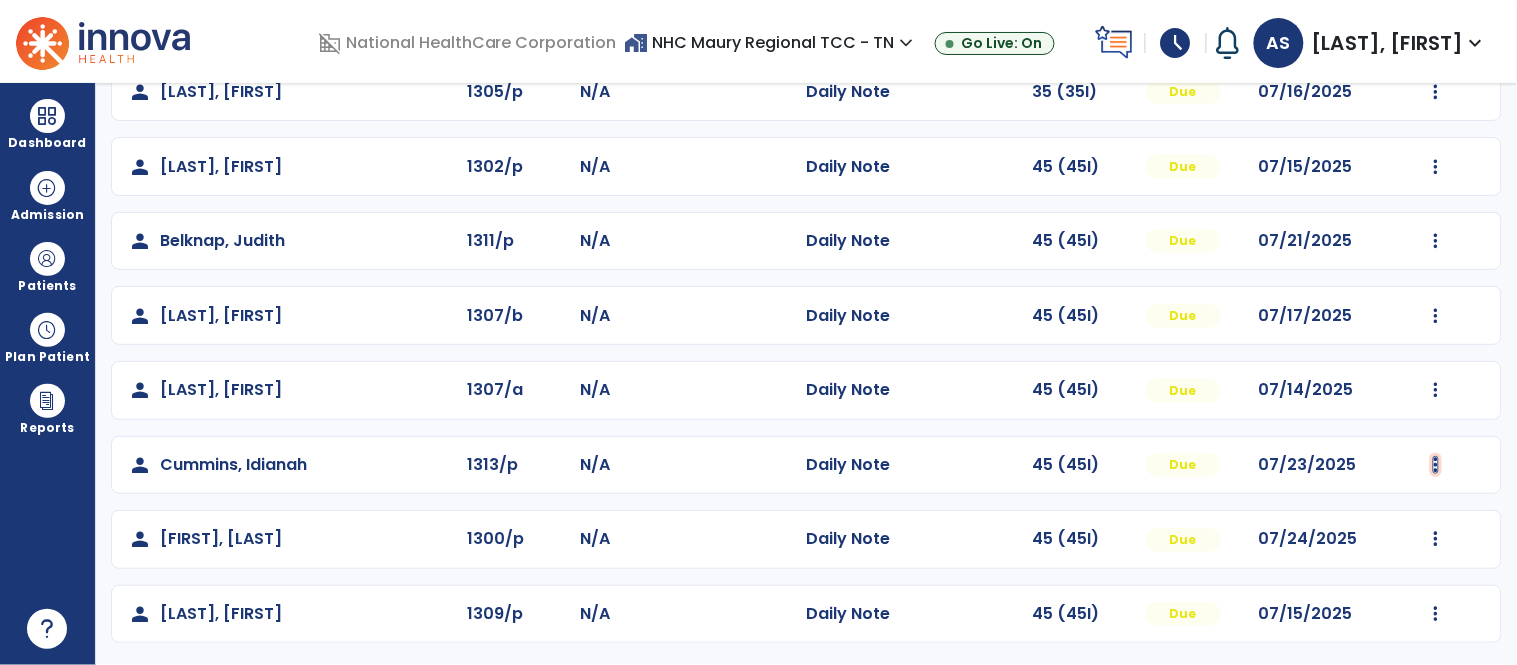 click at bounding box center [1436, 92] 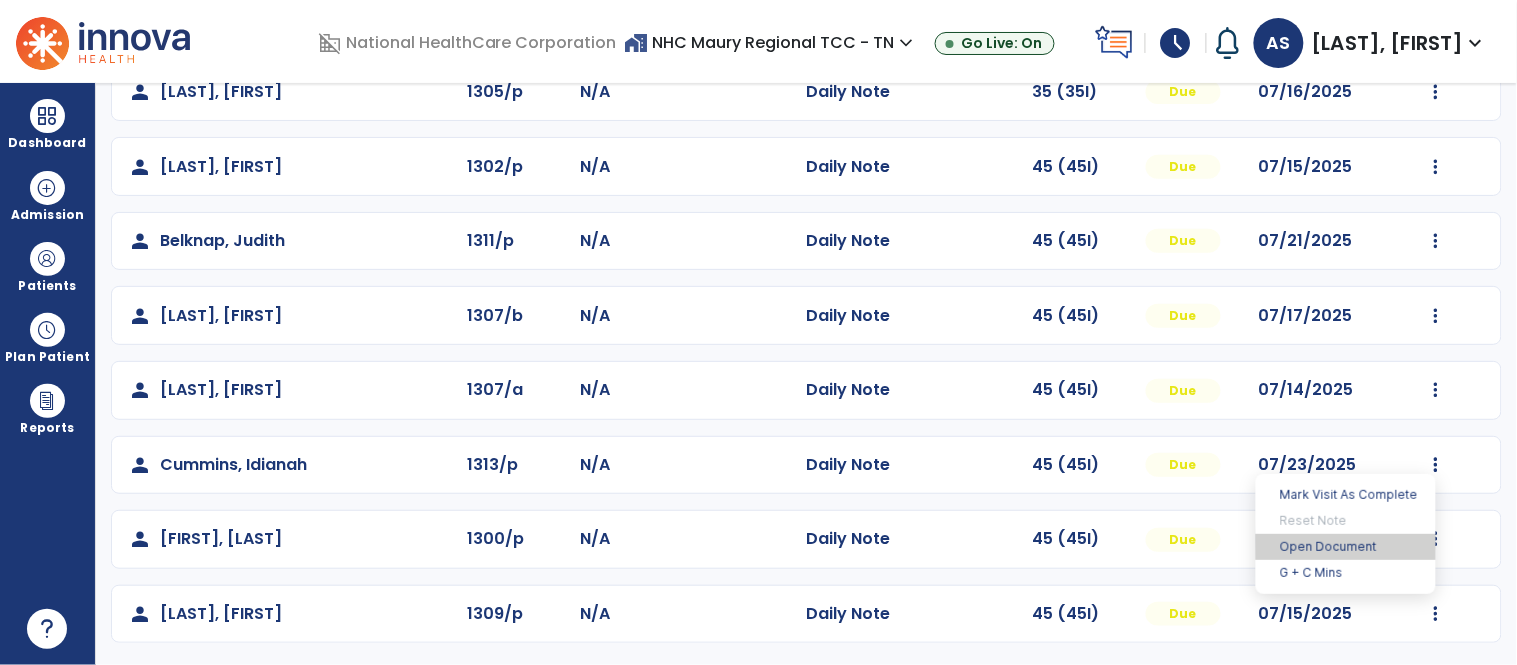 click on "Open Document" at bounding box center [1346, 547] 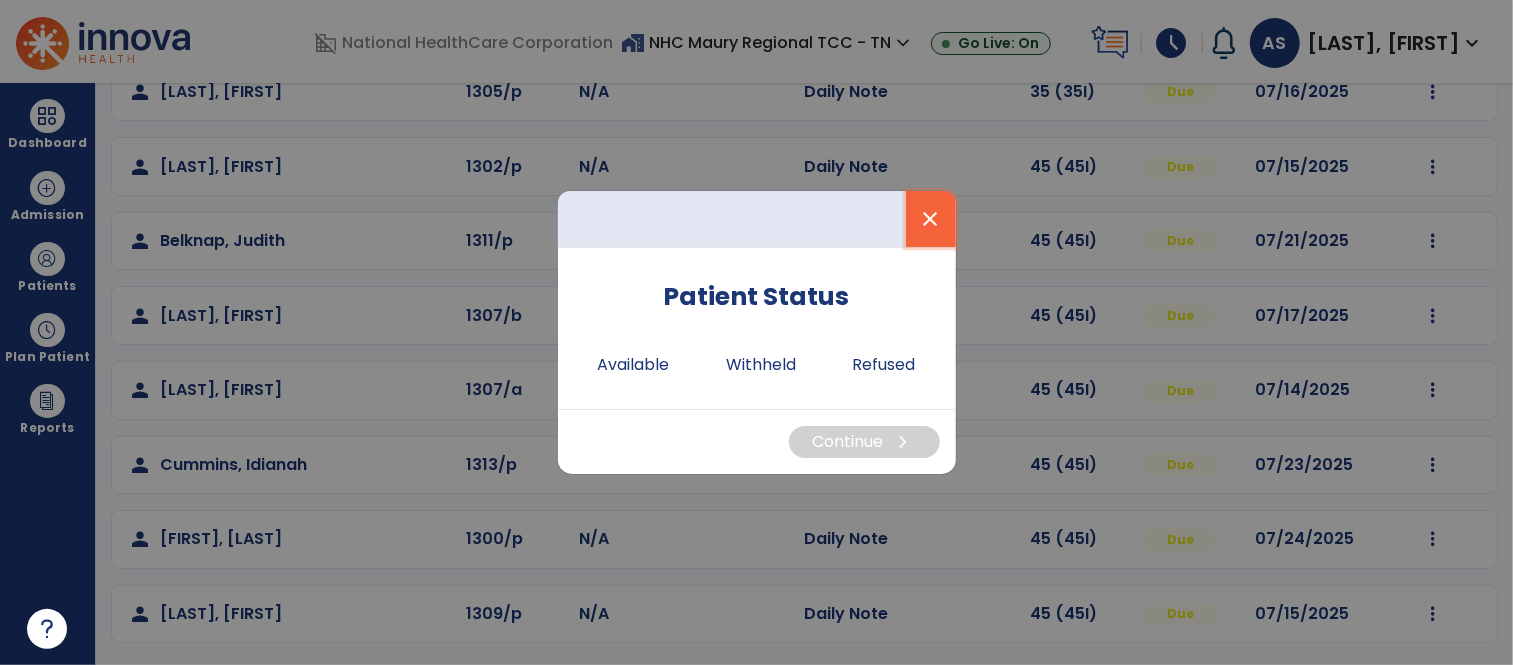 click on "close" at bounding box center [931, 219] 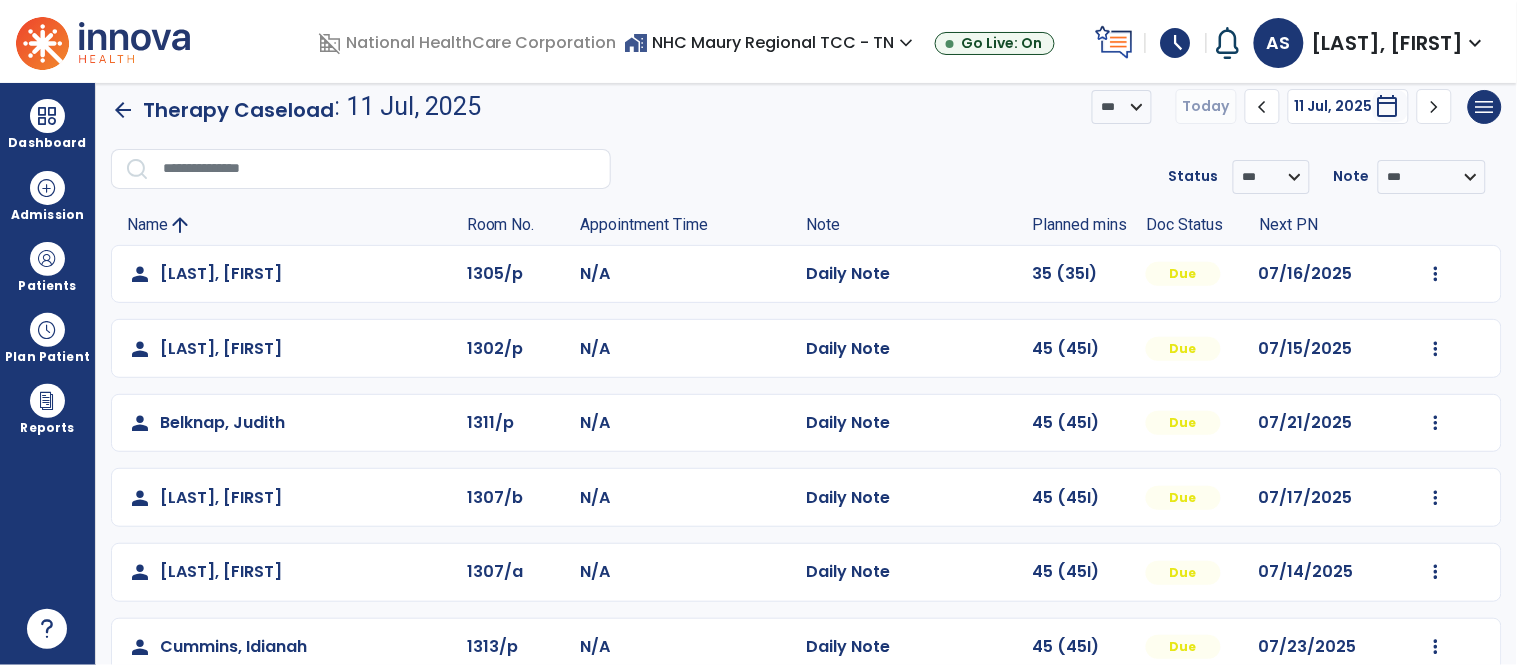 scroll, scrollTop: 15, scrollLeft: 0, axis: vertical 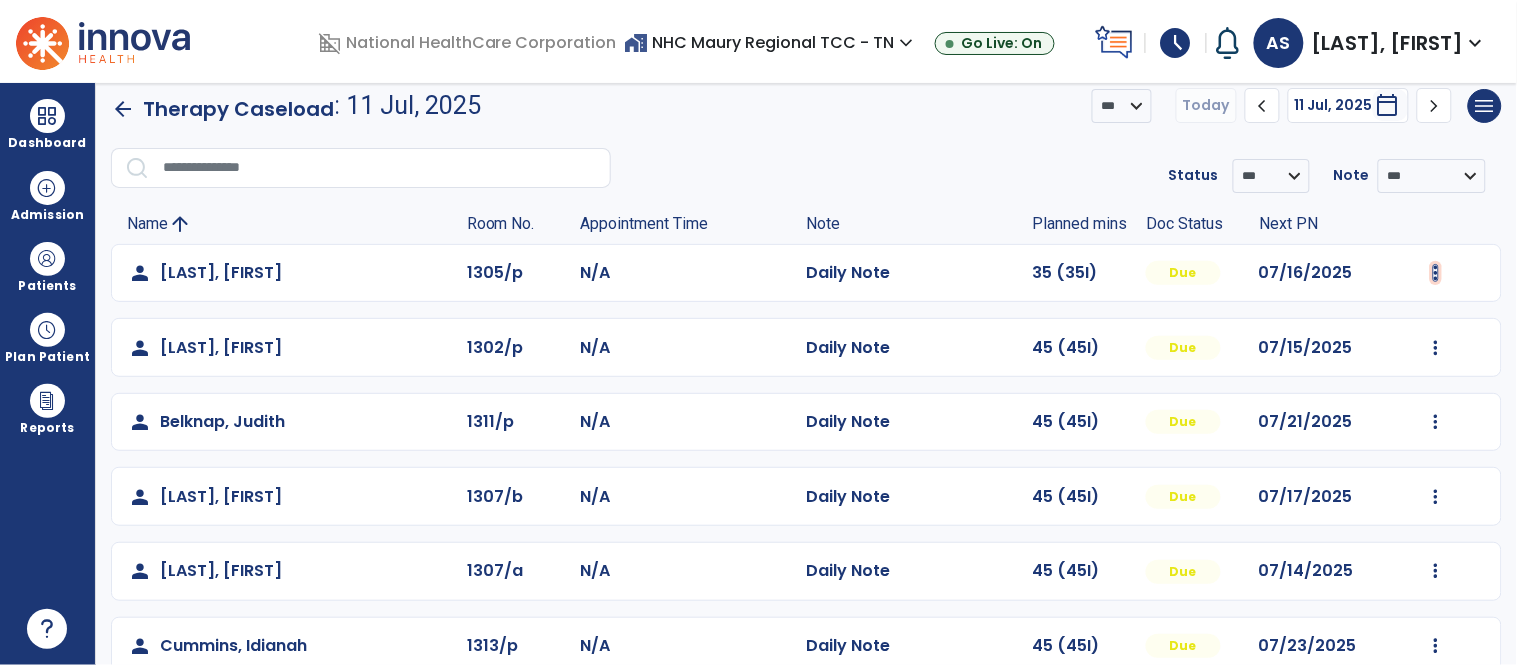 click at bounding box center [1436, 273] 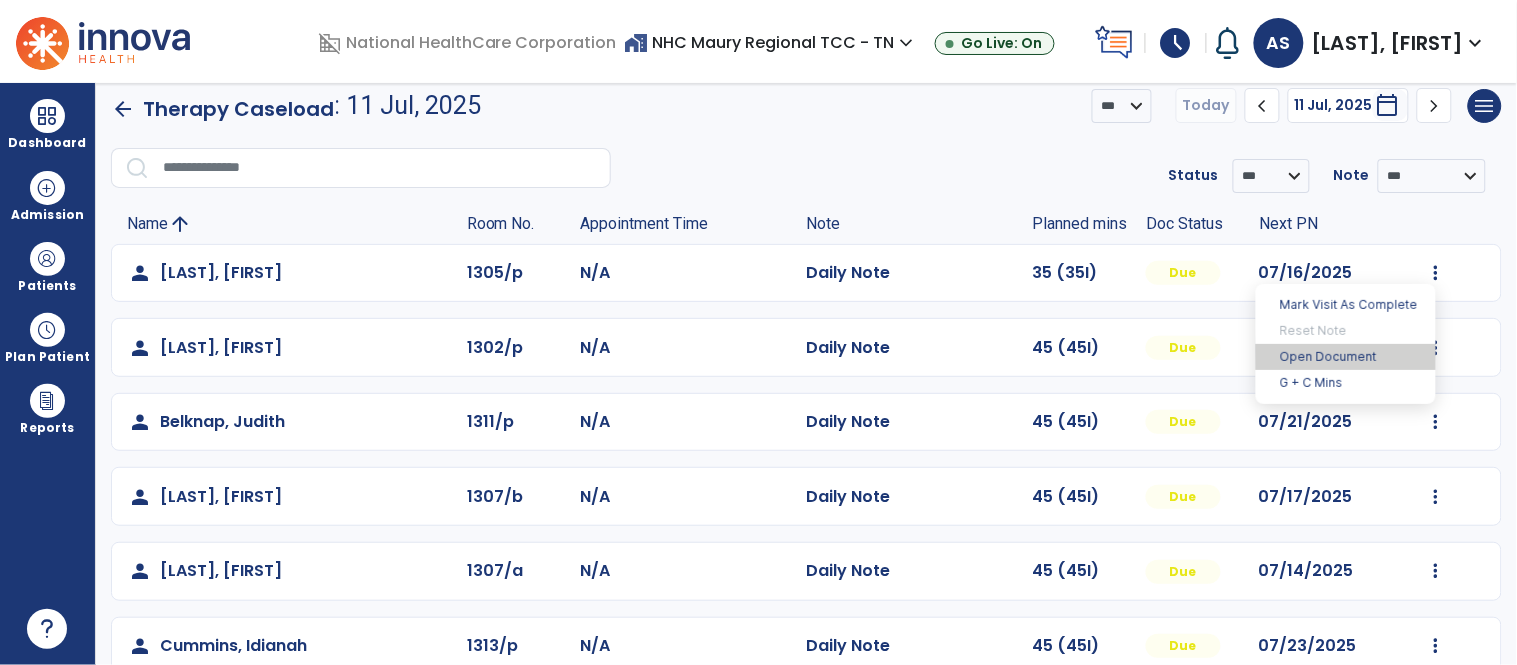 click on "Open Document" at bounding box center (1346, 357) 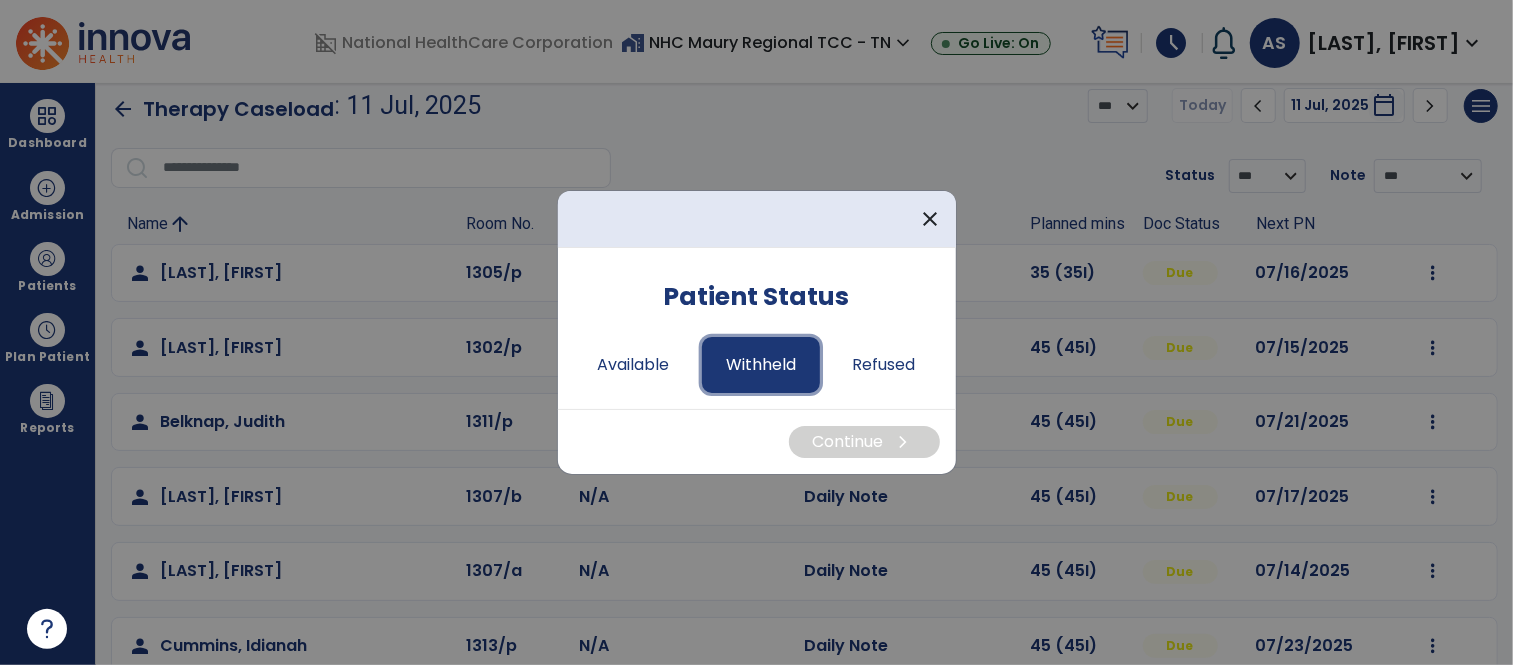 click on "Withheld" at bounding box center [761, 365] 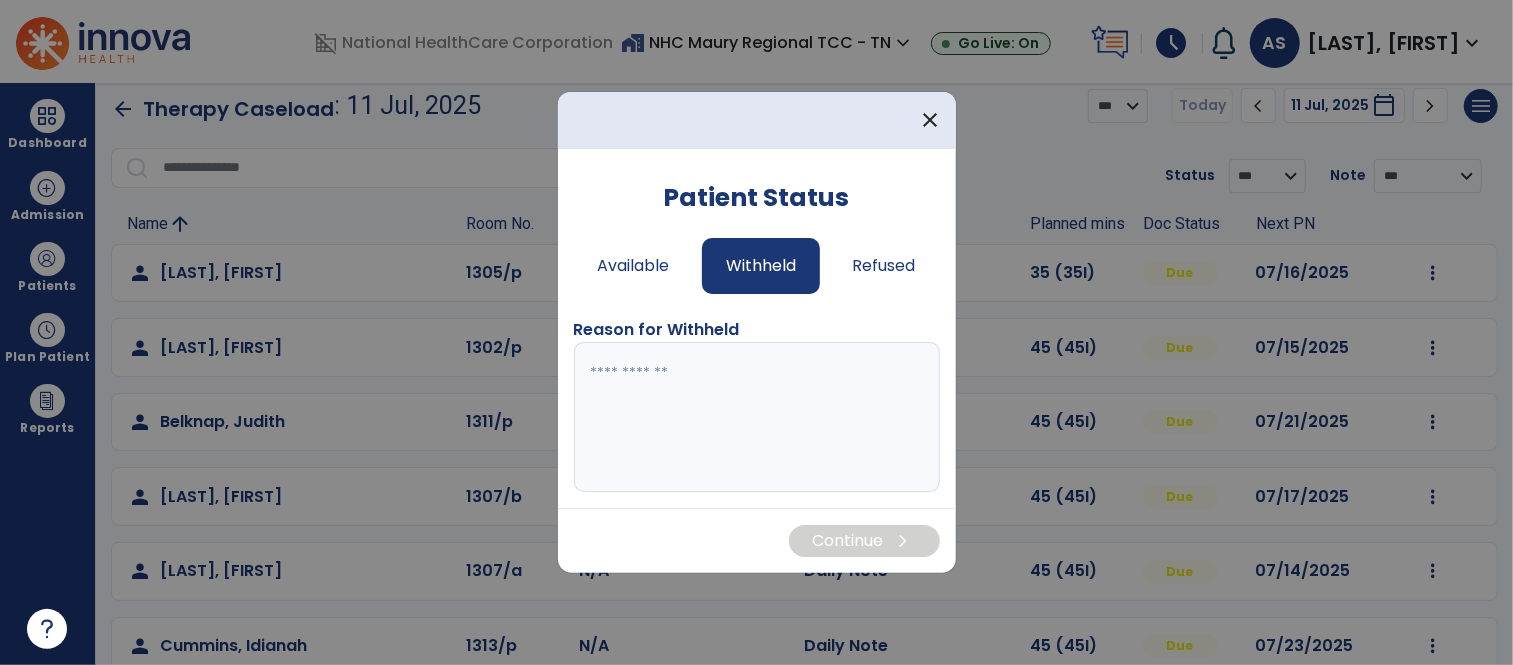 click at bounding box center [757, 417] 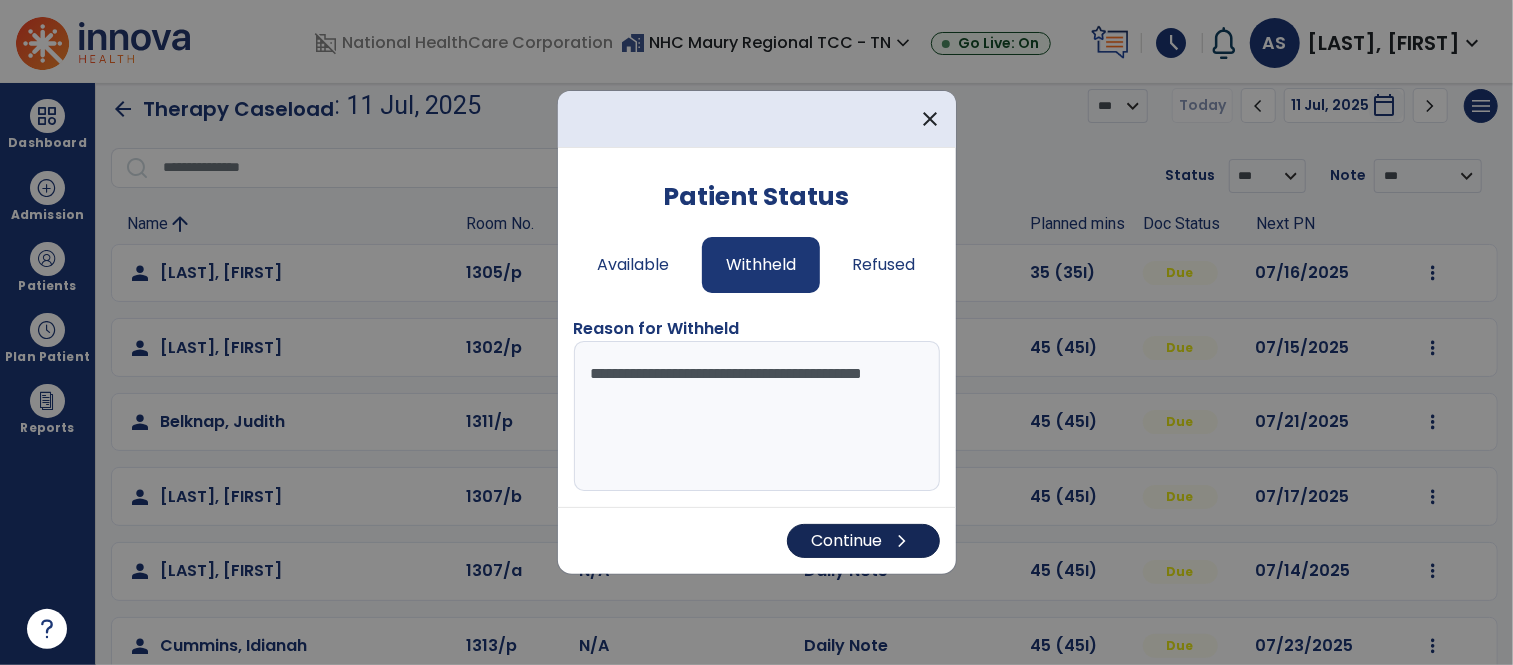 type on "**********" 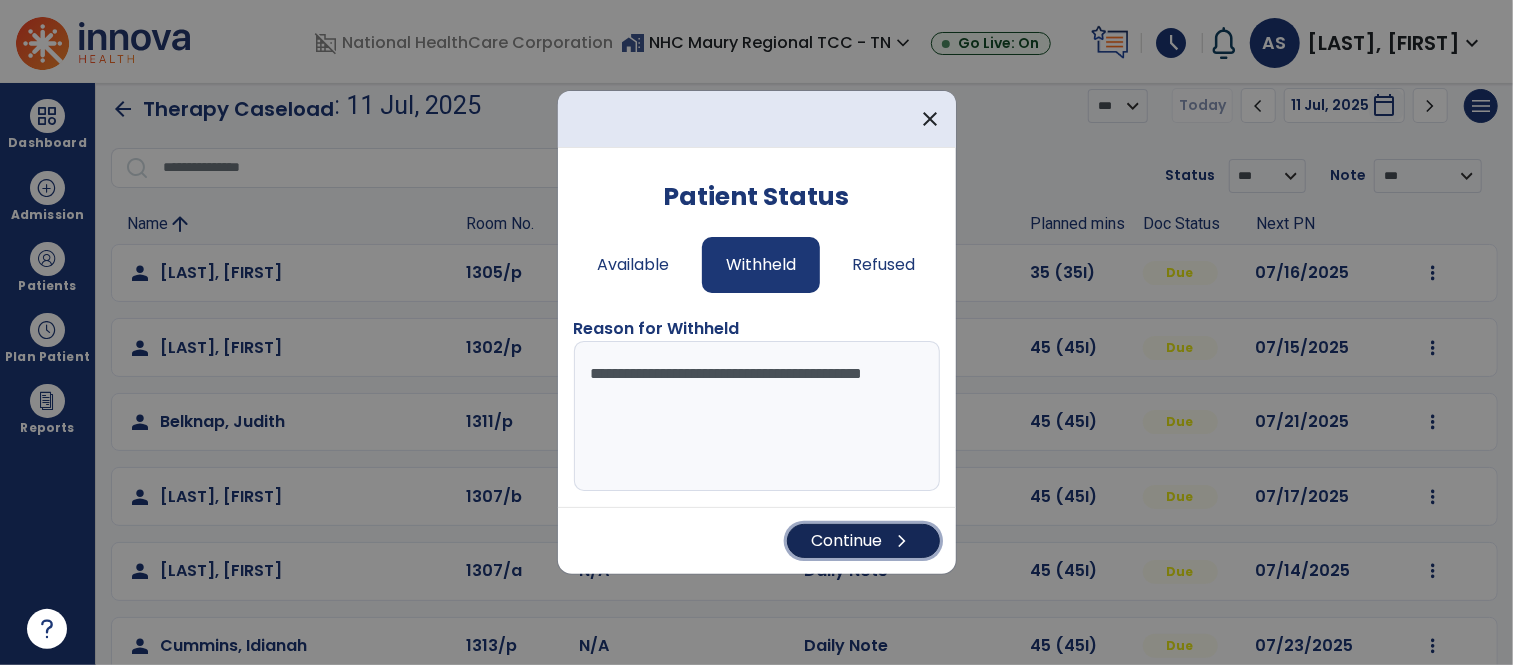 click on "Continue   chevron_right" at bounding box center [863, 541] 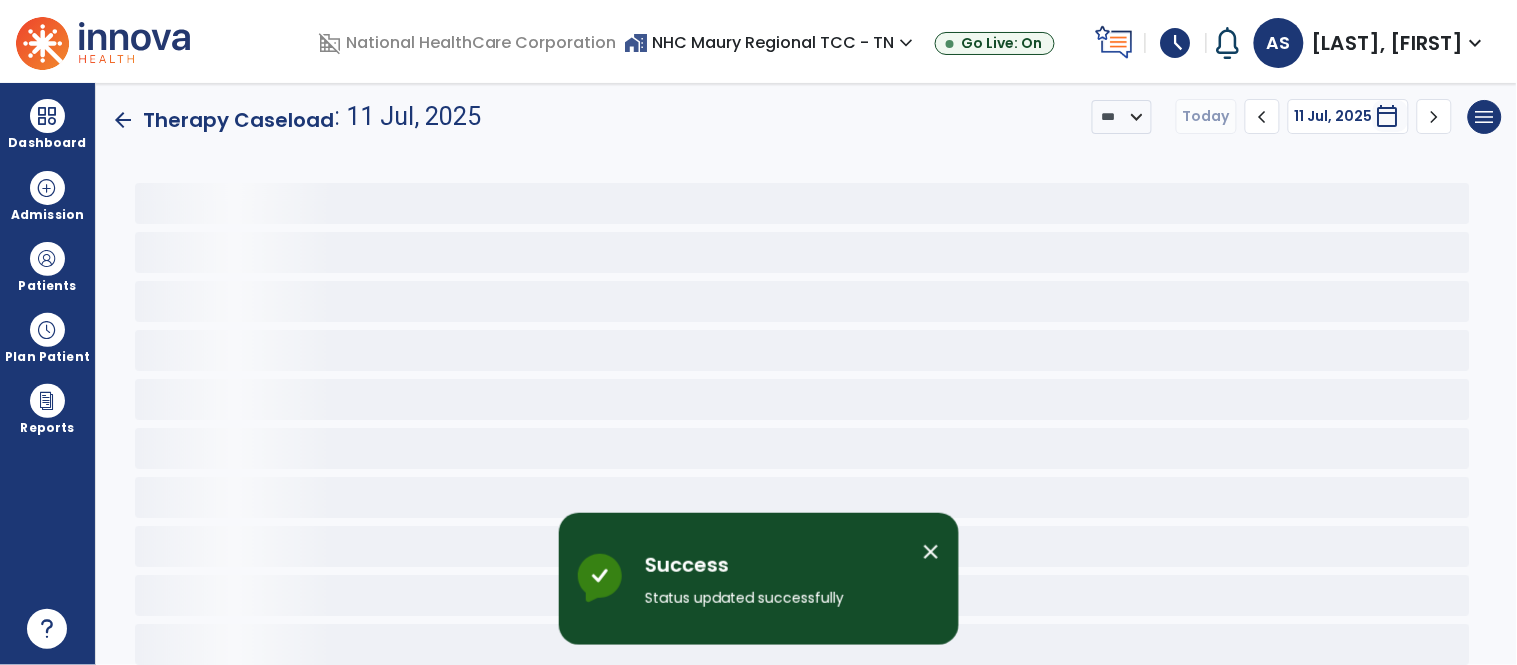 scroll, scrollTop: 15, scrollLeft: 0, axis: vertical 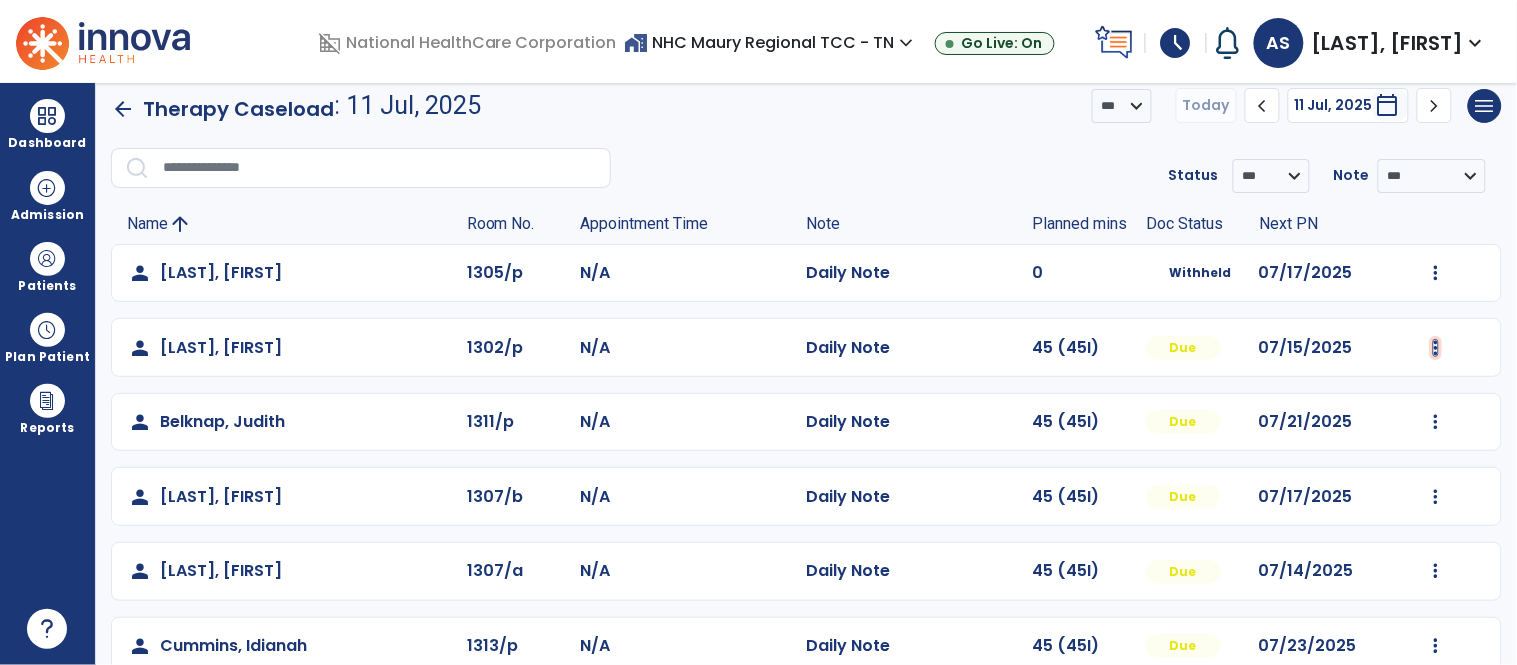 click at bounding box center (1436, 273) 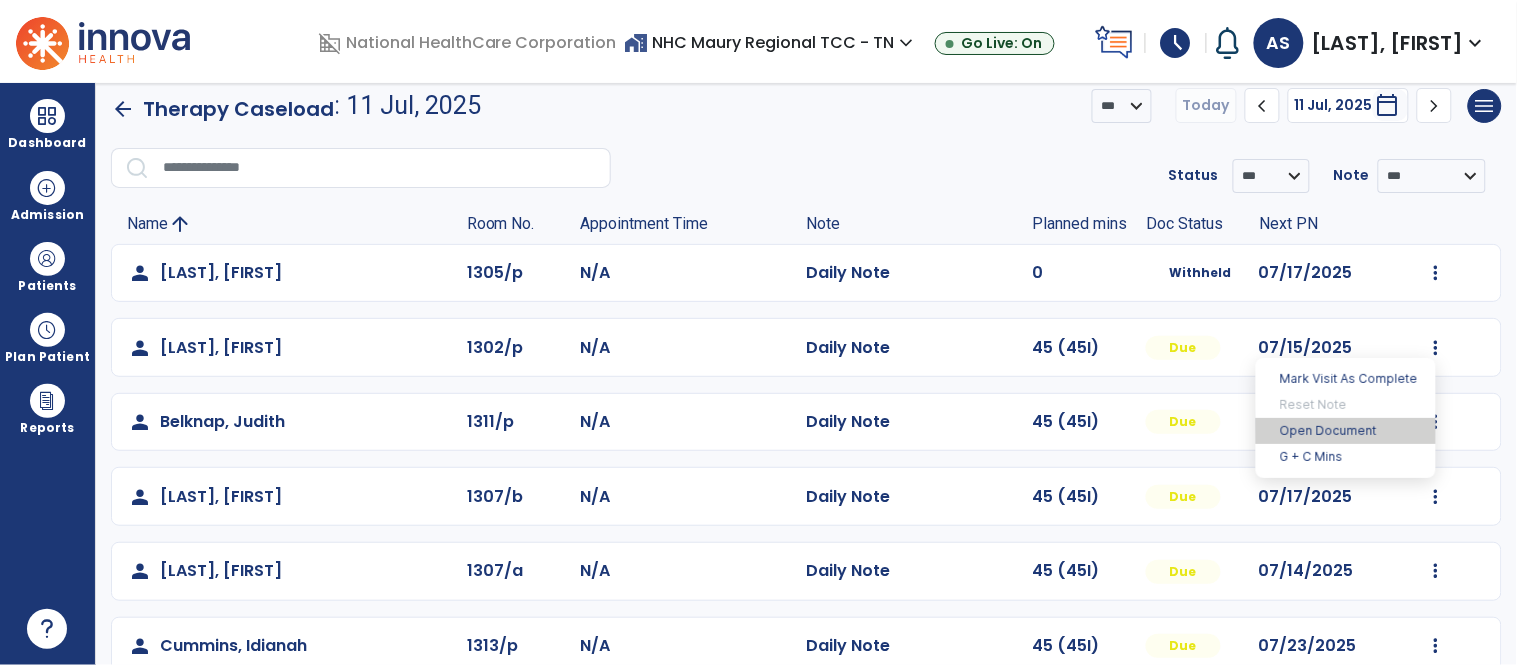 click on "Open Document" at bounding box center [1346, 431] 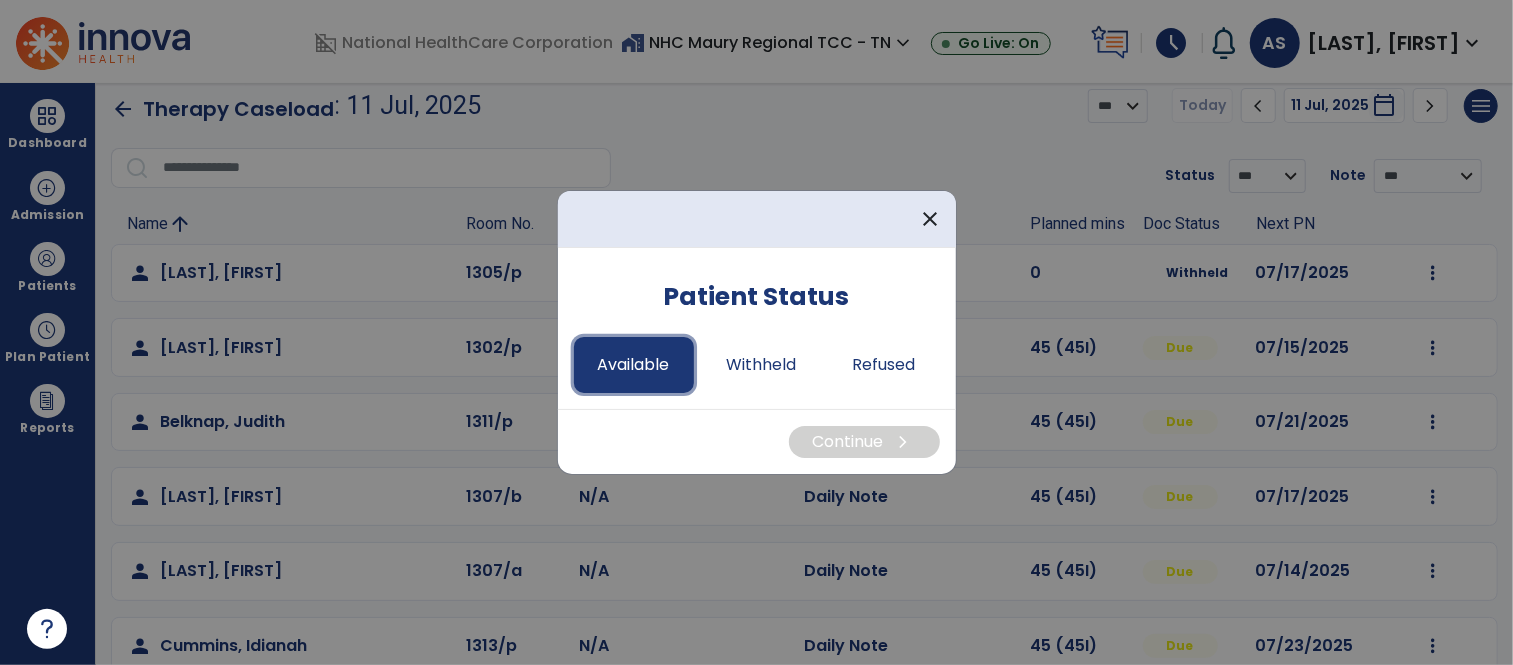 click on "Available" at bounding box center (634, 365) 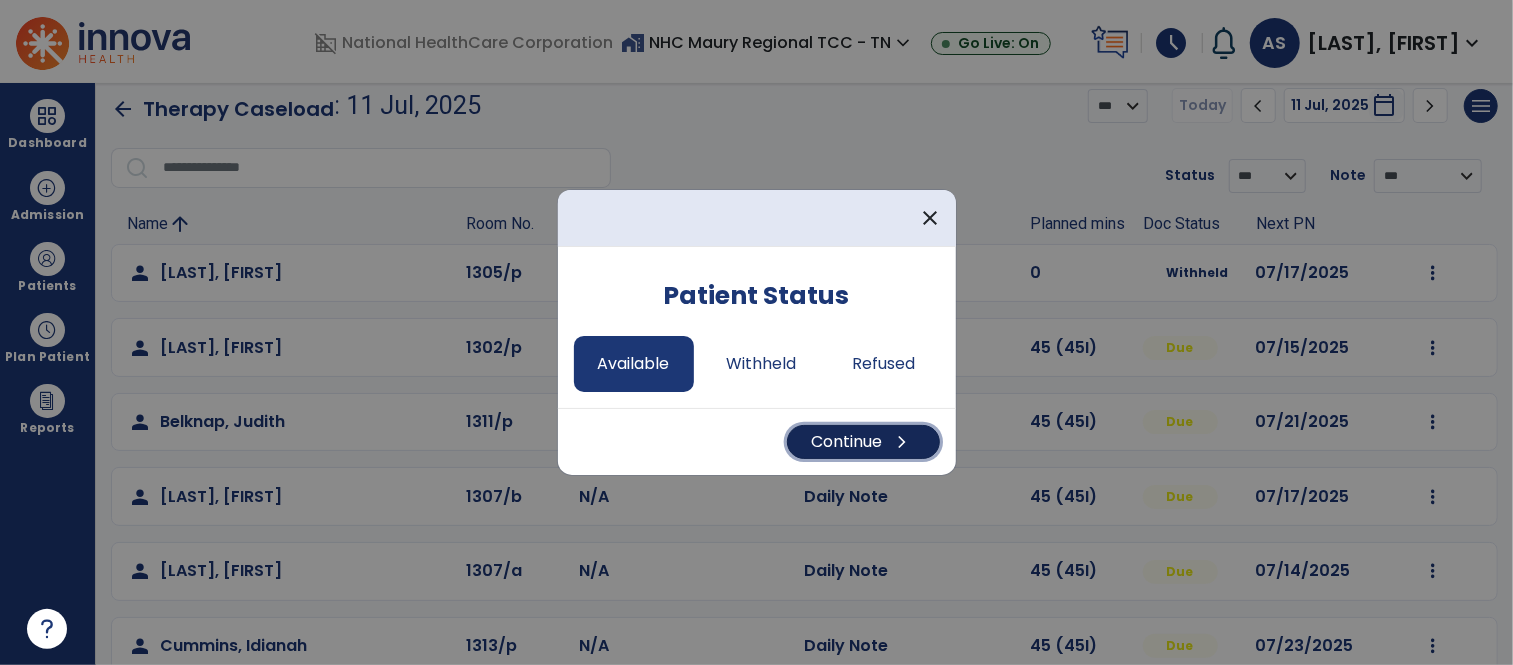 click on "Continue   chevron_right" at bounding box center [863, 442] 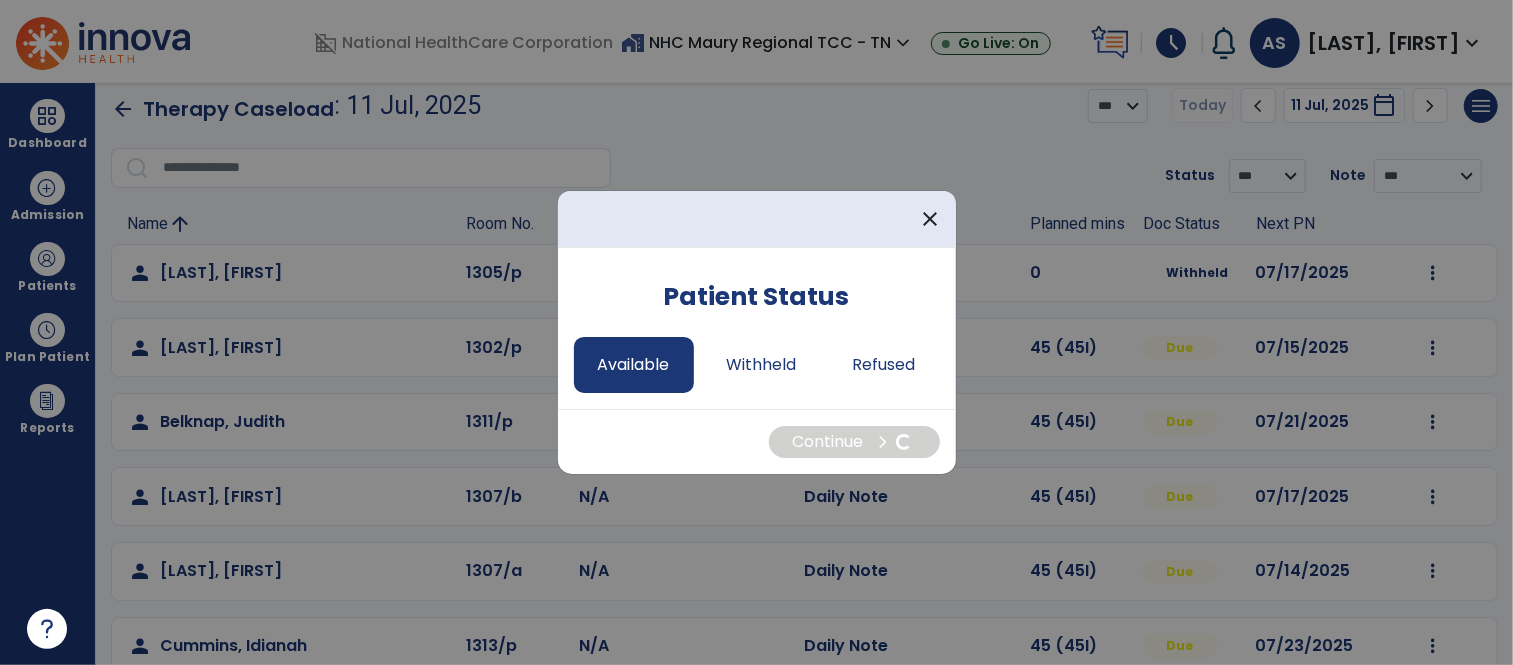 select on "*" 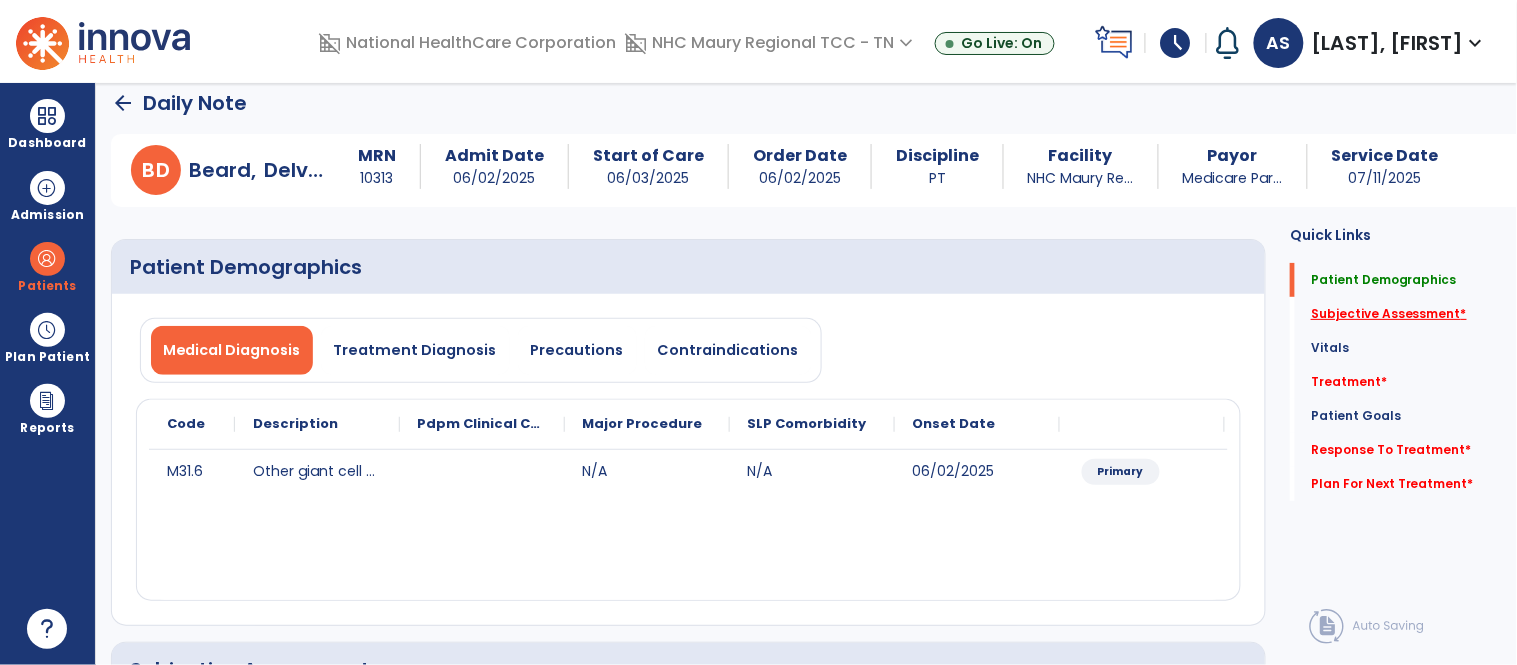 click on "Subjective Assessment   *" 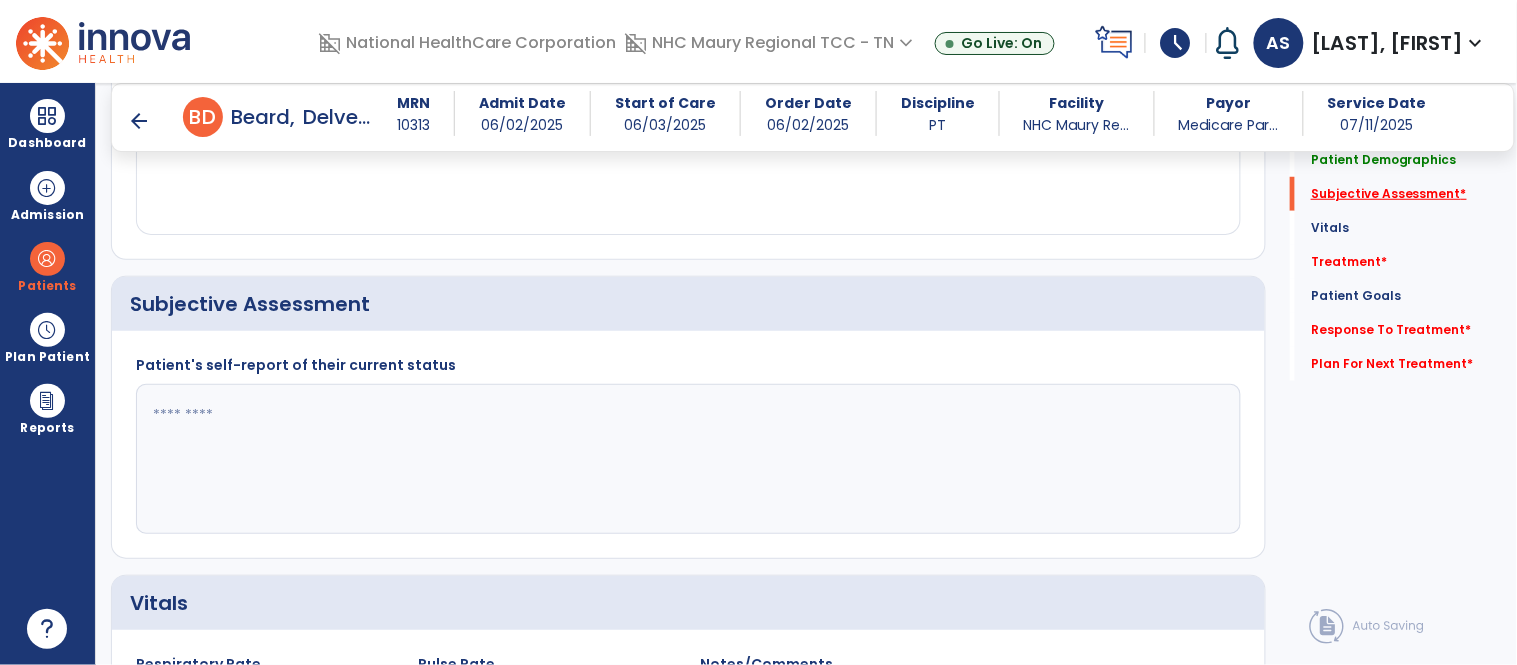 scroll, scrollTop: 424, scrollLeft: 0, axis: vertical 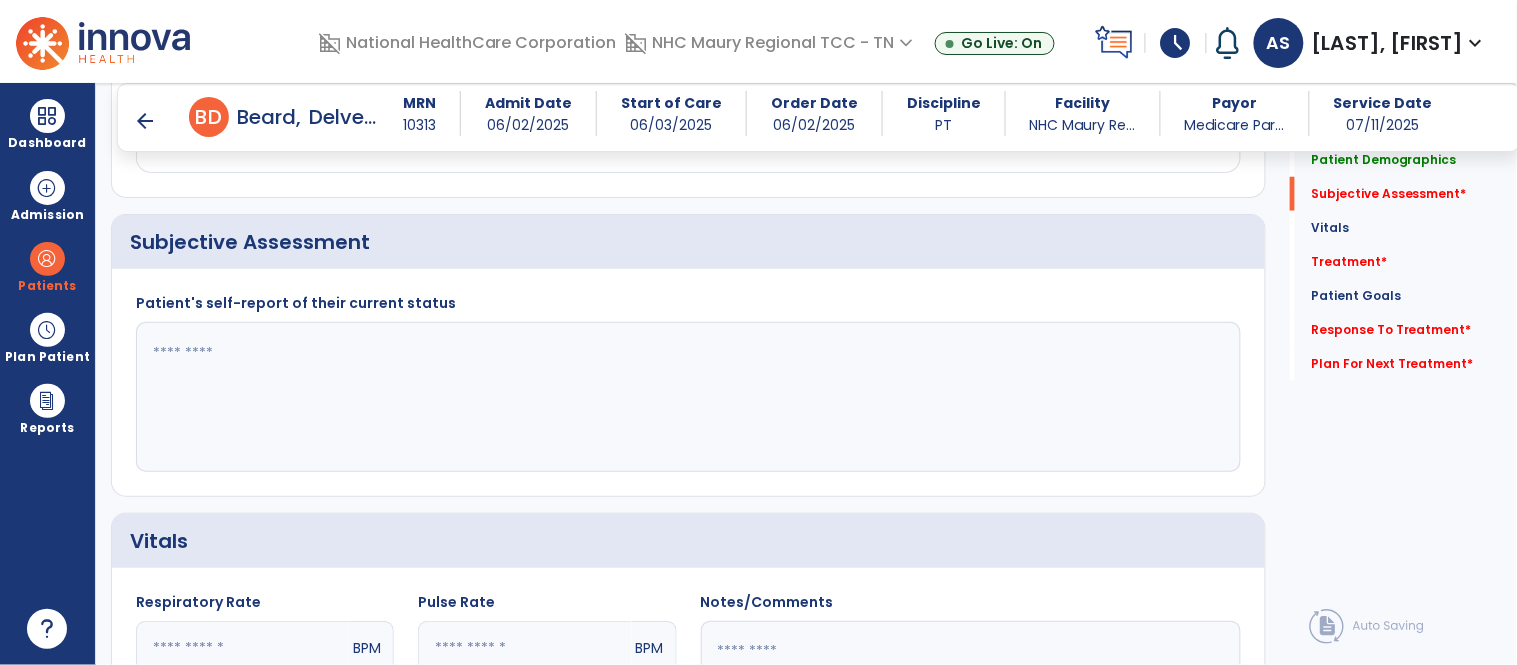 click 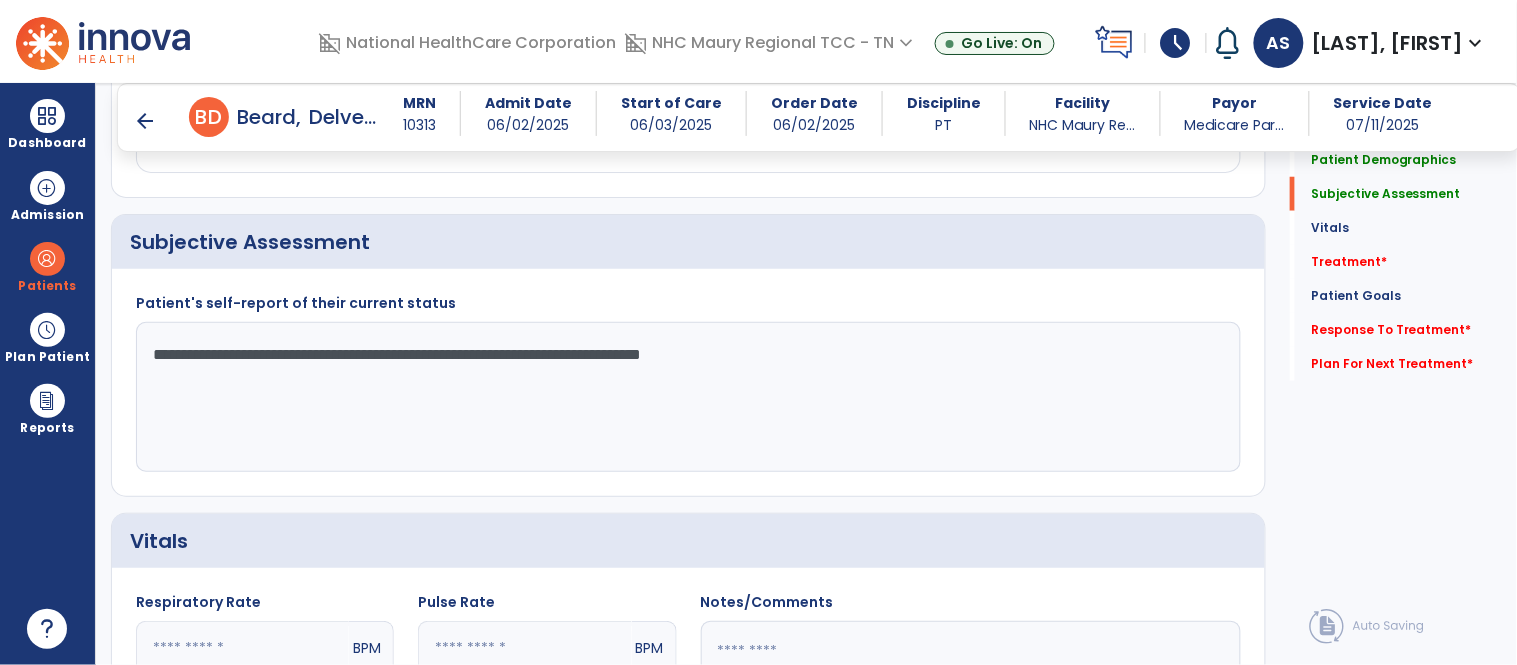 type on "**********" 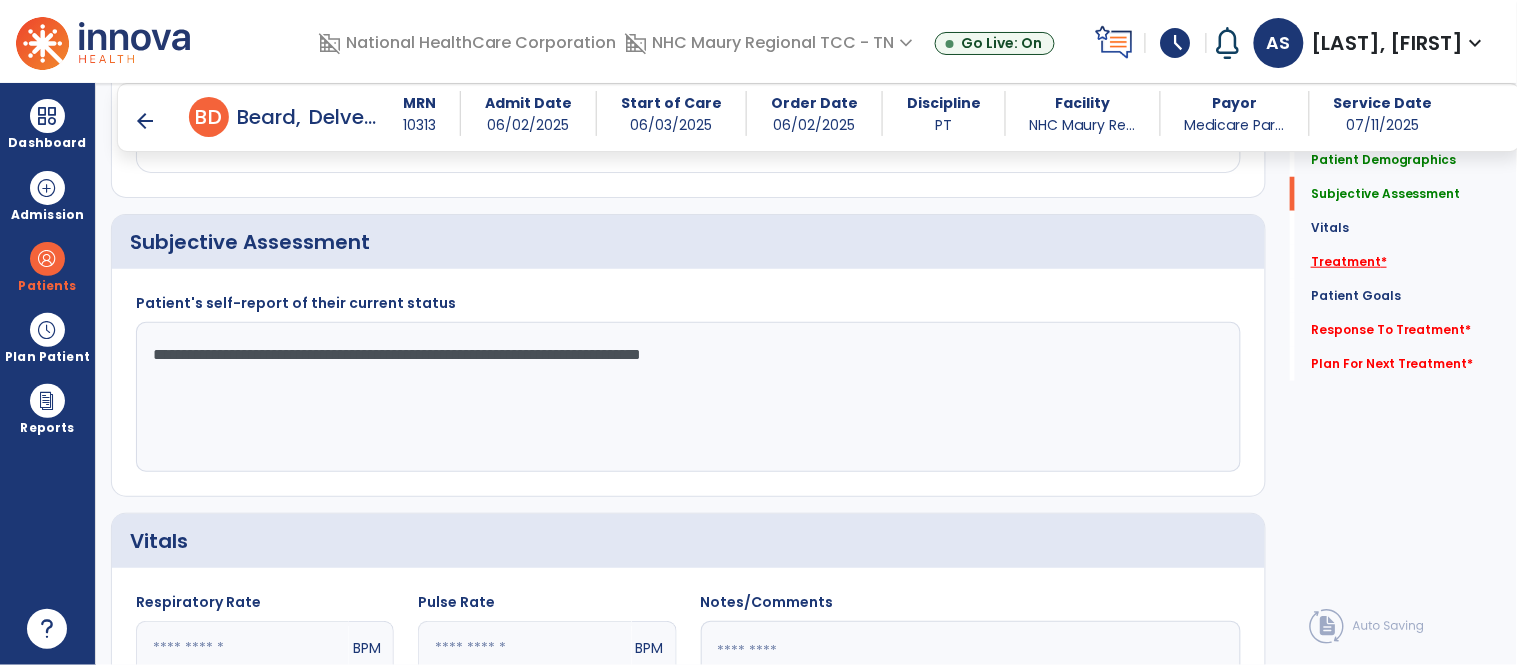click on "Treatment   *" 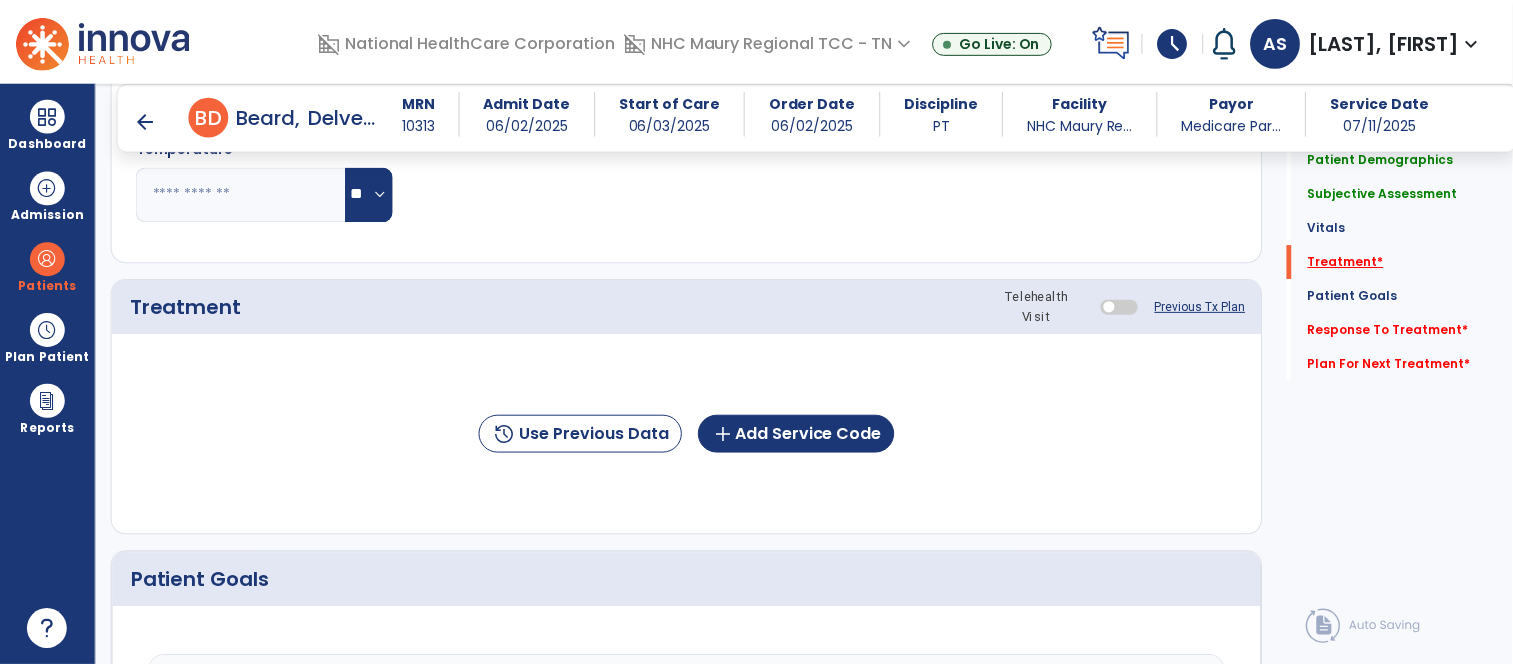 scroll, scrollTop: 1114, scrollLeft: 0, axis: vertical 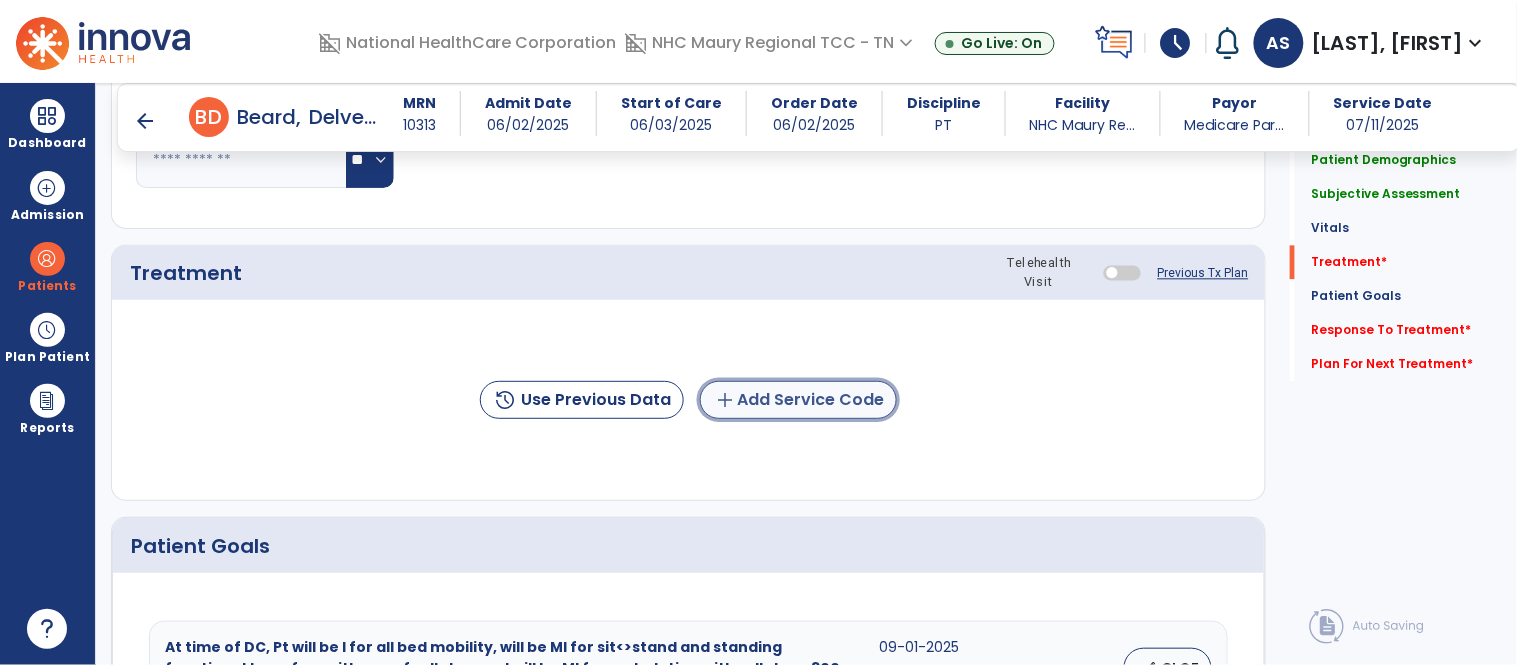 click on "add  Add Service Code" 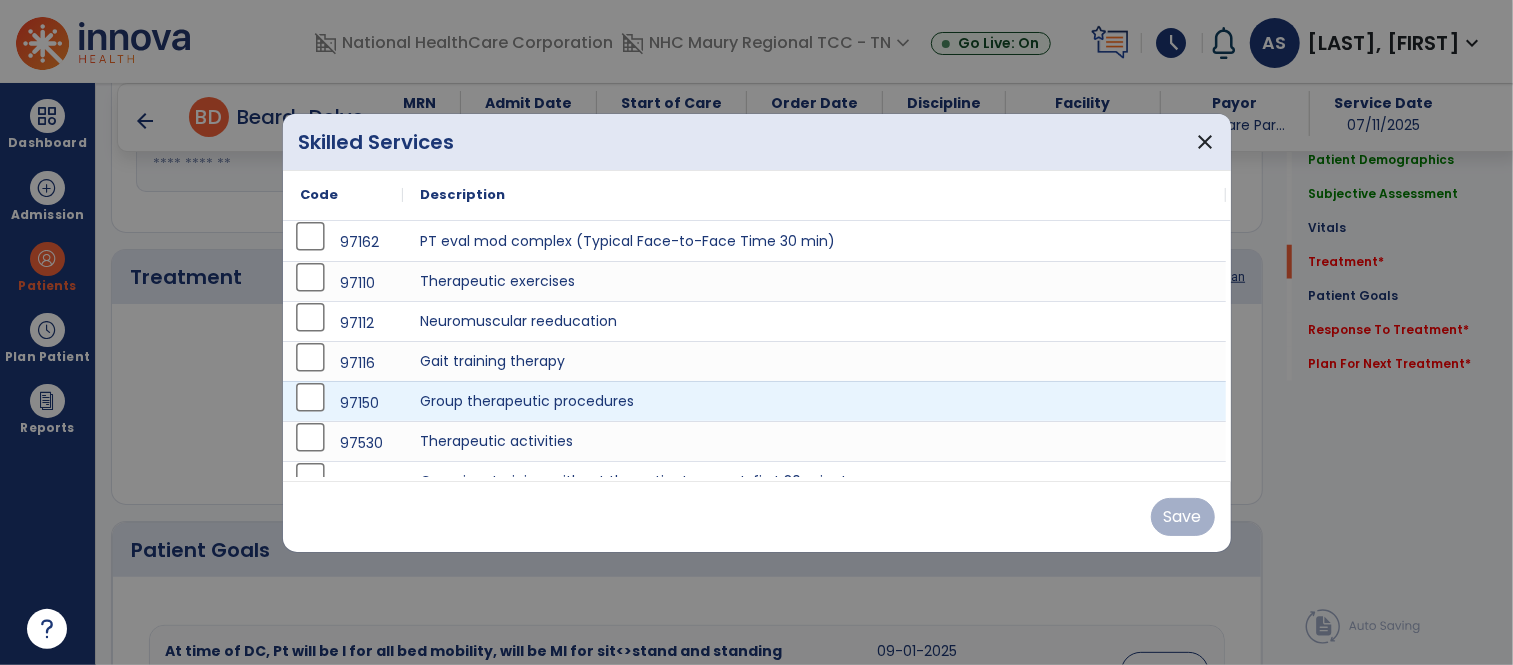 scroll, scrollTop: 1114, scrollLeft: 0, axis: vertical 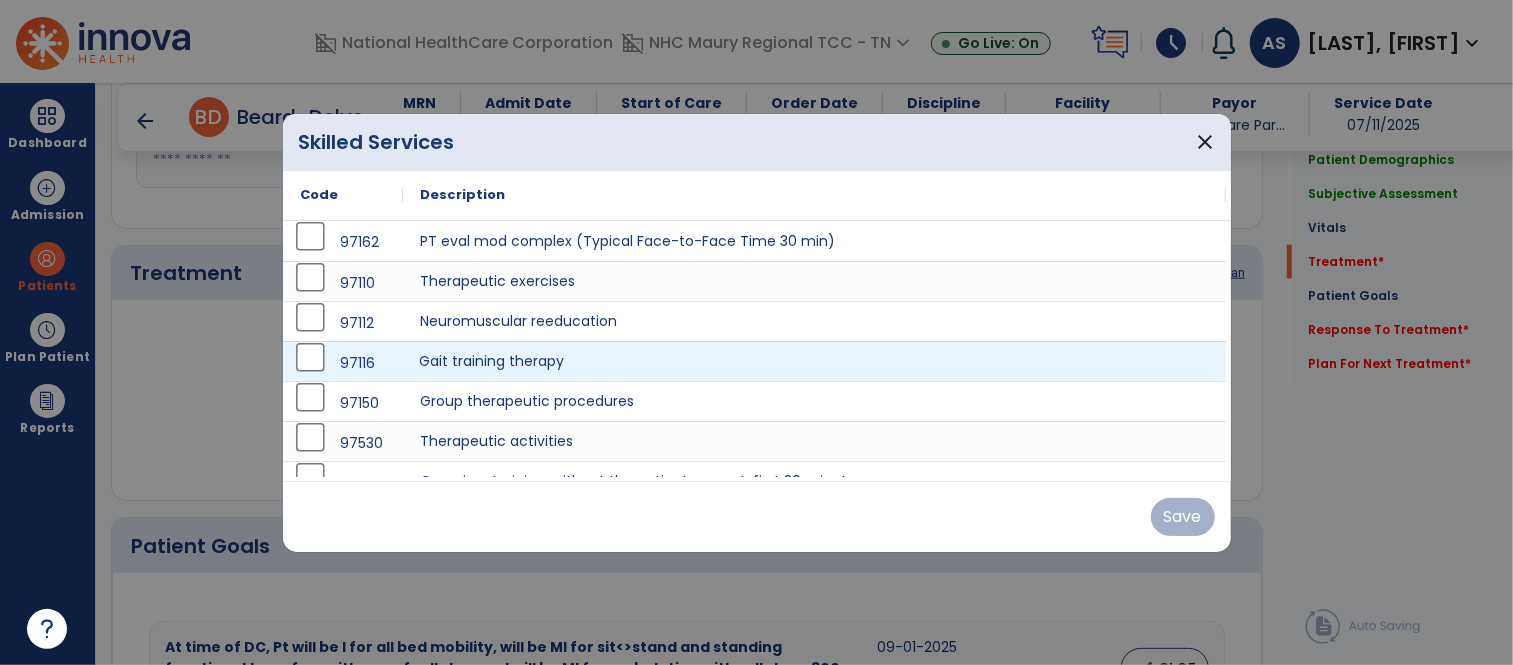 click on "Gait training therapy" at bounding box center (815, 361) 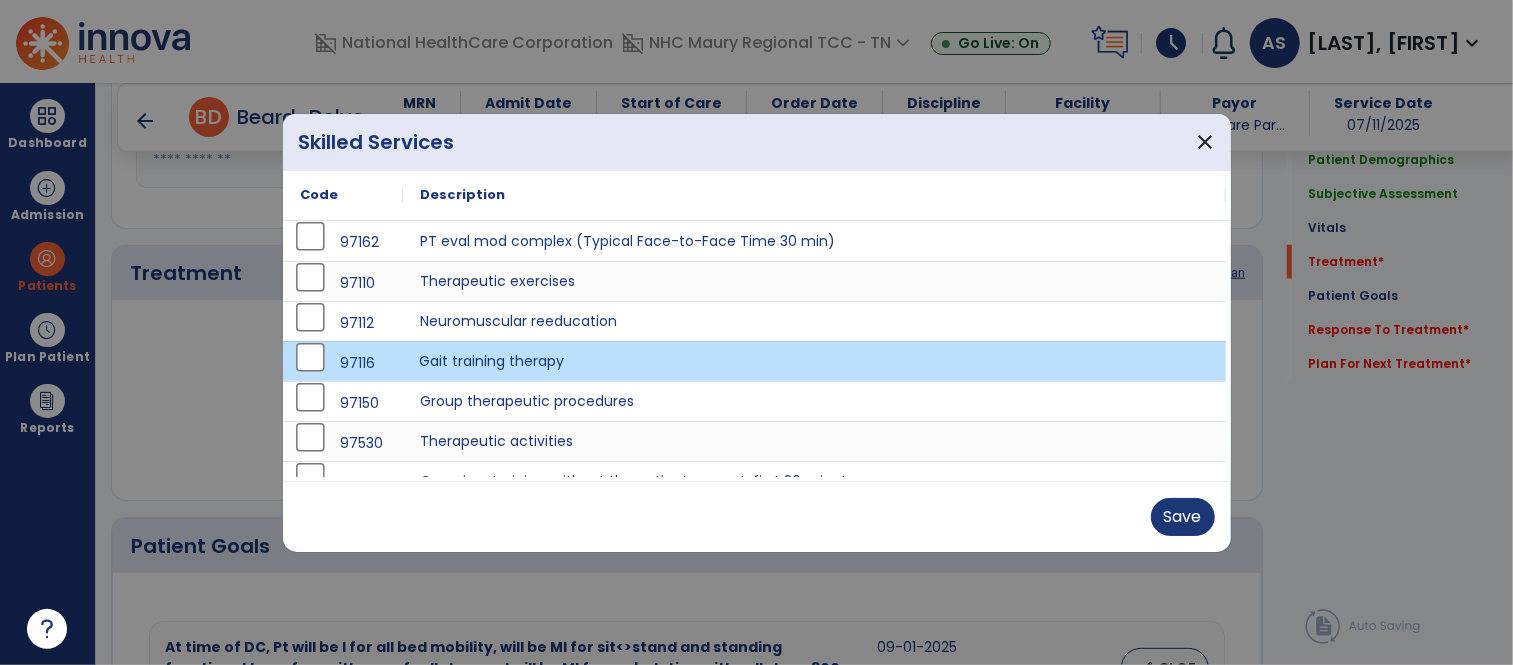 click on "Gait training therapy" at bounding box center (815, 361) 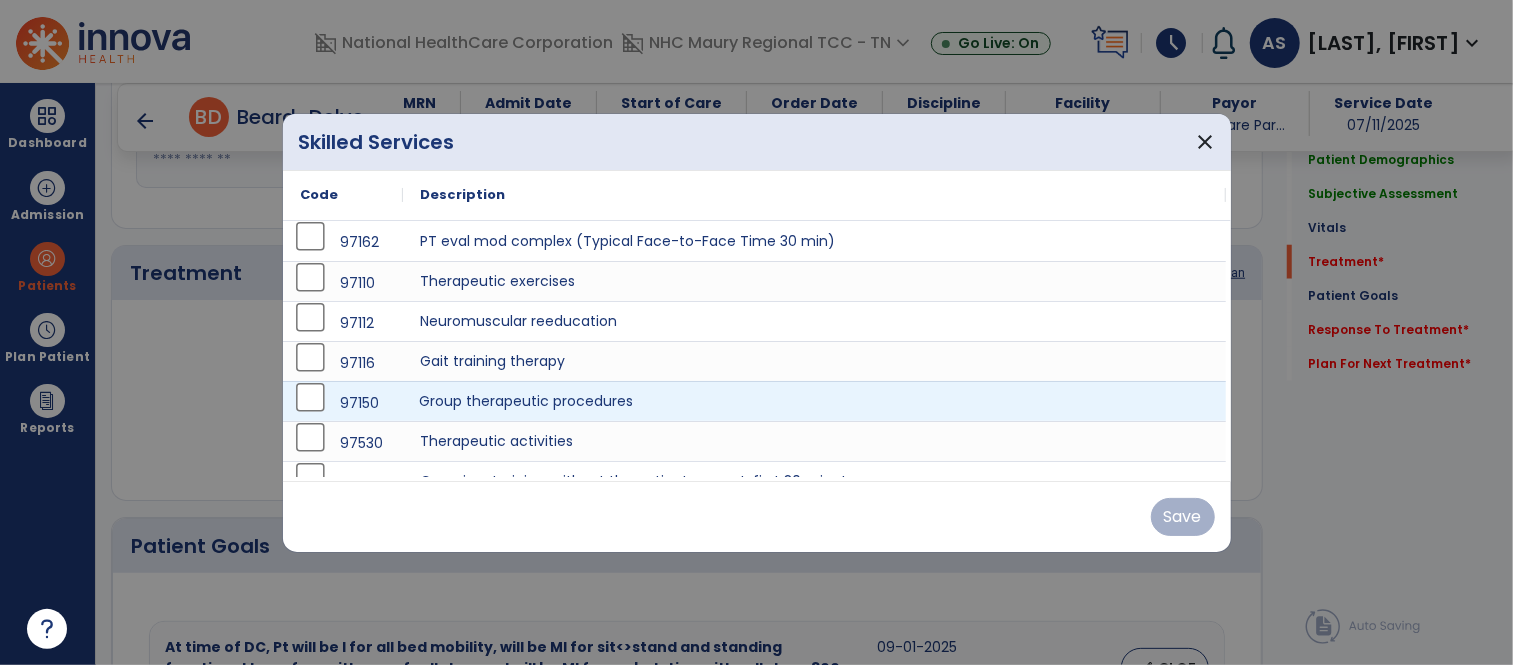 click on "Group therapeutic procedures" at bounding box center [815, 401] 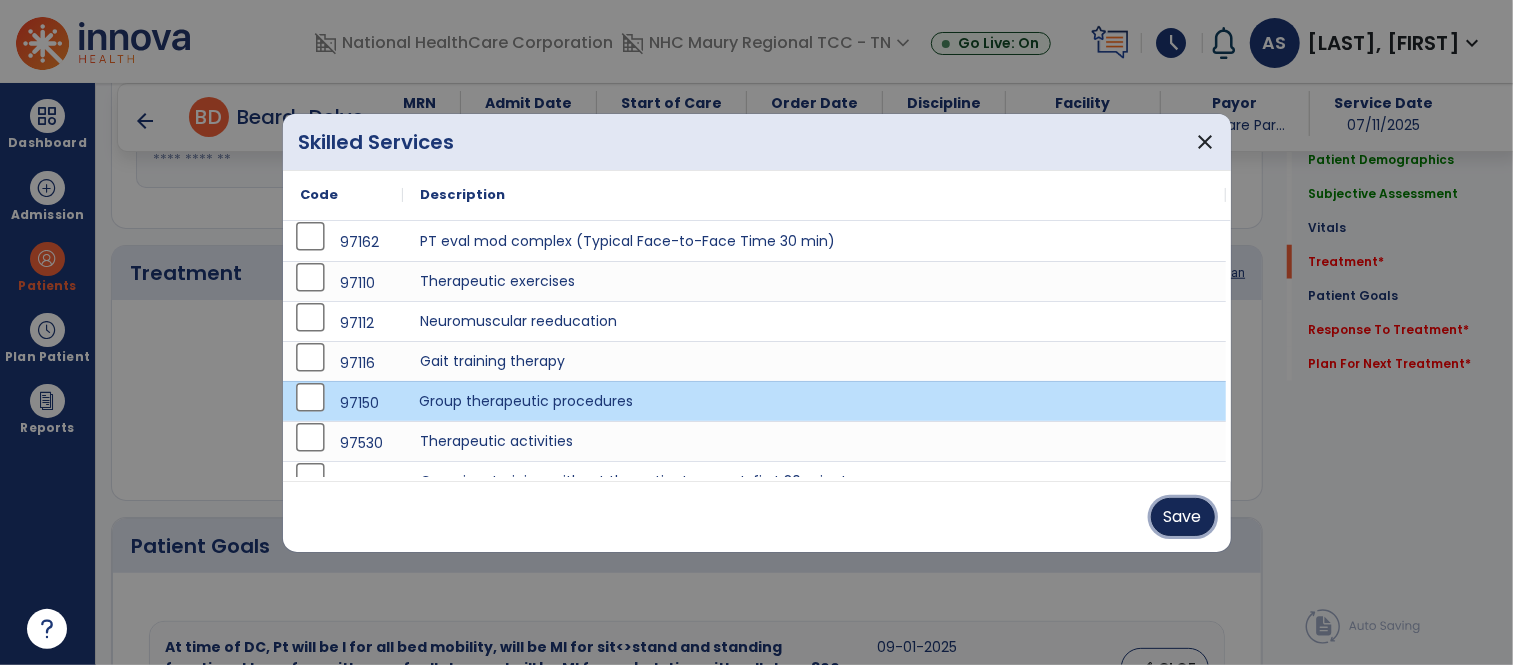 click on "Save" at bounding box center [1183, 517] 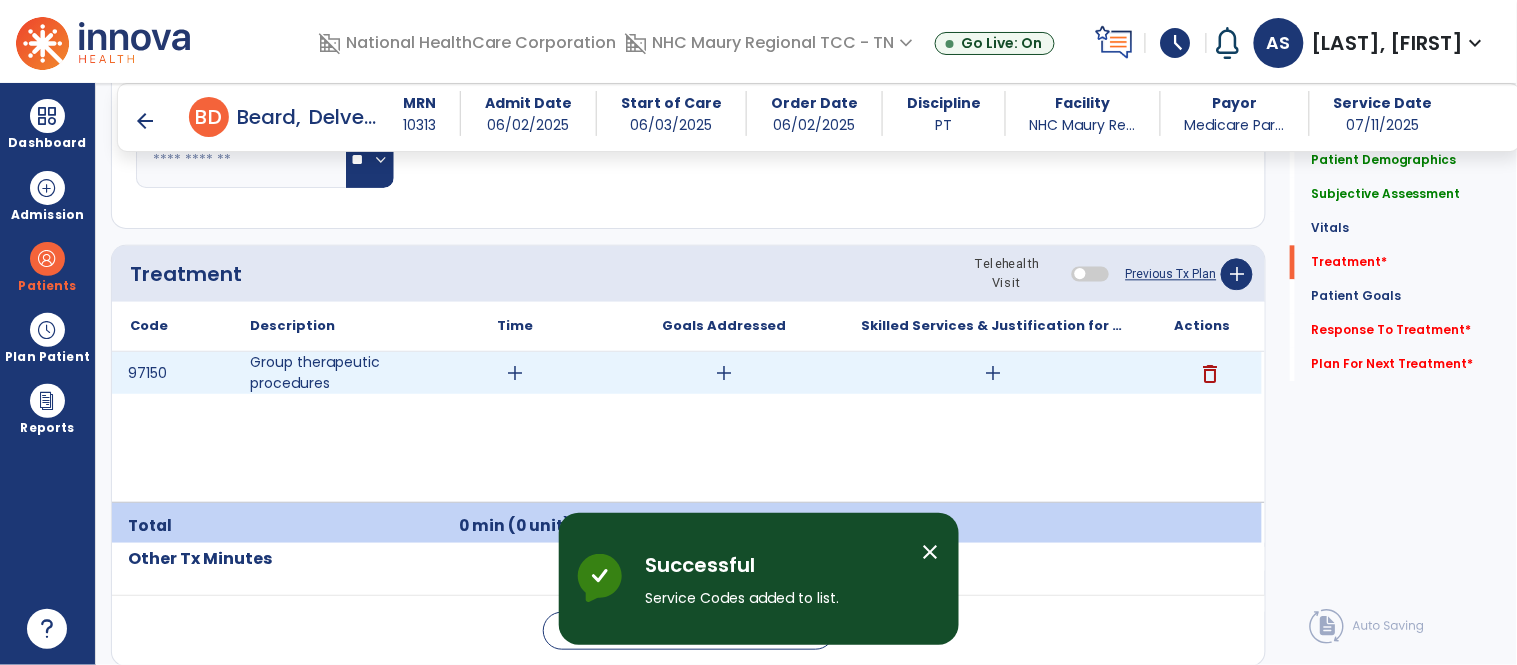 click on "add" at bounding box center [515, 373] 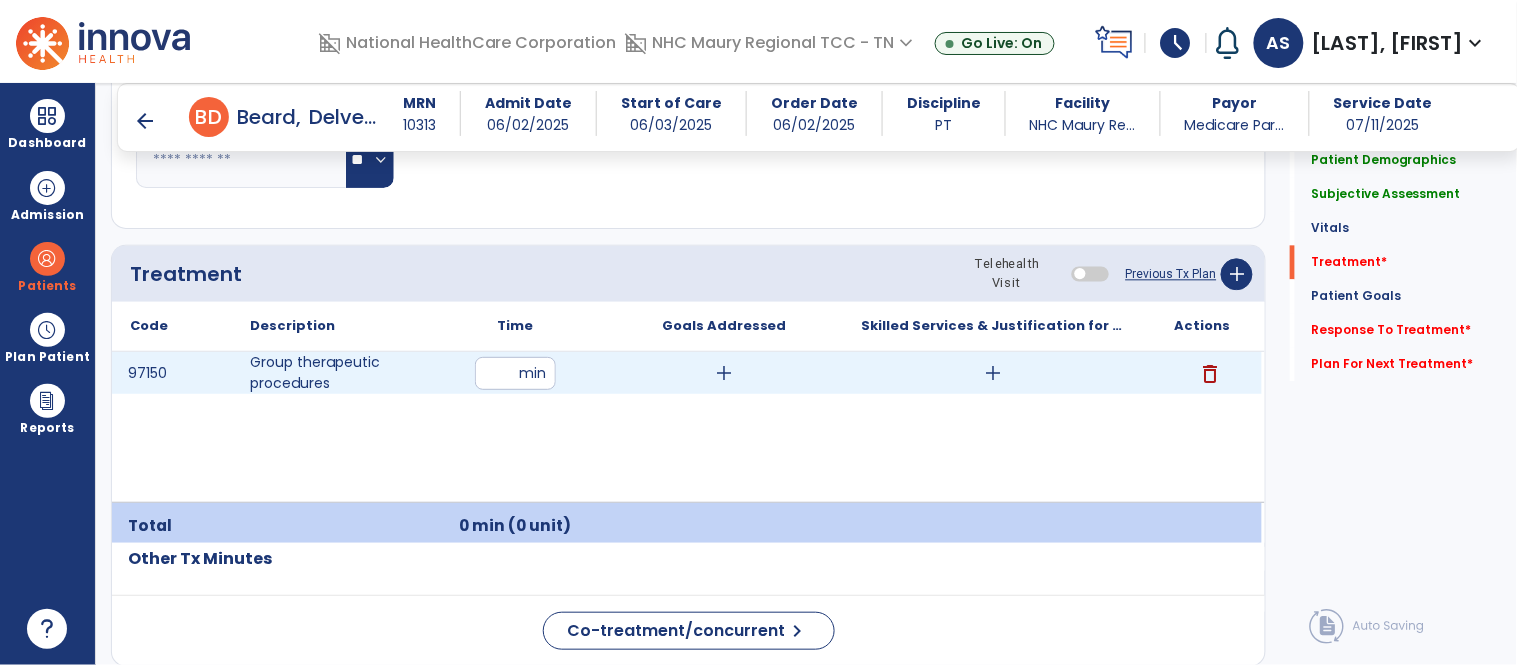type on "**" 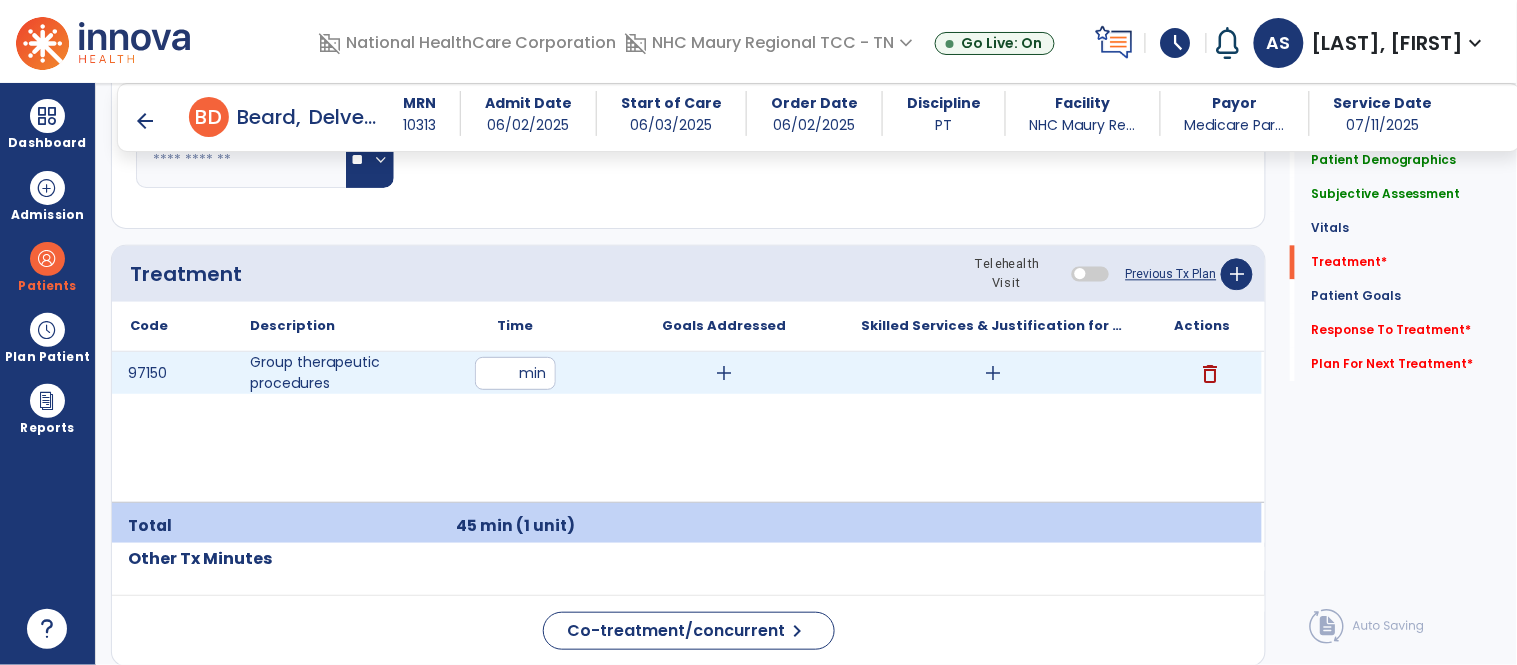 click on "add" at bounding box center (724, 373) 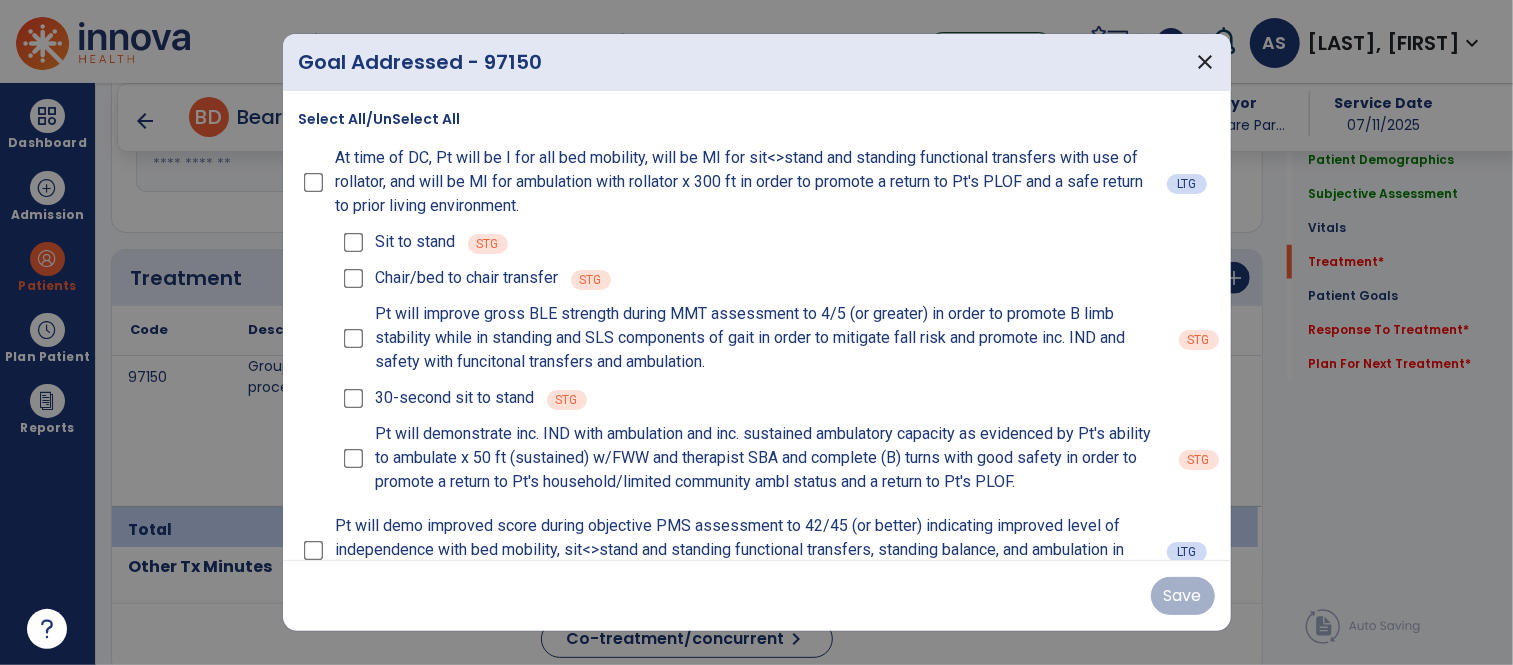 scroll, scrollTop: 1114, scrollLeft: 0, axis: vertical 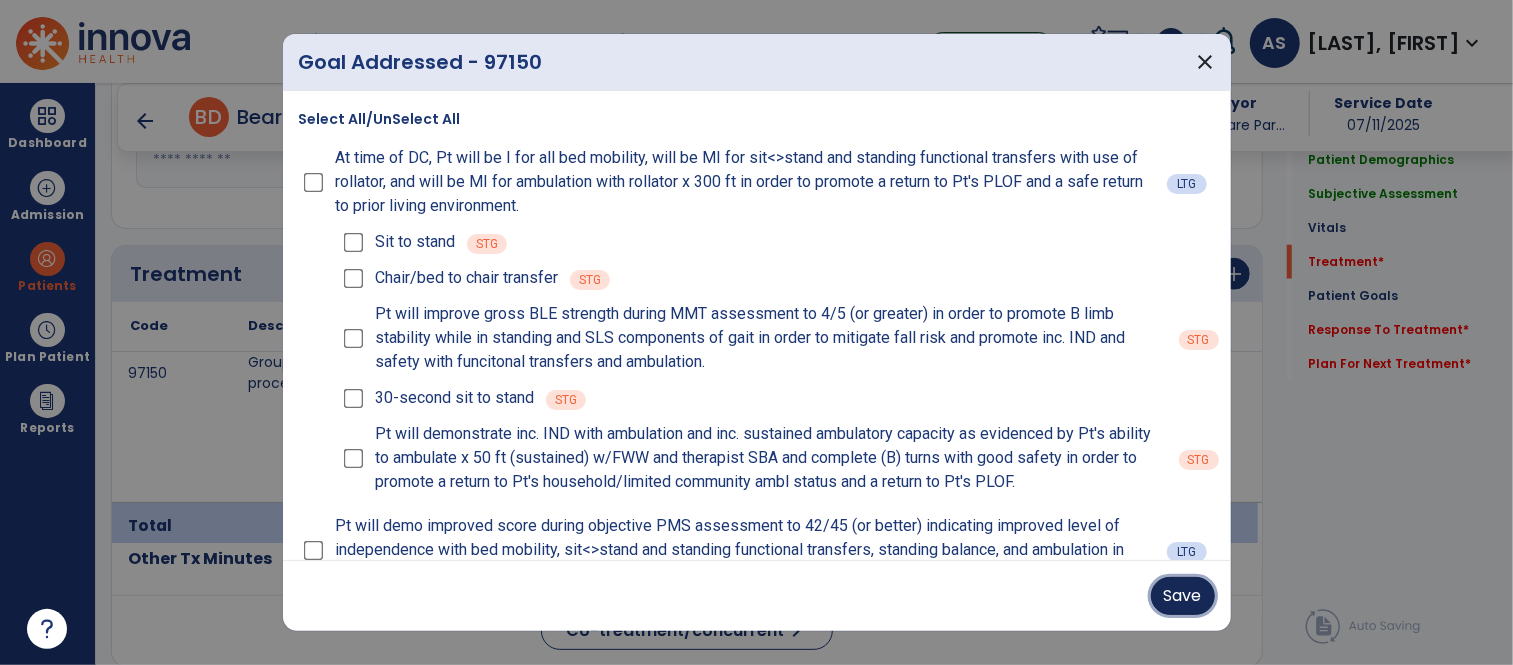 click on "Save" at bounding box center [1183, 596] 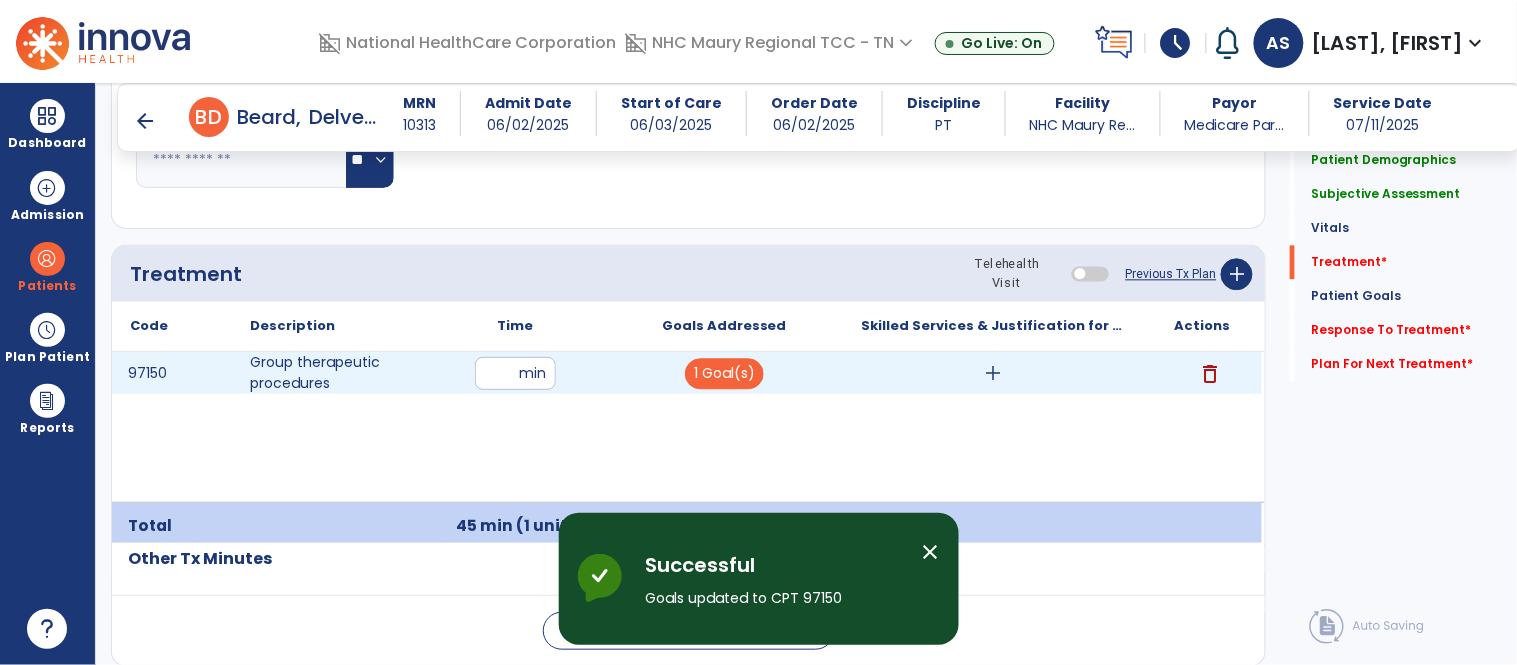 click on "add" at bounding box center (993, 373) 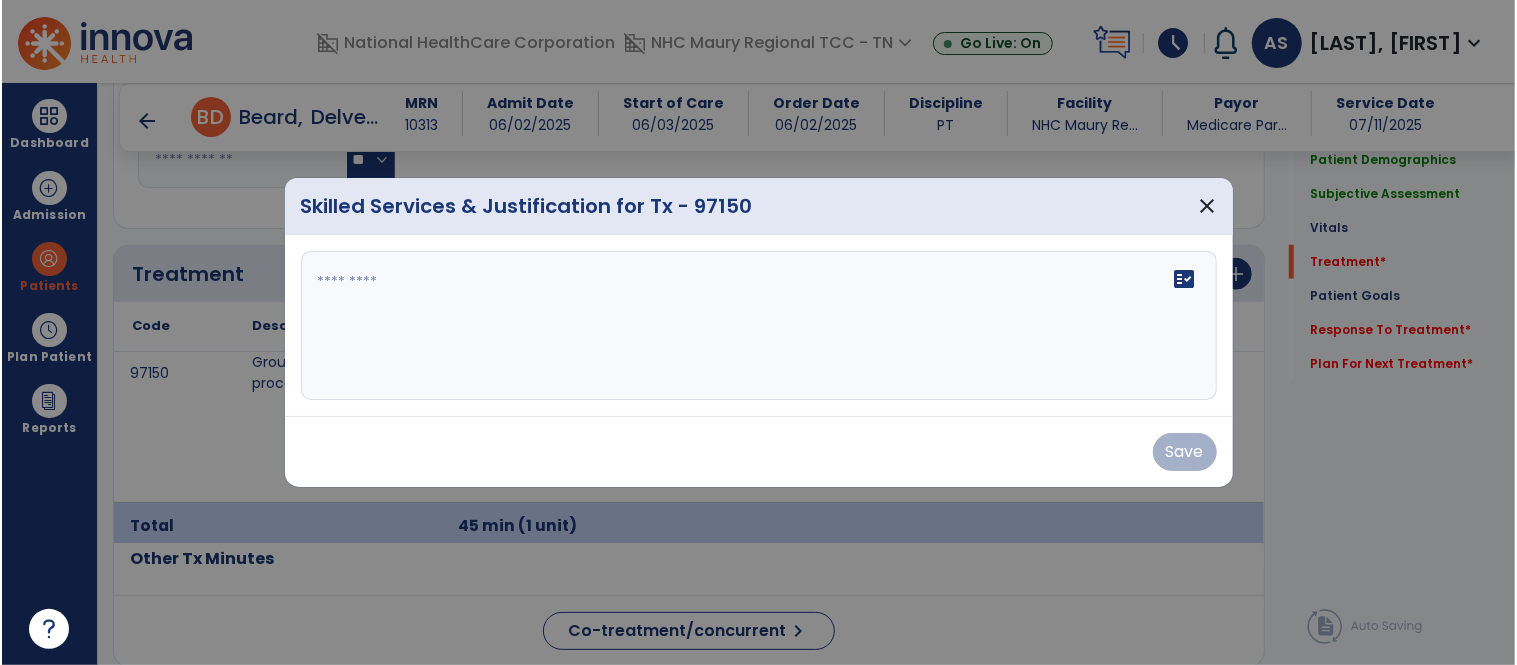 scroll, scrollTop: 1114, scrollLeft: 0, axis: vertical 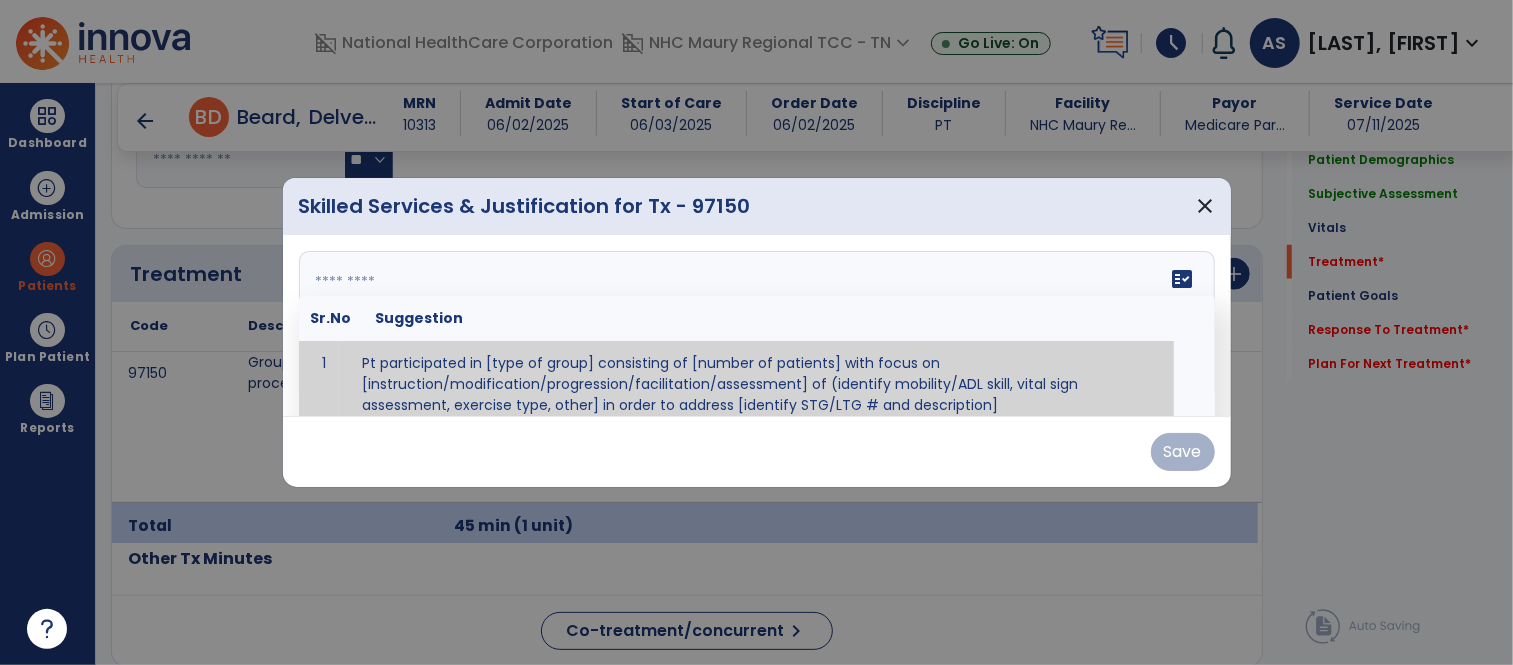 click on "fact_check  Sr.No Suggestion 1 Pt participated in [type of group] consisting of [number of patients] with focus on [instruction/modification/progression/facilitation/assessment] of (identify mobility/ADL skill, vital sign assessment, exercise type, other] in order to address [identify STG/LTG # and description]" at bounding box center (757, 326) 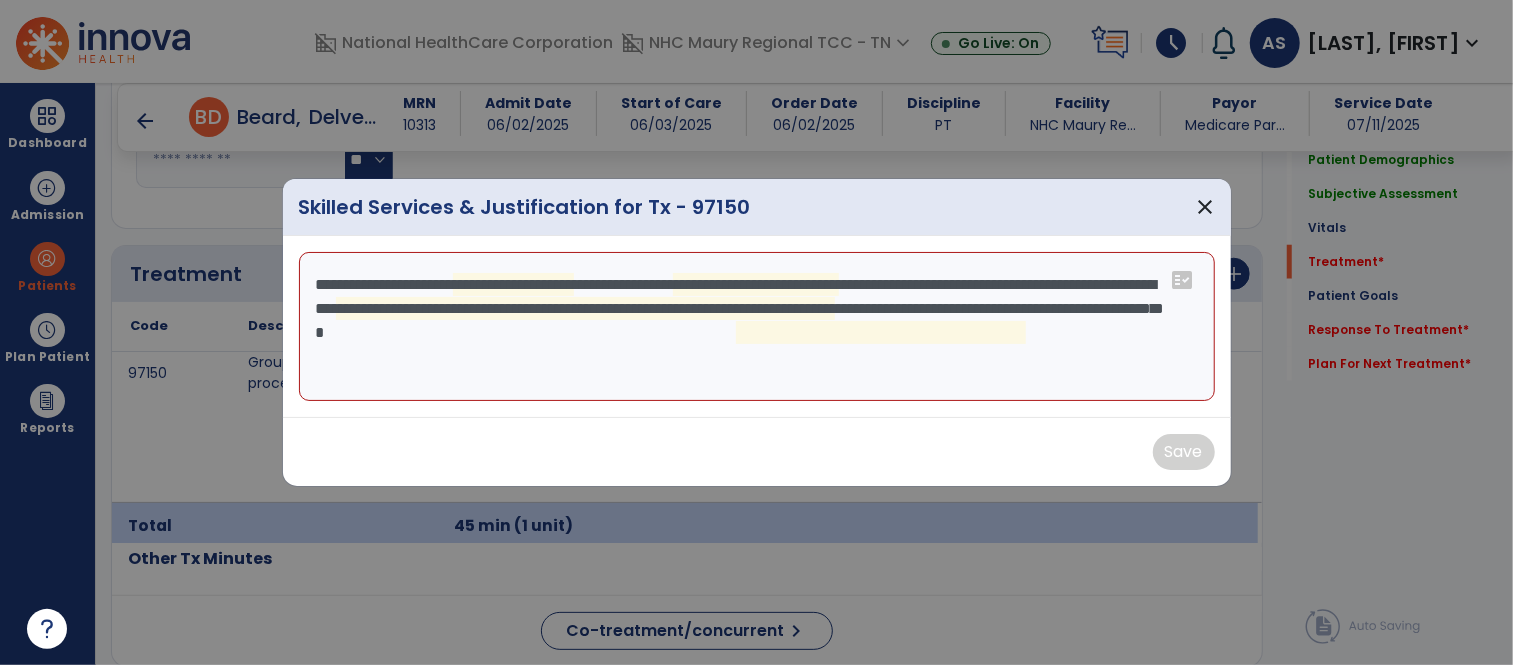 click on "**********" at bounding box center [757, 327] 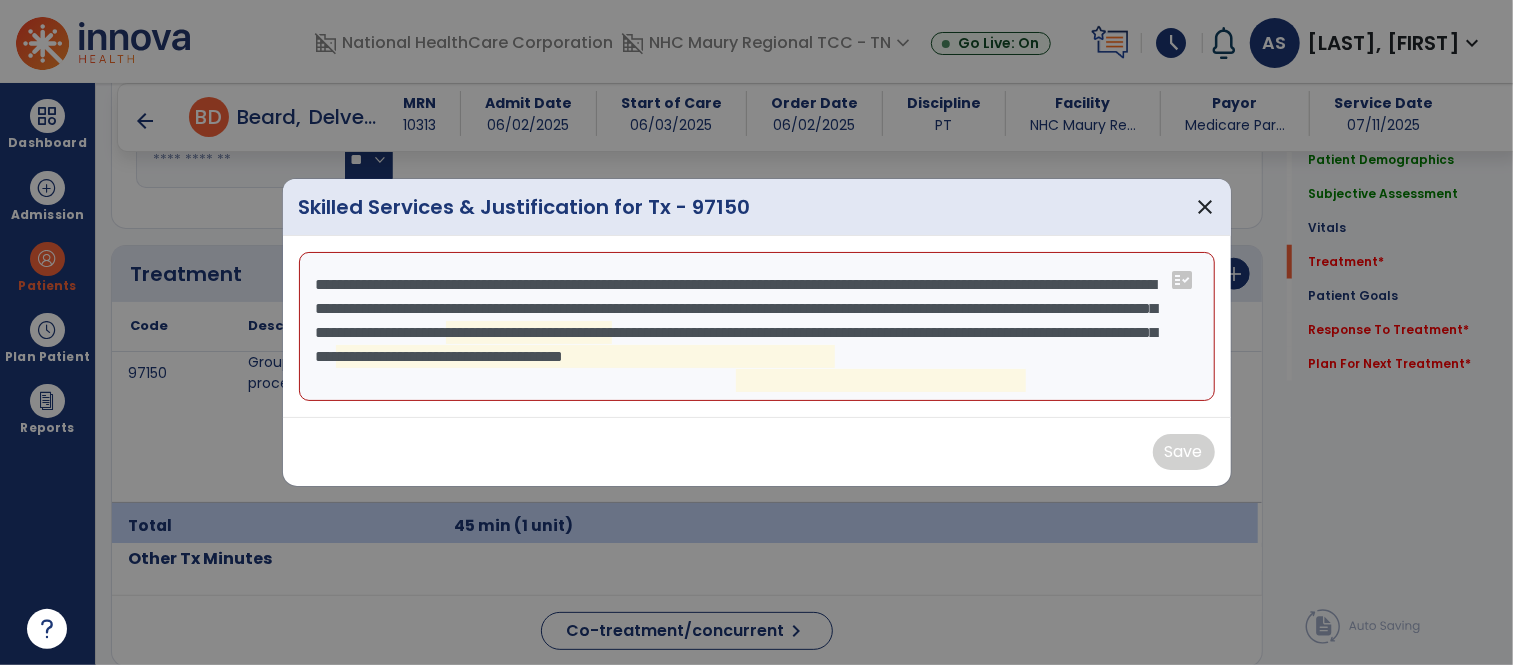 click on "**********" at bounding box center (757, 327) 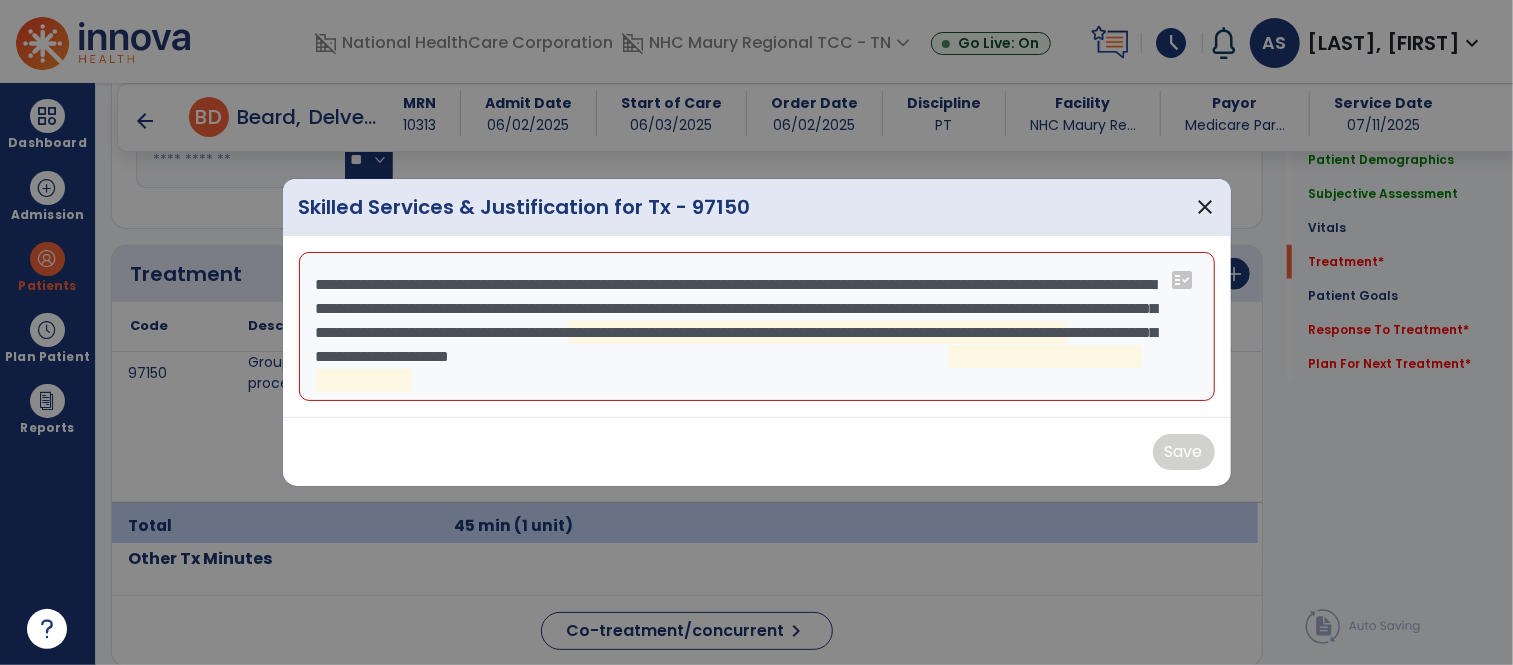click on "**********" at bounding box center [757, 327] 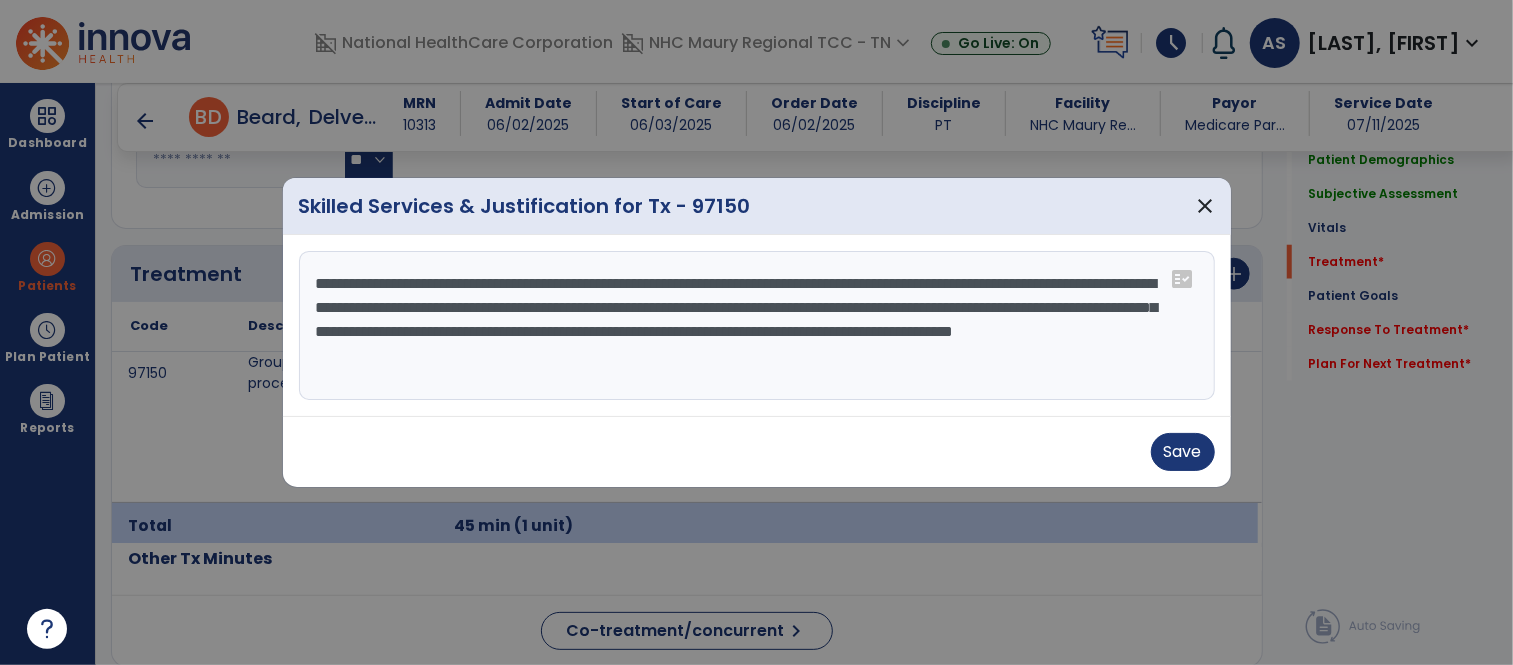 click on "**********" at bounding box center [757, 326] 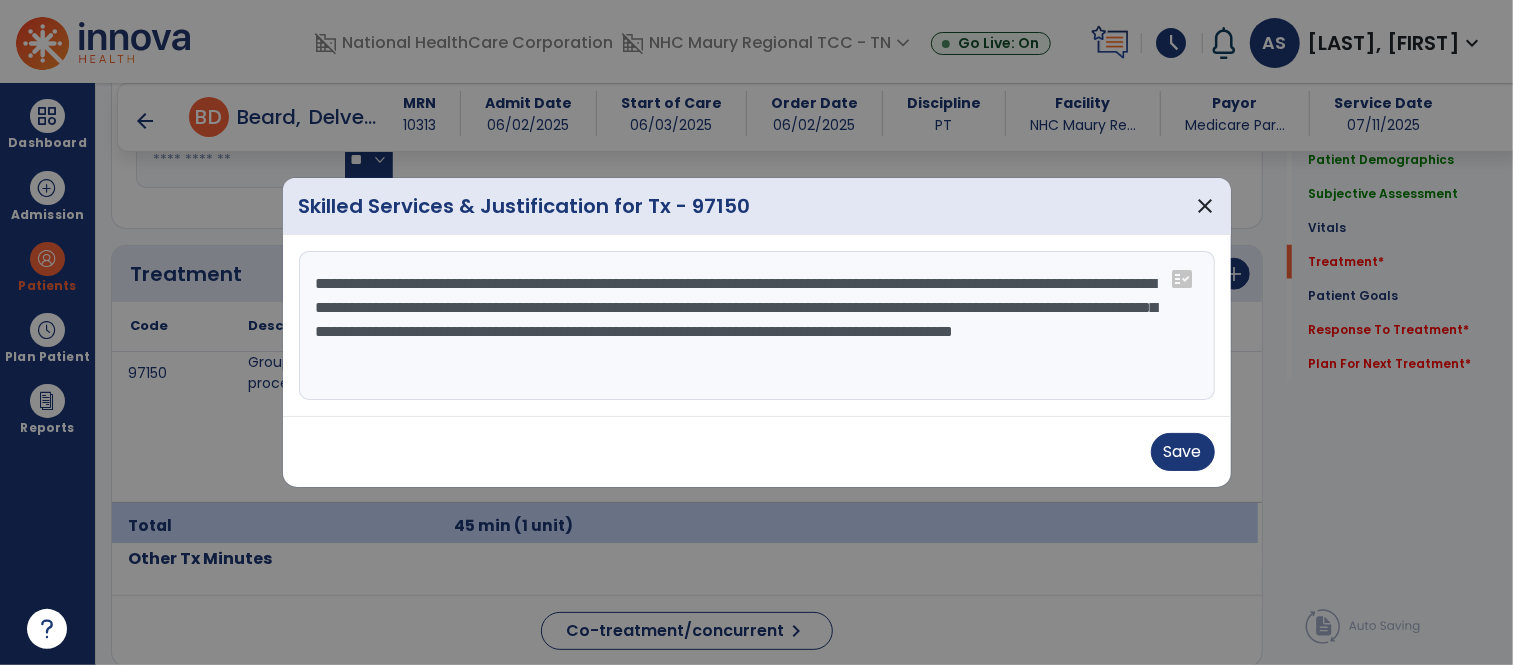 paste on "**********" 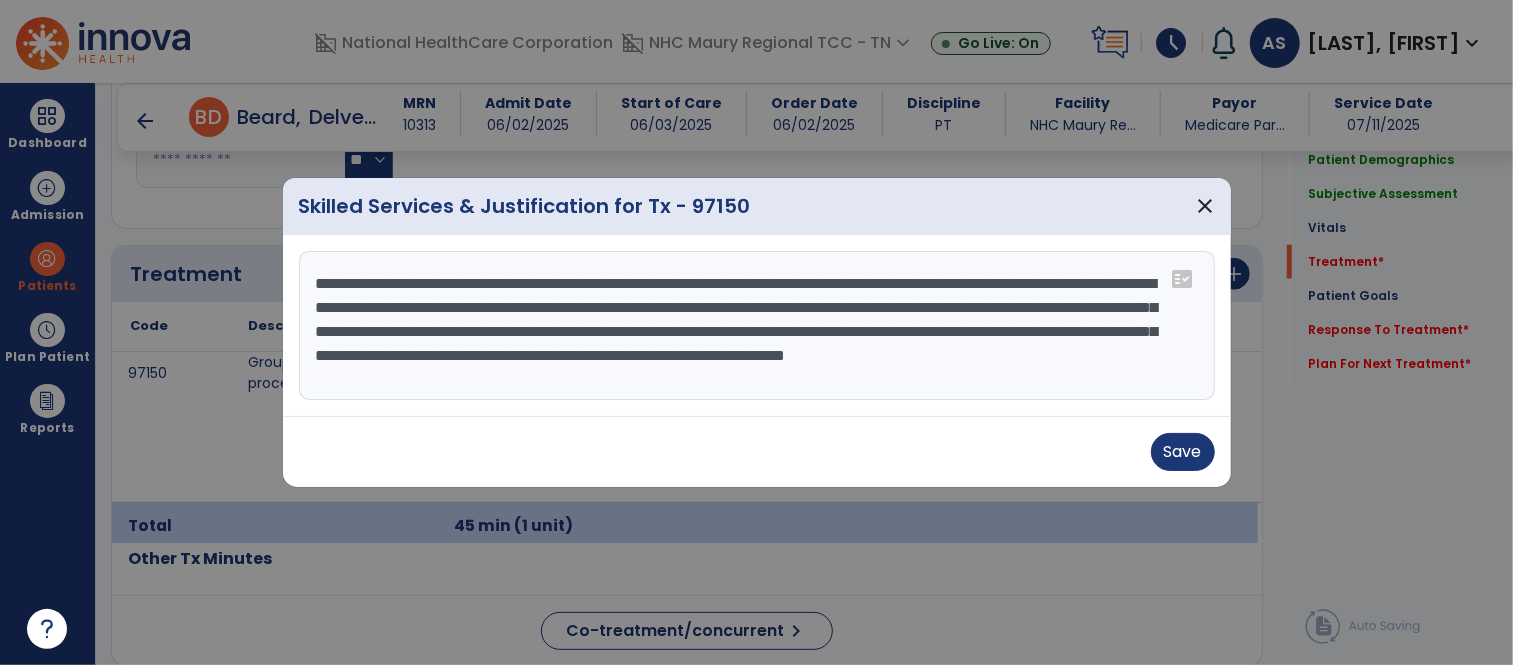 drag, startPoint x: 1028, startPoint y: 382, endPoint x: 244, endPoint y: 261, distance: 793.2824 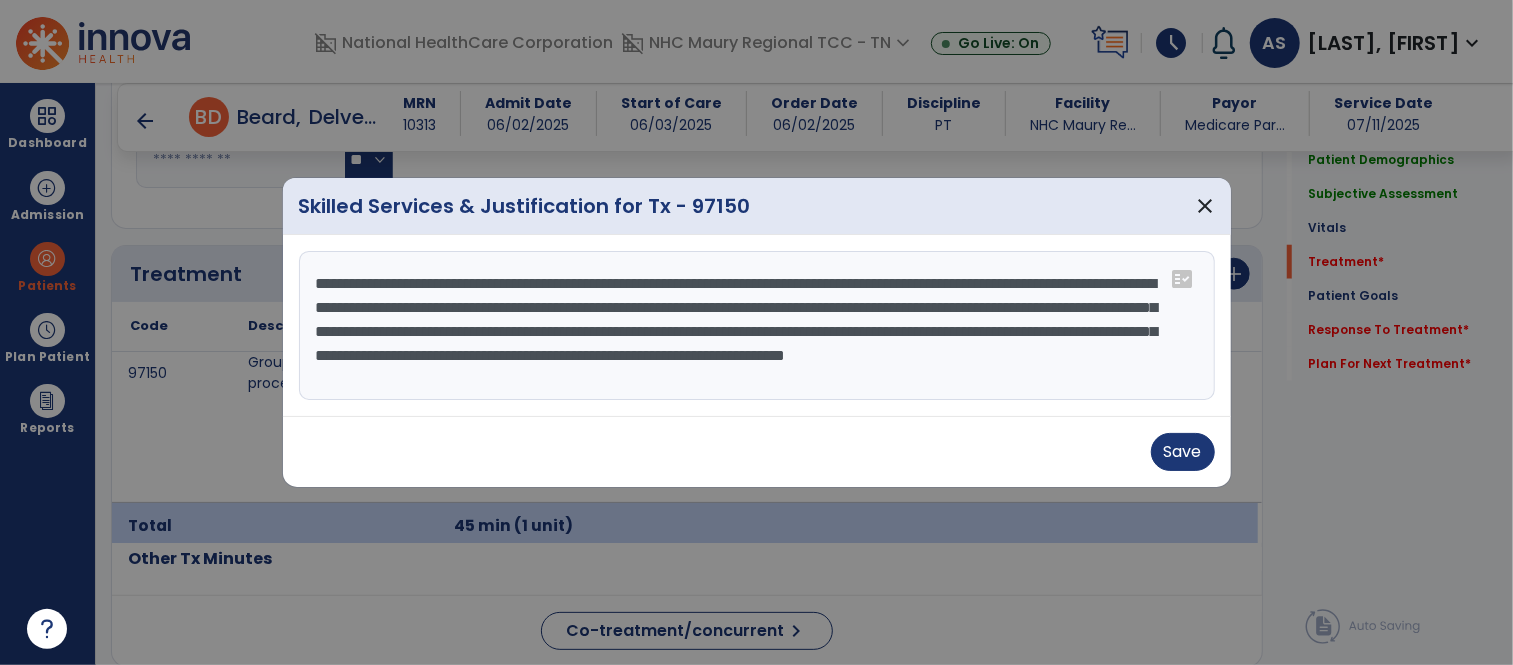 click on "Skilled Services & Justification for Tx - 97150   close  Pt participated in B LE stretching and strengthening TE with ankle 1# aw, FWW safety training, w/c safety training with unlocking and locking w/c, standing dynamic balance with bean bag and ring toss without UE use consisting of 6 with focus on instruction for improved ROM, strengthening of B LE, breathing TE to improve function of transfers, ambulation and standing dynamic balance.  Group therapy setting beneficial to patient for encouragement for improve participation and increase function.   fact_check   Save" at bounding box center (756, 332) 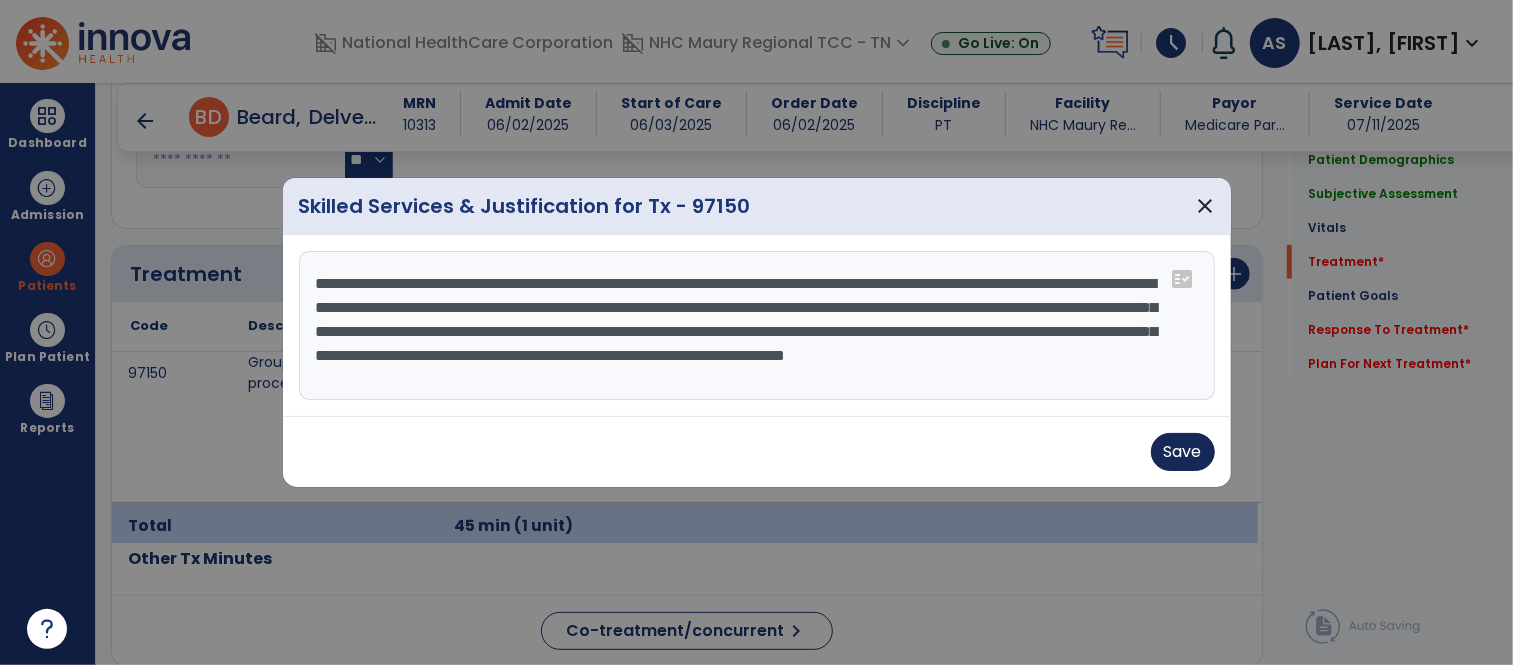 type on "**********" 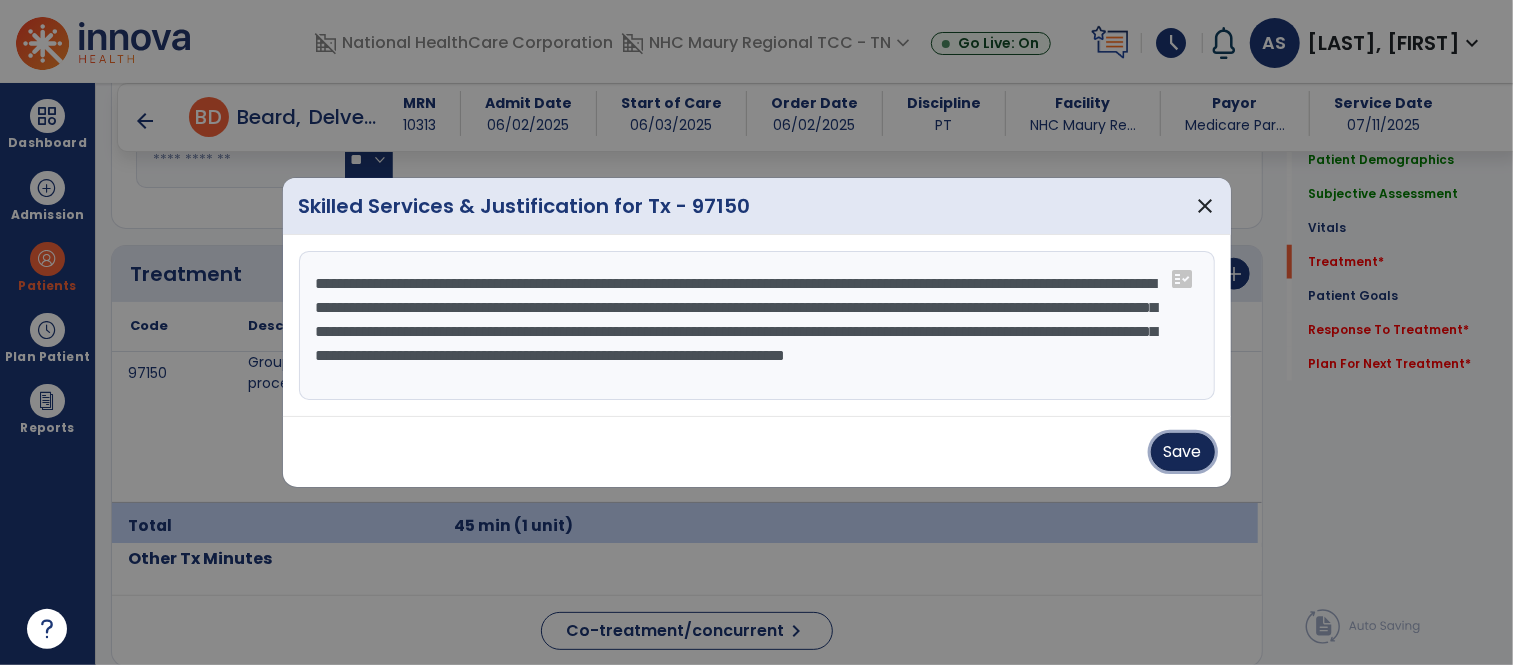 click on "Save" at bounding box center [1183, 452] 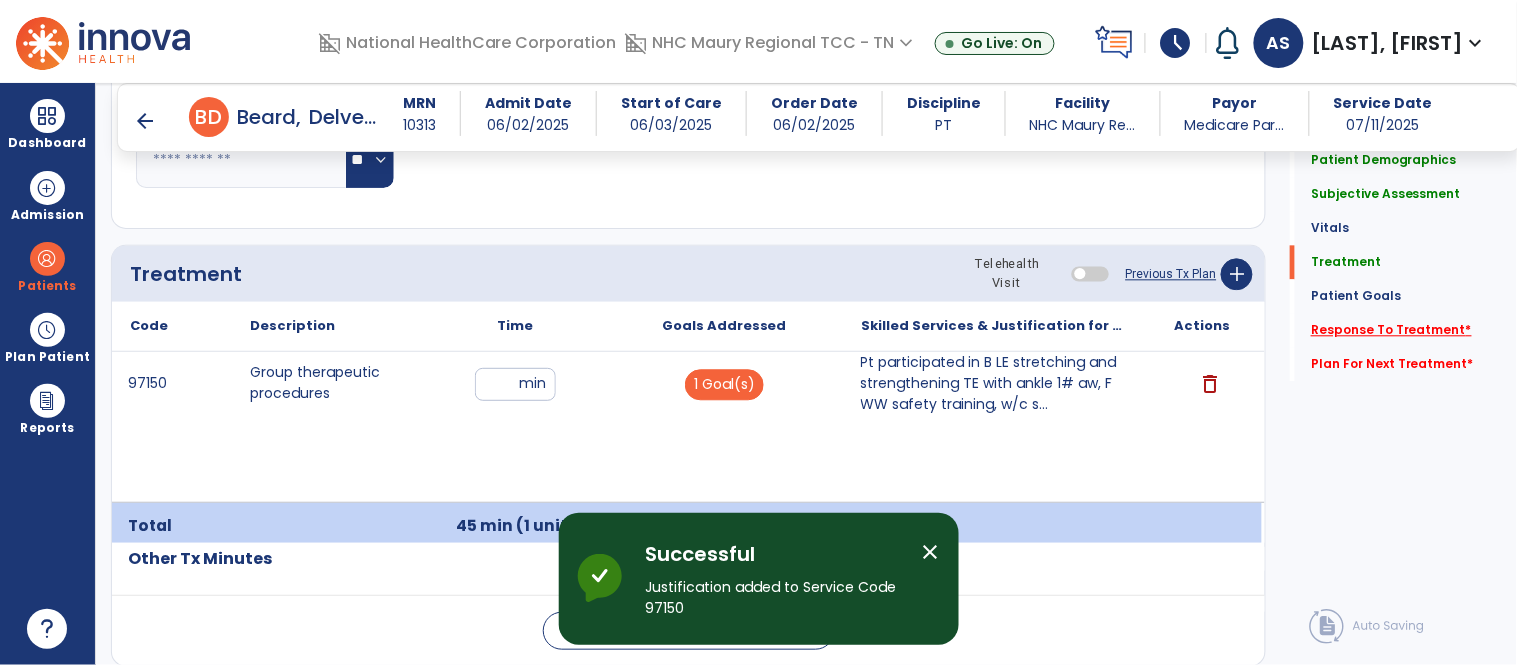 click on "Response To Treatment   *" 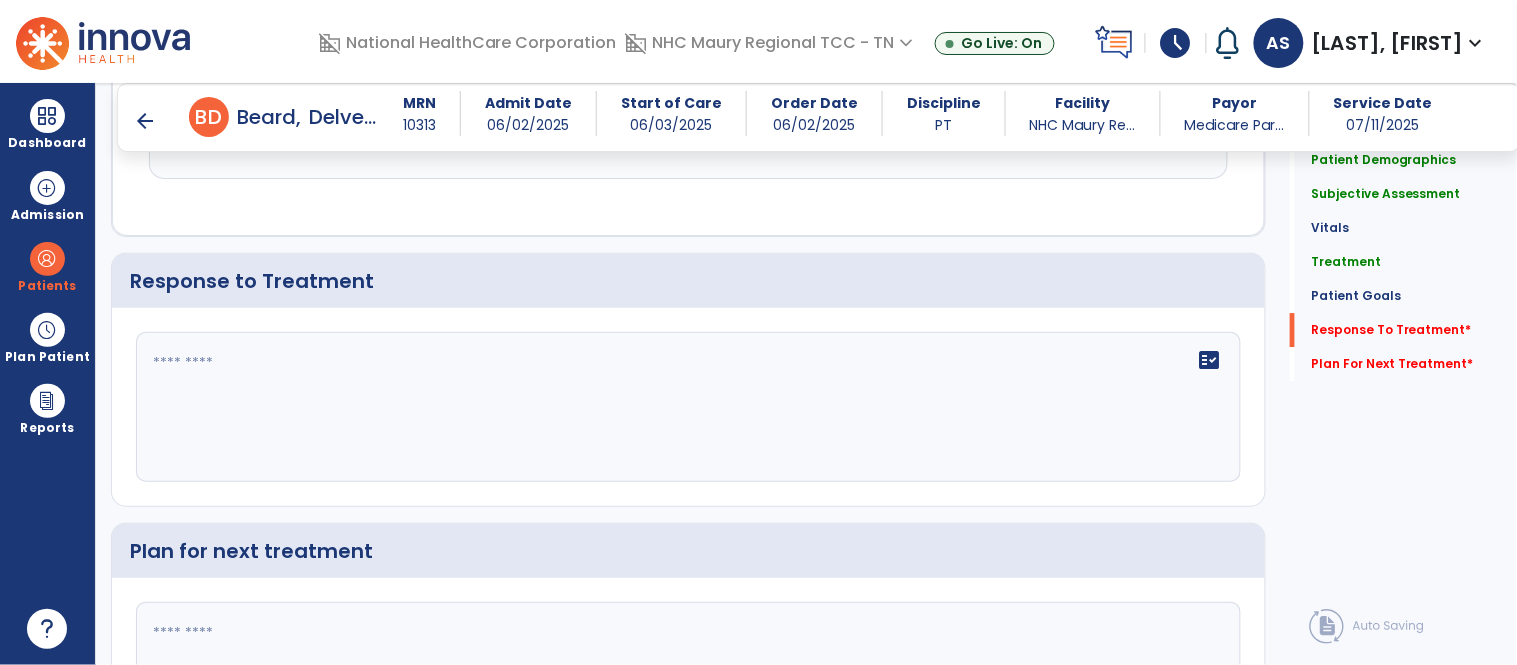 scroll, scrollTop: 3492, scrollLeft: 0, axis: vertical 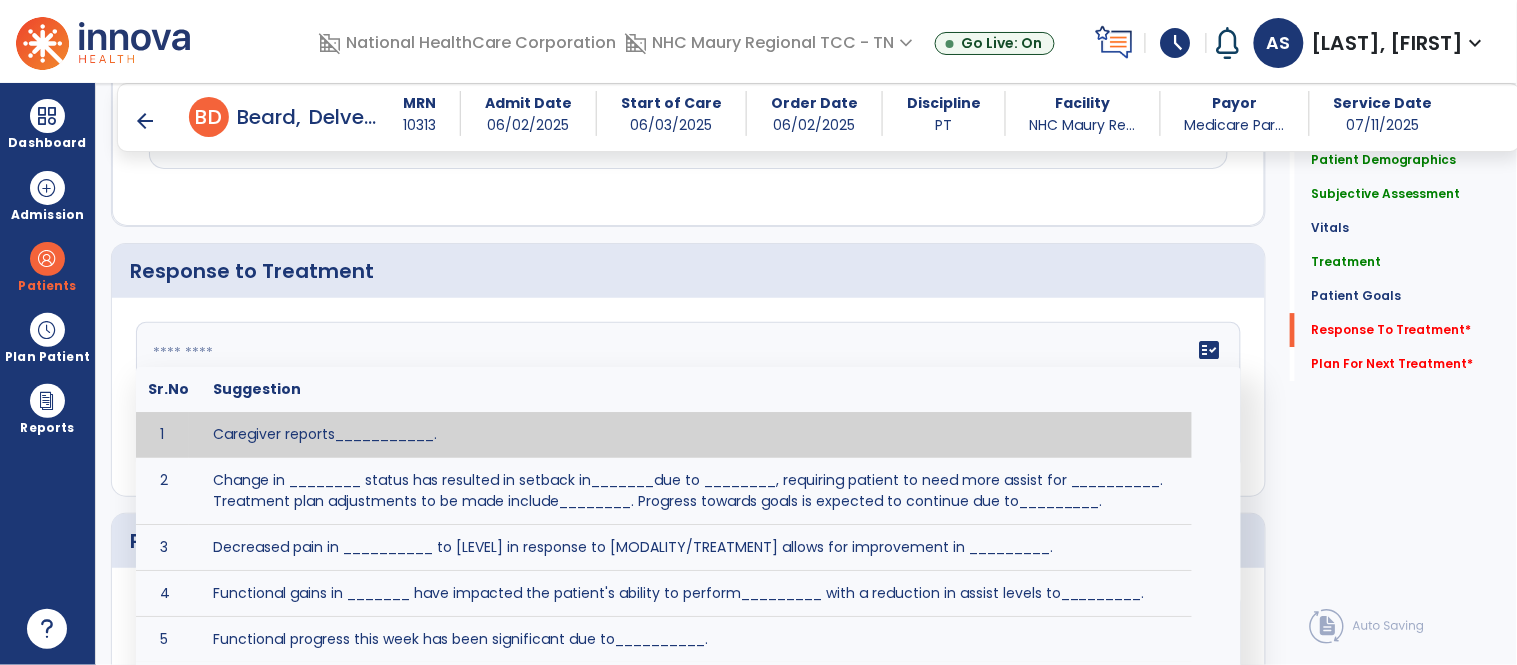 click 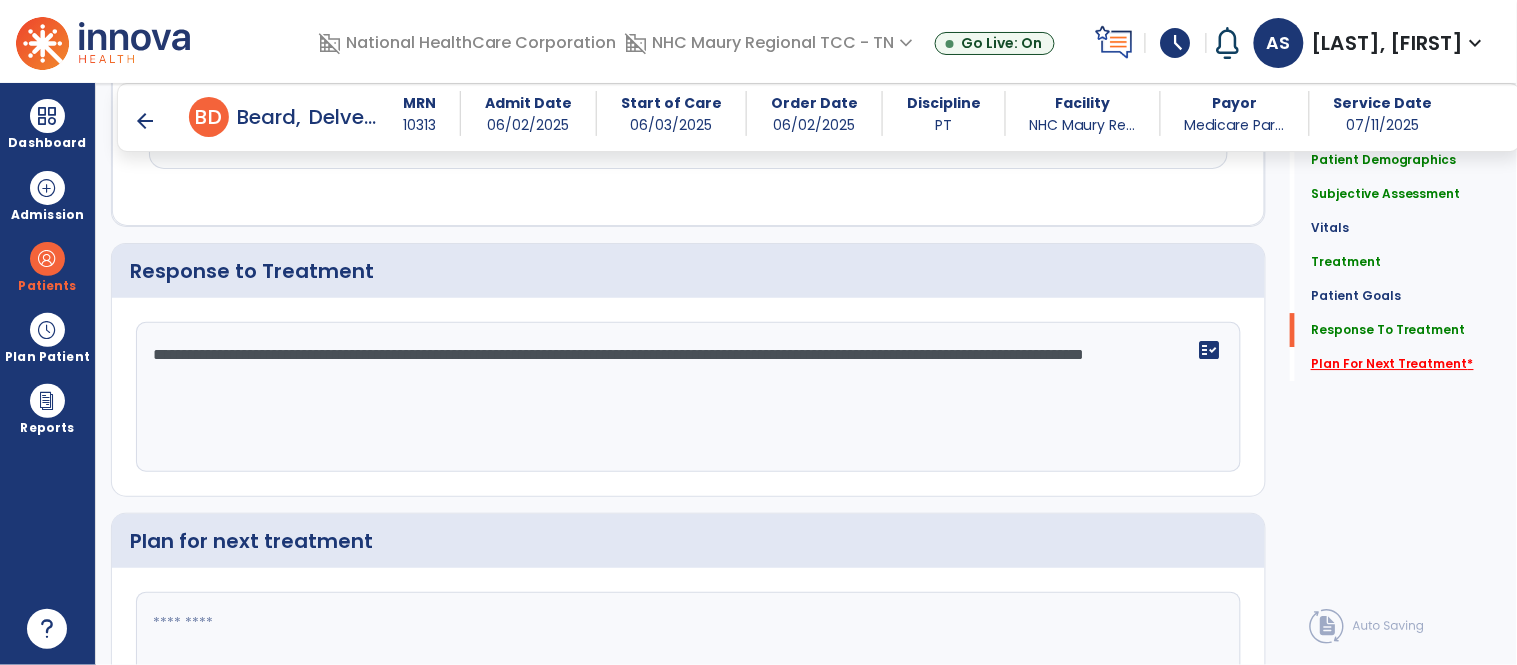 type on "**********" 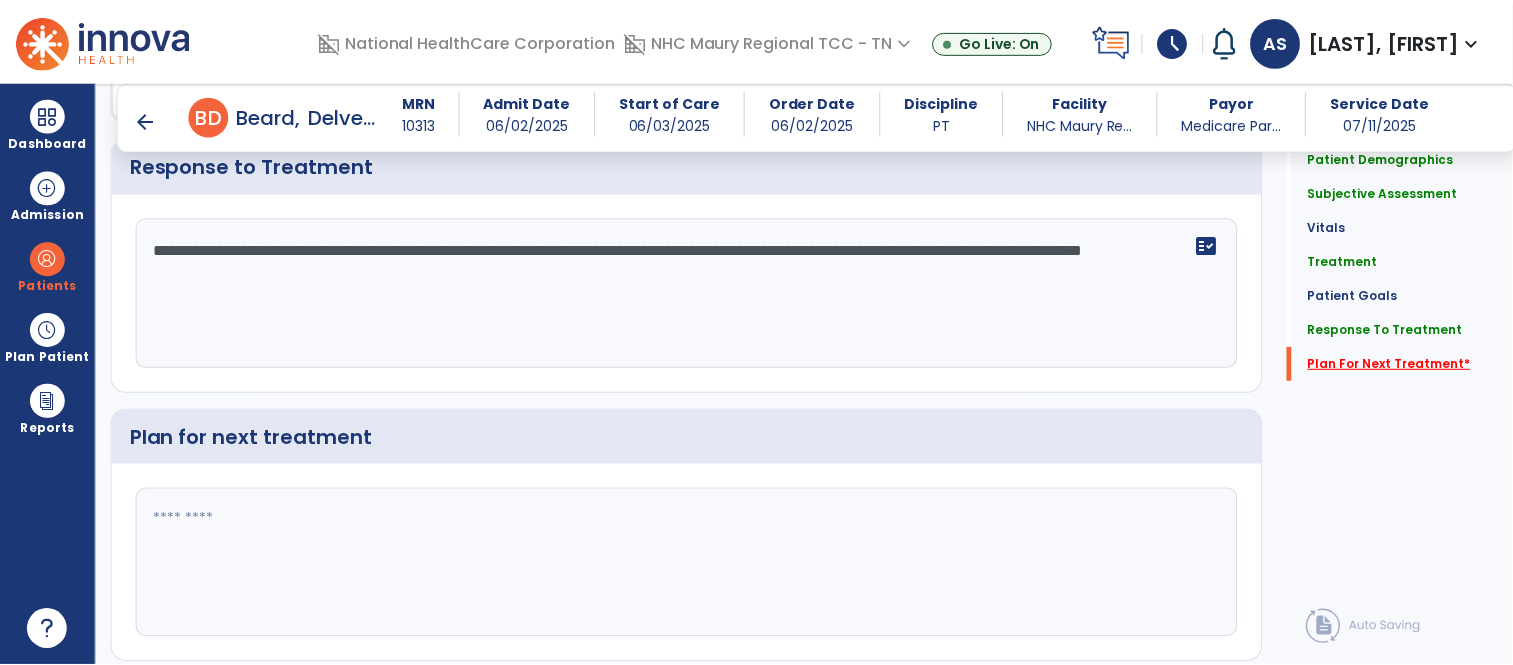 scroll, scrollTop: 3664, scrollLeft: 0, axis: vertical 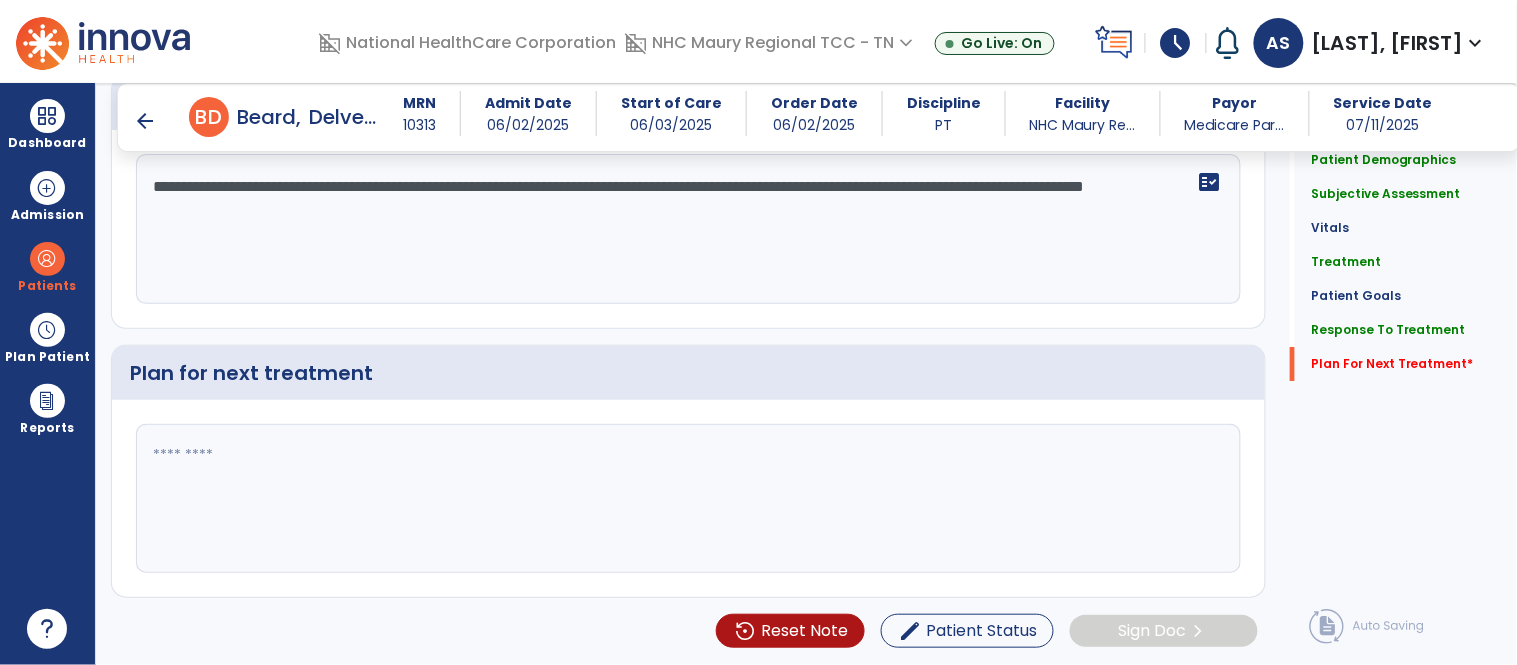 click 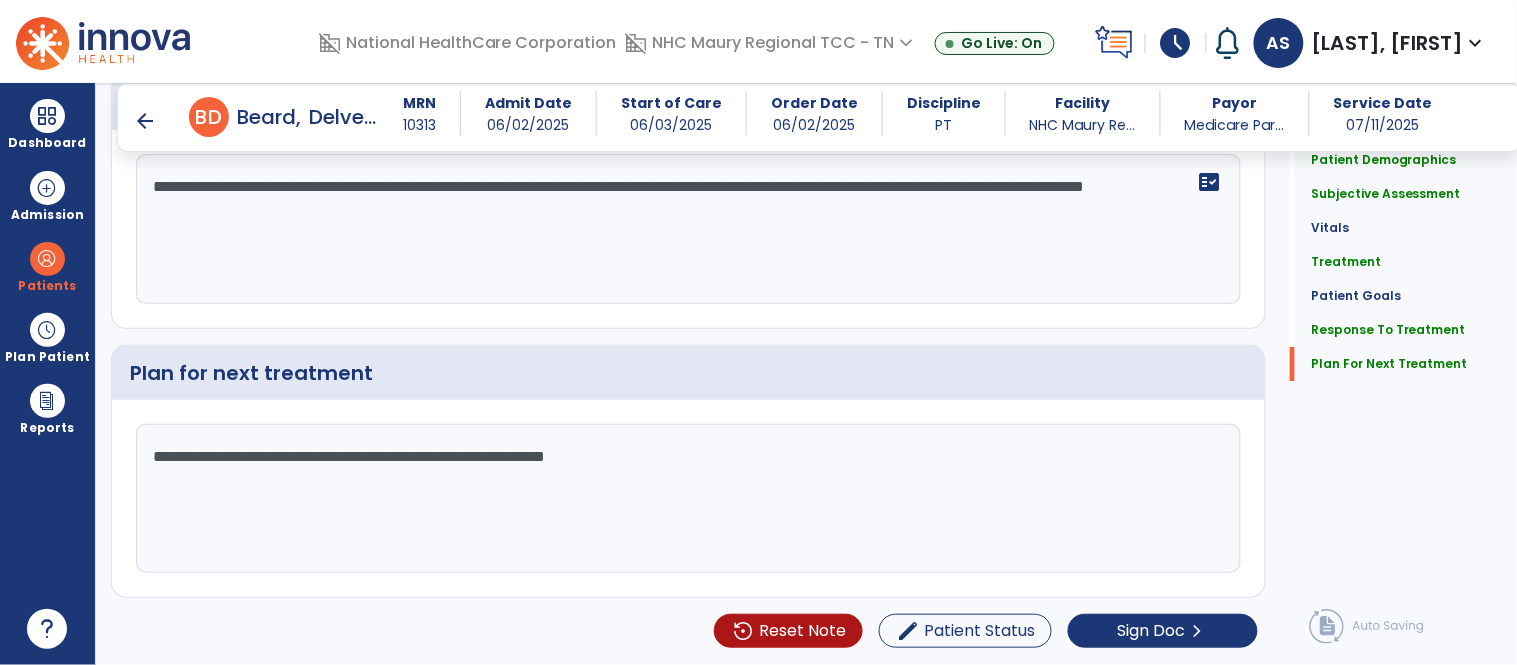 type on "**********" 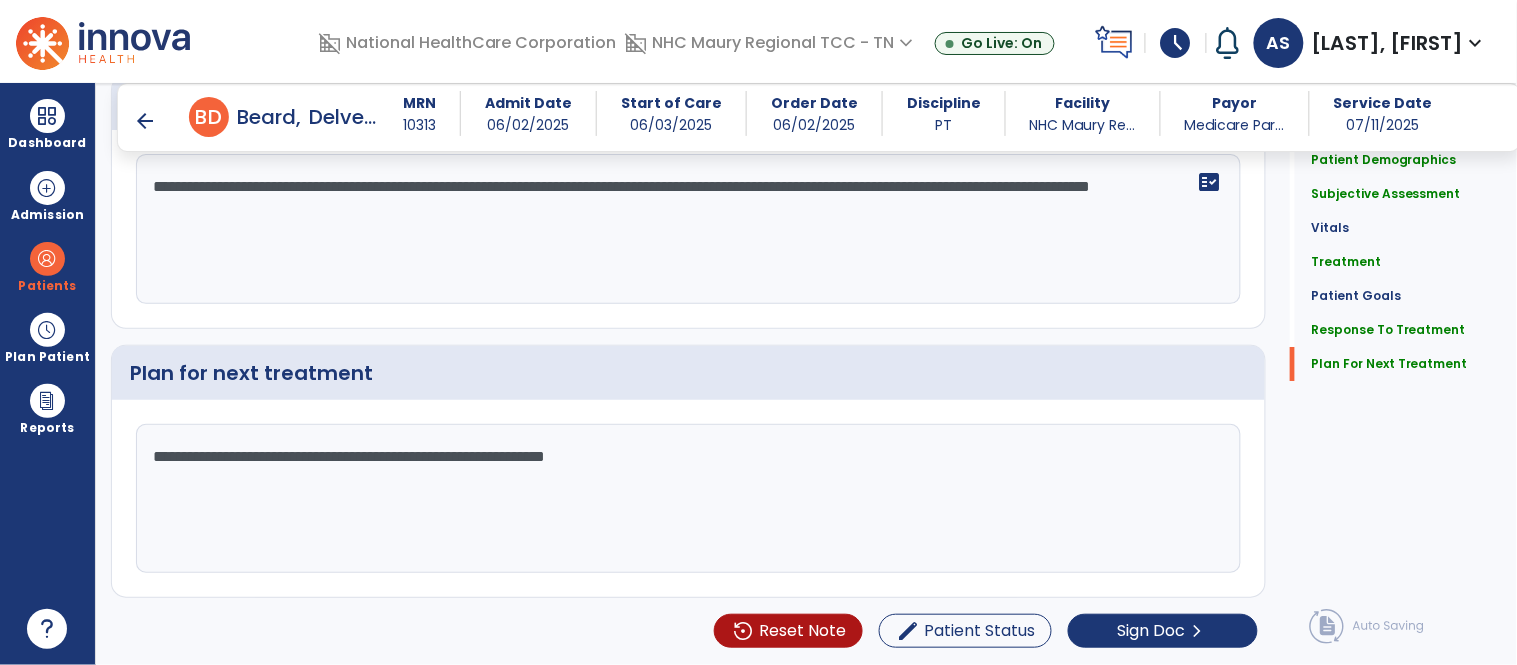 type on "**********" 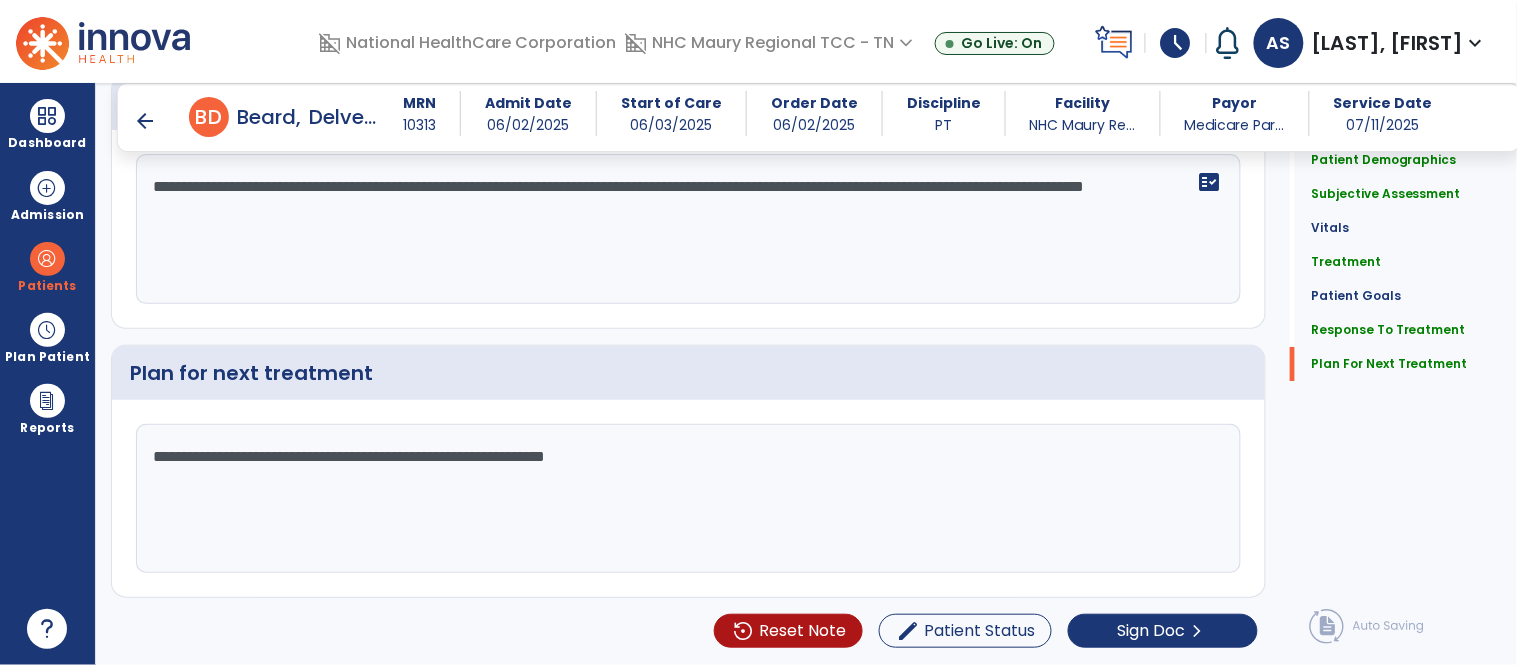 click on "**********" 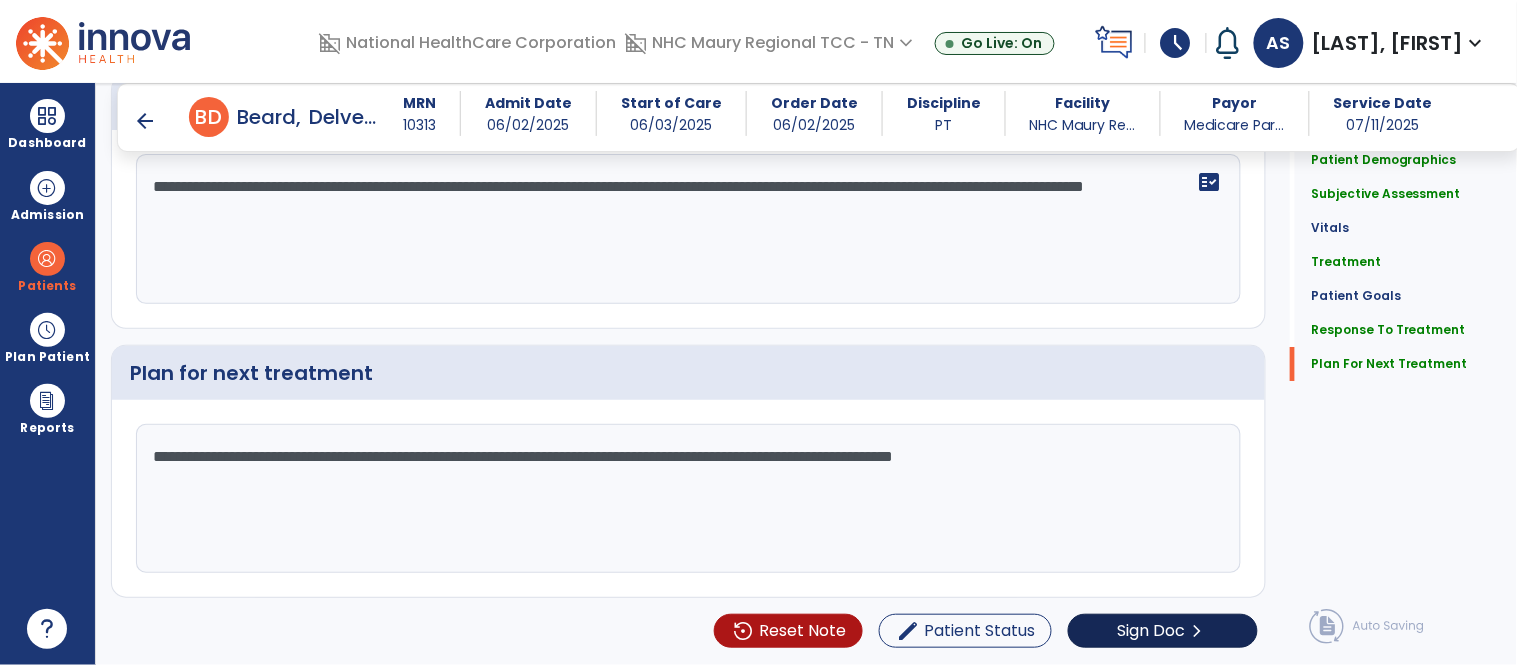 type on "**********" 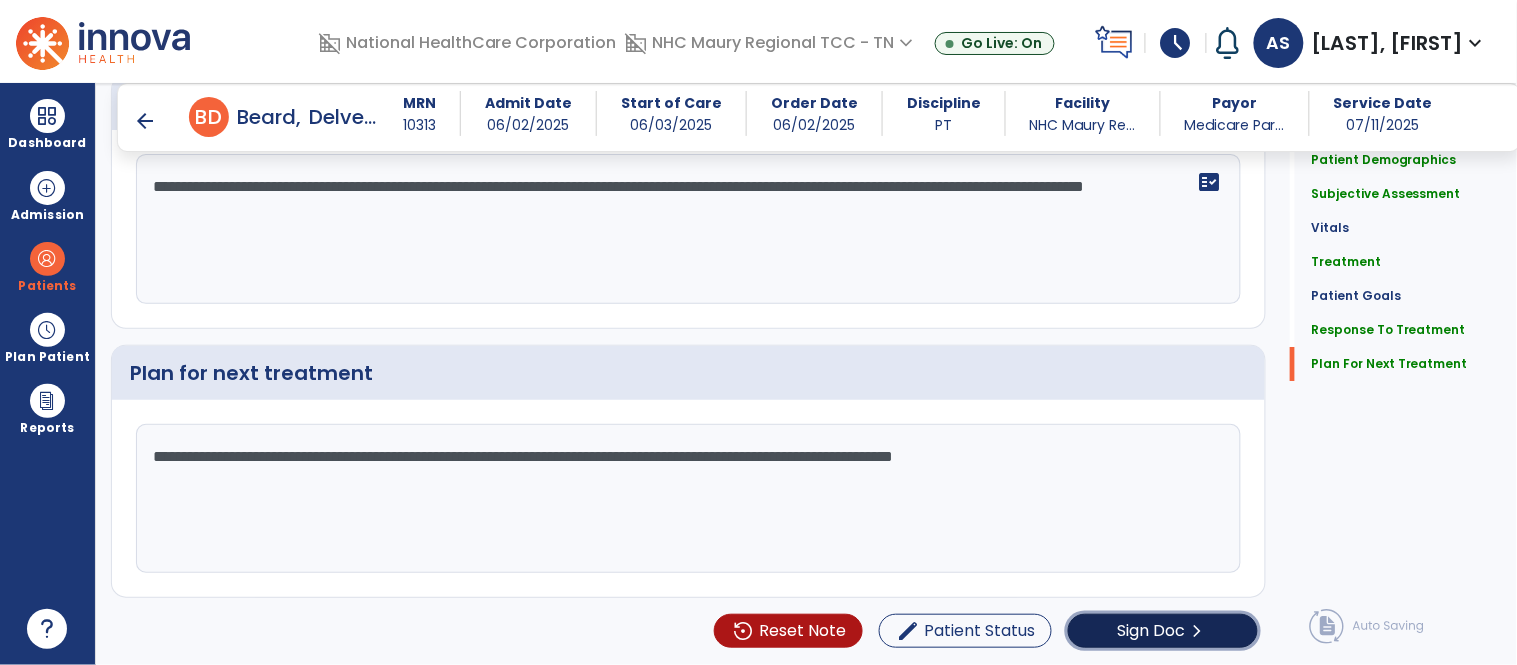click on "Sign Doc  chevron_right" 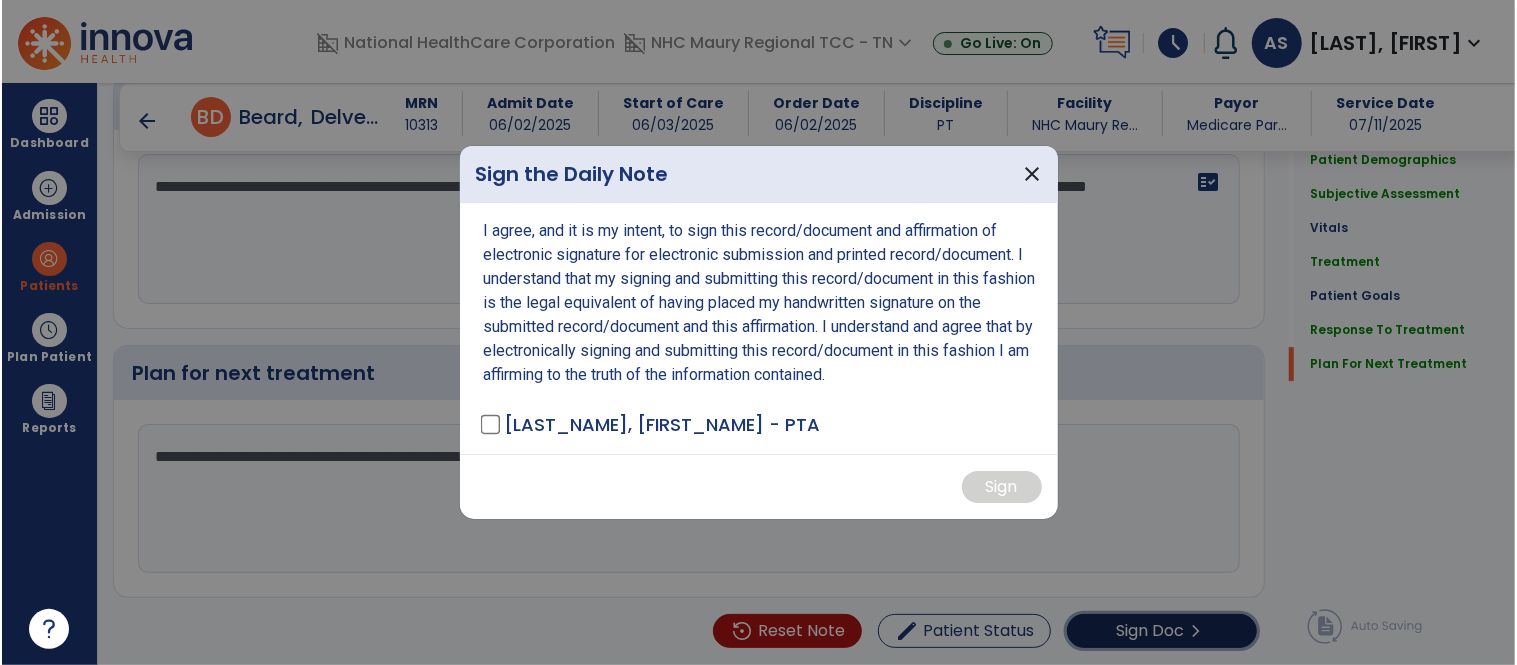 scroll, scrollTop: 3664, scrollLeft: 0, axis: vertical 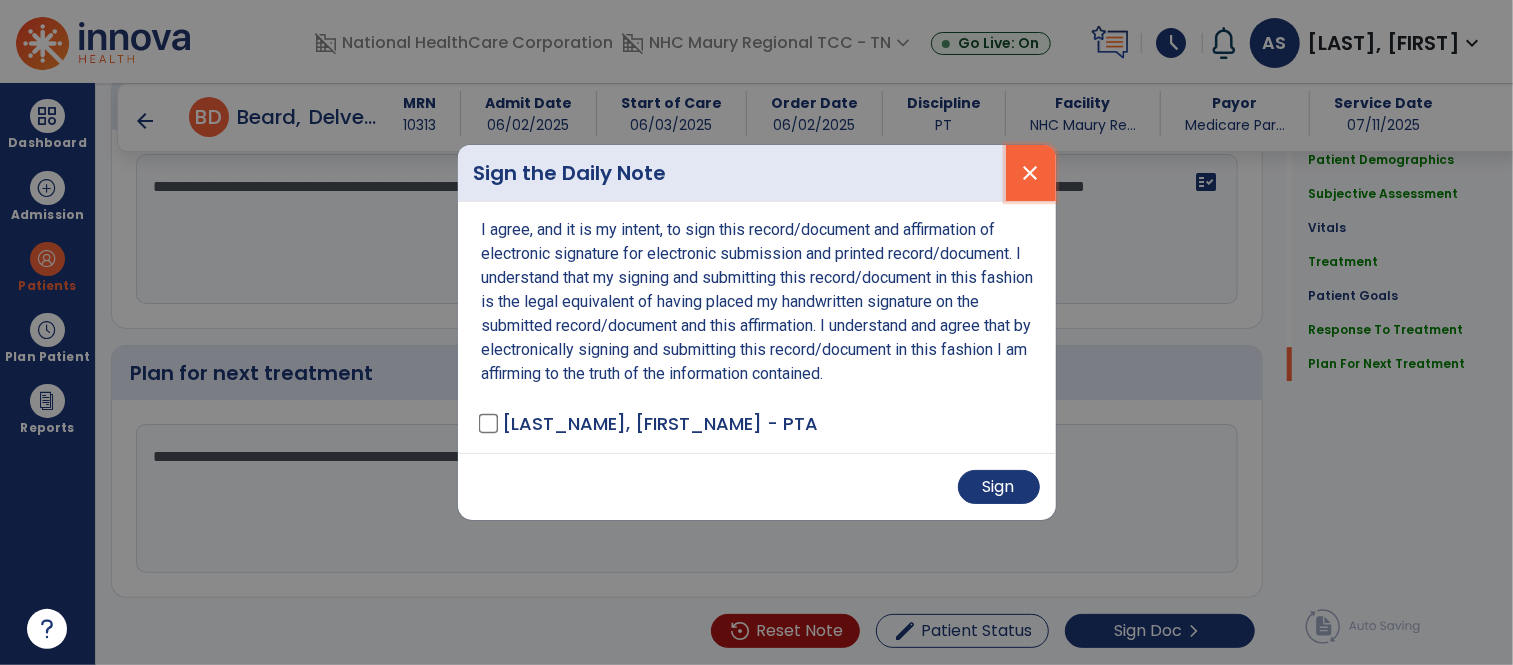 click on "close" at bounding box center [1031, 173] 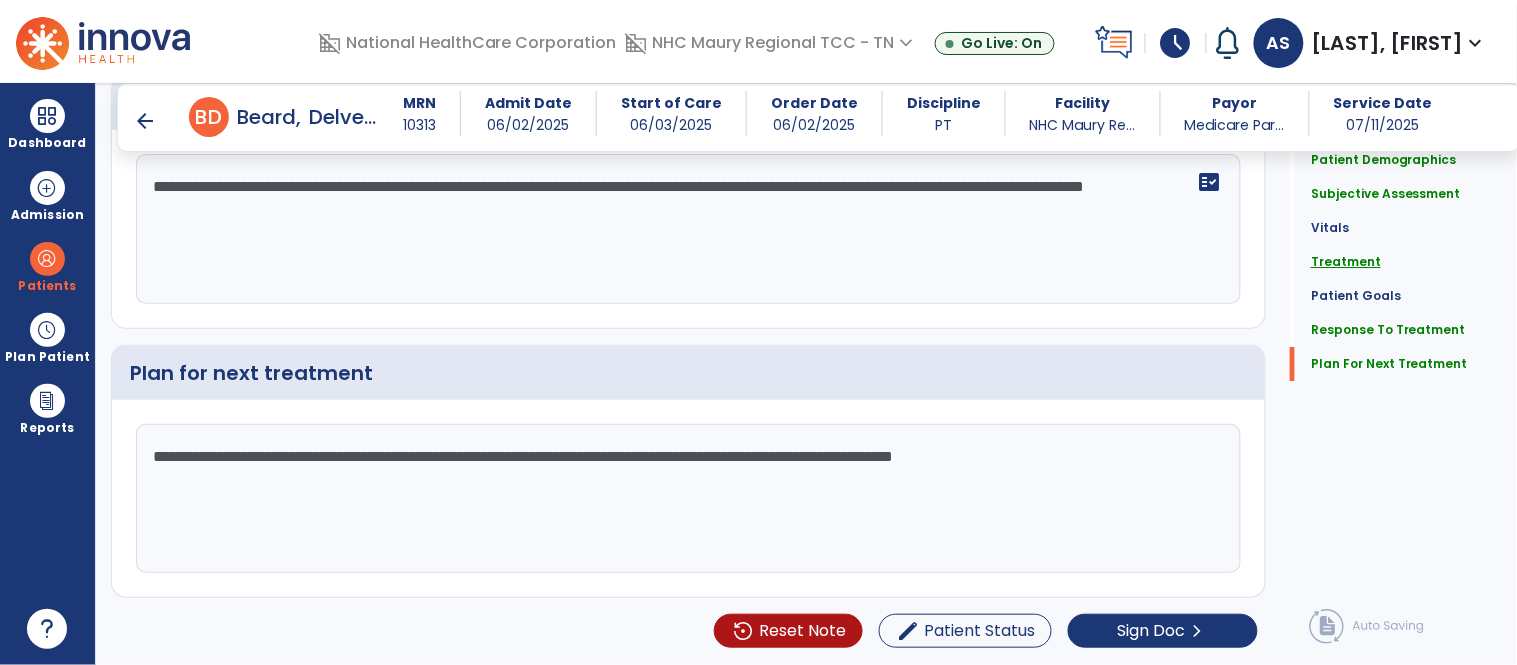 click on "Treatment" 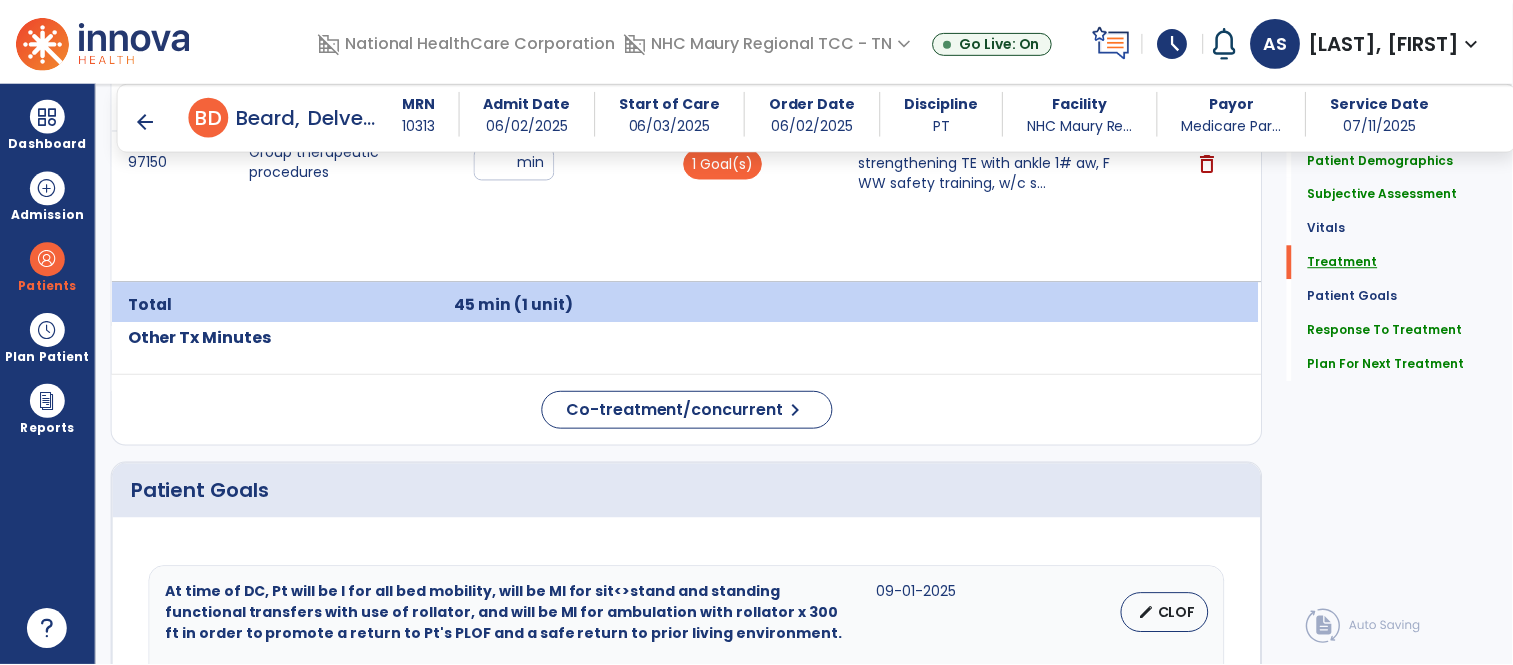 scroll, scrollTop: 1197, scrollLeft: 0, axis: vertical 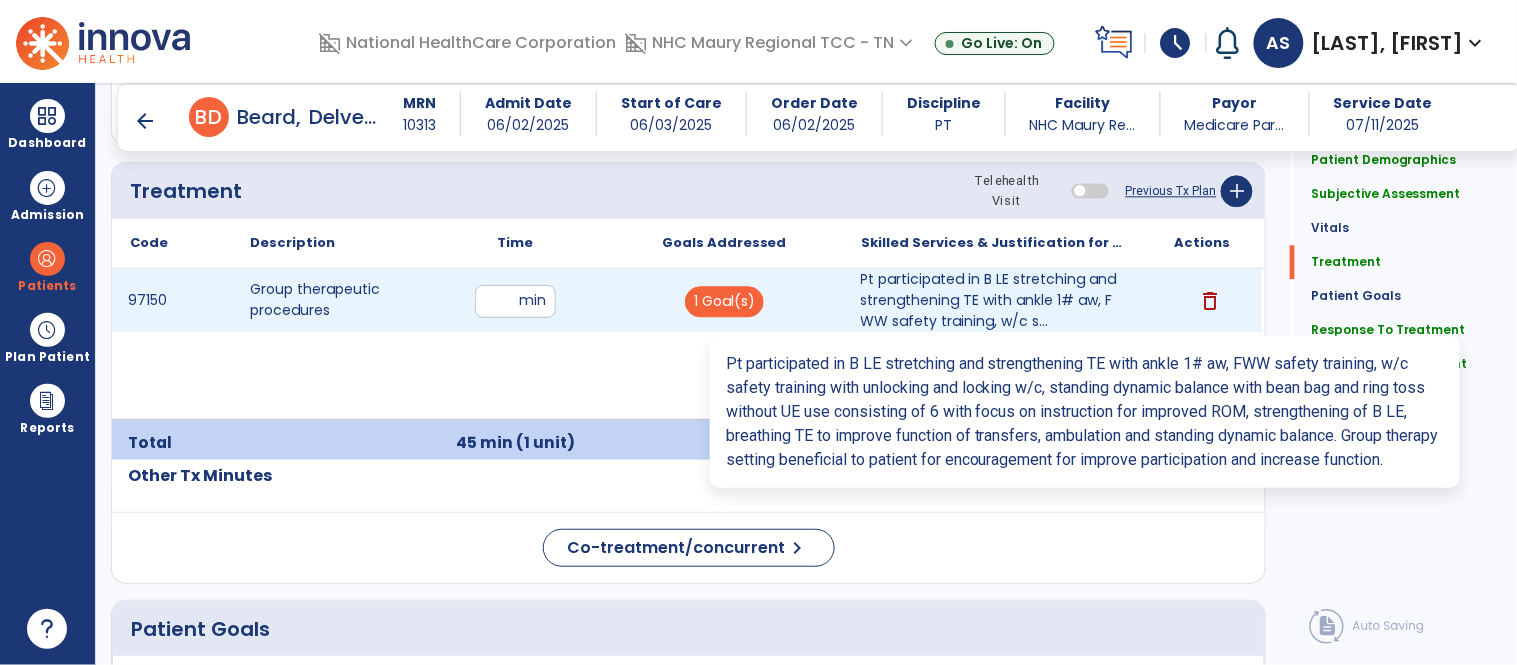 click on "Pt participated in B LE stretching and strengthening TE with ankle 1# aw, FWW safety training, w/c s..." at bounding box center (993, 300) 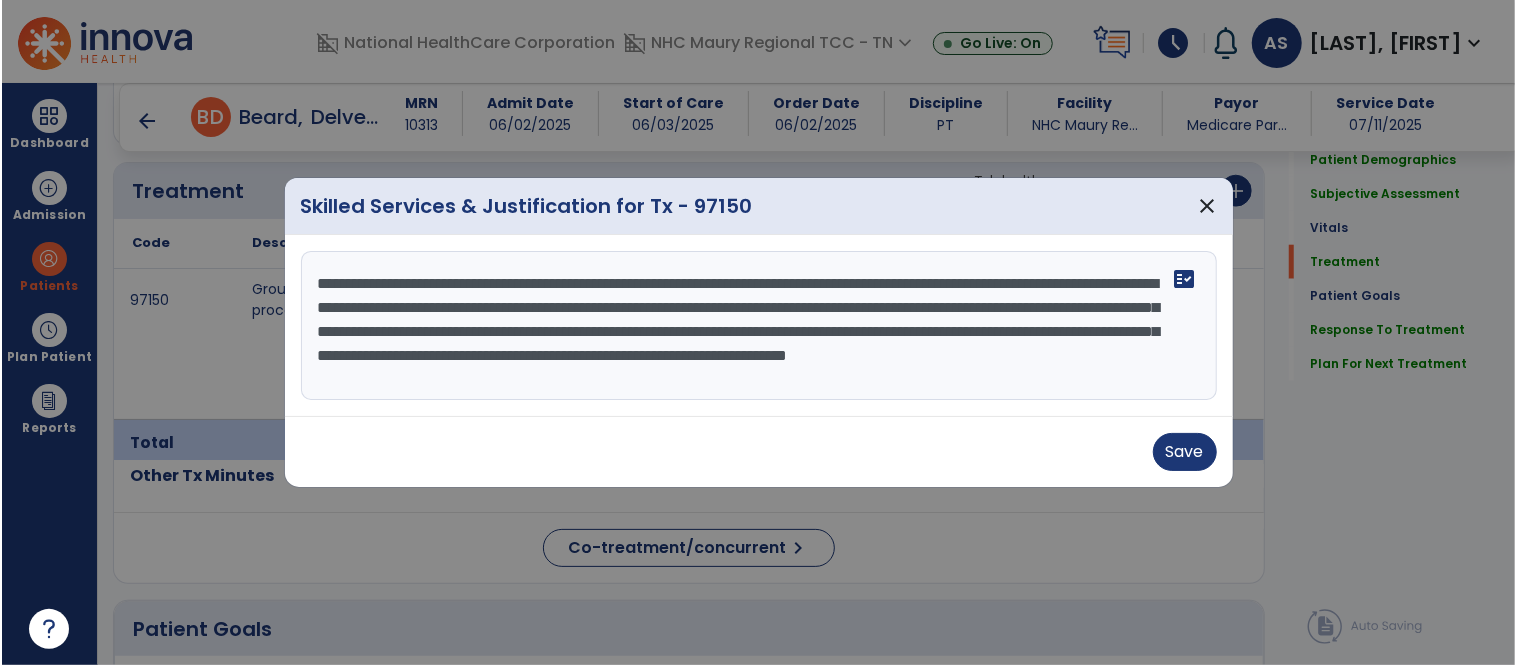 scroll, scrollTop: 1197, scrollLeft: 0, axis: vertical 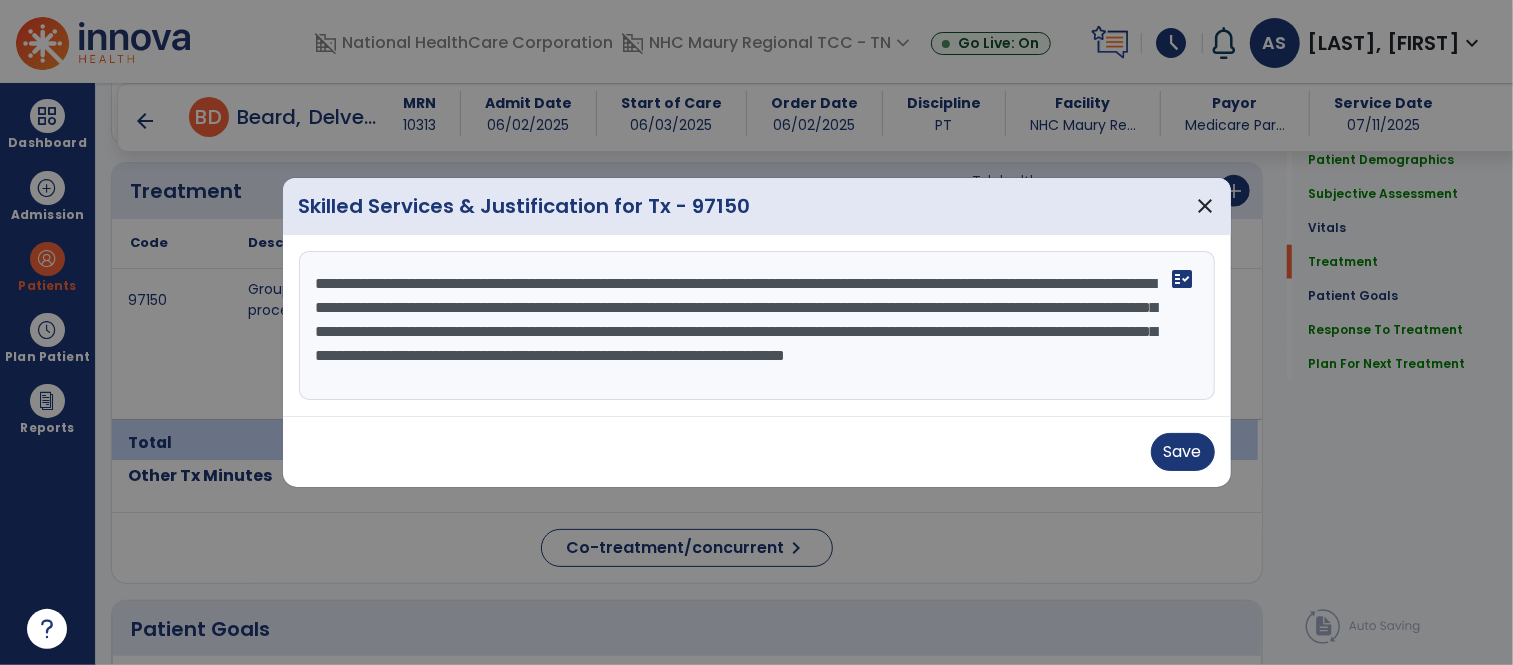 drag, startPoint x: 305, startPoint y: 275, endPoint x: 1038, endPoint y: 444, distance: 752.23004 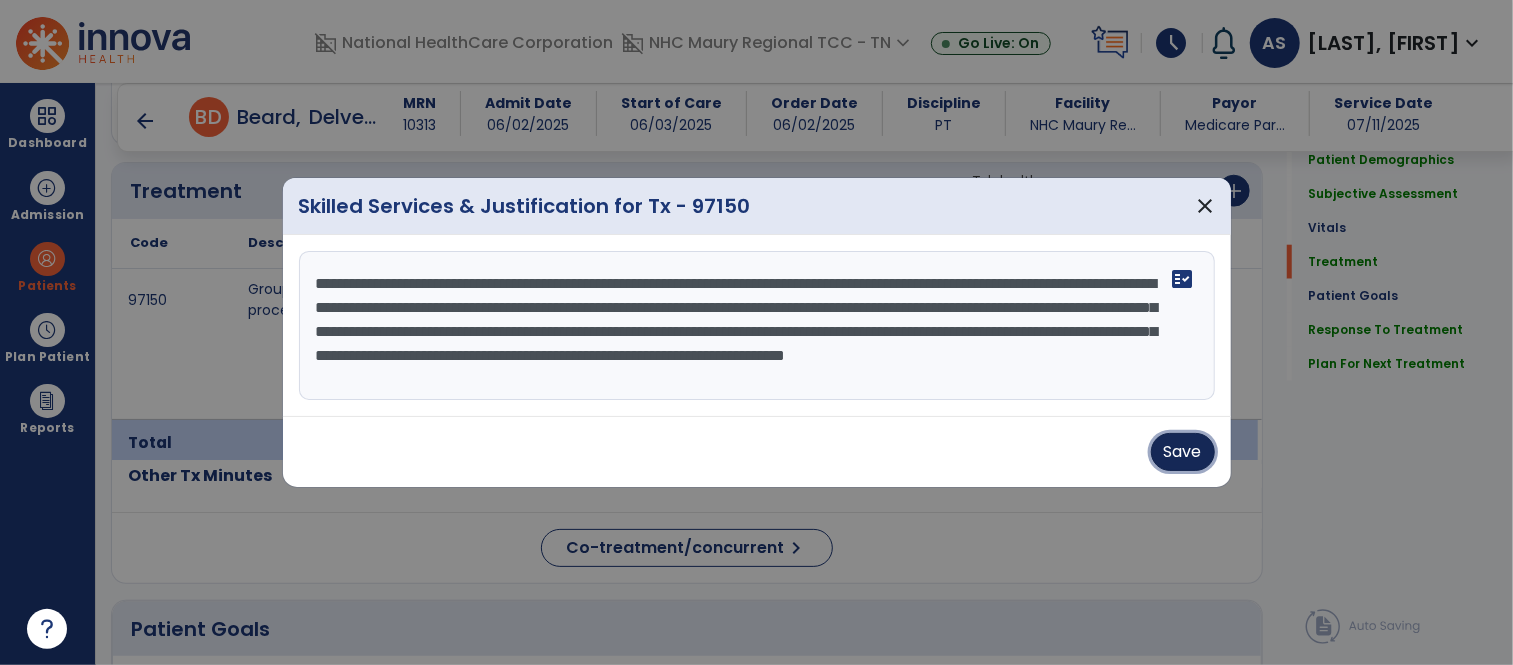 click on "Save" at bounding box center (1183, 452) 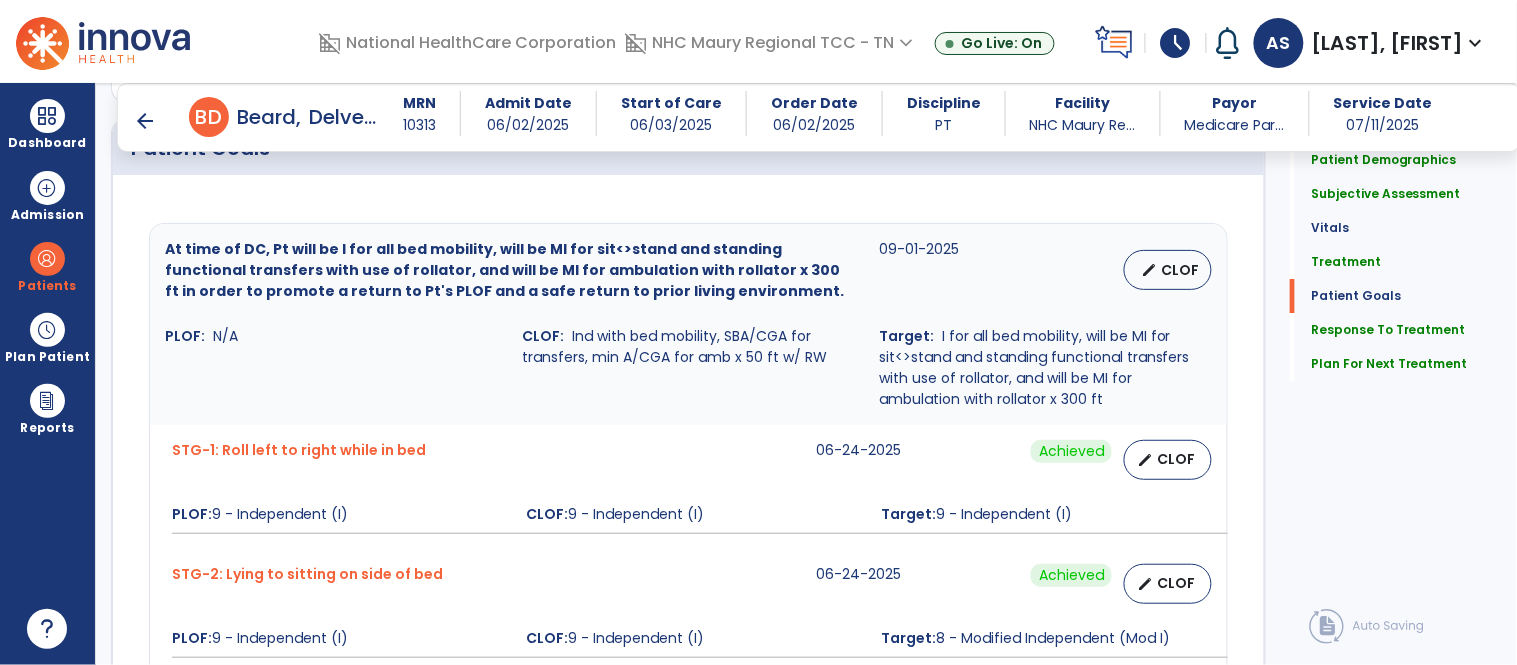scroll, scrollTop: 1670, scrollLeft: 0, axis: vertical 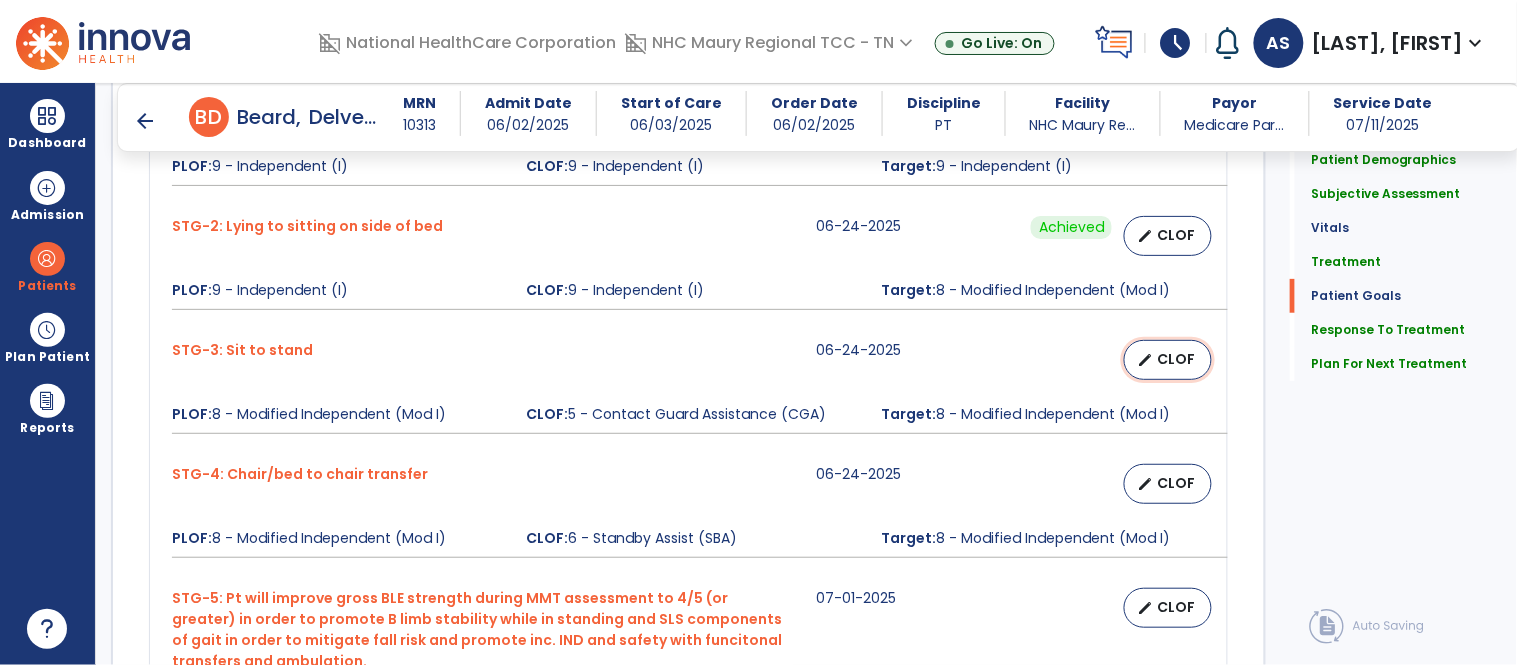 click on "CLOF" at bounding box center [1176, 359] 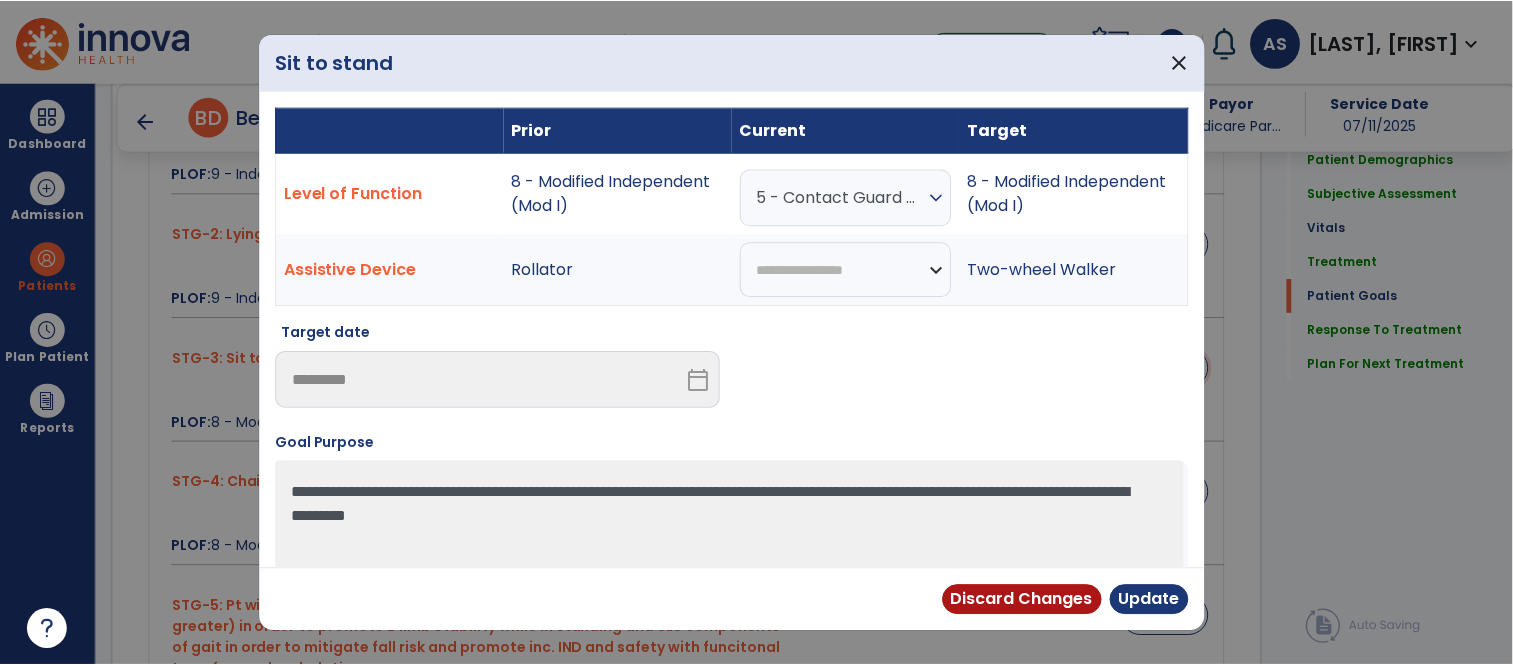 scroll, scrollTop: 2026, scrollLeft: 0, axis: vertical 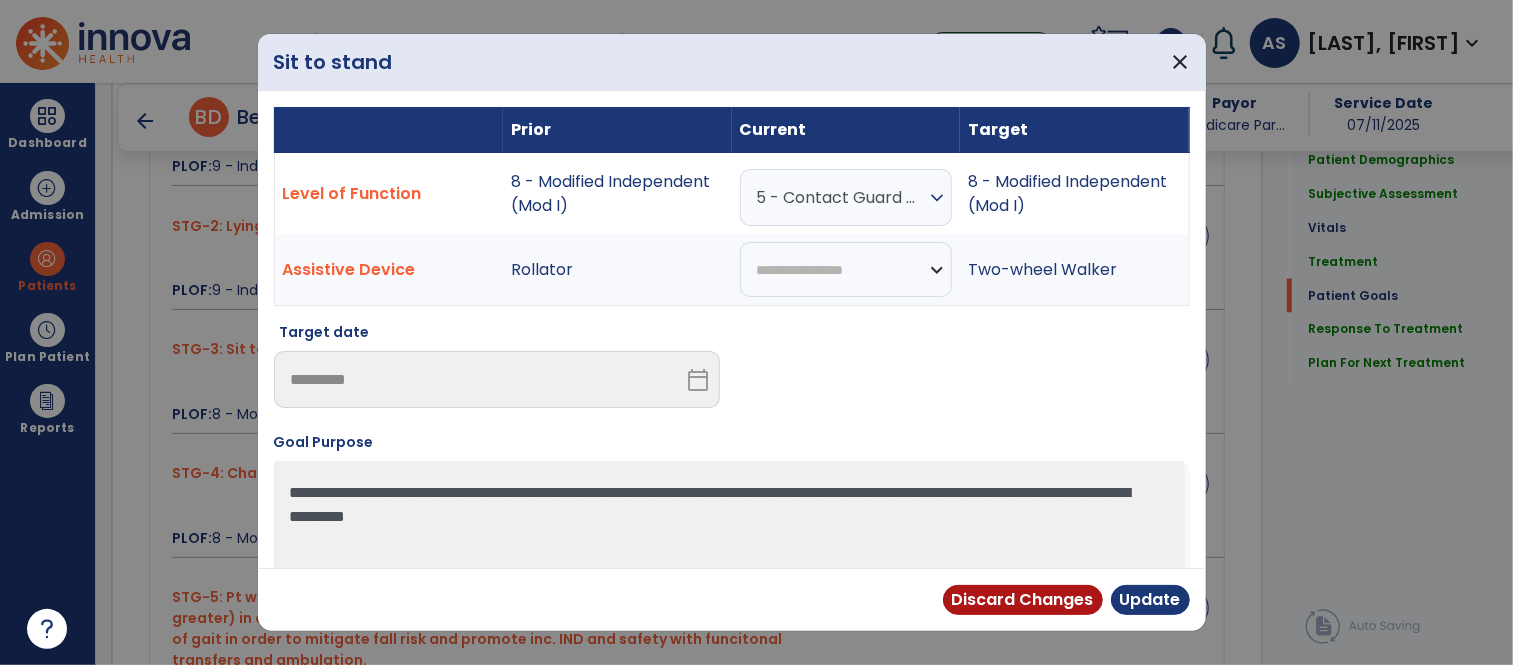 click on "expand_more" at bounding box center (937, 198) 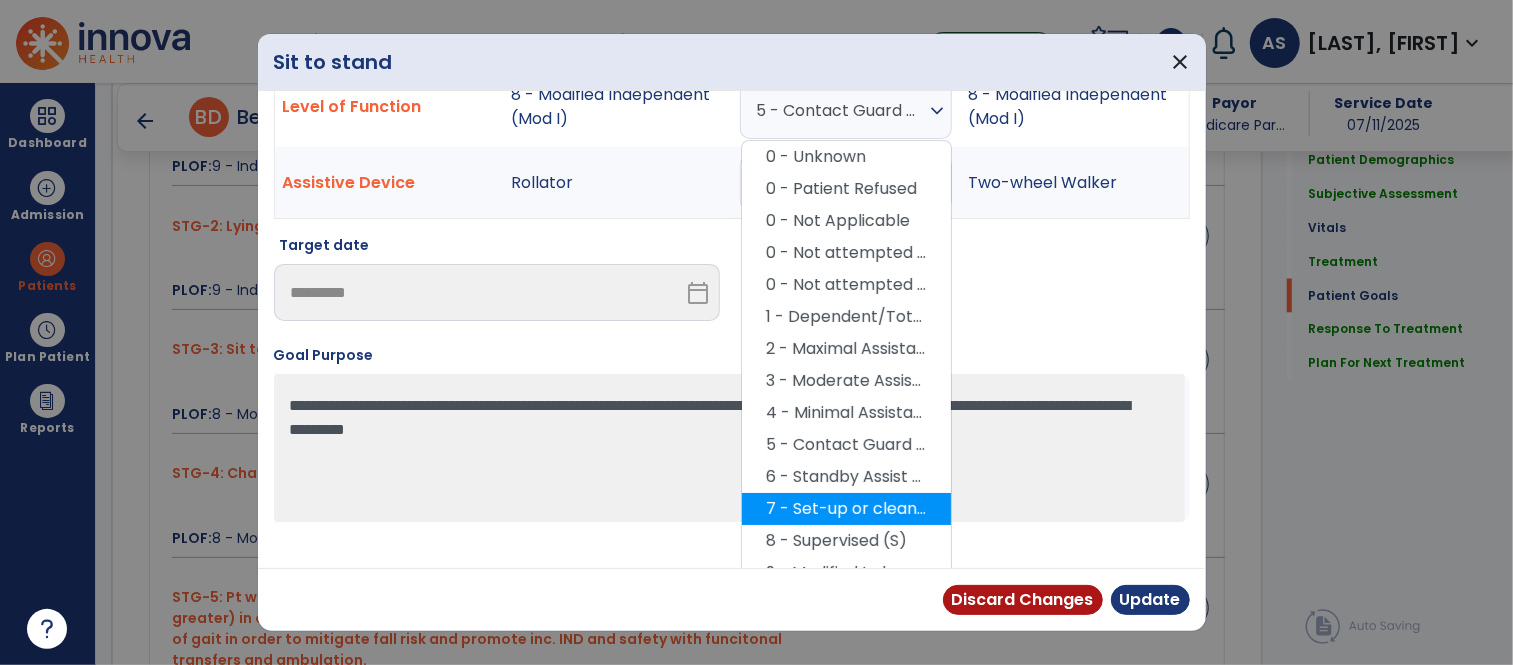 scroll, scrollTop: 88, scrollLeft: 0, axis: vertical 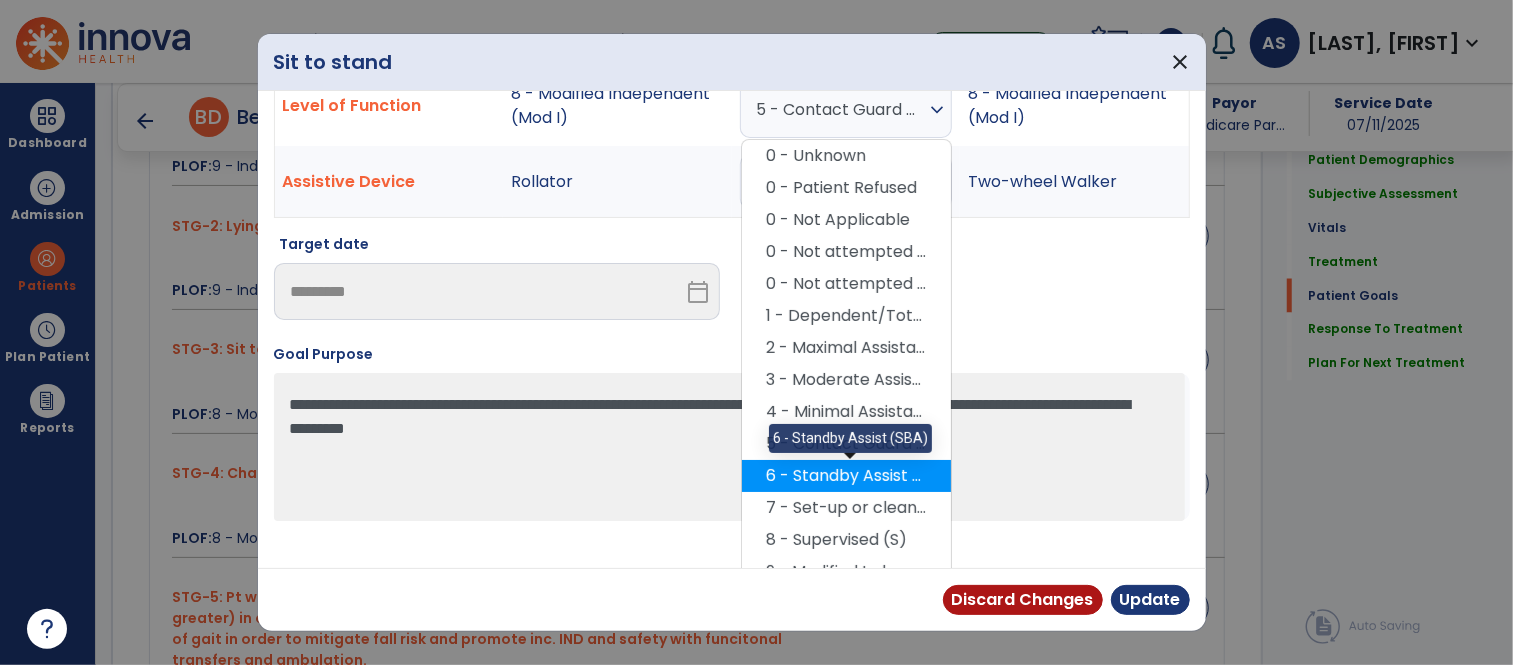 click on "6 - Standby Assist (SBA)" at bounding box center (846, 476) 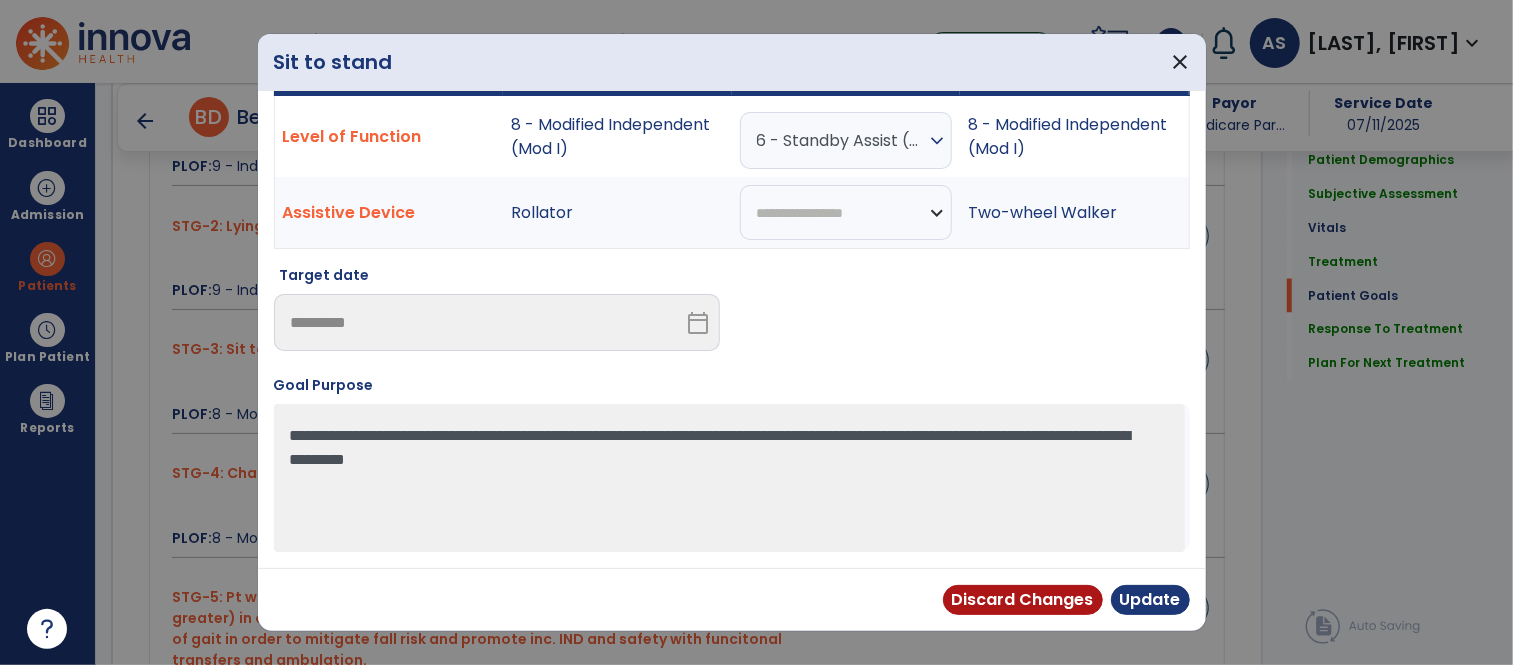 scroll, scrollTop: 57, scrollLeft: 0, axis: vertical 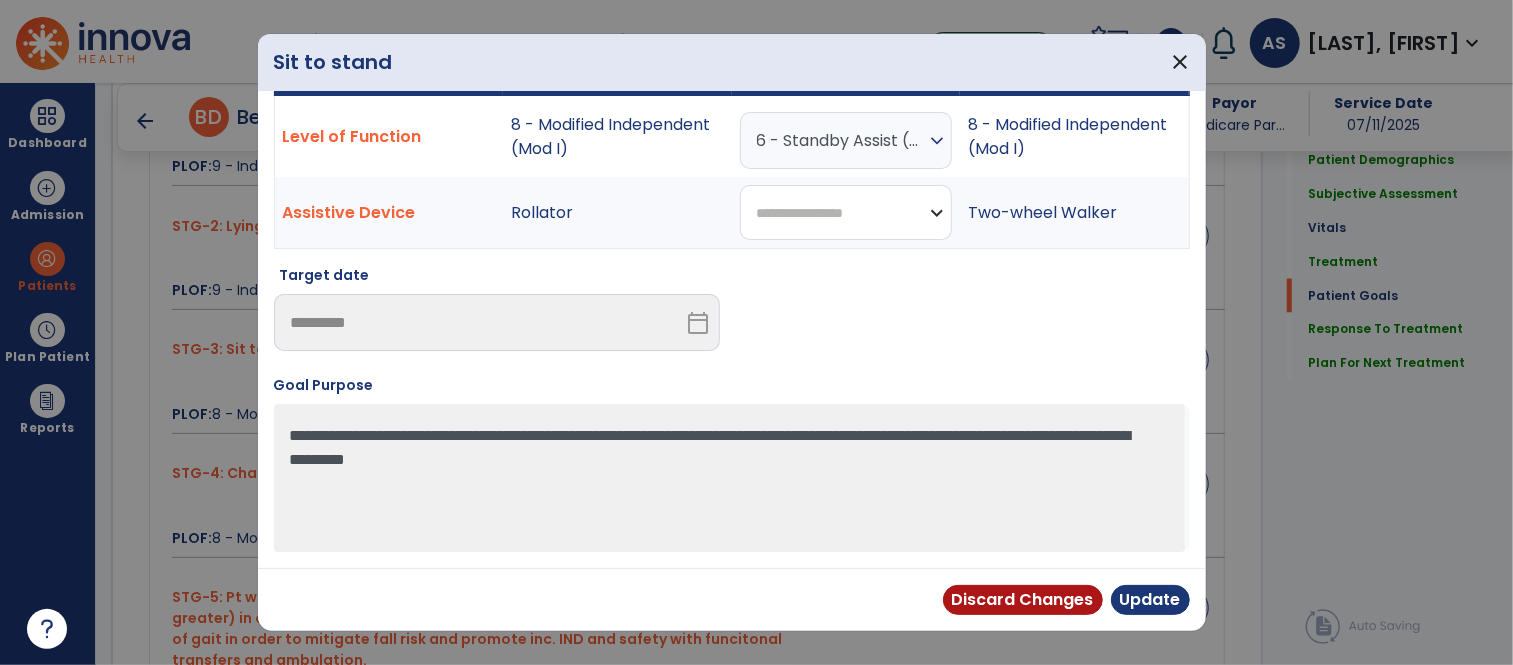click on "**********" at bounding box center (846, 212) 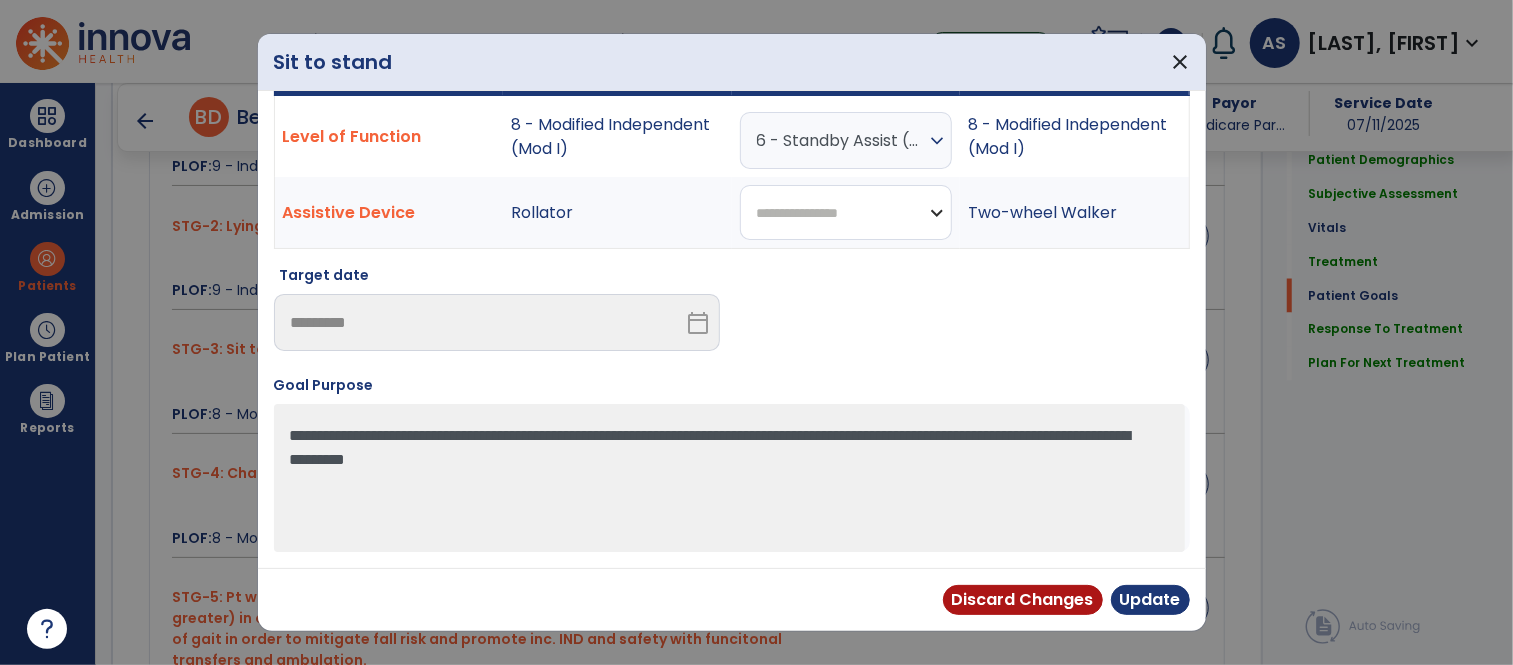 click on "**********" at bounding box center (846, 212) 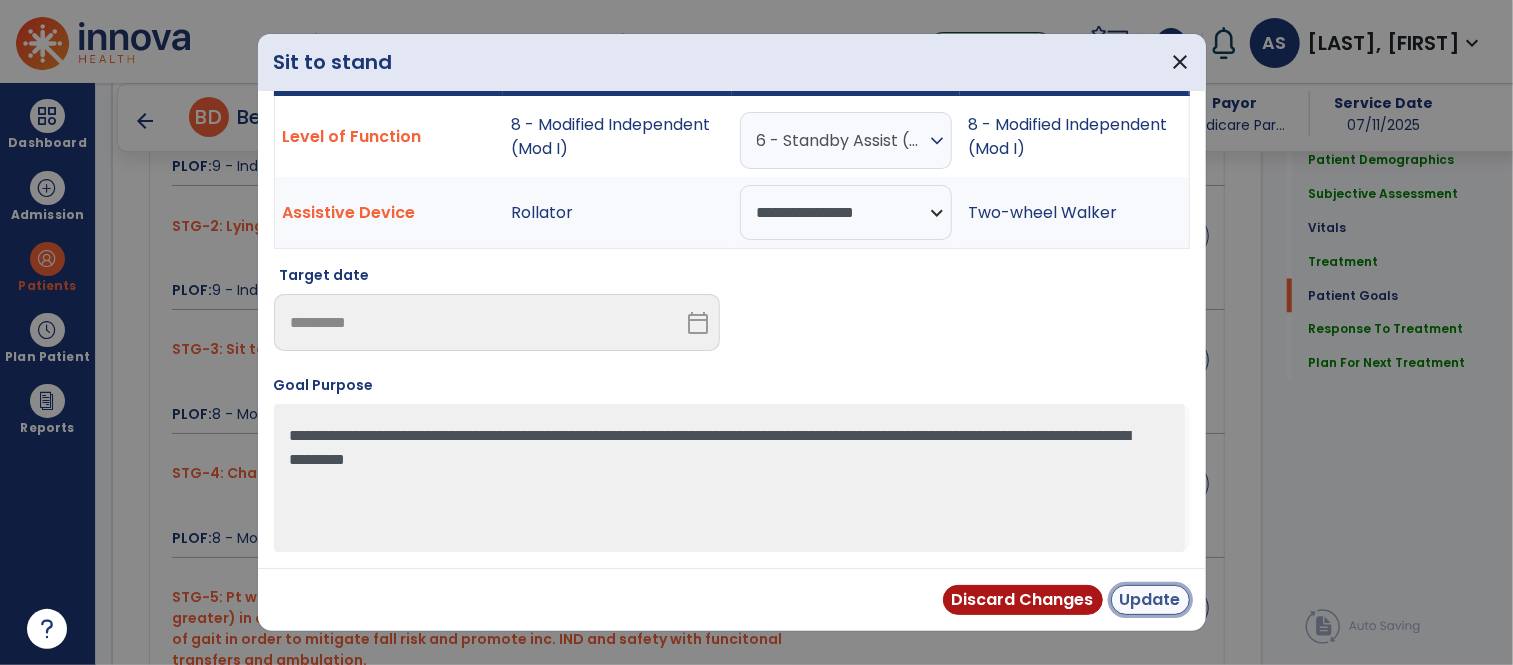 click on "Update" at bounding box center (1150, 600) 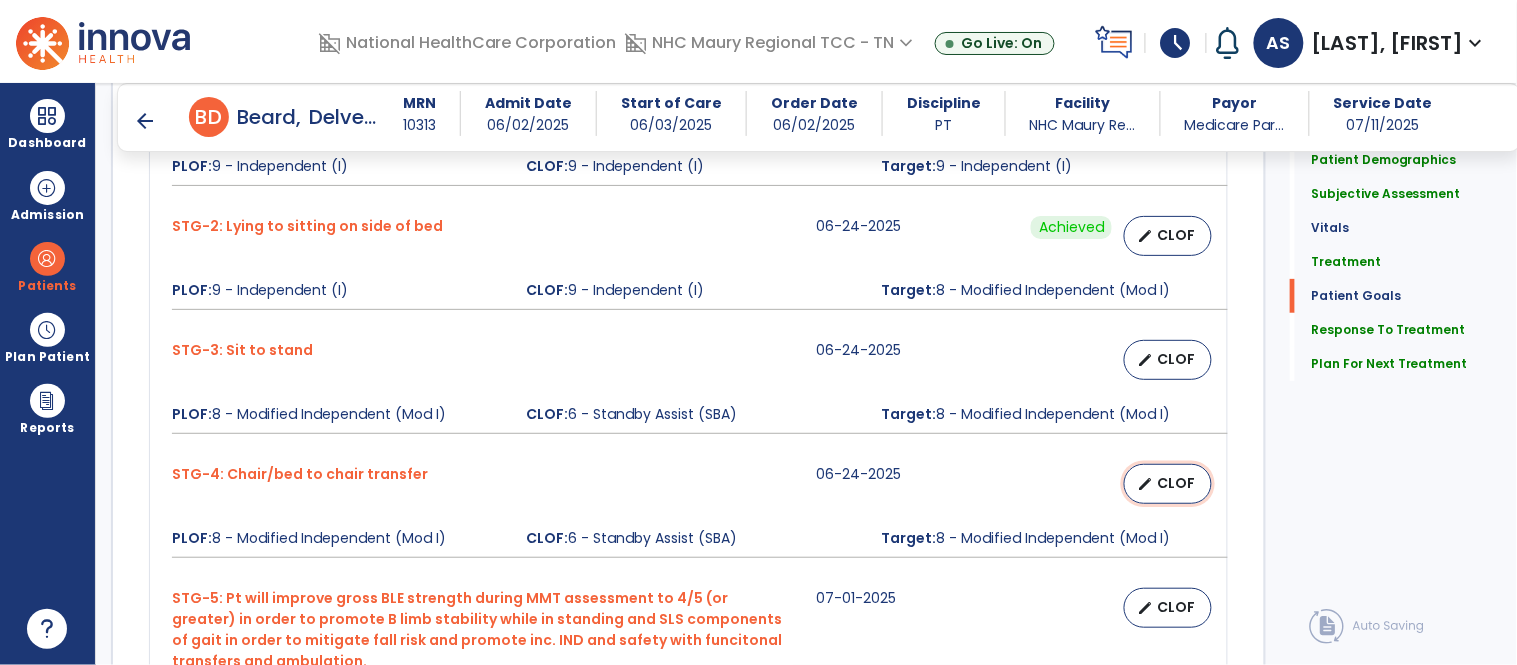click on "CLOF" at bounding box center [1176, 483] 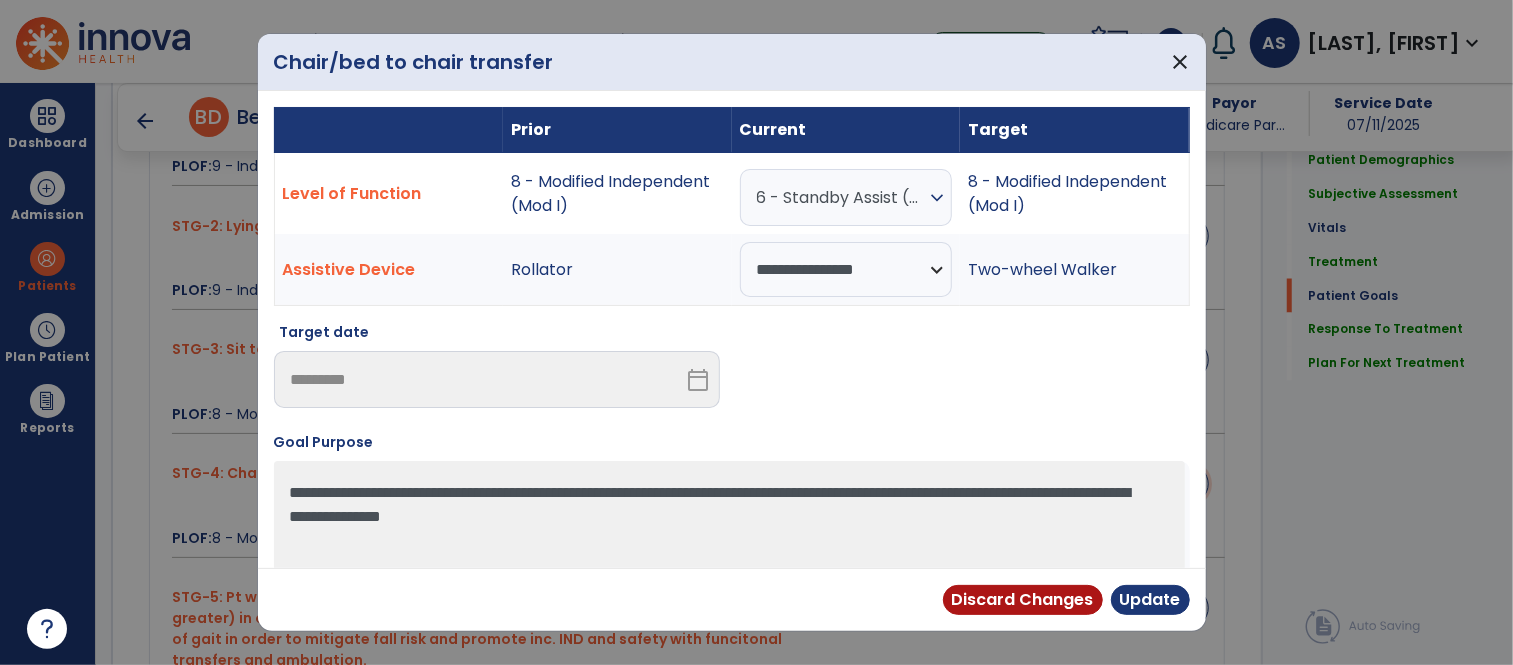 scroll, scrollTop: 2026, scrollLeft: 0, axis: vertical 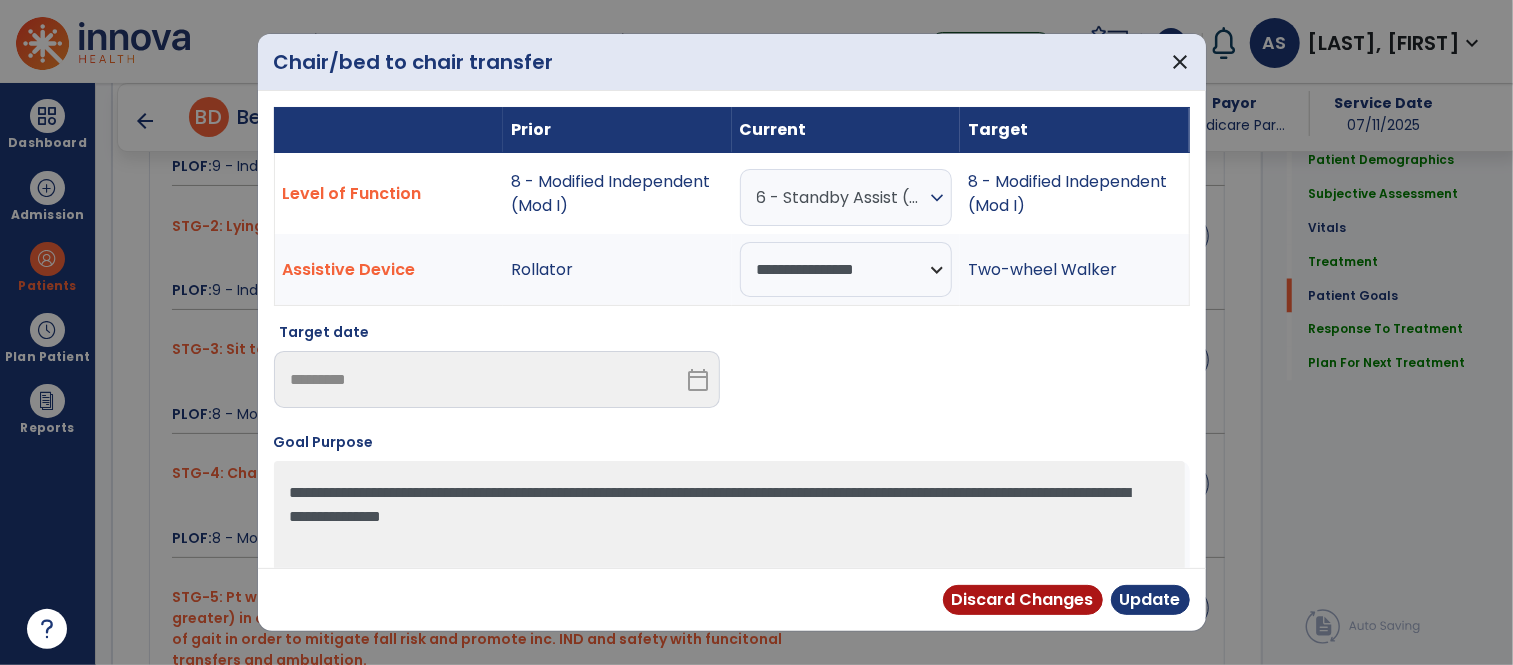 click on "expand_more" at bounding box center [937, 198] 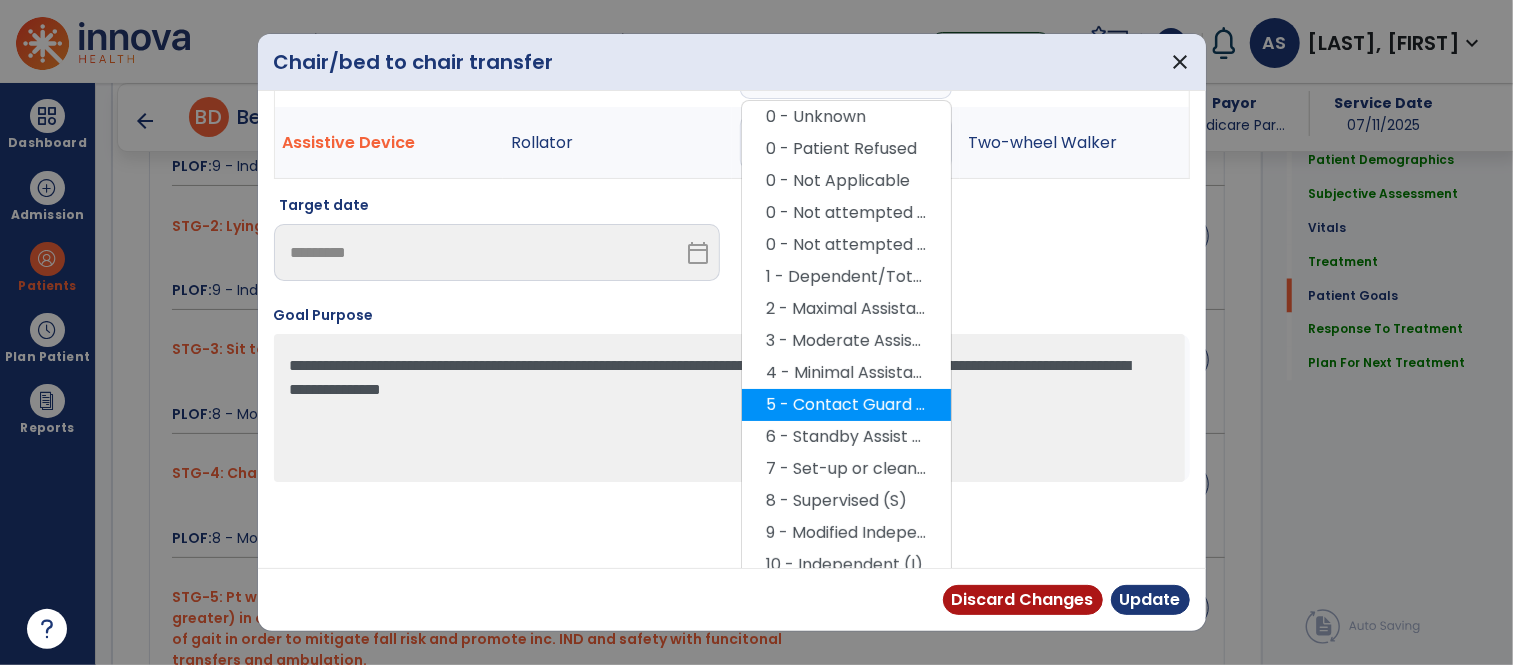 scroll, scrollTop: 133, scrollLeft: 0, axis: vertical 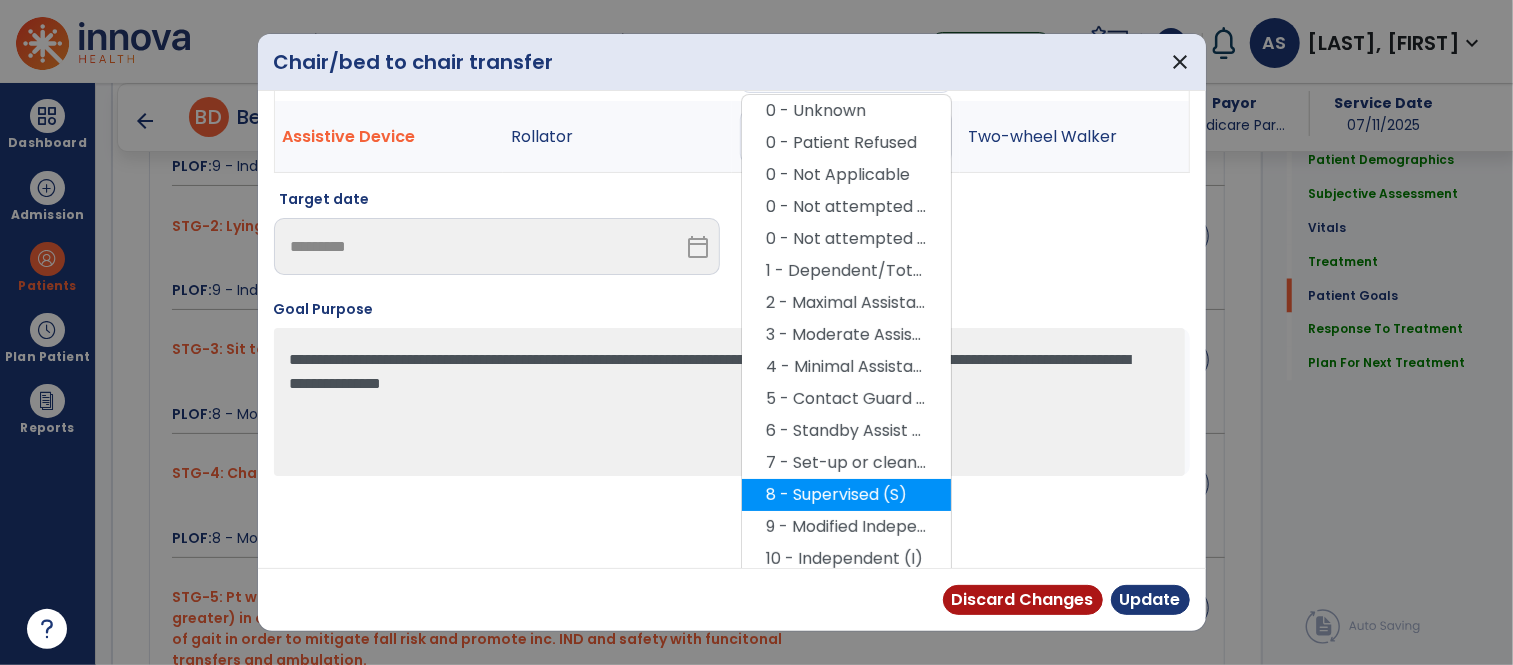 click on "8 - Supervised (S)" at bounding box center [846, 495] 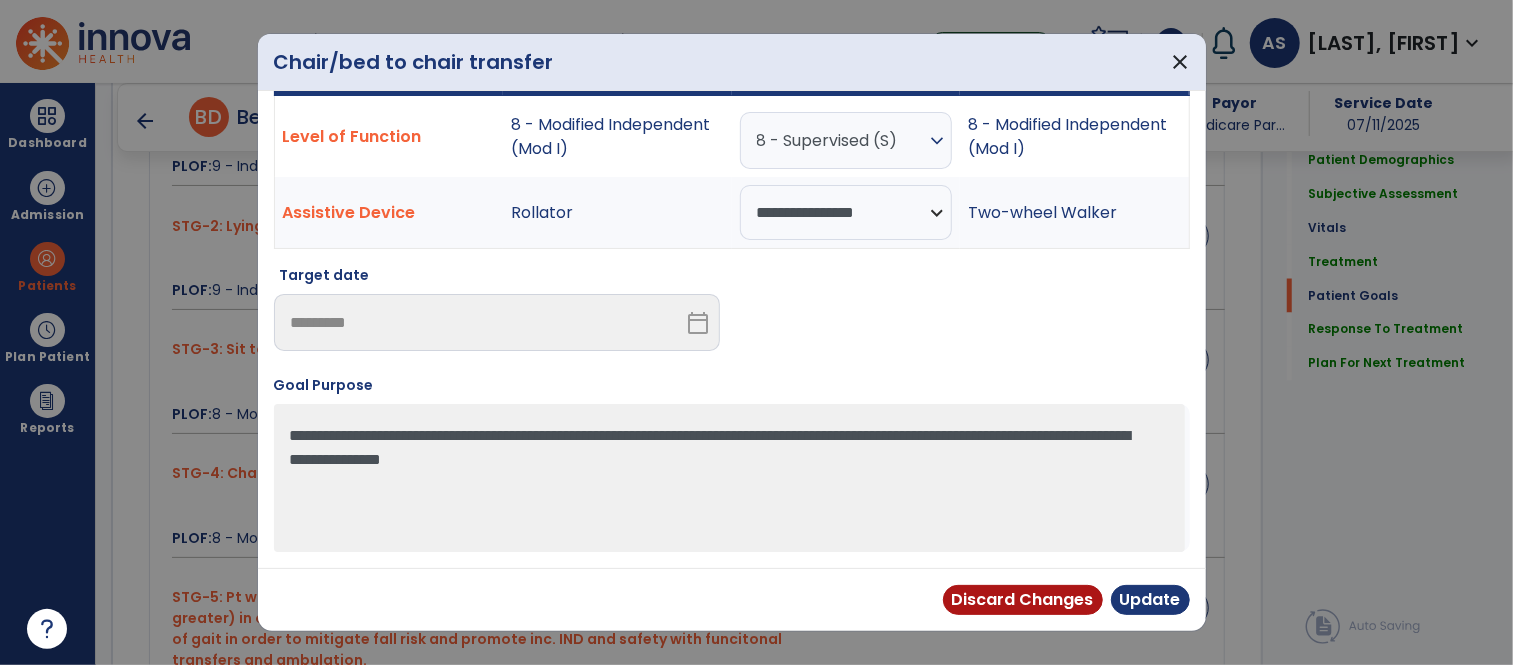 scroll, scrollTop: 57, scrollLeft: 0, axis: vertical 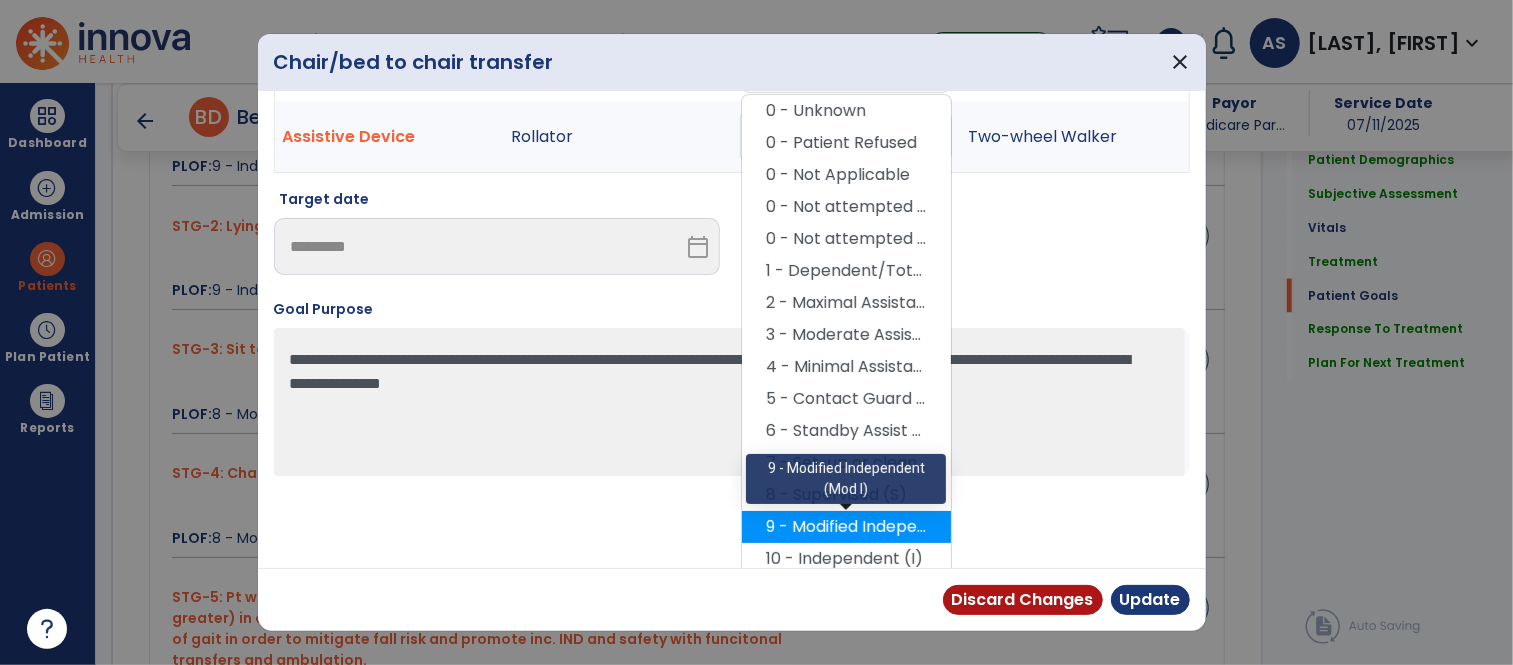 click on "9 - Modified Independent (Mod I)" at bounding box center [846, 527] 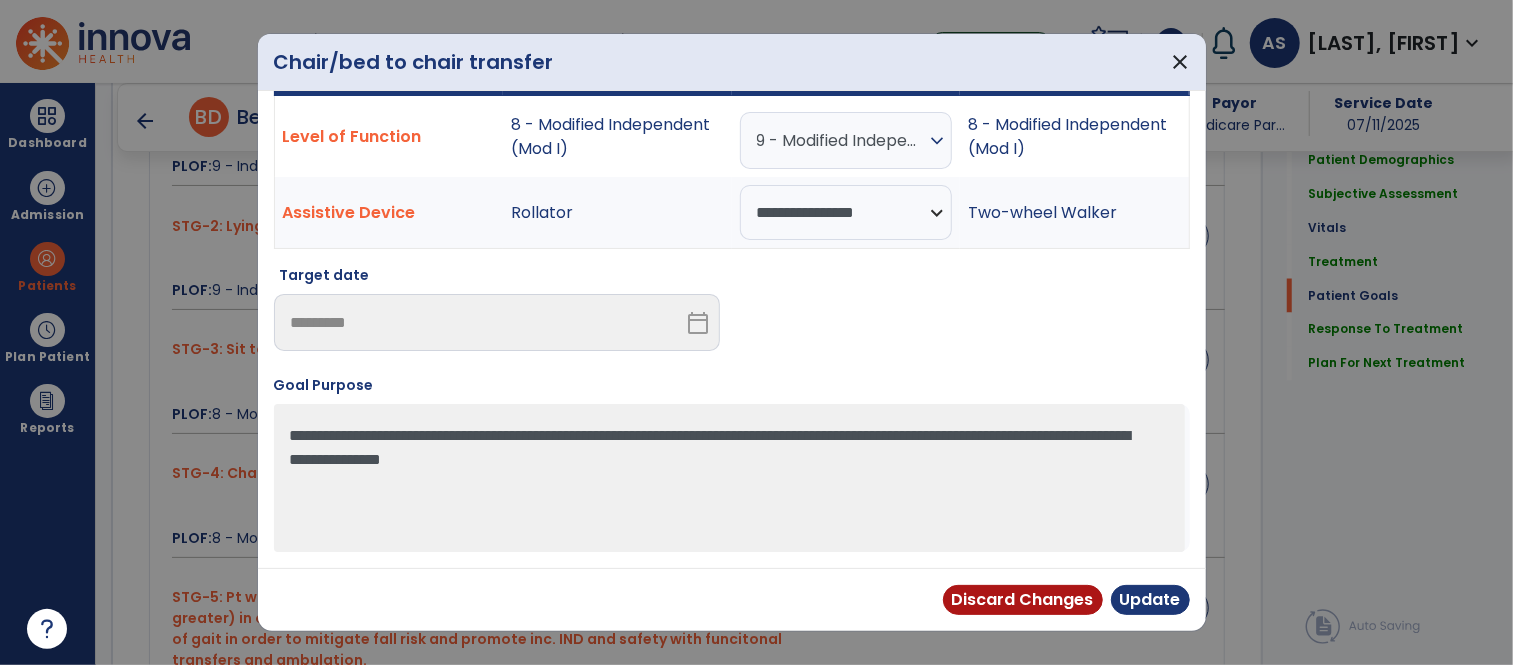 scroll, scrollTop: 57, scrollLeft: 0, axis: vertical 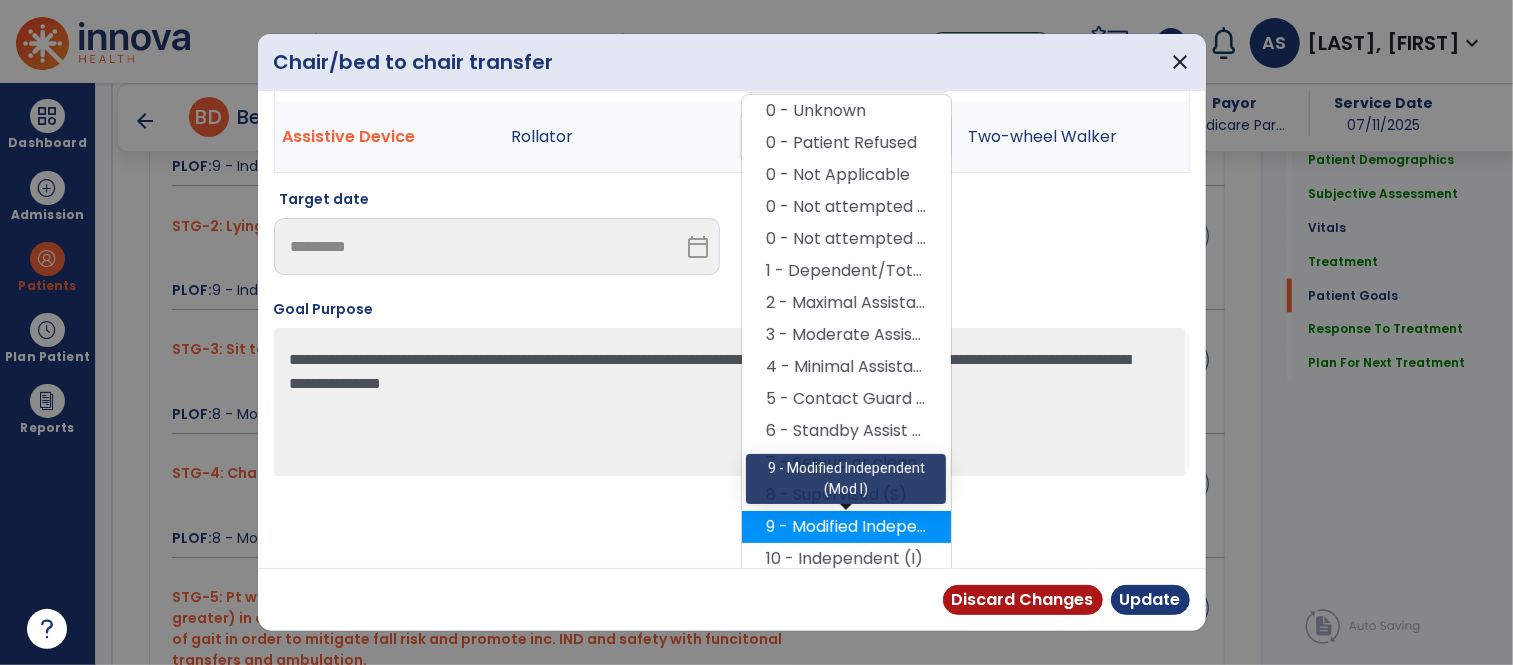click on "9 - Modified Independent (Mod I)" at bounding box center (846, 527) 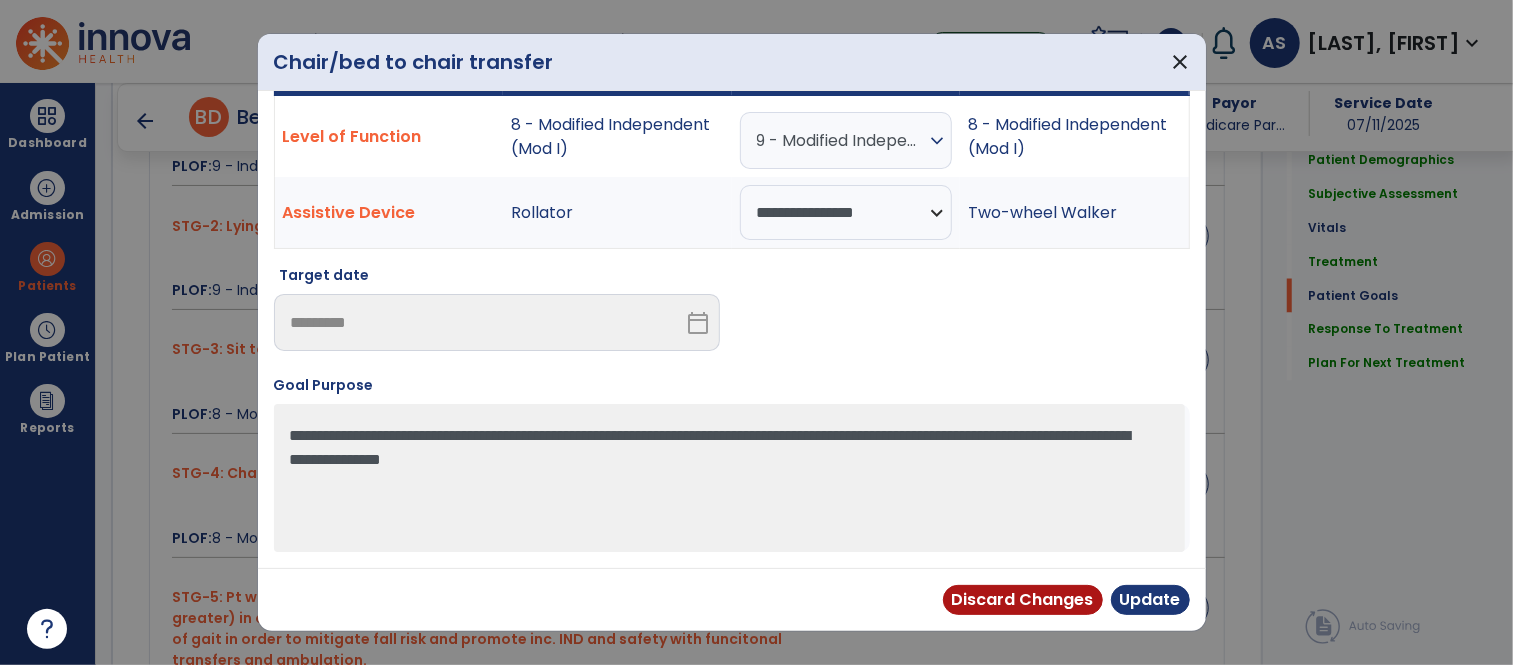 scroll, scrollTop: 57, scrollLeft: 0, axis: vertical 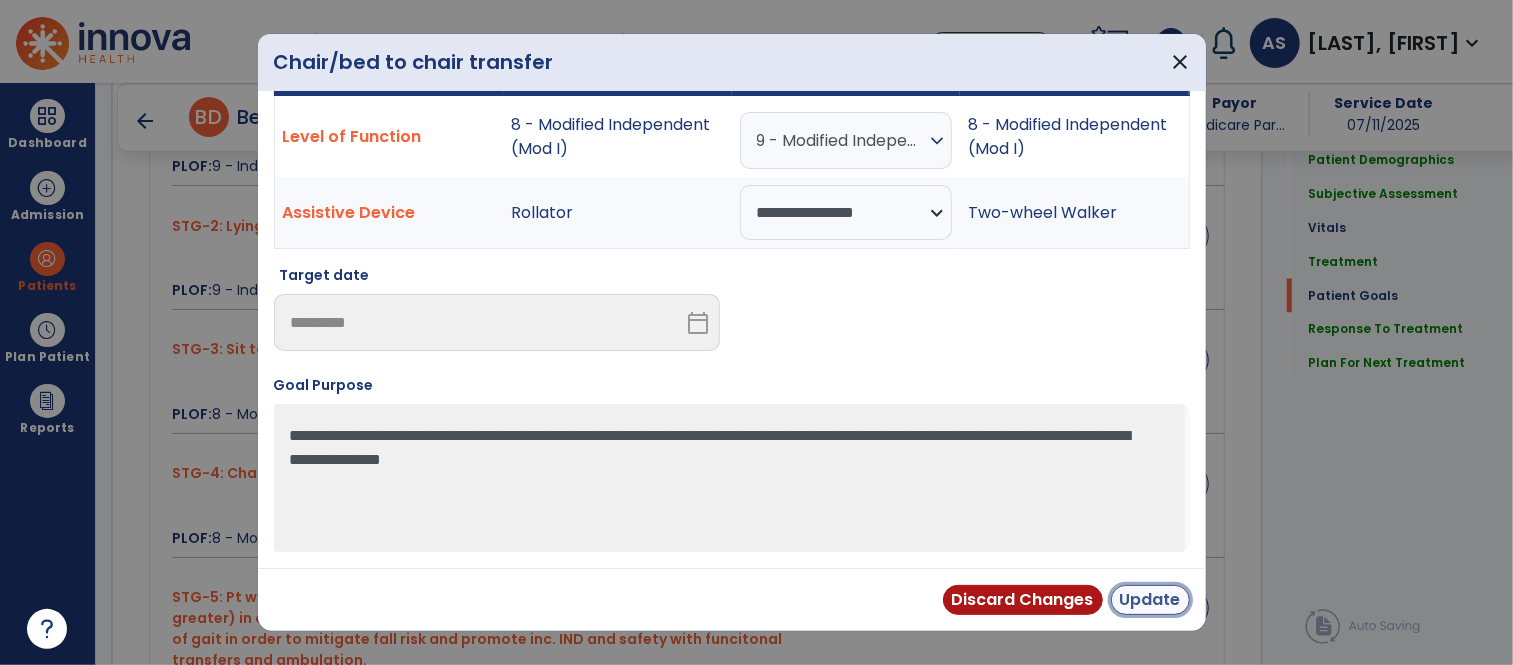 click on "Update" at bounding box center [1150, 600] 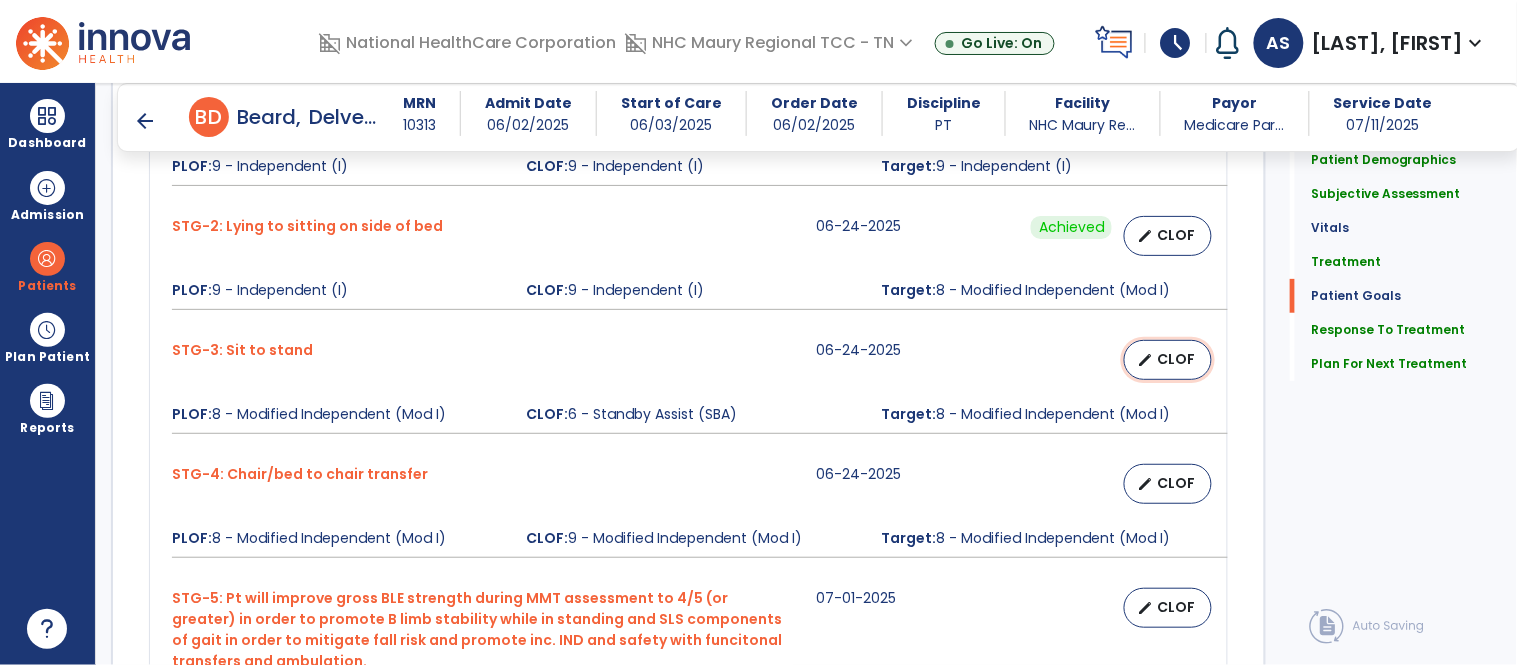 click on "CLOF" at bounding box center (1176, 359) 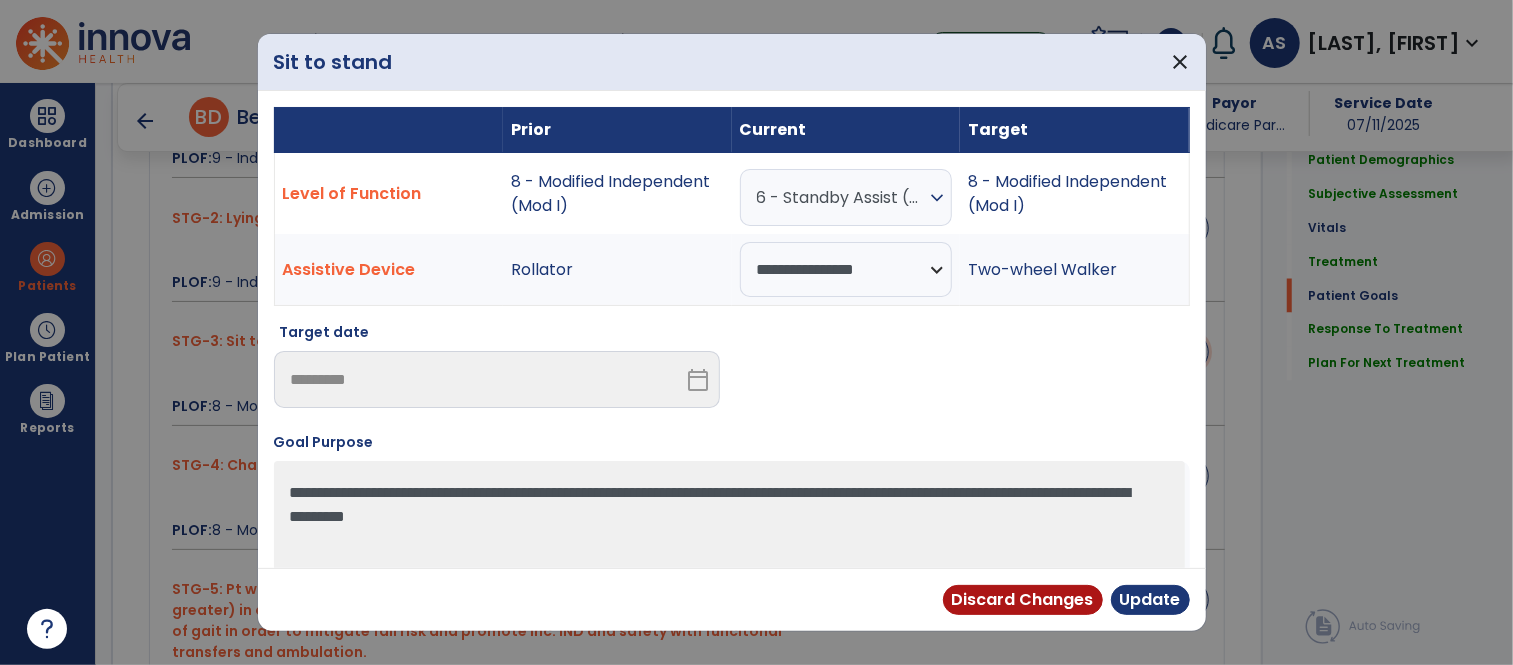 scroll, scrollTop: 2026, scrollLeft: 0, axis: vertical 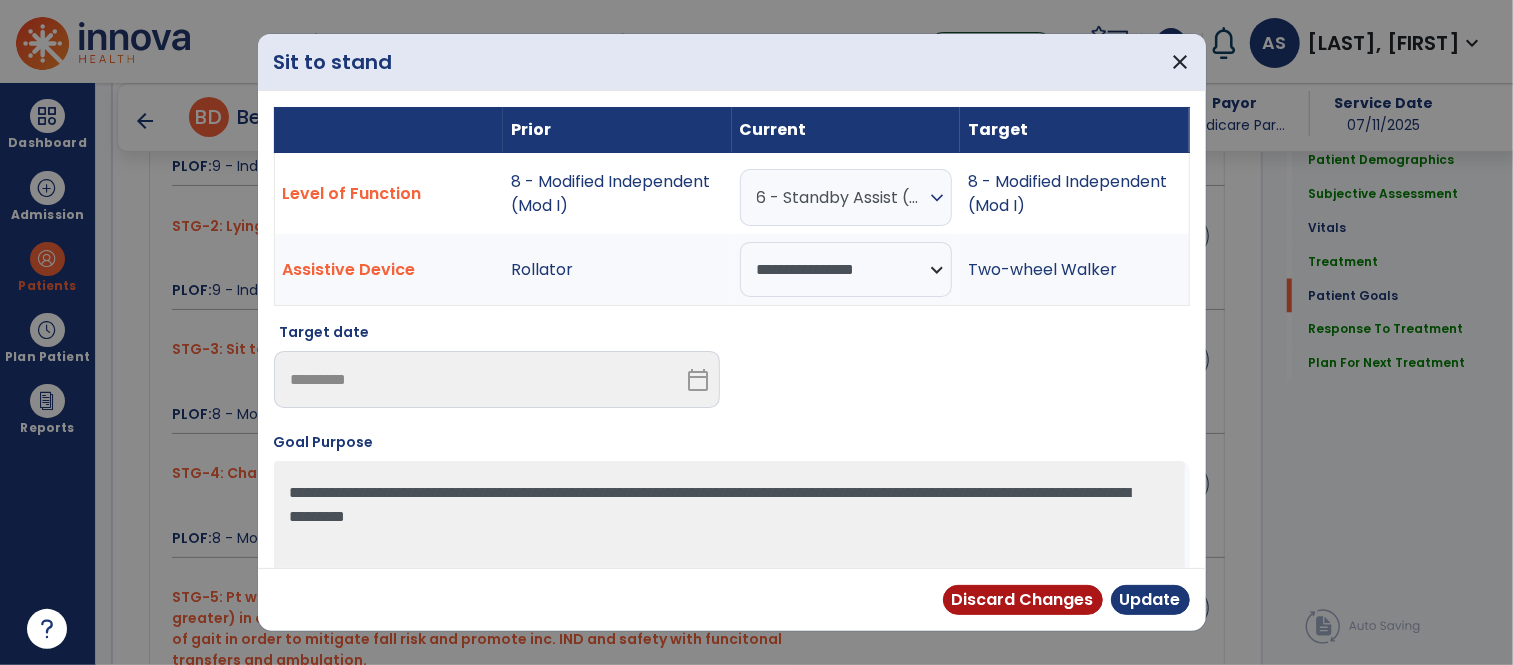 click on "expand_more" at bounding box center (937, 198) 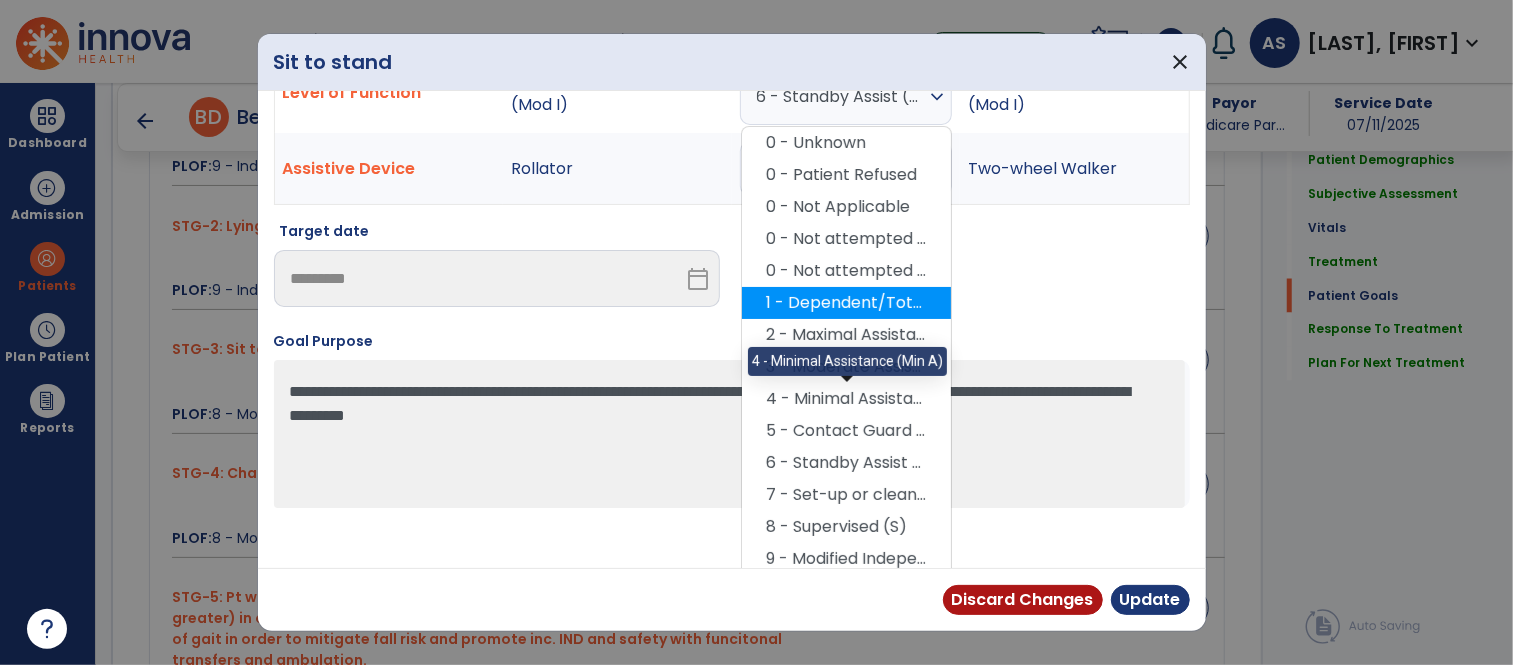 scroll, scrollTop: 133, scrollLeft: 0, axis: vertical 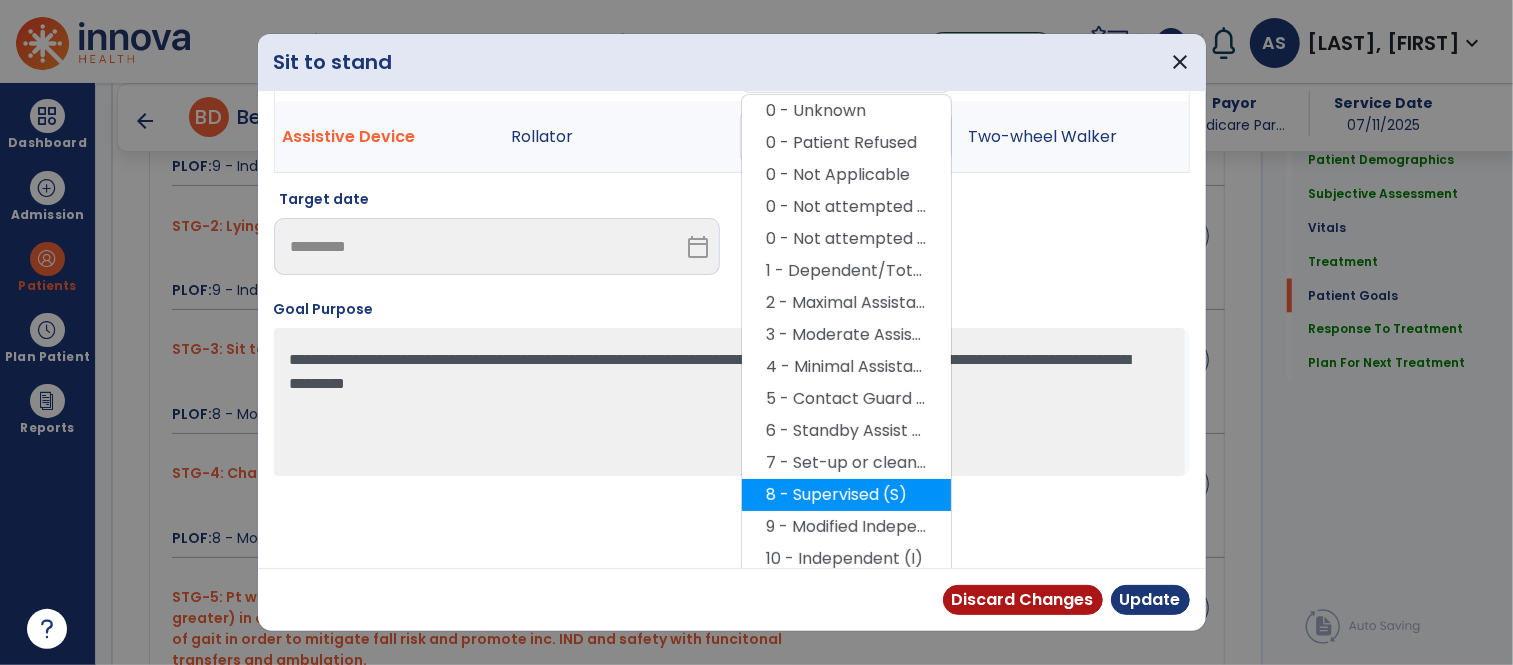 click on "8 - Supervised (S)" at bounding box center [846, 495] 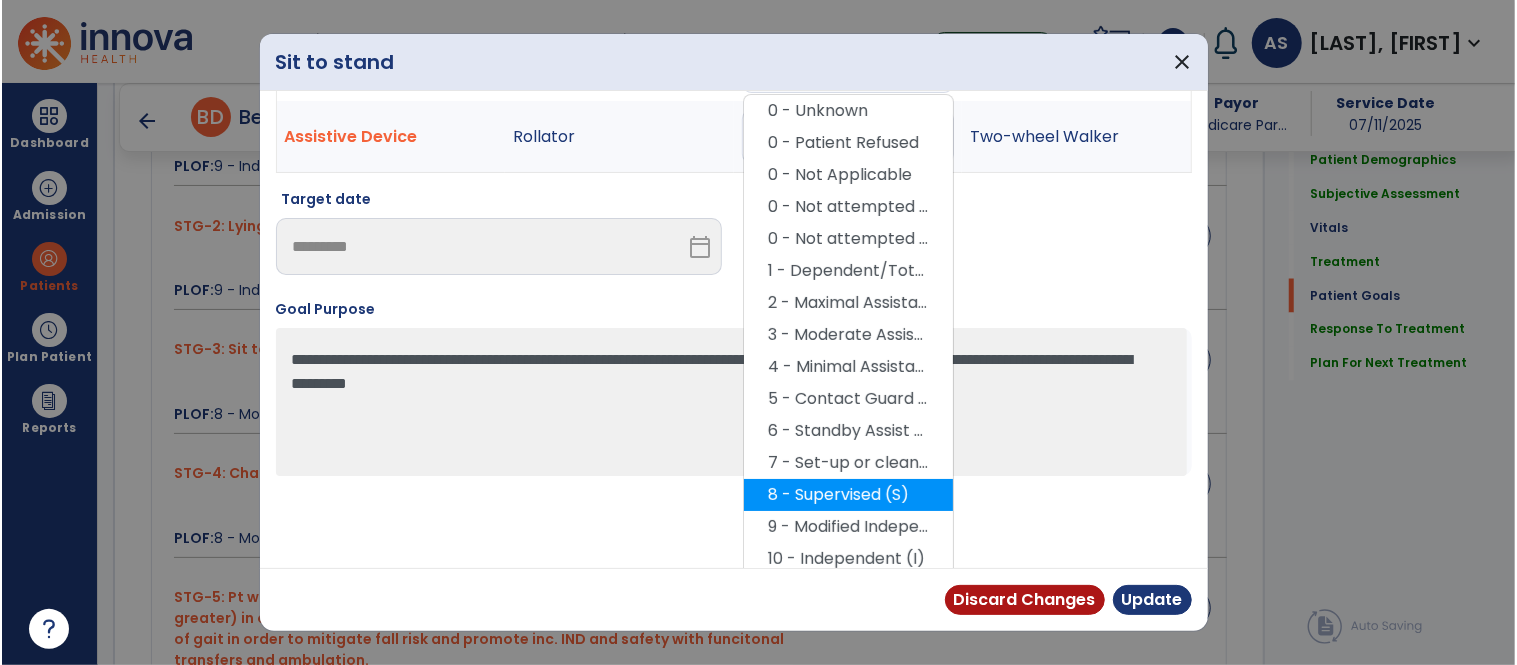scroll, scrollTop: 57, scrollLeft: 0, axis: vertical 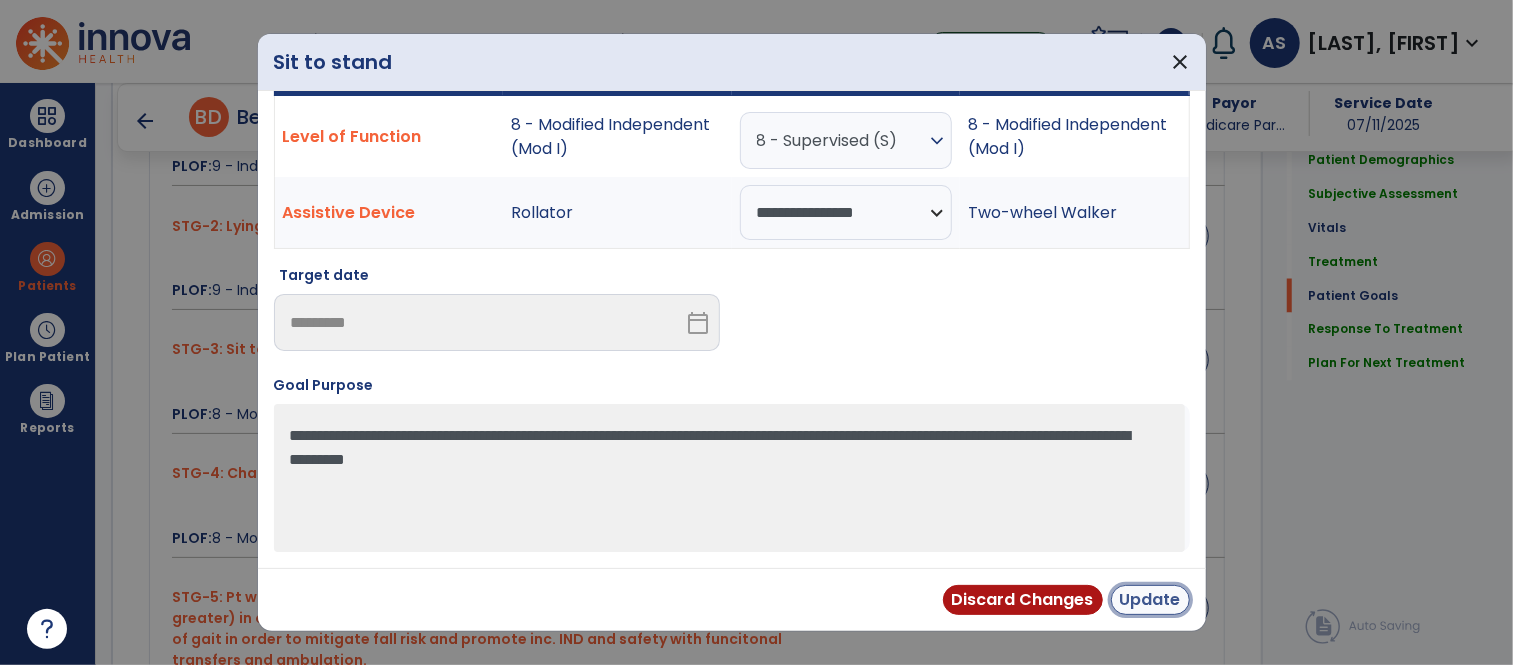 click on "Update" at bounding box center [1150, 600] 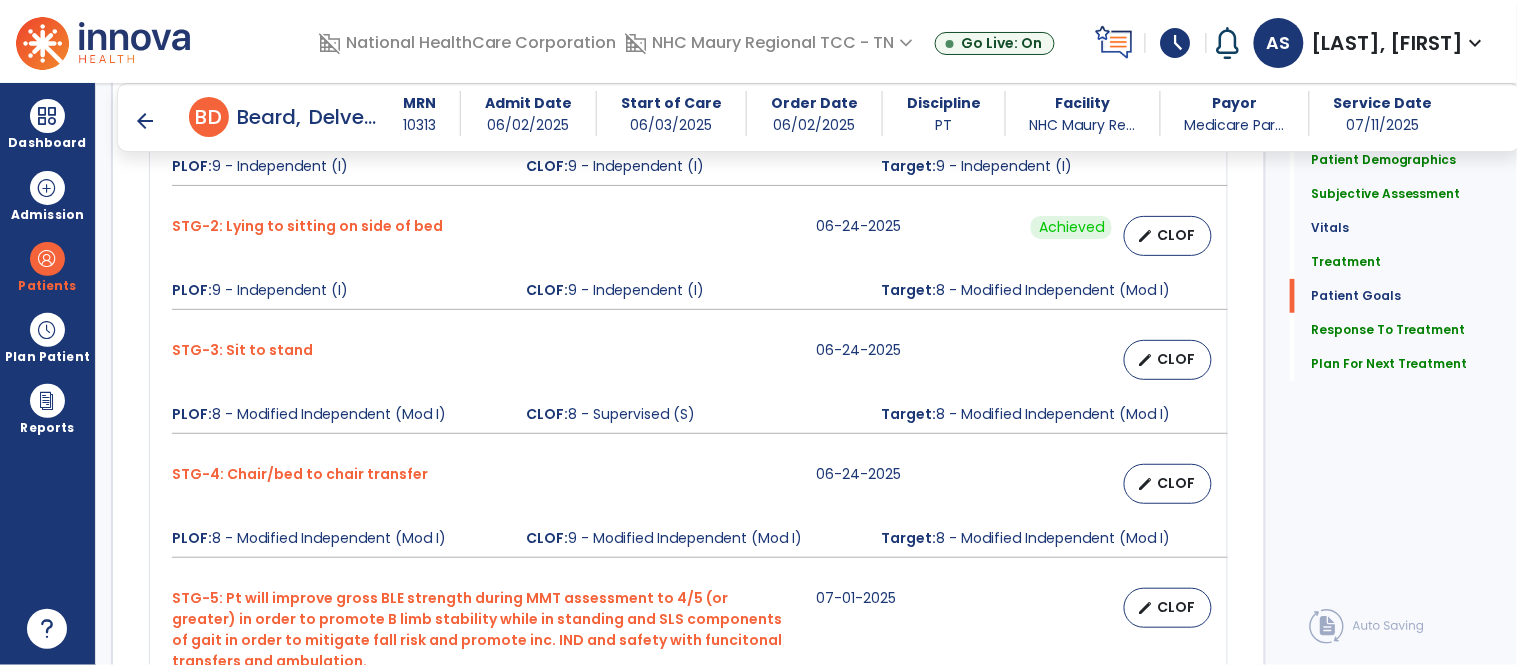 click on "STG-4: Chair/bed to chair transfer 06-24-2025 edit CLOF PLOF: 8 - Modified Independent (Mod I) CLOF: 9 - Modified Independent (Mod I) Target: 8 - Modified Independent (Mod I)" at bounding box center (688, 511) 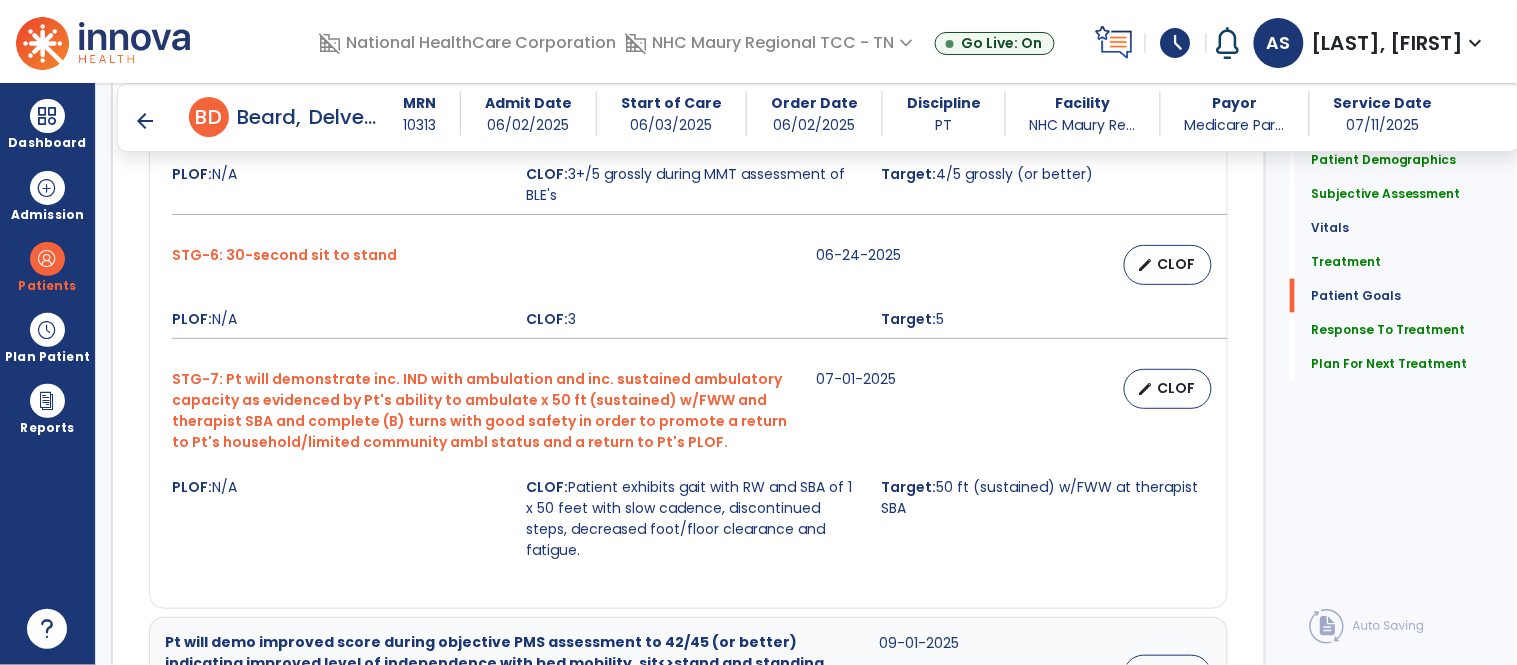 scroll, scrollTop: 2560, scrollLeft: 0, axis: vertical 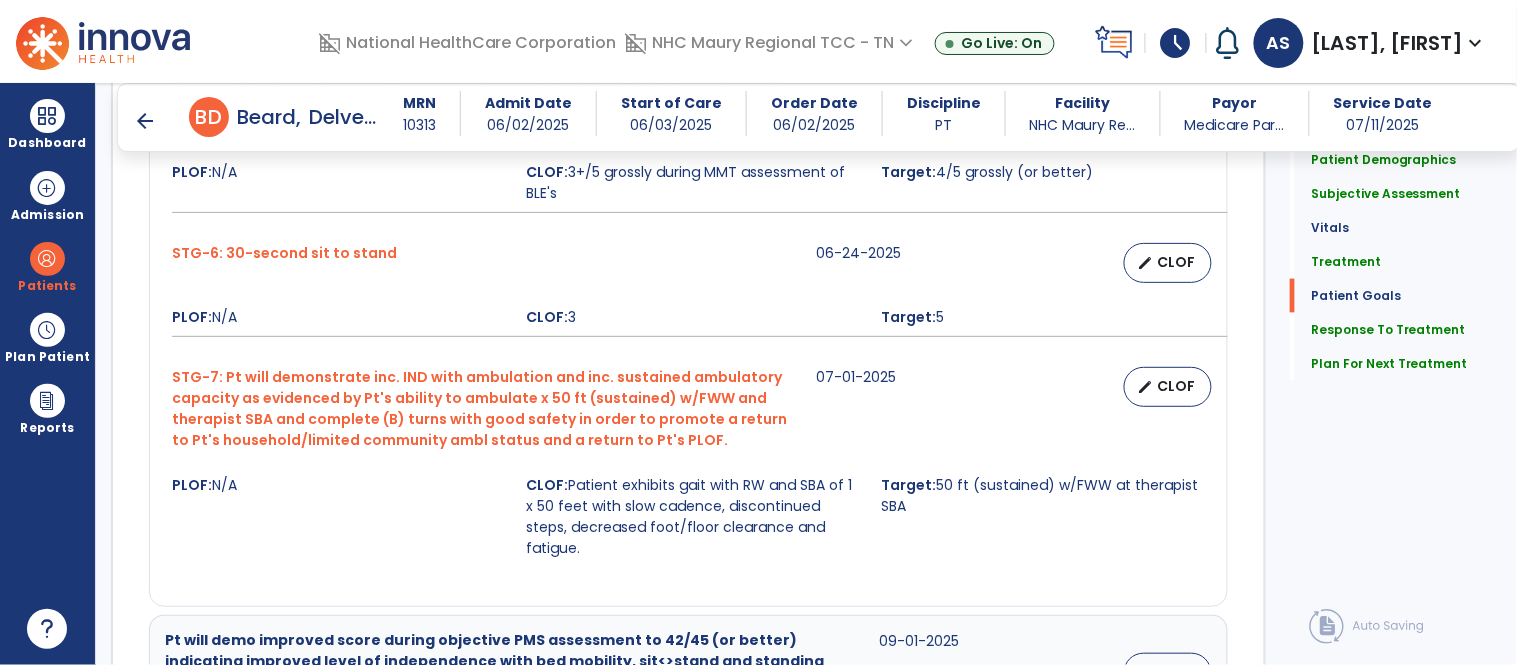 click on "CLOF:  Patient exhibits gait with RW and SBA of 1 x 50 feet with slow cadence, discontinued steps, decreased foot/floor clearance and fatigue." at bounding box center [692, 517] 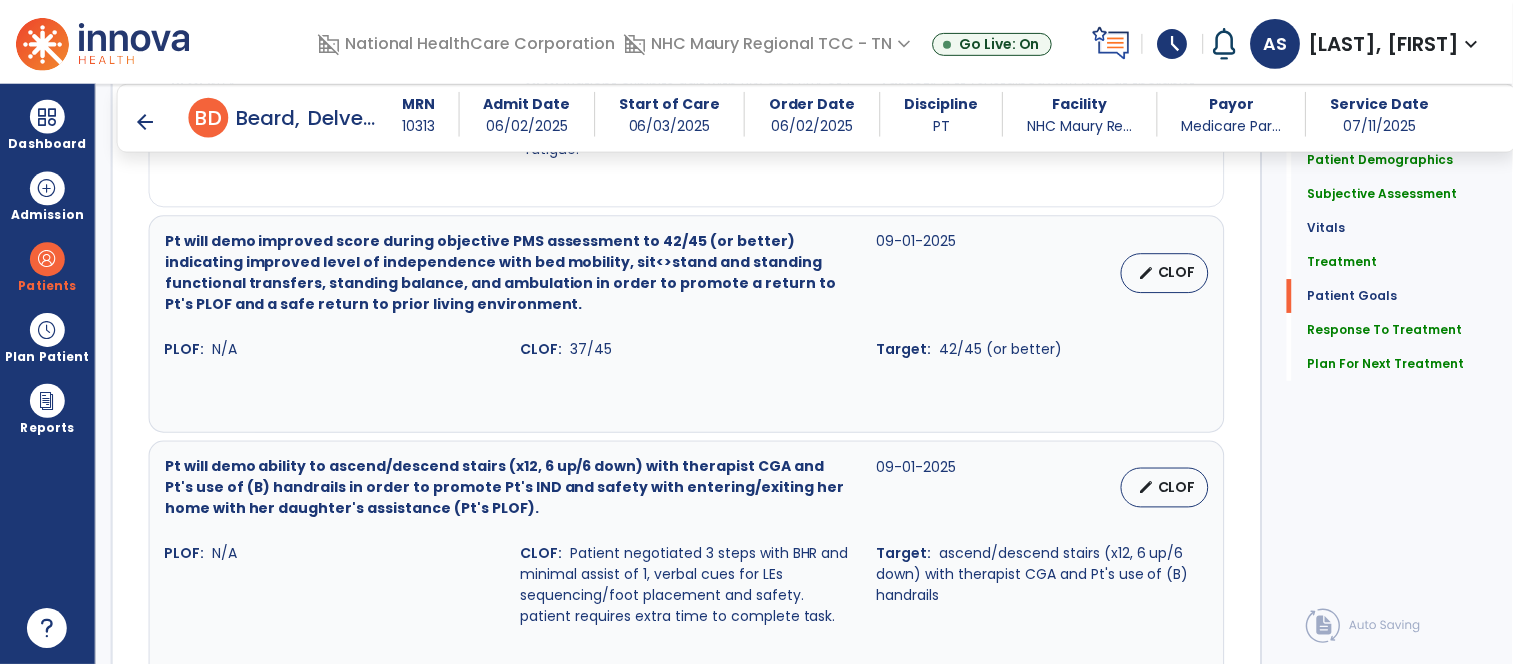 scroll, scrollTop: 3004, scrollLeft: 0, axis: vertical 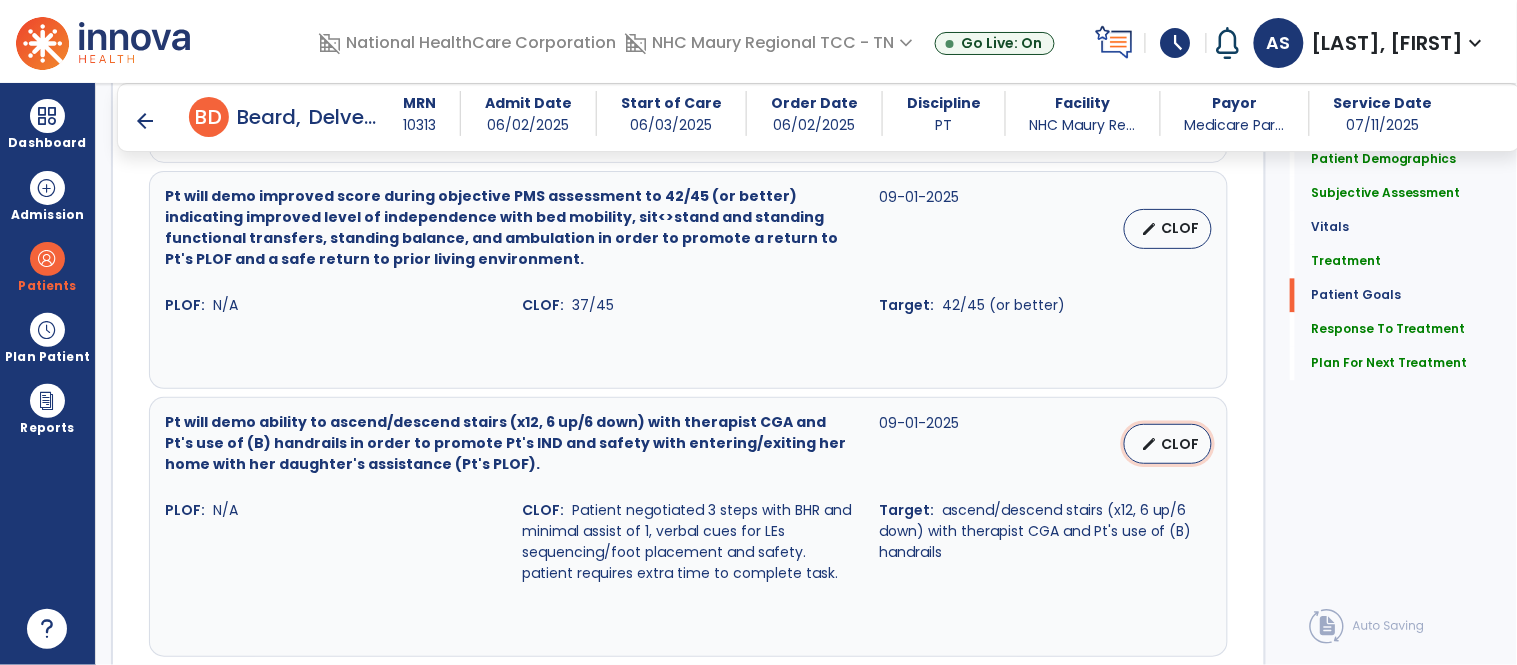 click on "CLOF" at bounding box center (1180, 444) 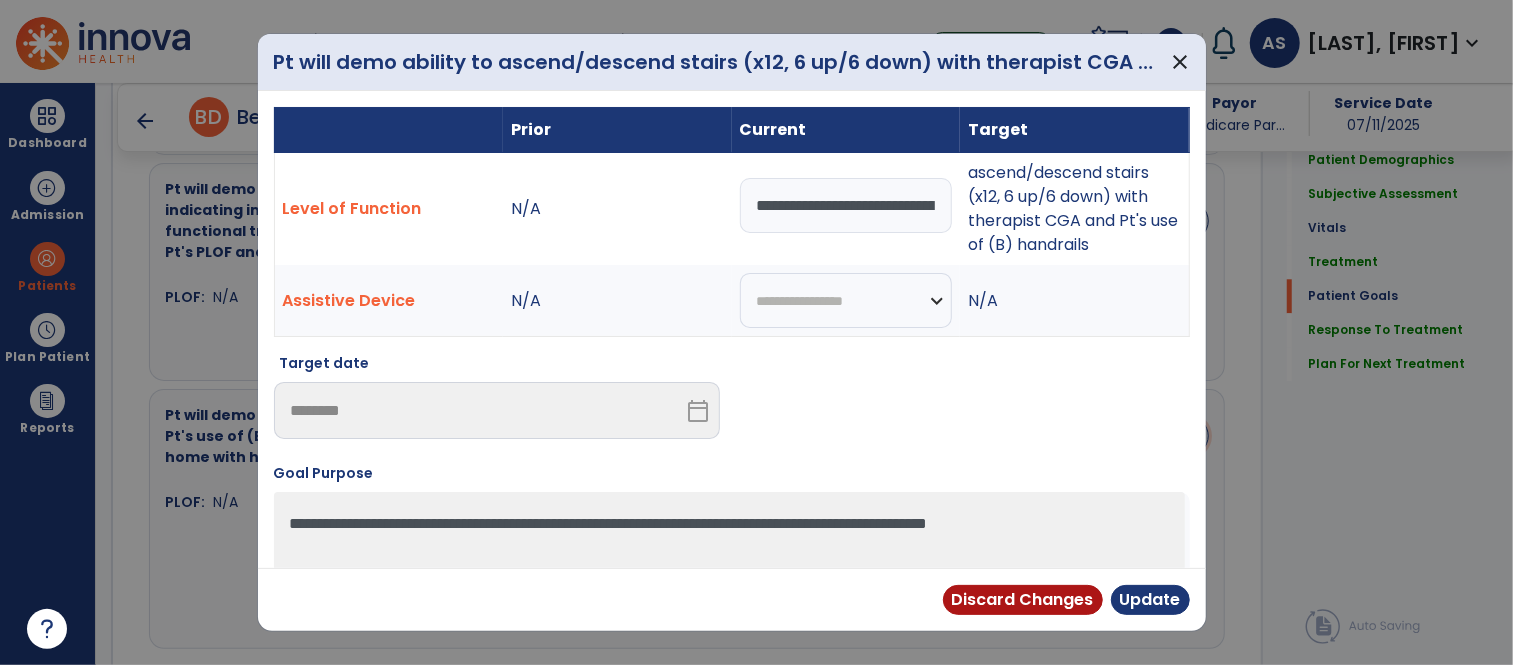scroll, scrollTop: 3004, scrollLeft: 0, axis: vertical 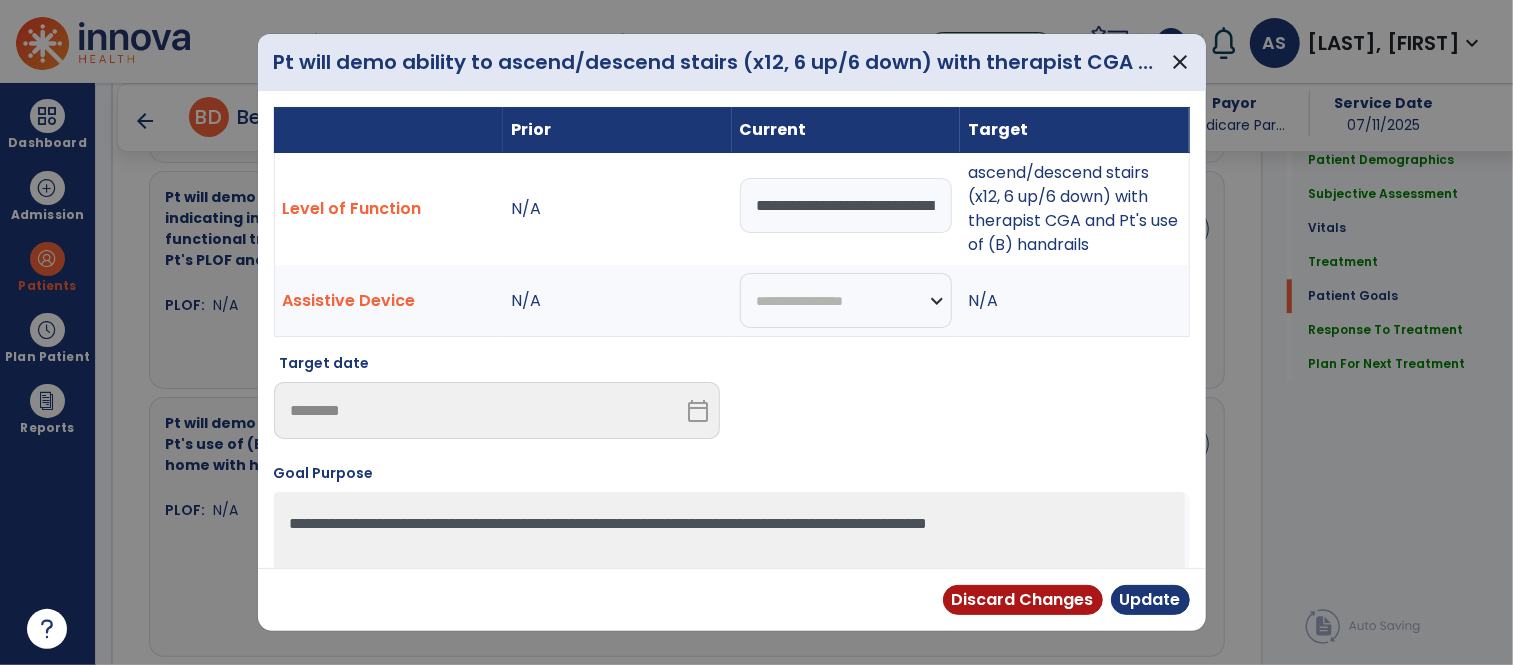 click on "**********" at bounding box center [846, 205] 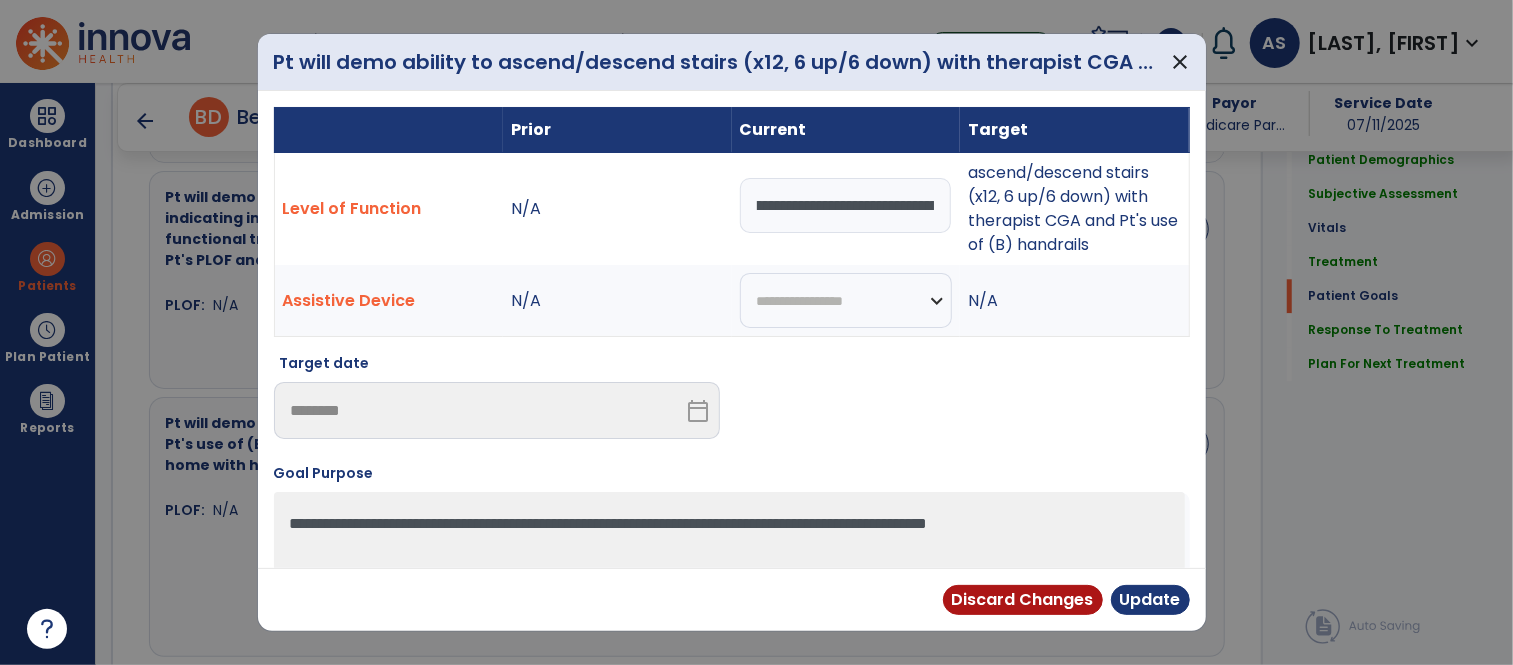 scroll, scrollTop: 0, scrollLeft: 317, axis: horizontal 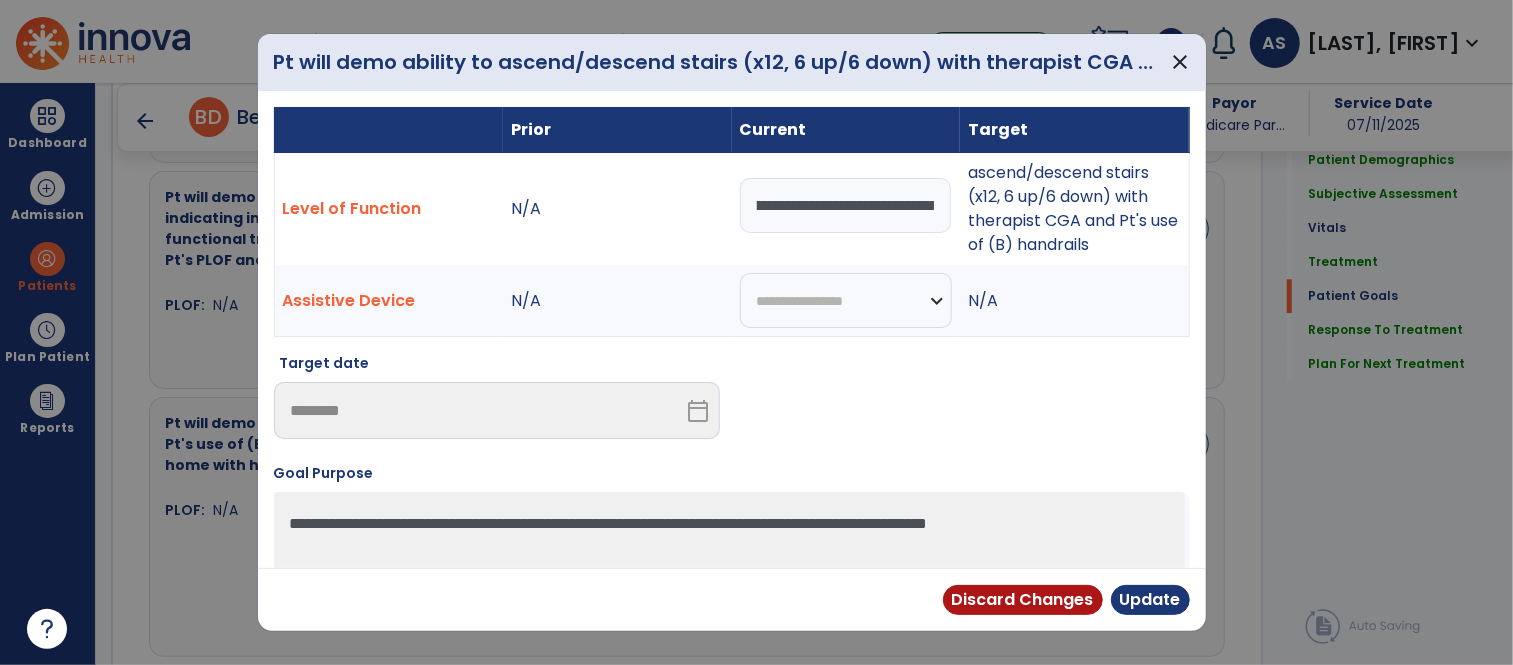 click on "**********" at bounding box center [846, 205] 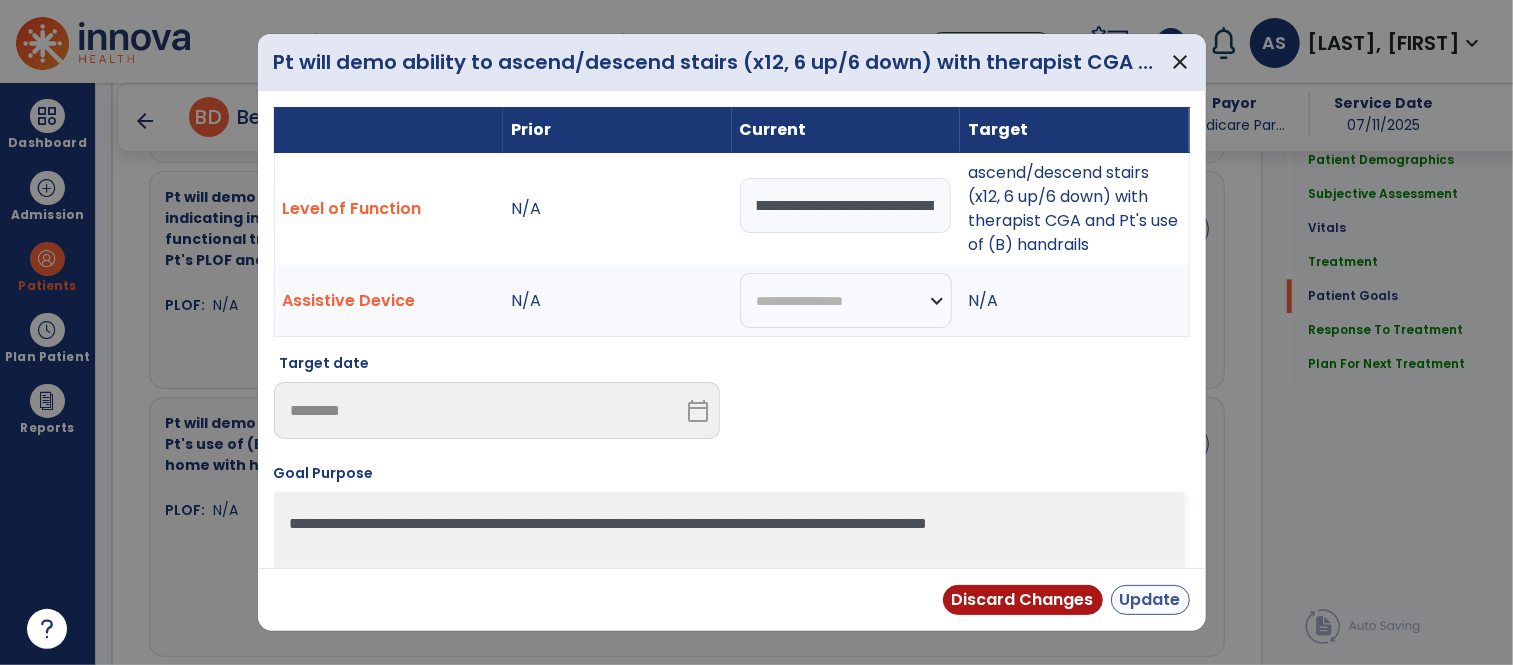 type on "**********" 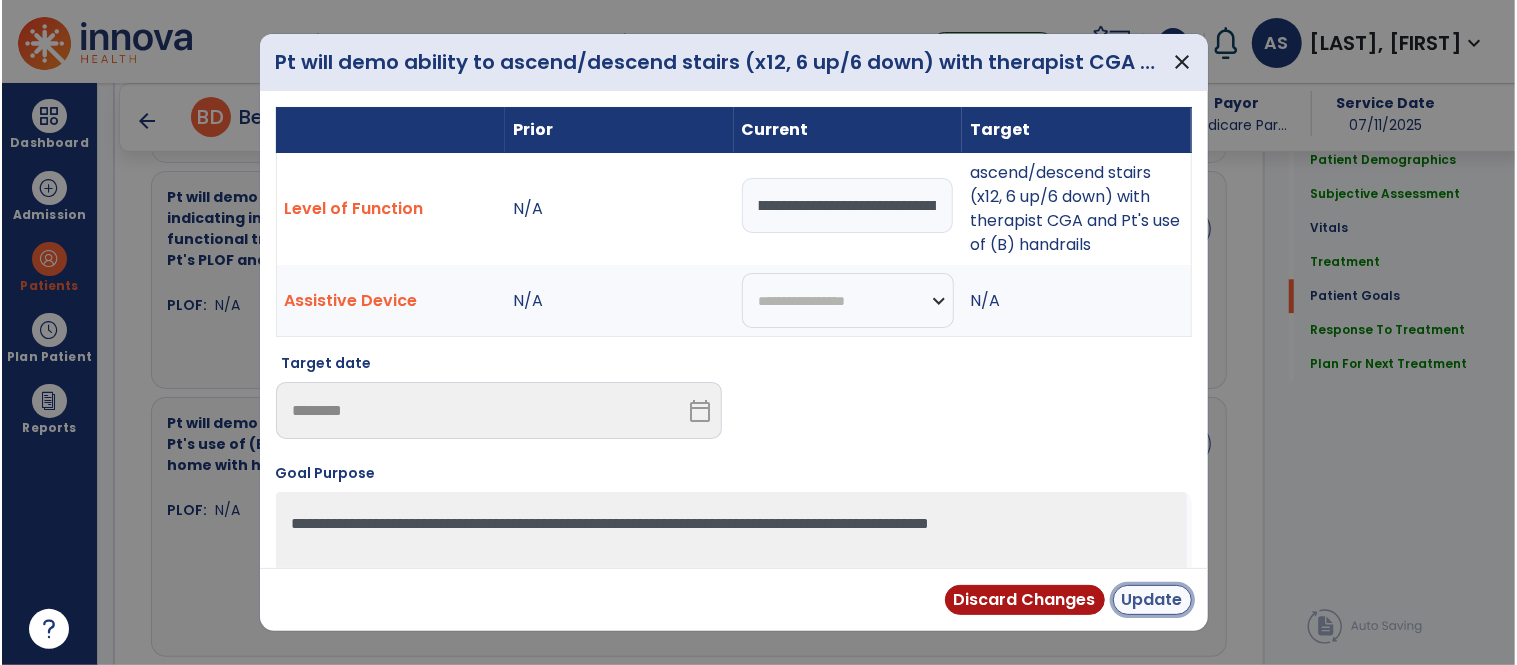 scroll, scrollTop: 0, scrollLeft: 0, axis: both 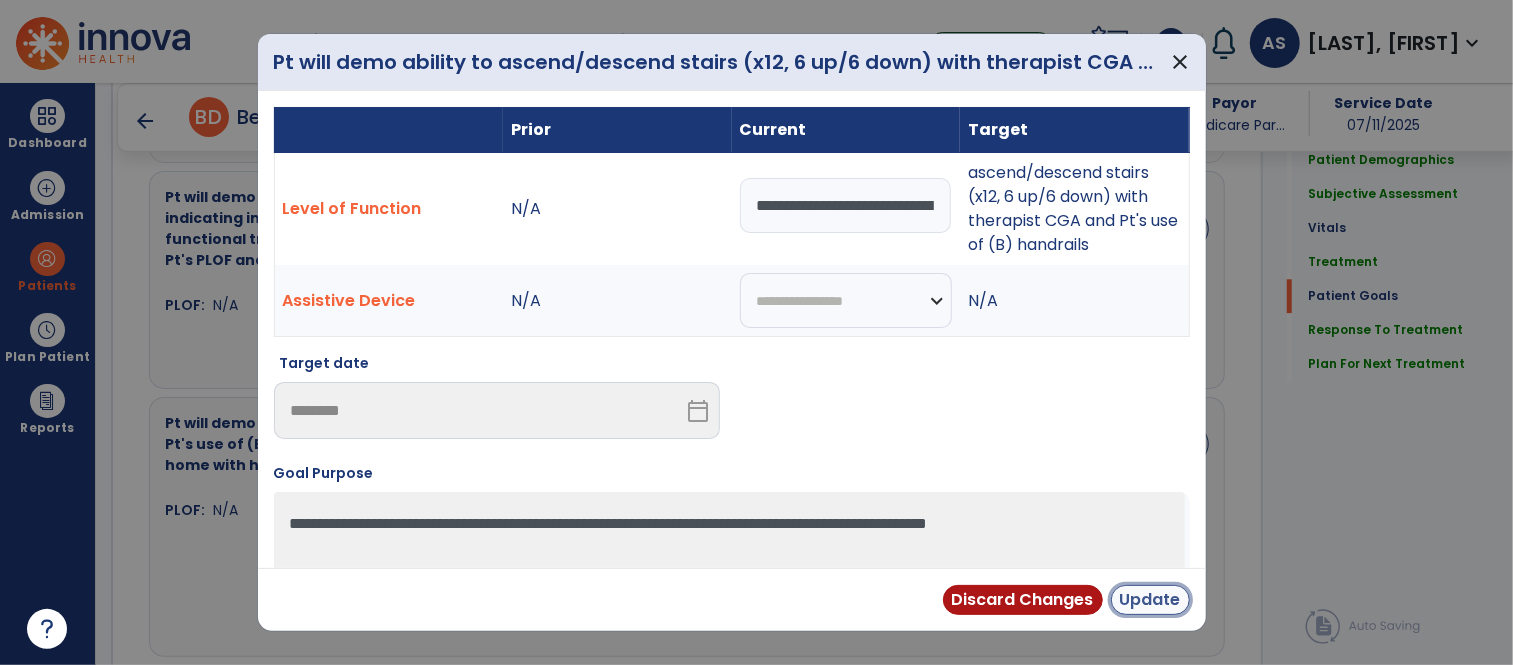 click on "Update" at bounding box center (1150, 600) 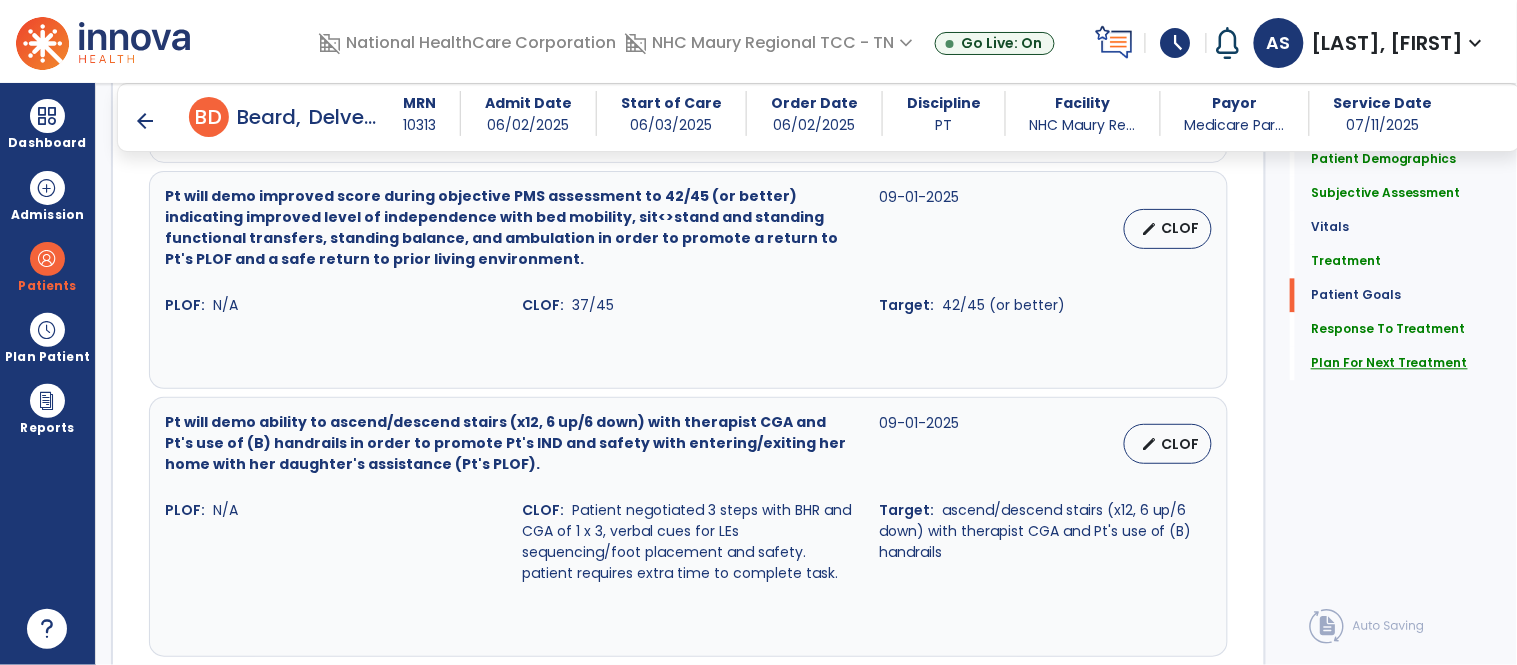 click on "Plan For Next Treatment" 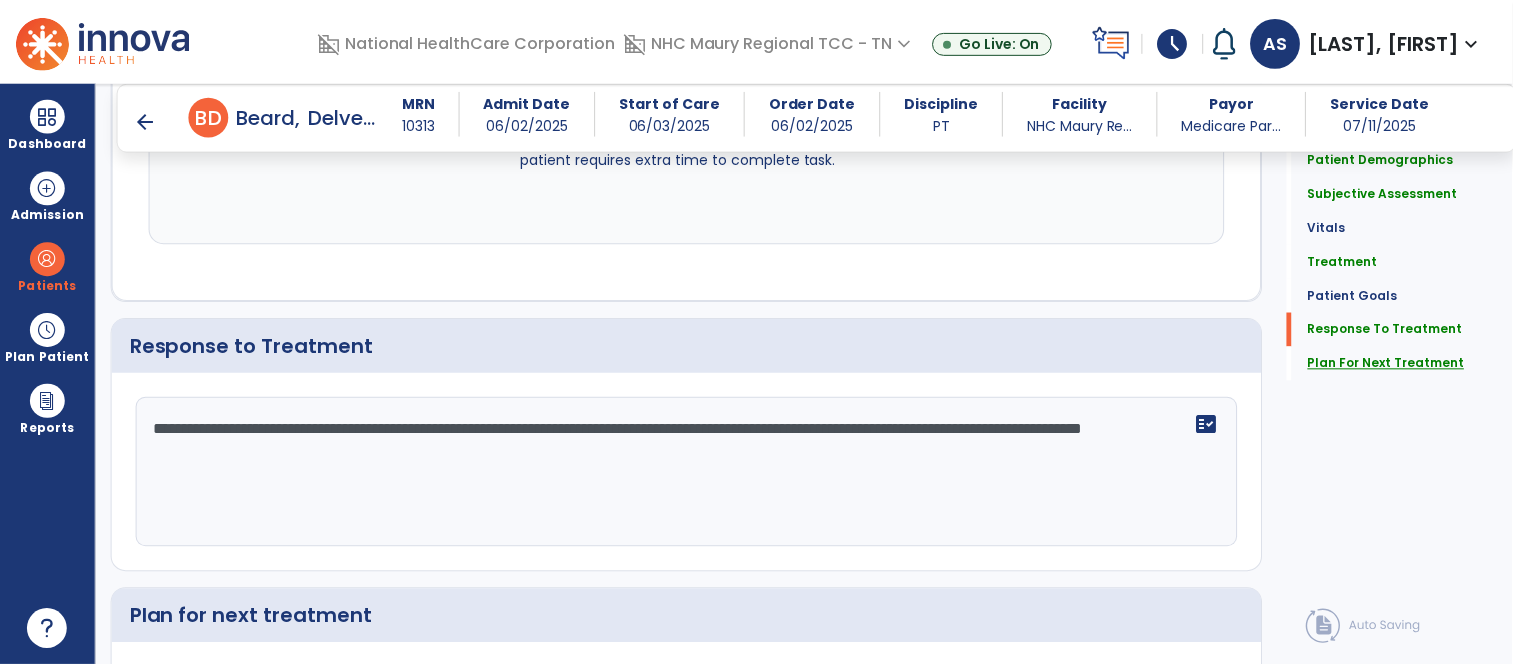 scroll, scrollTop: 3664, scrollLeft: 0, axis: vertical 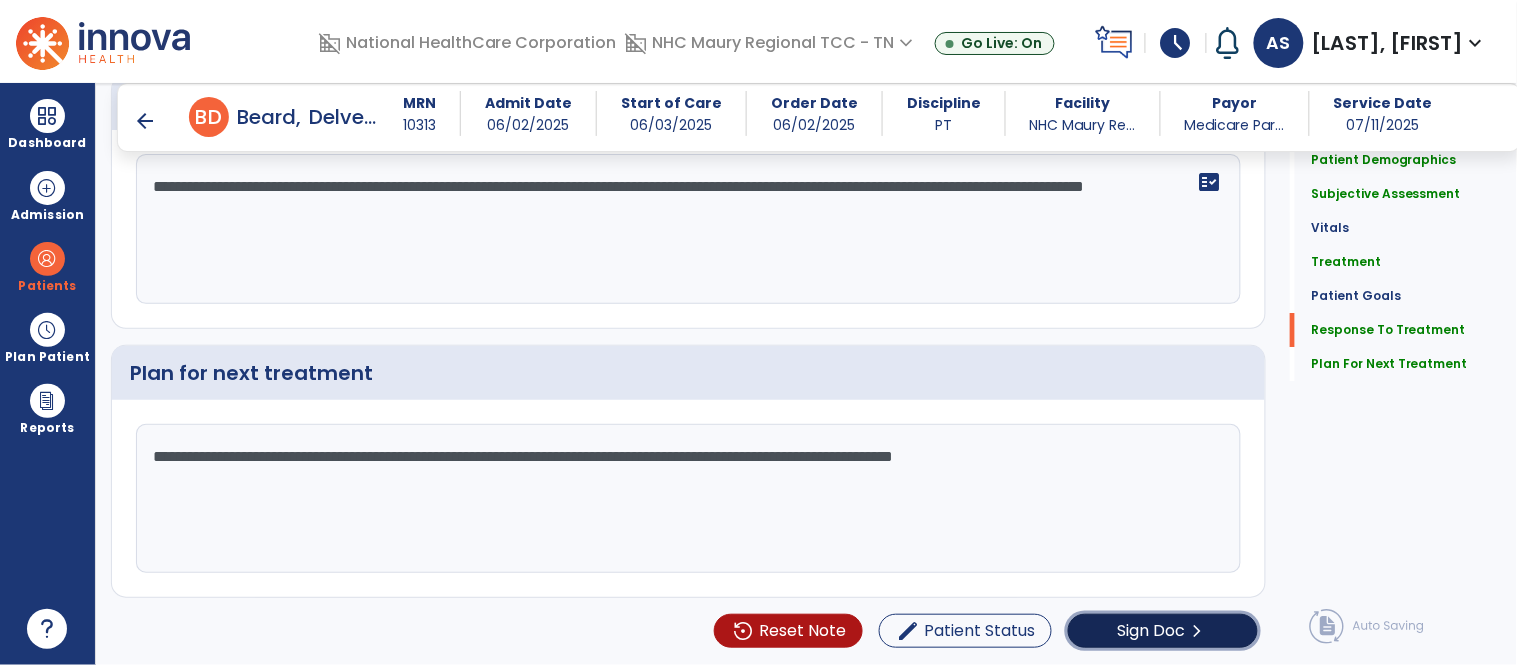 click on "Sign Doc" 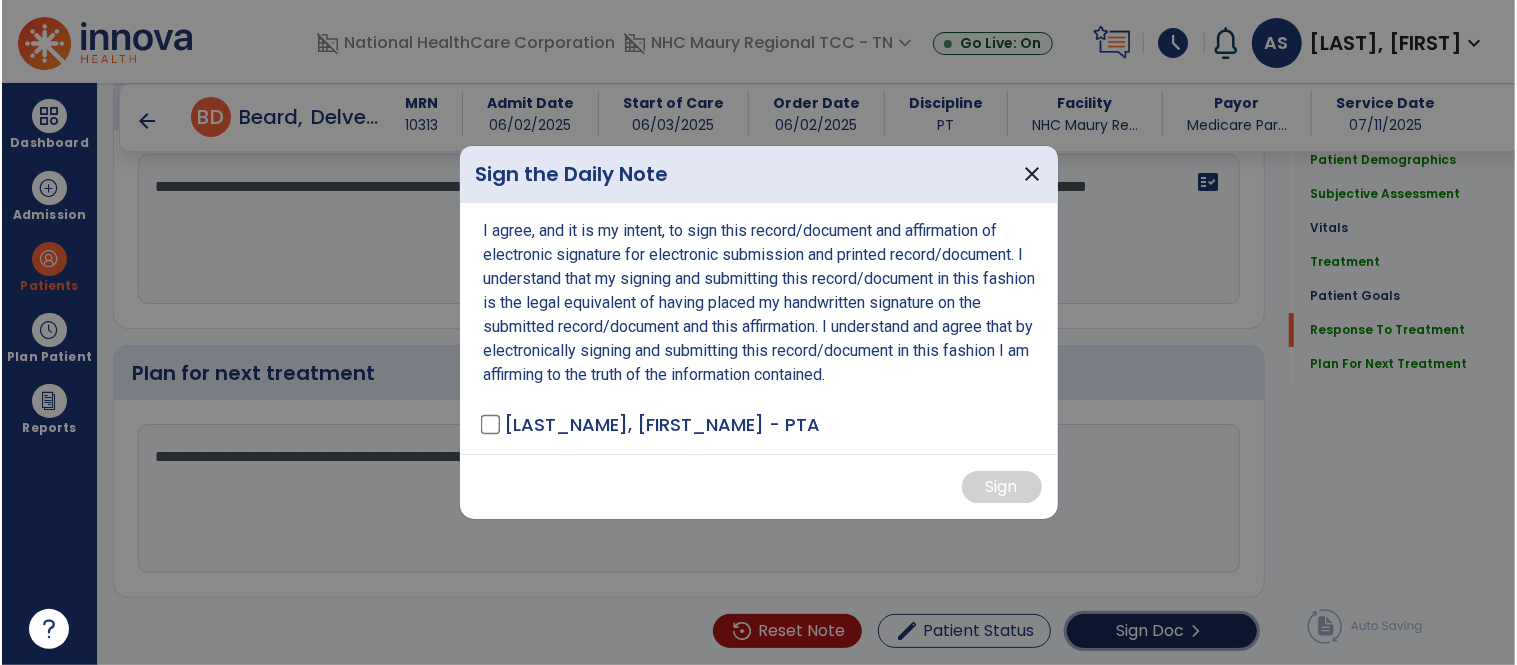 scroll, scrollTop: 3664, scrollLeft: 0, axis: vertical 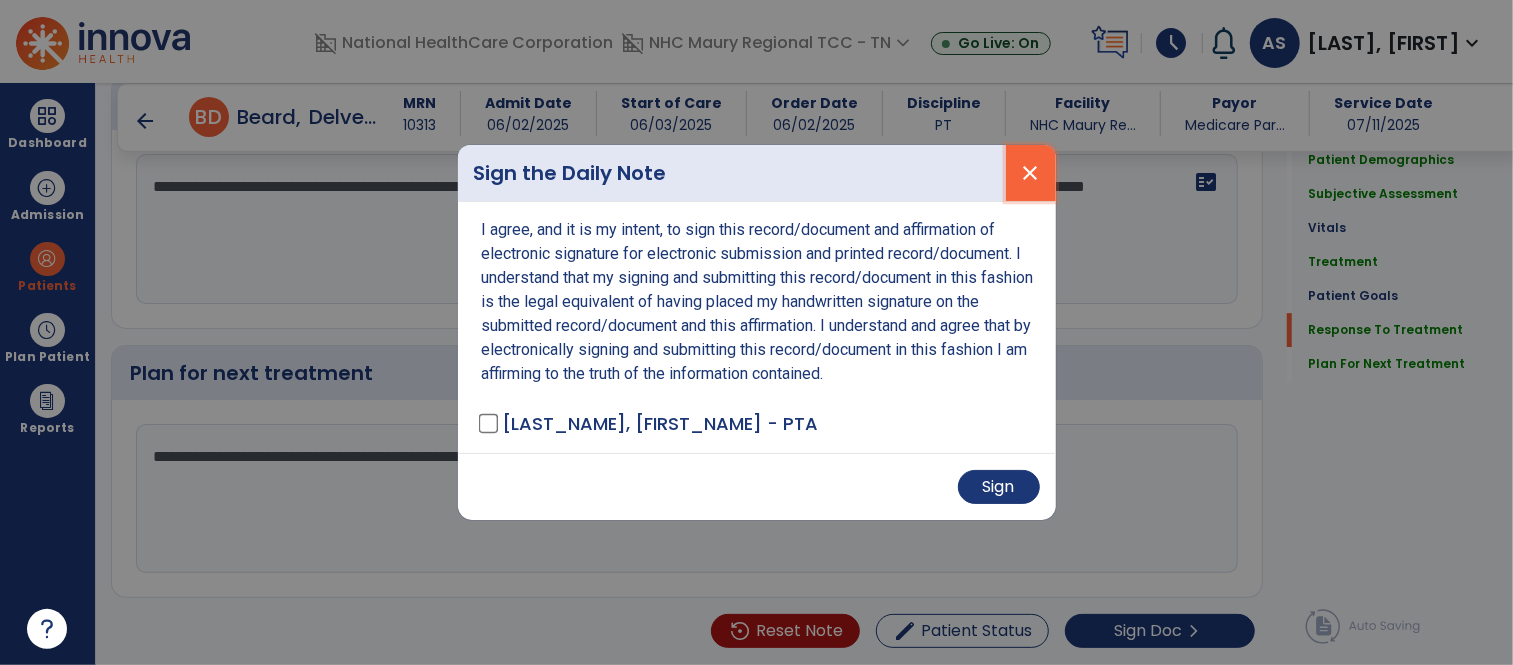 click on "close" at bounding box center [1031, 173] 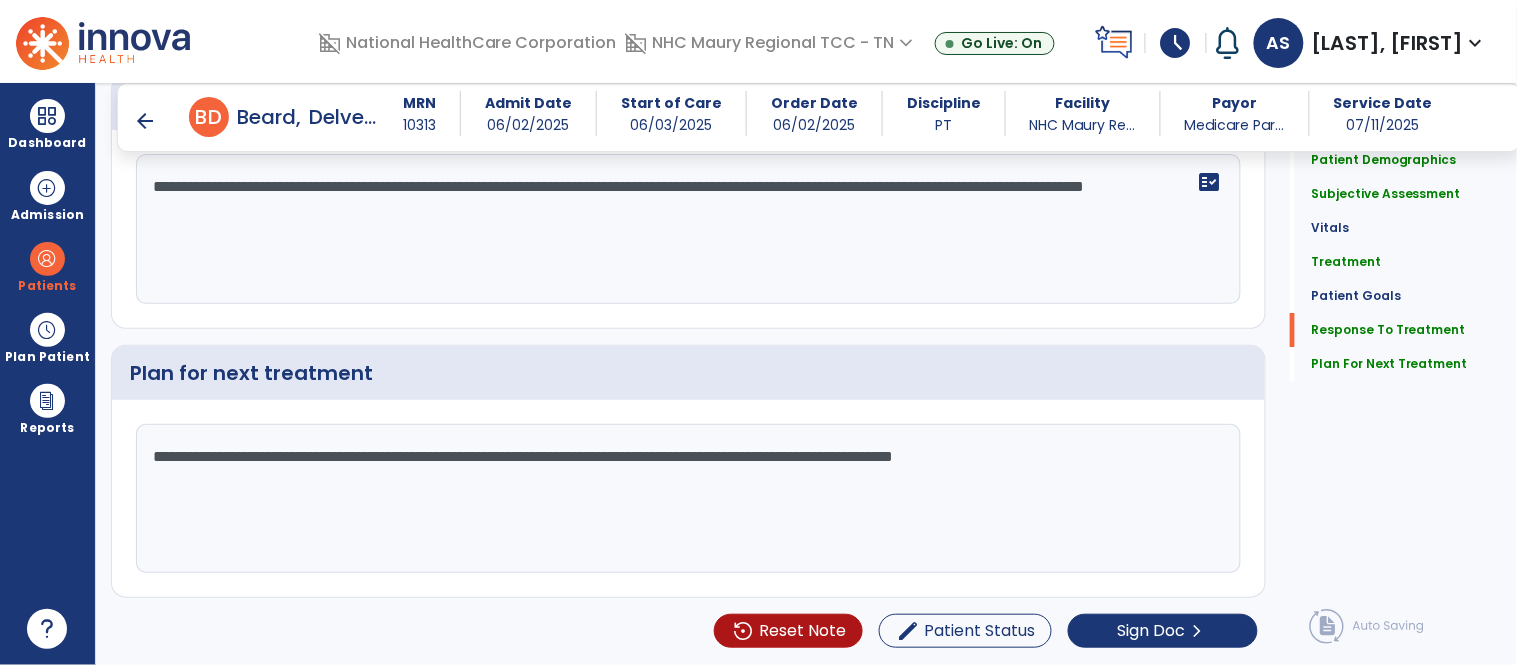 click on "**********" 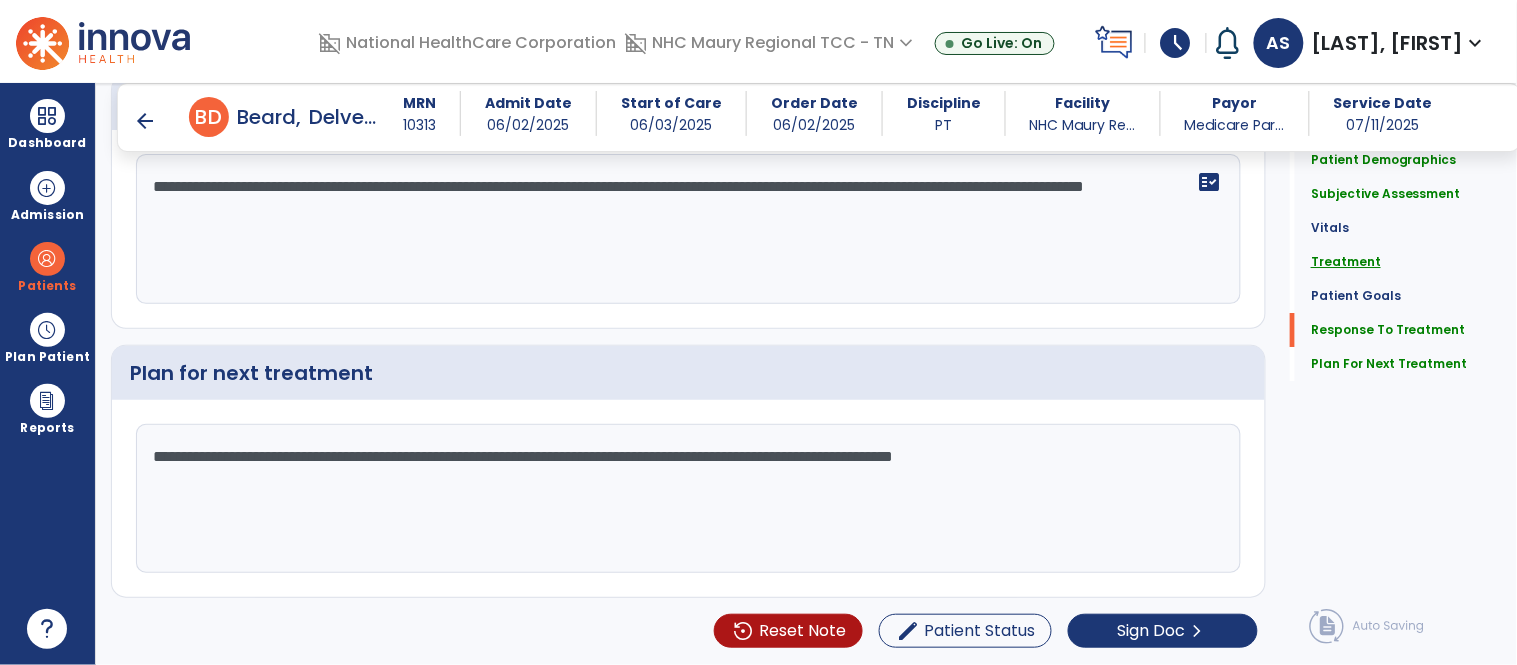 click on "Treatment" 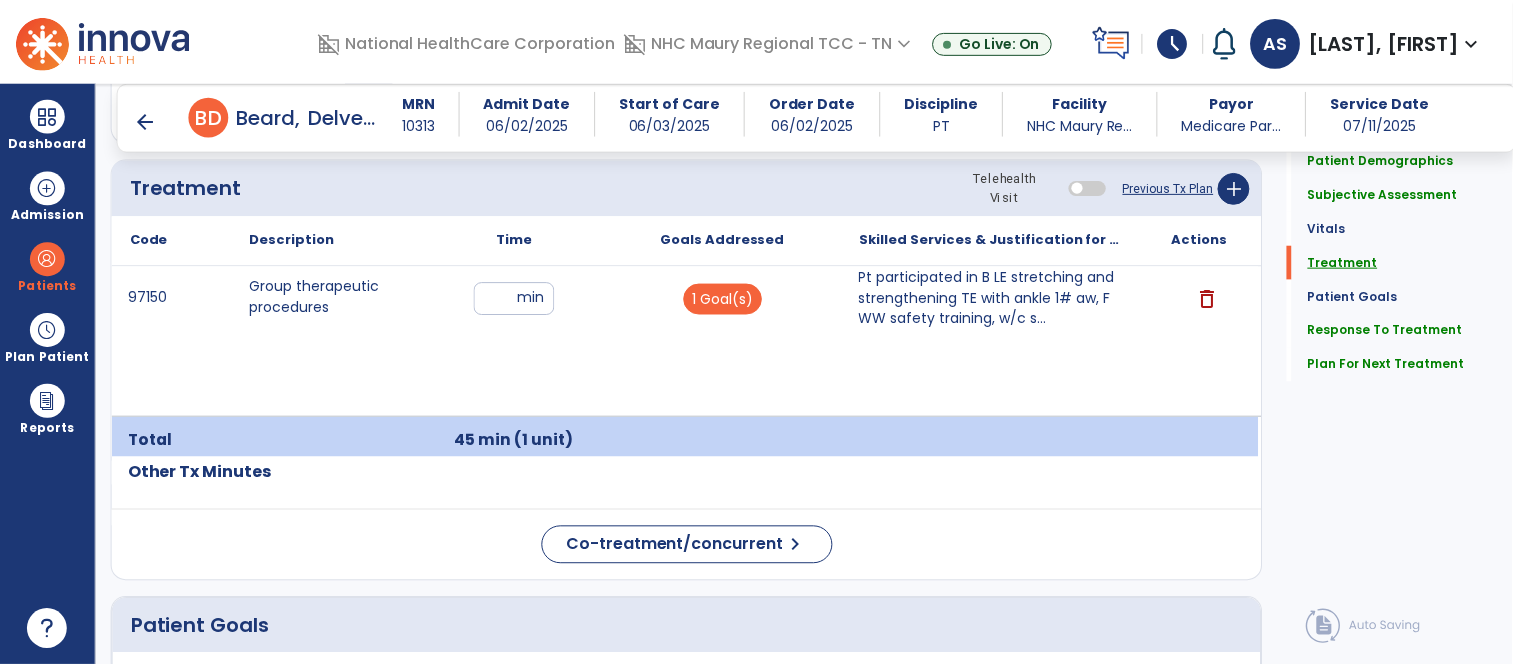 scroll, scrollTop: 1197, scrollLeft: 0, axis: vertical 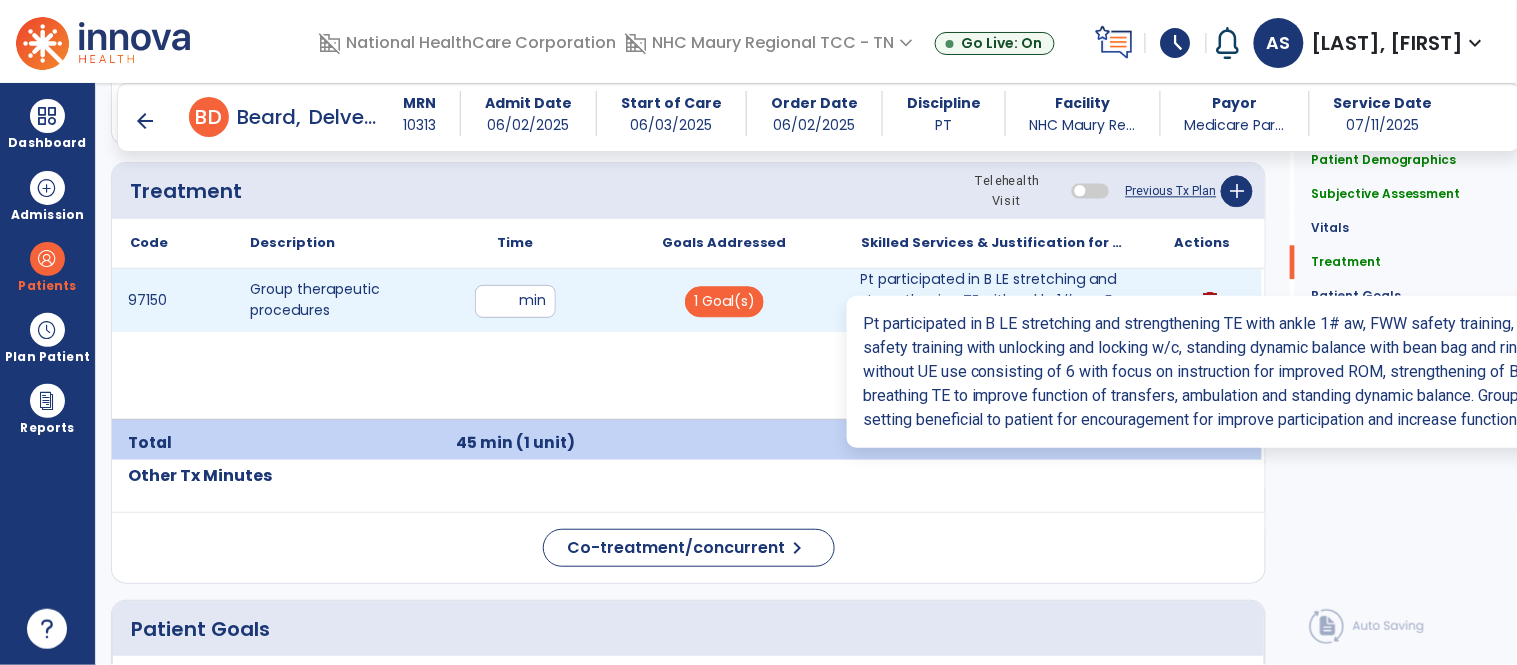 click on "Pt participated in B LE stretching and strengthening TE with ankle 1# aw, FWW safety training, w/c s..." at bounding box center (993, 300) 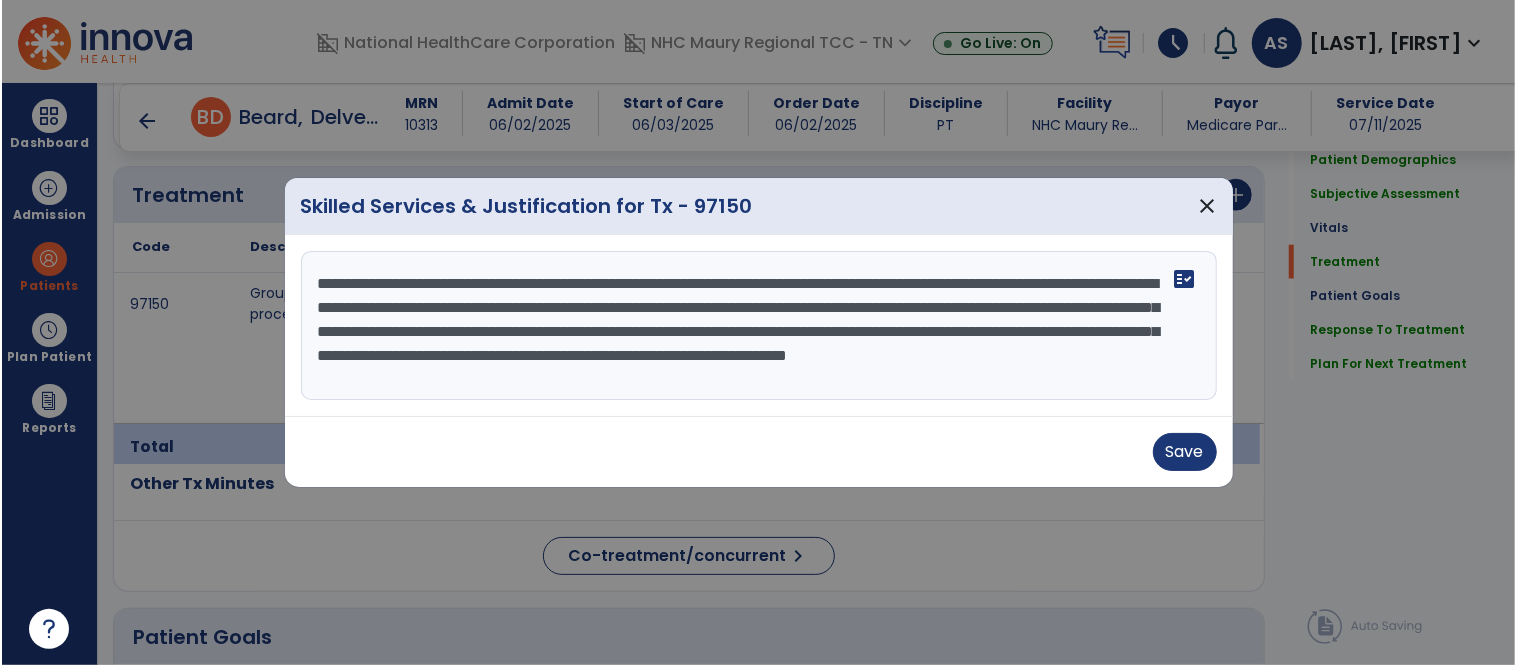 scroll, scrollTop: 1197, scrollLeft: 0, axis: vertical 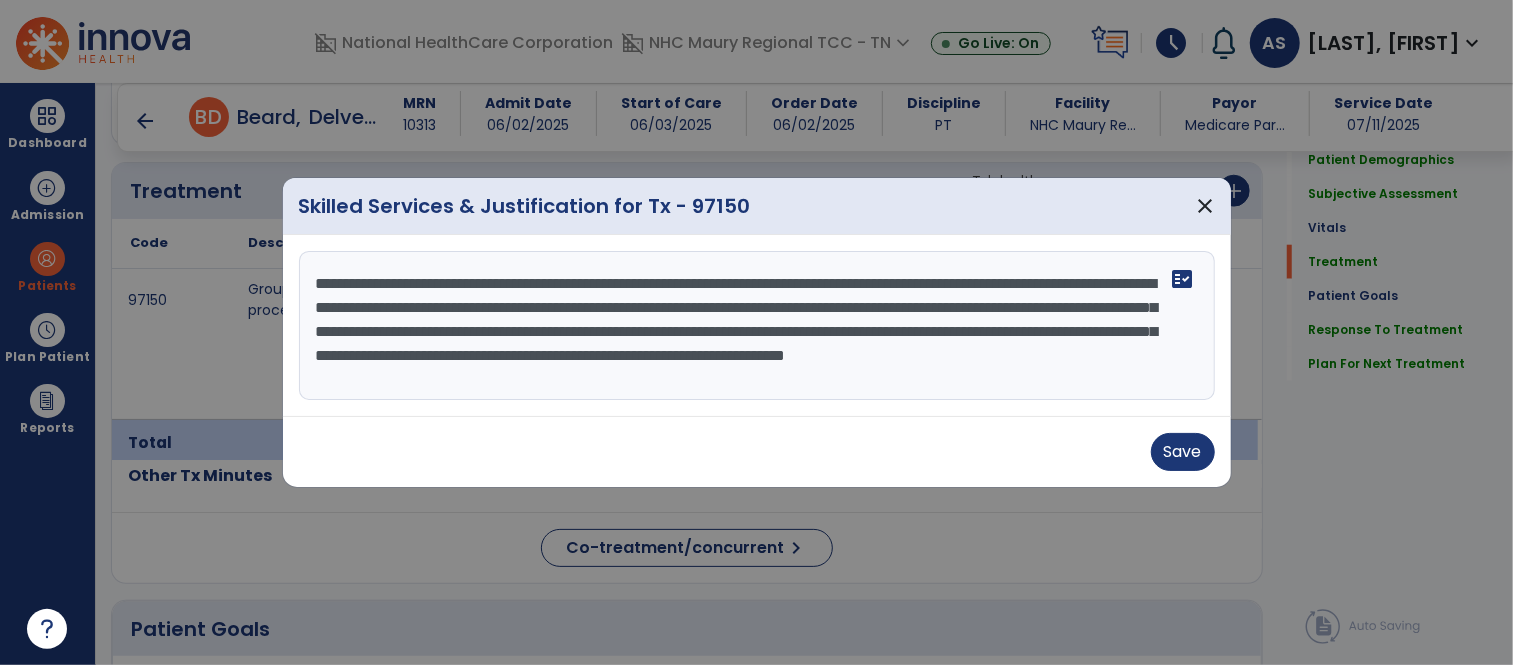 drag, startPoint x: 315, startPoint y: 280, endPoint x: 1088, endPoint y: 405, distance: 783.0415 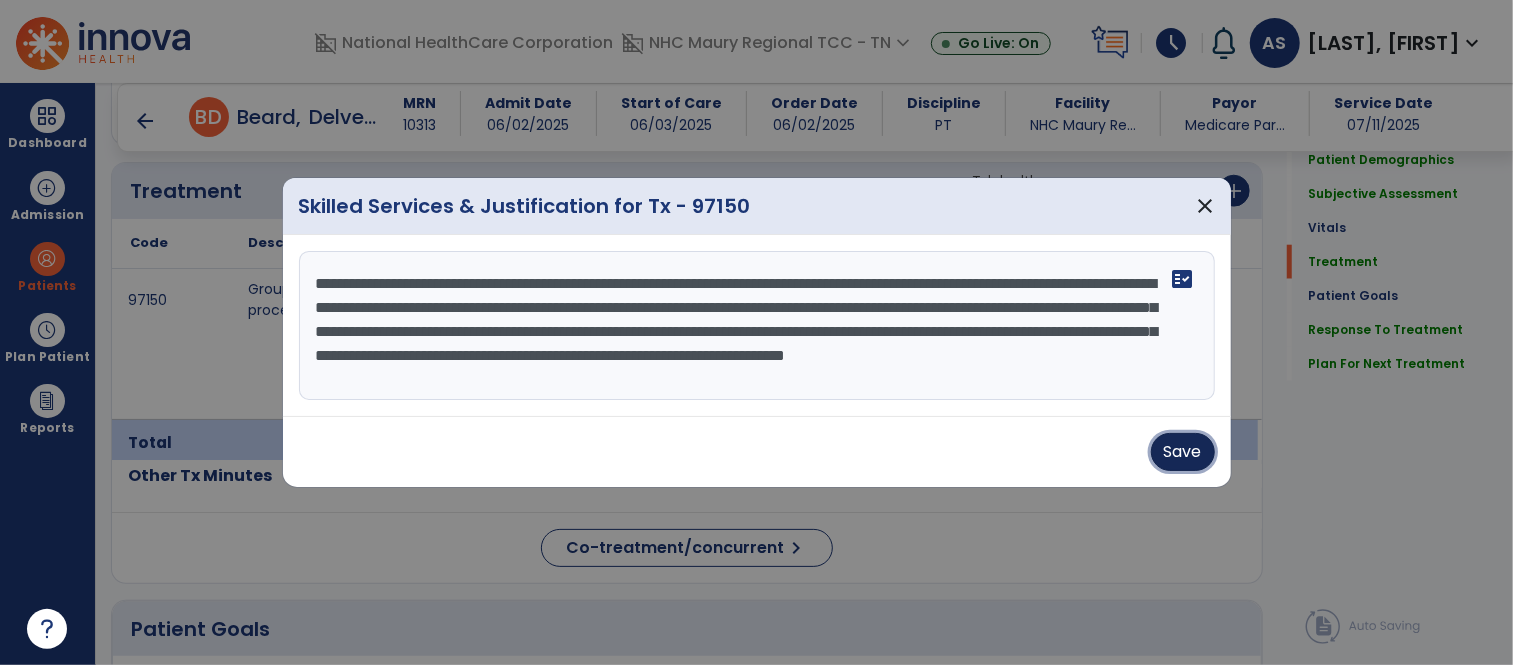 click on "Save" at bounding box center [1183, 452] 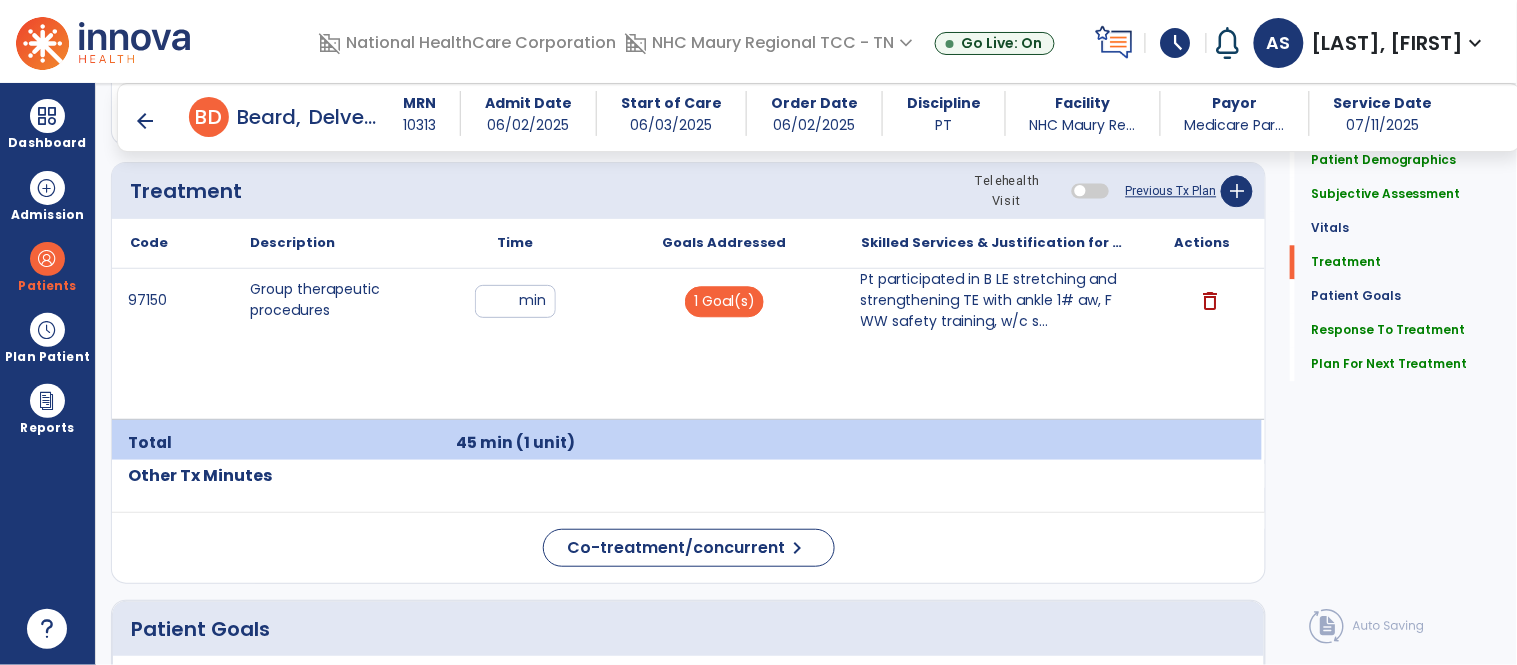 click on "97150  Group therapeutic procedures  ** min  1 Goal(s)  Pt participated in B LE stretching and strengthening TE with ankle 1# aw, FWW safety training, w/c s...  delete" at bounding box center [687, 344] 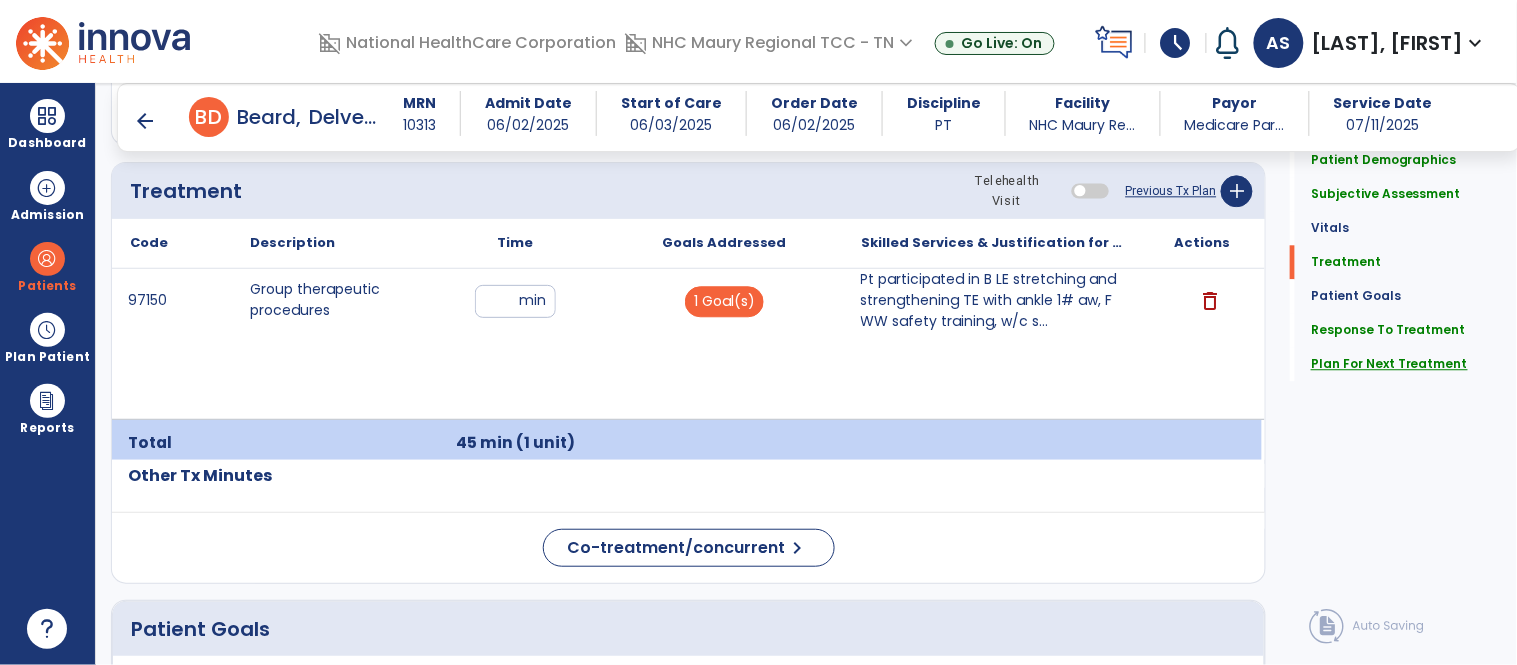 click on "Plan For Next Treatment" 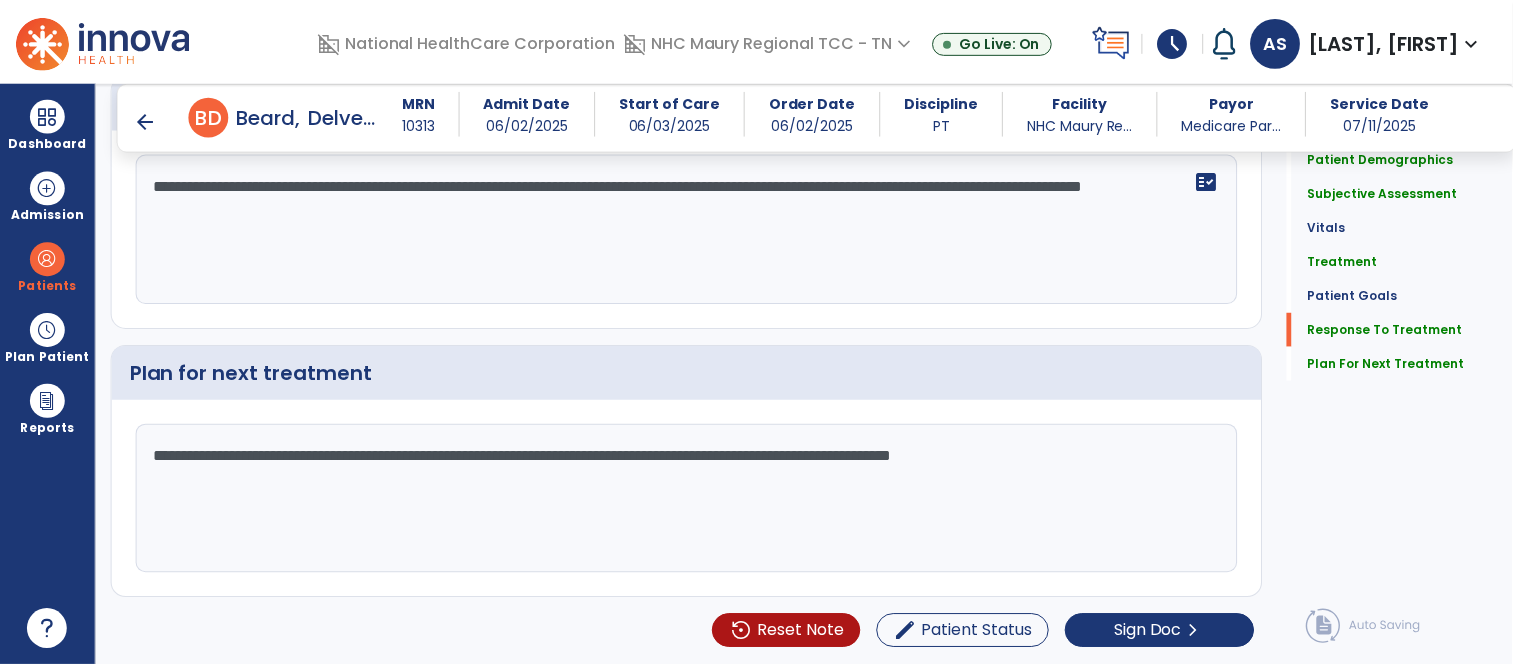 scroll, scrollTop: 3664, scrollLeft: 0, axis: vertical 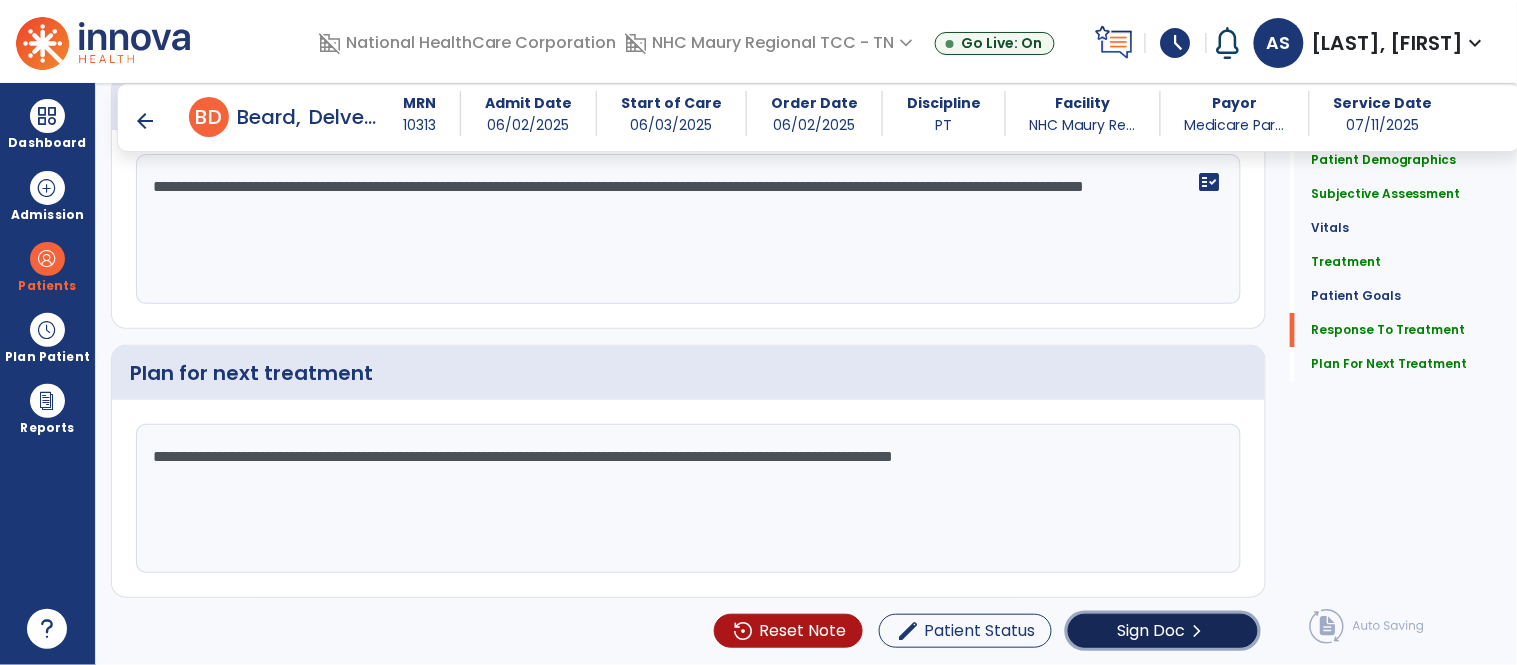 click on "Sign Doc" 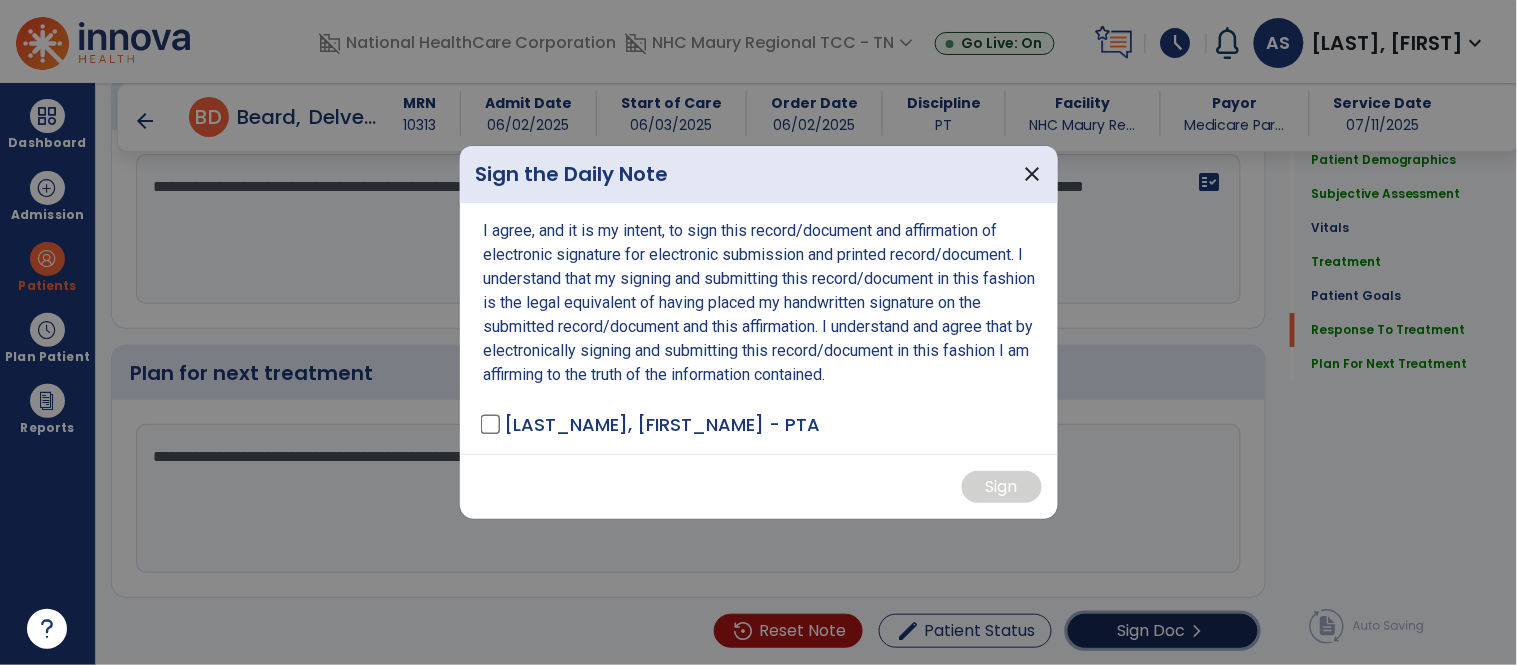 scroll, scrollTop: 3664, scrollLeft: 0, axis: vertical 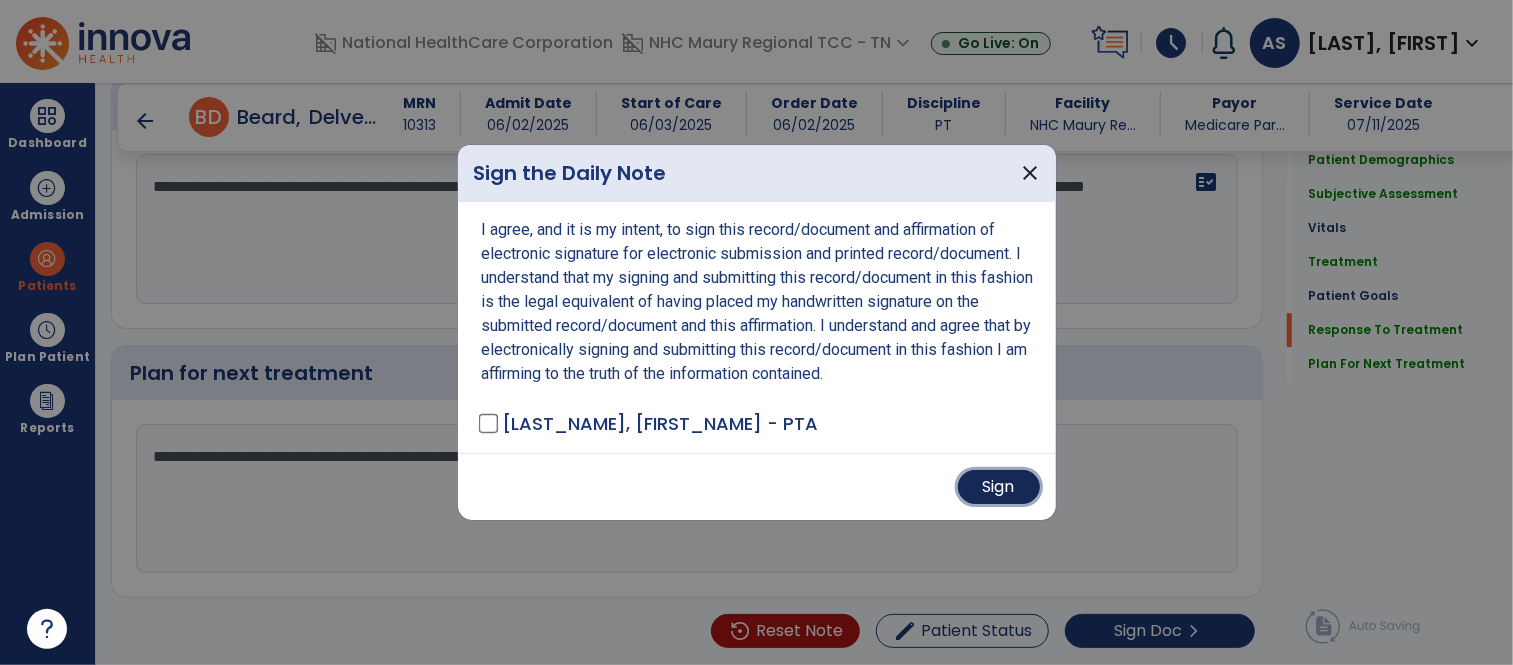 click on "Sign" at bounding box center [999, 487] 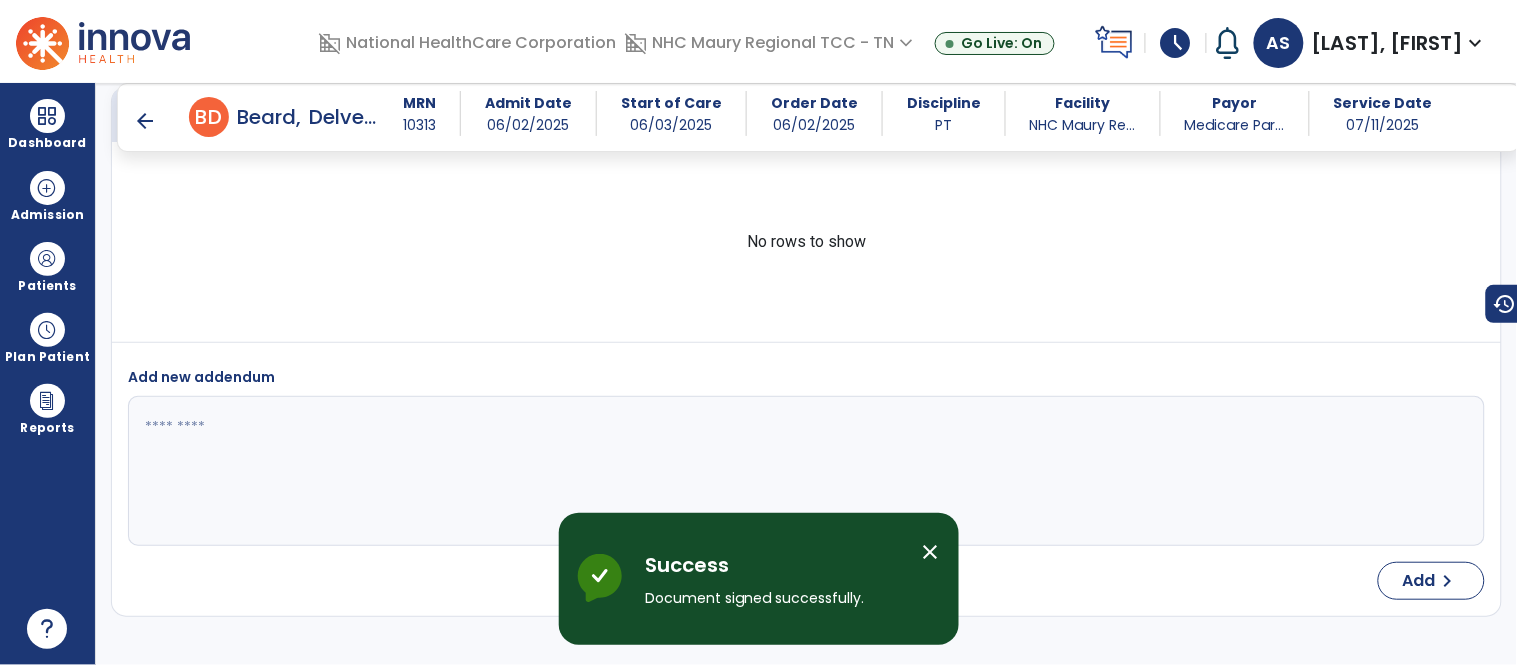 scroll, scrollTop: 5127, scrollLeft: 0, axis: vertical 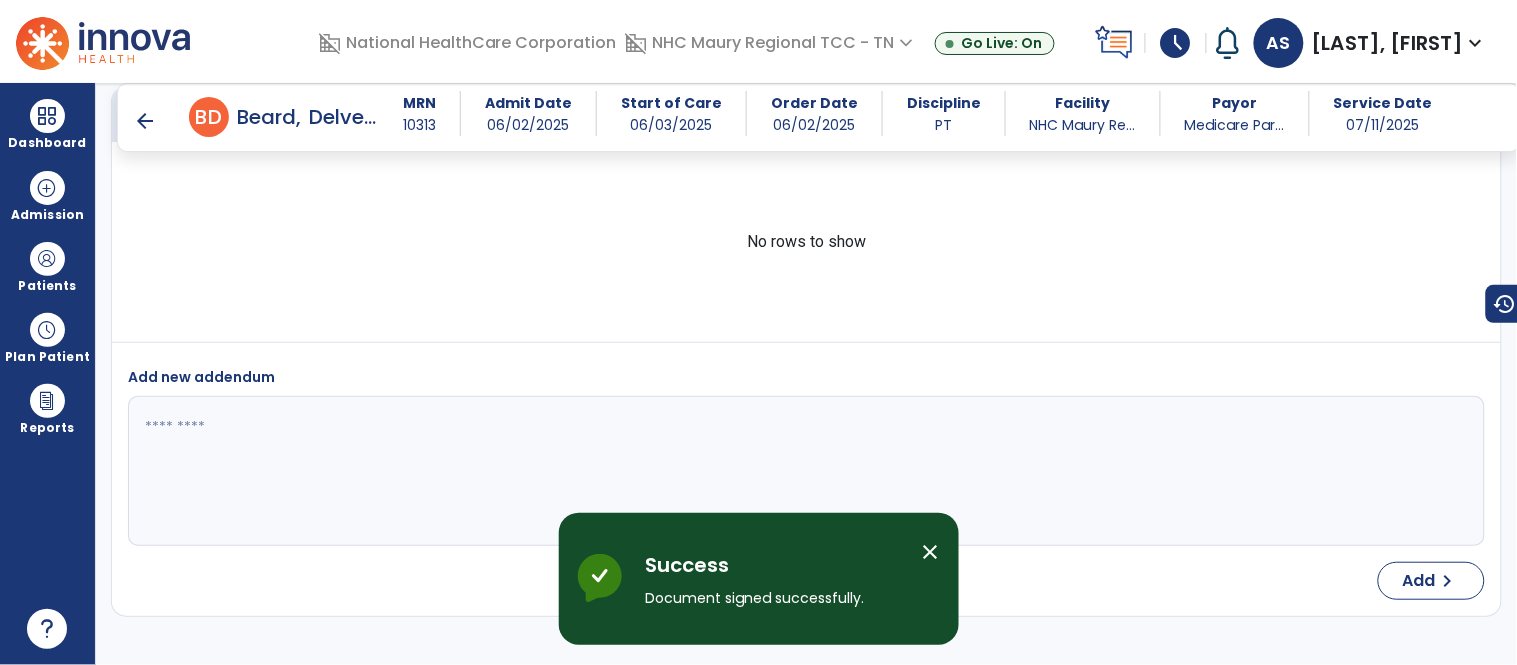 click on "arrow_back" at bounding box center (145, 121) 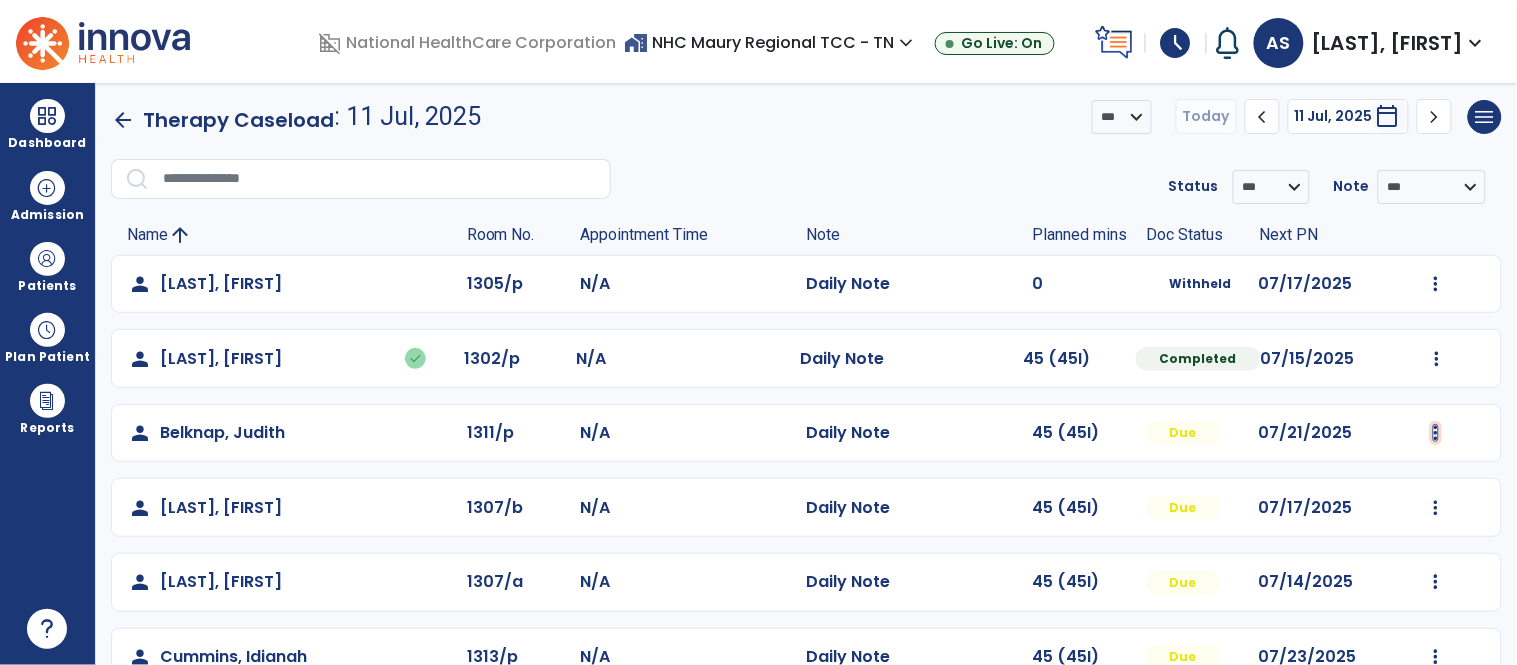 click at bounding box center (1436, 284) 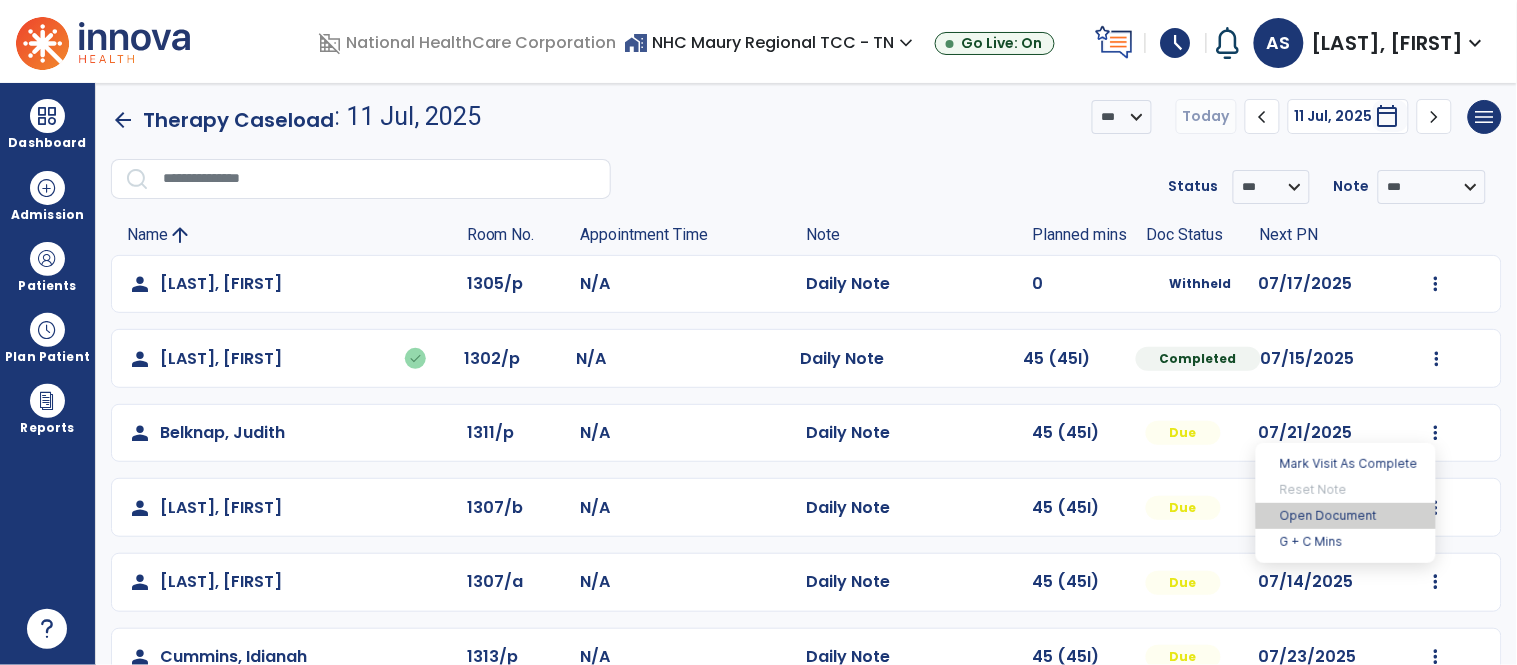 click on "Open Document" at bounding box center (1346, 516) 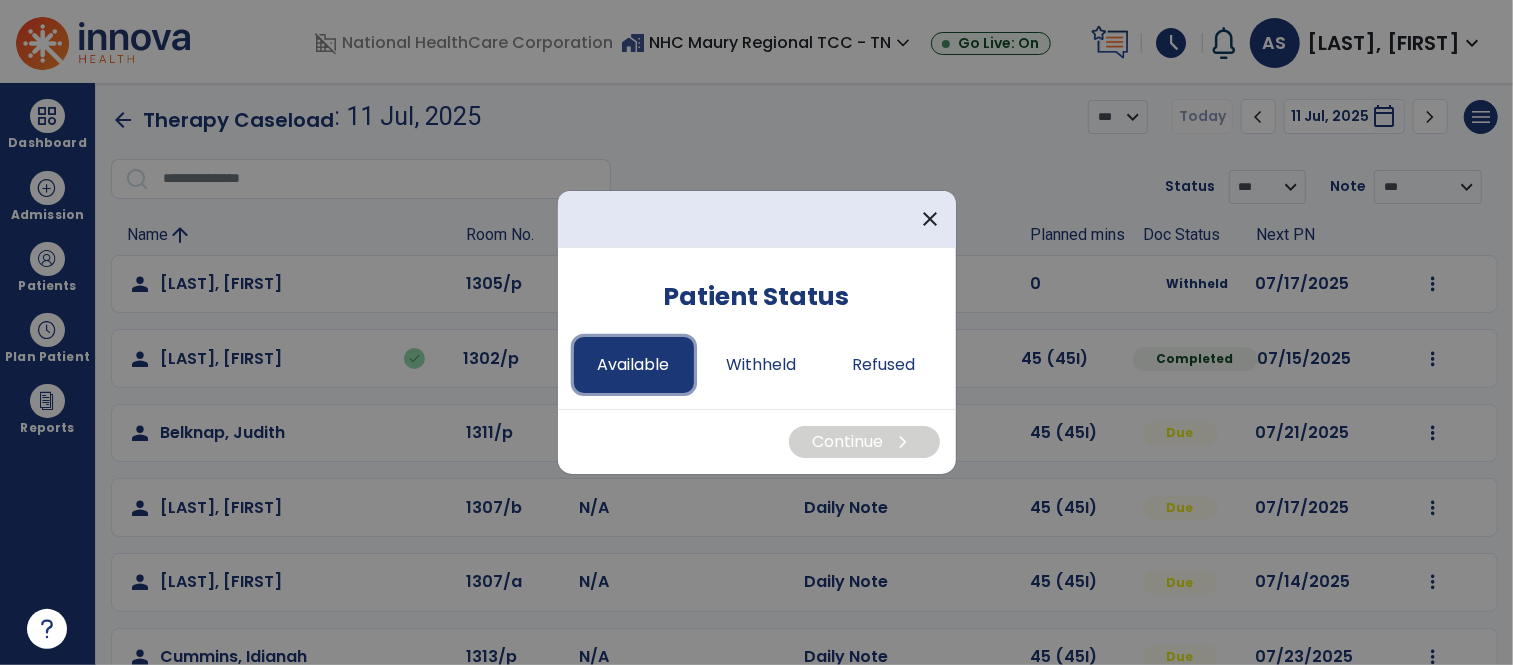 click on "Available" at bounding box center (634, 365) 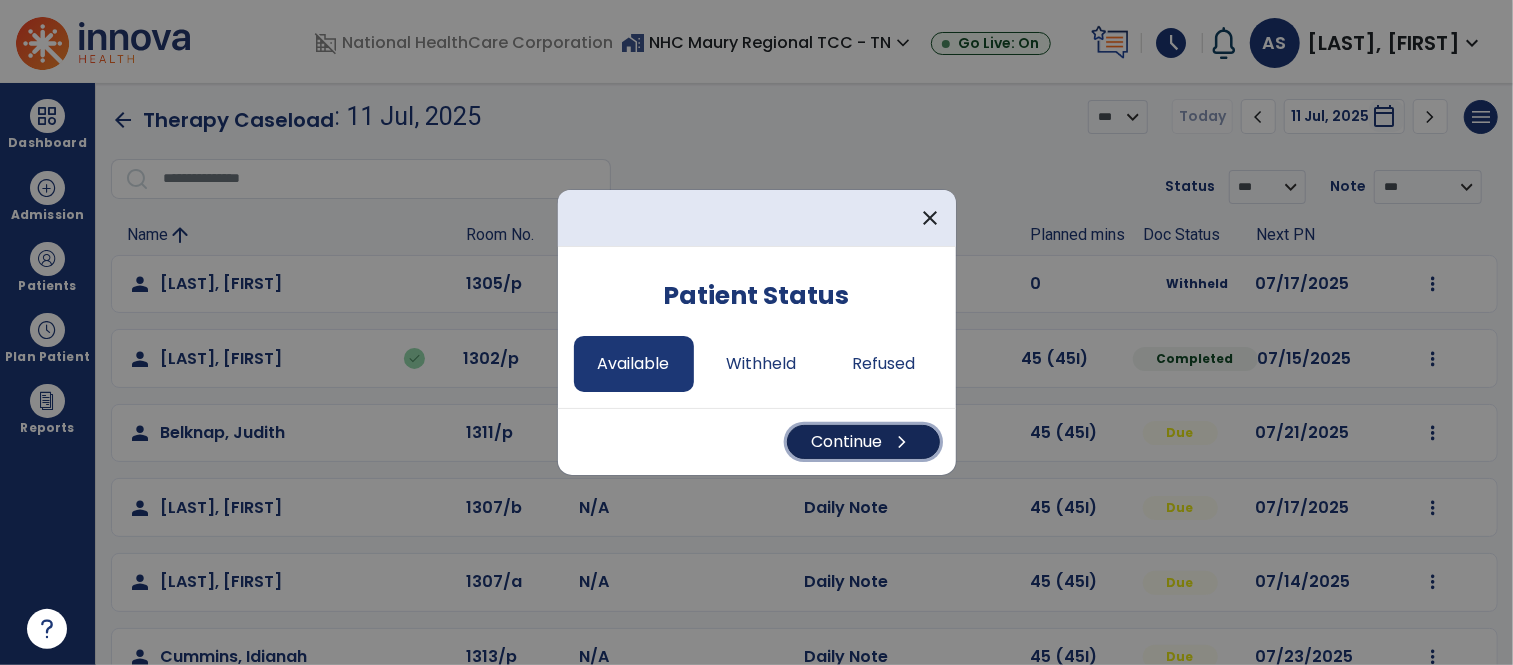 click on "Continue   chevron_right" at bounding box center (863, 442) 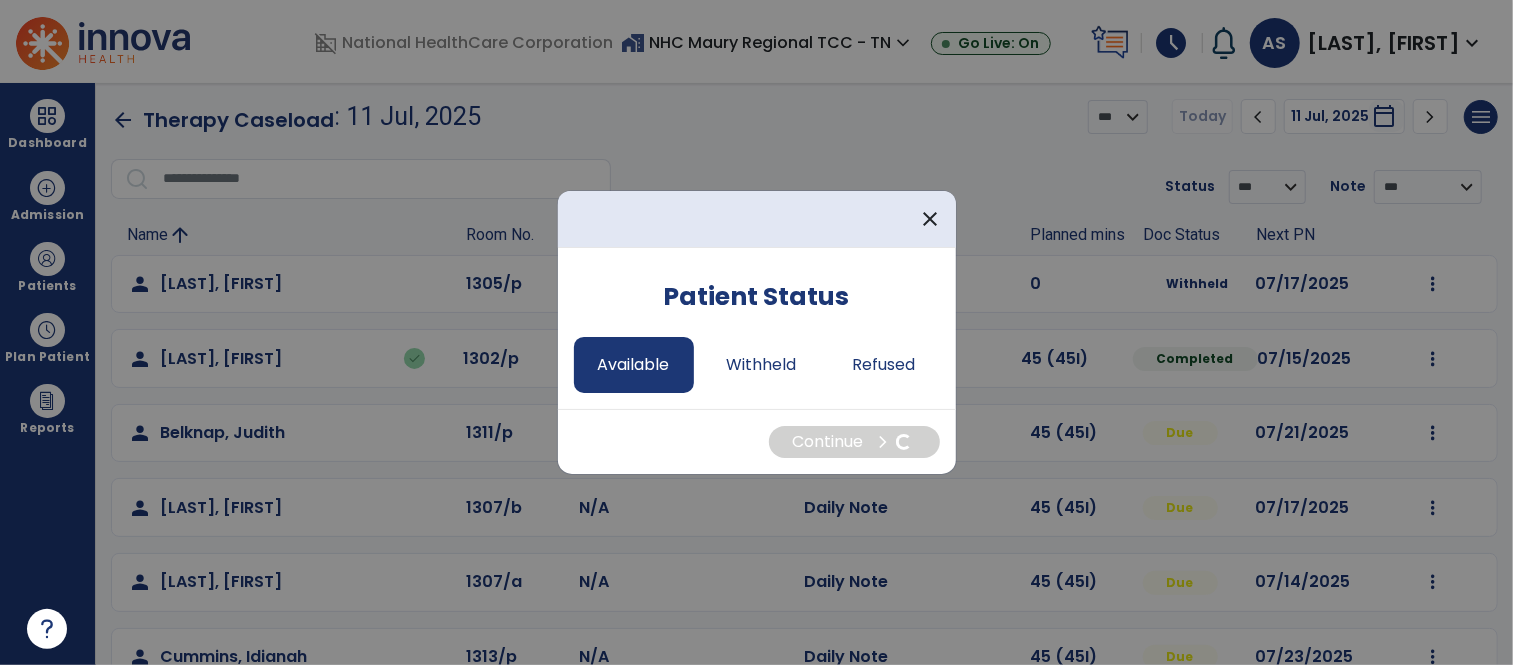 select on "*" 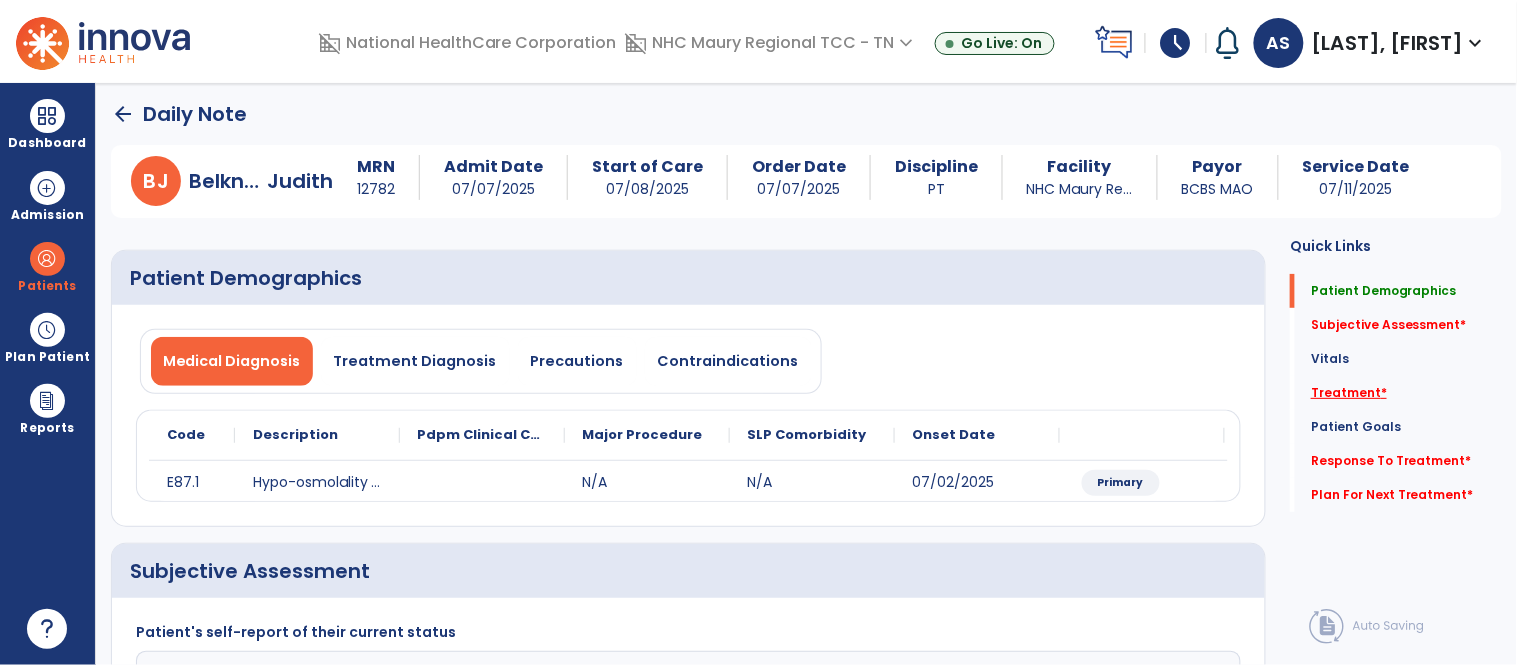 click on "Treatment   *" 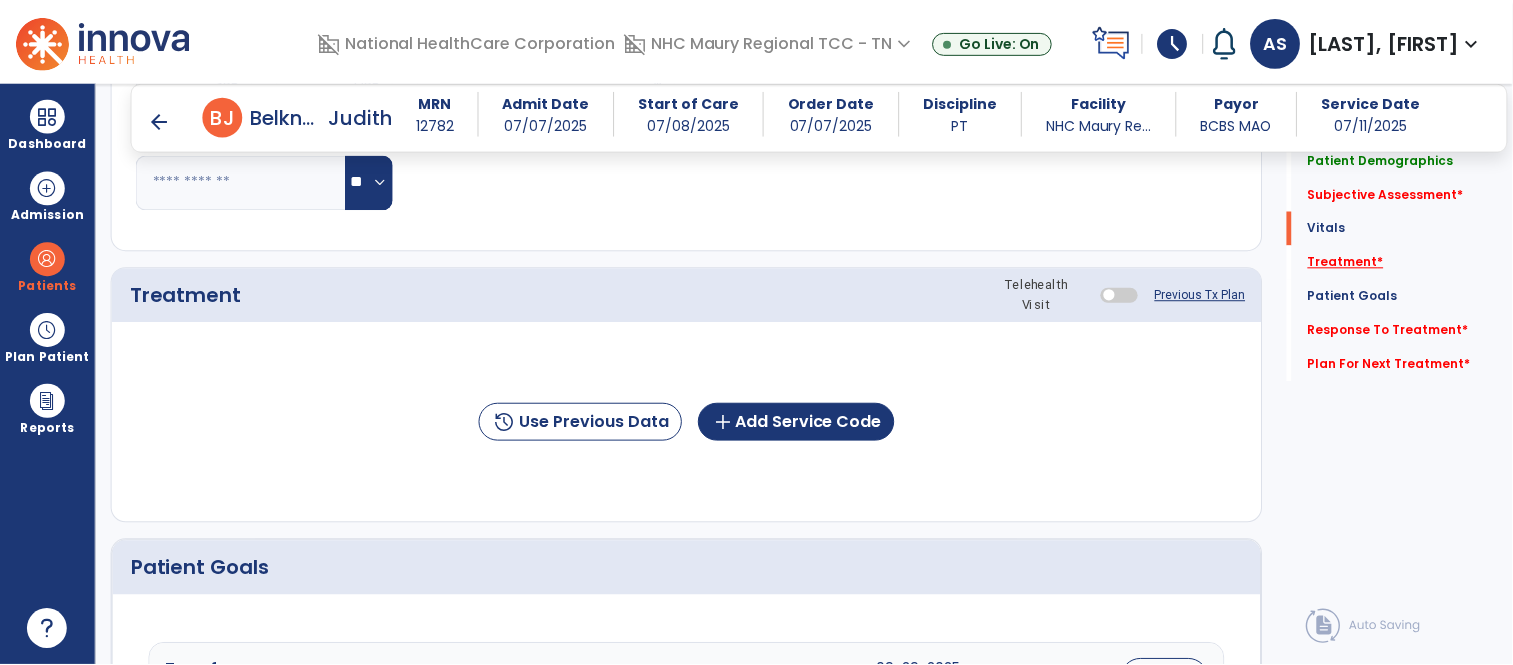 scroll, scrollTop: 1023, scrollLeft: 0, axis: vertical 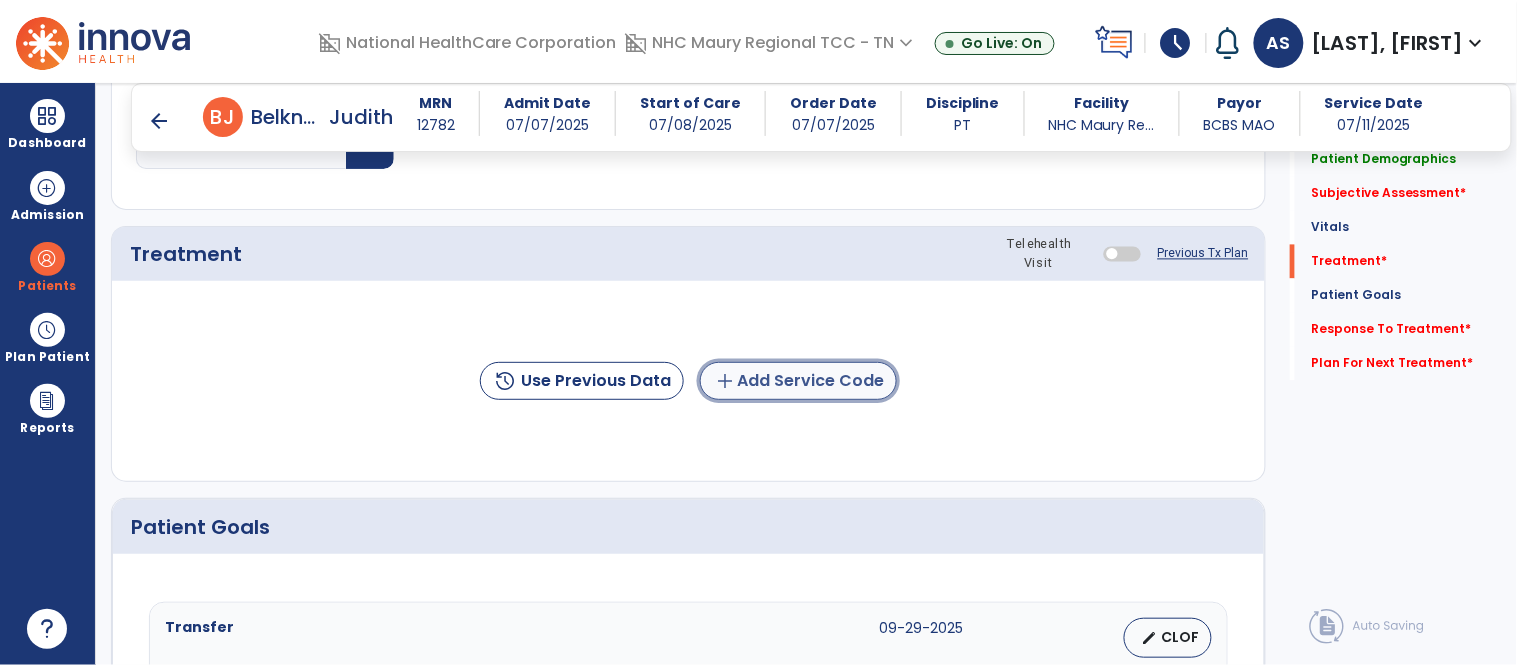 click on "add  Add Service Code" 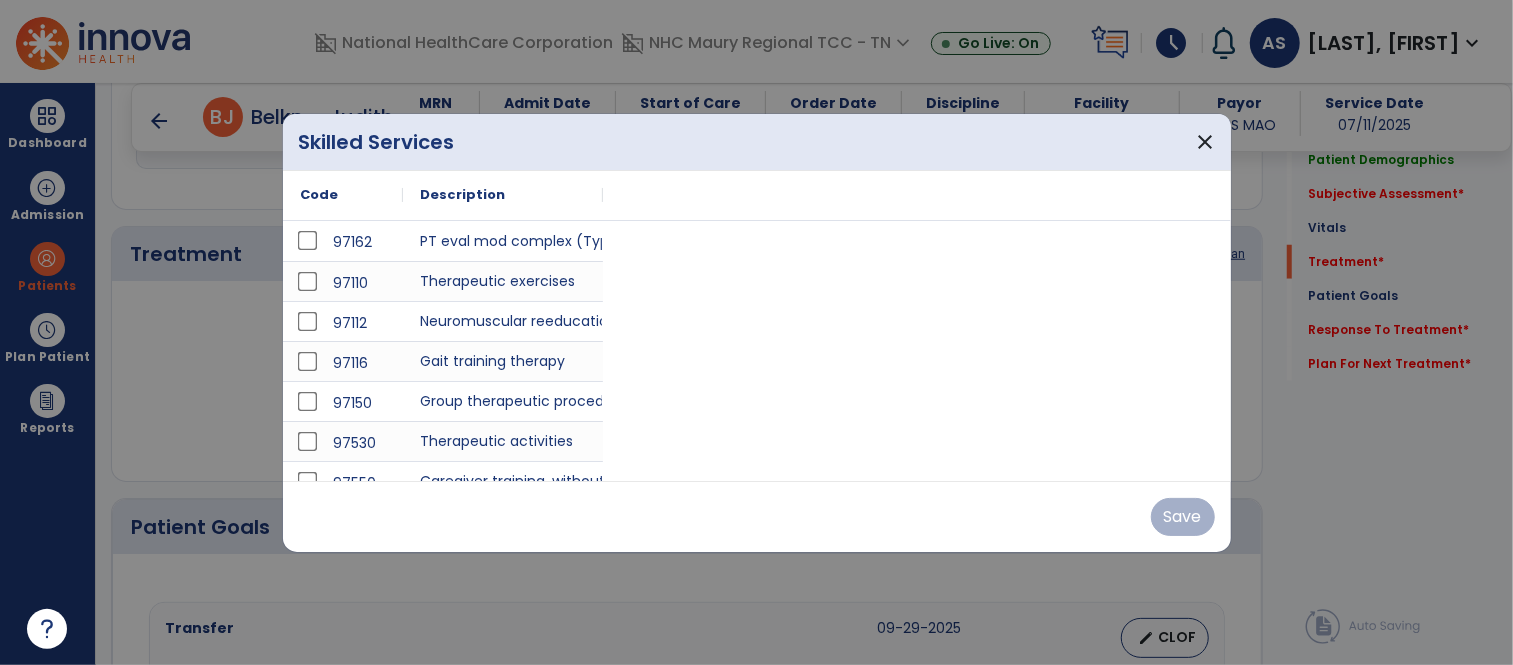 scroll, scrollTop: 1023, scrollLeft: 0, axis: vertical 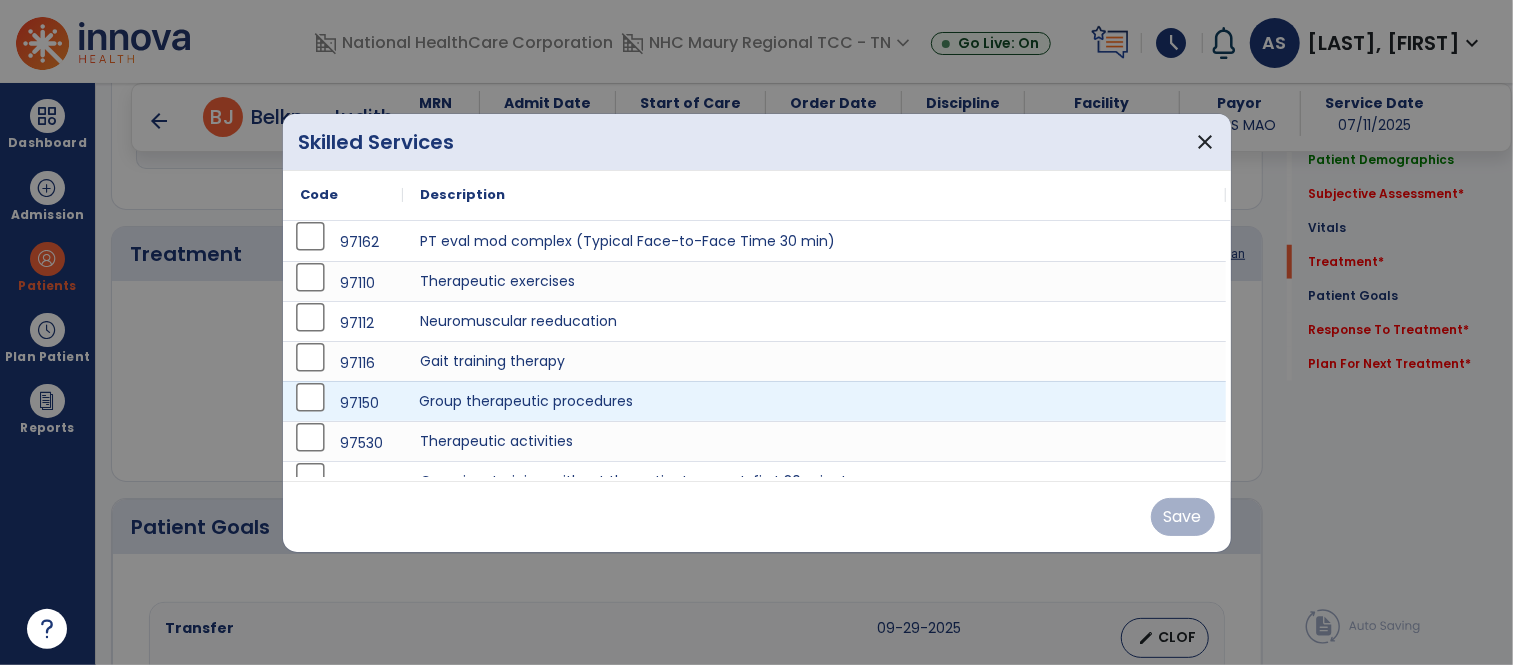 click on "Group therapeutic procedures" at bounding box center (815, 401) 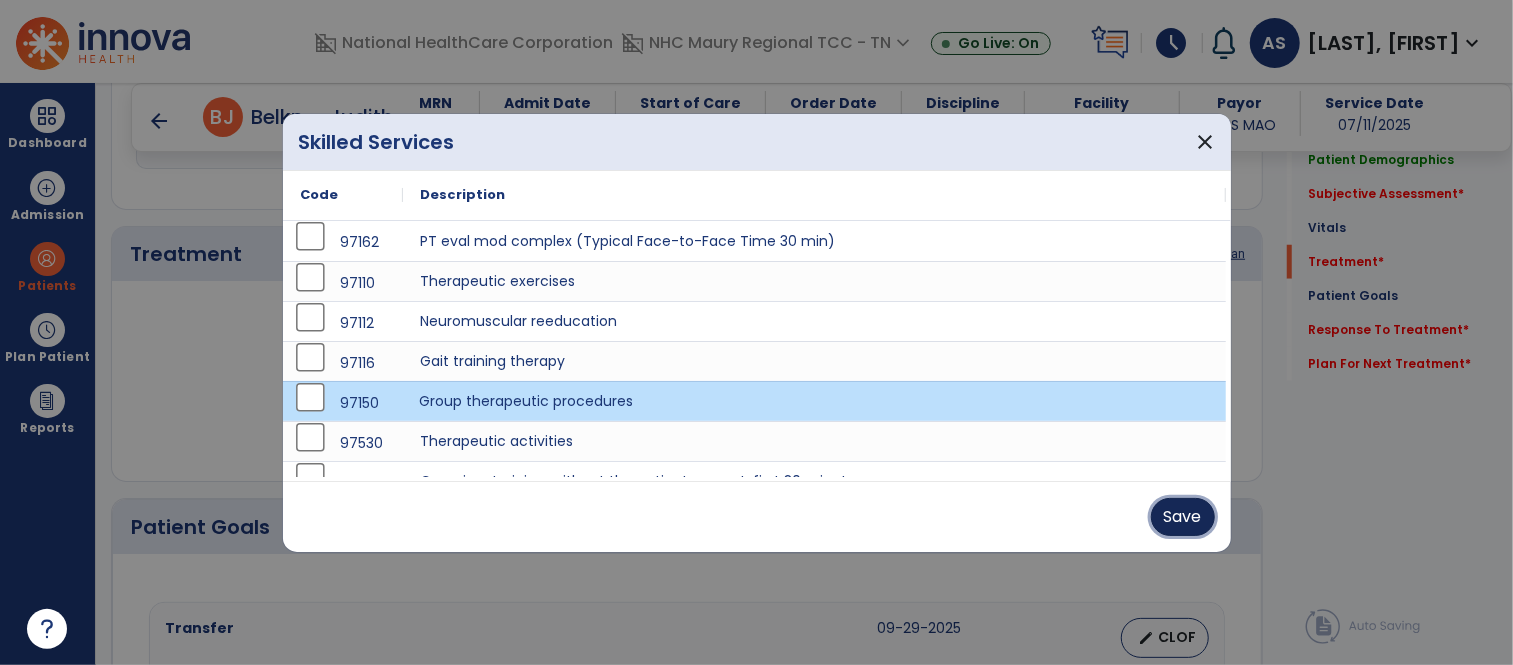 click on "Save" at bounding box center (1183, 517) 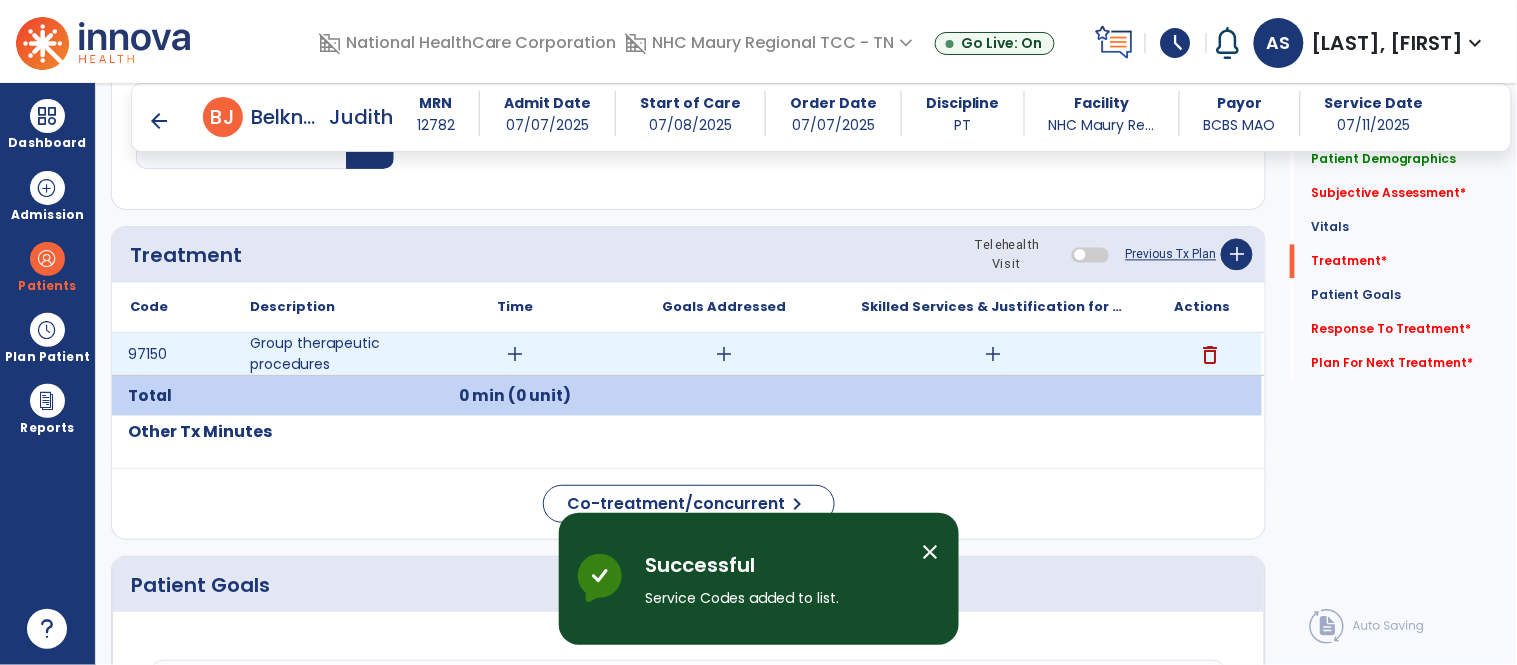 click on "add" at bounding box center [993, 354] 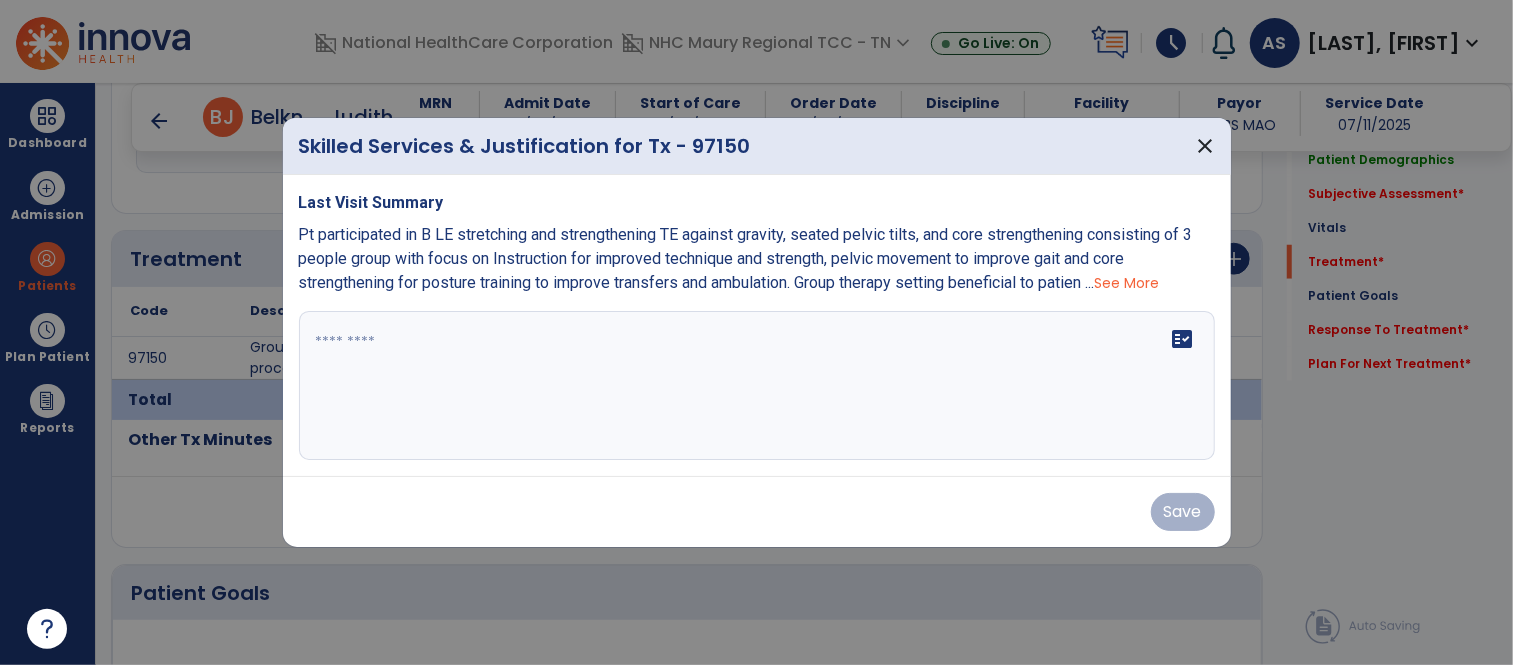 scroll, scrollTop: 1023, scrollLeft: 0, axis: vertical 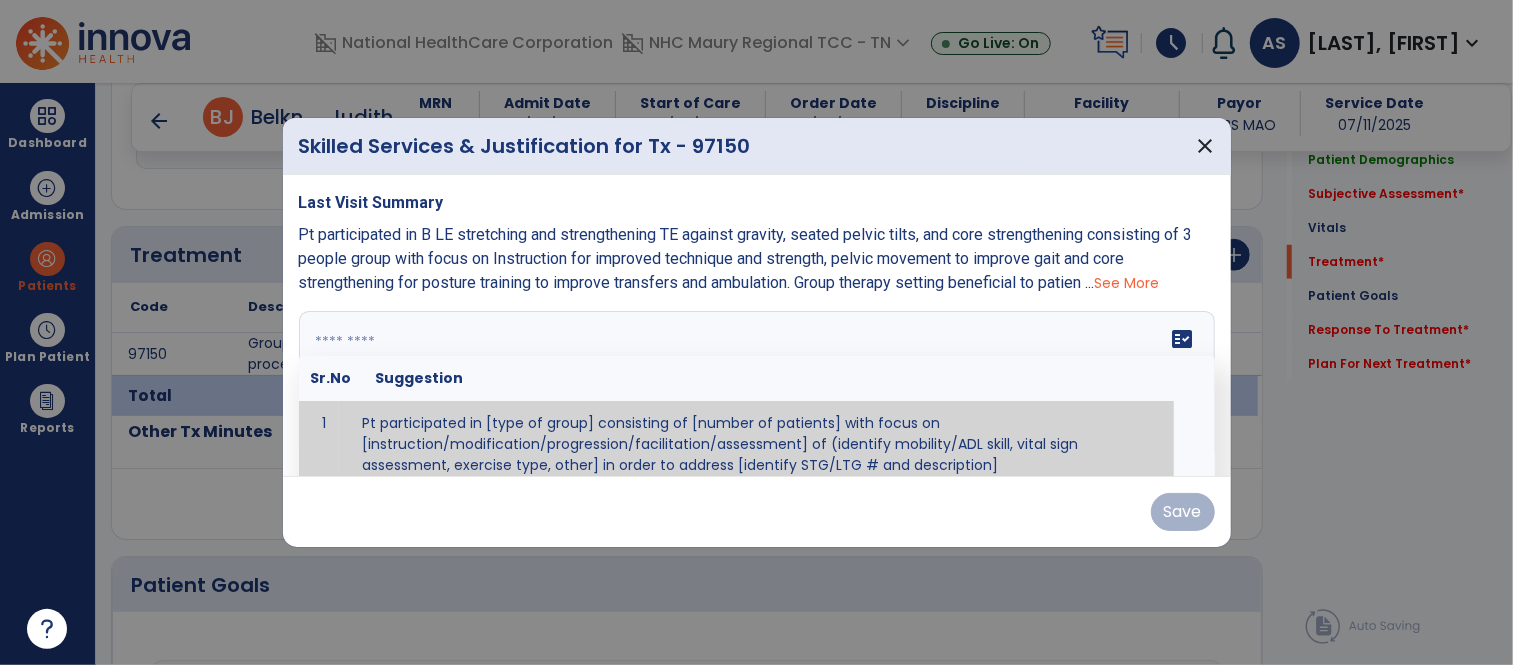 click on "fact_check  Sr.No Suggestion 1 Pt participated in [type of group] consisting of [number of patients] with focus on [instruction/modification/progression/facilitation/assessment] of (identify mobility/ADL skill, vital sign assessment, exercise type, other] in order to address [identify STG/LTG # and description]" at bounding box center [757, 386] 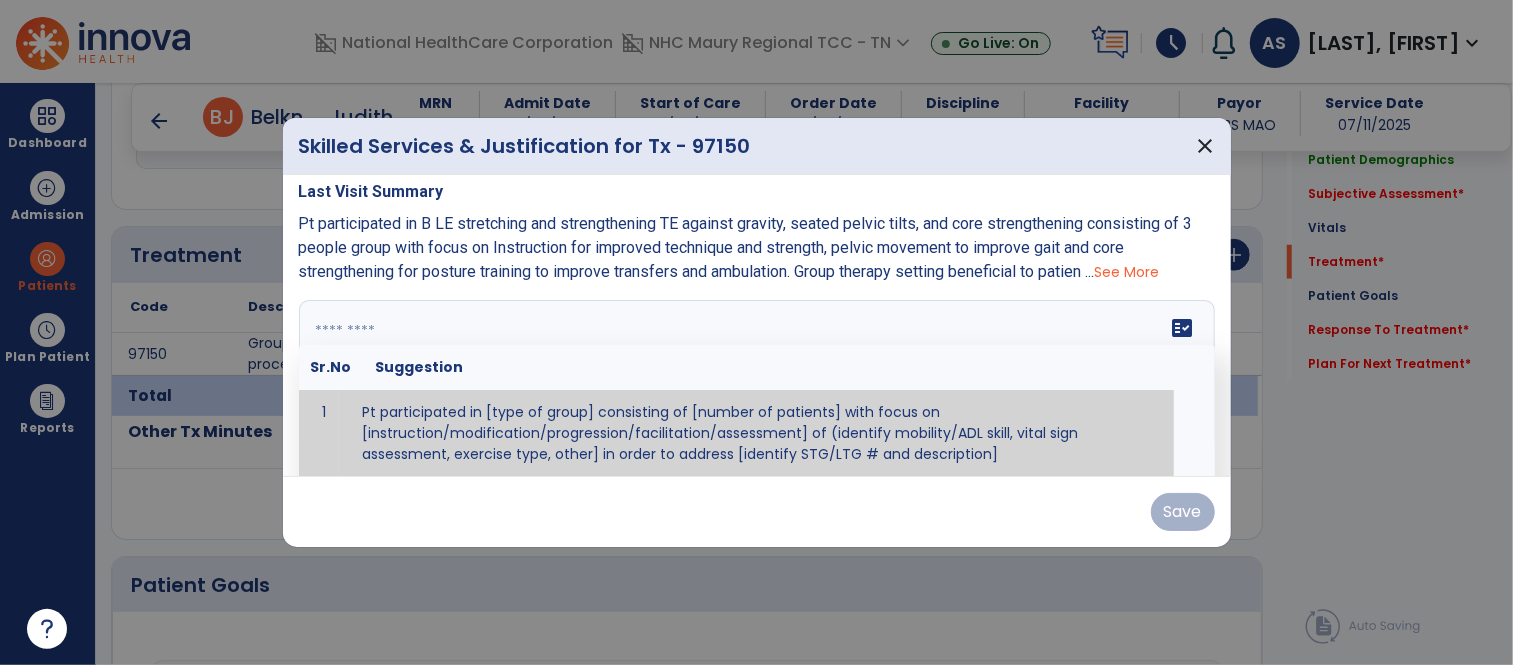 paste on "**********" 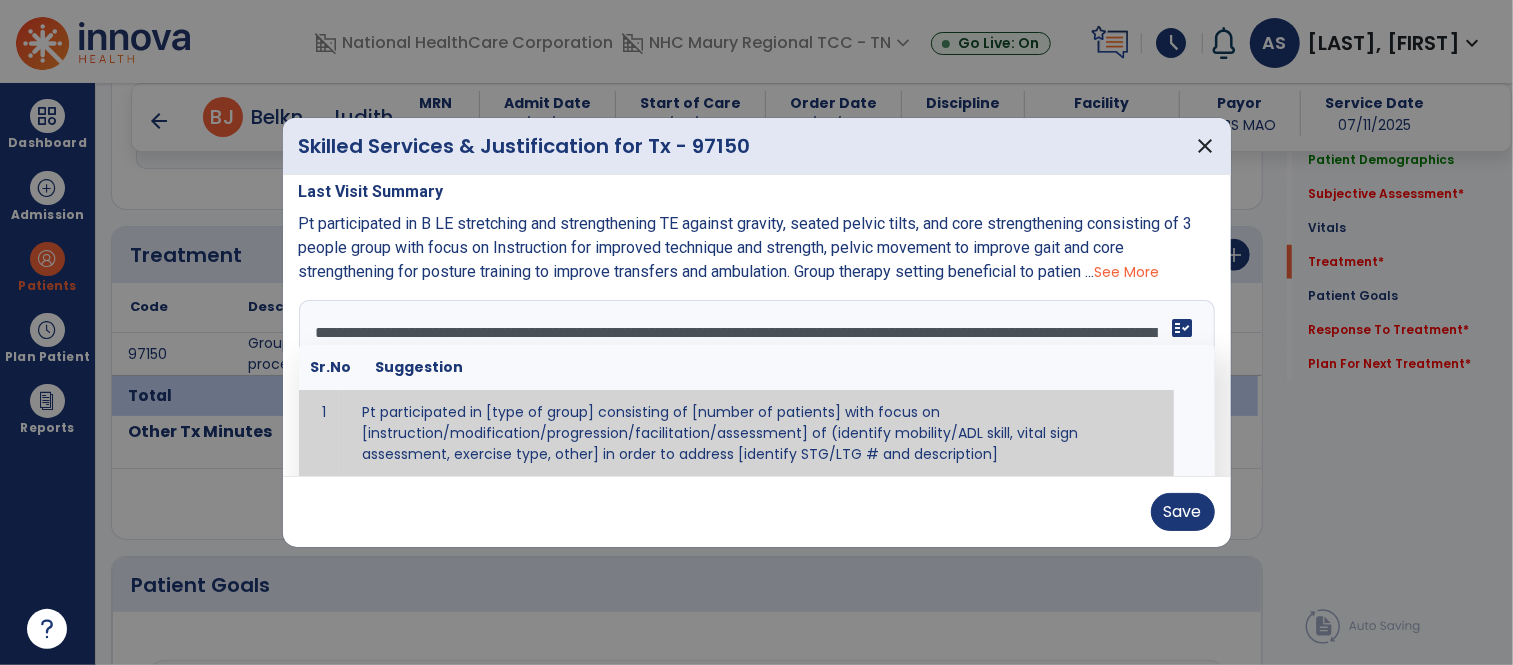 scroll, scrollTop: 0, scrollLeft: 0, axis: both 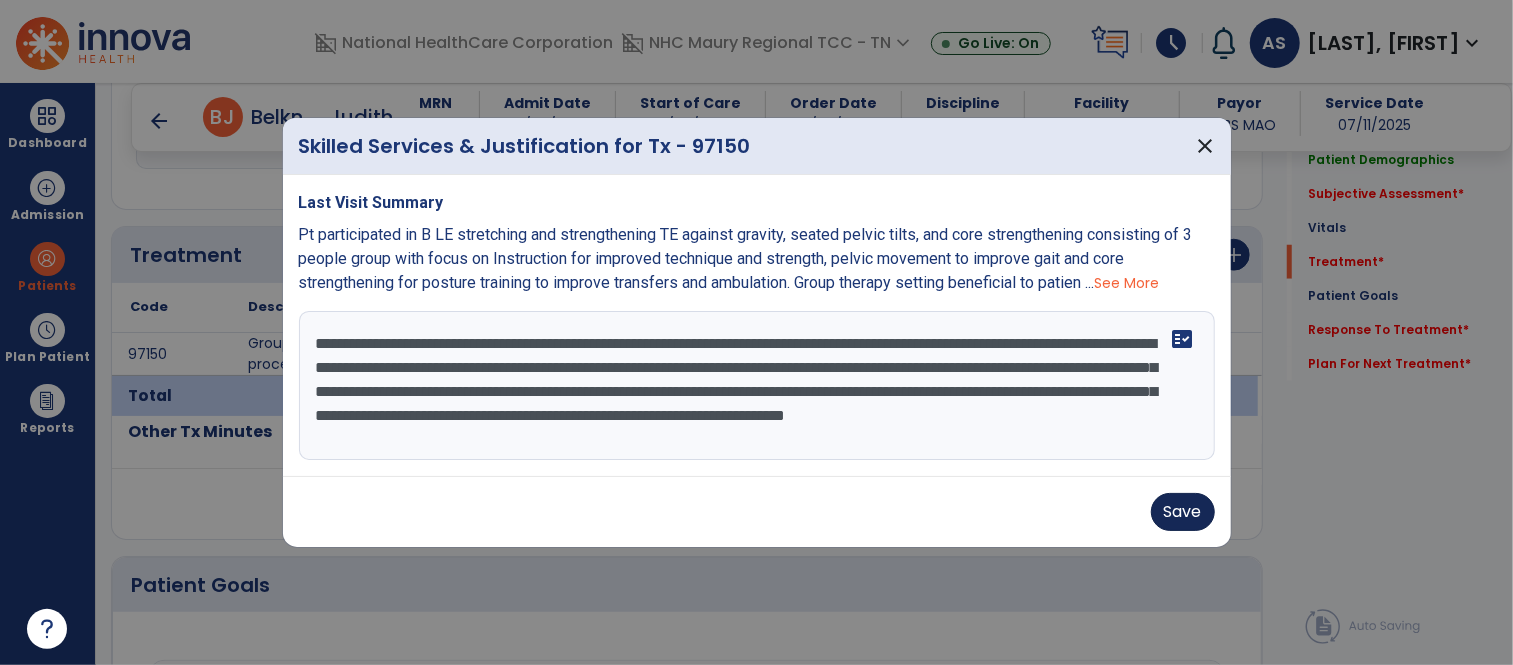type on "**********" 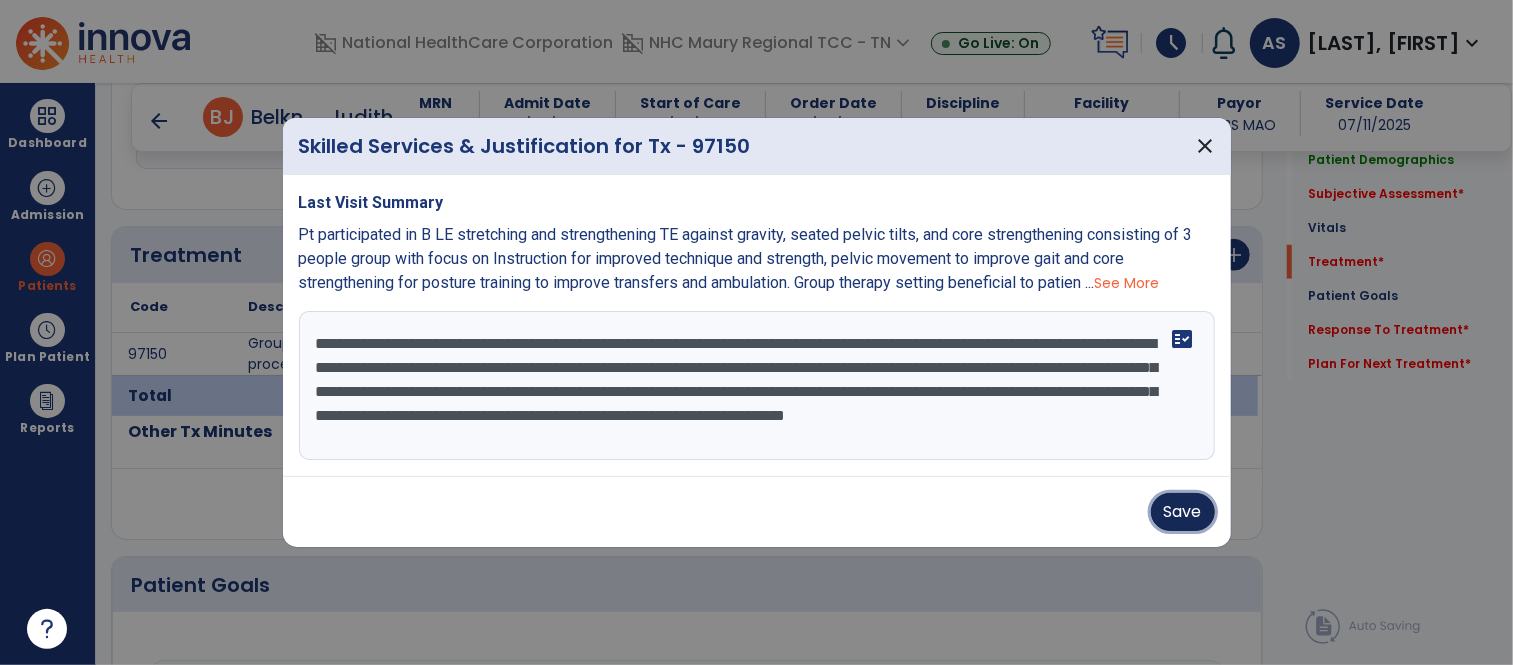 click on "Save" at bounding box center [1183, 512] 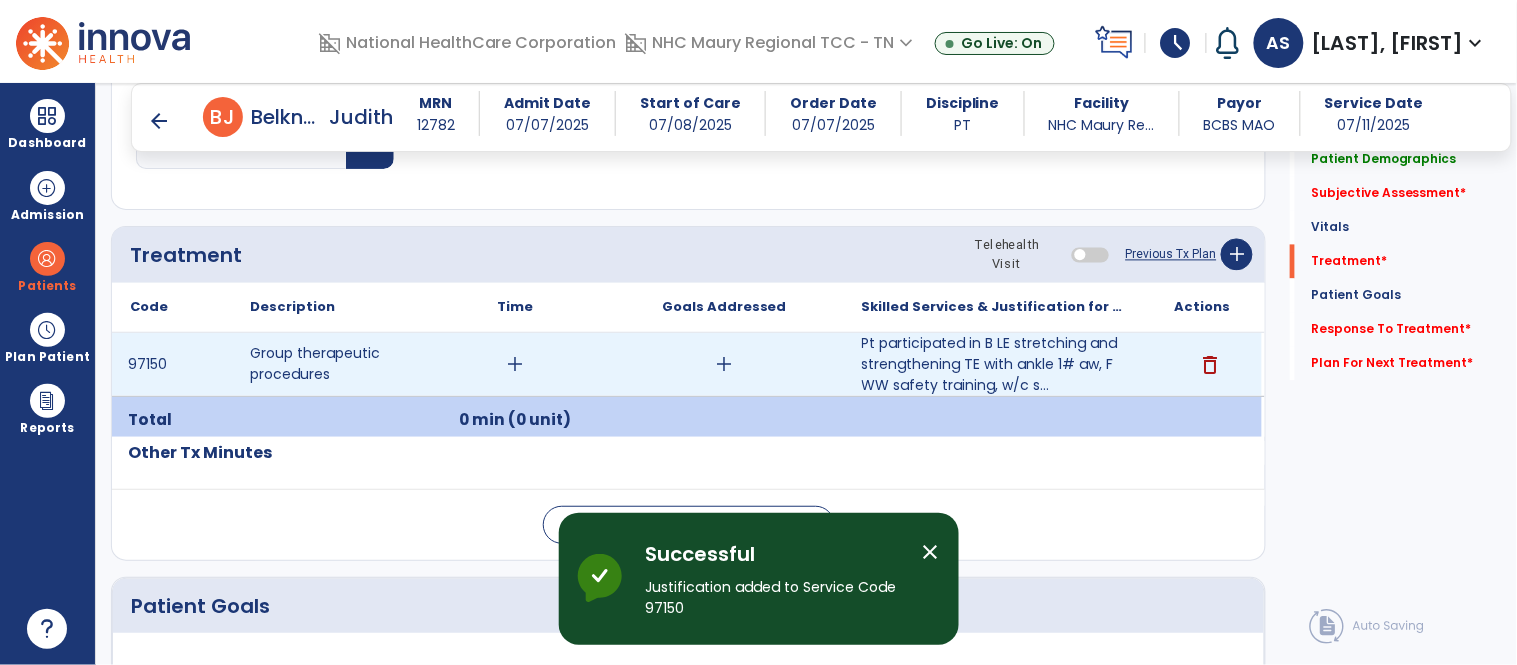 click on "add" at bounding box center [515, 364] 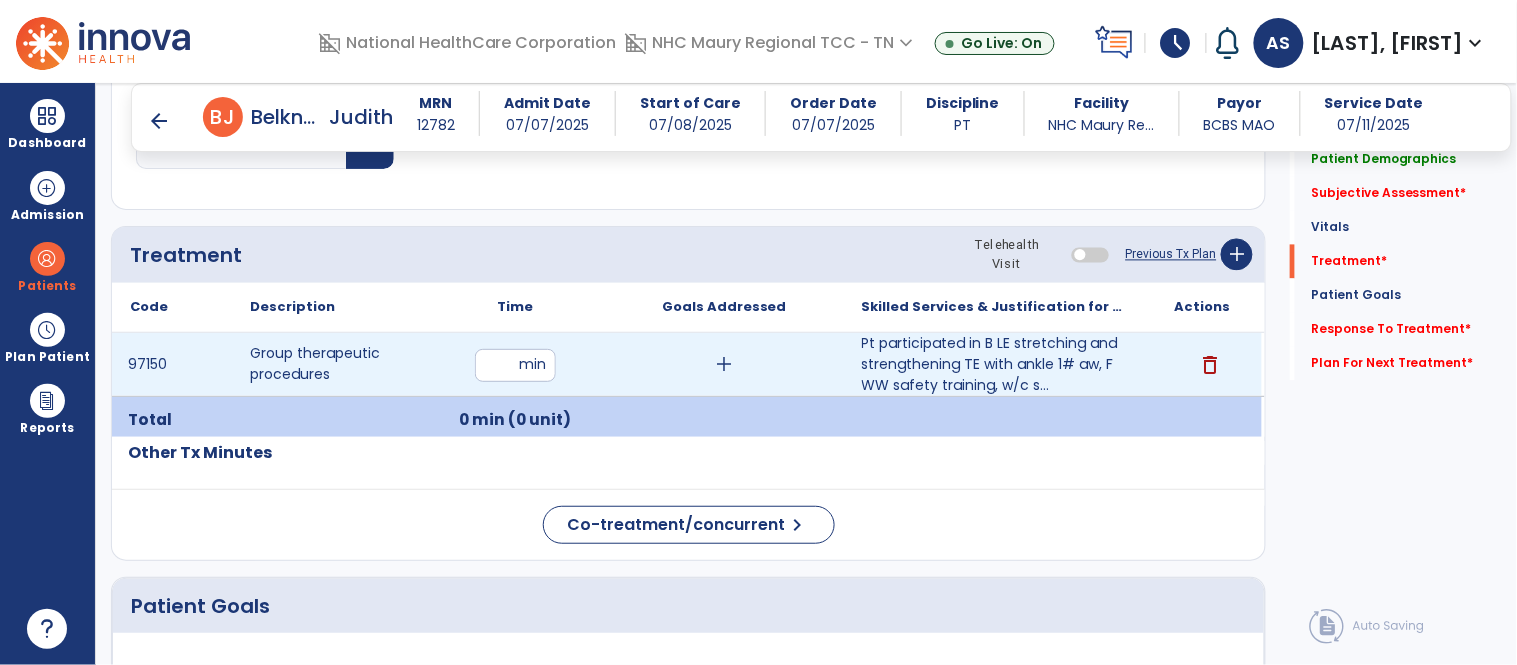 type on "**" 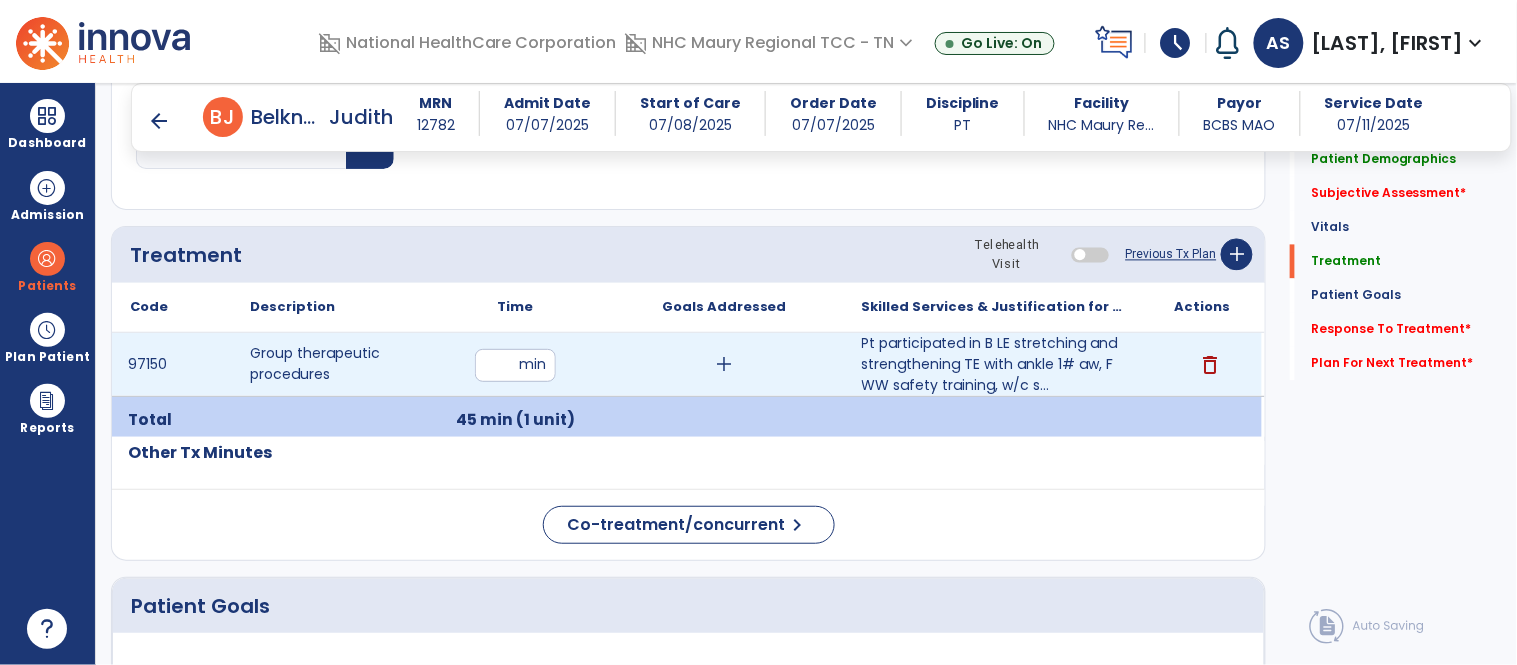 click on "add" at bounding box center [724, 364] 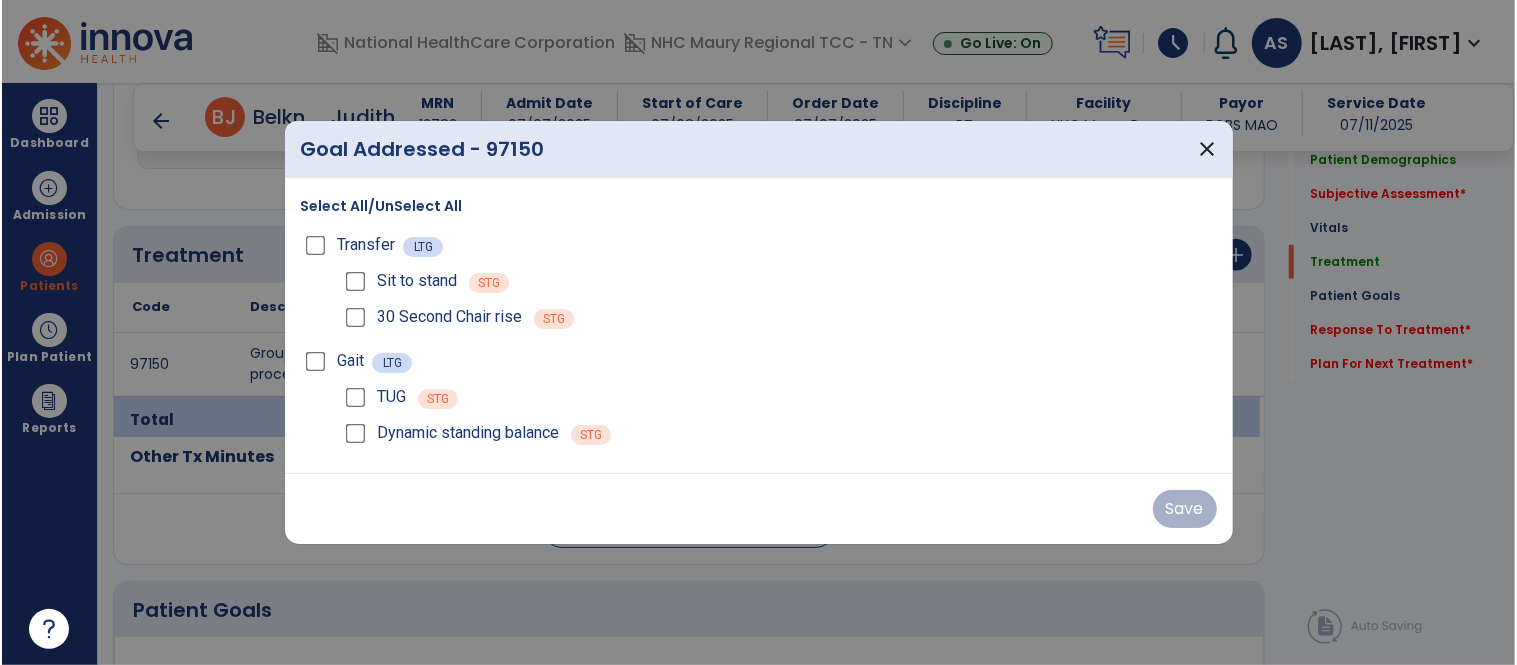 scroll, scrollTop: 1023, scrollLeft: 0, axis: vertical 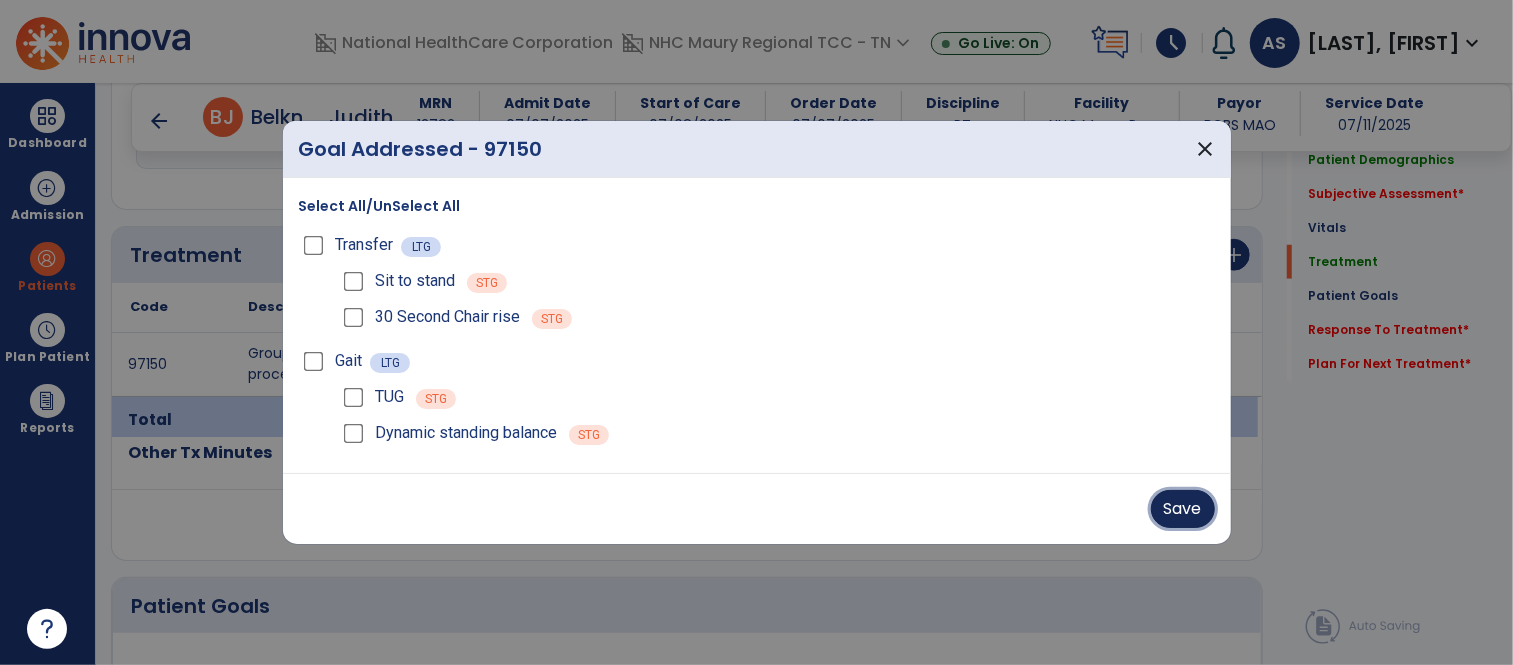 click on "Save" at bounding box center (1183, 509) 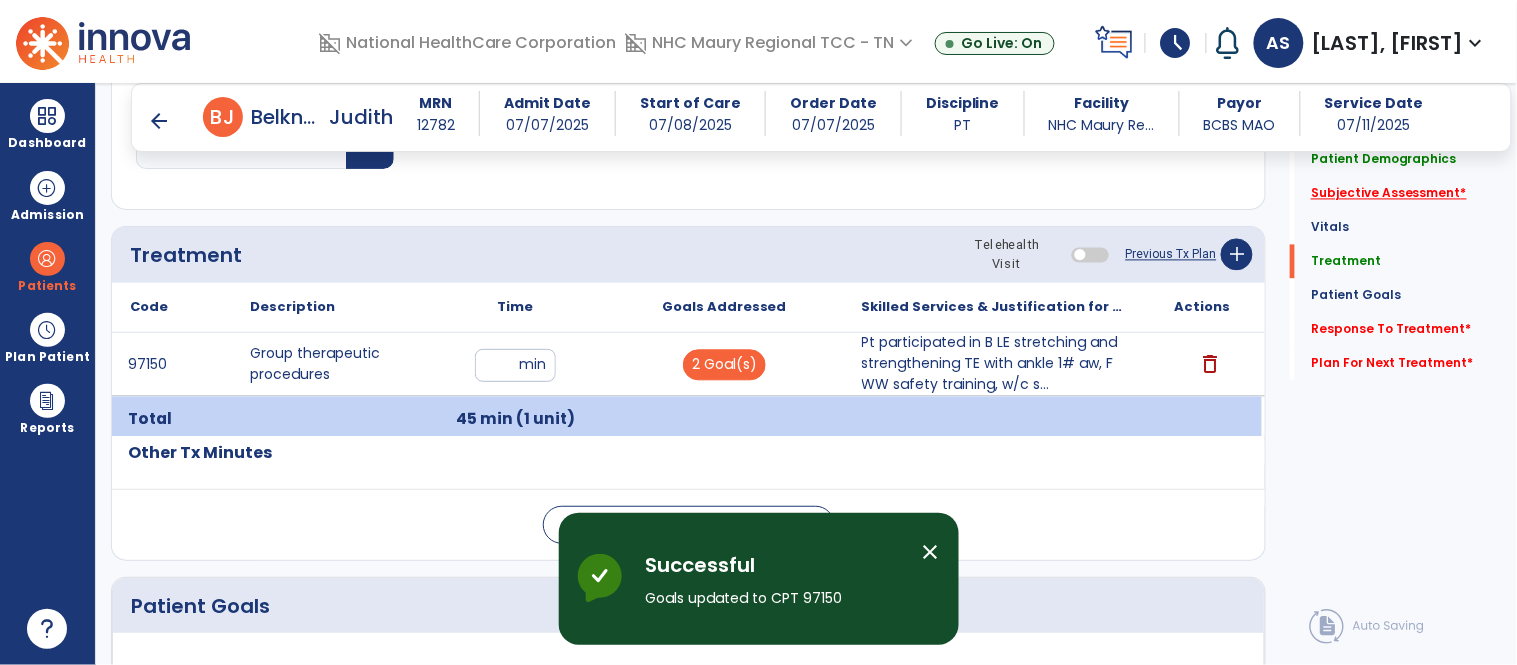 click on "Subjective Assessment   *" 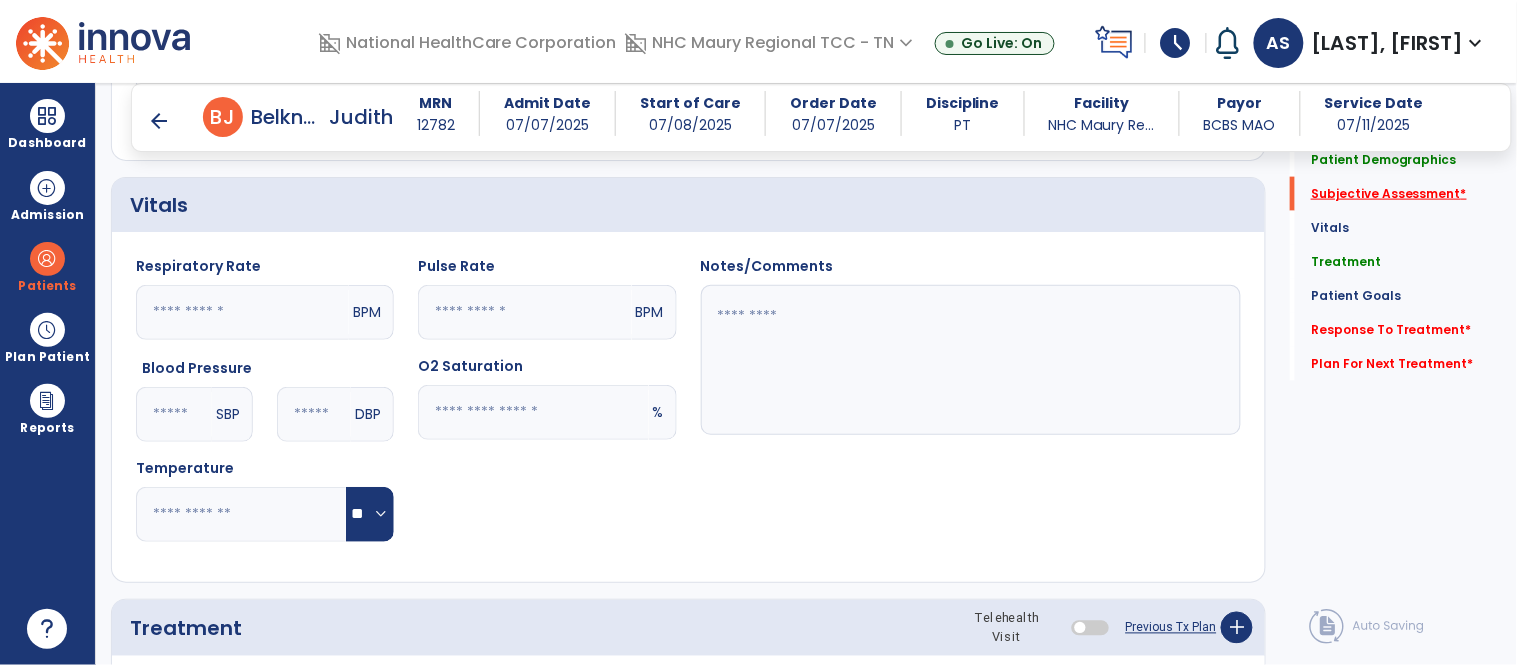 scroll, scrollTop: 295, scrollLeft: 0, axis: vertical 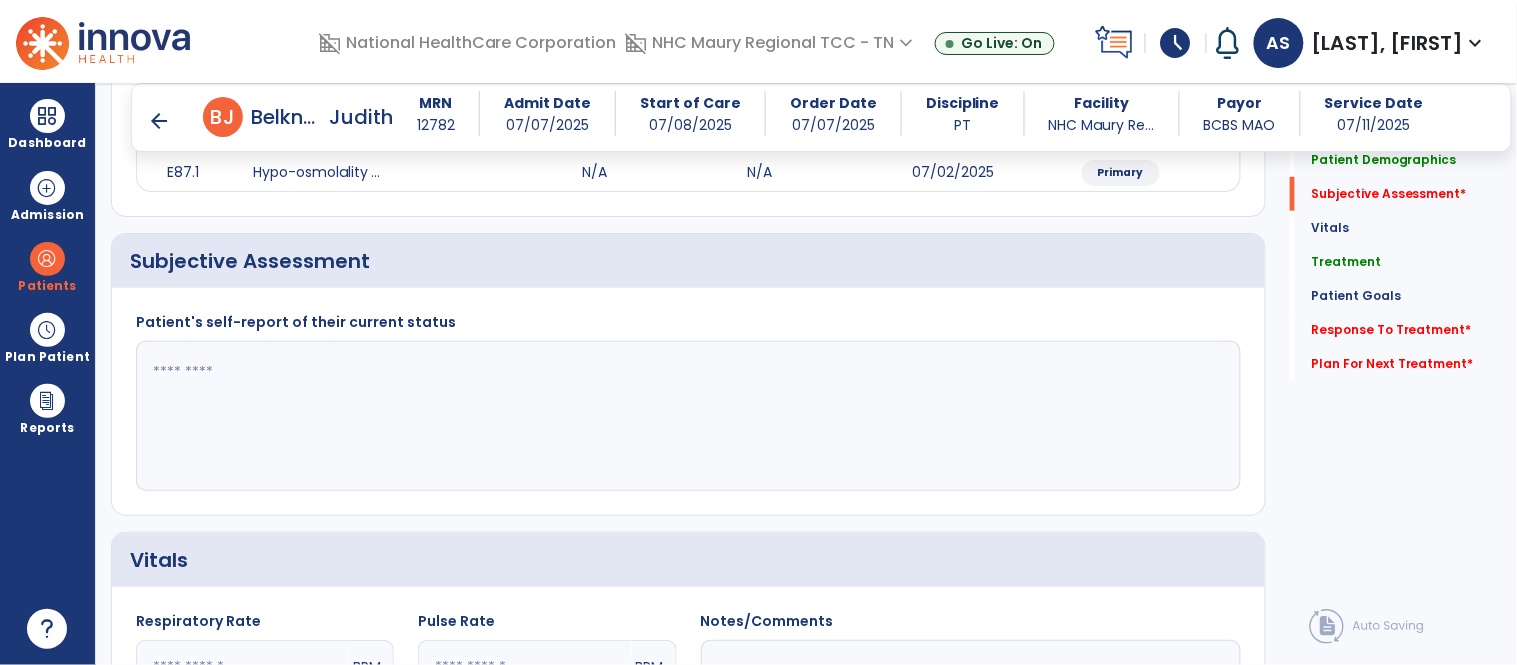 click 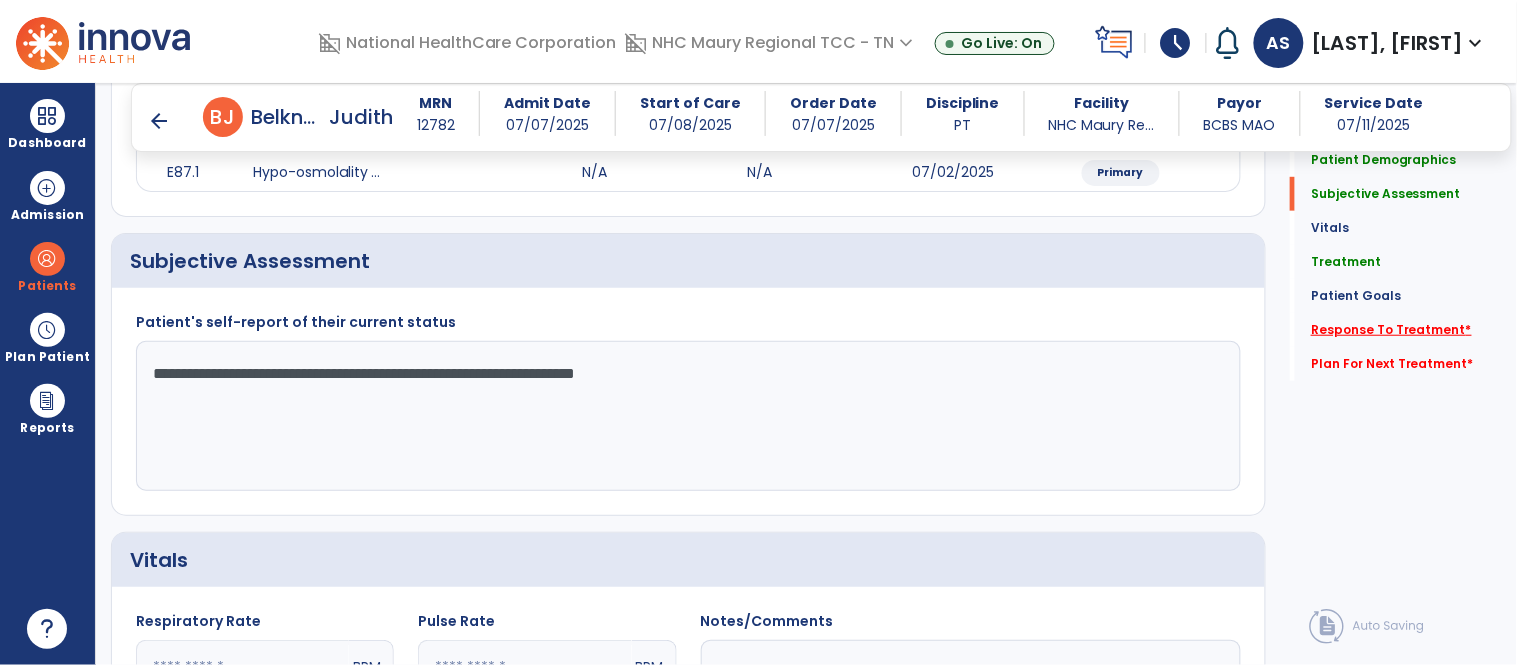 type on "**********" 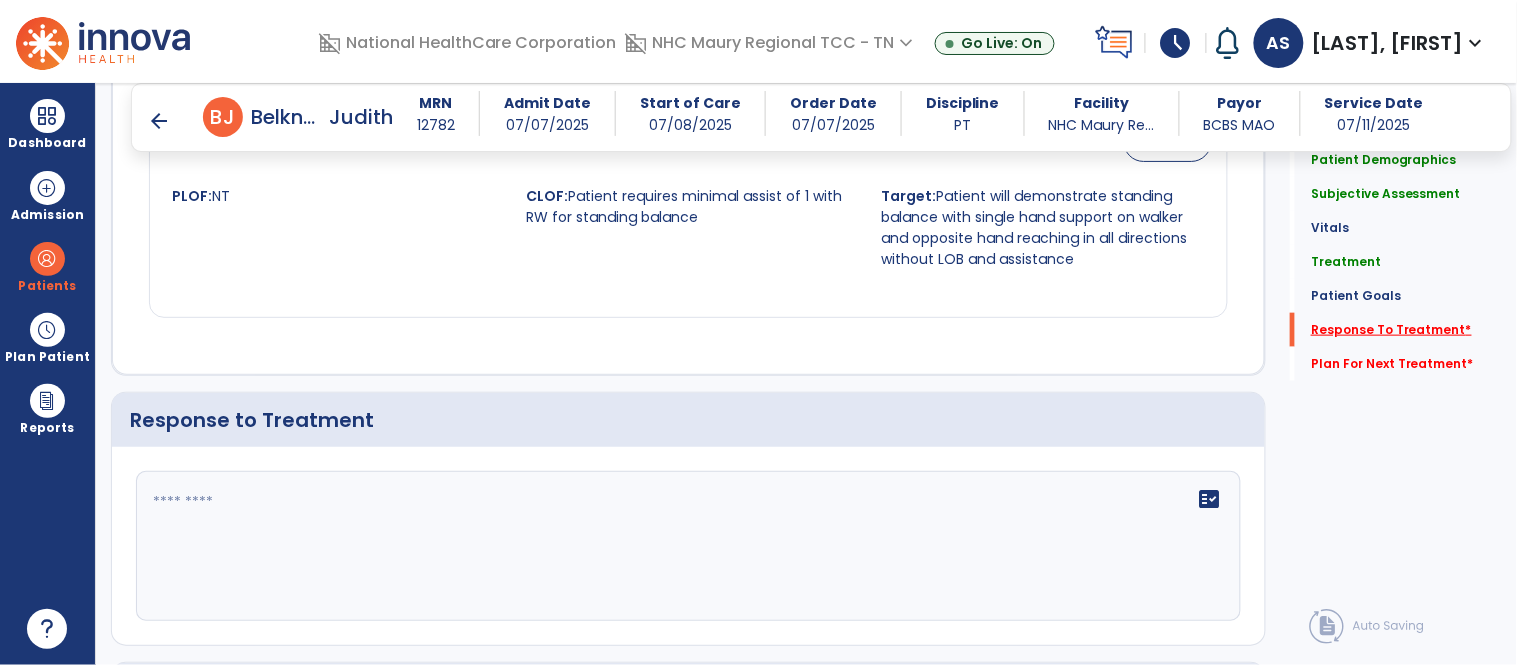 scroll, scrollTop: 2548, scrollLeft: 0, axis: vertical 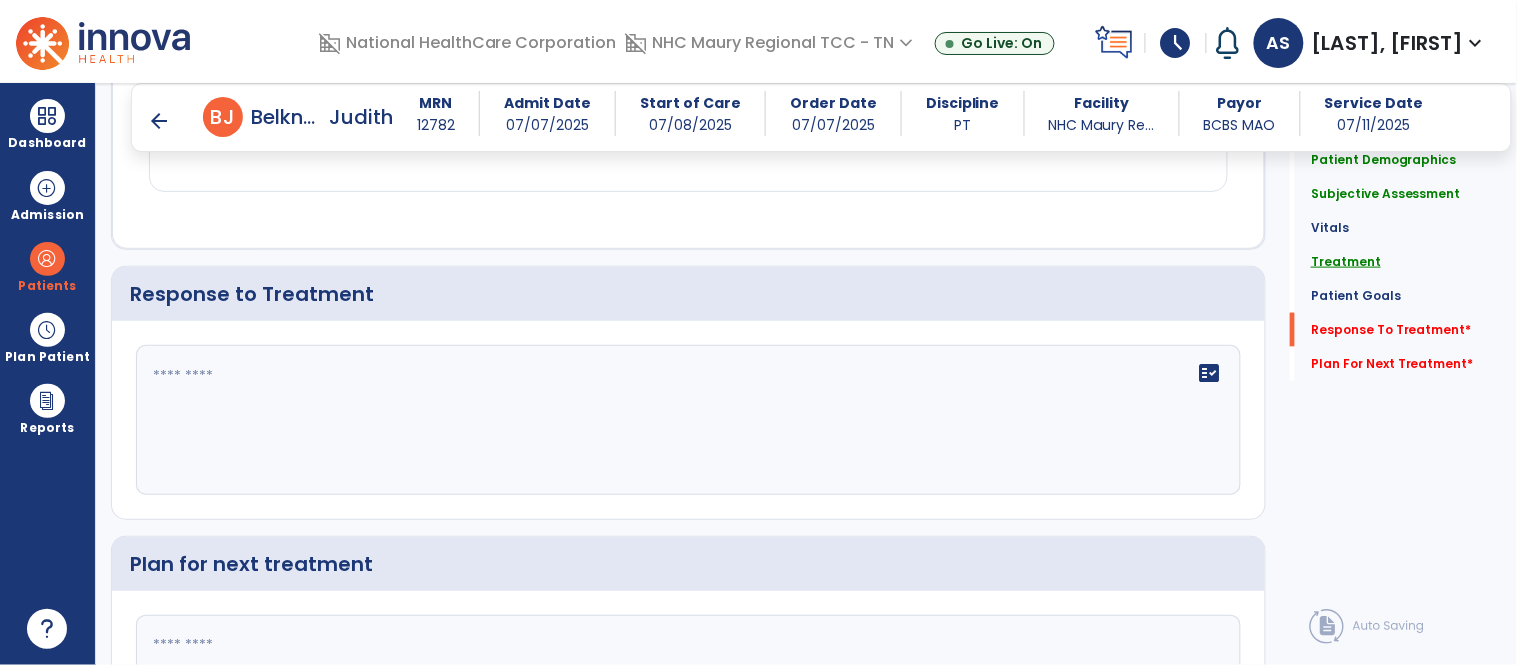 click on "Treatment" 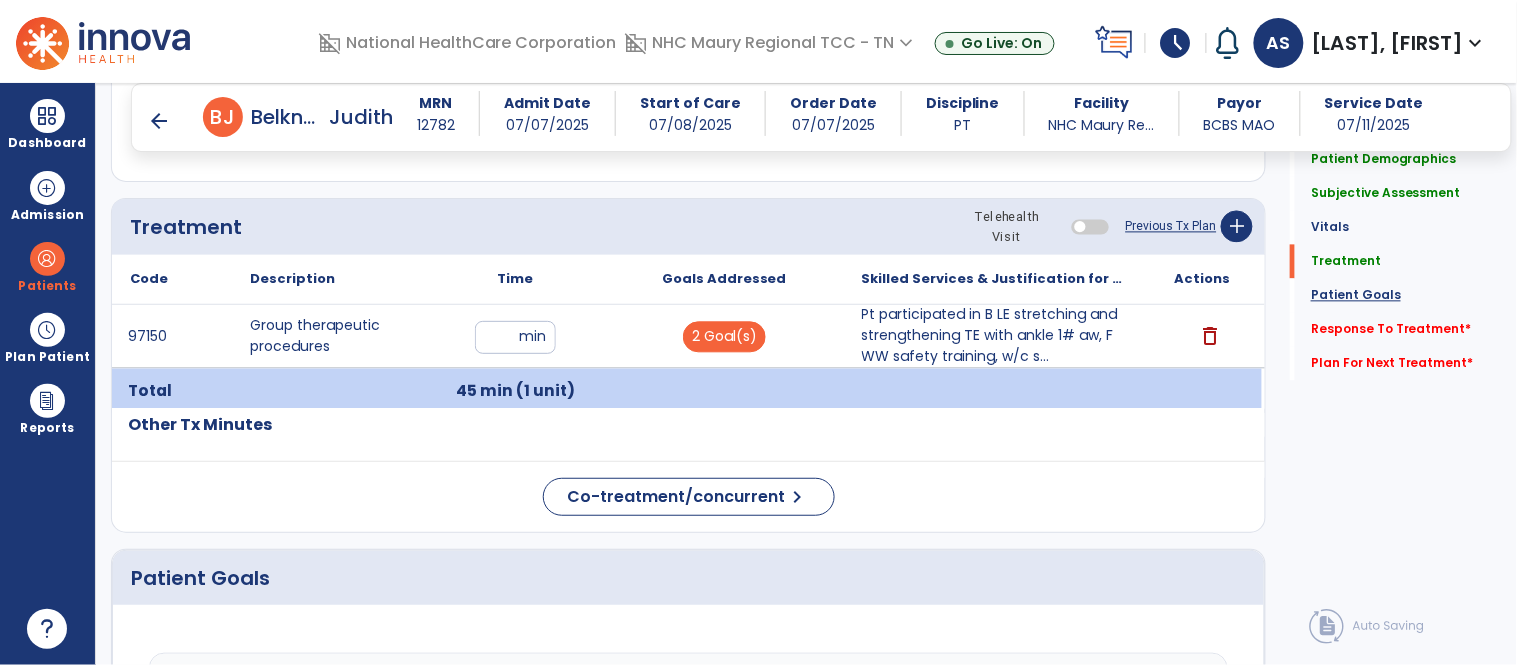 scroll, scrollTop: 1044, scrollLeft: 0, axis: vertical 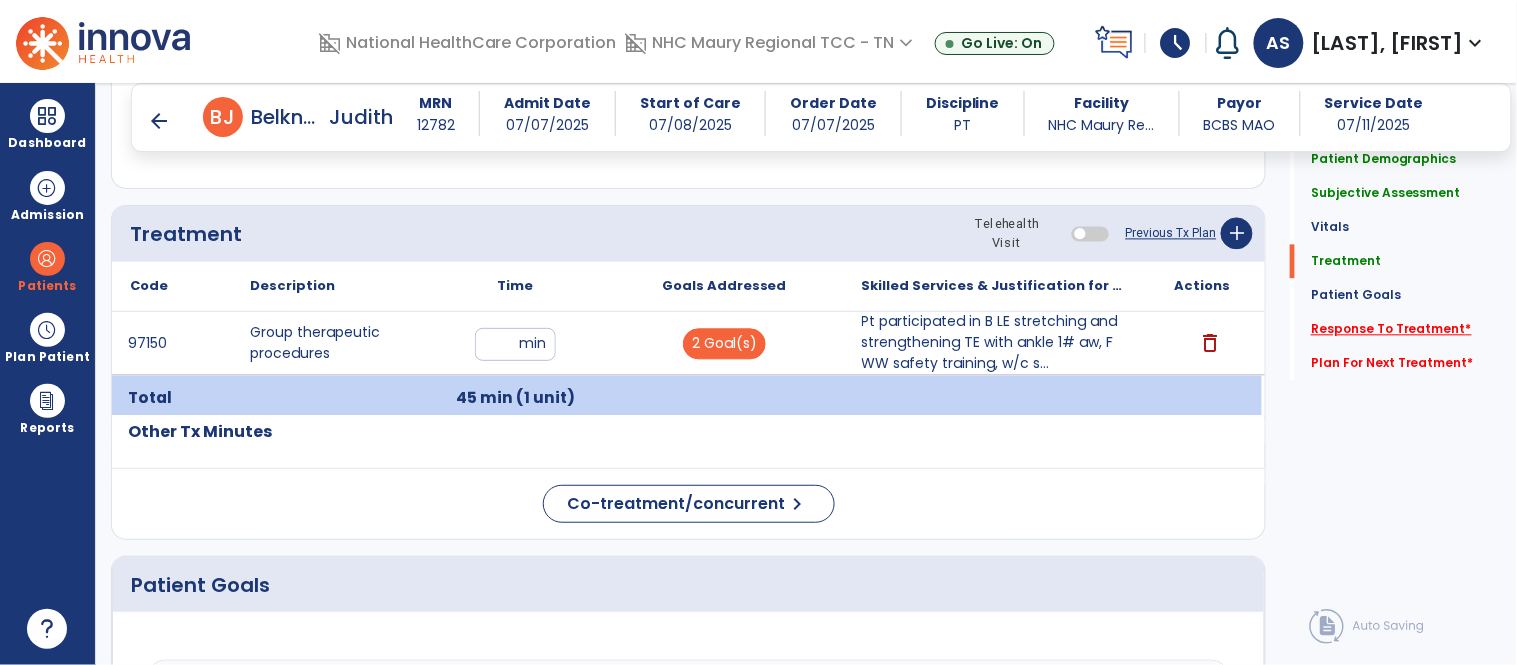 click on "Response To Treatment   *" 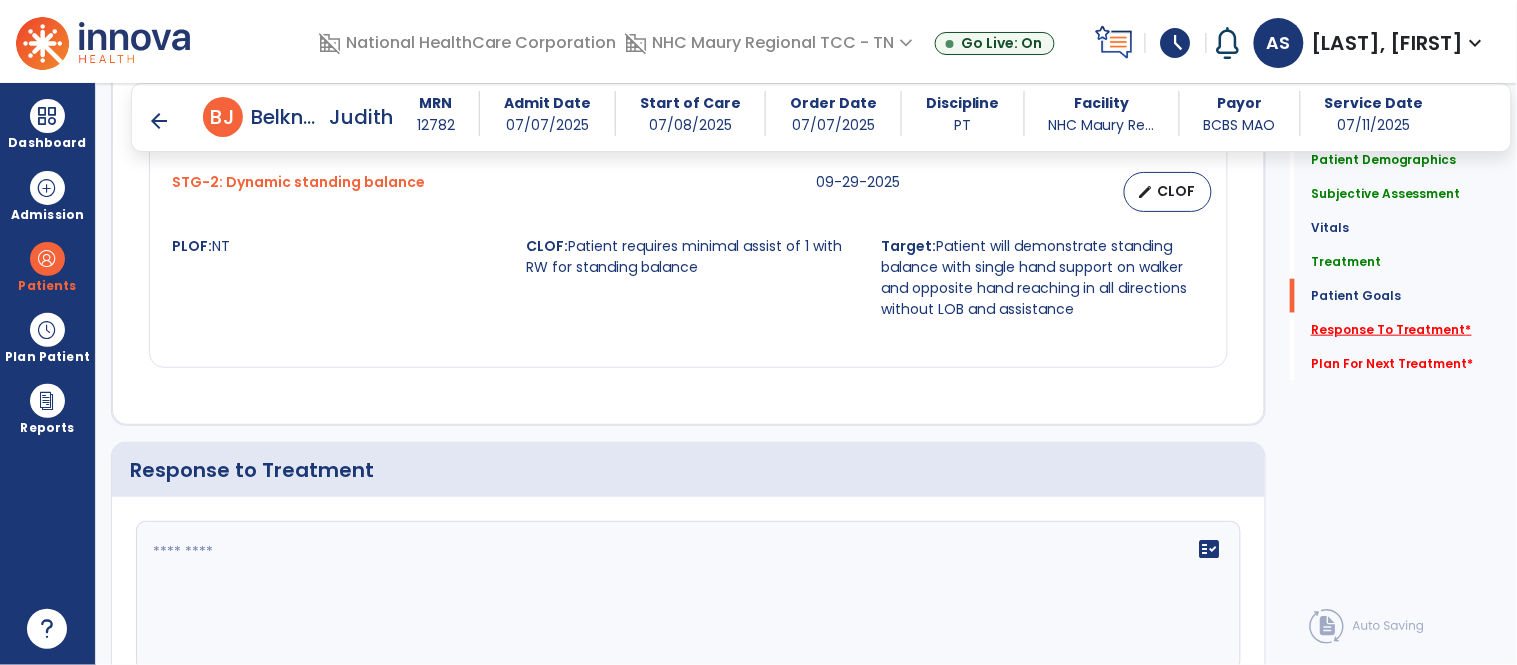 scroll, scrollTop: 2548, scrollLeft: 0, axis: vertical 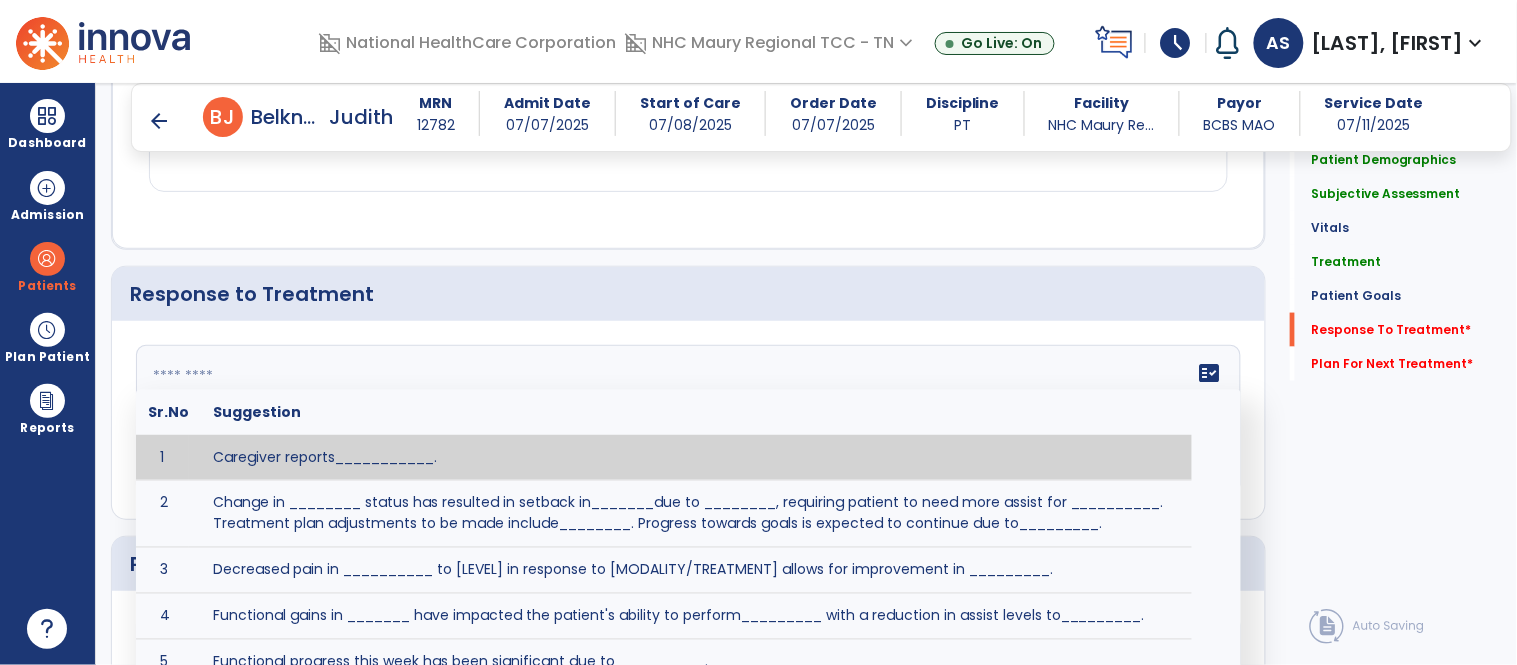 click on "fact_check  Sr.No Suggestion 1 Caregiver reports___________. 2 Change in ________ status has resulted in setback in_______due to ________, requiring patient to need more assist for __________.   Treatment plan adjustments to be made include________.  Progress towards goals is expected to continue due to_________. 3 Decreased pain in __________ to [LEVEL] in response to [MODALITY/TREATMENT] allows for improvement in _________. 4 Functional gains in _______ have impacted the patient's ability to perform_________ with a reduction in assist levels to_________. 5 Functional progress this week has been significant due to__________. 6 Gains in ________ have improved the patient's ability to perform ______with decreased levels of assist to___________. 7 Improvement in ________allows patient to tolerate higher levels of challenges in_________. 8 Pain in [AREA] has decreased to [LEVEL] in response to [TREATMENT/MODALITY], allowing fore ease in completing__________. 9 10 11 12 13 14 15 16 17 18 19 20 21" 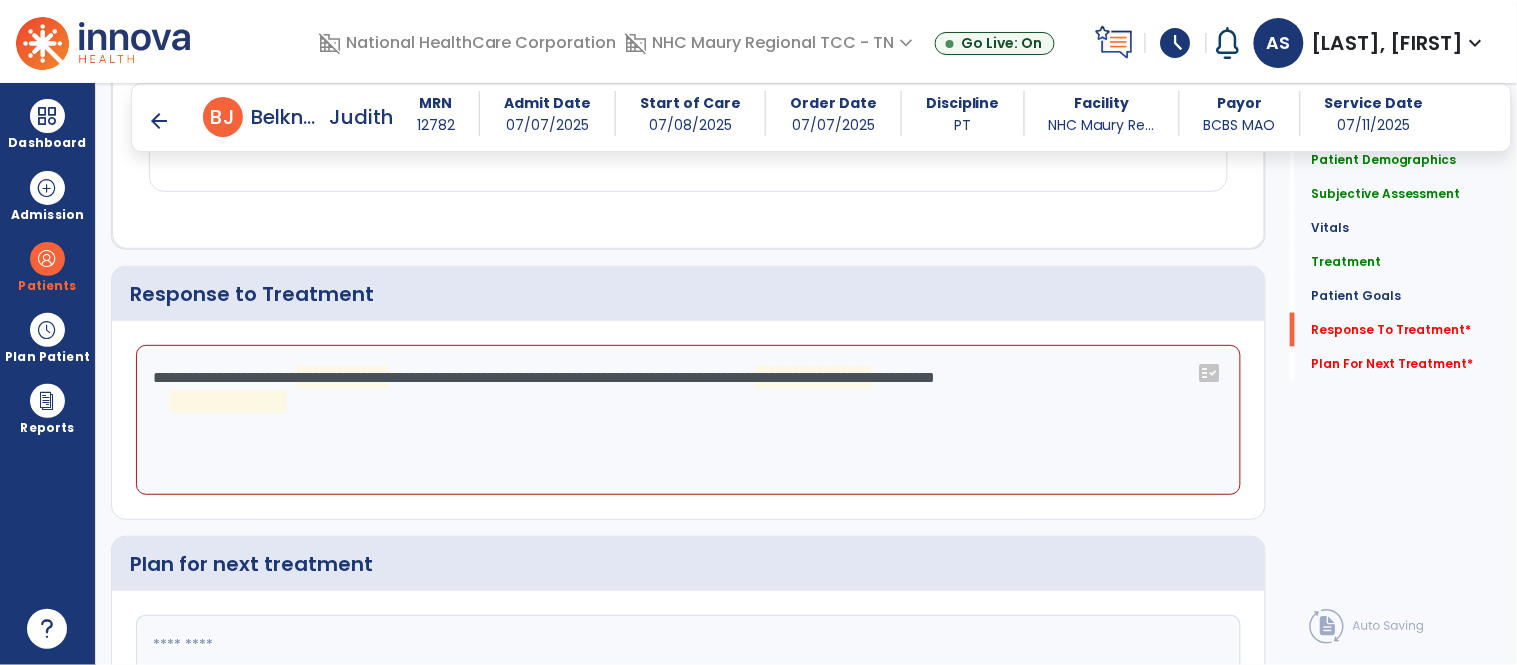 click on "**********" 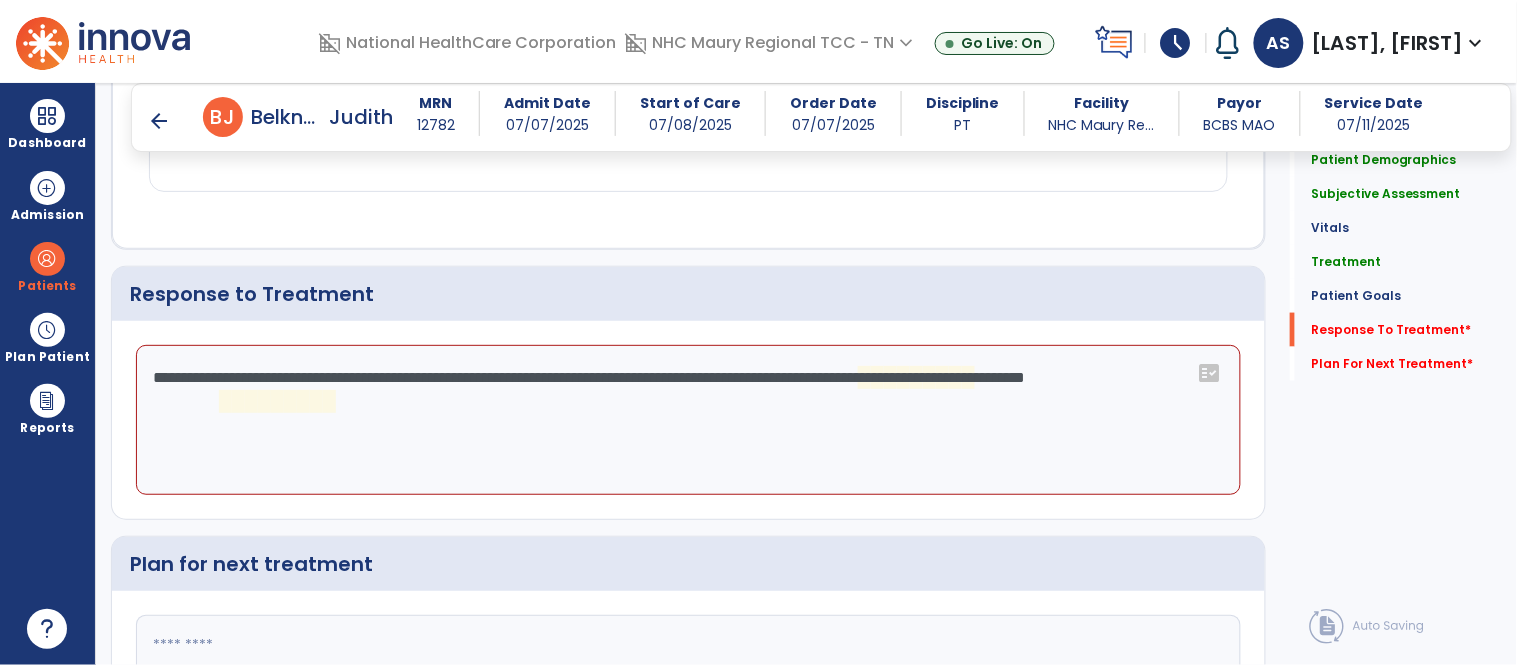 click on "**********" 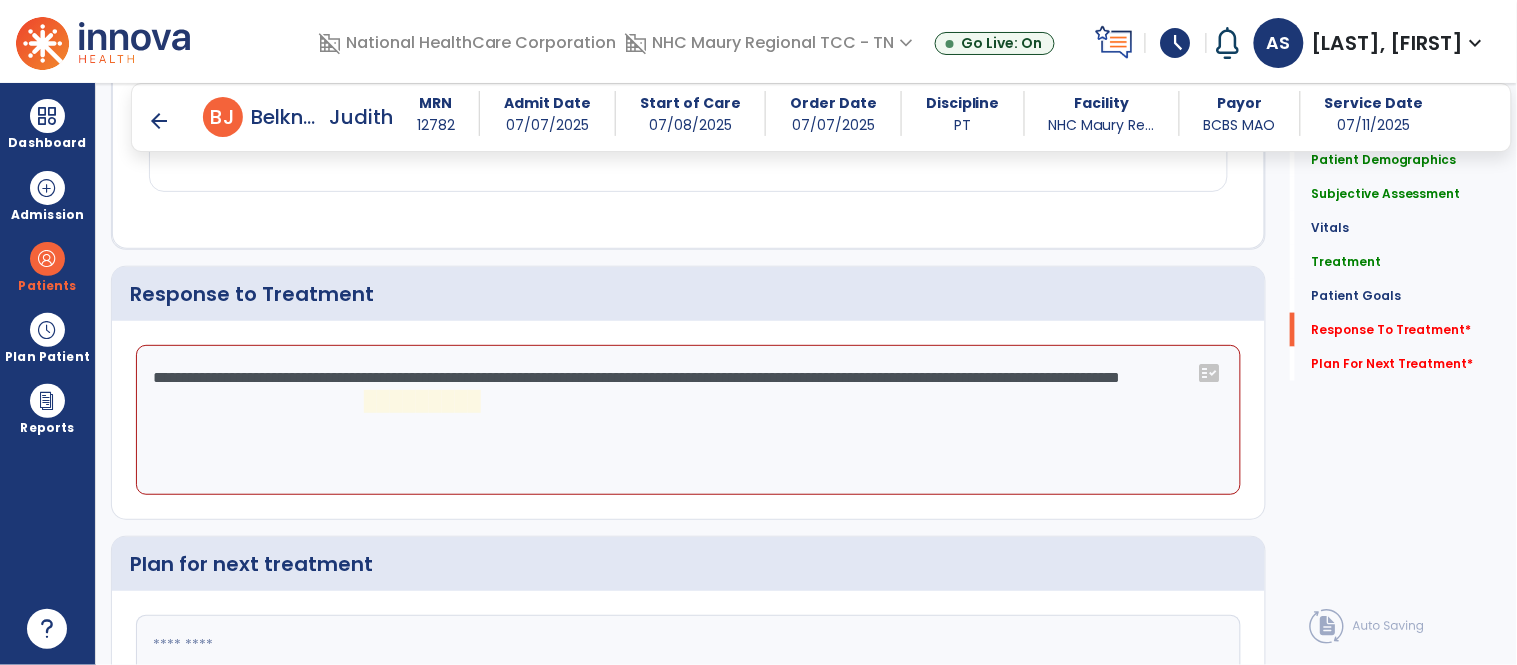 click on "**********" 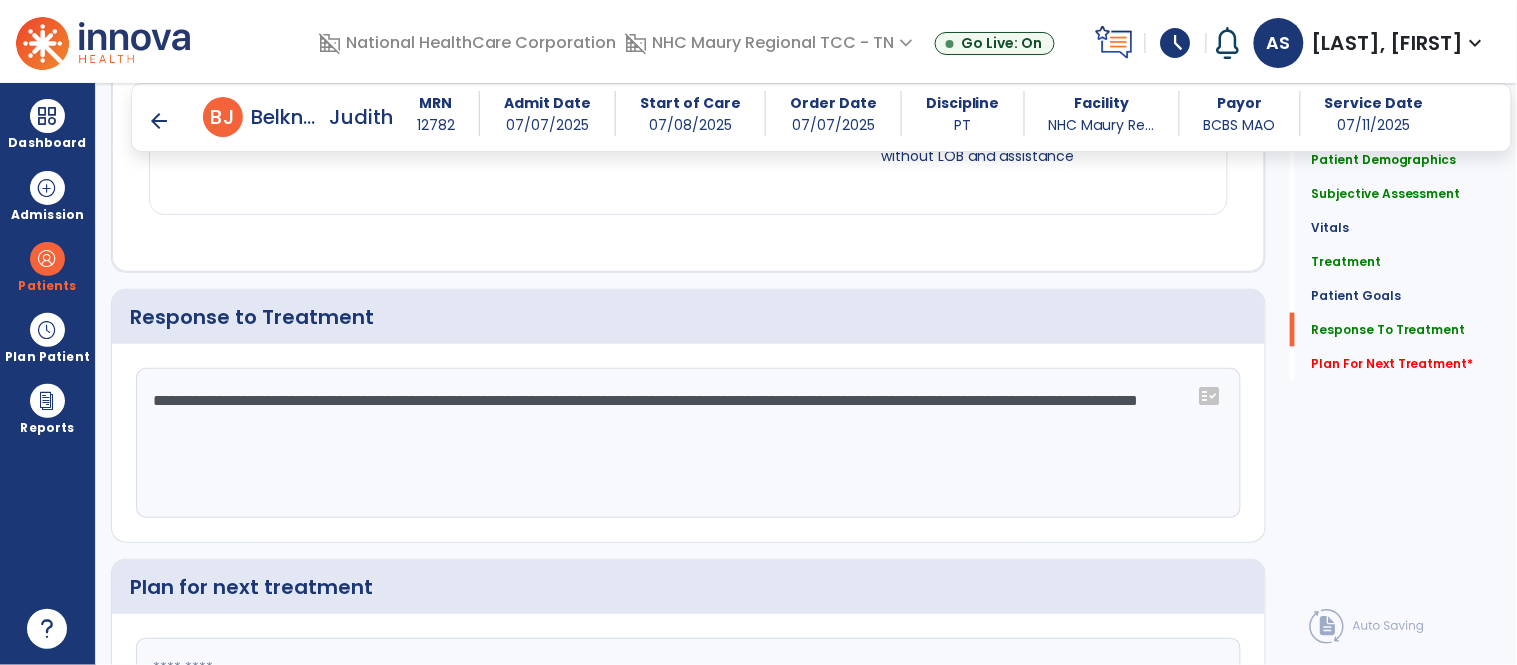 scroll, scrollTop: 2548, scrollLeft: 0, axis: vertical 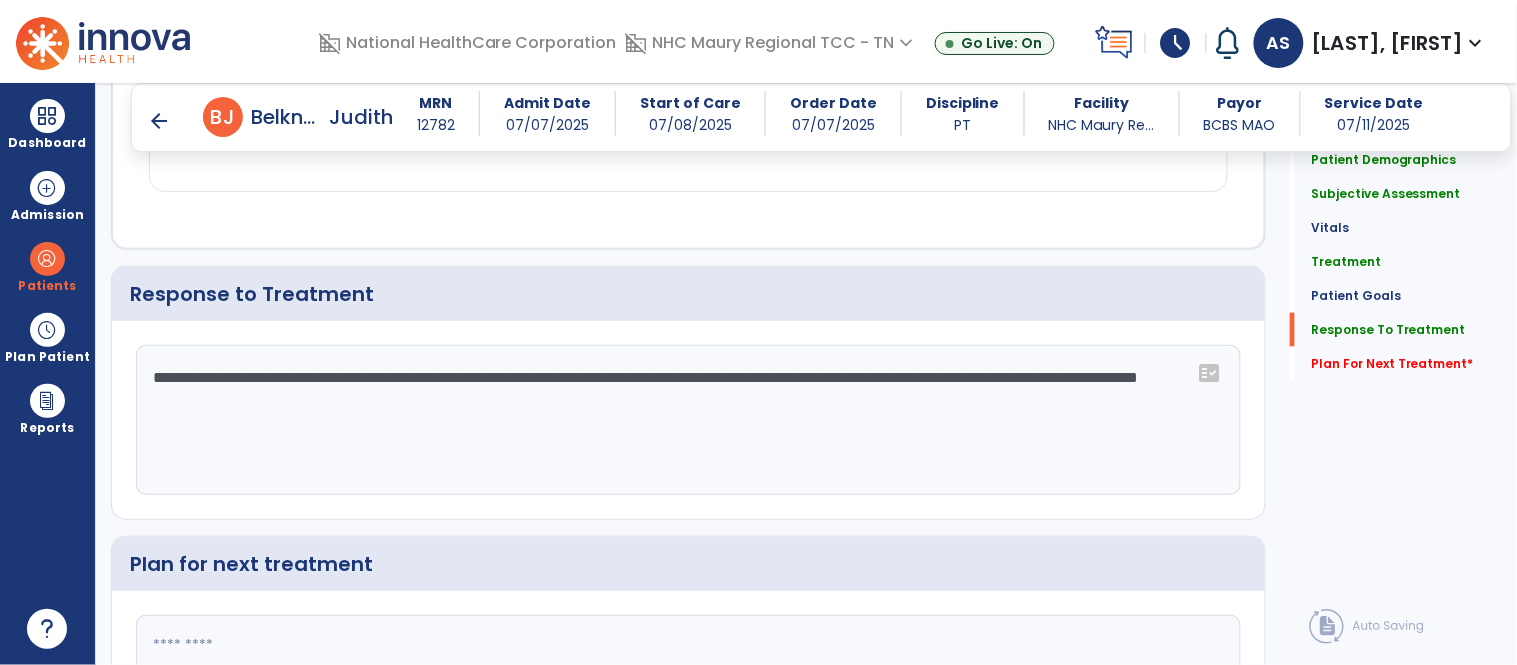 drag, startPoint x: 373, startPoint y: 382, endPoint x: 506, endPoint y: 400, distance: 134.21252 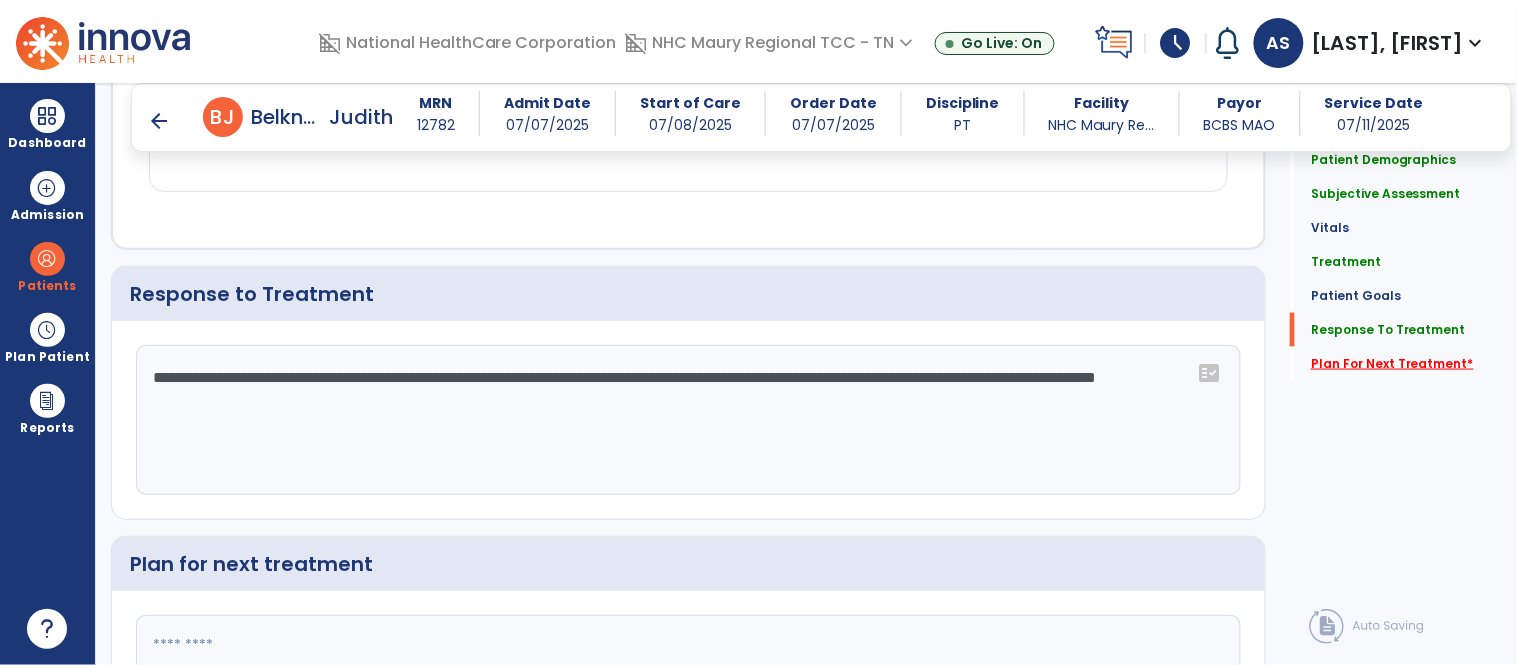 scroll, scrollTop: 2548, scrollLeft: 0, axis: vertical 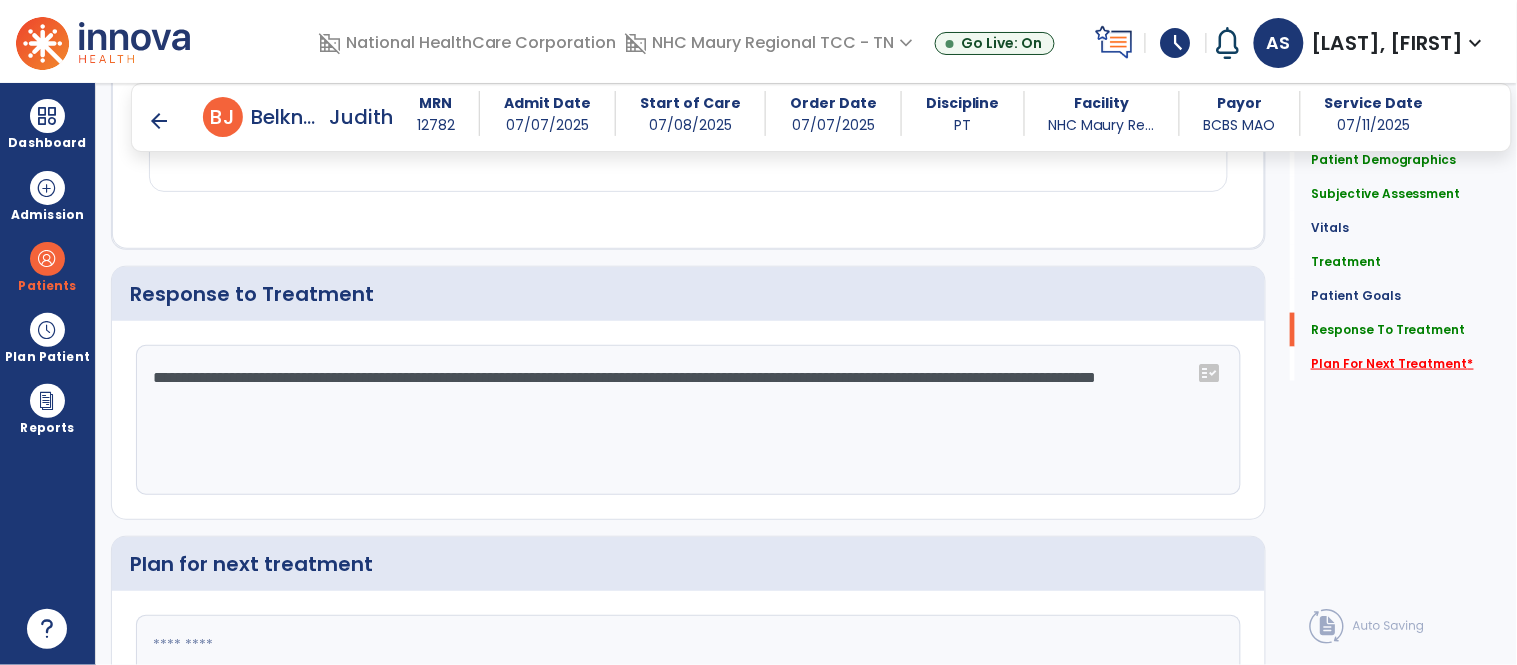 click on "Plan For Next Treatment   *" 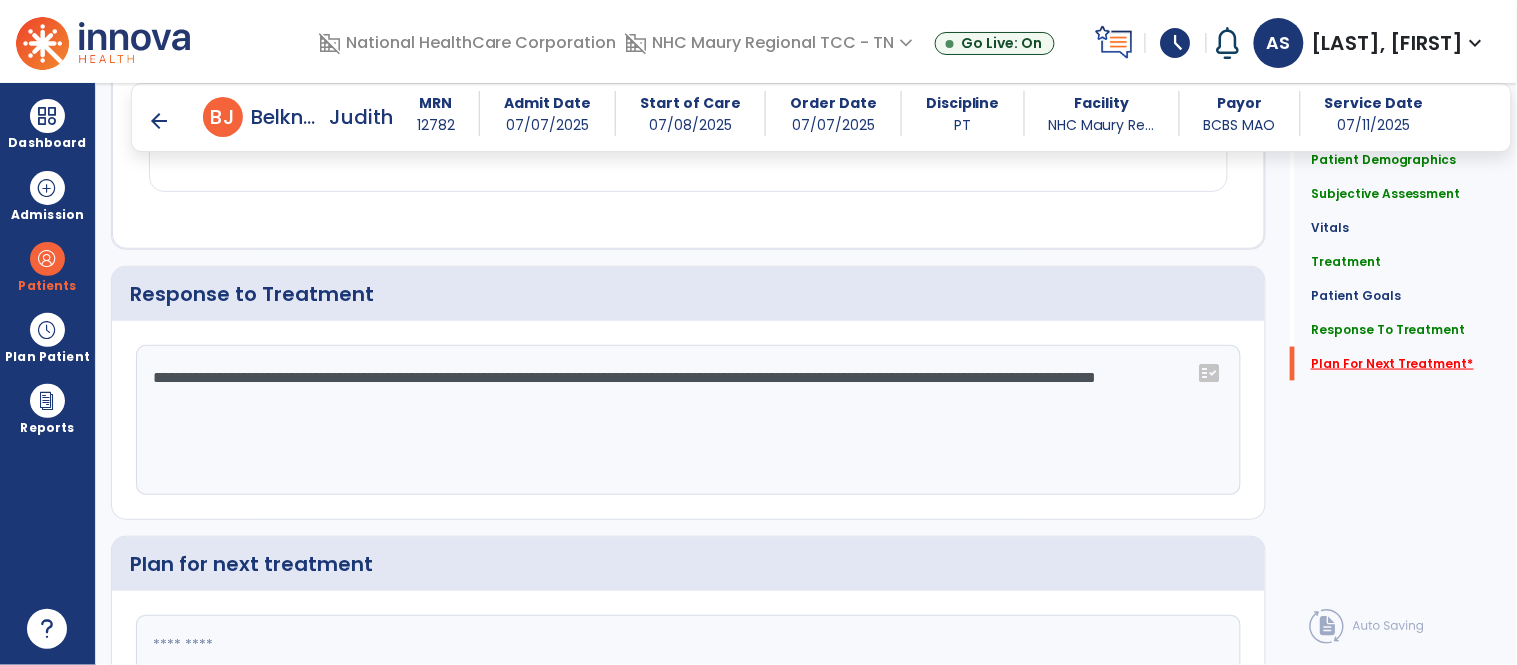 scroll, scrollTop: 2722, scrollLeft: 0, axis: vertical 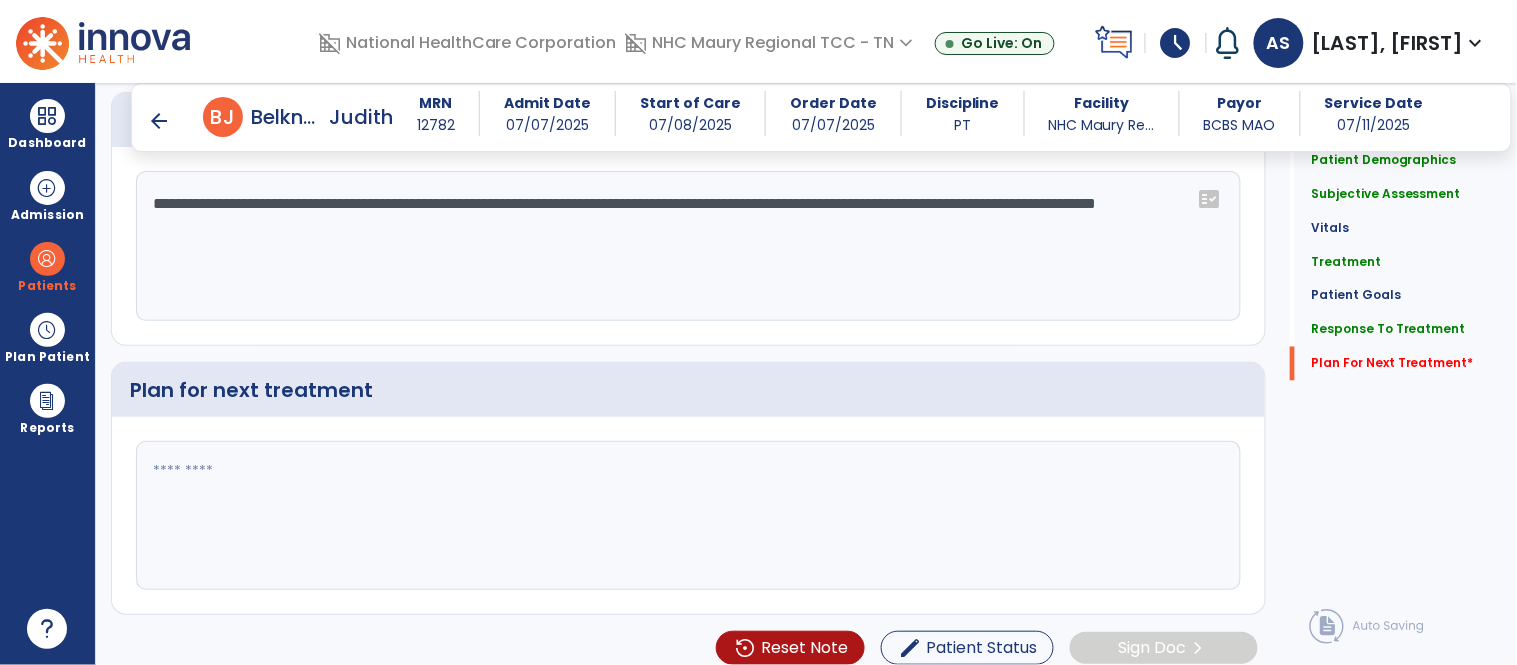 click on "**********" 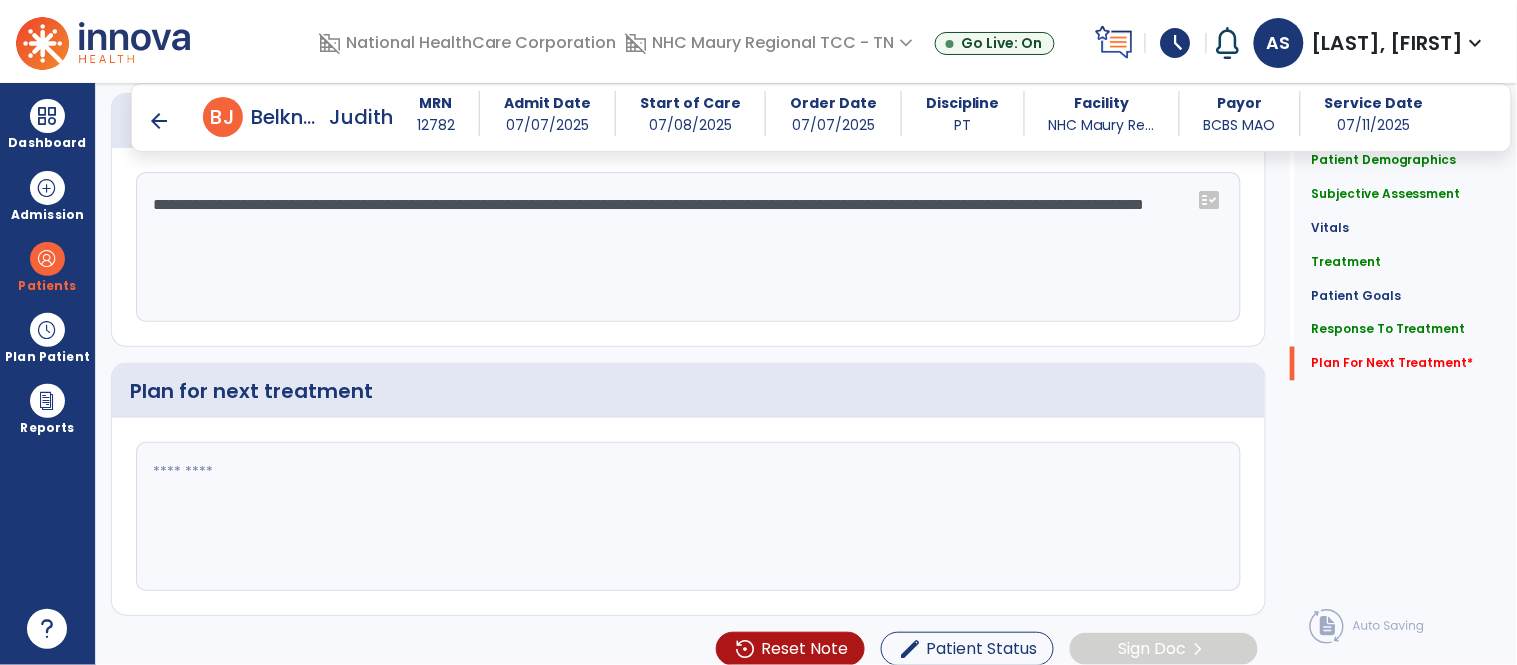 scroll, scrollTop: 2722, scrollLeft: 0, axis: vertical 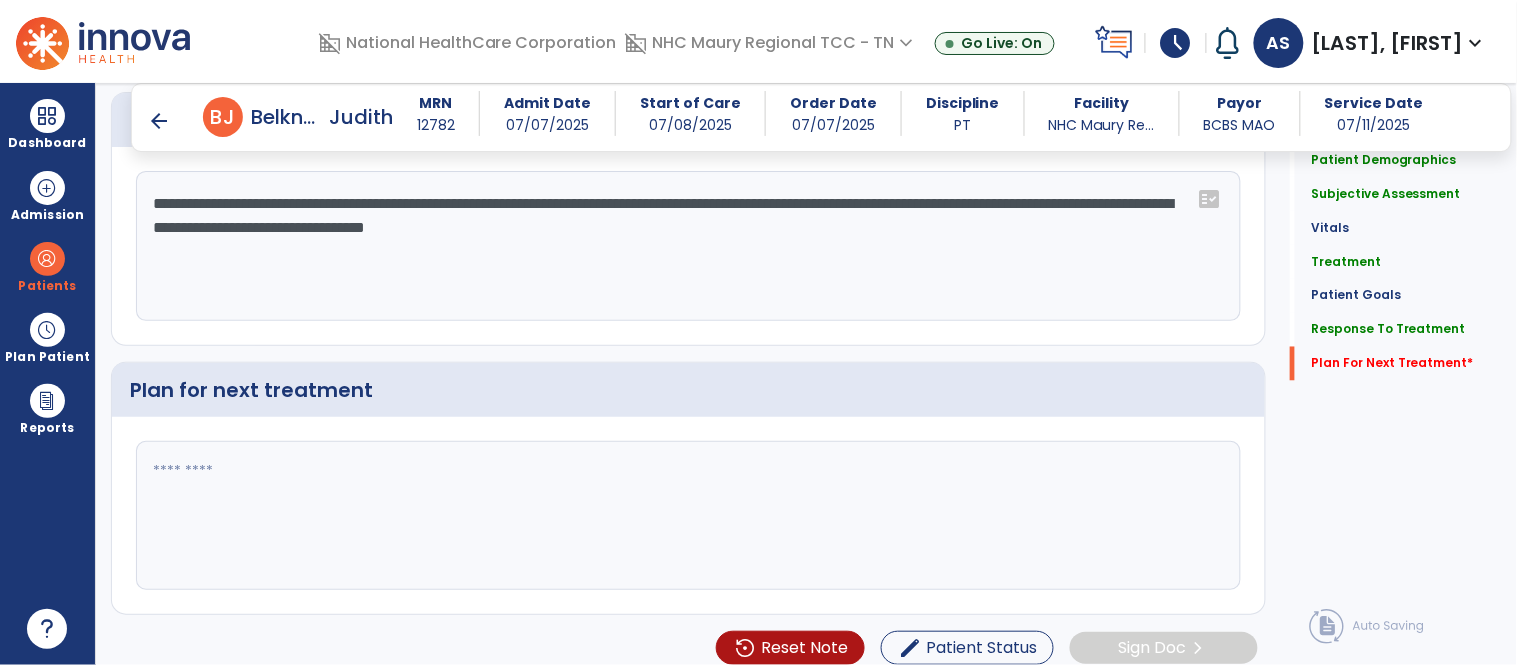 type on "**********" 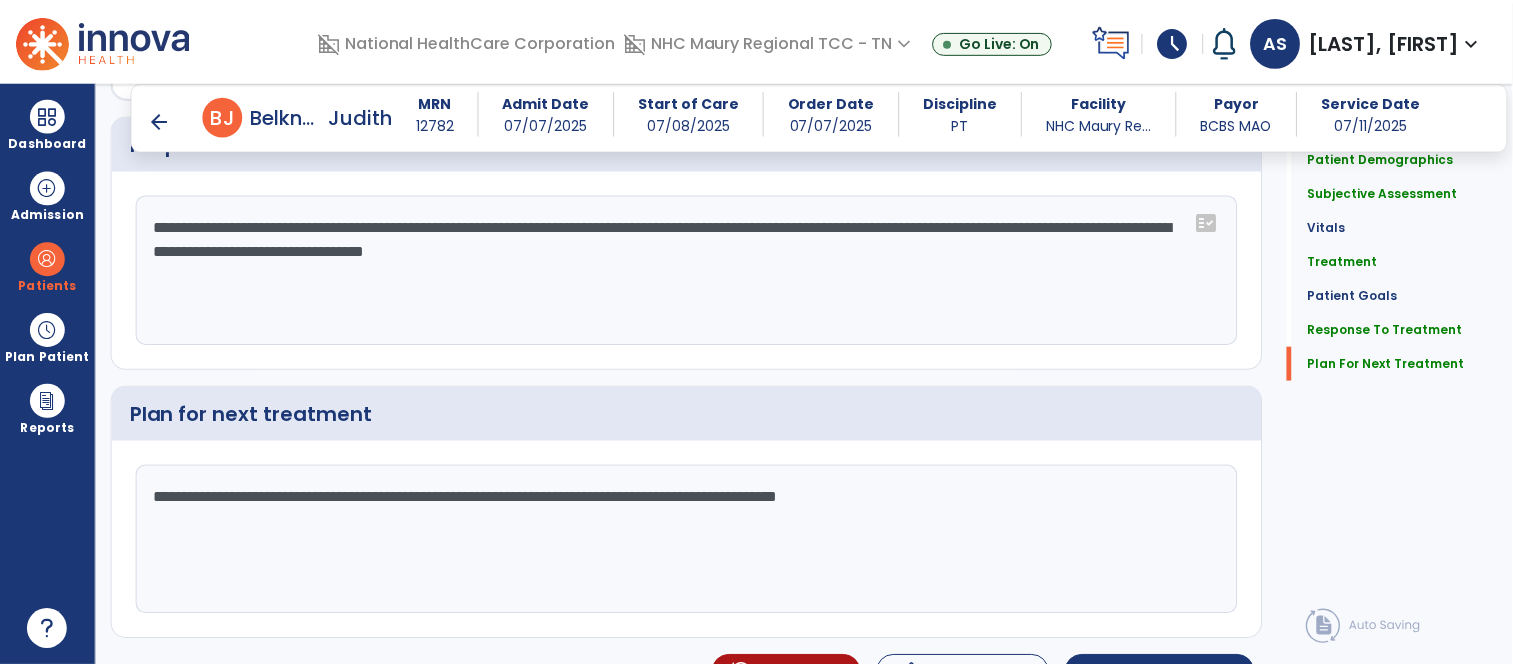 scroll, scrollTop: 2722, scrollLeft: 0, axis: vertical 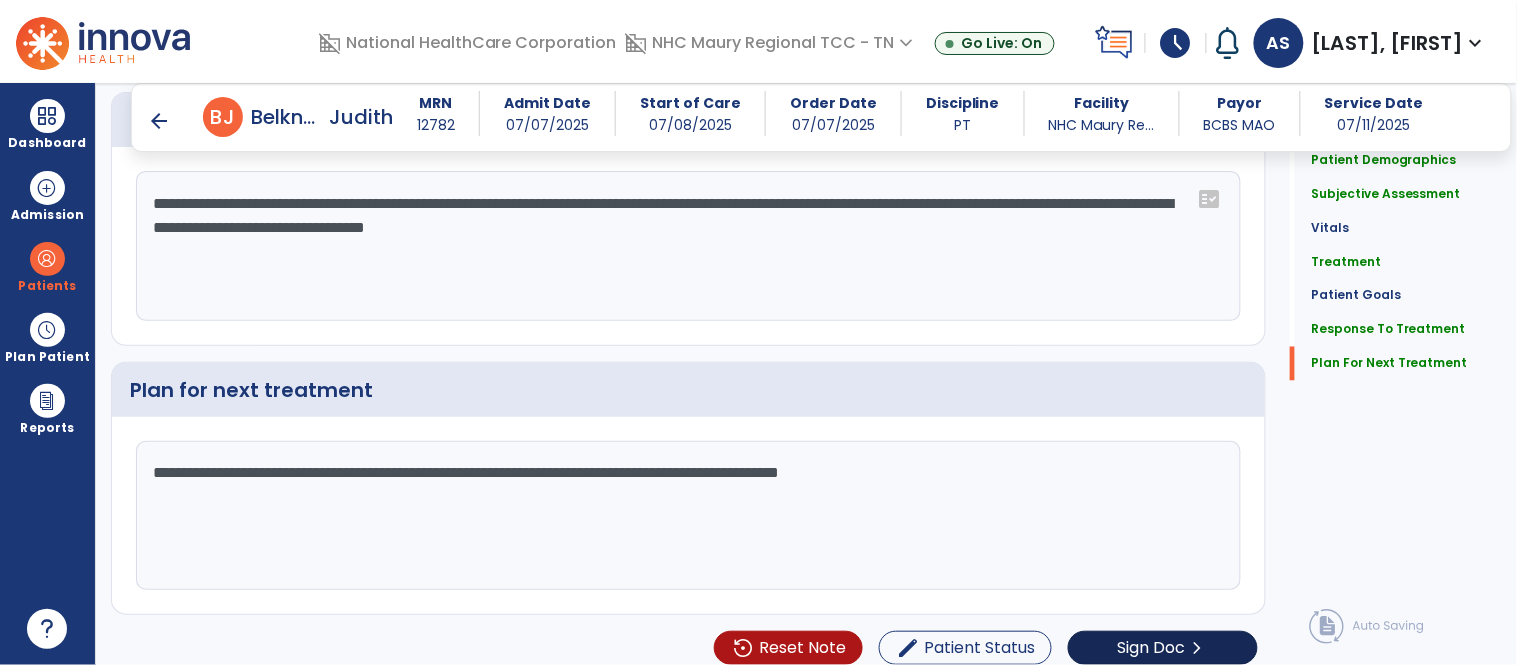 type on "**********" 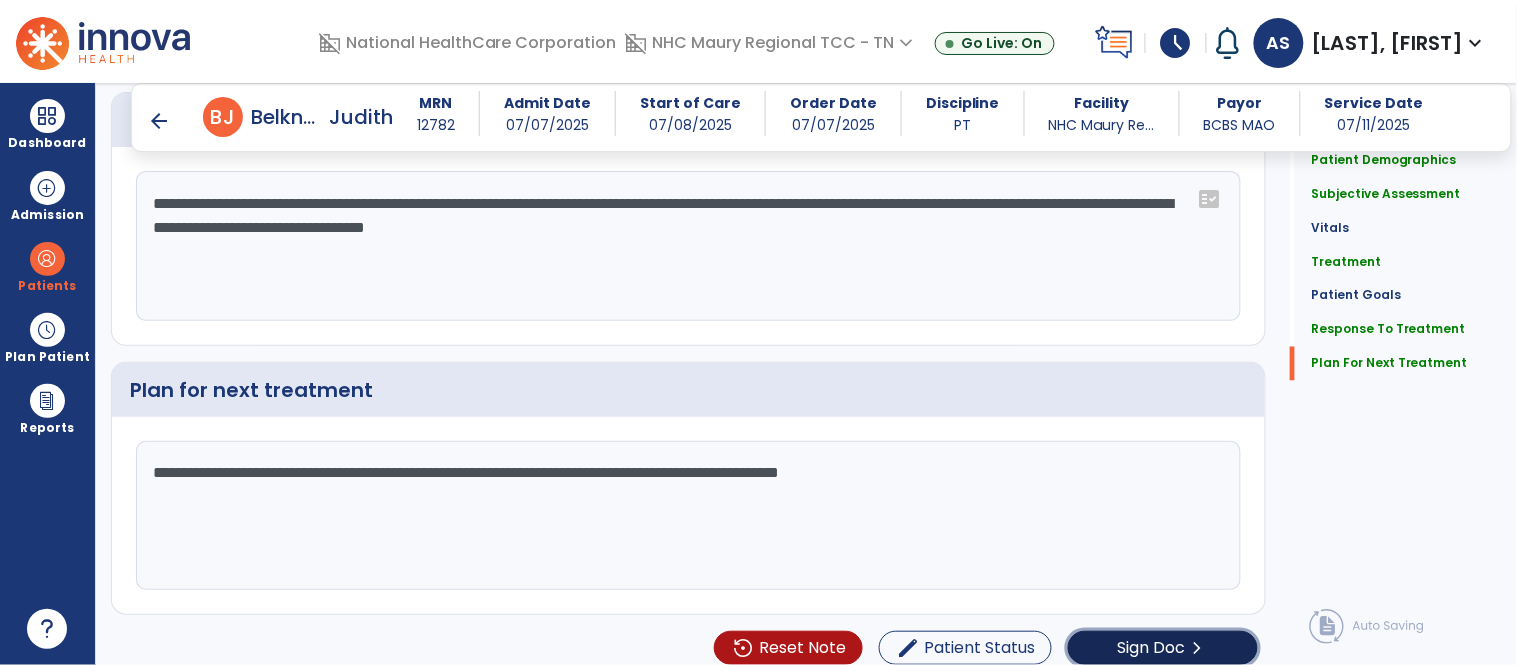 click on "Sign Doc  chevron_right" 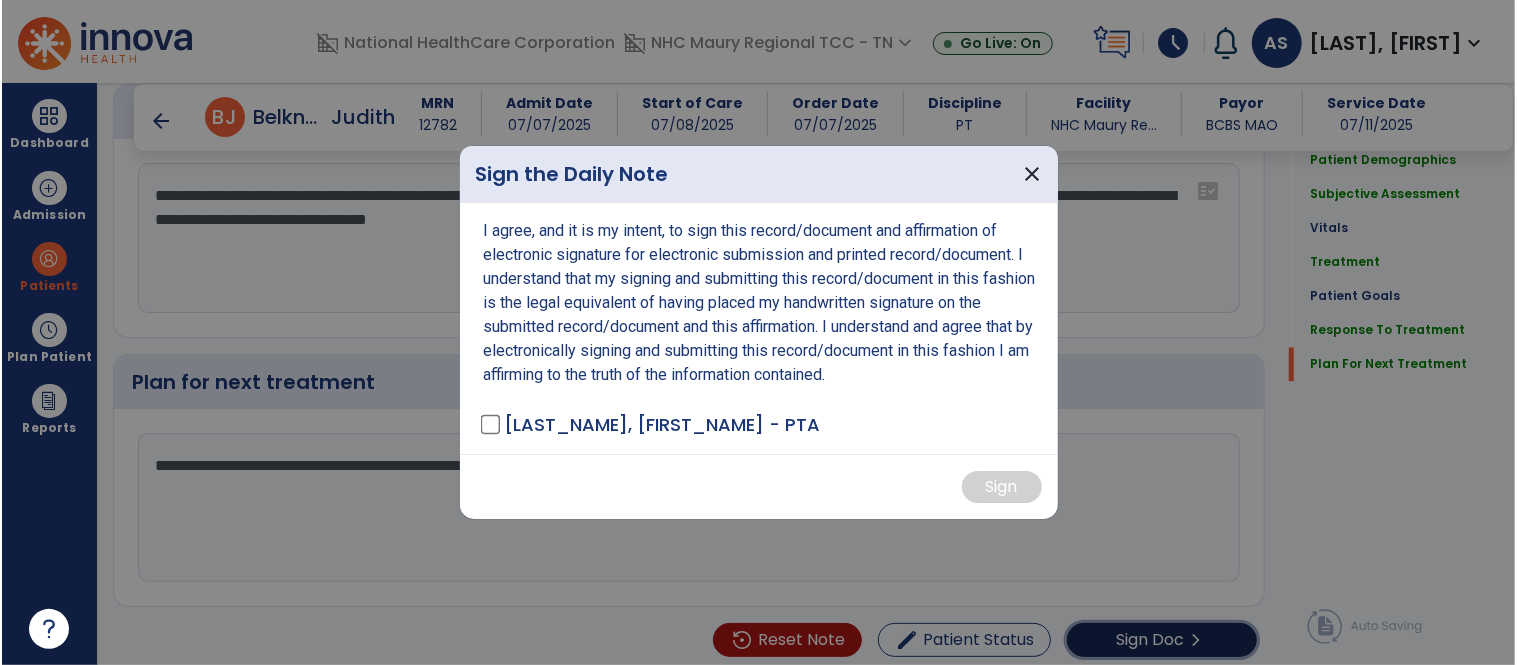 scroll, scrollTop: 2722, scrollLeft: 0, axis: vertical 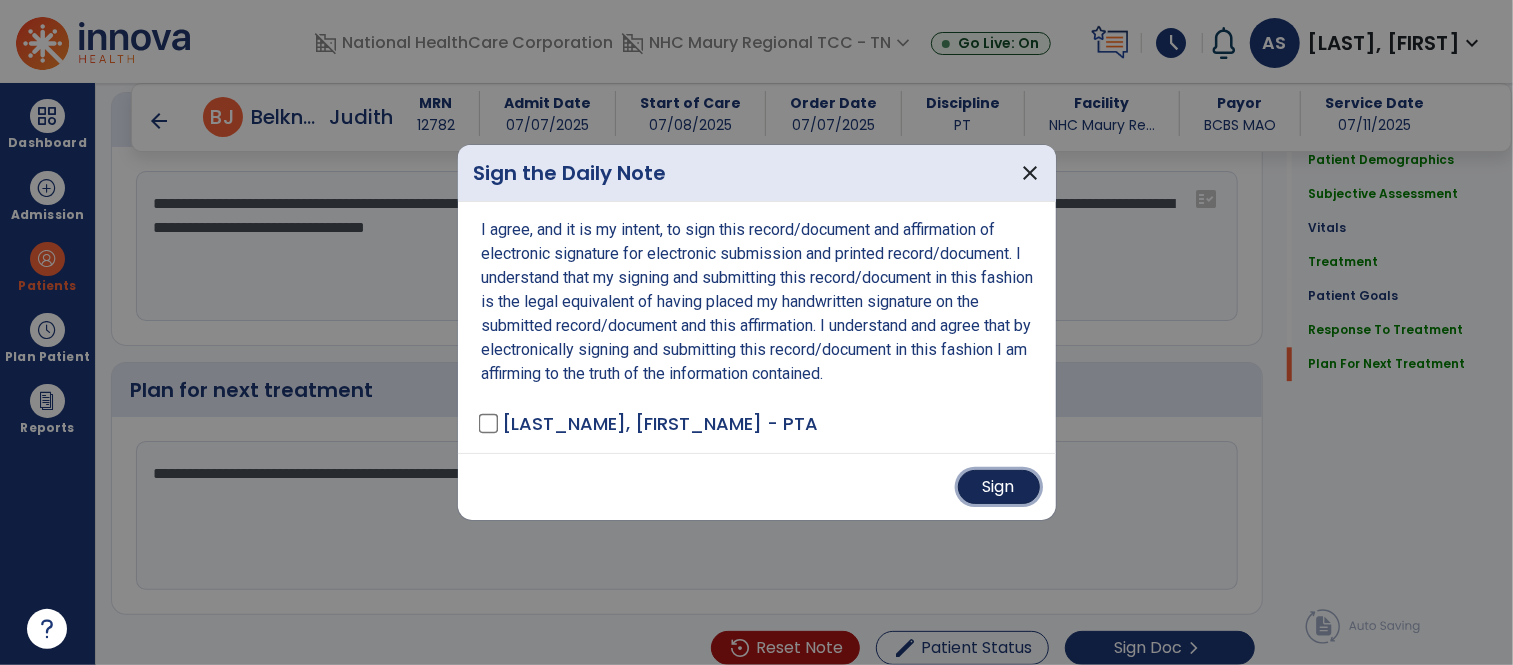 click on "Sign" at bounding box center [999, 487] 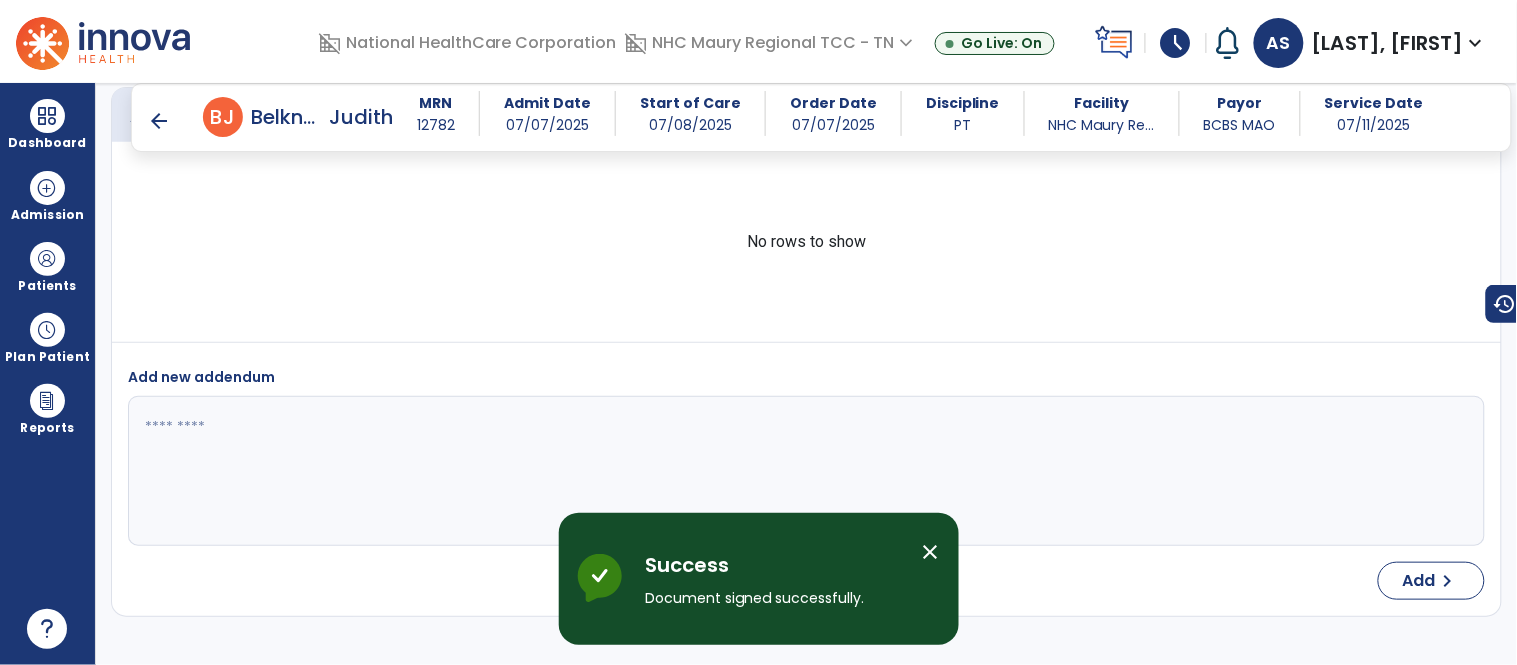 scroll, scrollTop: 4116, scrollLeft: 0, axis: vertical 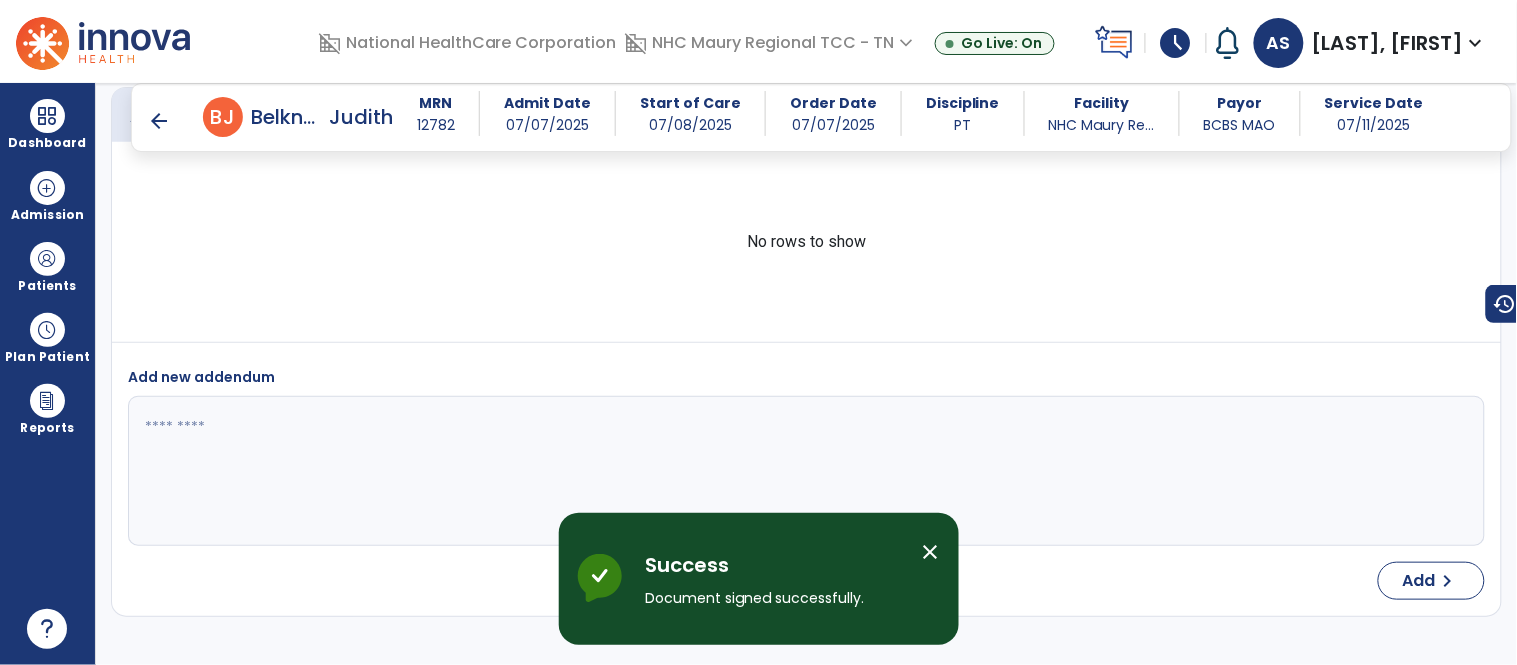 click on "arrow_back" at bounding box center (159, 121) 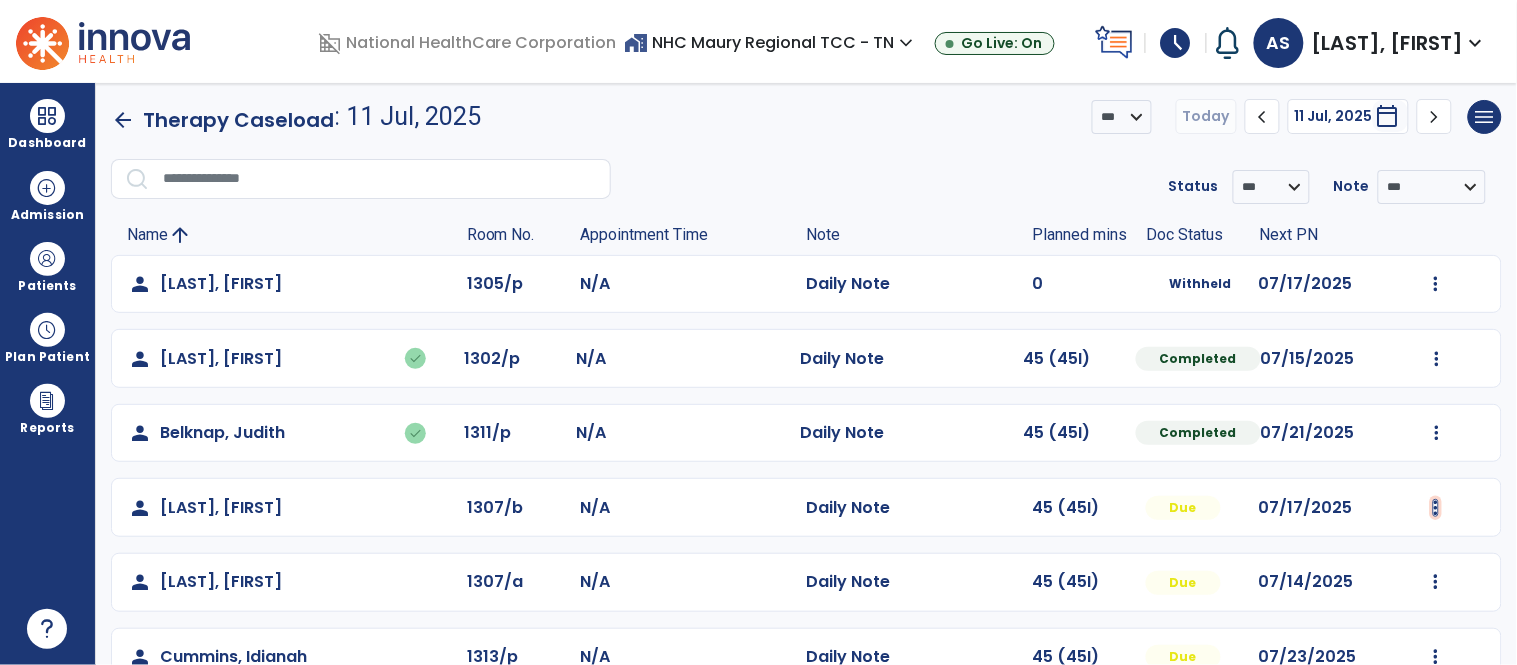 click at bounding box center [1436, 284] 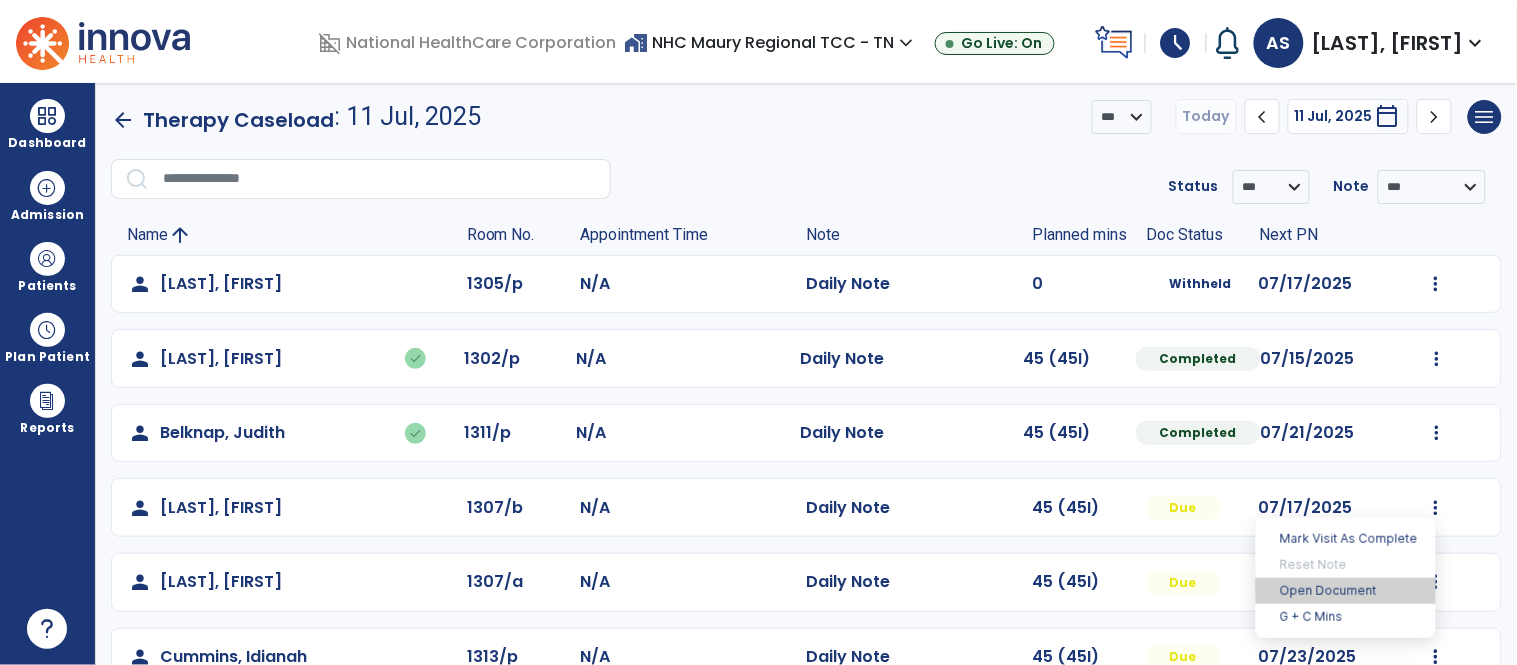 click on "Open Document" at bounding box center [1346, 591] 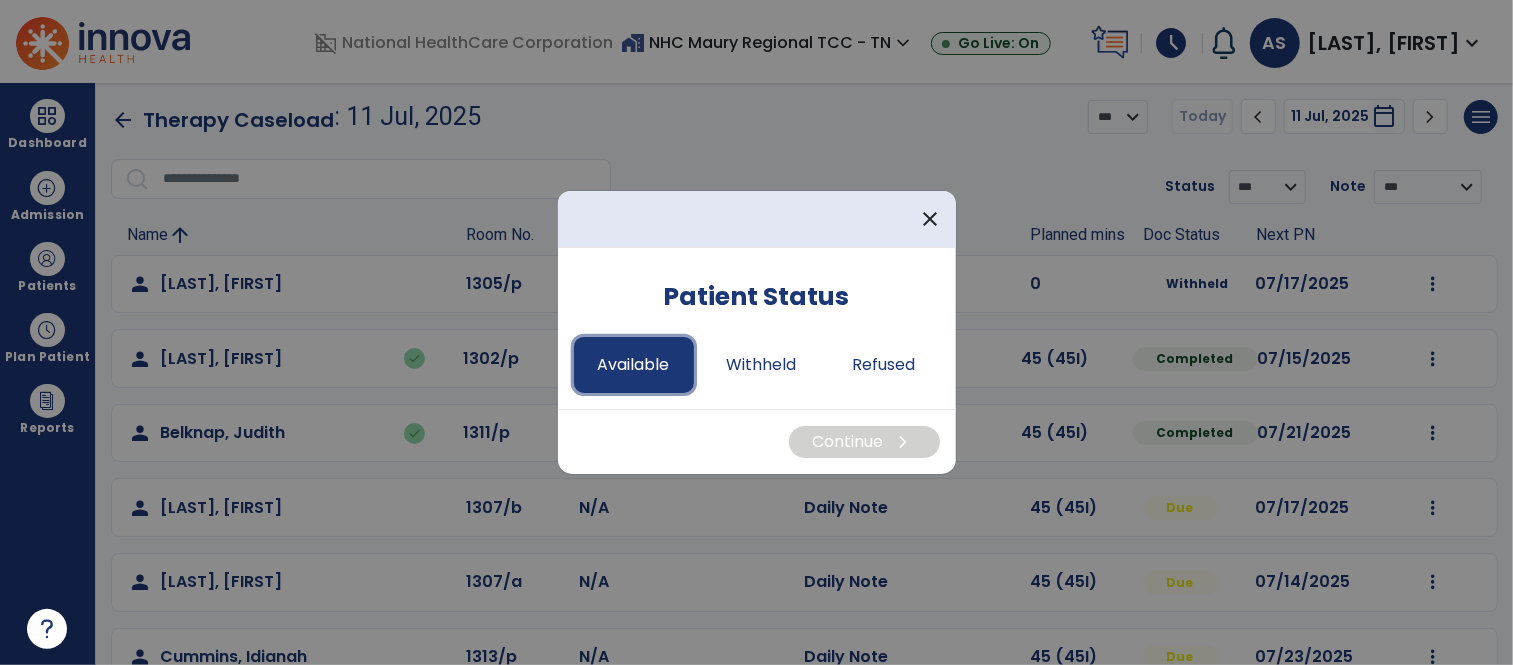 click on "Available" at bounding box center [634, 365] 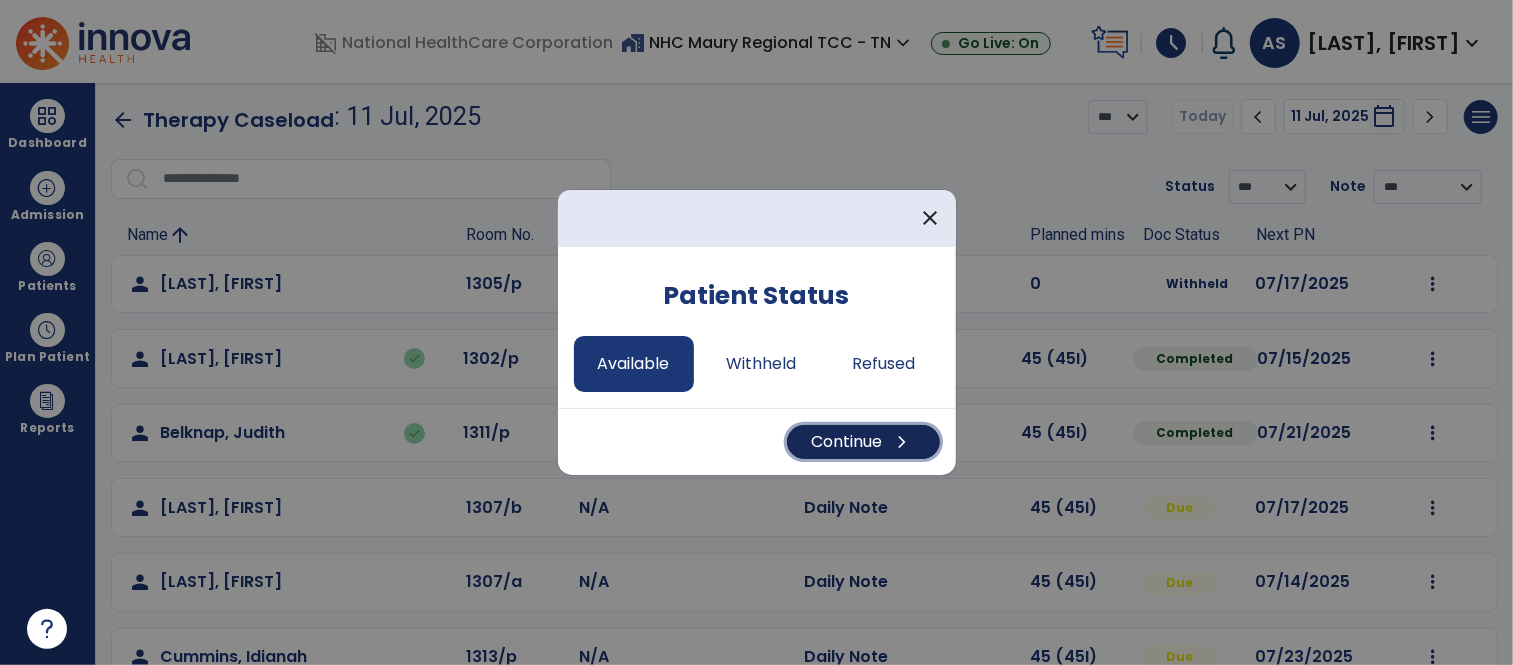 click on "Continue   chevron_right" at bounding box center [863, 442] 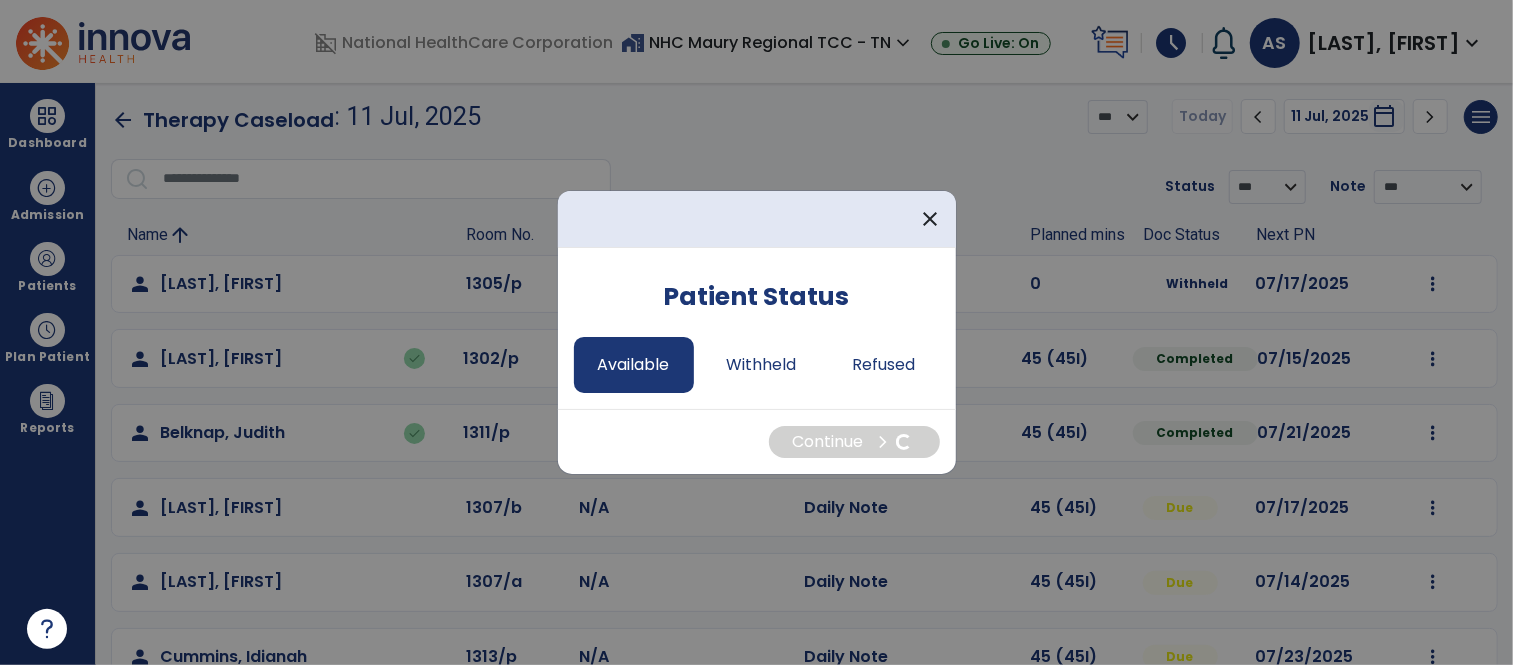 select on "*" 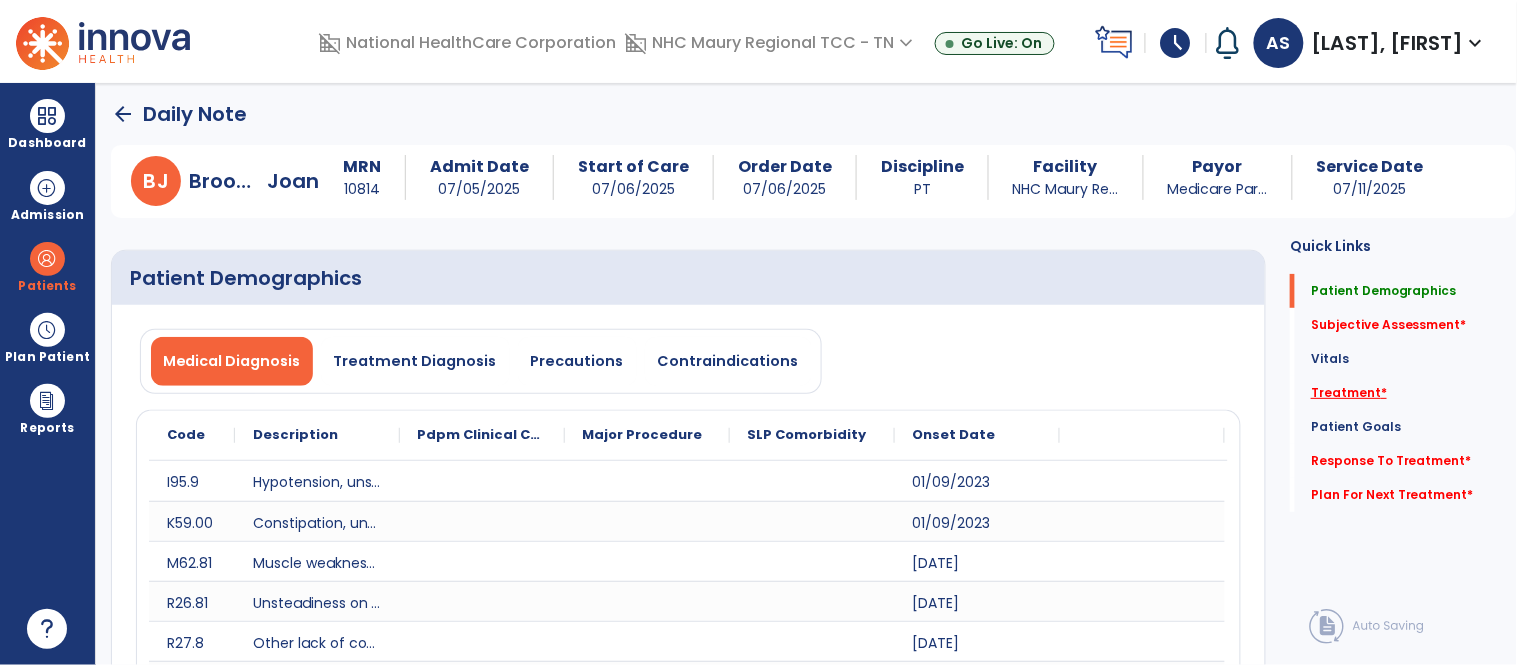 click on "Treatment   *" 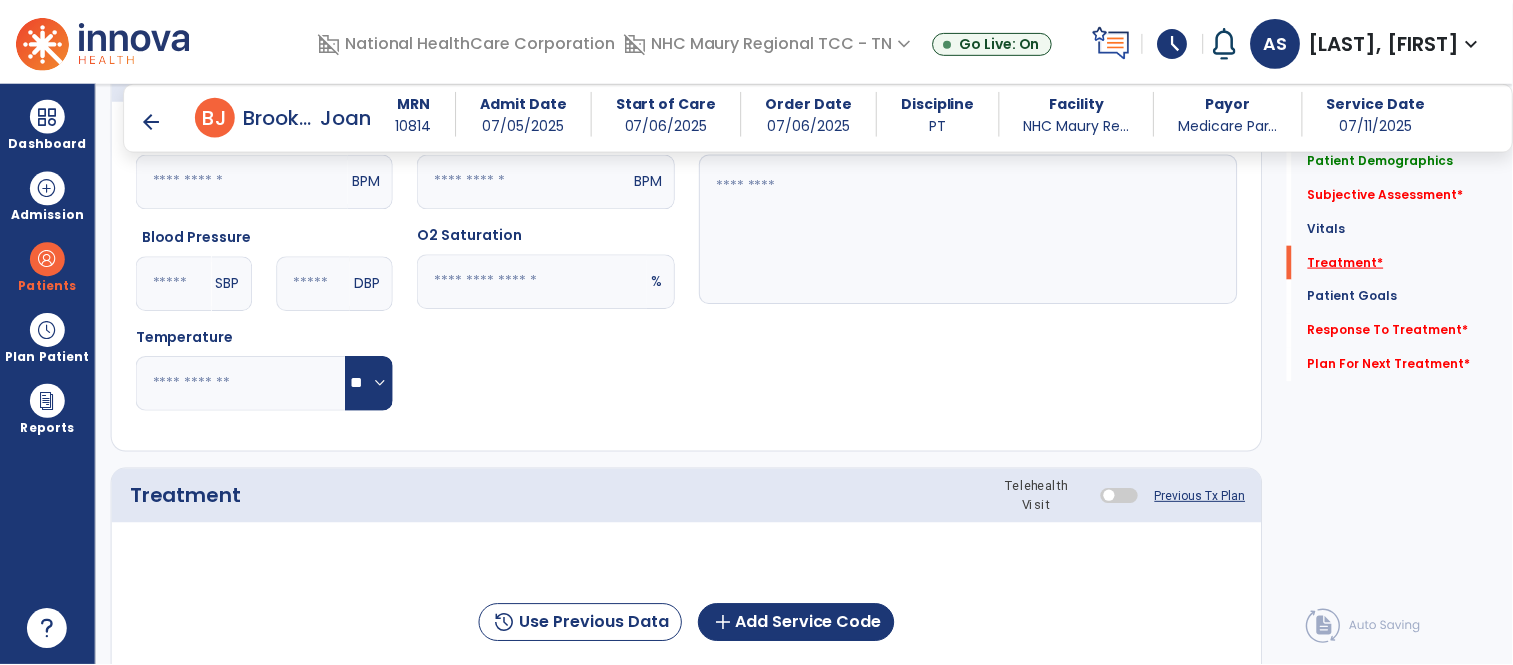 scroll, scrollTop: 1463, scrollLeft: 0, axis: vertical 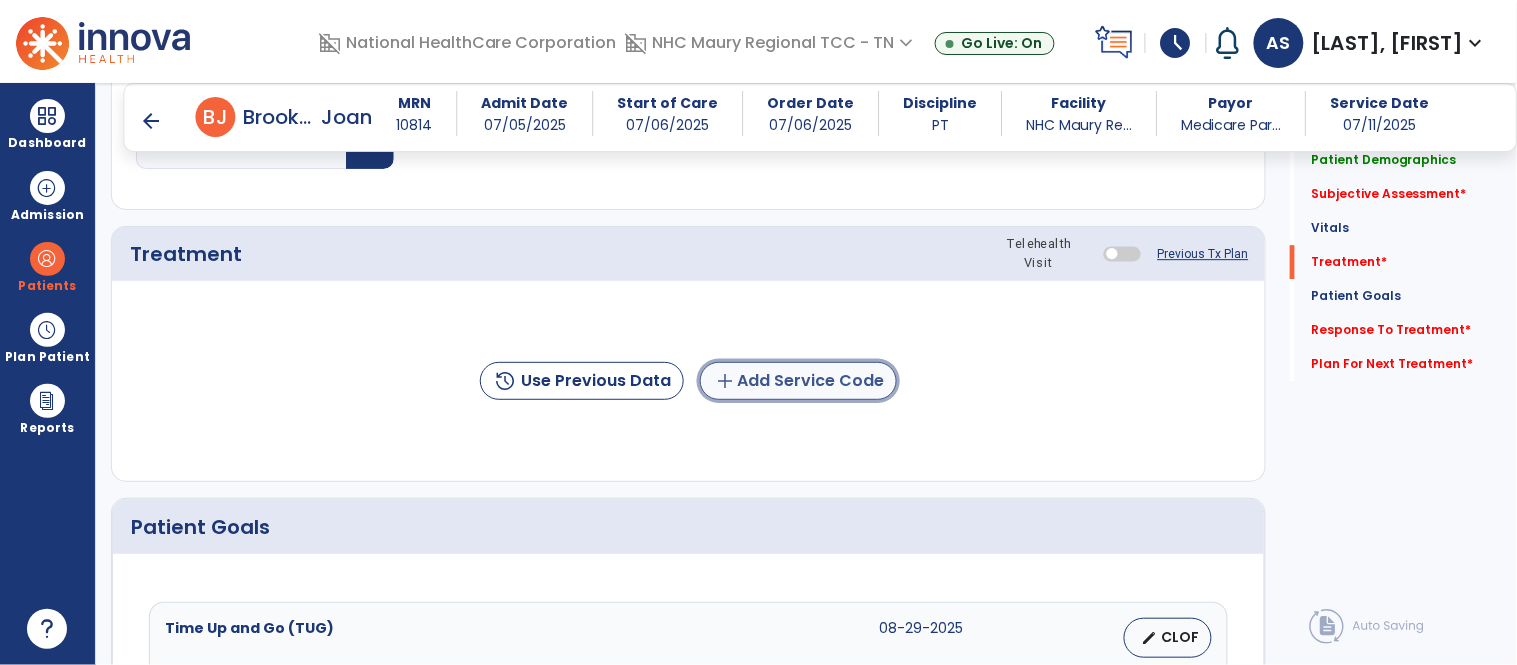 click on "add  Add Service Code" 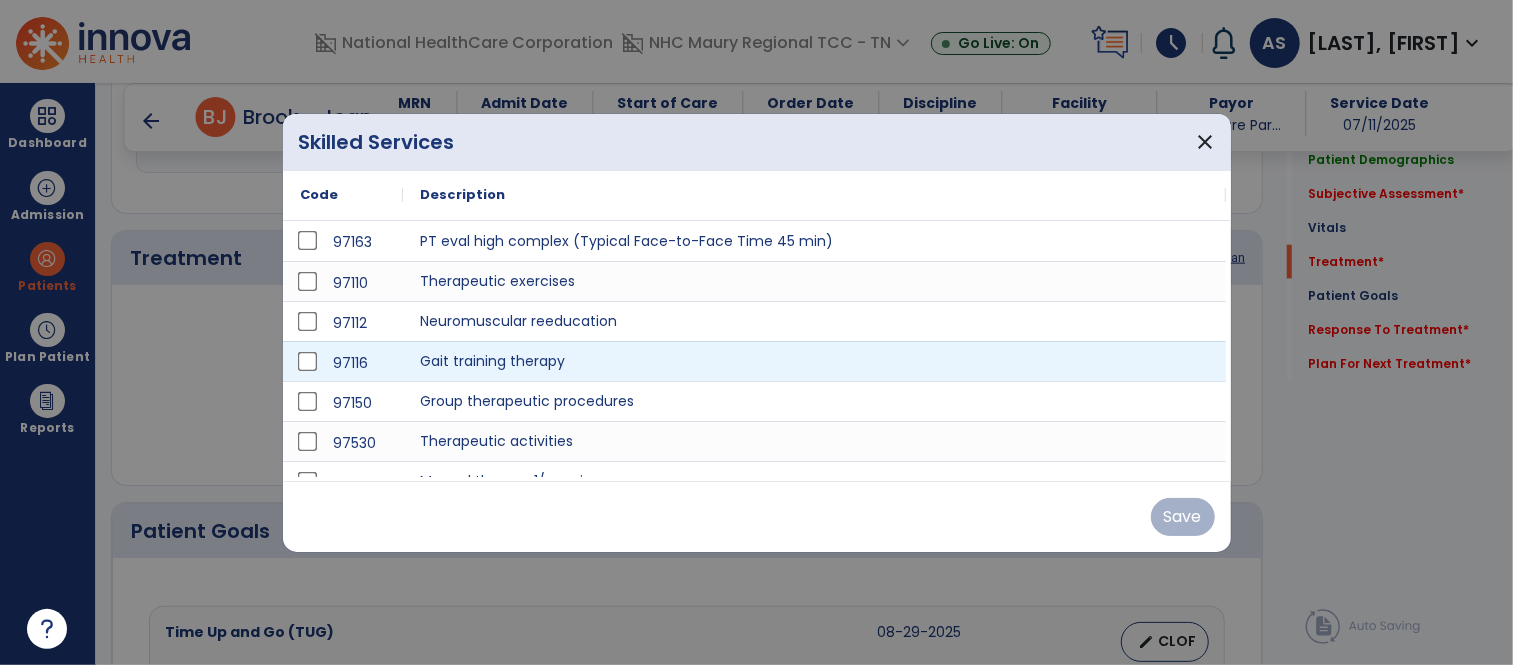 scroll, scrollTop: 1463, scrollLeft: 0, axis: vertical 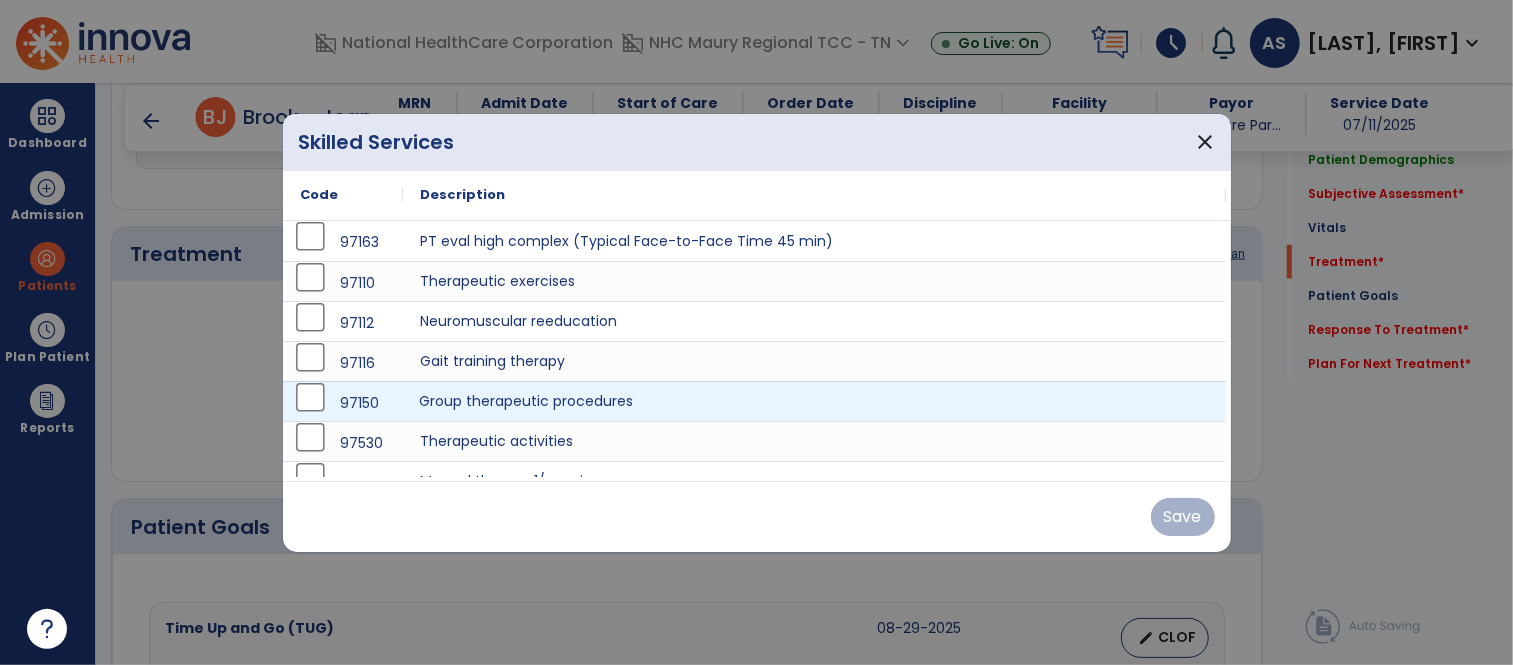 click on "Group therapeutic procedures" at bounding box center (815, 401) 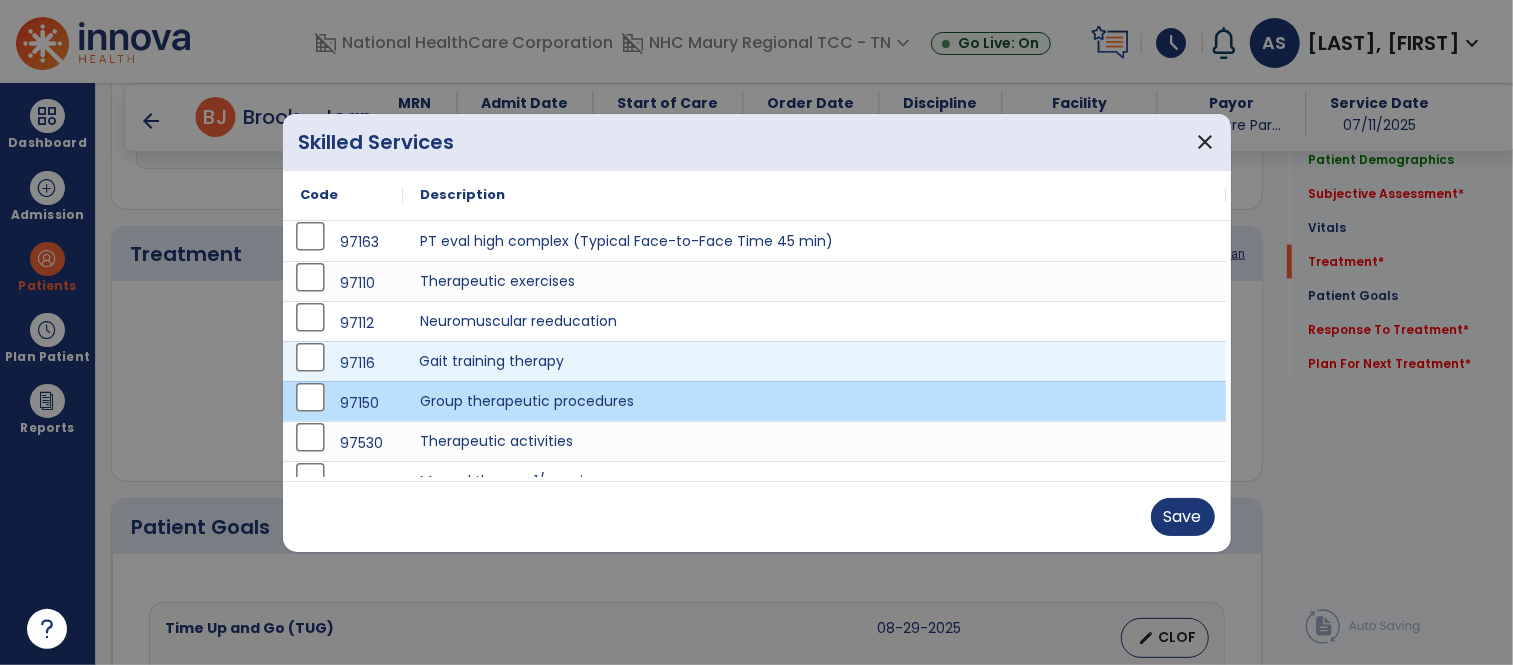 click on "Gait training therapy" at bounding box center [815, 361] 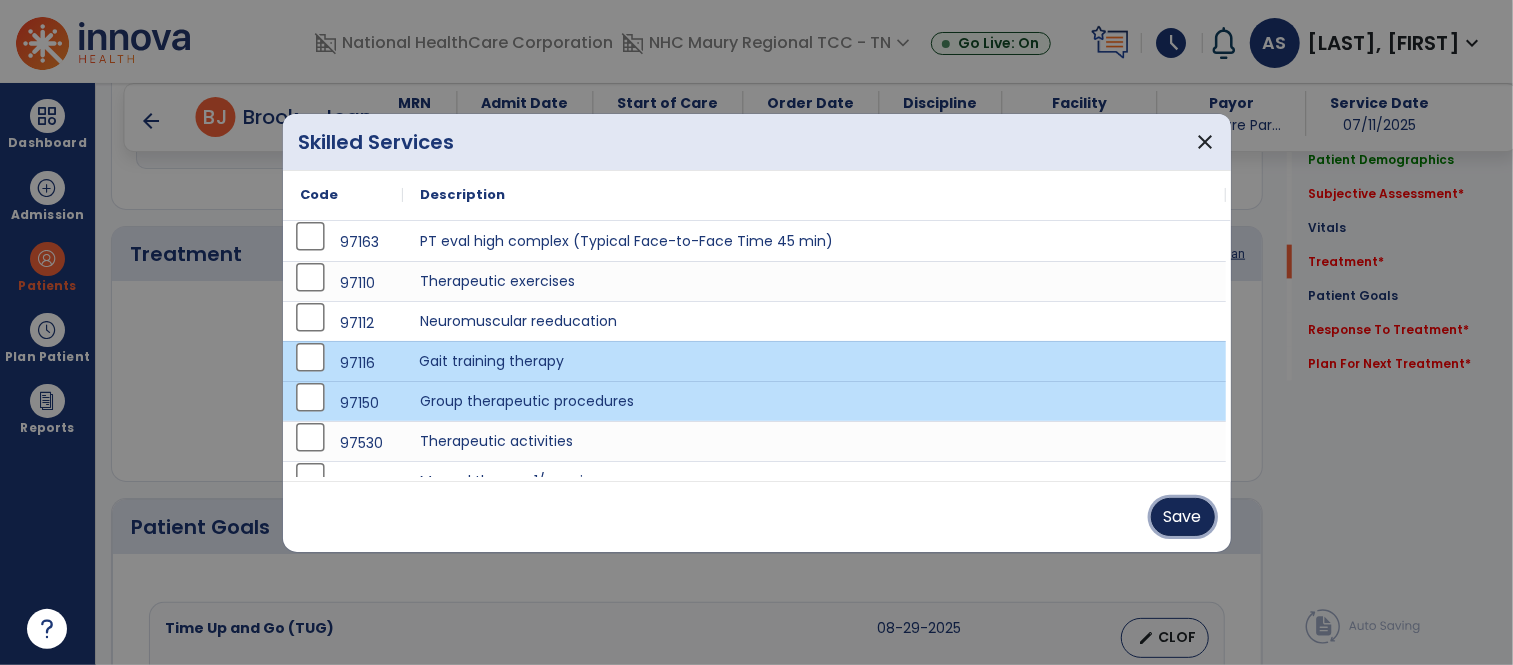 click on "Save" at bounding box center [1183, 517] 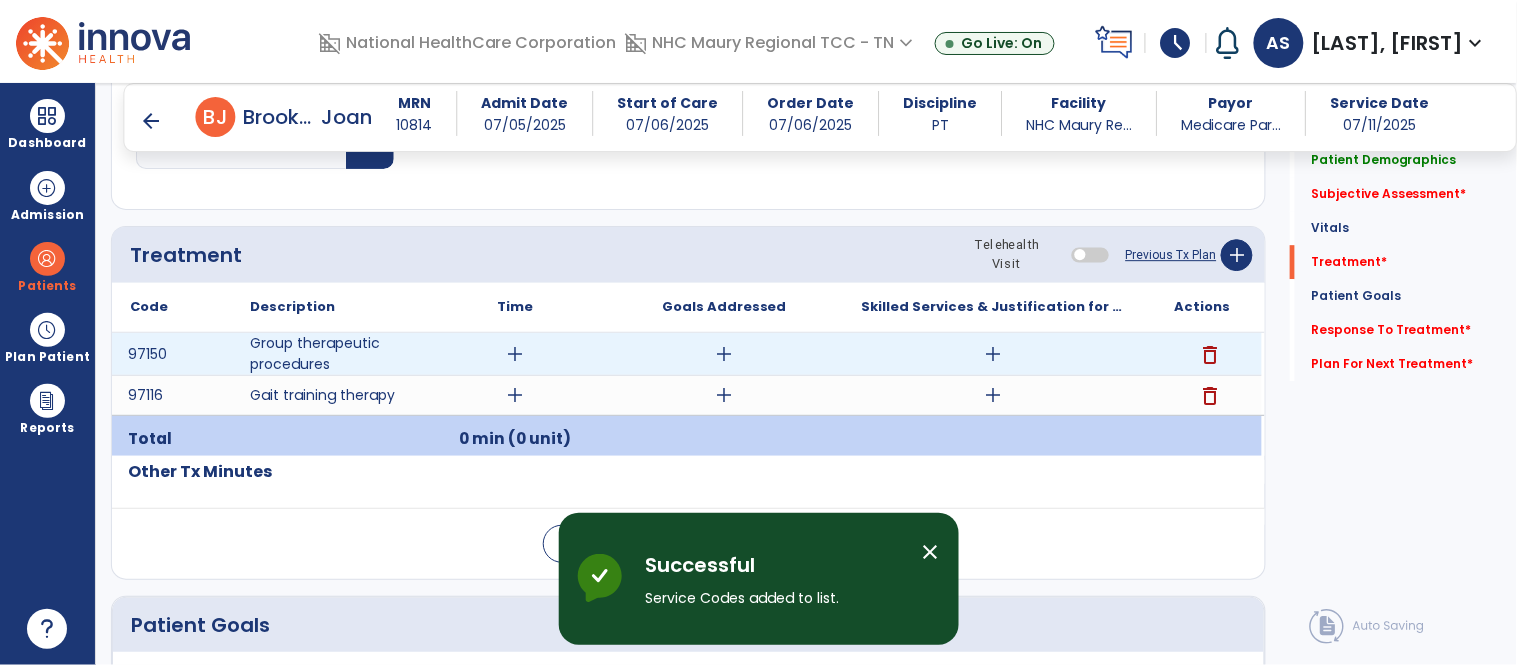 click on "add" at bounding box center (515, 354) 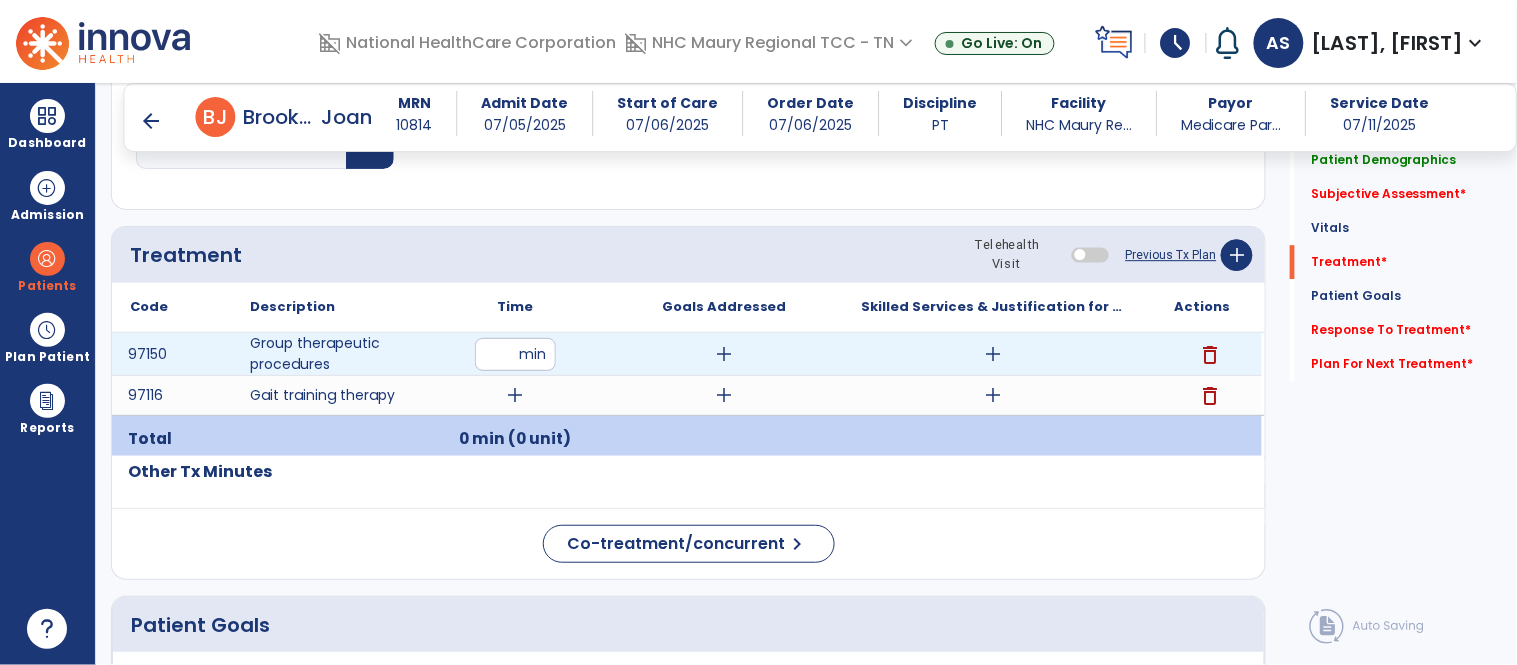 type on "**" 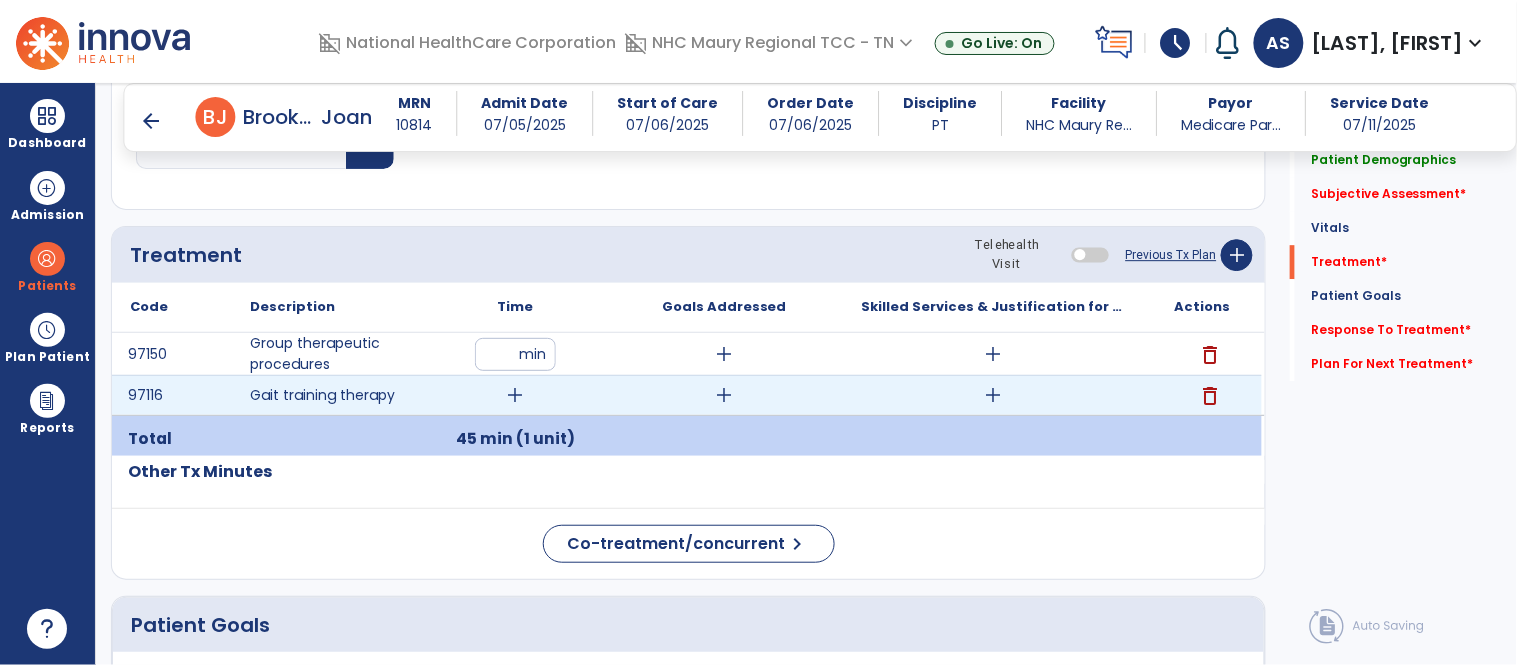 click on "add" at bounding box center (515, 395) 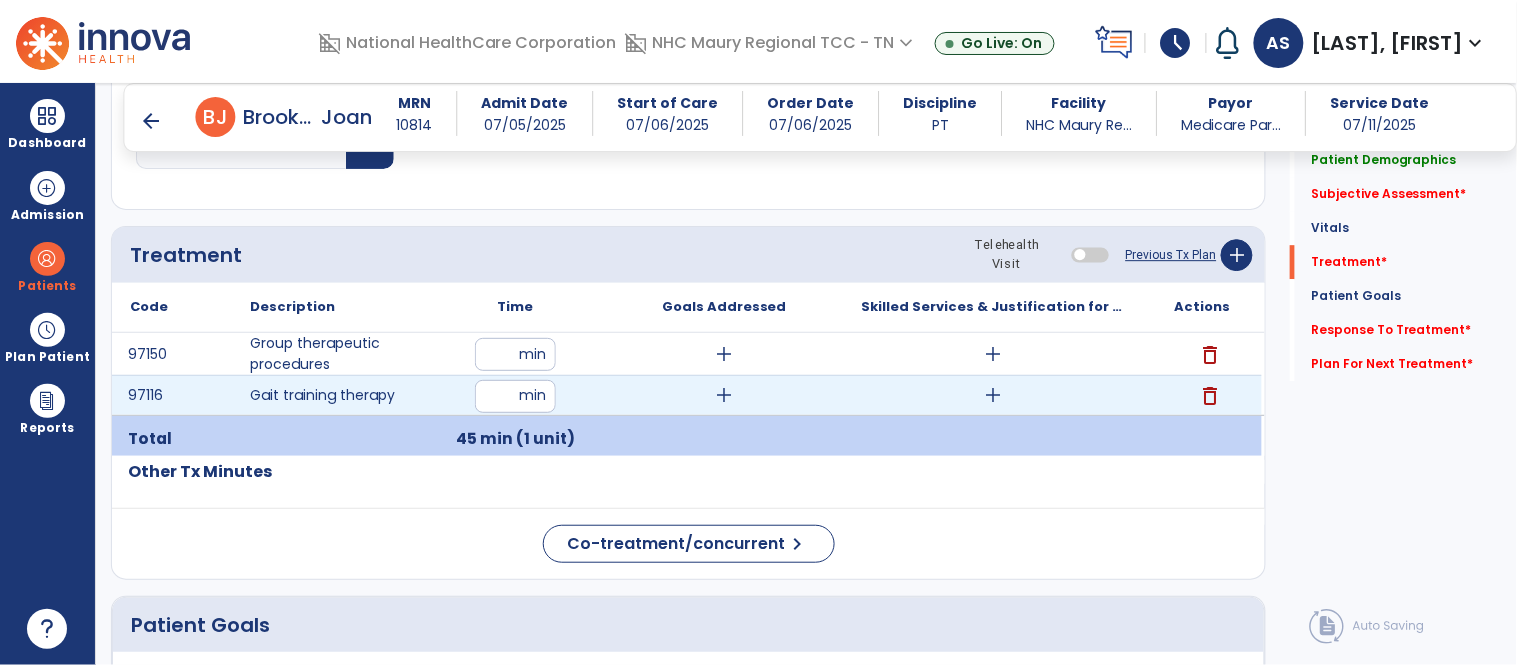 type on "**" 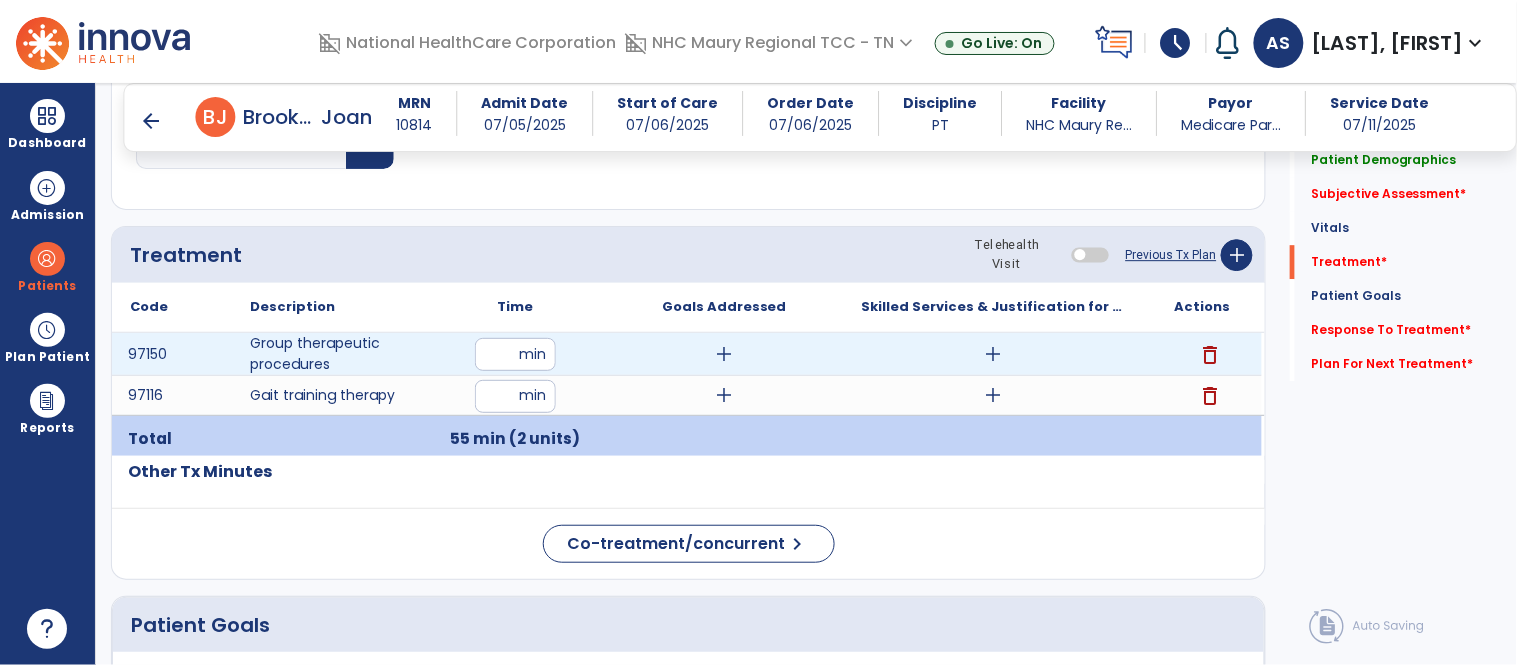 click on "add" at bounding box center (993, 354) 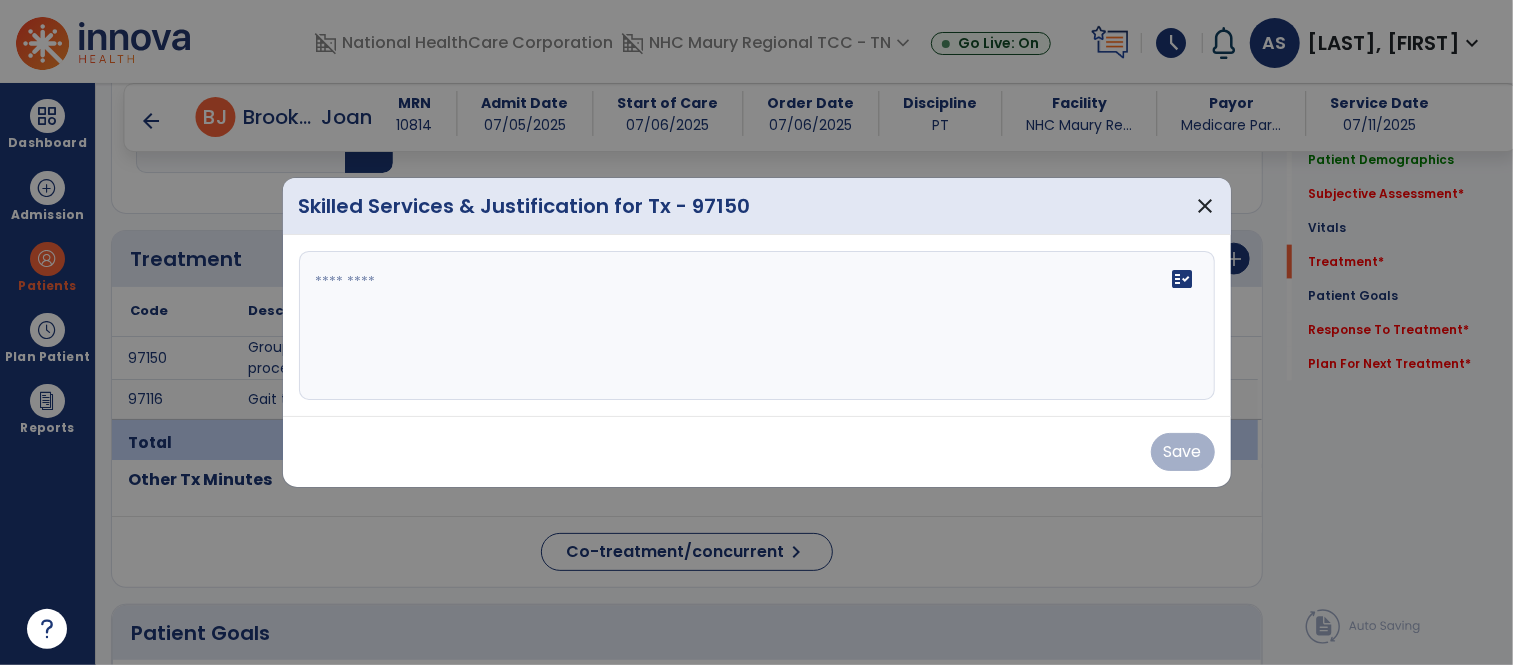 scroll, scrollTop: 1463, scrollLeft: 0, axis: vertical 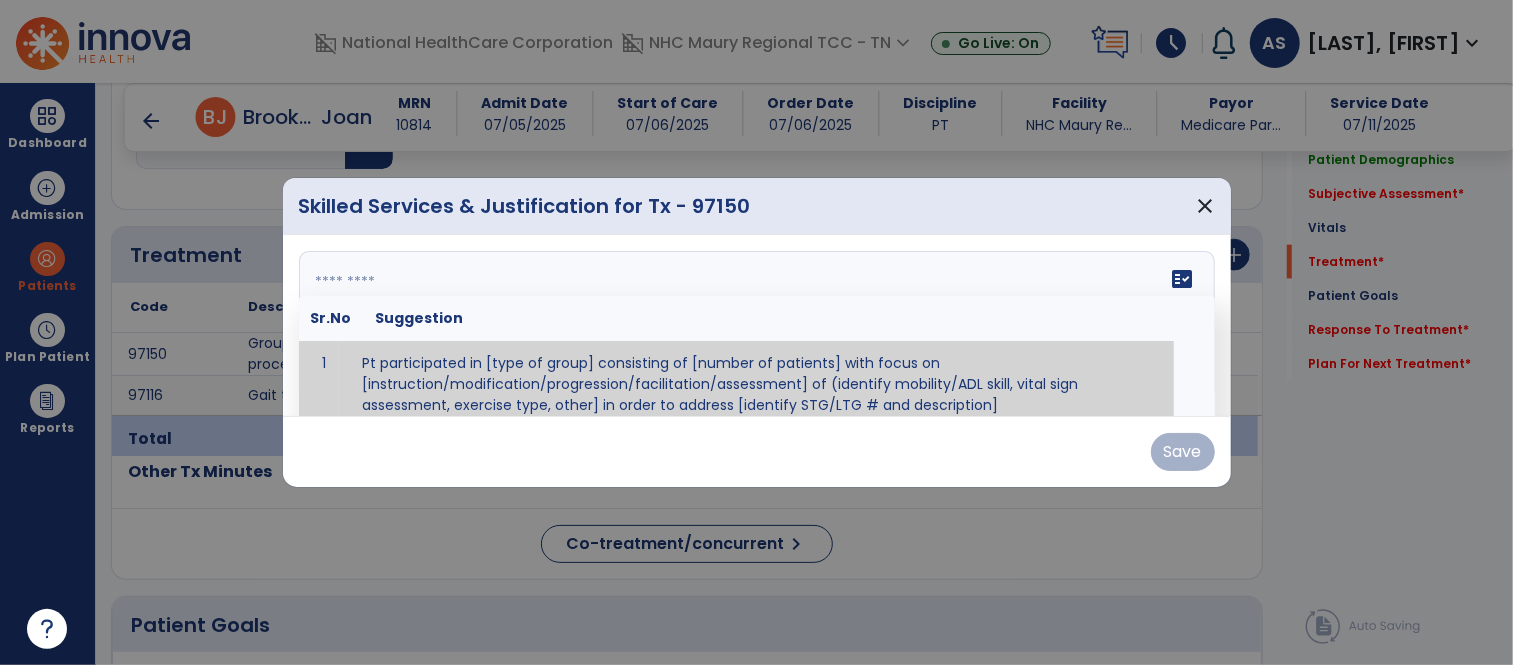 click at bounding box center (754, 326) 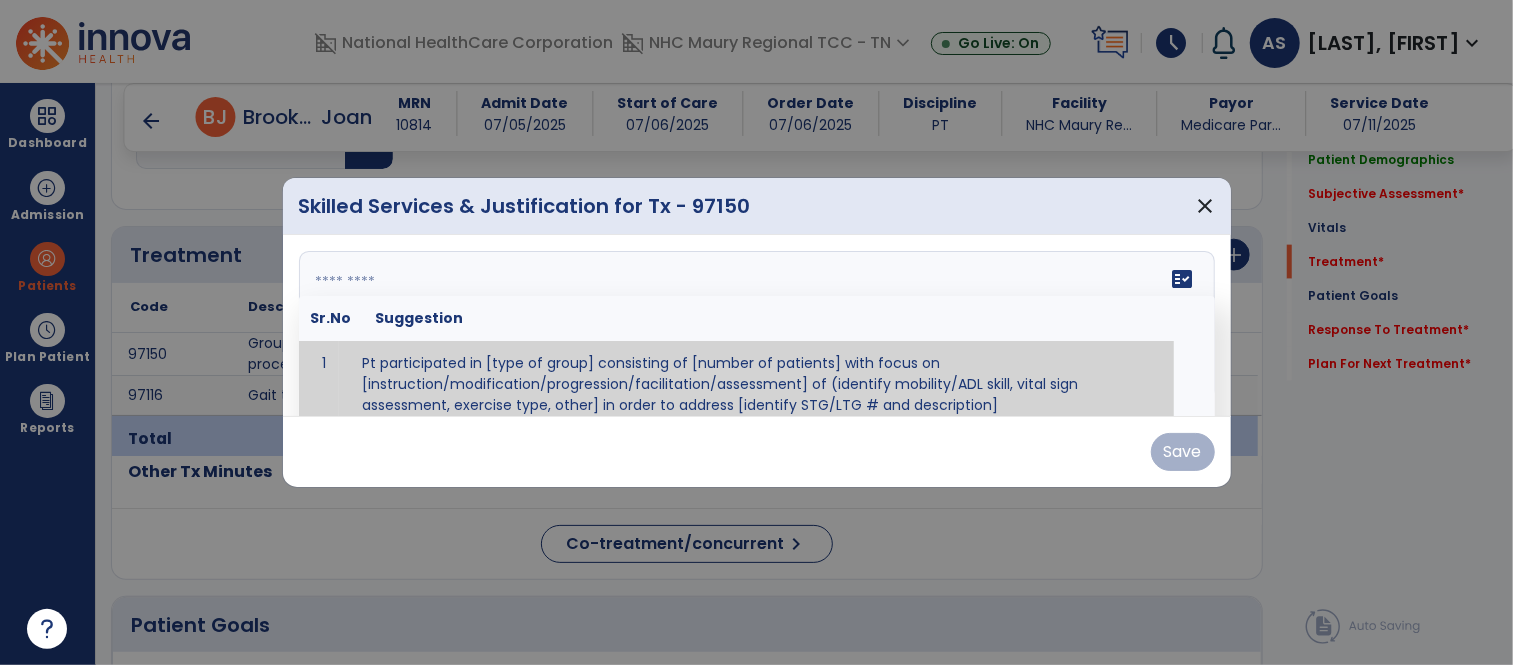 scroll, scrollTop: 11, scrollLeft: 0, axis: vertical 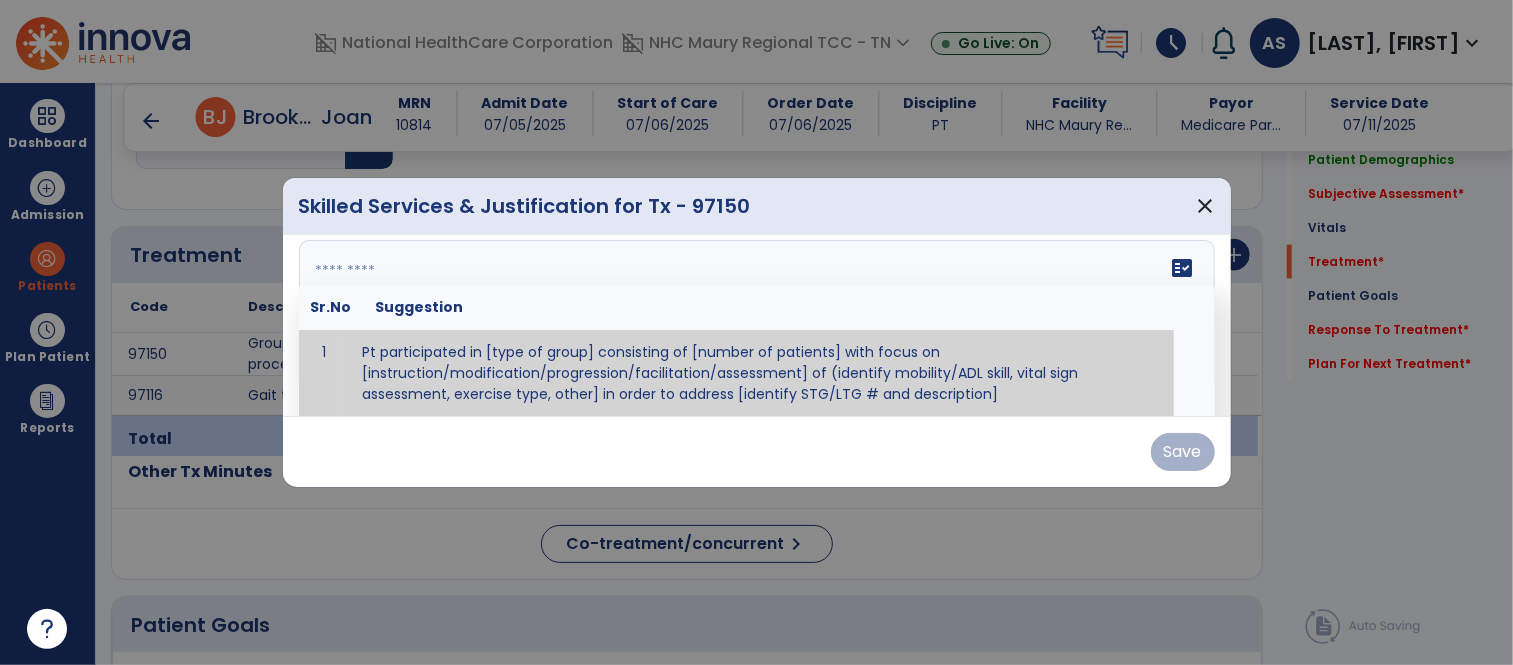 paste on "**********" 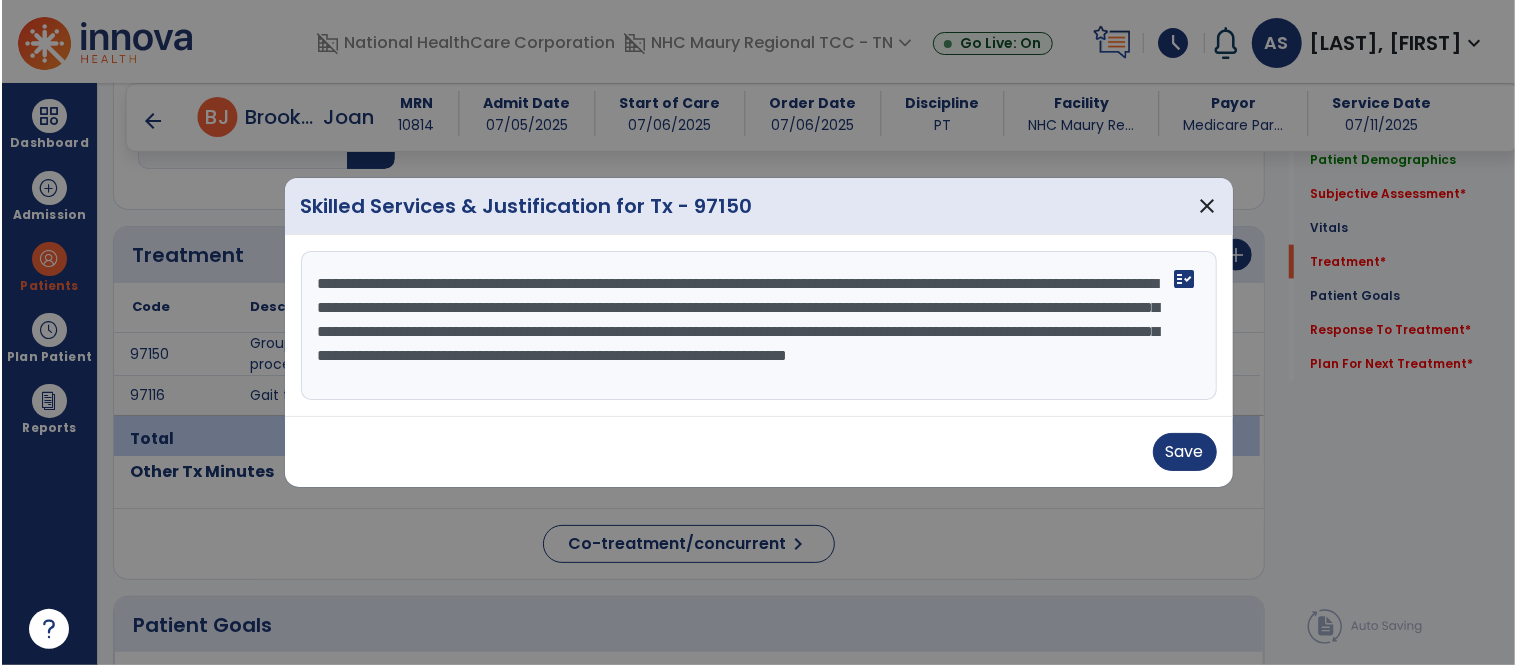 scroll, scrollTop: 0, scrollLeft: 0, axis: both 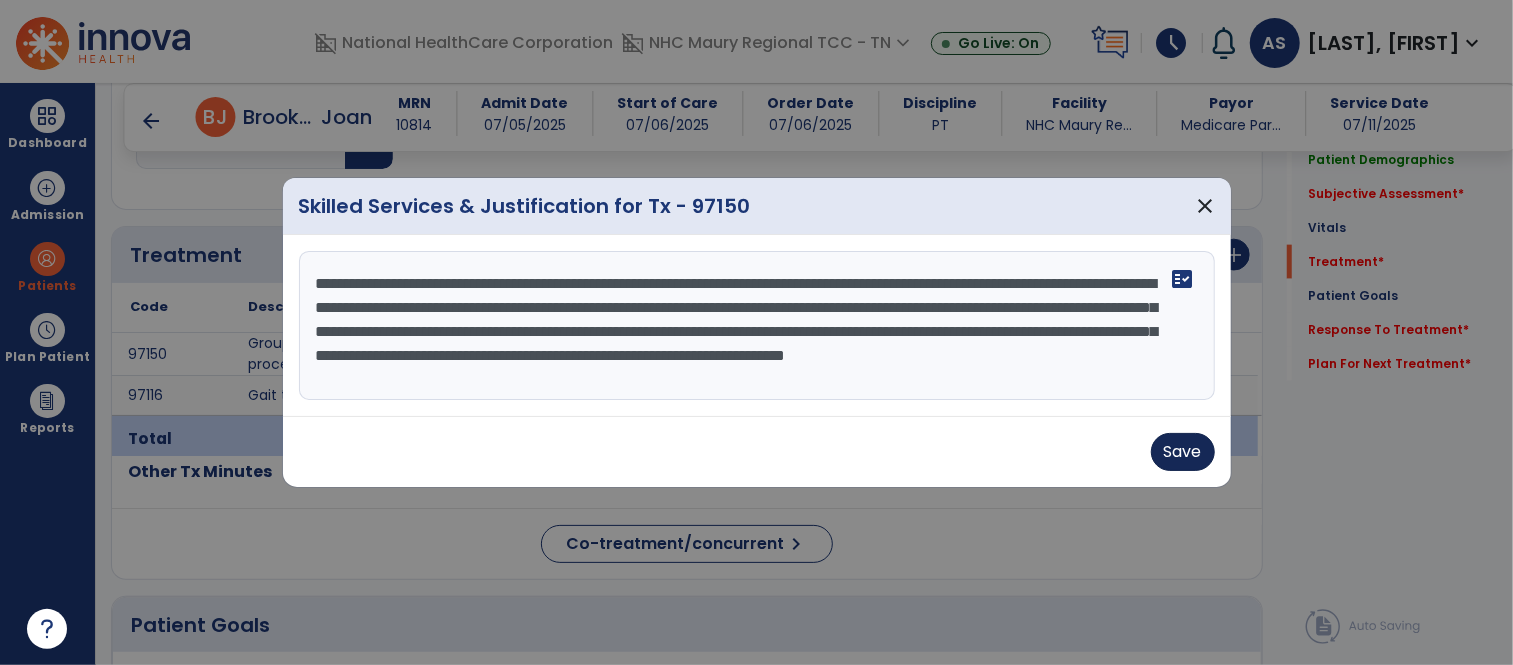 type on "**********" 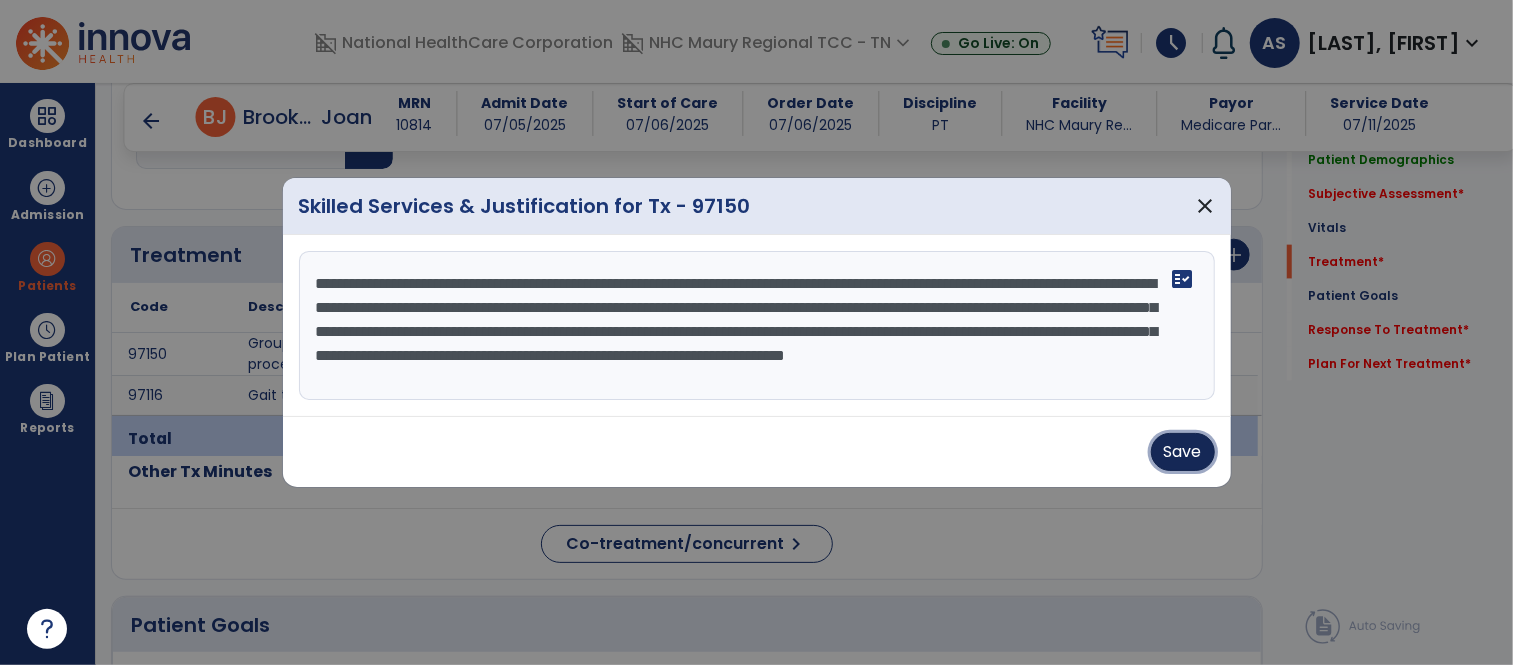 click on "Save" at bounding box center (1183, 452) 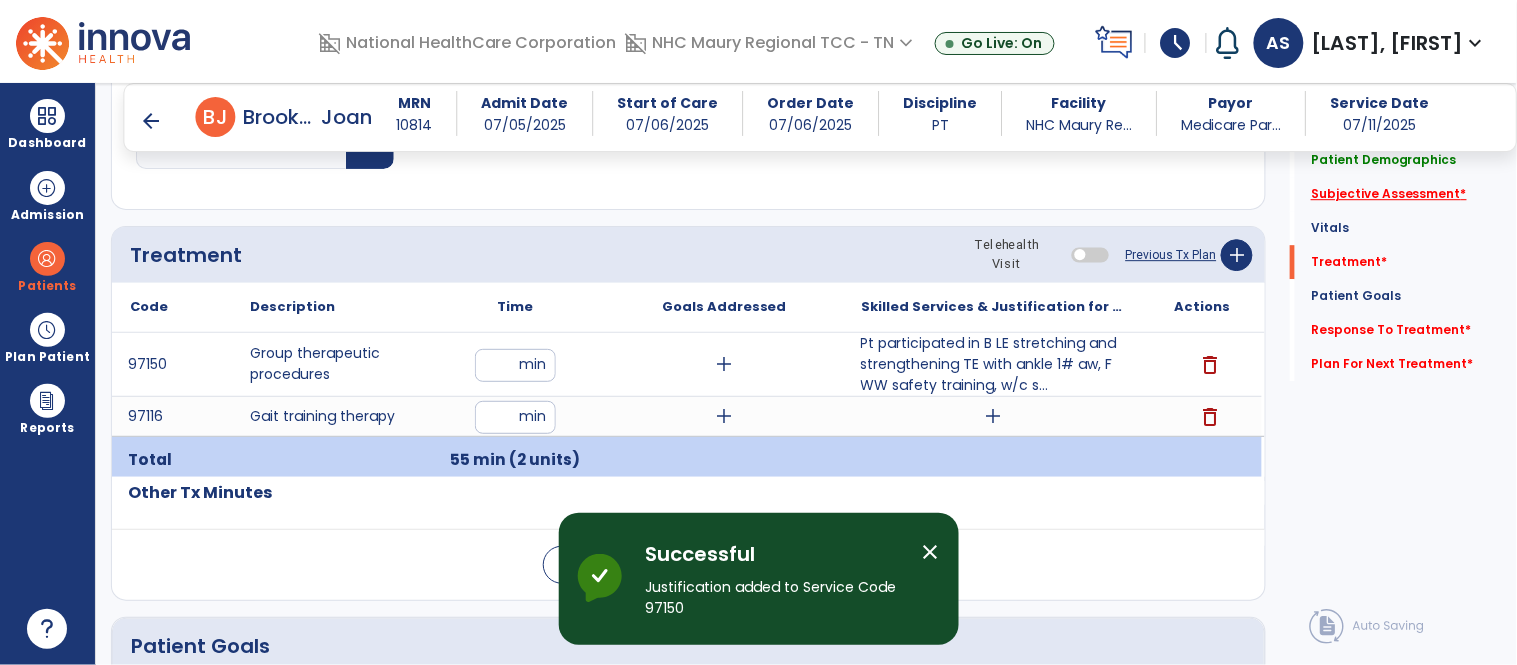 click on "Subjective Assessment   *" 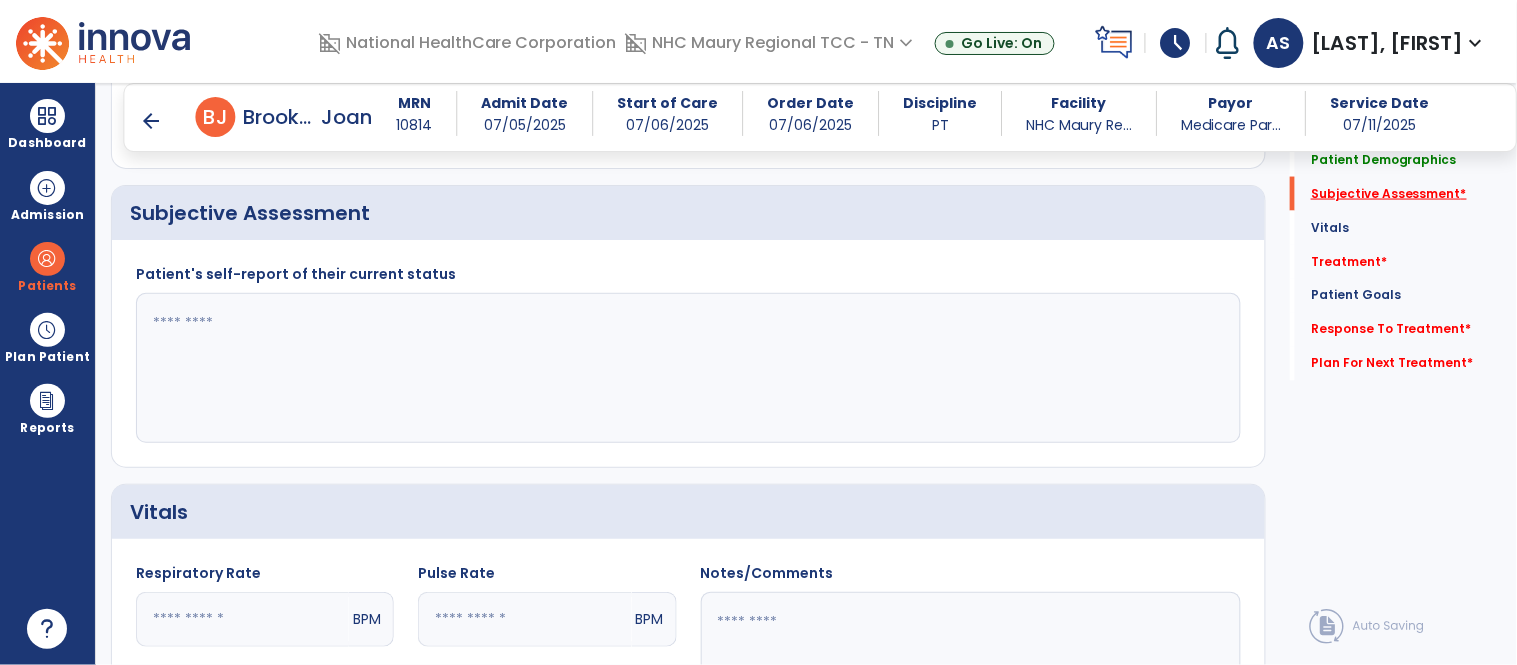 scroll, scrollTop: 735, scrollLeft: 0, axis: vertical 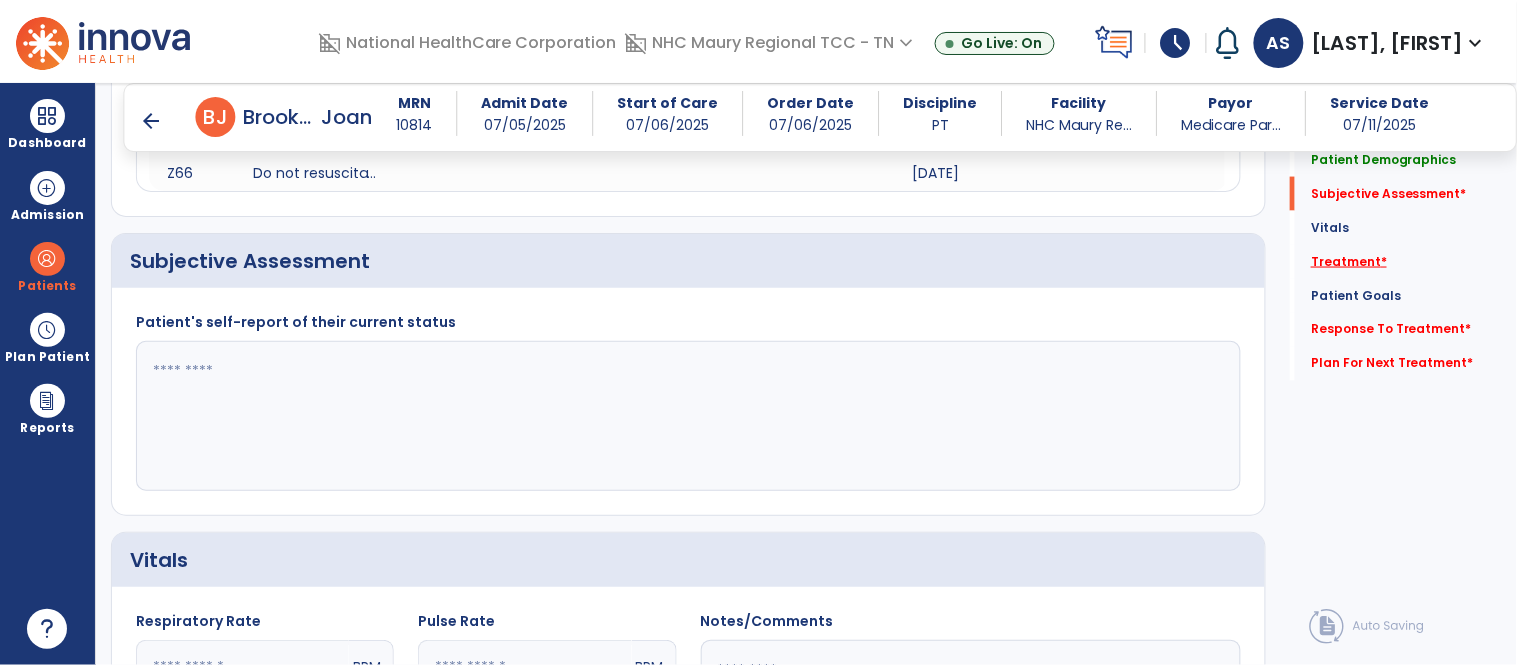 click on "Treatment   *" 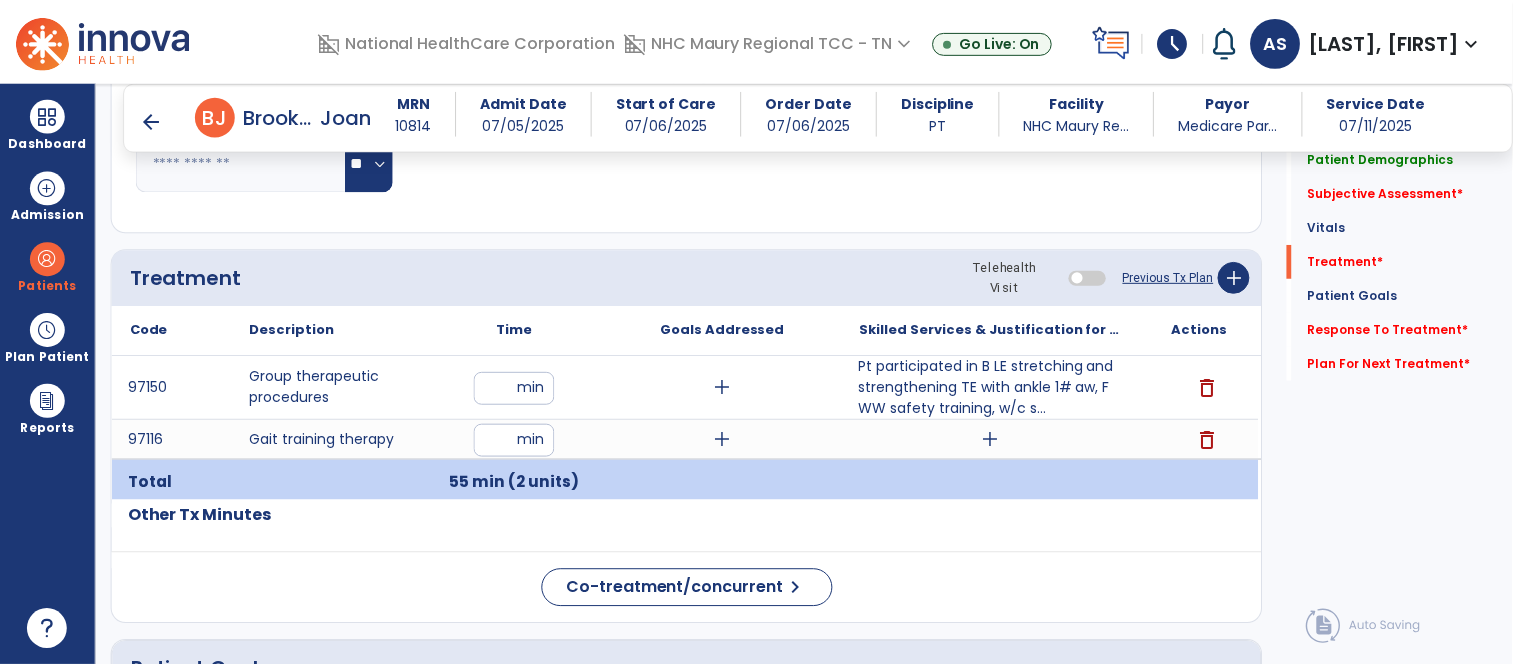 scroll, scrollTop: 1504, scrollLeft: 0, axis: vertical 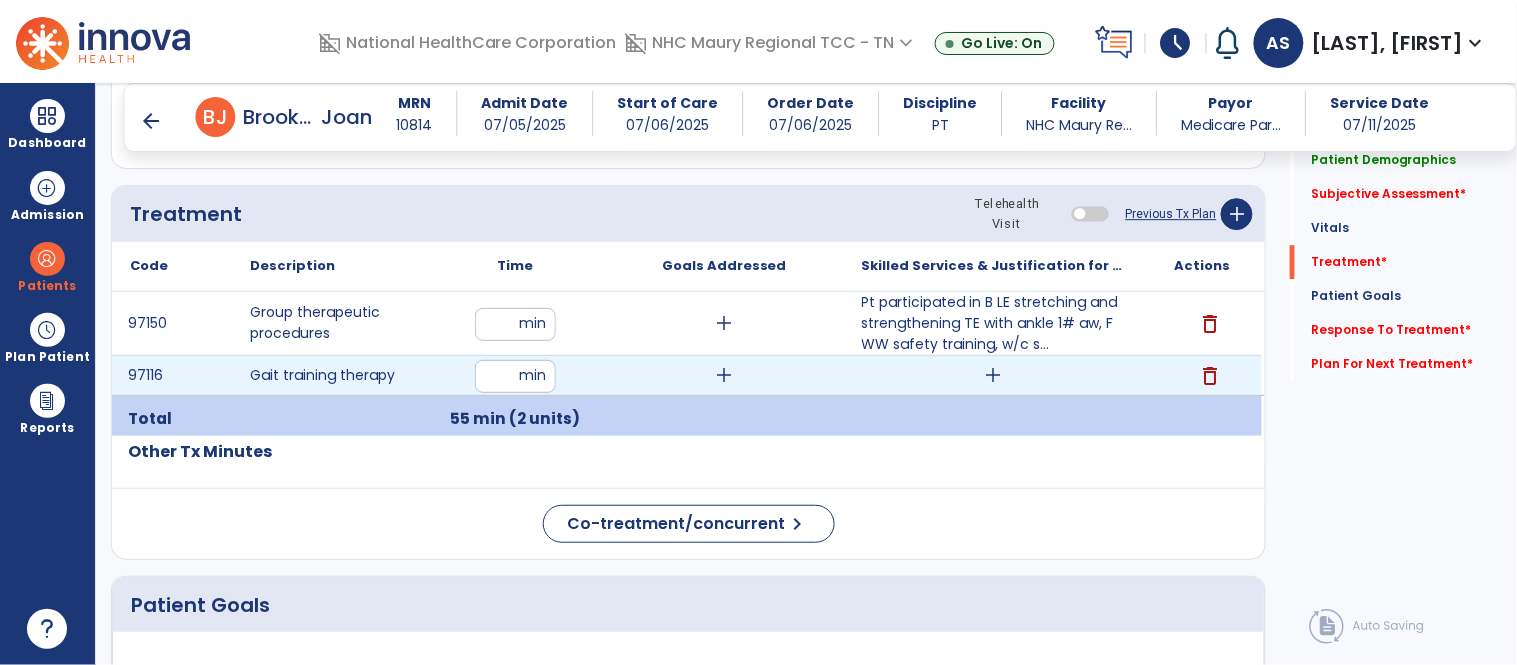 click on "add" at bounding box center [993, 375] 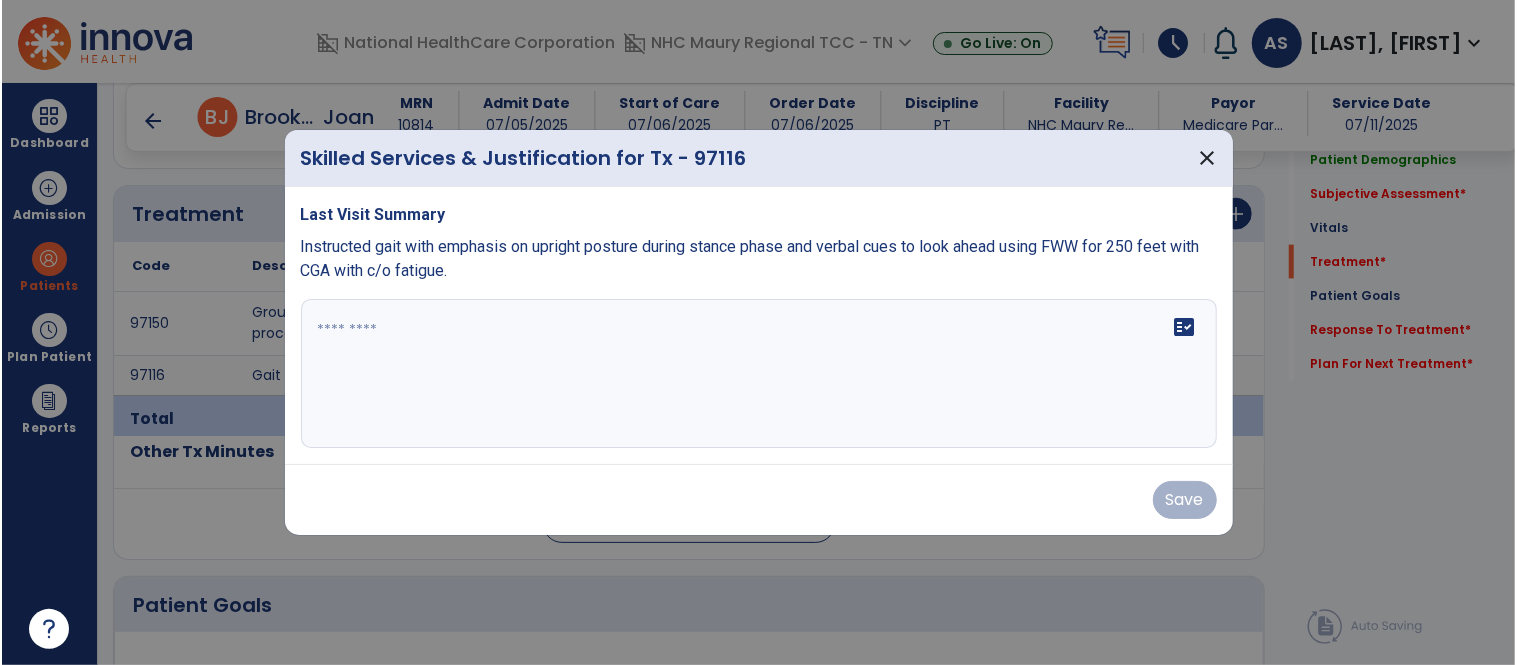 scroll, scrollTop: 1504, scrollLeft: 0, axis: vertical 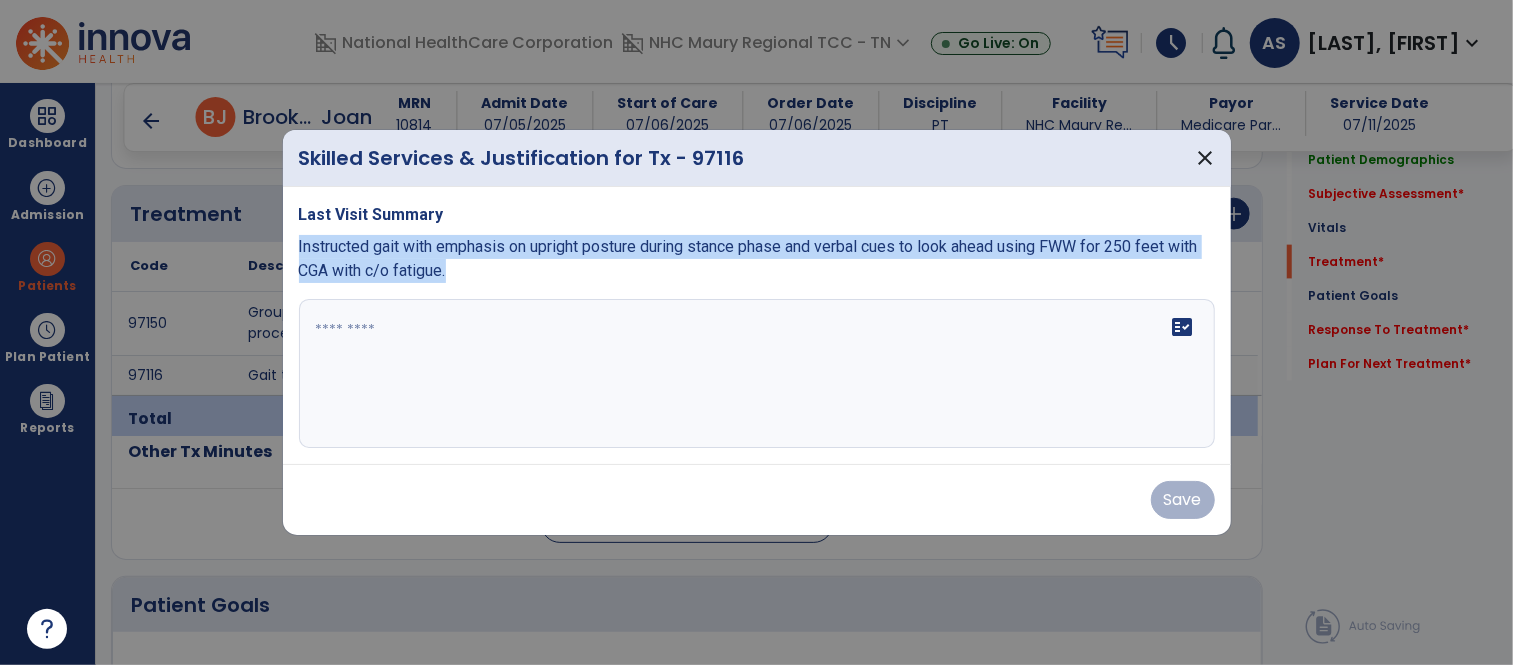 drag, startPoint x: 293, startPoint y: 247, endPoint x: 492, endPoint y: 295, distance: 204.7071 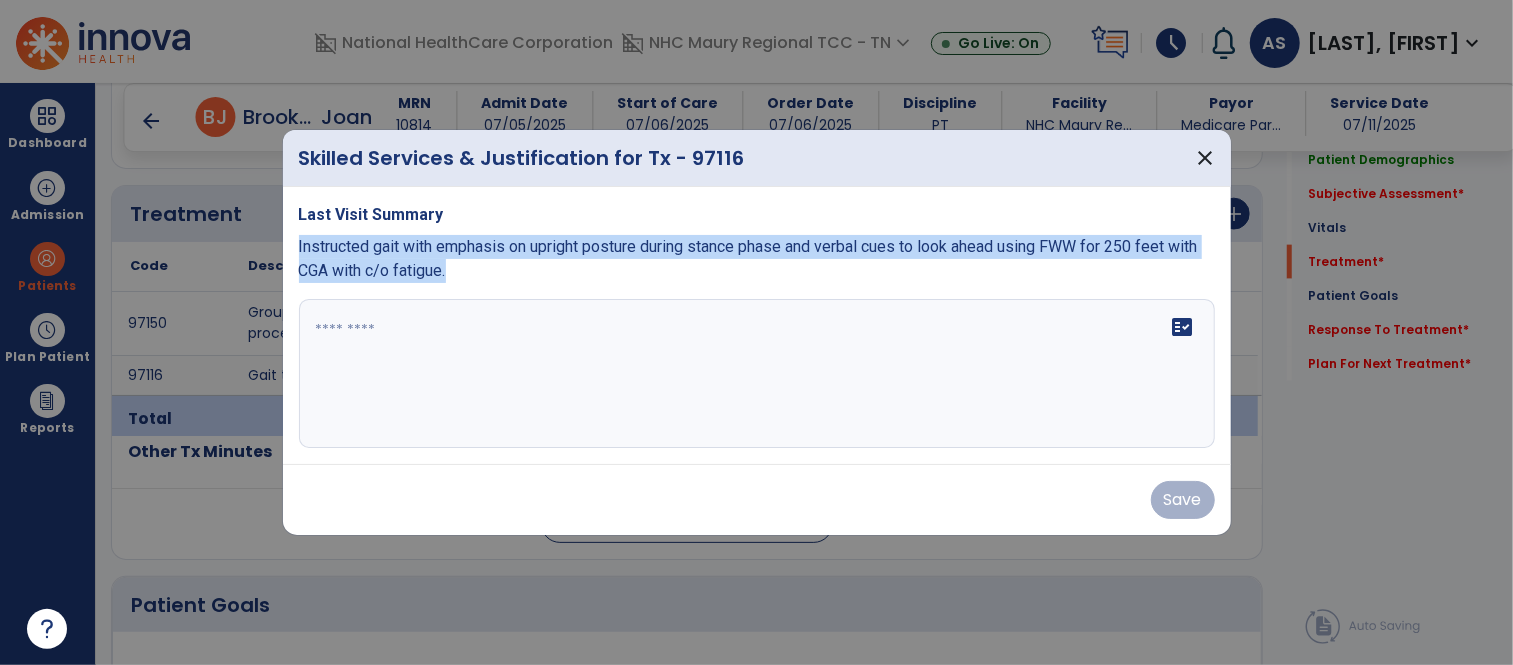 click on "Last Visit Summary Instructed gait with emphasis on upright posture during stance phase and verbal cues to look ahead using FWW for 250 feet with CGA with c/o fatigue.   fact_check" at bounding box center (757, 326) 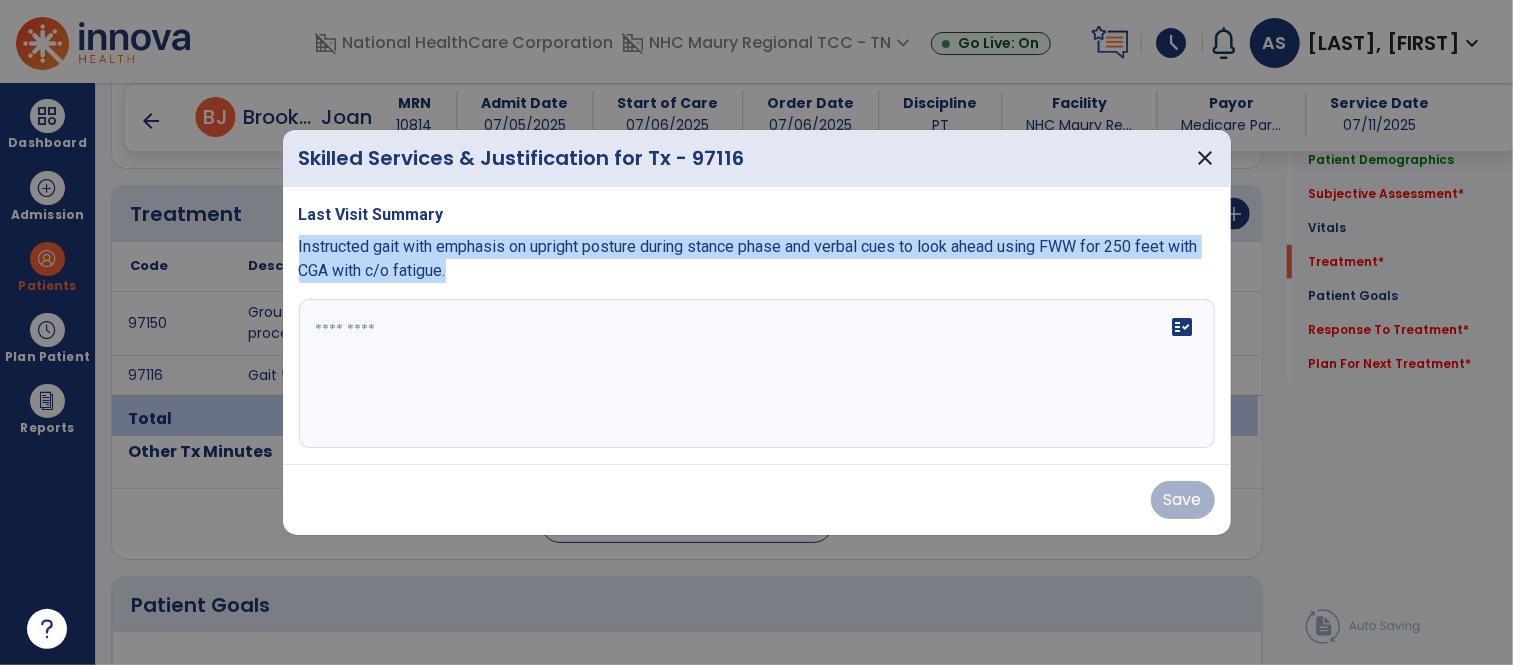copy on "Instructed gait with emphasis on upright posture during stance phase and verbal cues to look ahead using FWW for 250 feet with CGA with c/o fatigue." 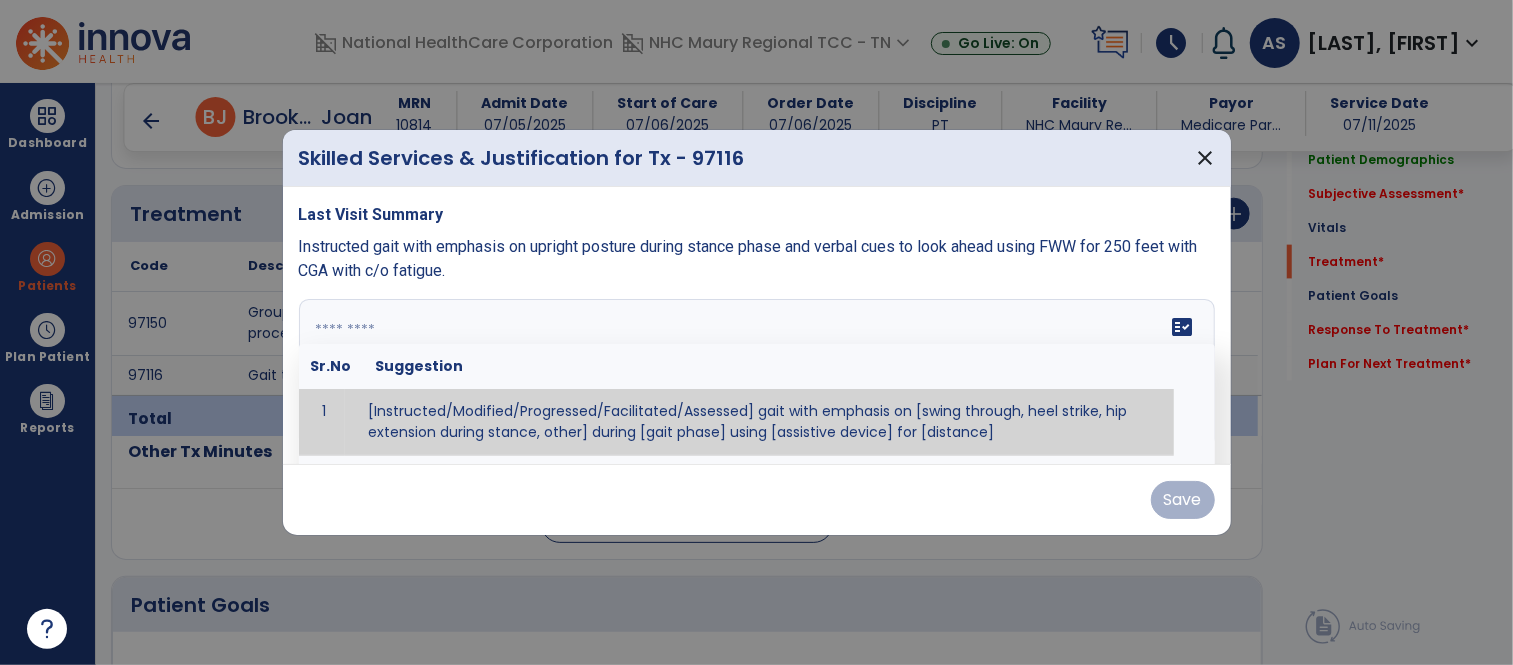 click at bounding box center (754, 374) 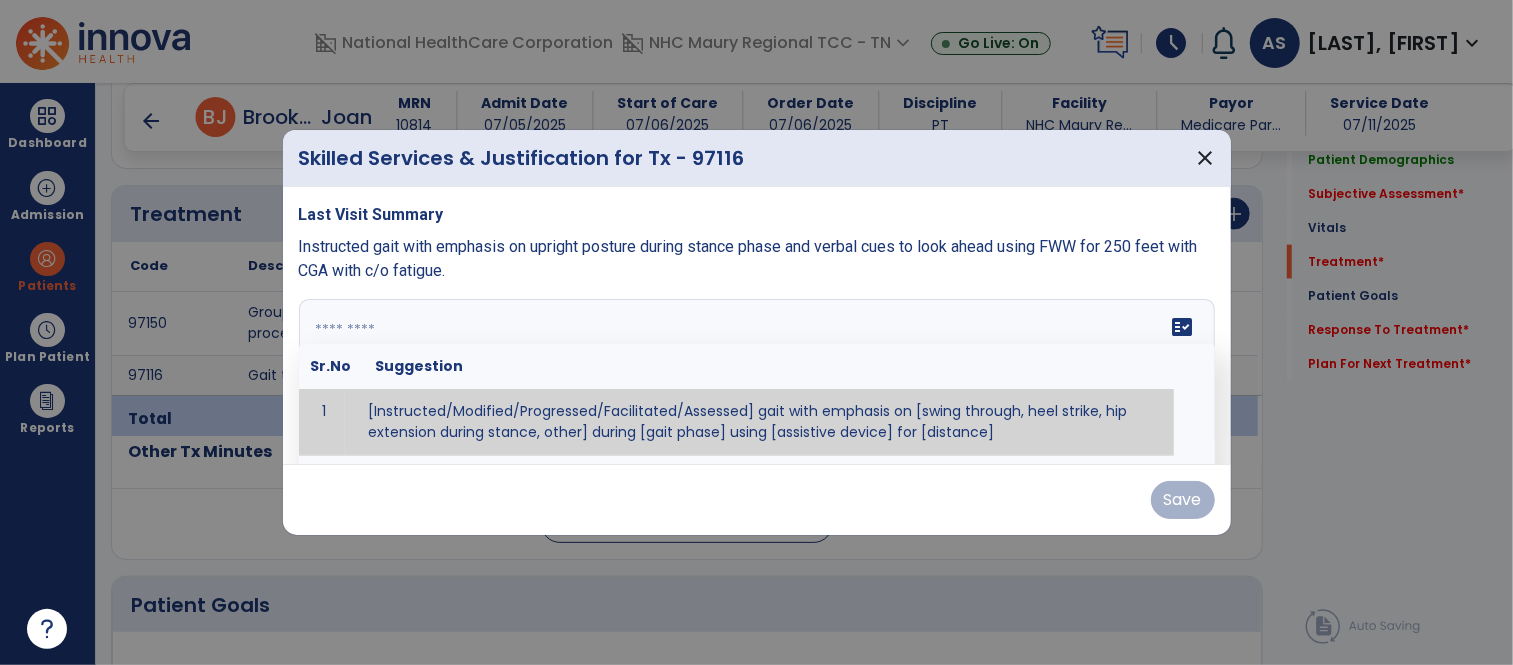 paste on "**********" 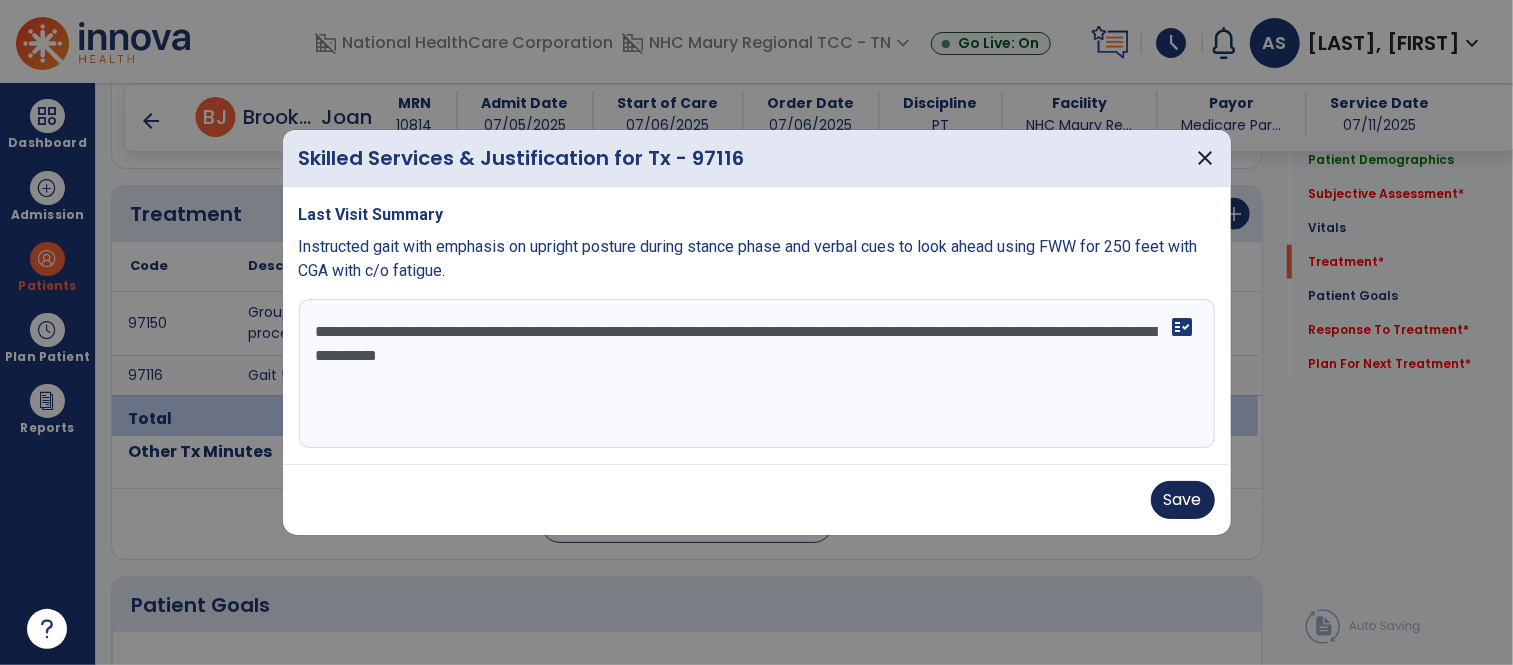 type on "**********" 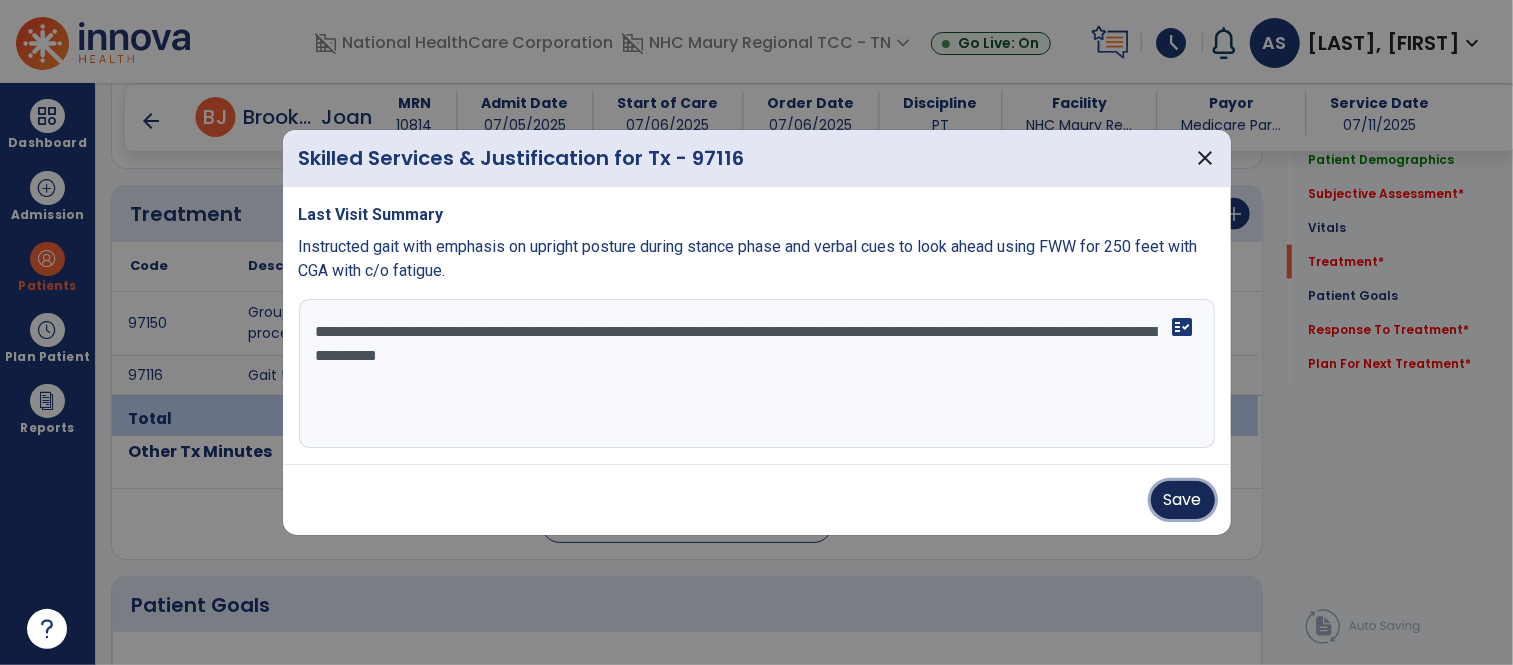 click on "Save" at bounding box center [1183, 500] 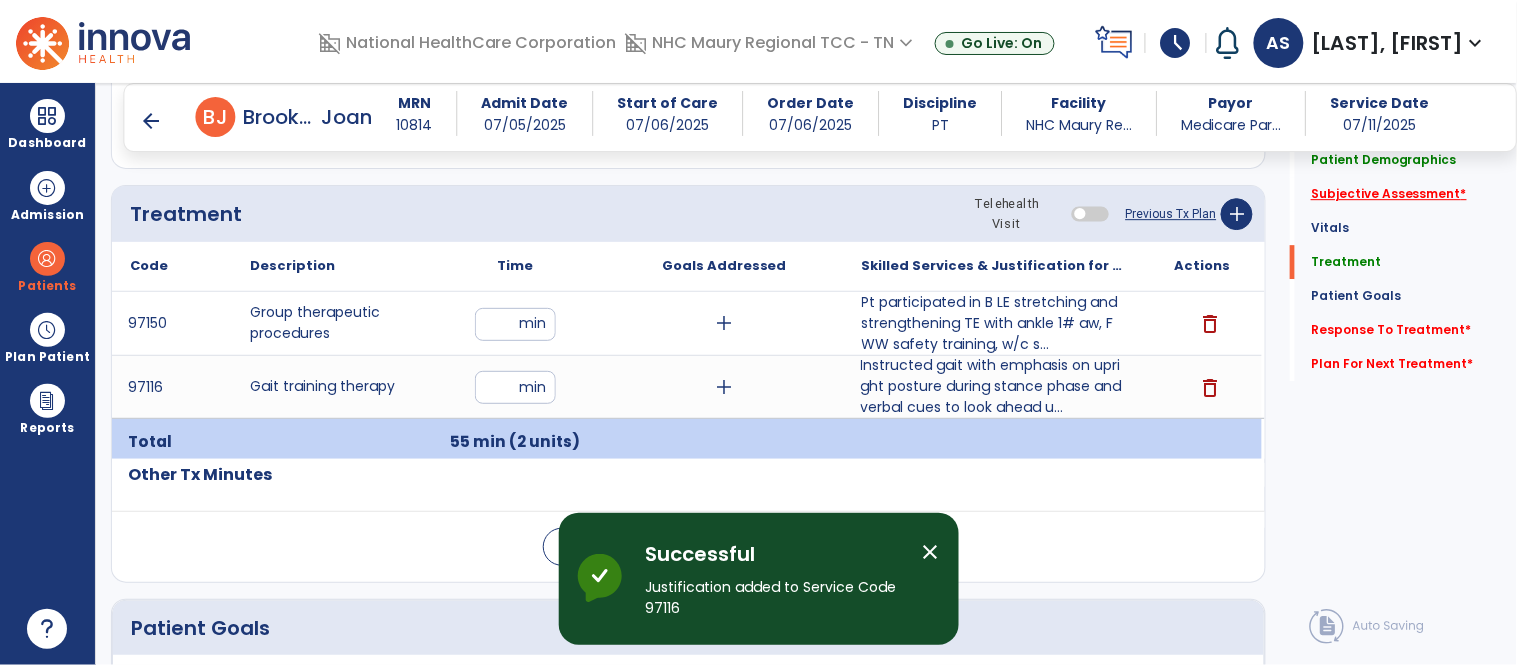 click on "Subjective Assessment   *" 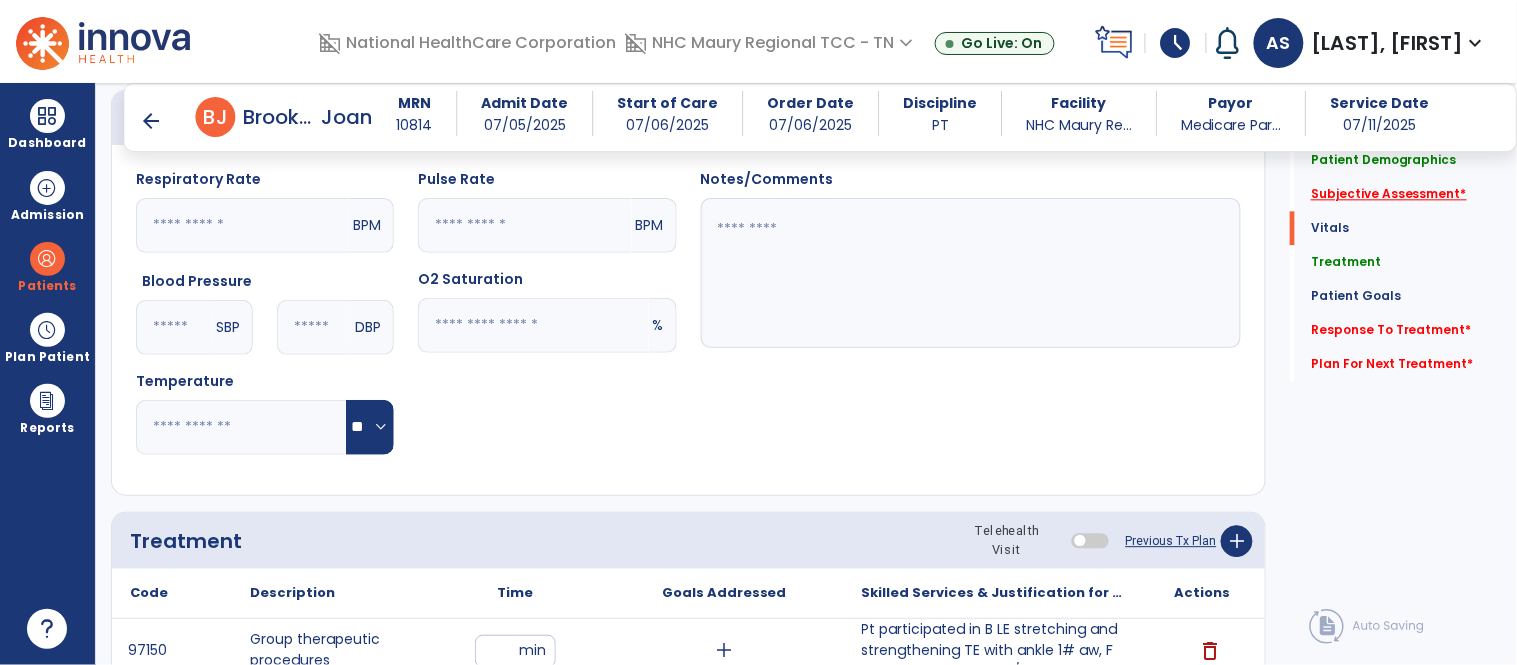 scroll, scrollTop: 735, scrollLeft: 0, axis: vertical 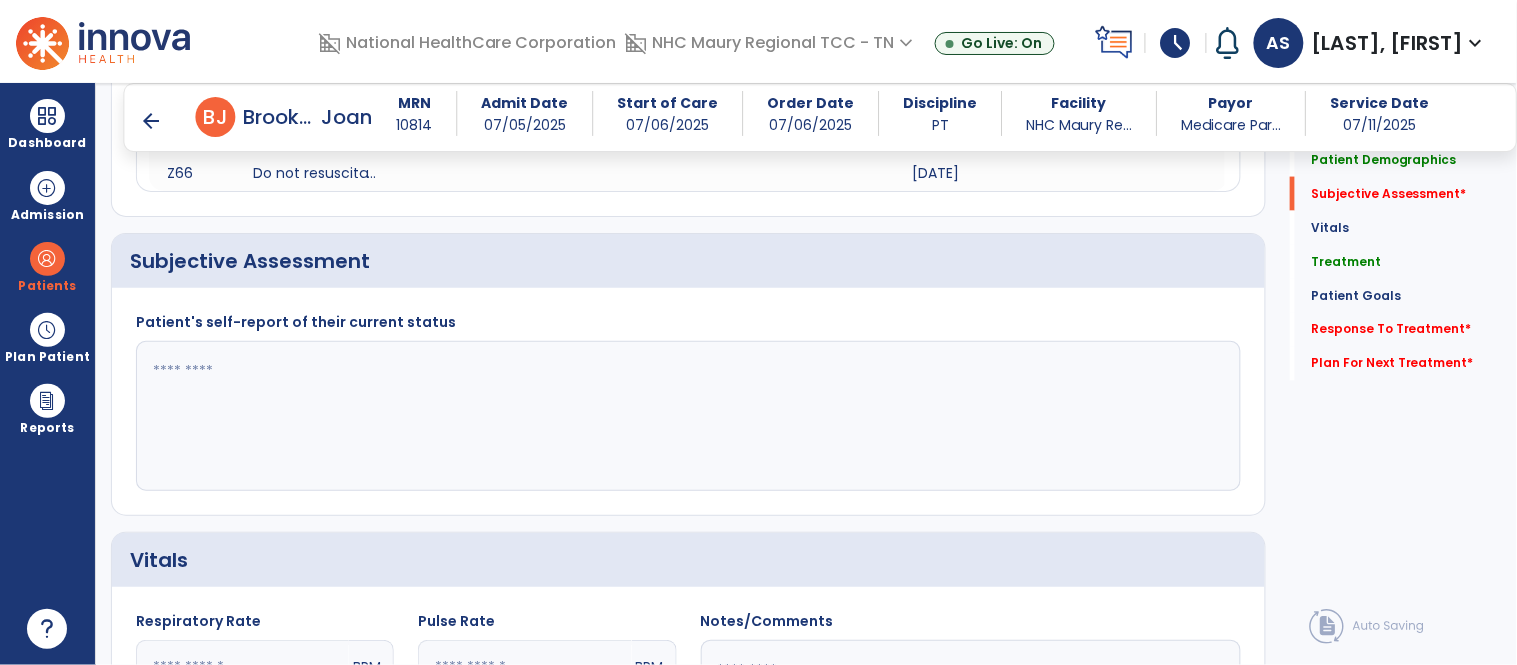 click 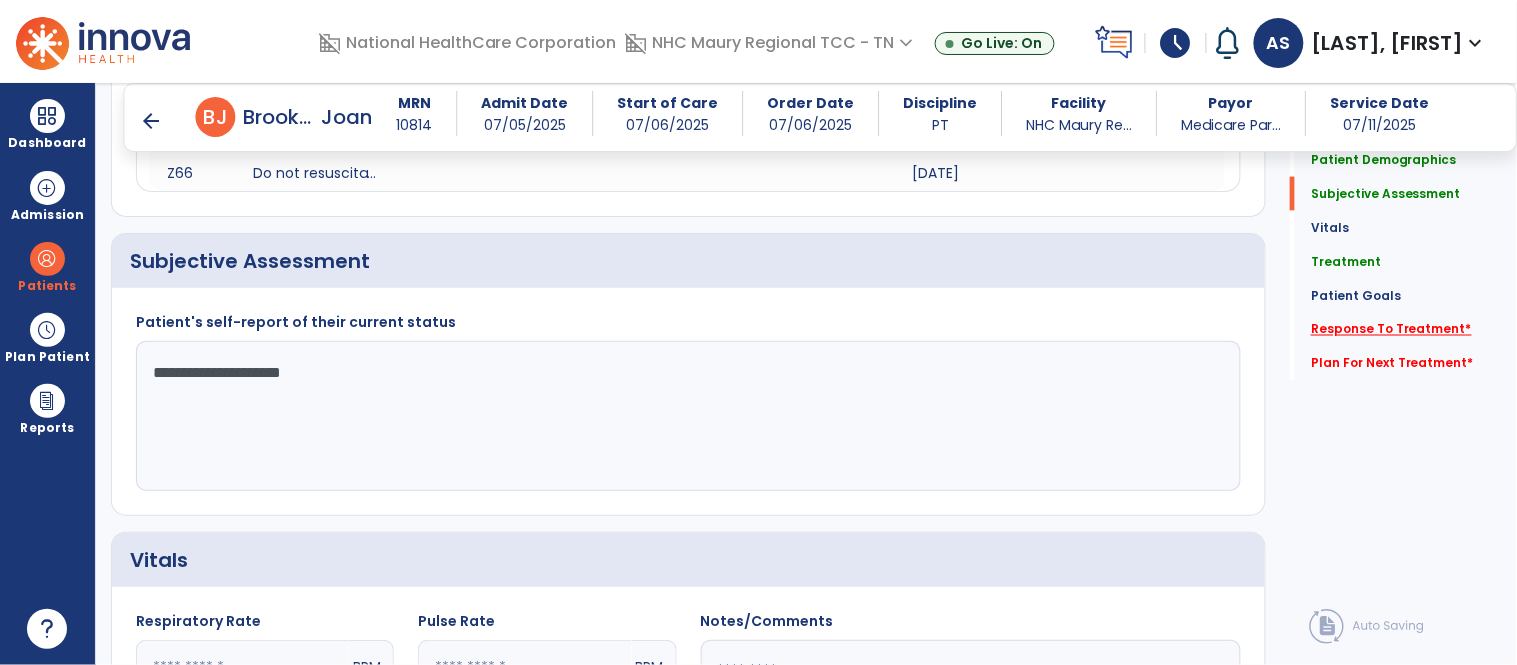 type on "**********" 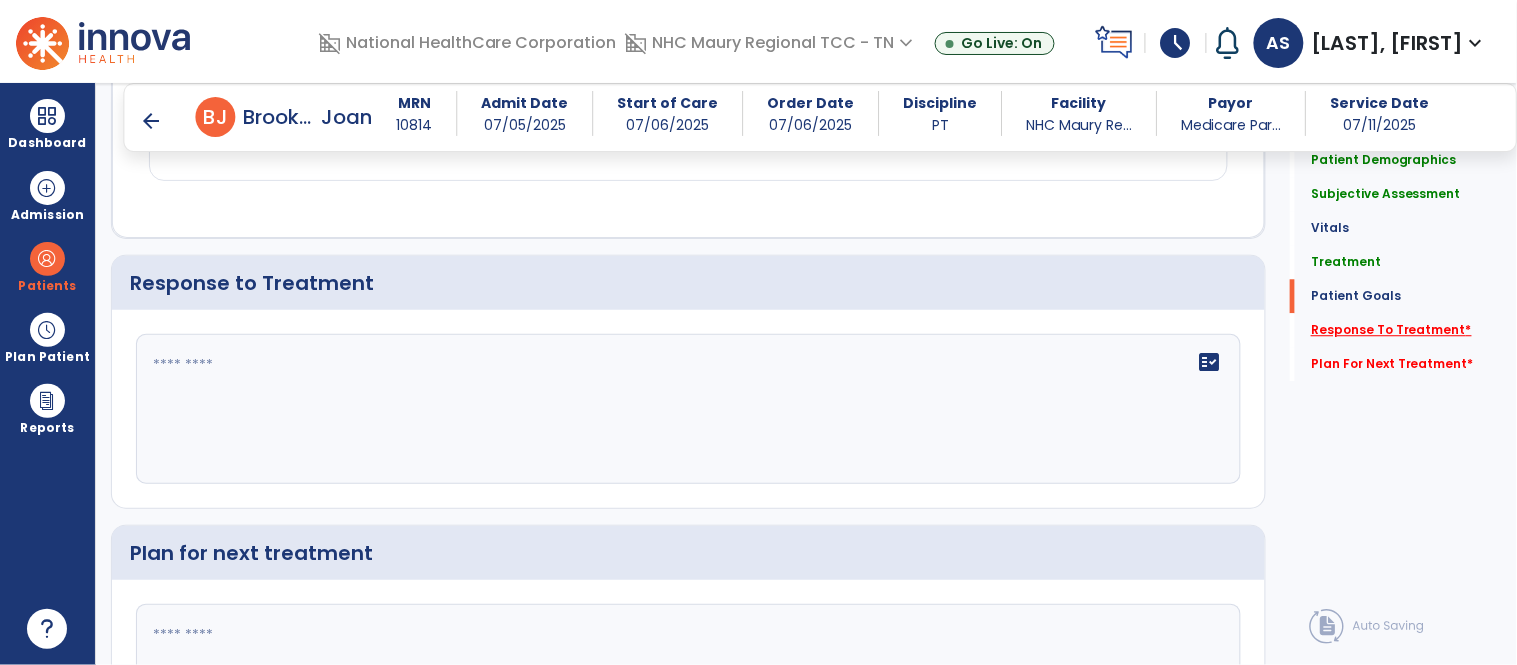 scroll, scrollTop: 3195, scrollLeft: 0, axis: vertical 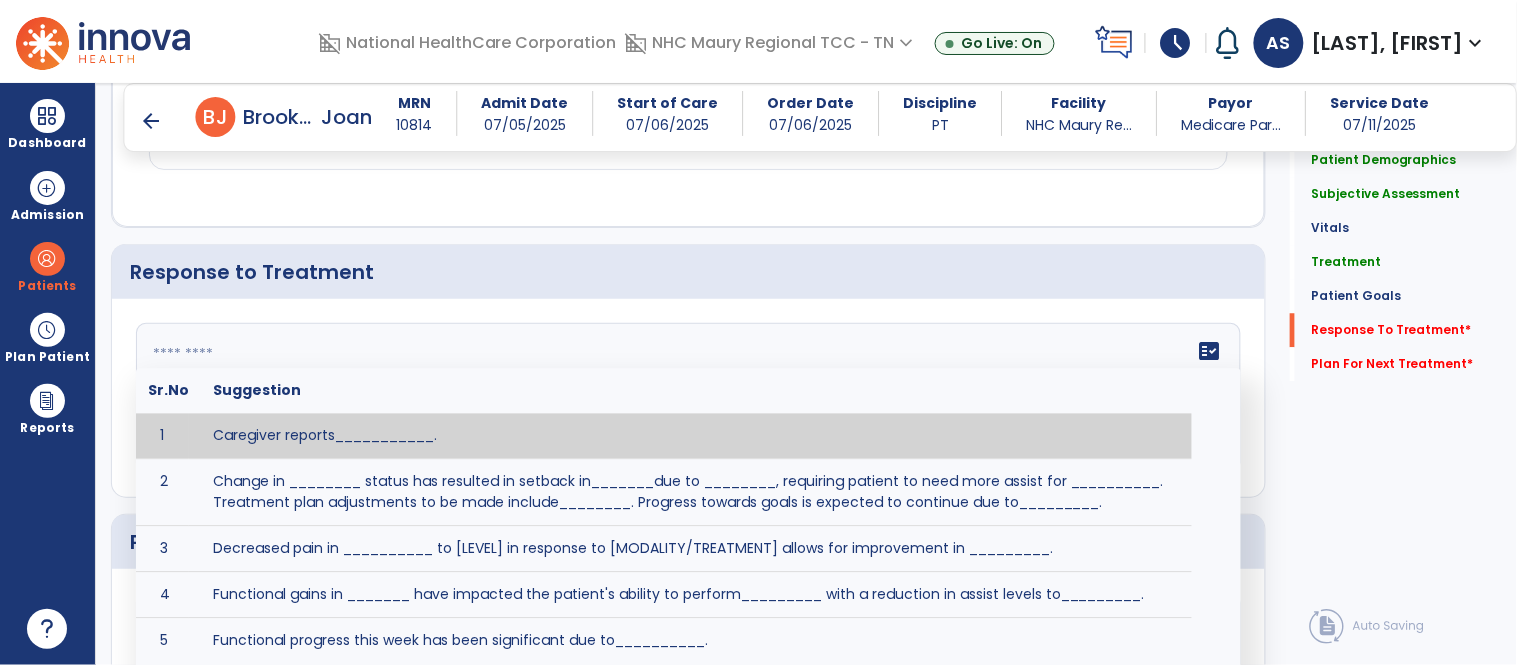 click 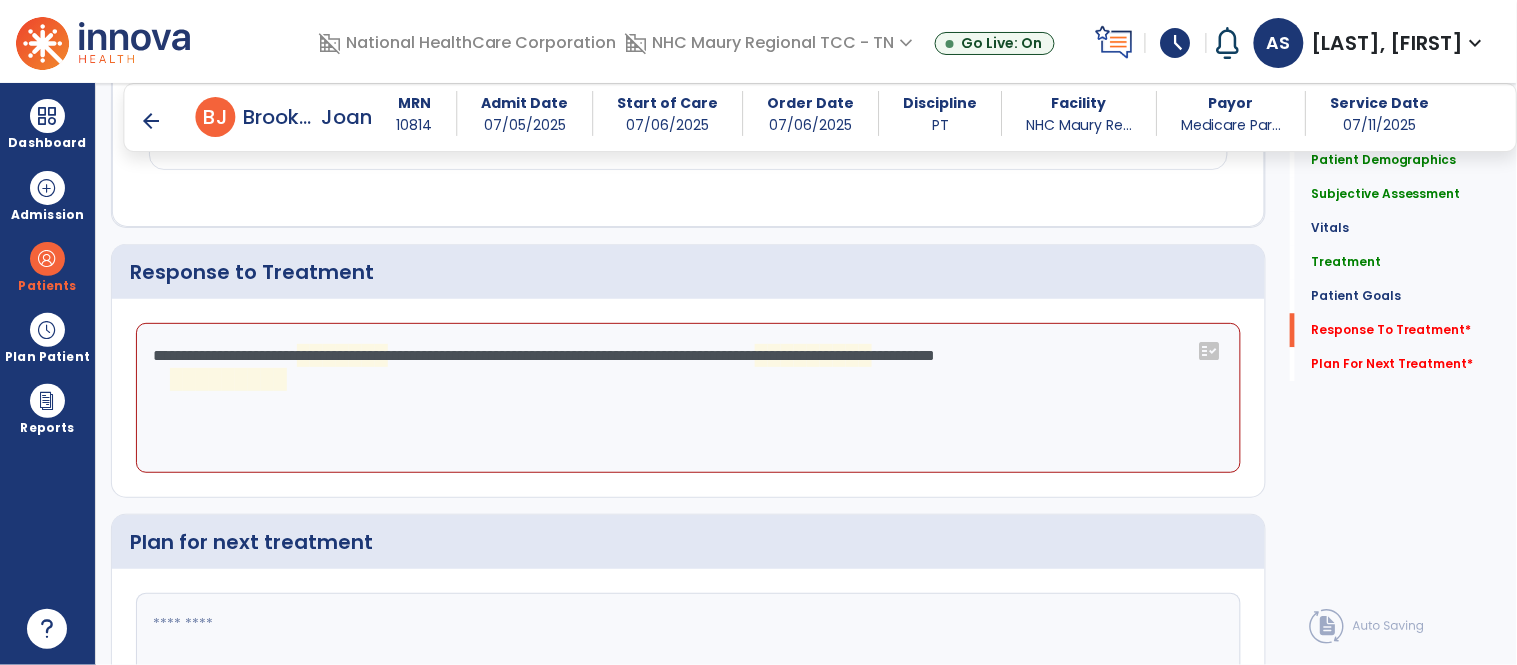 click on "**********" 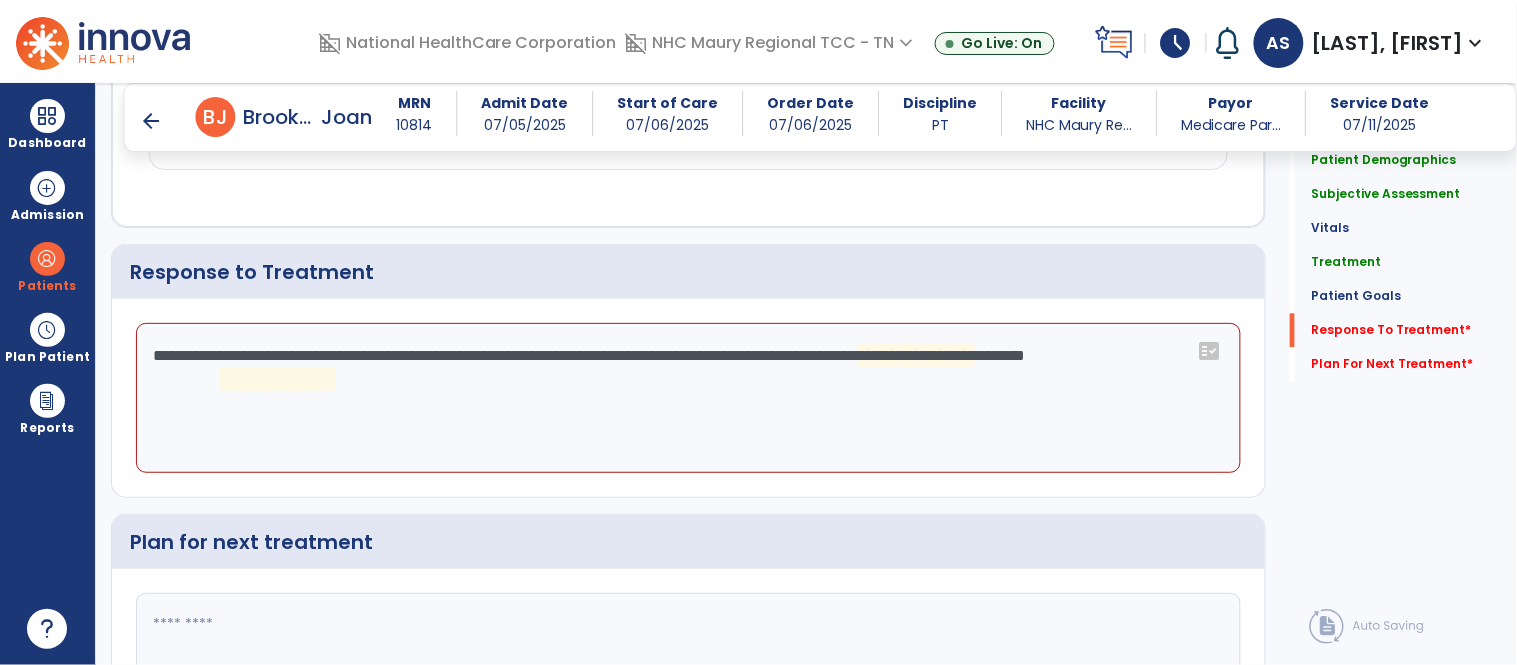 click on "**********" 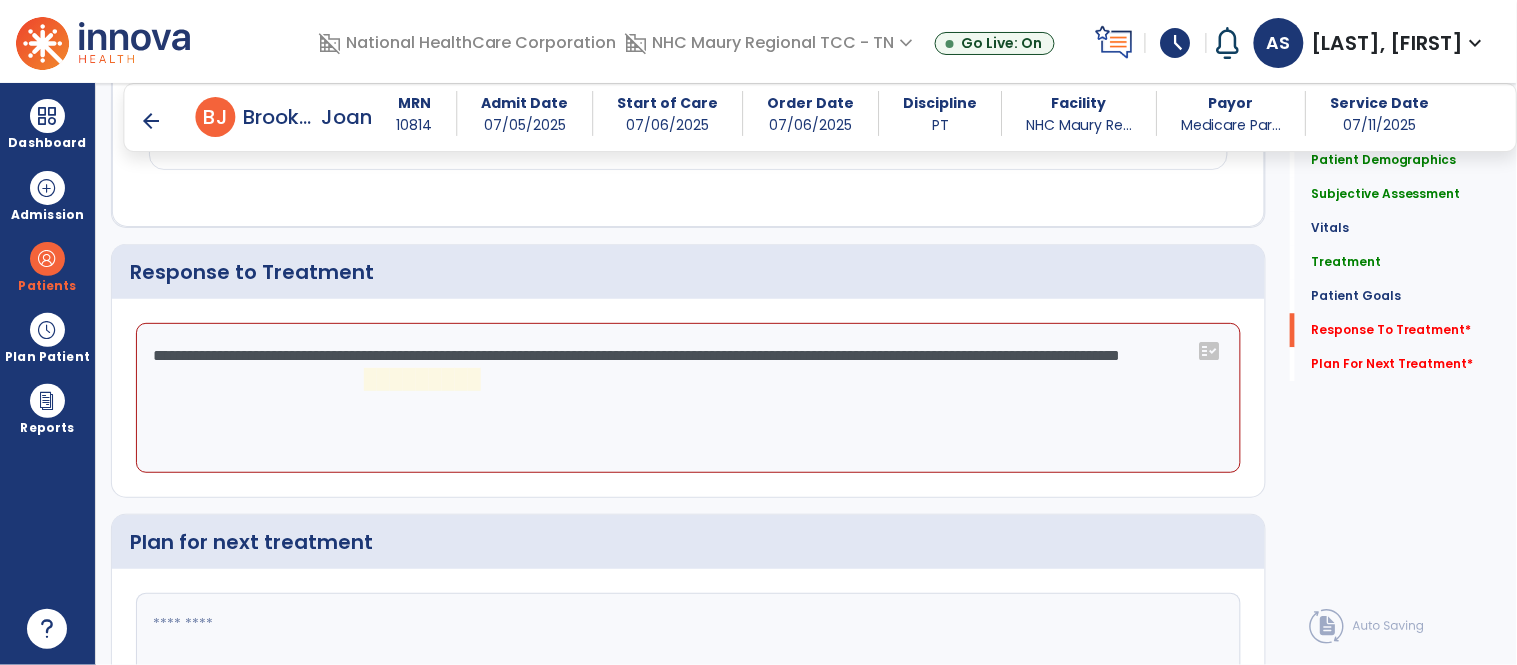 click on "**********" 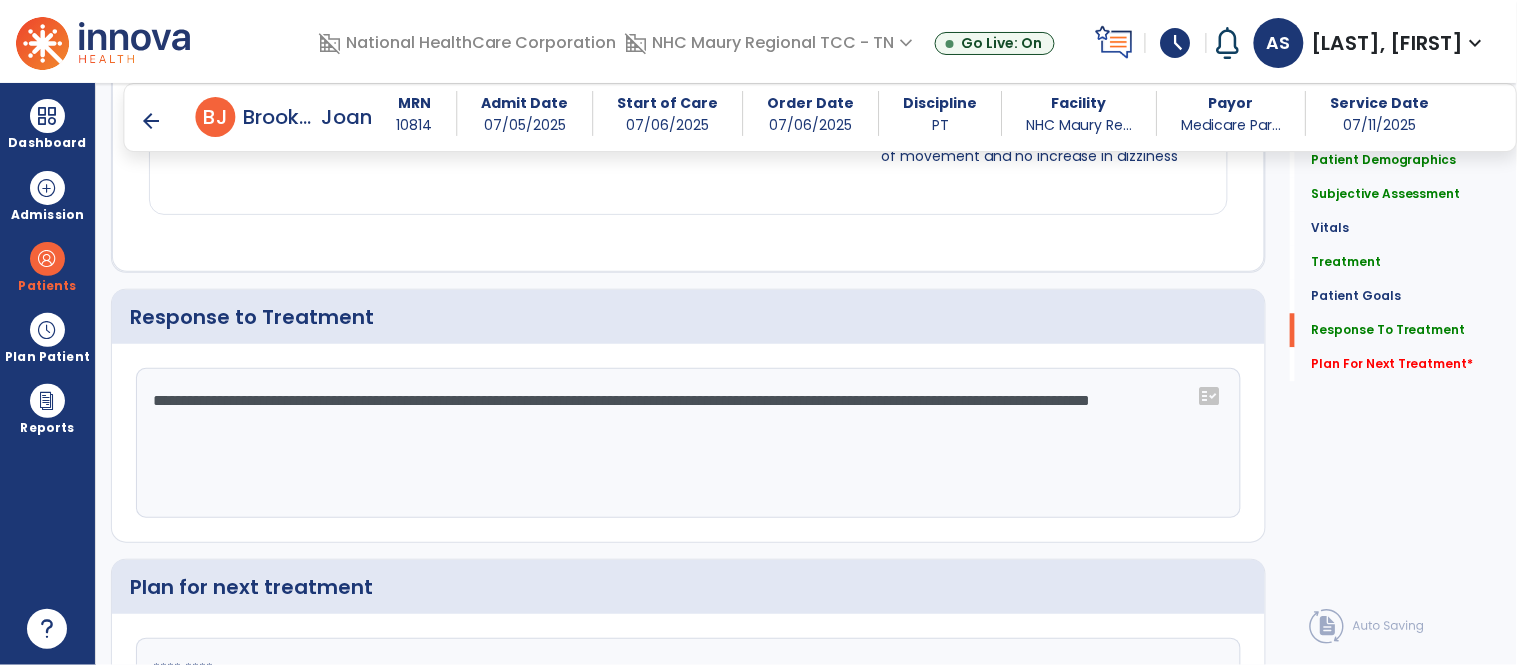 scroll, scrollTop: 3196, scrollLeft: 0, axis: vertical 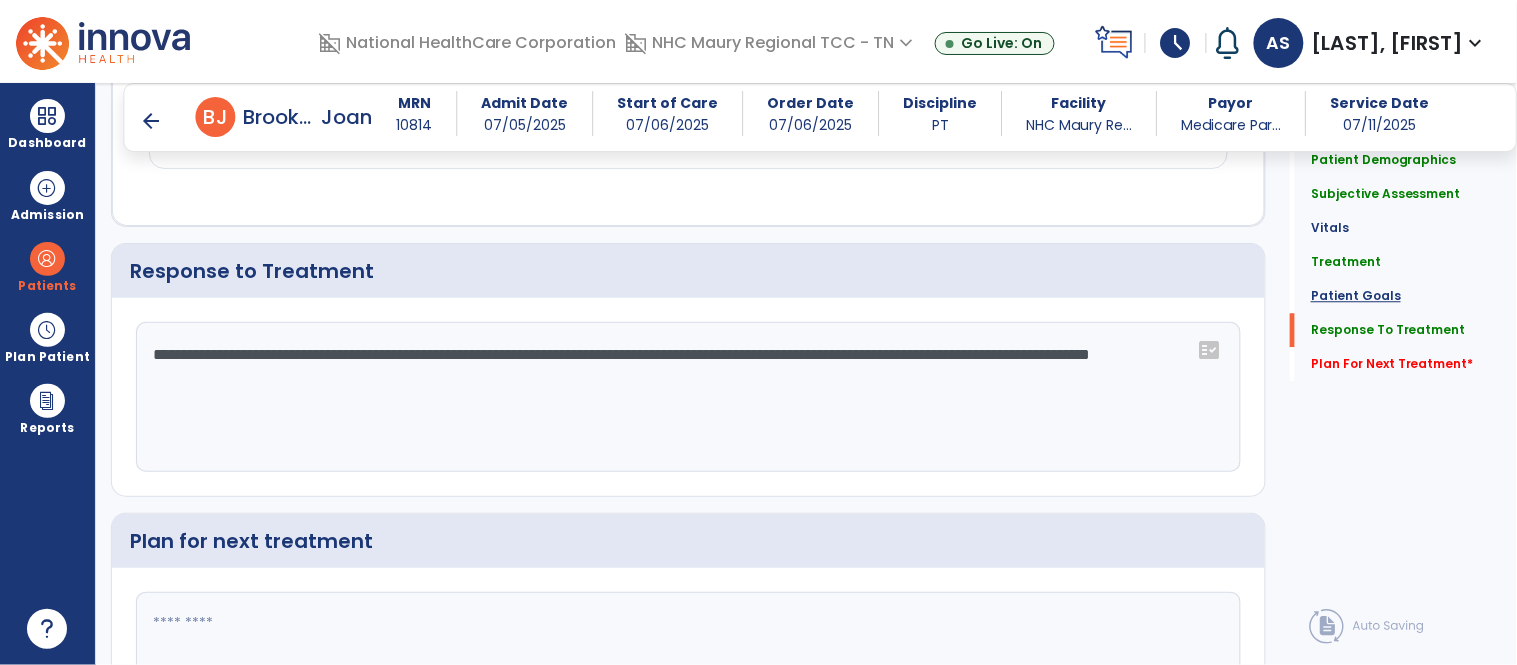 type on "**********" 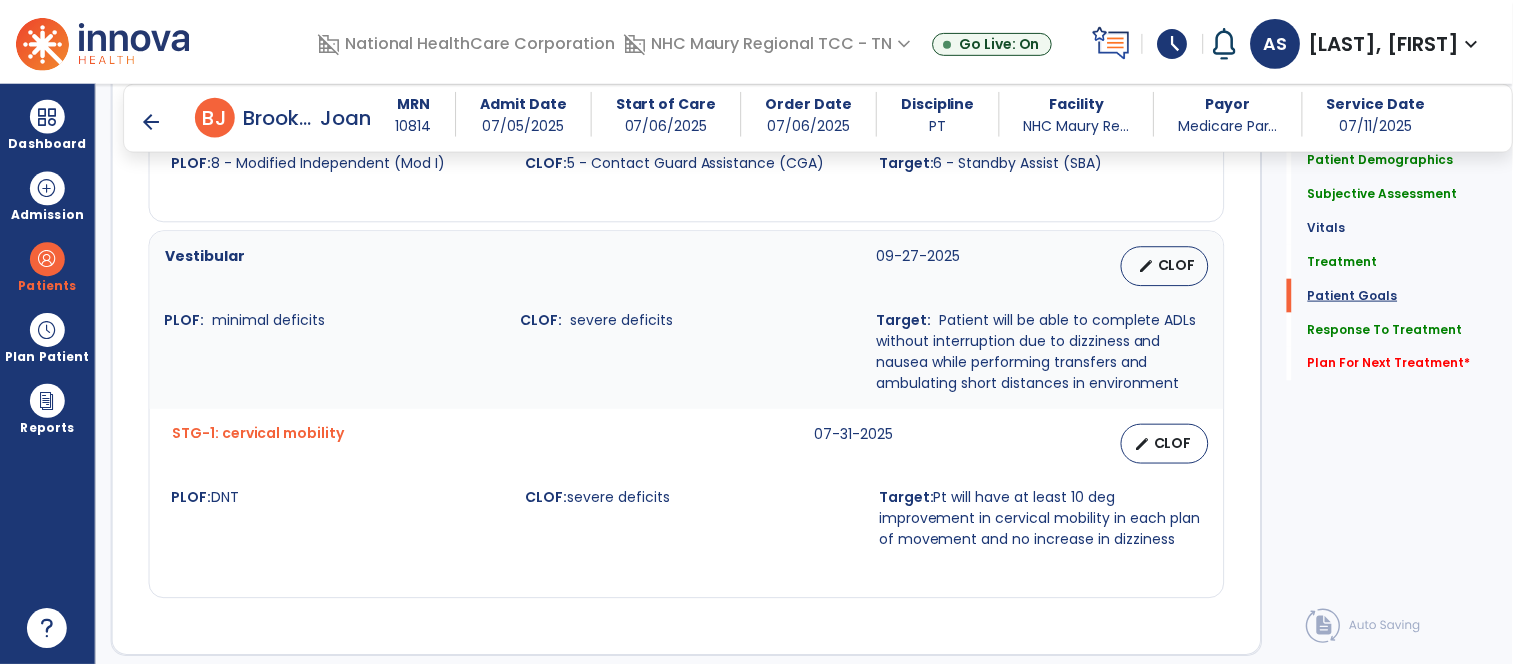 scroll, scrollTop: 2392, scrollLeft: 0, axis: vertical 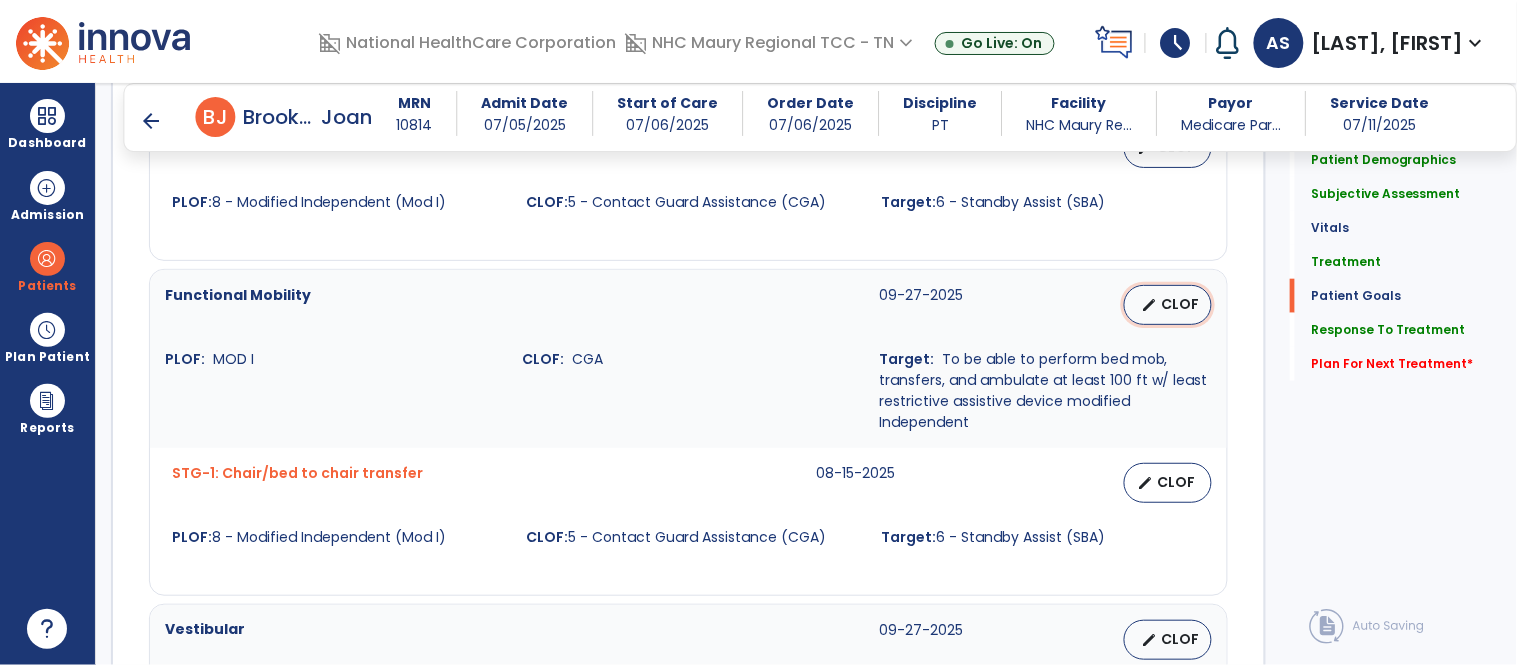 click on "CLOF" at bounding box center (1180, 304) 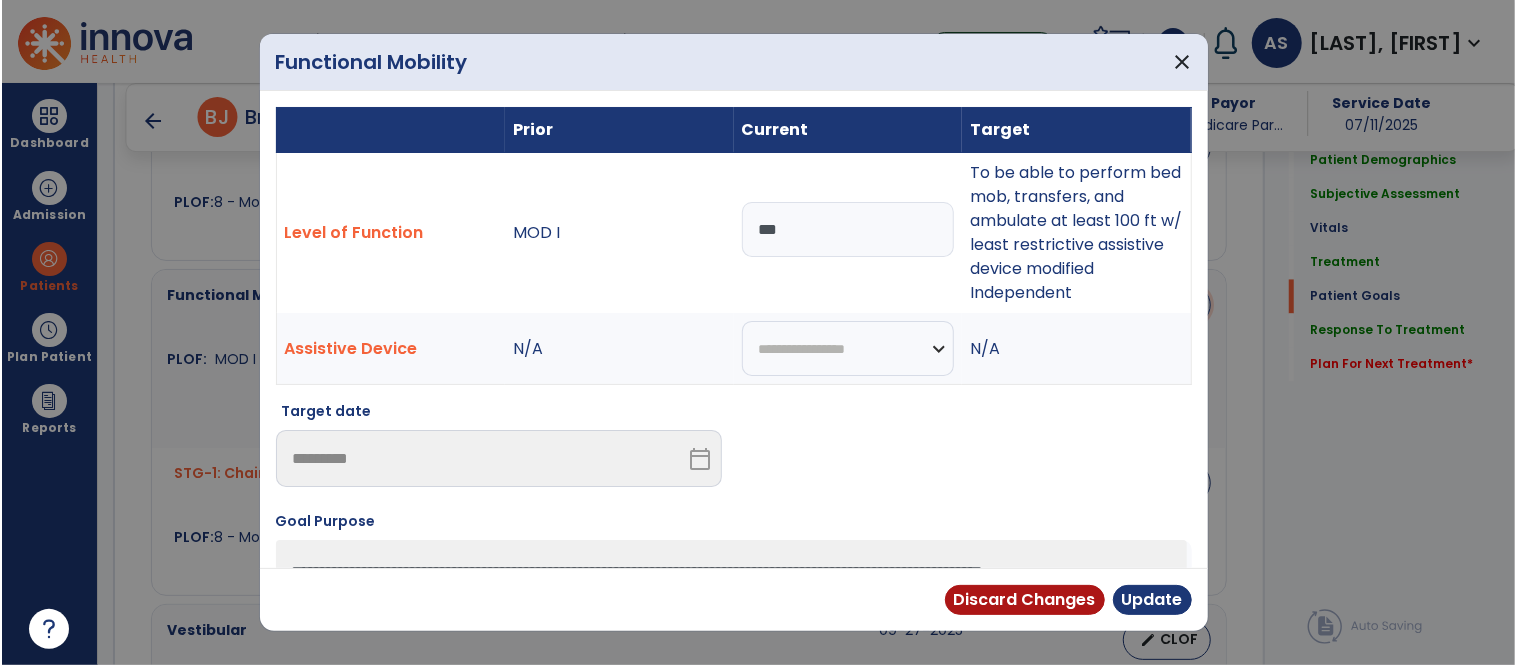 scroll, scrollTop: 2392, scrollLeft: 0, axis: vertical 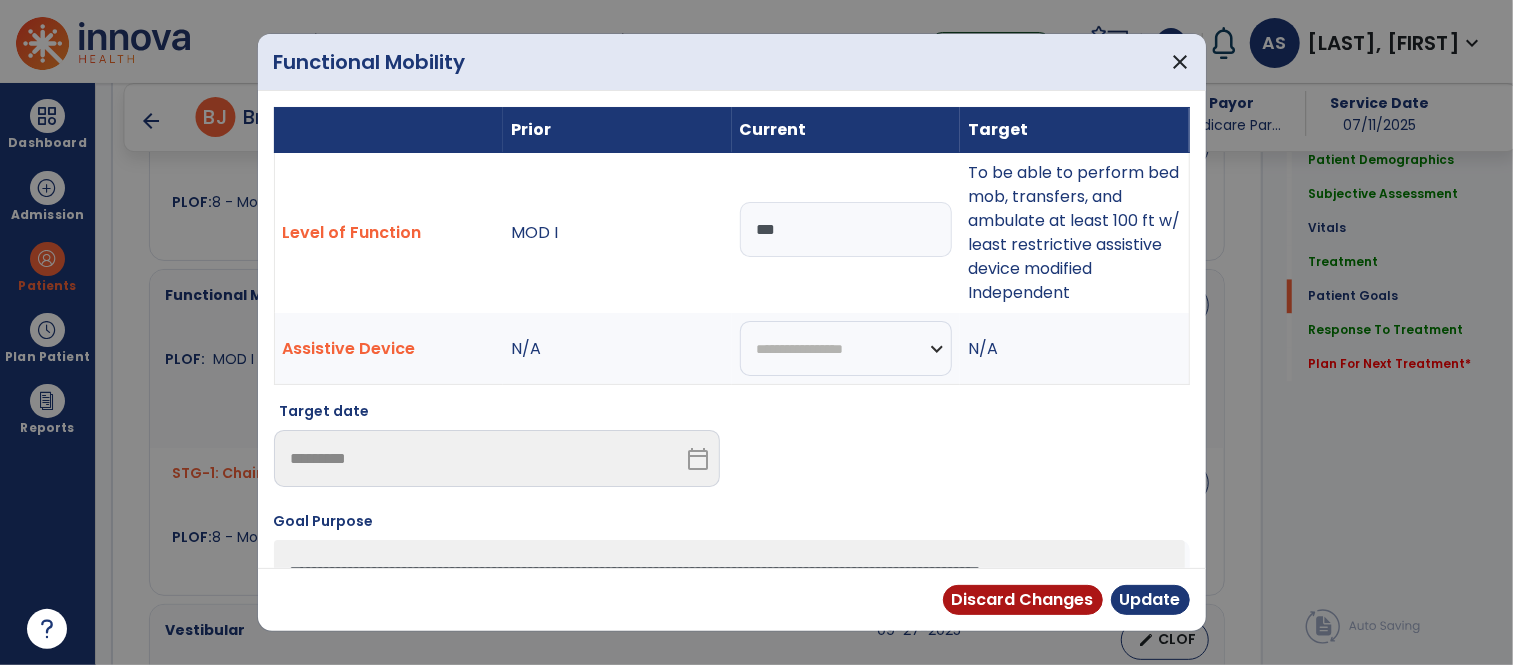 drag, startPoint x: 788, startPoint y: 228, endPoint x: 701, endPoint y: 232, distance: 87.0919 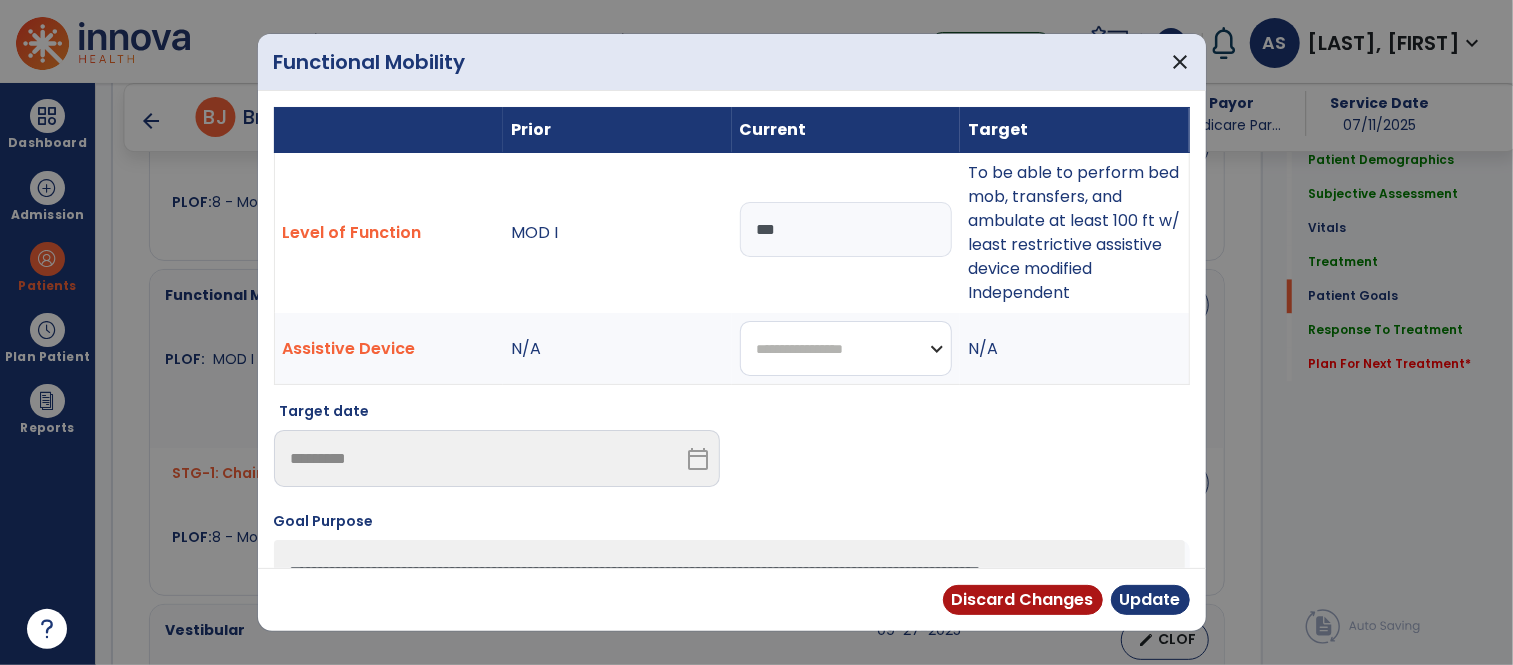 click on "**********" at bounding box center [846, 348] 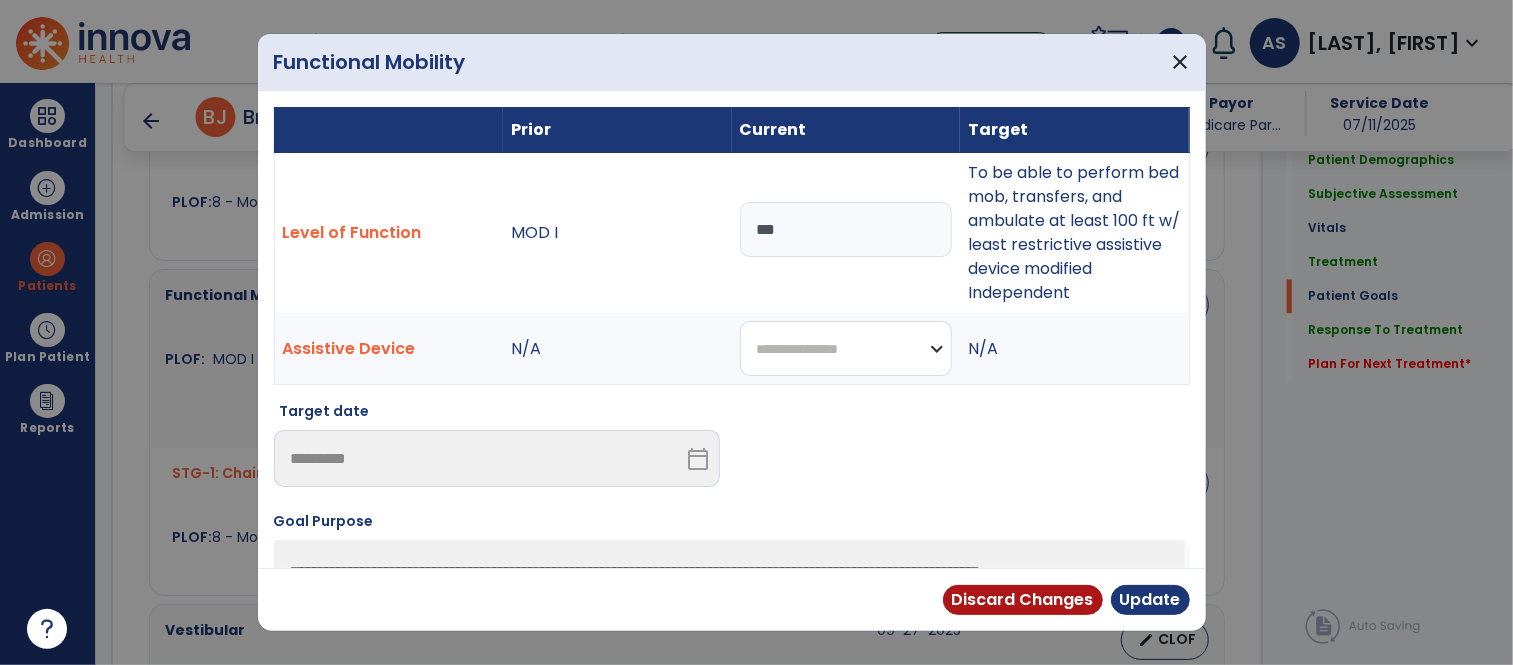 click on "**********" at bounding box center (846, 348) 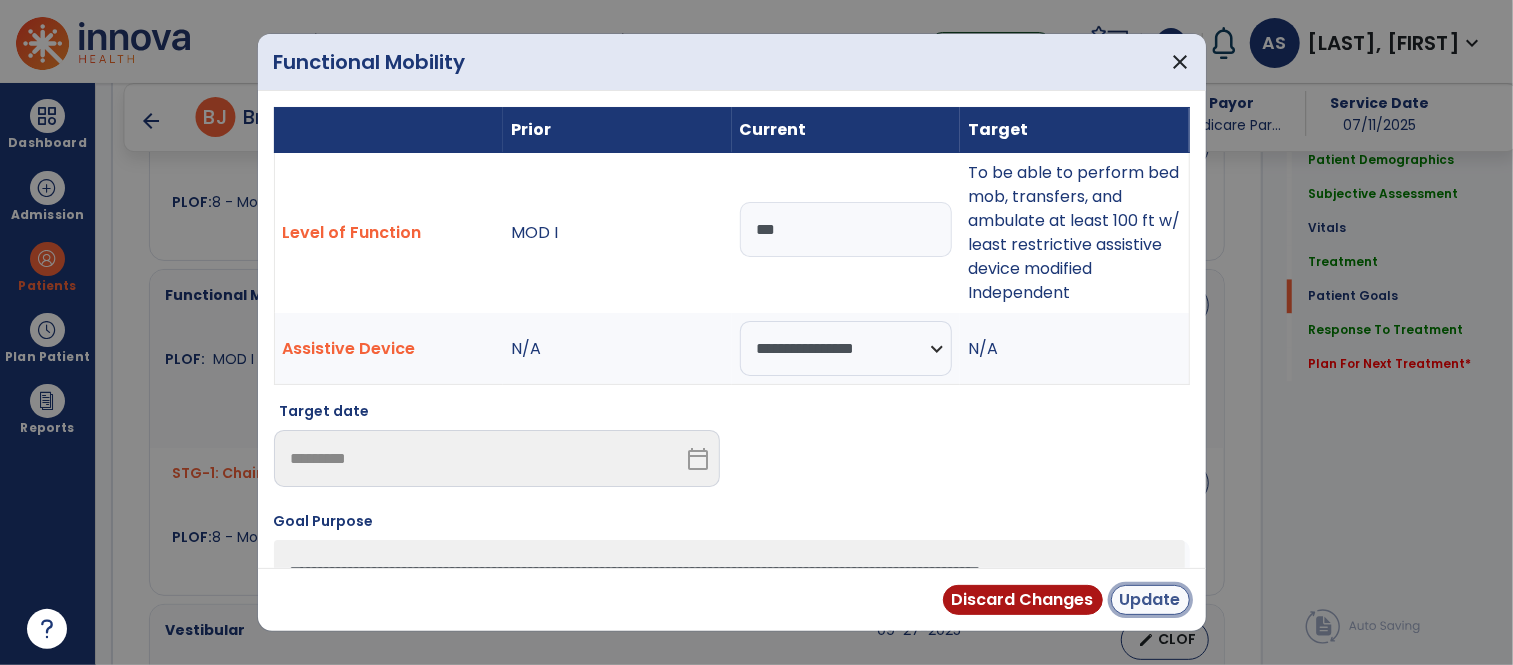 click on "Update" at bounding box center [1150, 600] 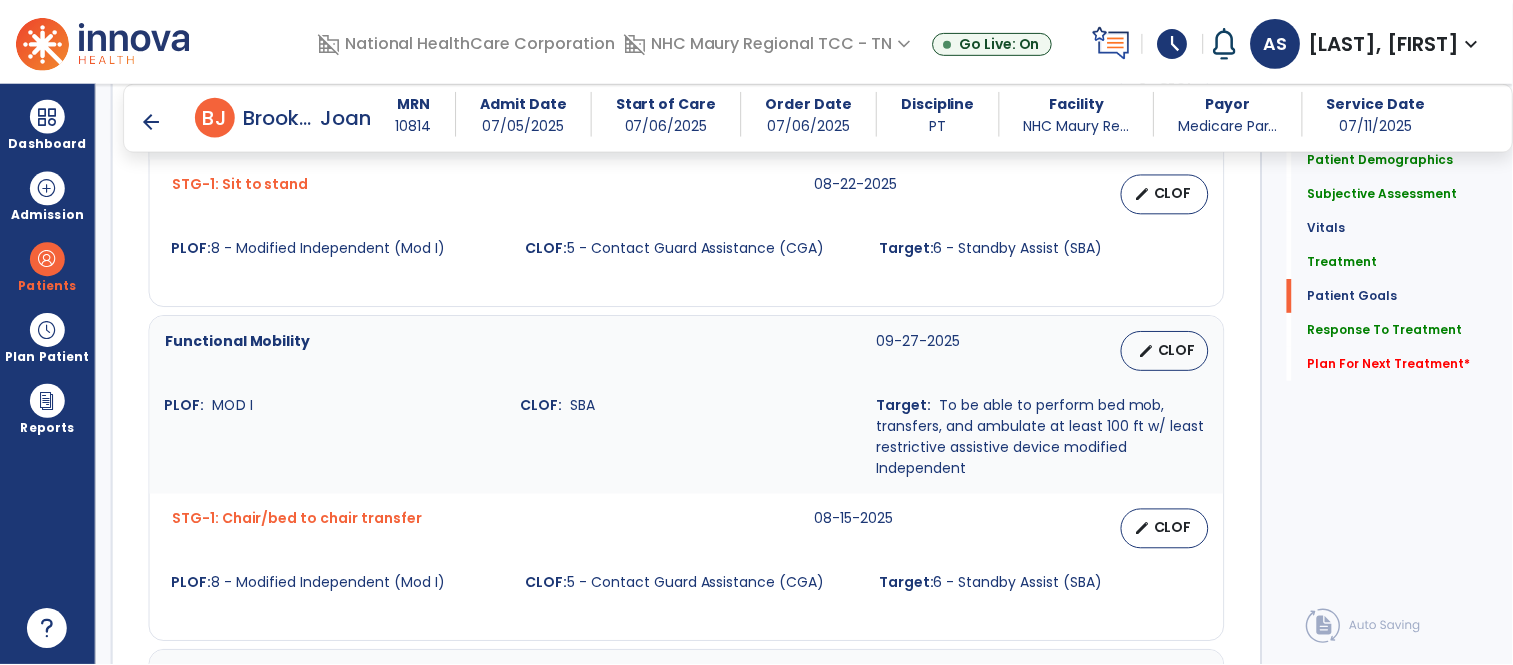scroll, scrollTop: 2393, scrollLeft: 0, axis: vertical 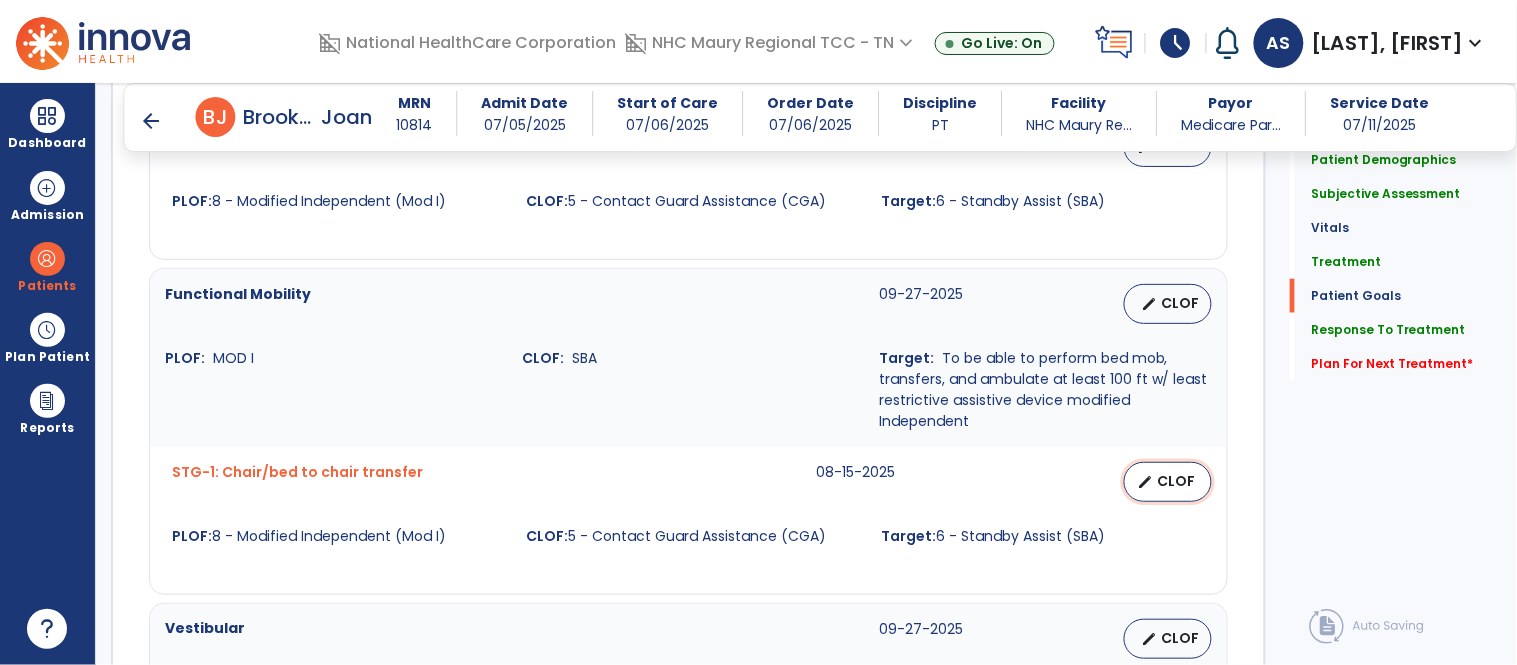 click on "CLOF" at bounding box center [1176, 481] 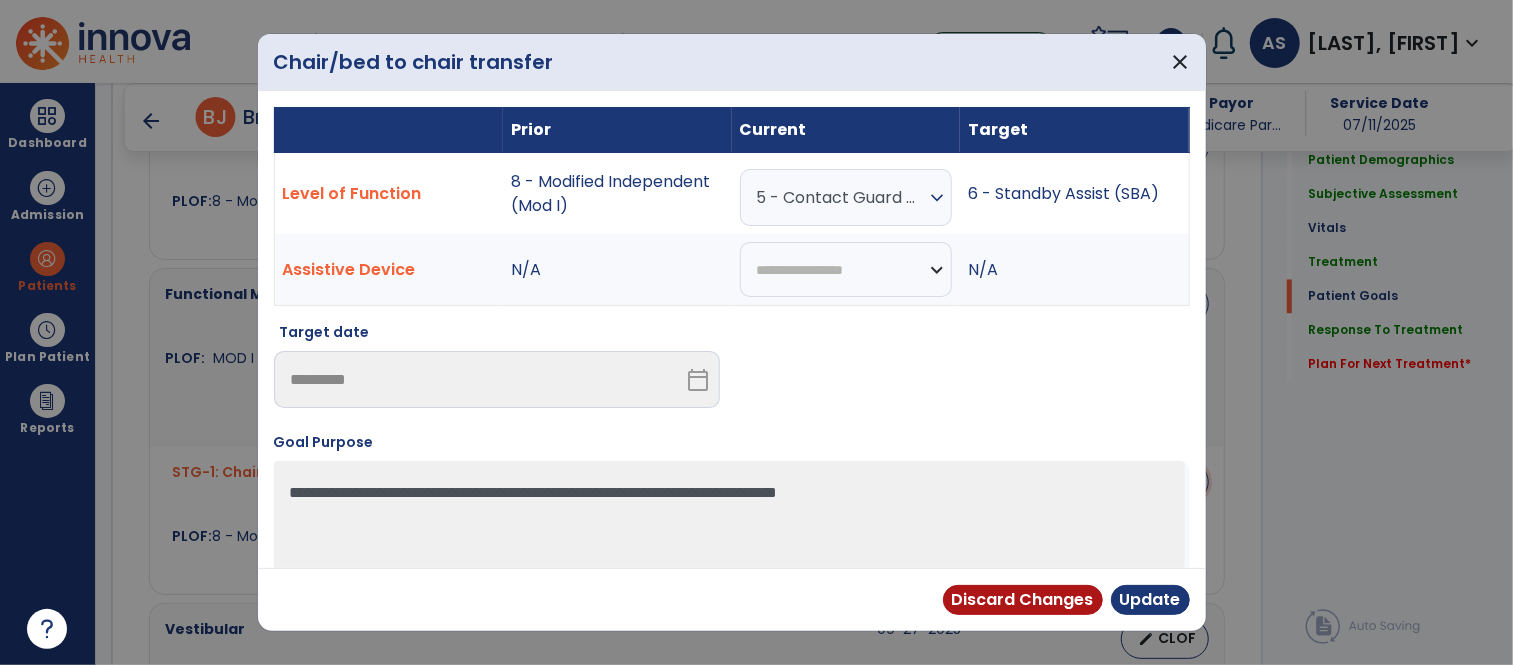 scroll, scrollTop: 2393, scrollLeft: 0, axis: vertical 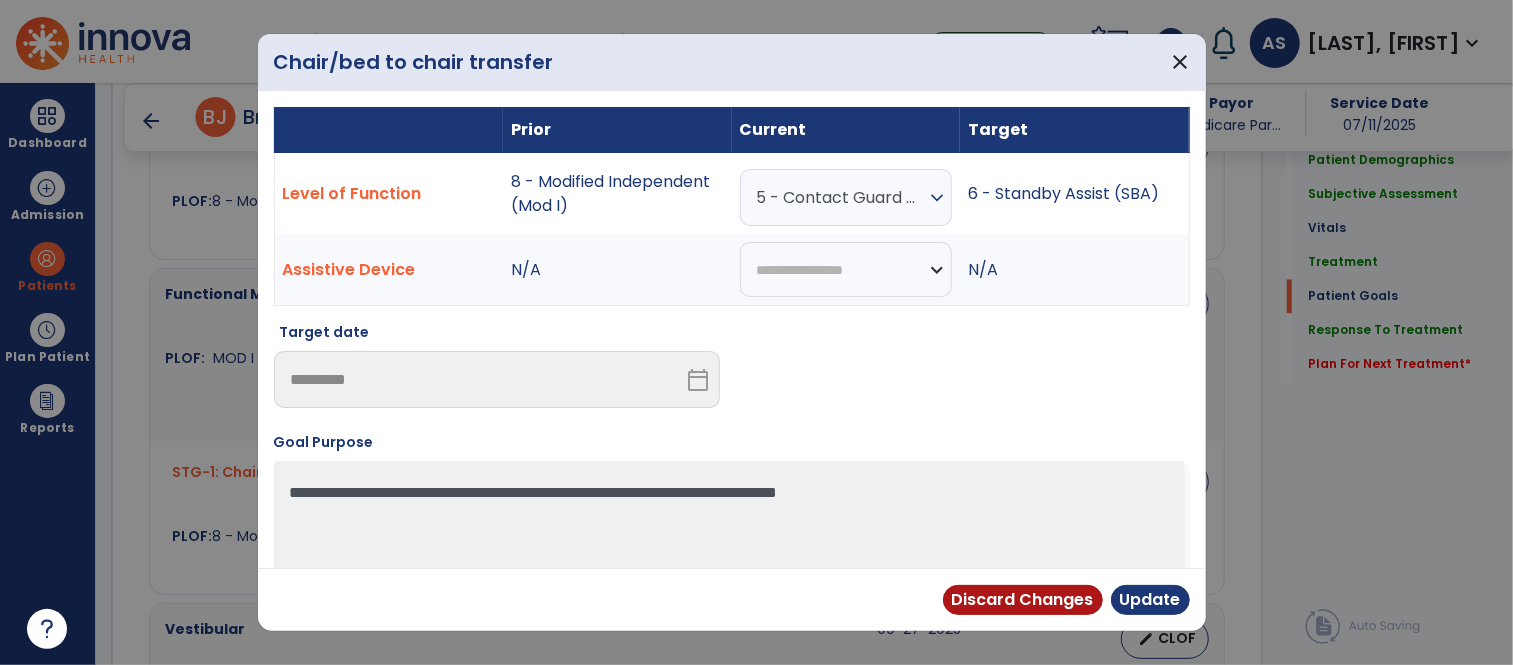 click on "expand_more" at bounding box center [937, 198] 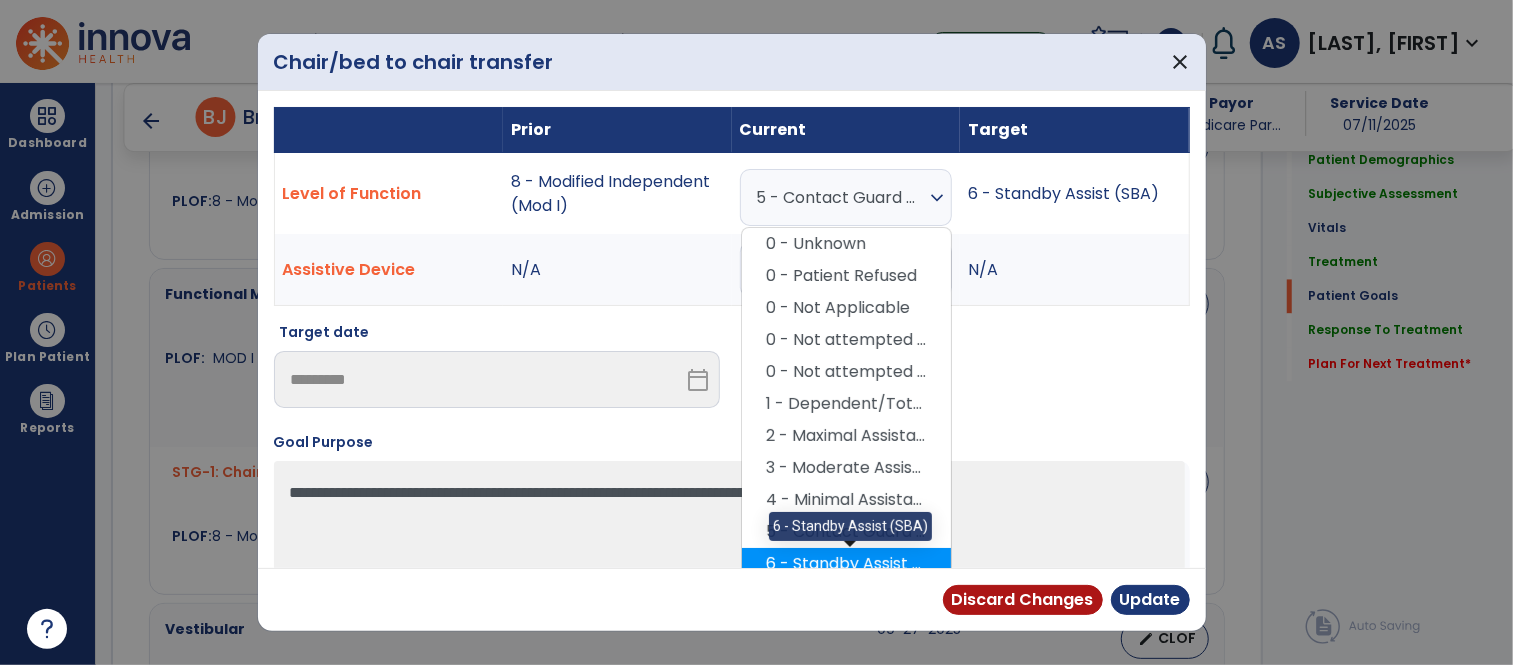 click on "6 - Standby Assist (SBA)" at bounding box center (846, 564) 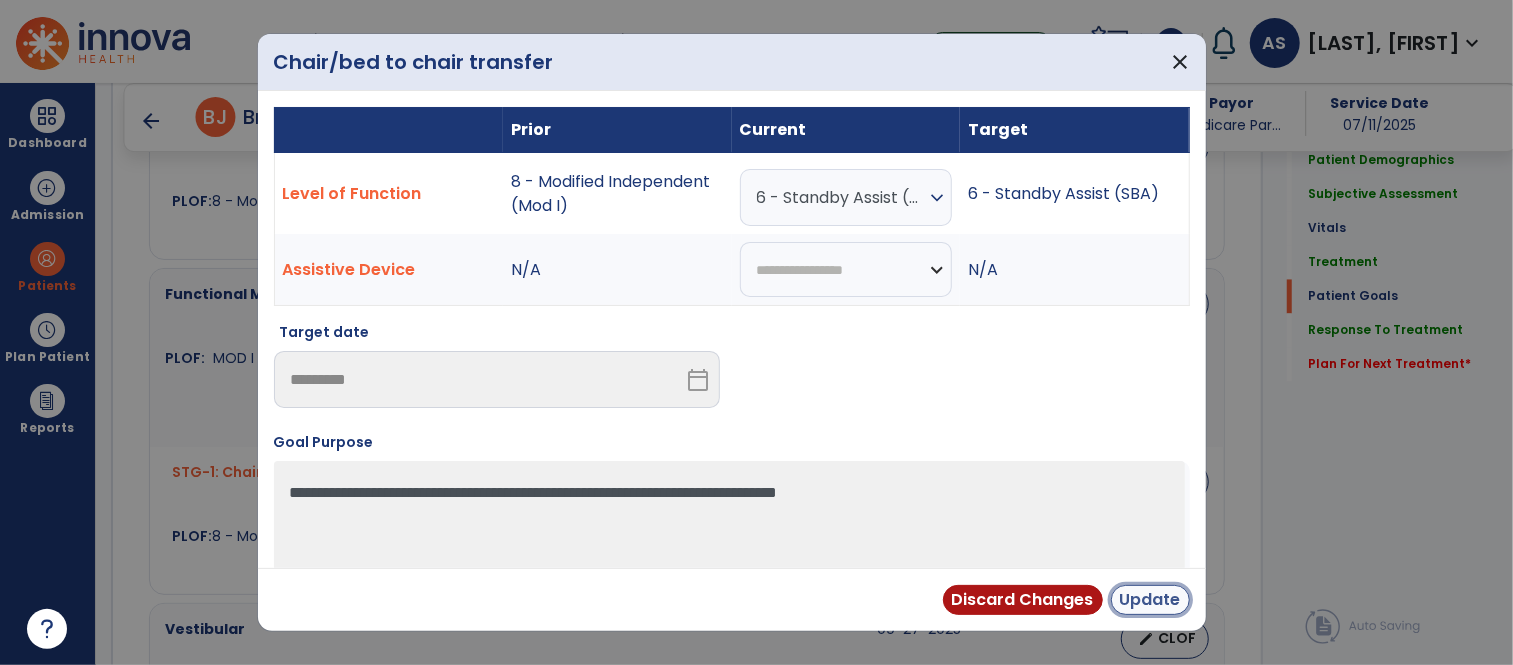 click on "Update" at bounding box center (1150, 600) 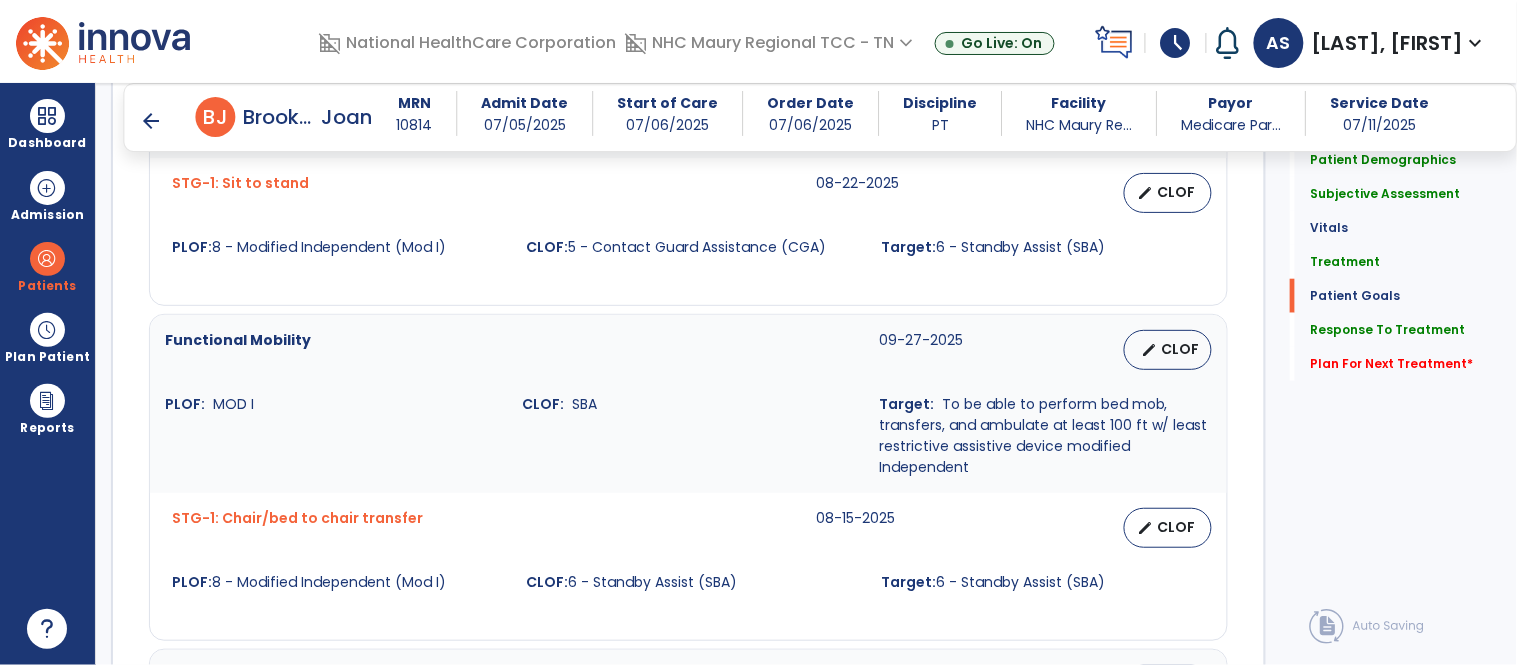 scroll, scrollTop: 2394, scrollLeft: 0, axis: vertical 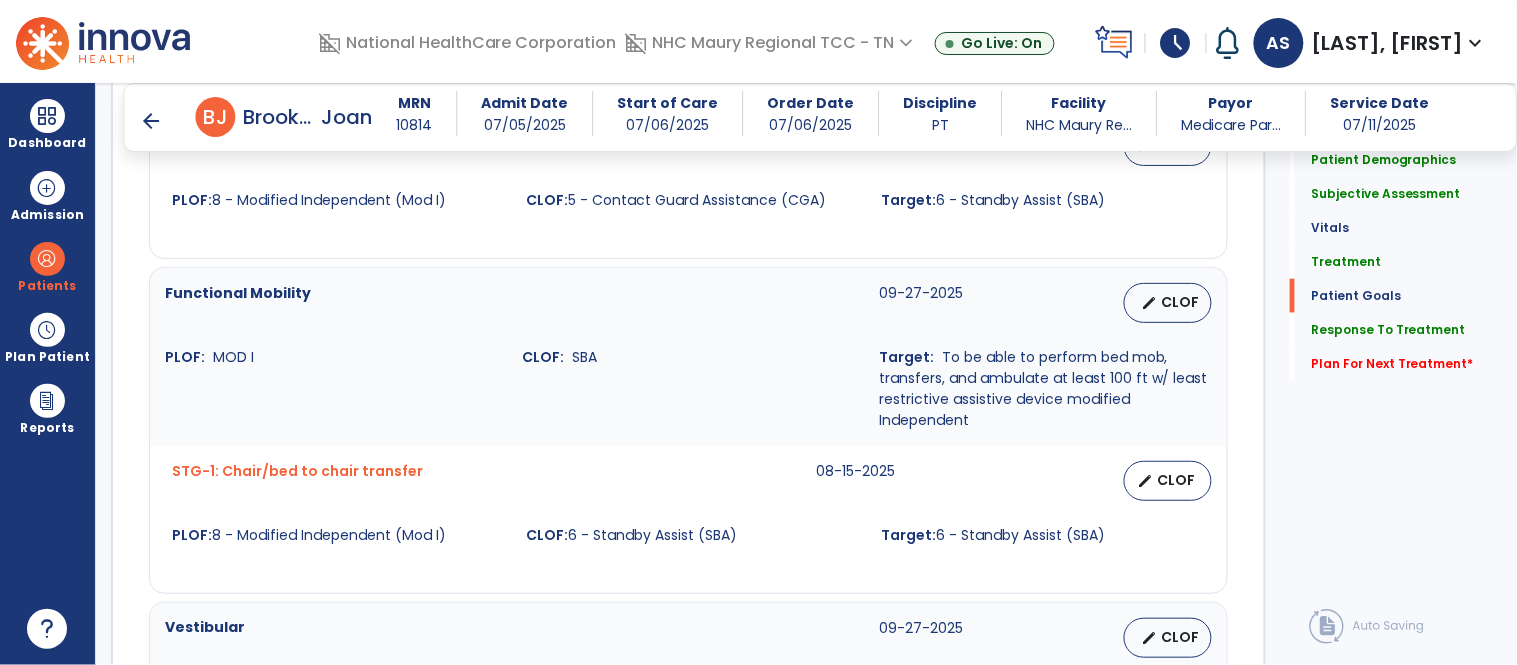 click on "CLOF:    SBA" at bounding box center [688, 389] 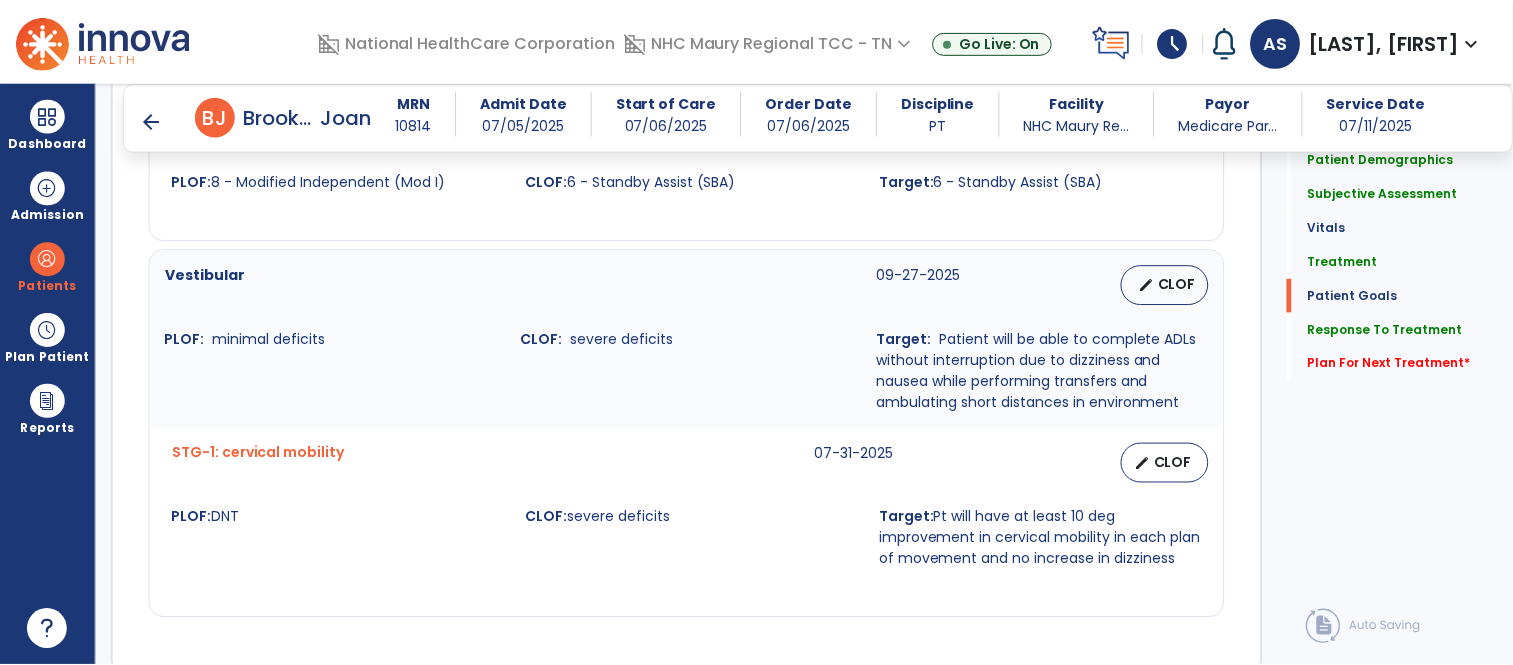scroll, scrollTop: 2750, scrollLeft: 0, axis: vertical 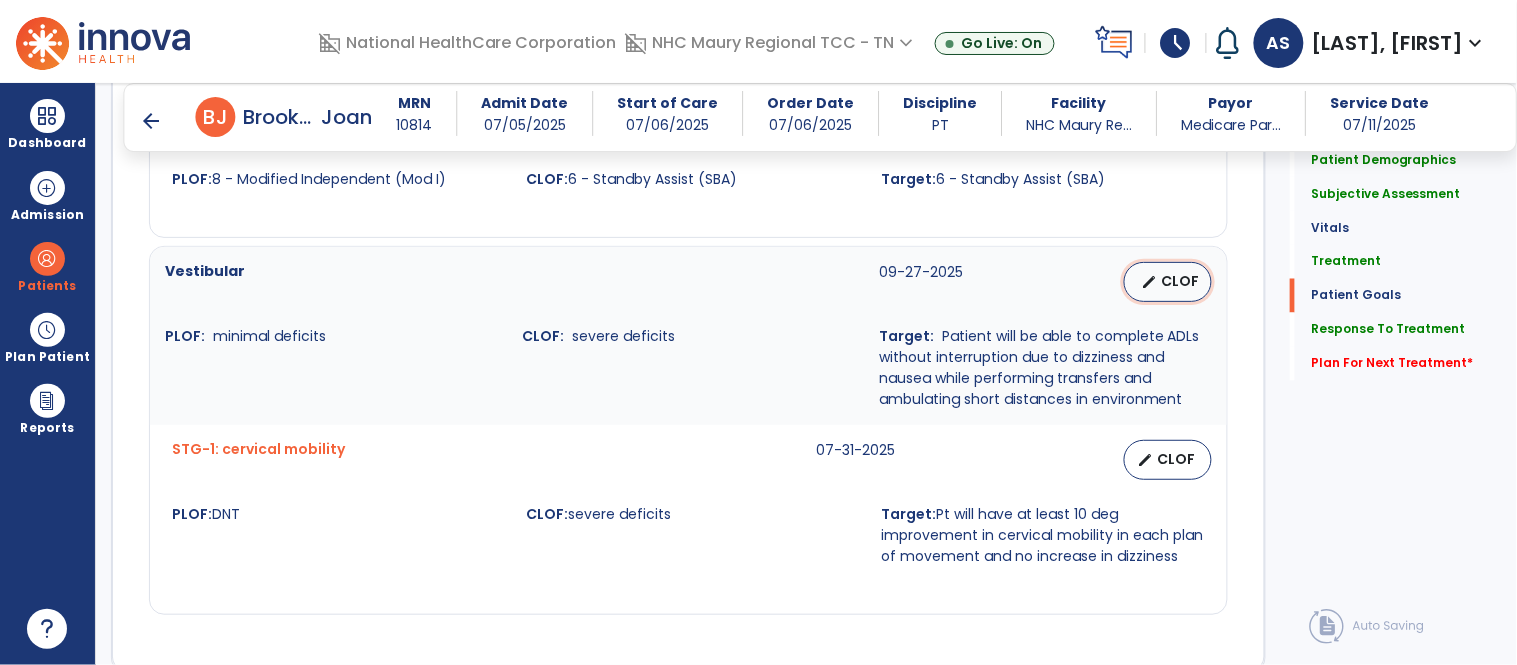 click on "CLOF" at bounding box center (1180, 281) 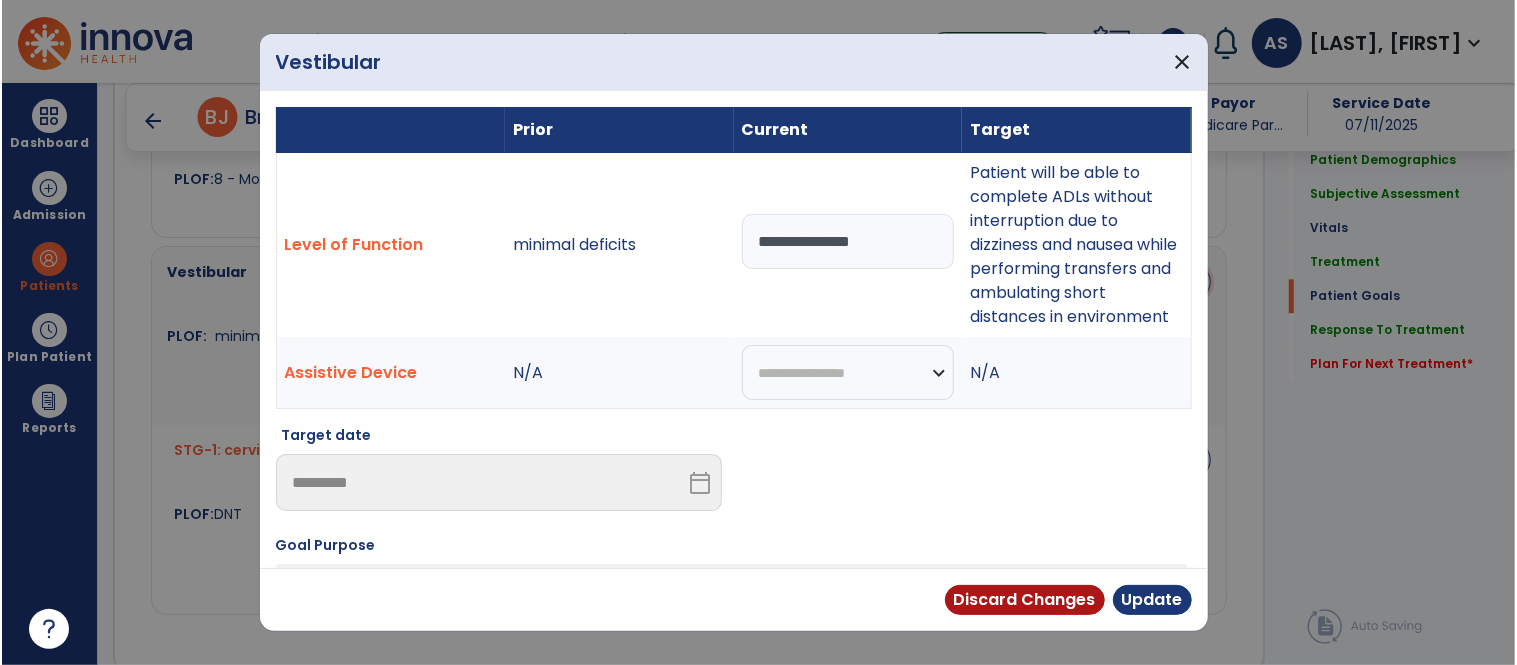 scroll, scrollTop: 2750, scrollLeft: 0, axis: vertical 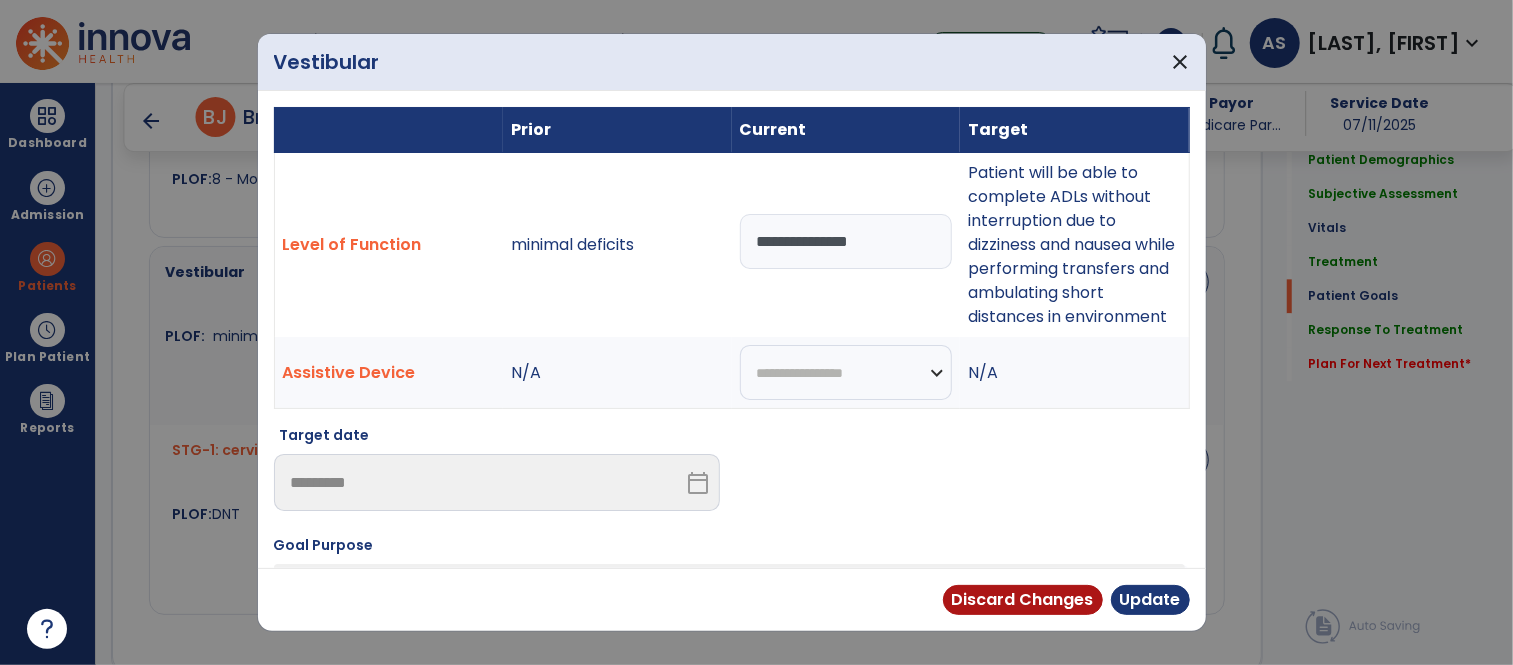 drag, startPoint x: 813, startPoint y: 236, endPoint x: 713, endPoint y: 228, distance: 100.31949 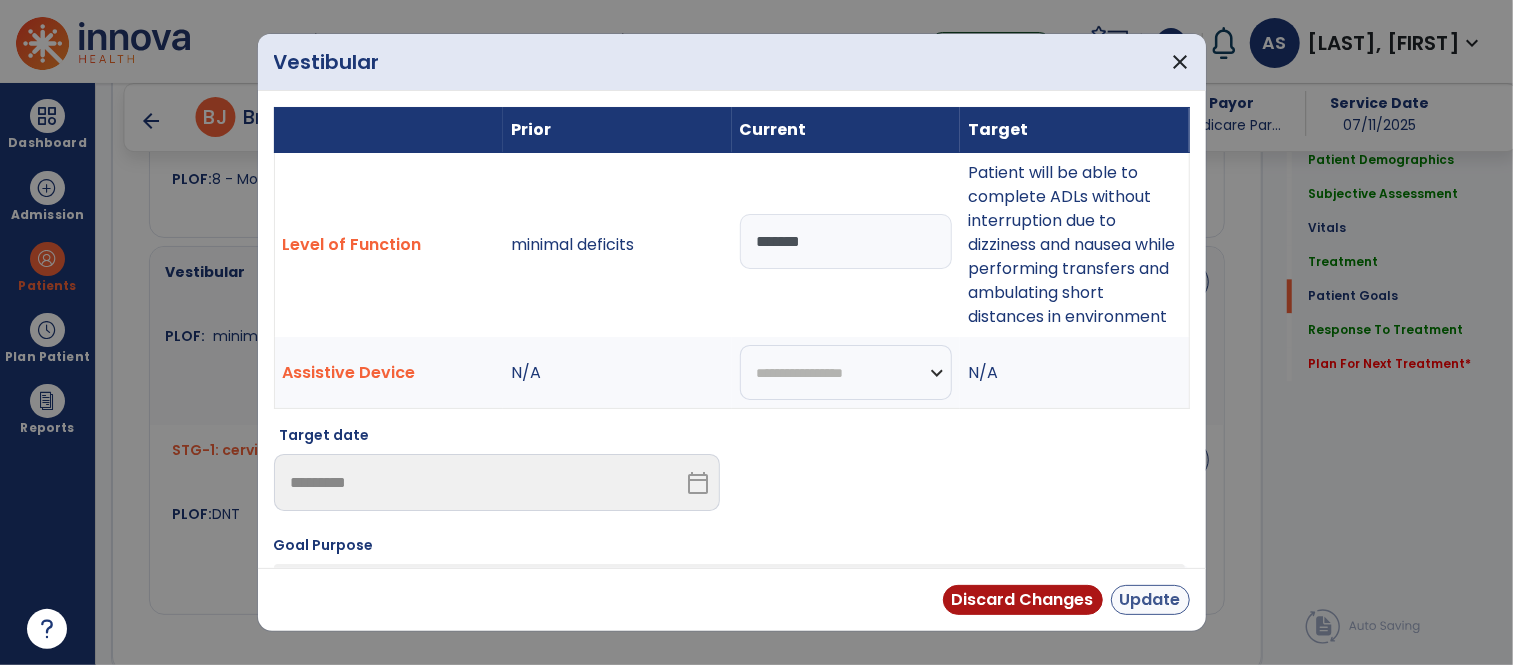 type on "*******" 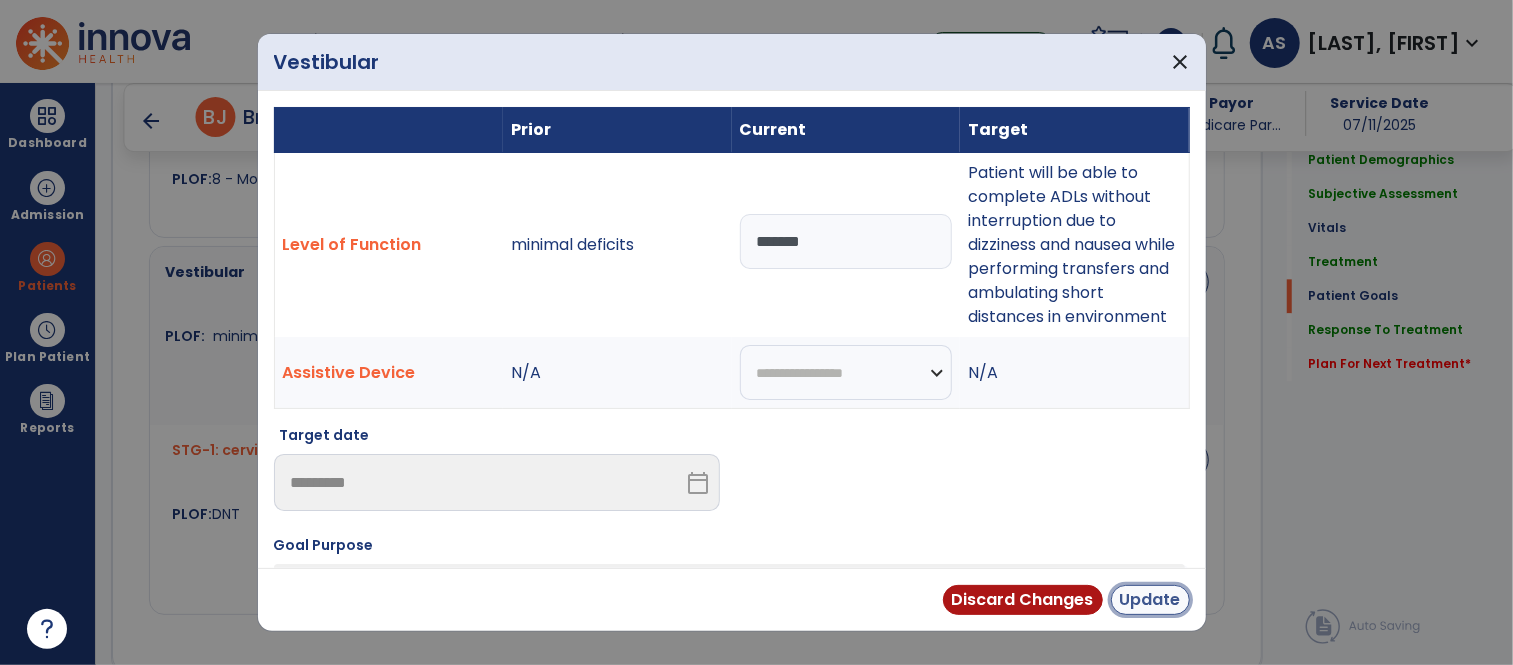click on "Update" at bounding box center [1150, 600] 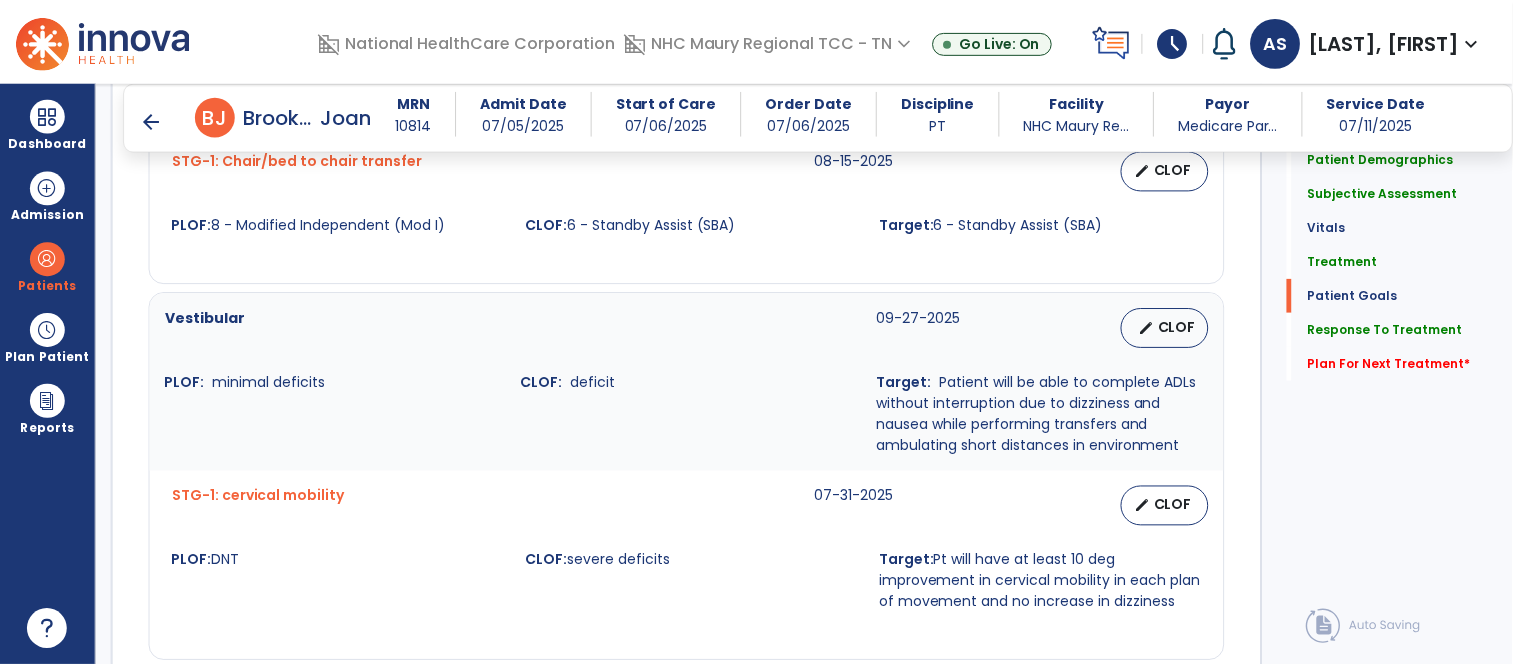 scroll, scrollTop: 2751, scrollLeft: 0, axis: vertical 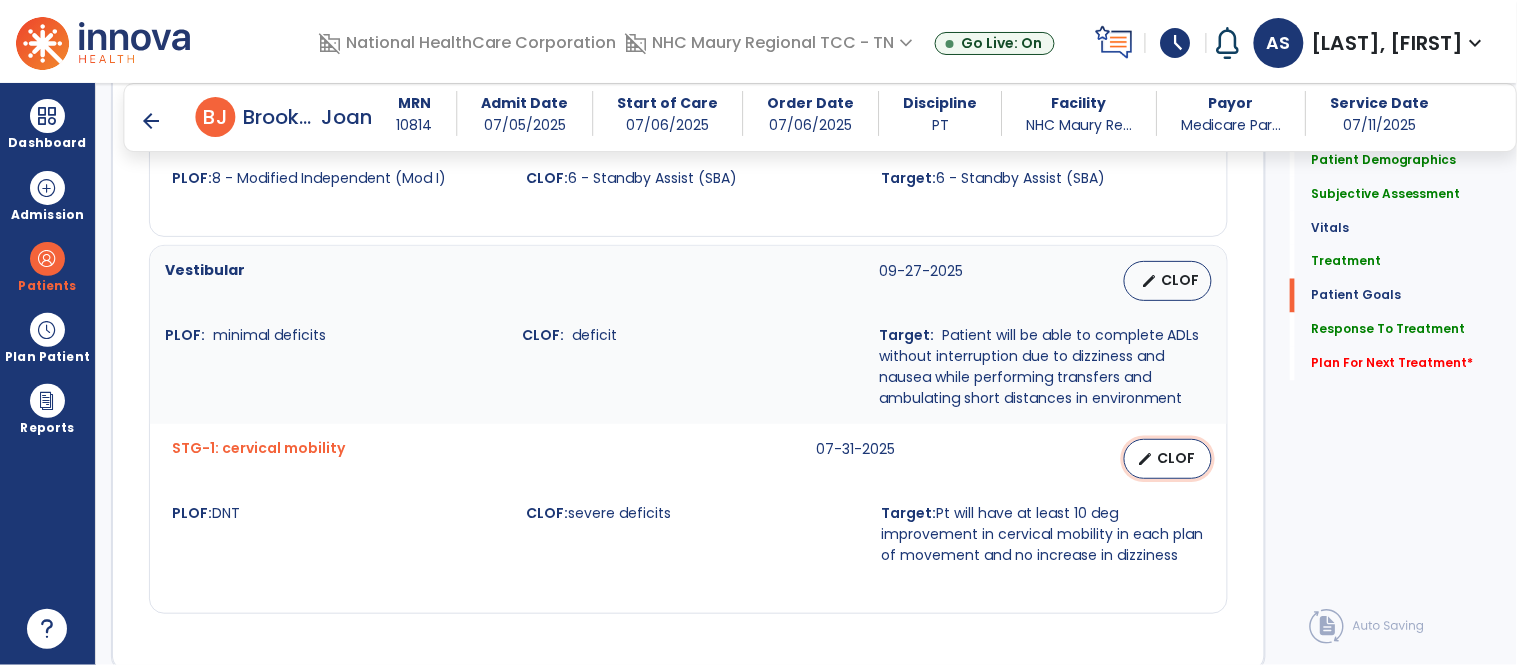 click on "CLOF" at bounding box center [1176, 458] 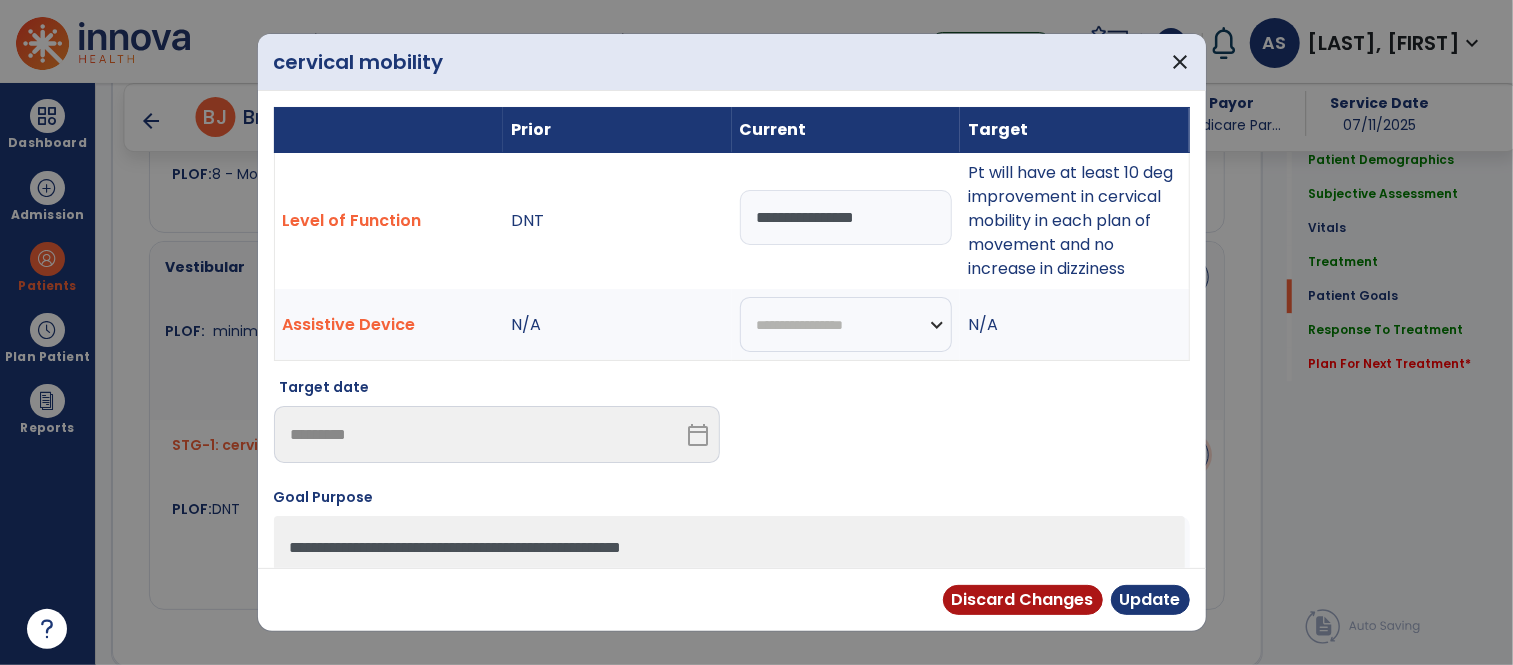 scroll, scrollTop: 2751, scrollLeft: 0, axis: vertical 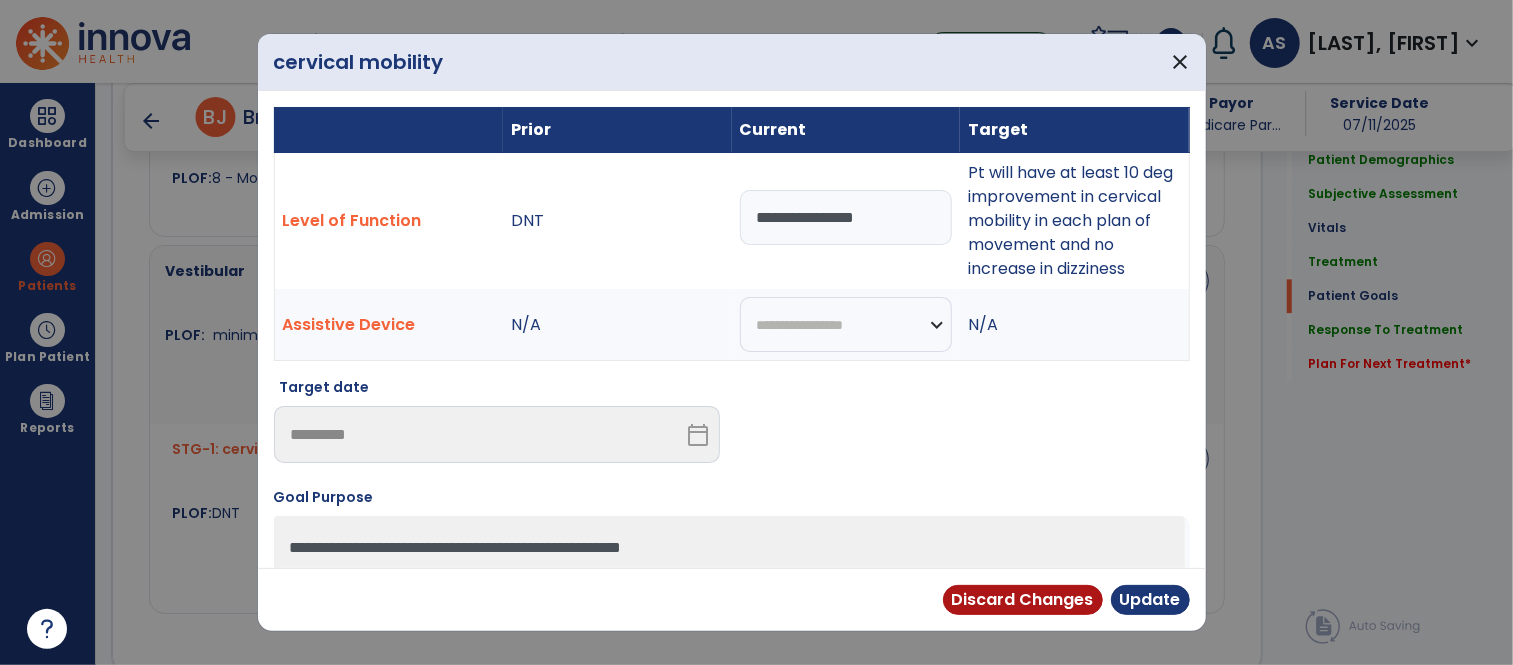 click on "**********" at bounding box center (846, 217) 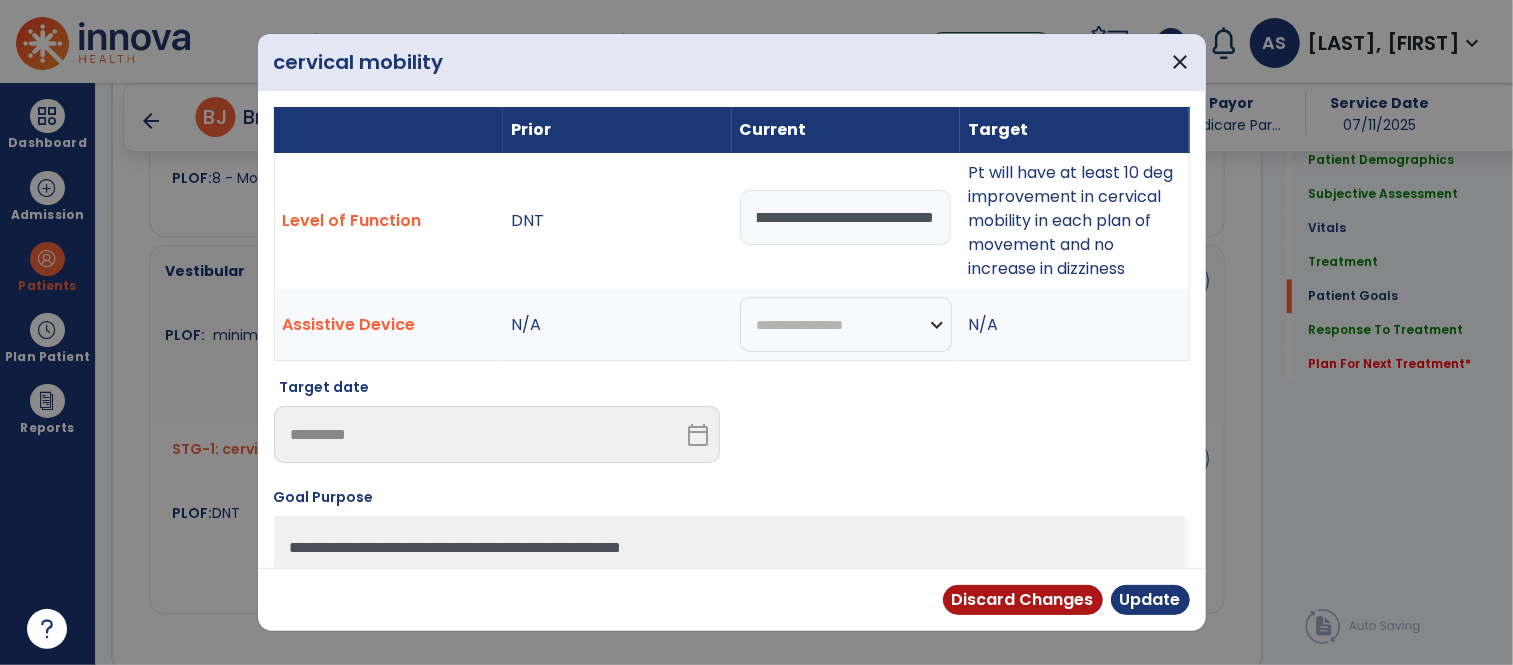 scroll, scrollTop: 0, scrollLeft: 140, axis: horizontal 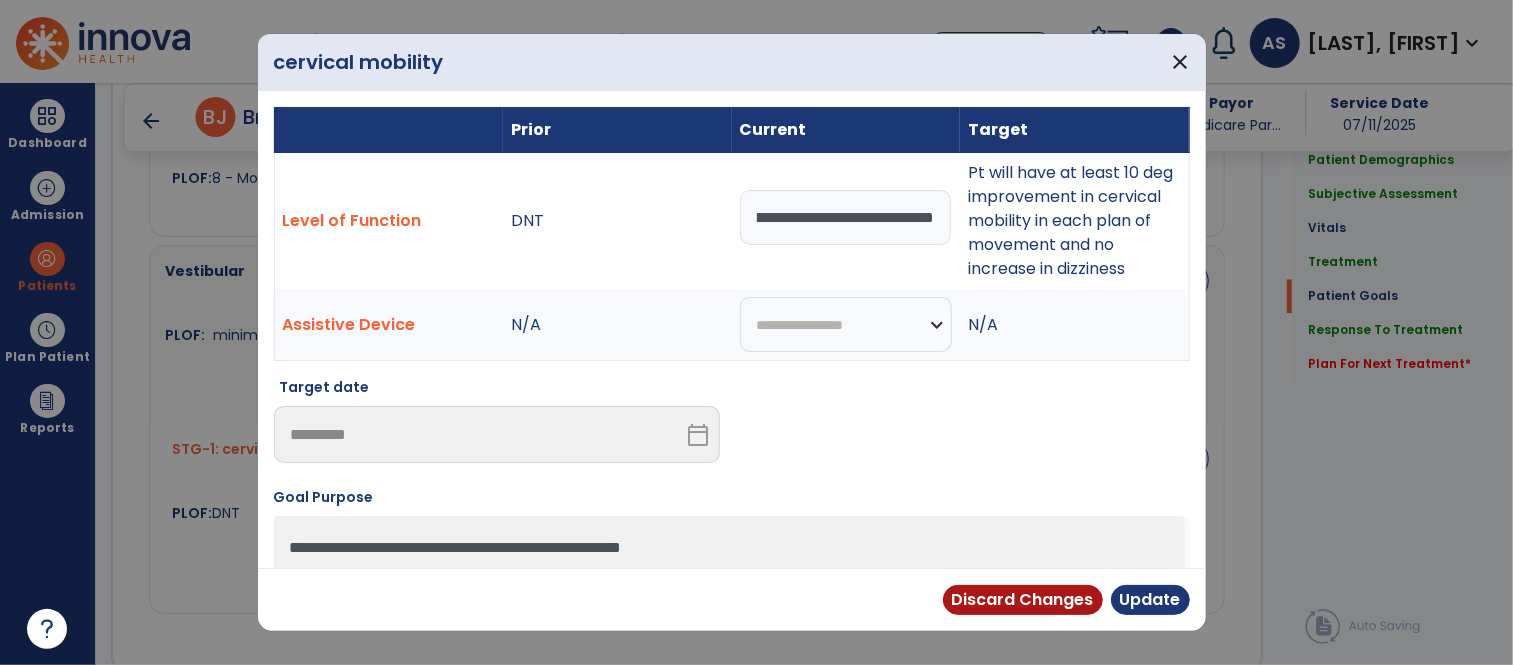 type on "**********" 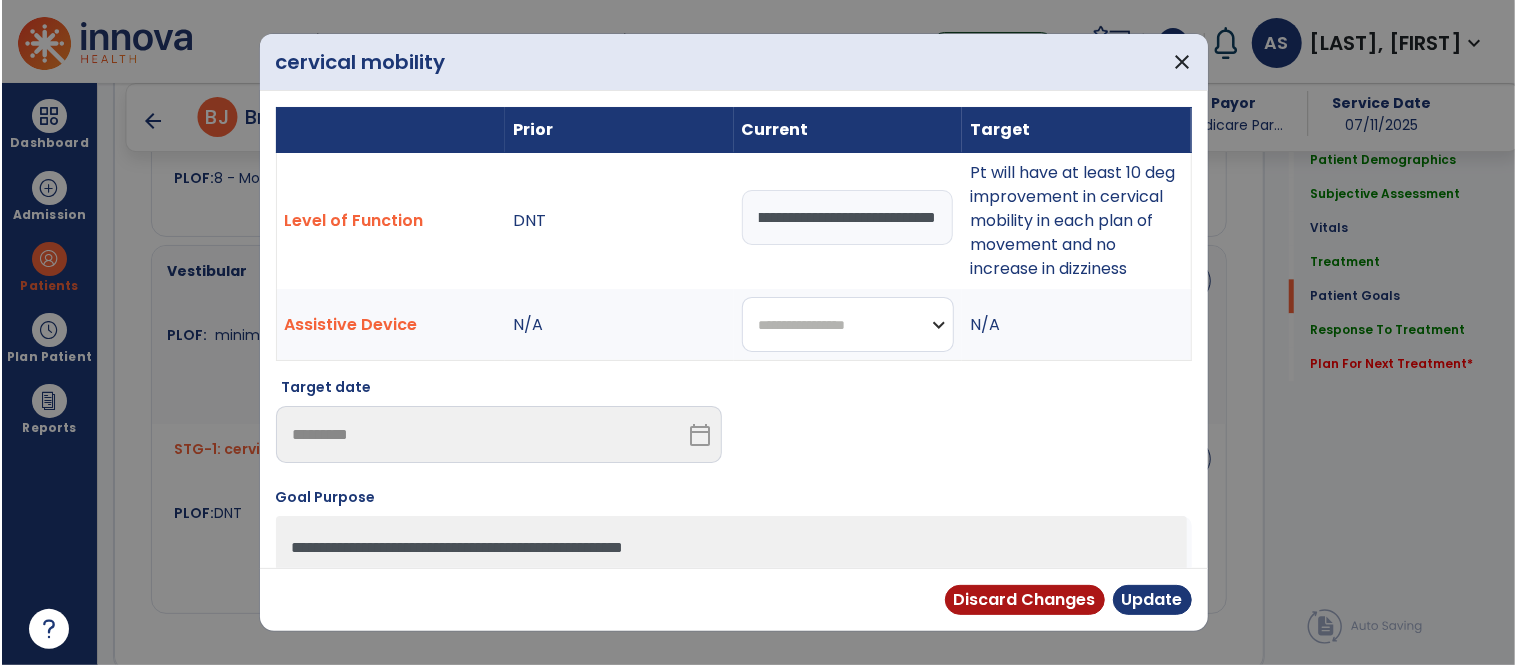 scroll, scrollTop: 0, scrollLeft: 0, axis: both 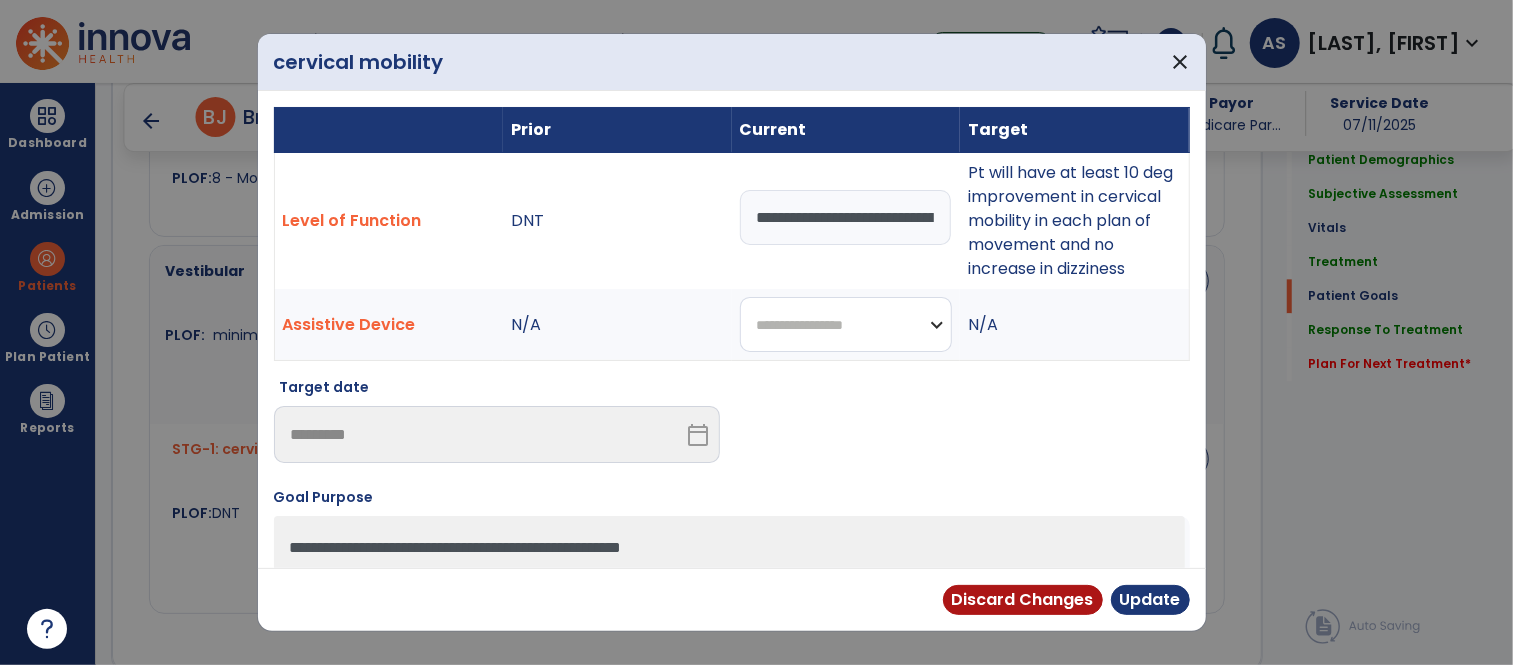 click on "**********" at bounding box center (846, 324) 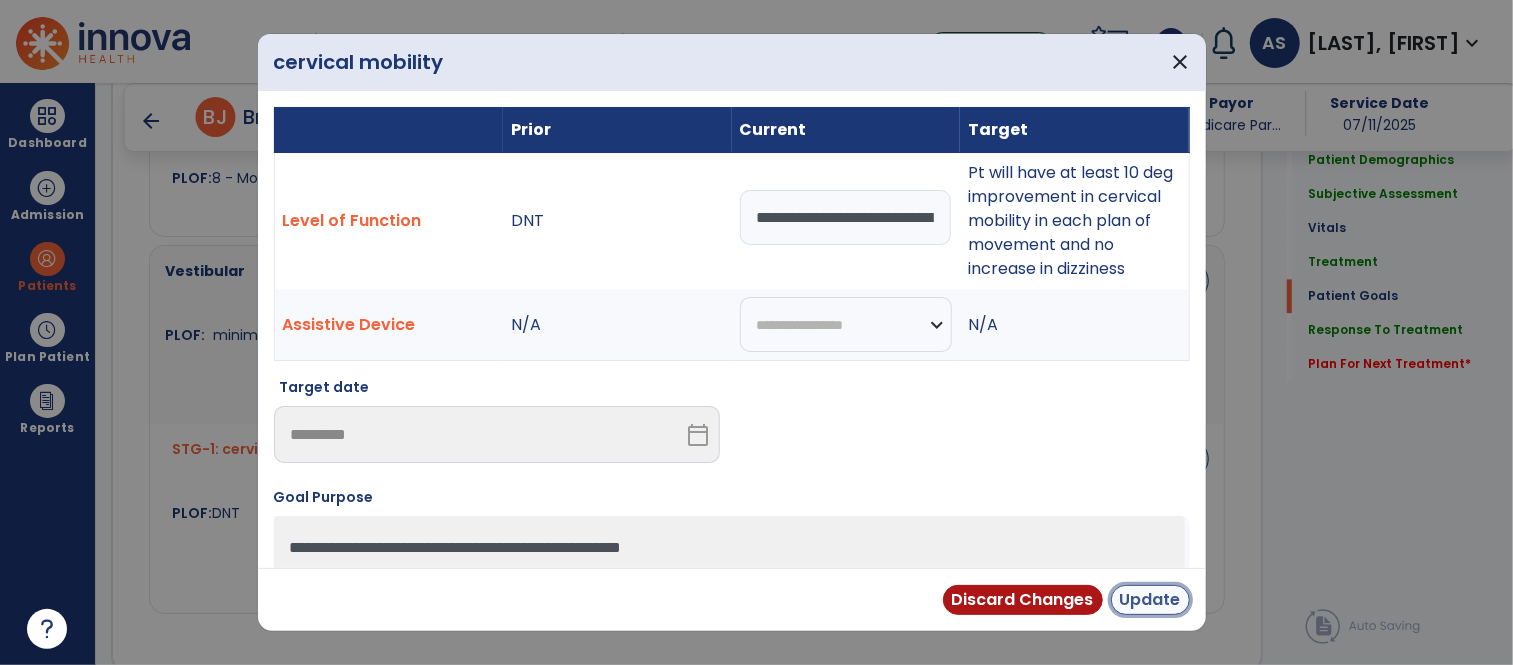 click on "Update" at bounding box center (1150, 600) 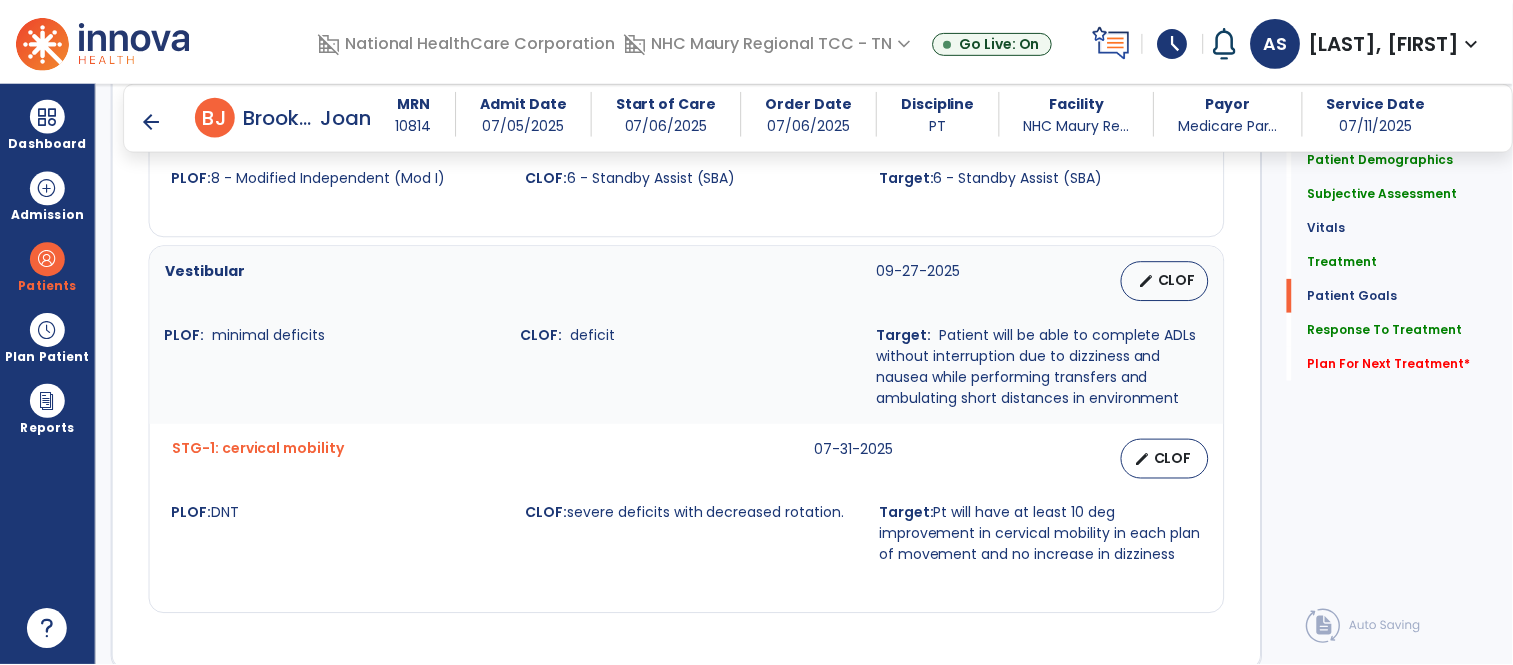 scroll, scrollTop: 2752, scrollLeft: 0, axis: vertical 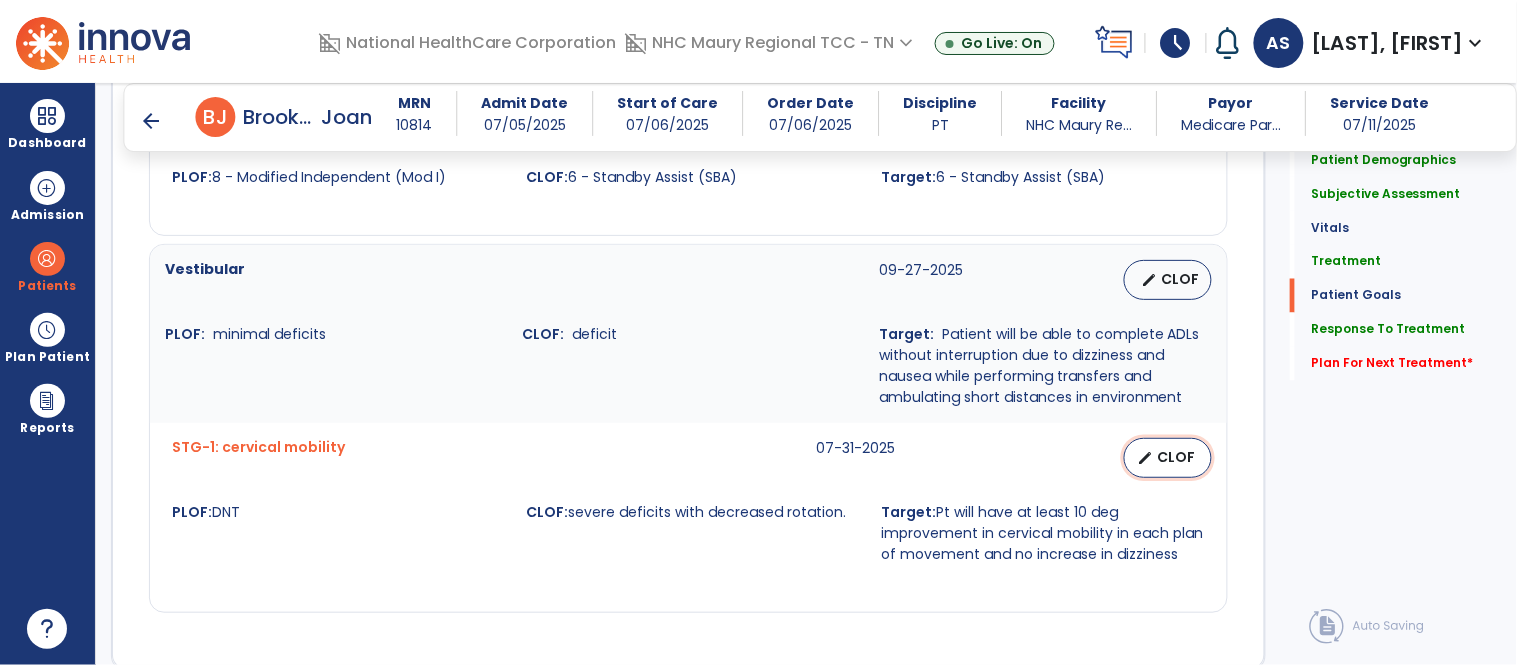 click on "CLOF" at bounding box center (1176, 457) 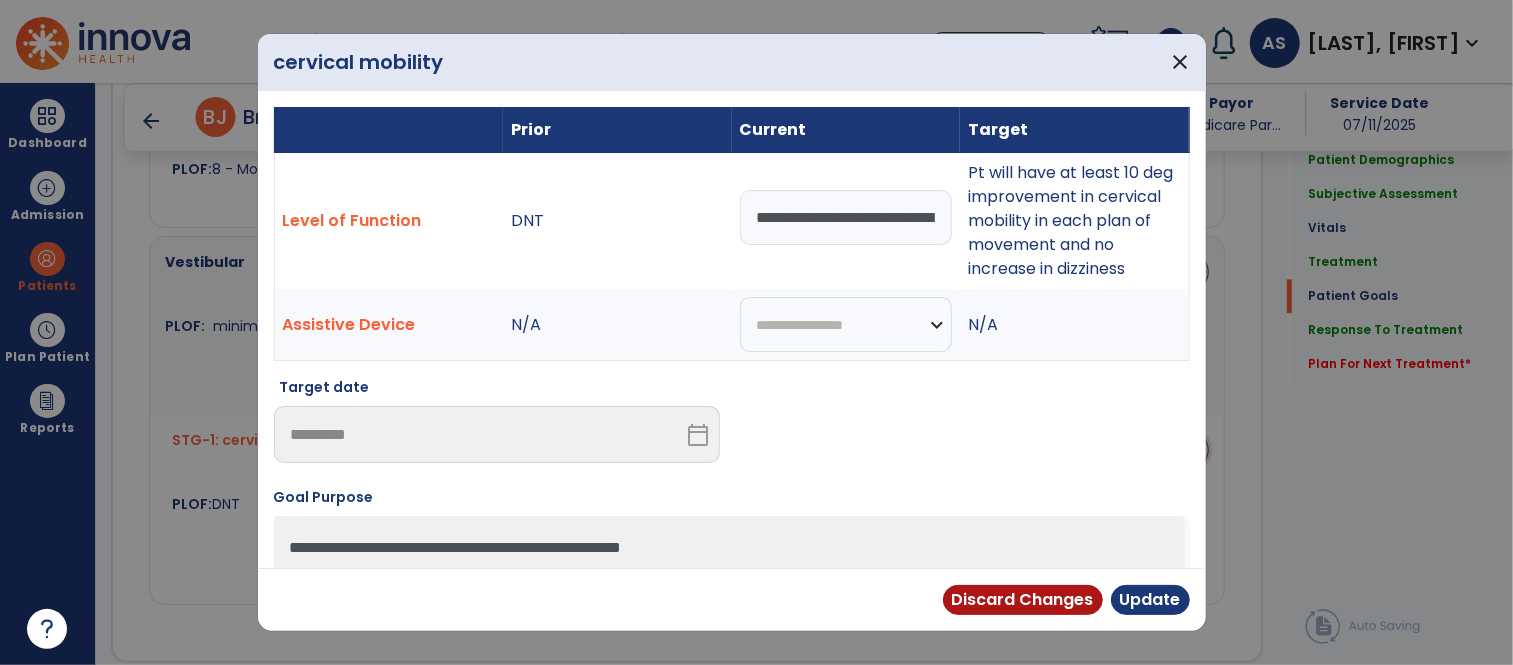 scroll, scrollTop: 2752, scrollLeft: 0, axis: vertical 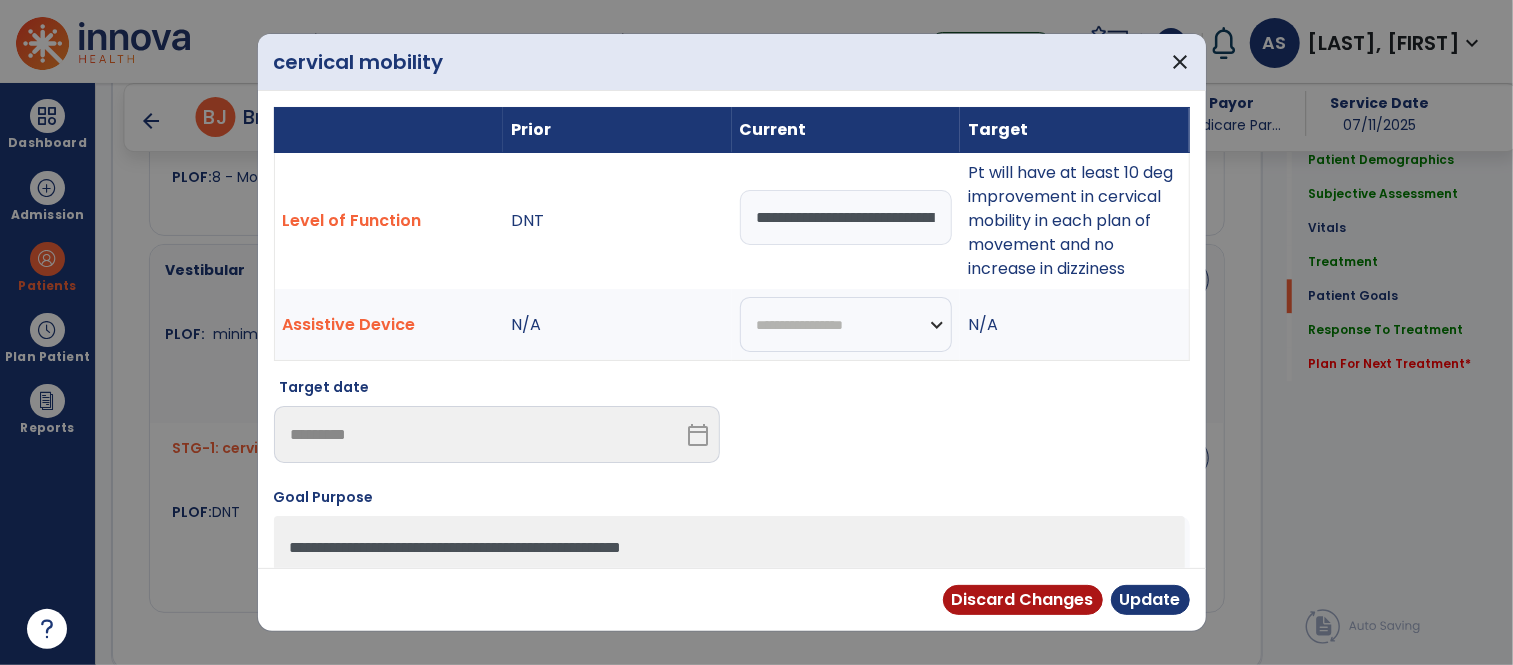 click on "**********" at bounding box center [846, 217] 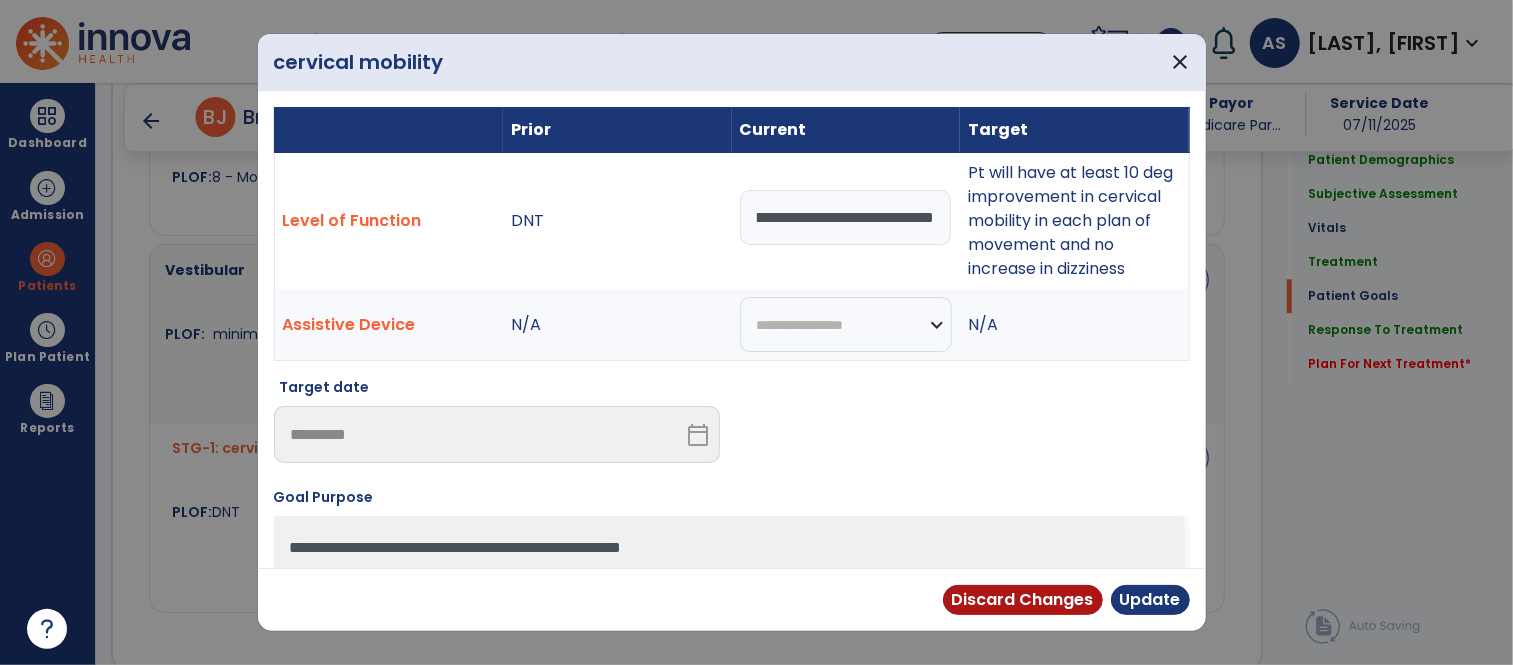scroll, scrollTop: 0, scrollLeft: 140, axis: horizontal 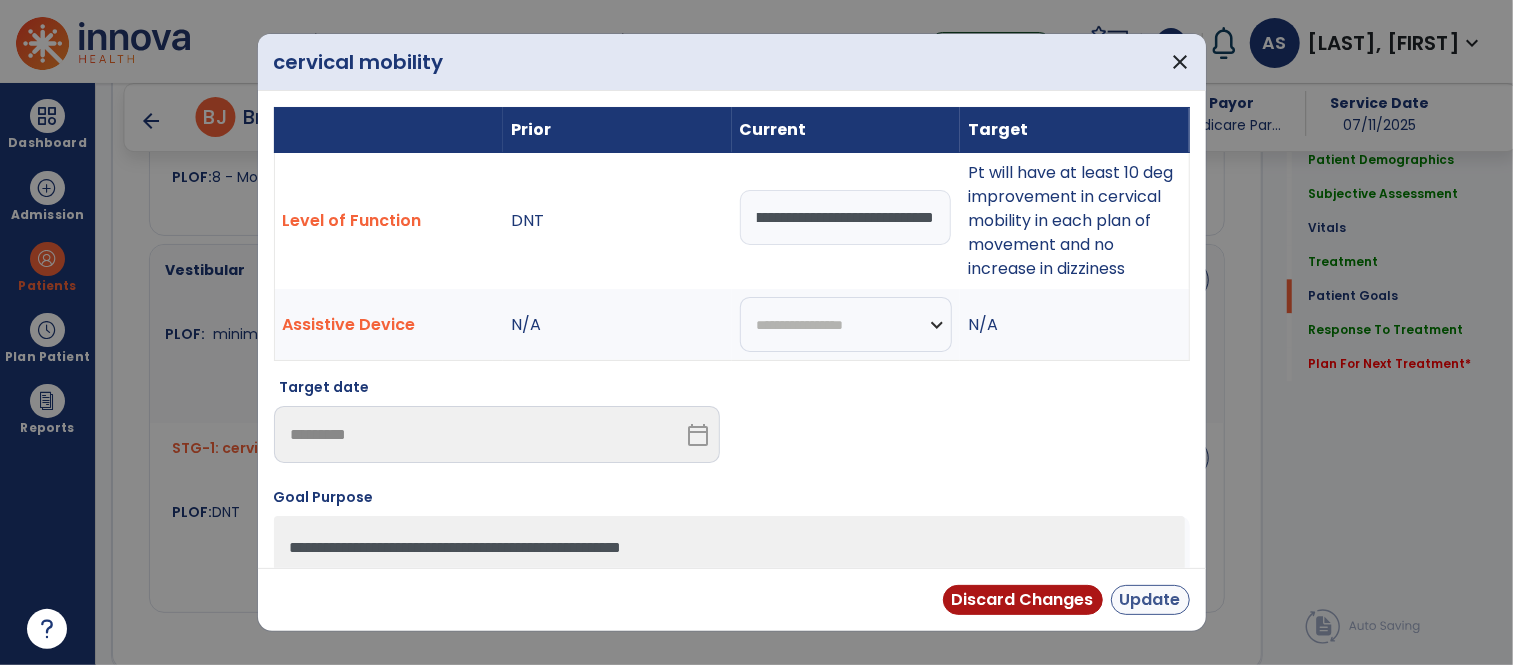 type on "**********" 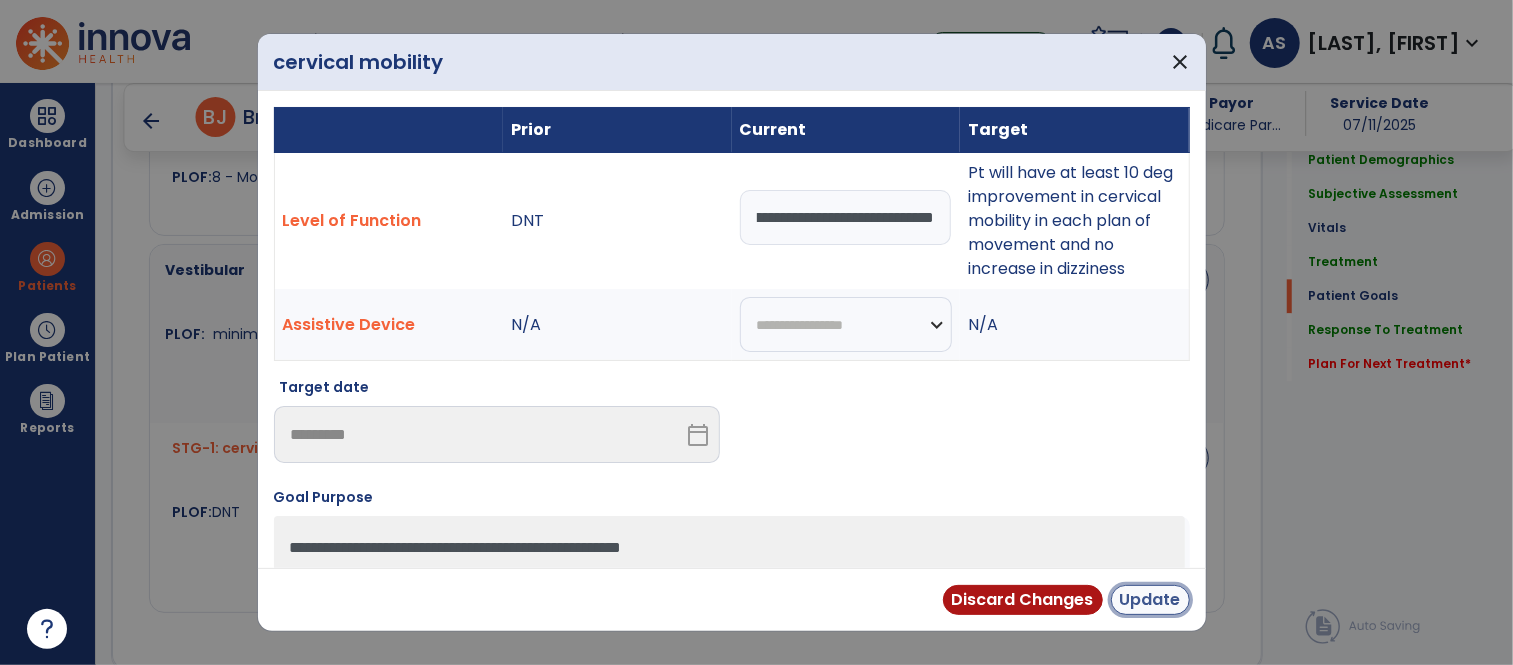 scroll, scrollTop: 0, scrollLeft: 0, axis: both 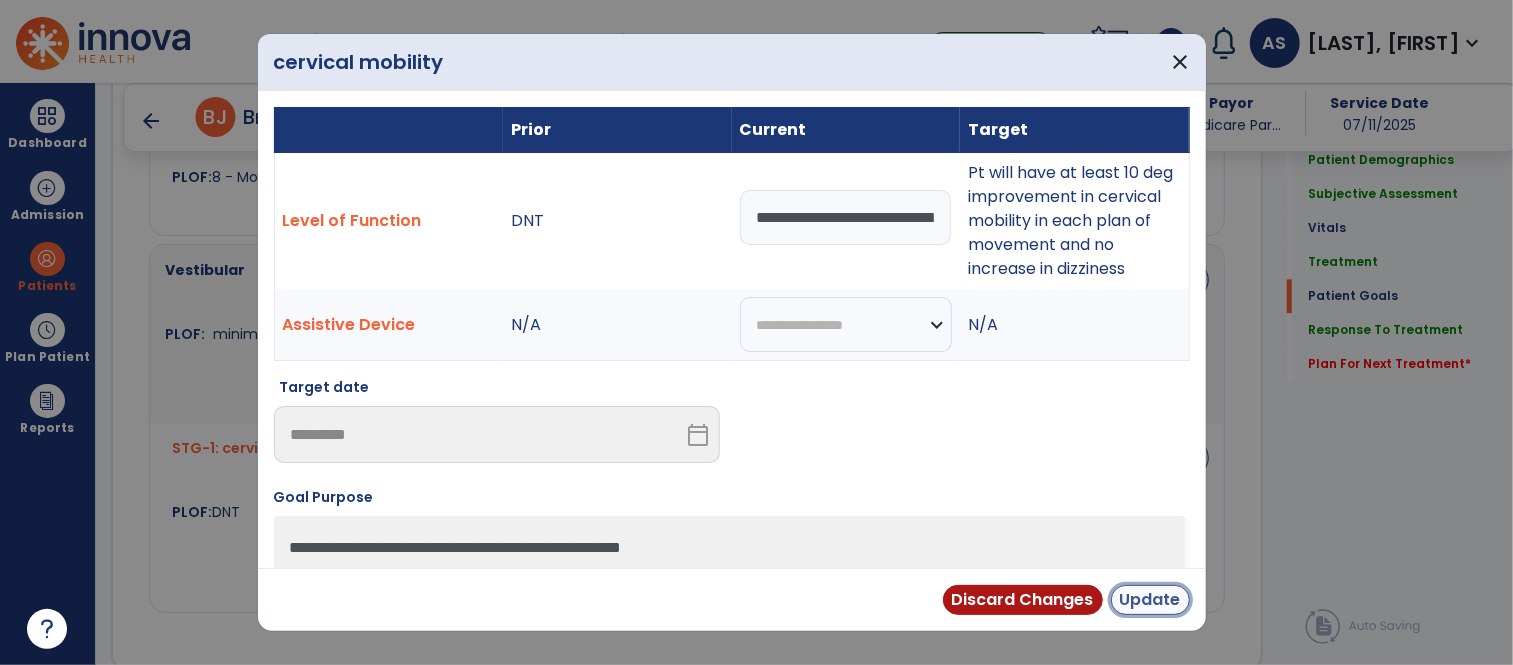 click on "Update" at bounding box center (1150, 600) 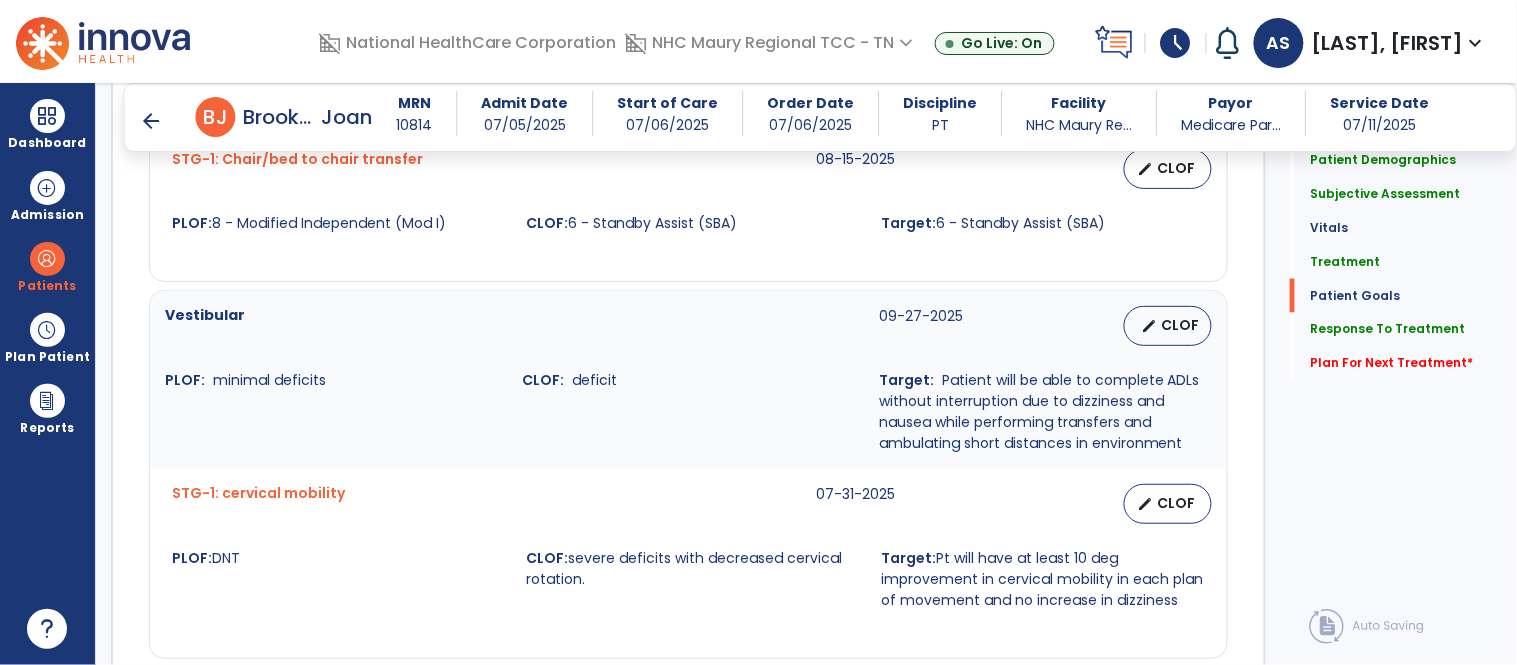 scroll, scrollTop: 2753, scrollLeft: 0, axis: vertical 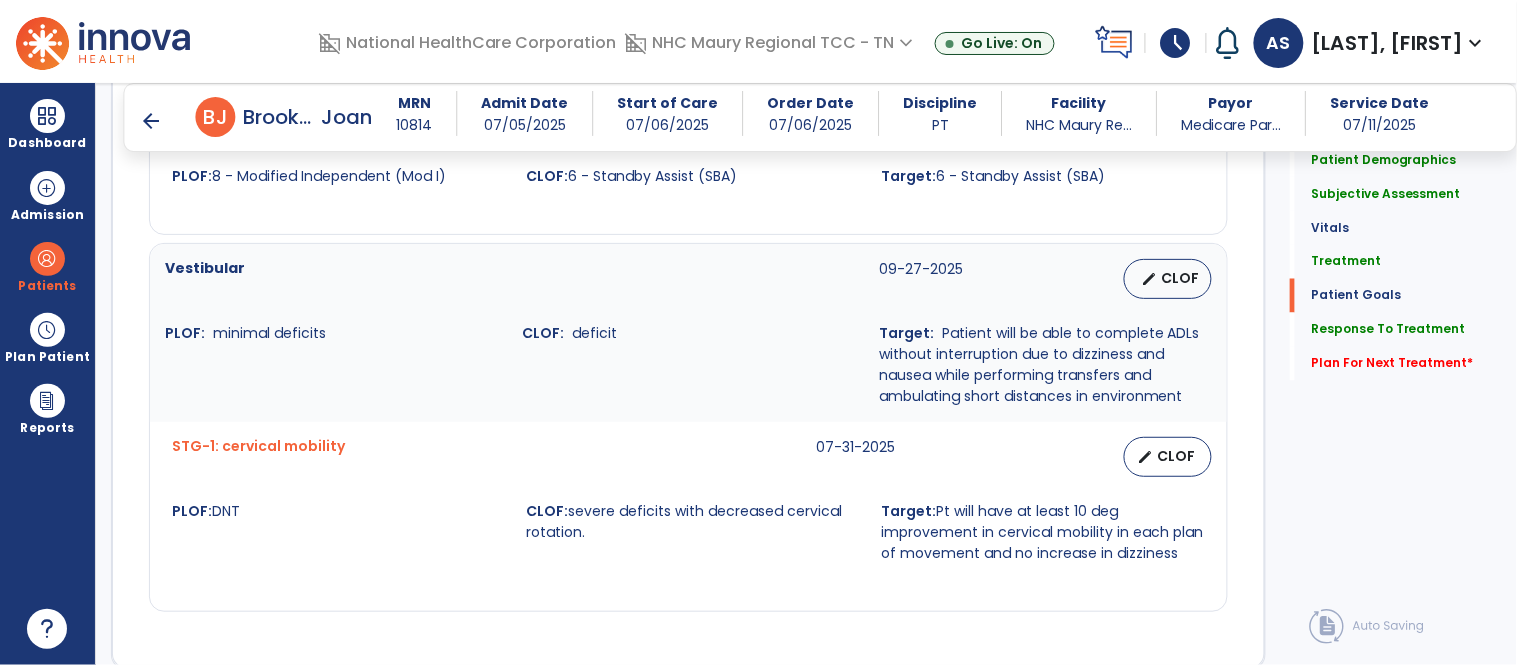 click on "Vestibular 09-27-2025 edit CLOF PLOF: minimal deficits CLOF: deficit Target: Patient will be able to complete ADLs without interruption due to dizziness and nausea while performing transfers and ambulating short distances in environment" at bounding box center [688, 333] 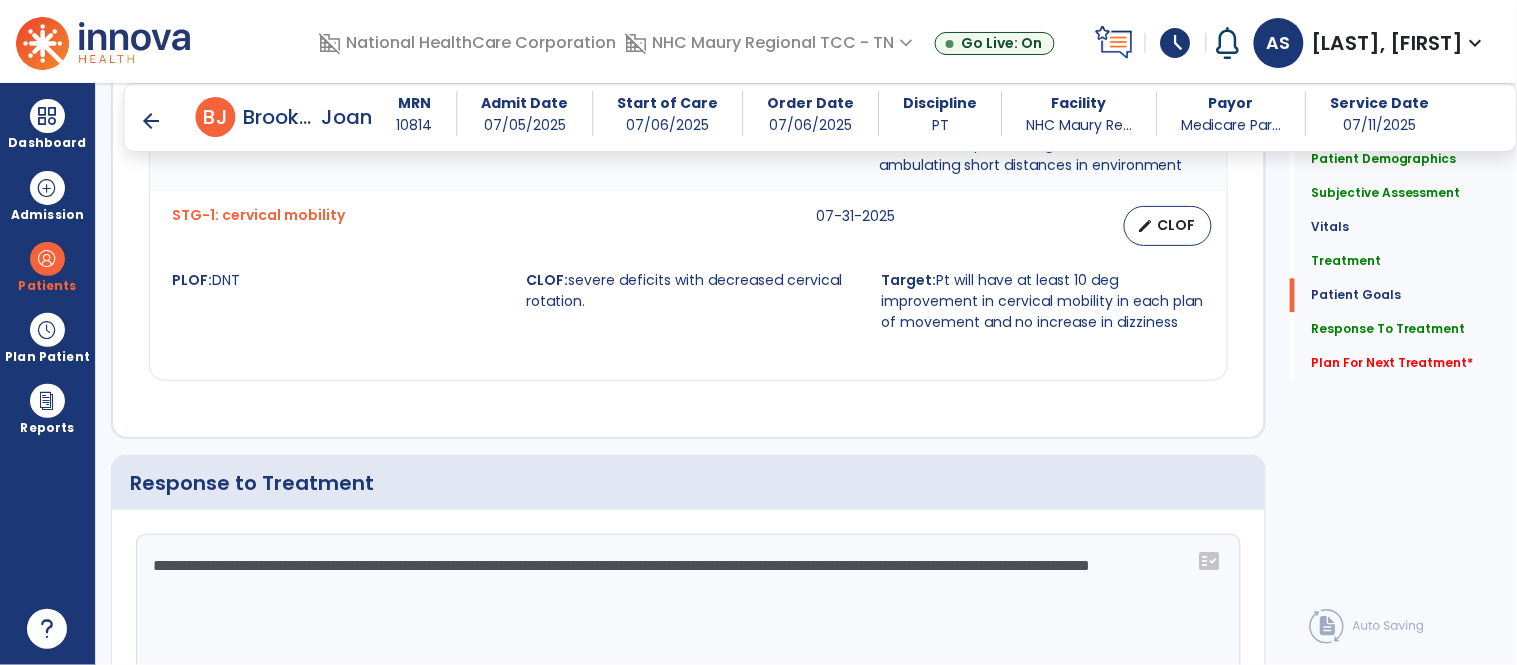 scroll, scrollTop: 3020, scrollLeft: 0, axis: vertical 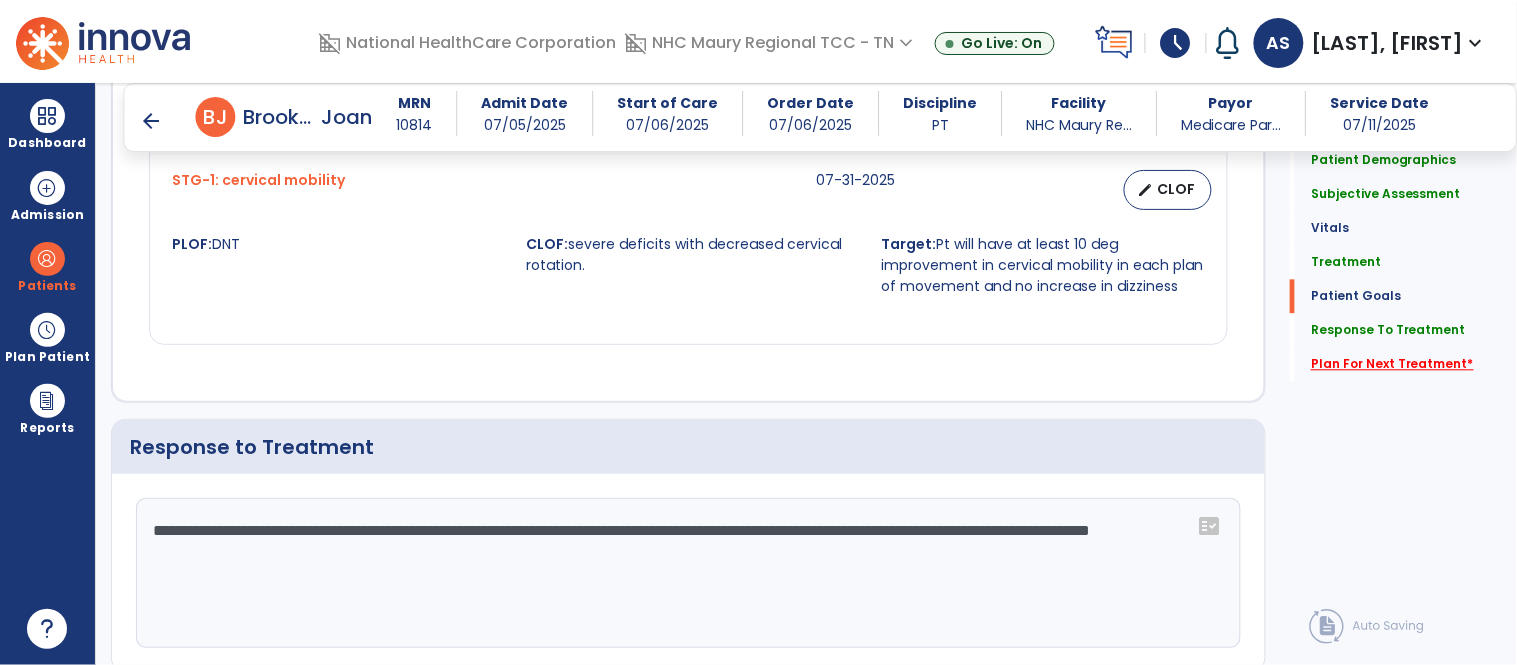 click on "Plan For Next Treatment   *" 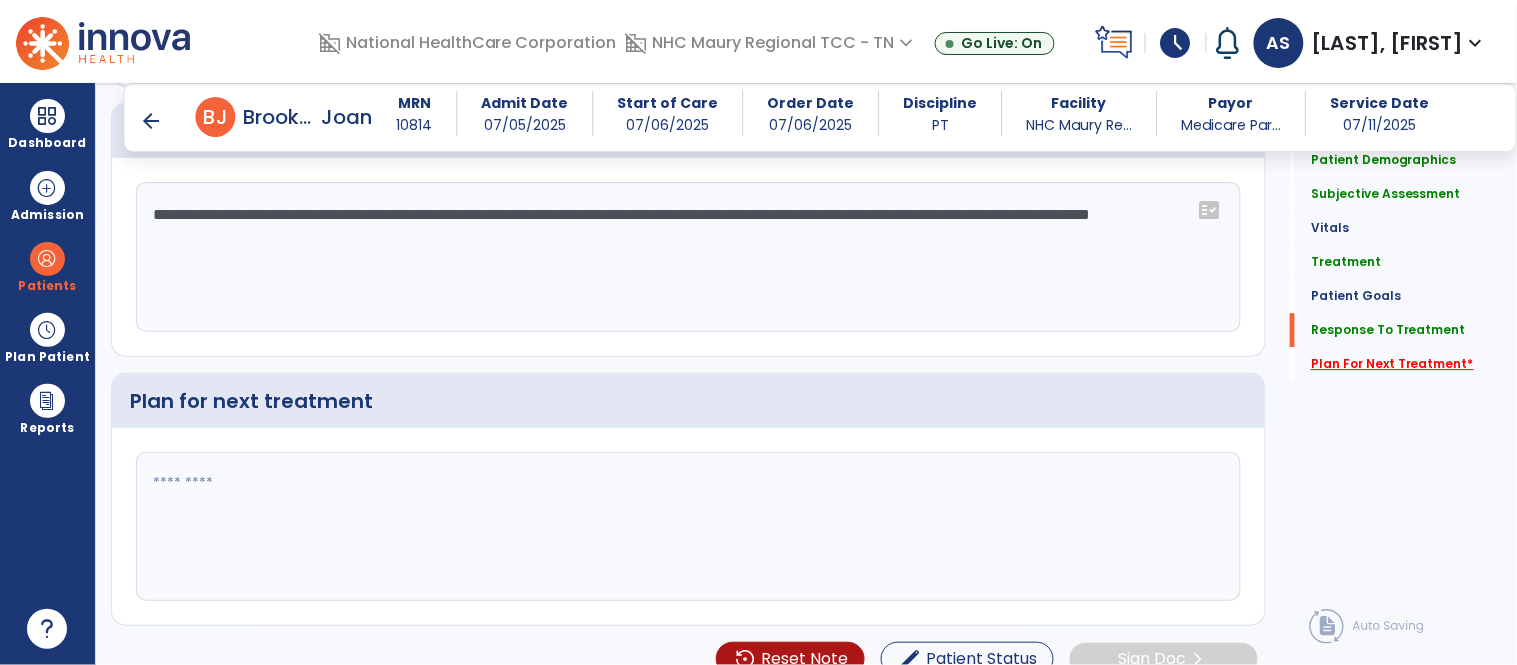scroll, scrollTop: 3367, scrollLeft: 0, axis: vertical 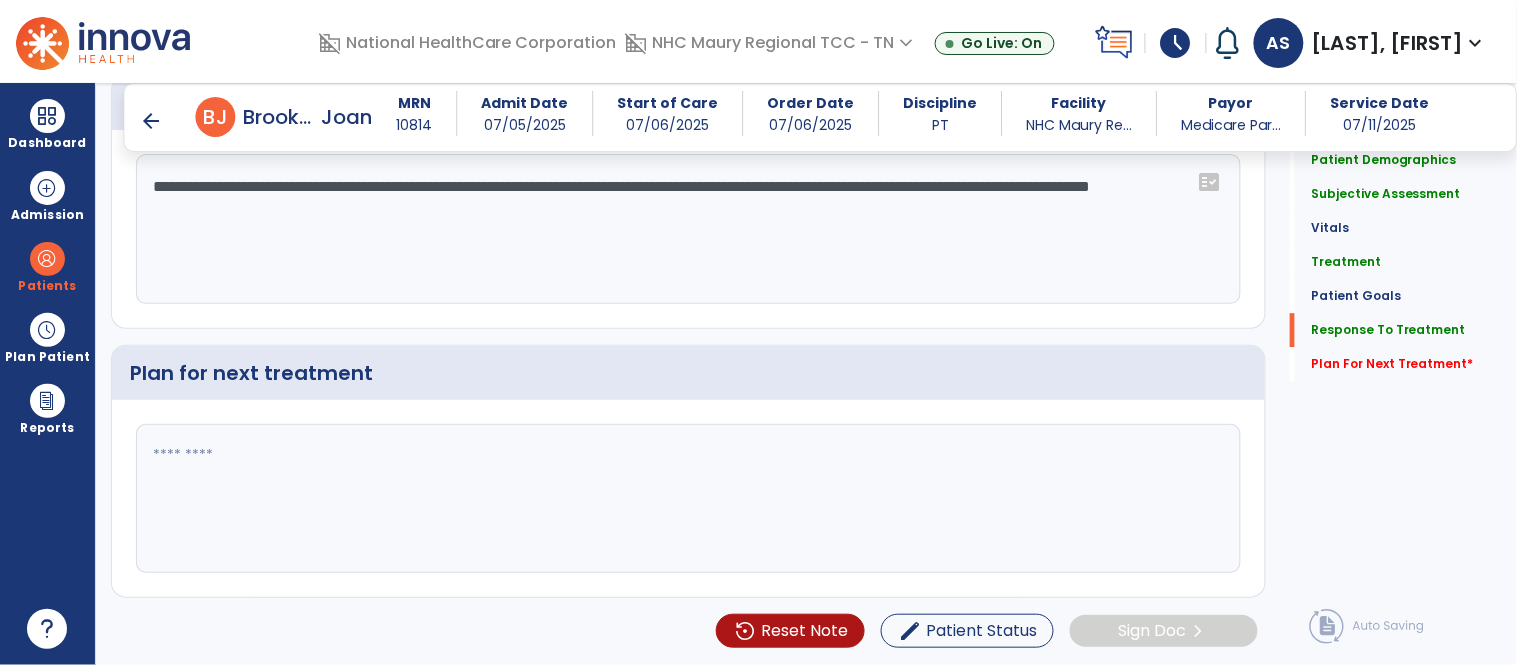 click 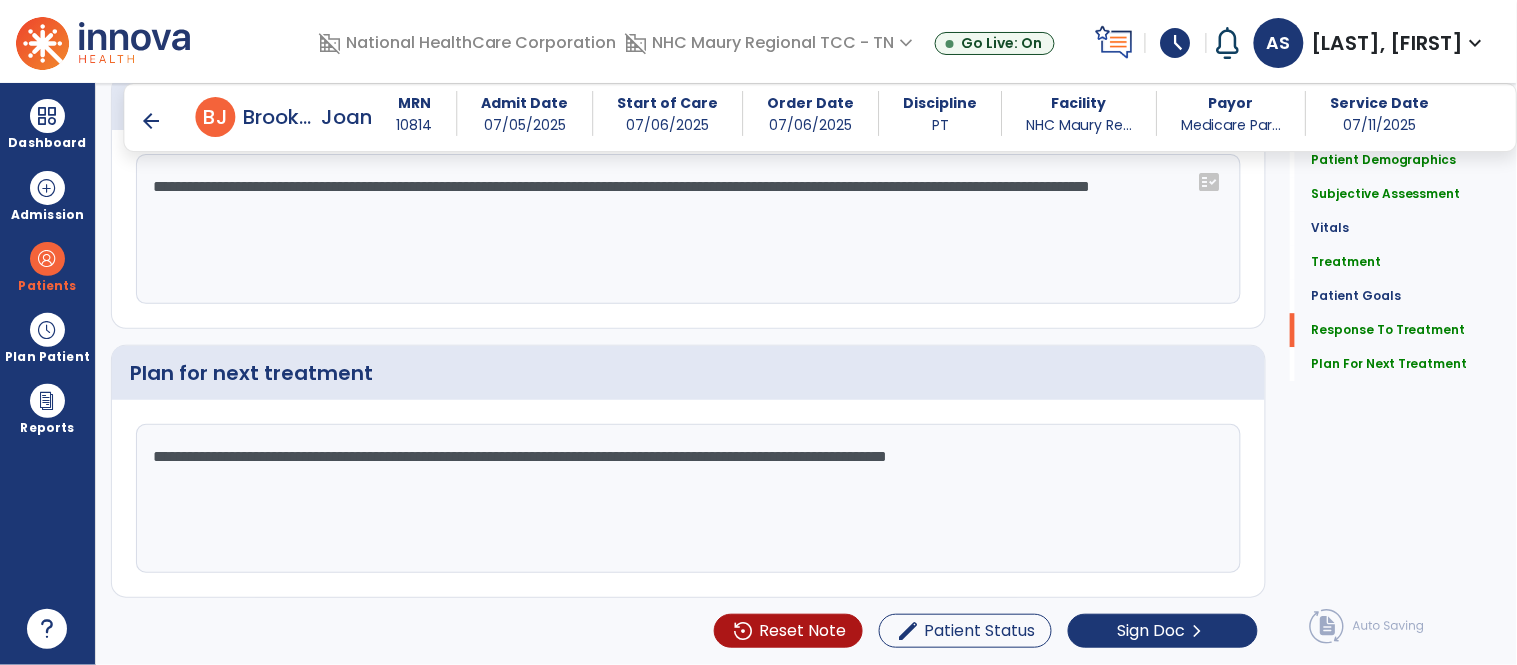 scroll, scrollTop: 3367, scrollLeft: 0, axis: vertical 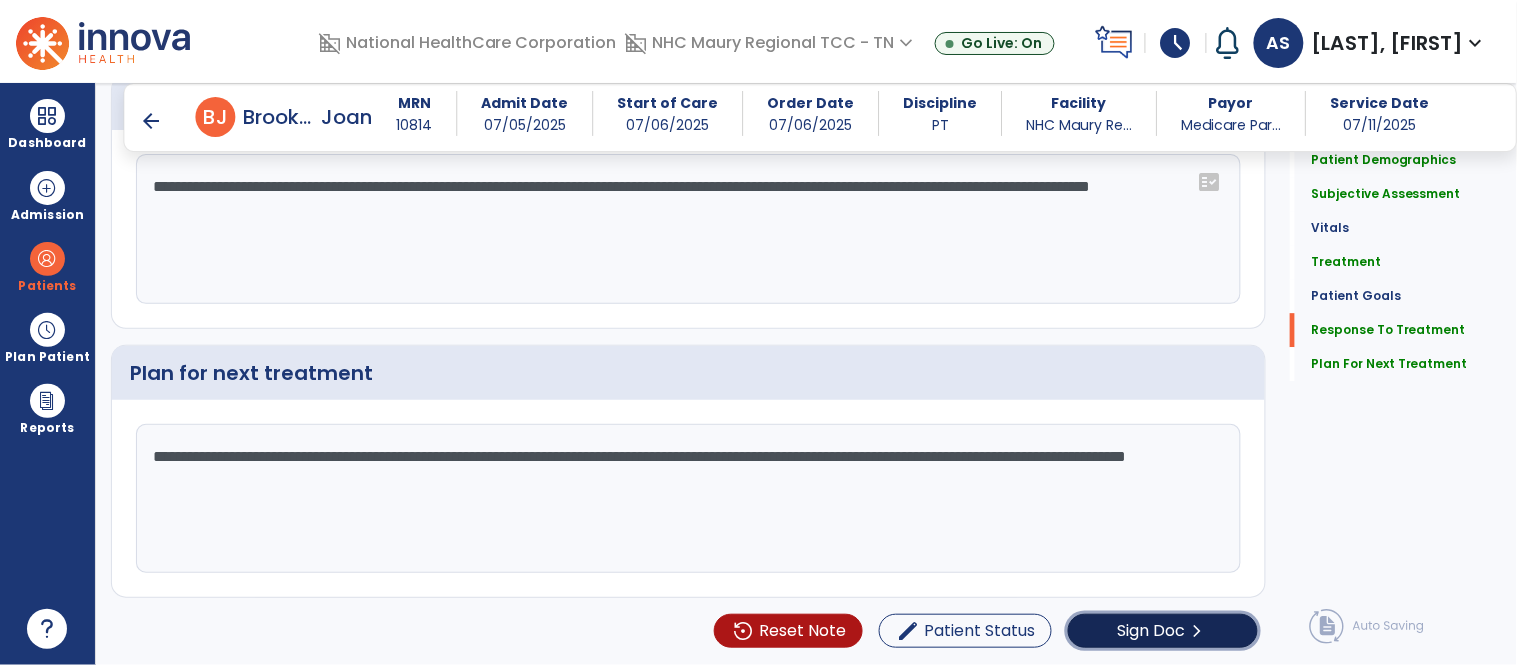 click on "Sign Doc" 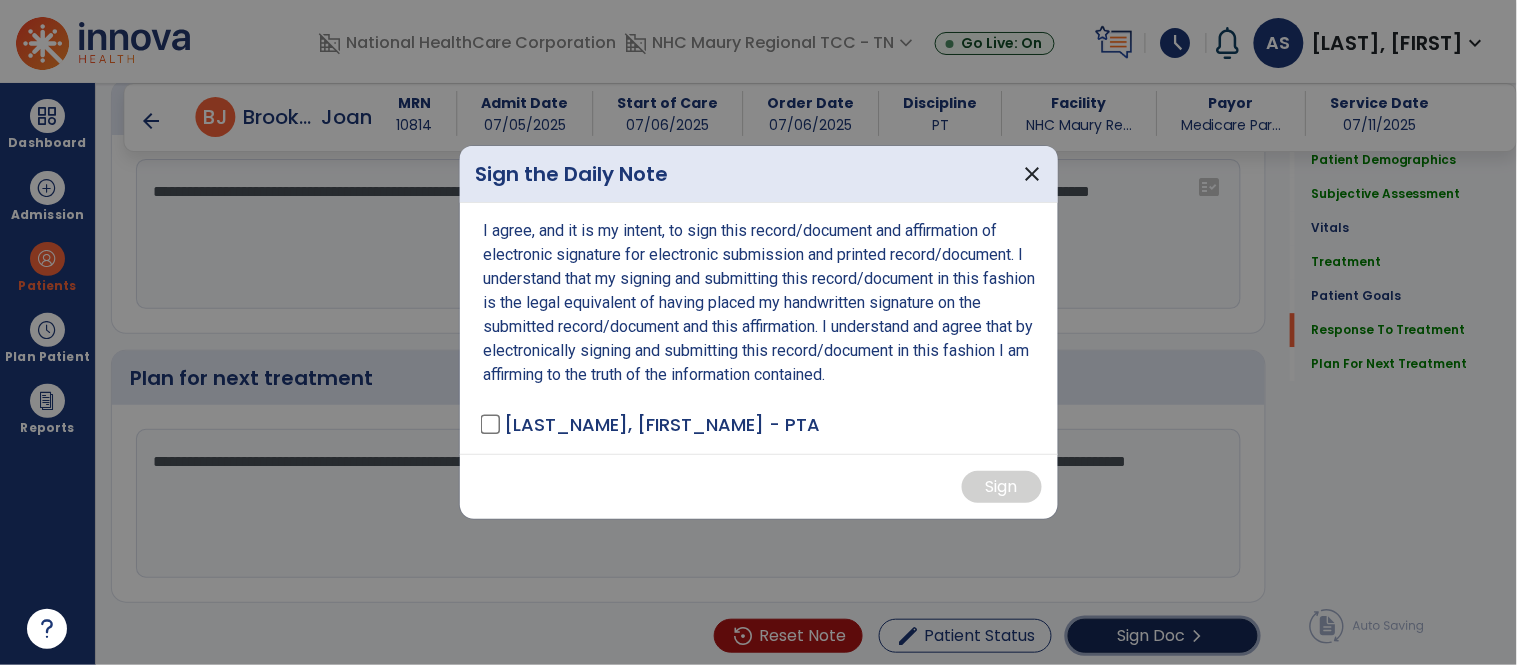 scroll, scrollTop: 3367, scrollLeft: 0, axis: vertical 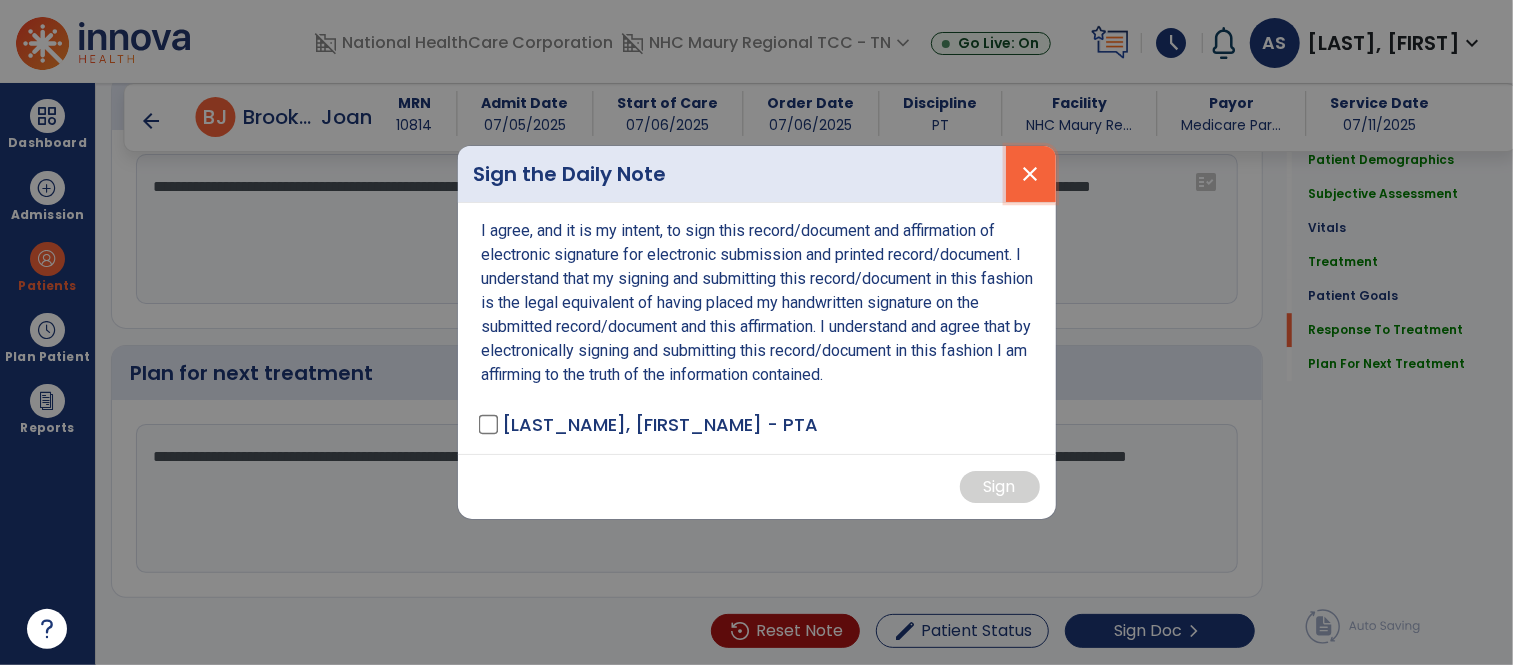 click on "close" at bounding box center [1031, 174] 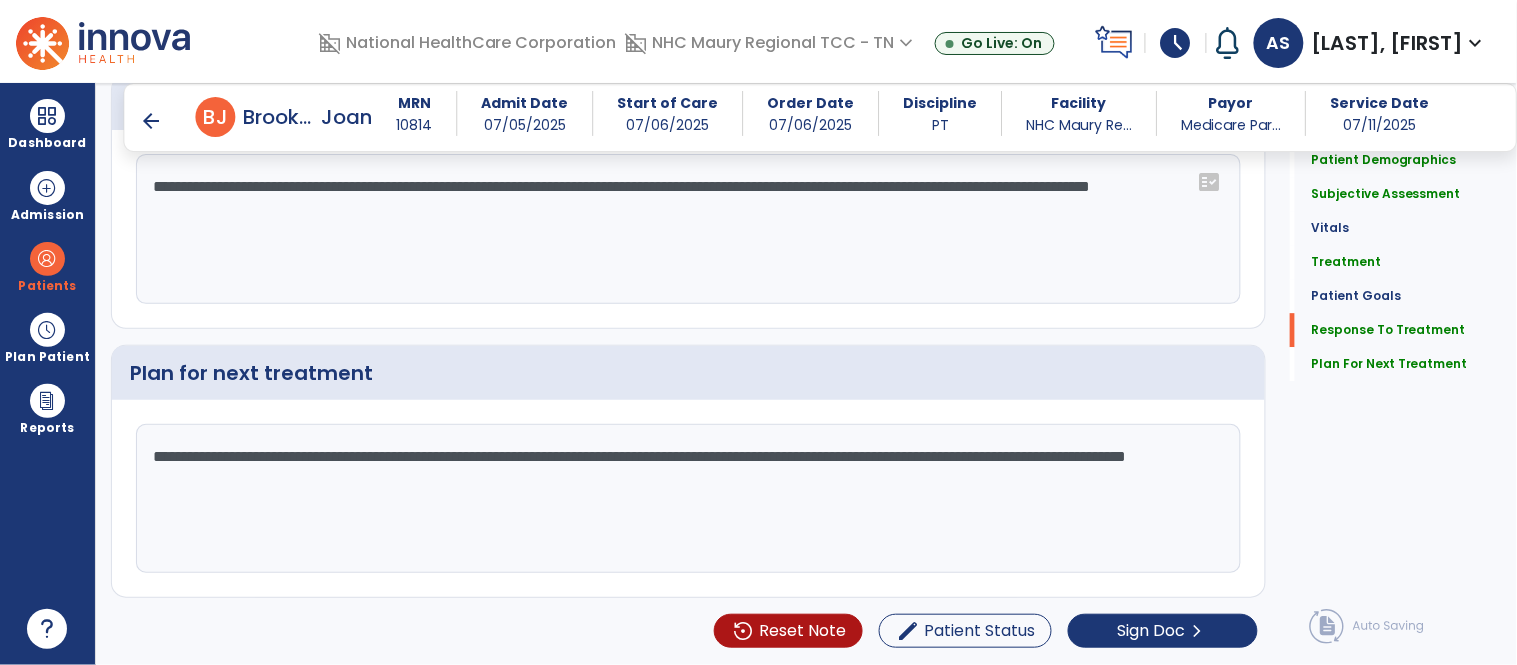 click on "**********" 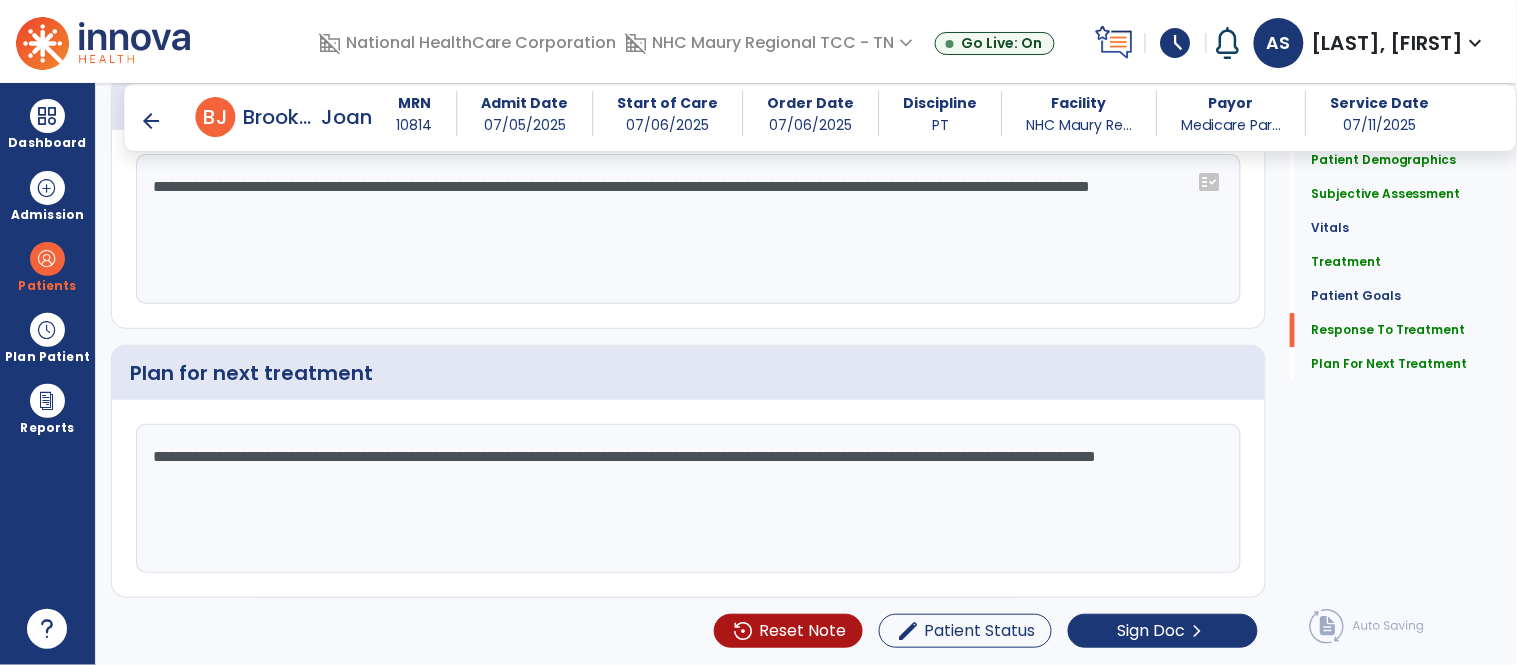 scroll, scrollTop: 3367, scrollLeft: 0, axis: vertical 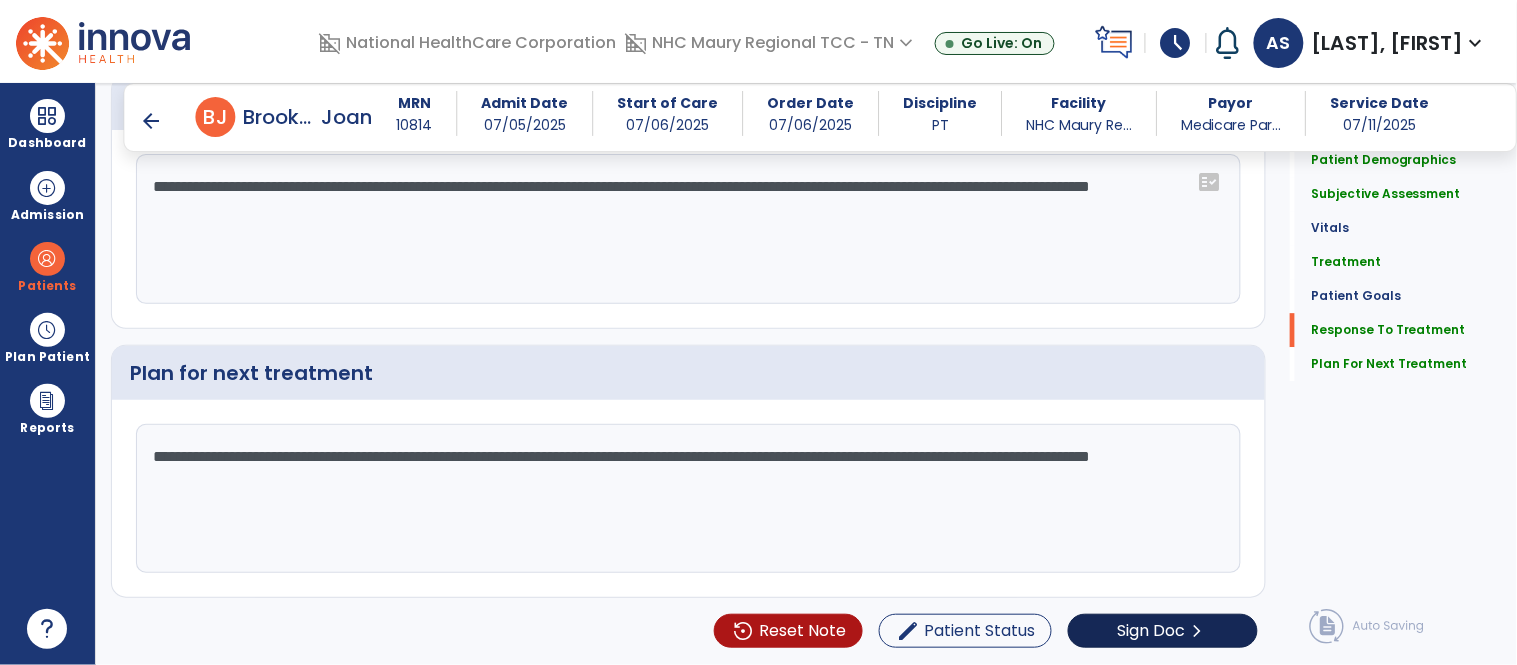 type on "**********" 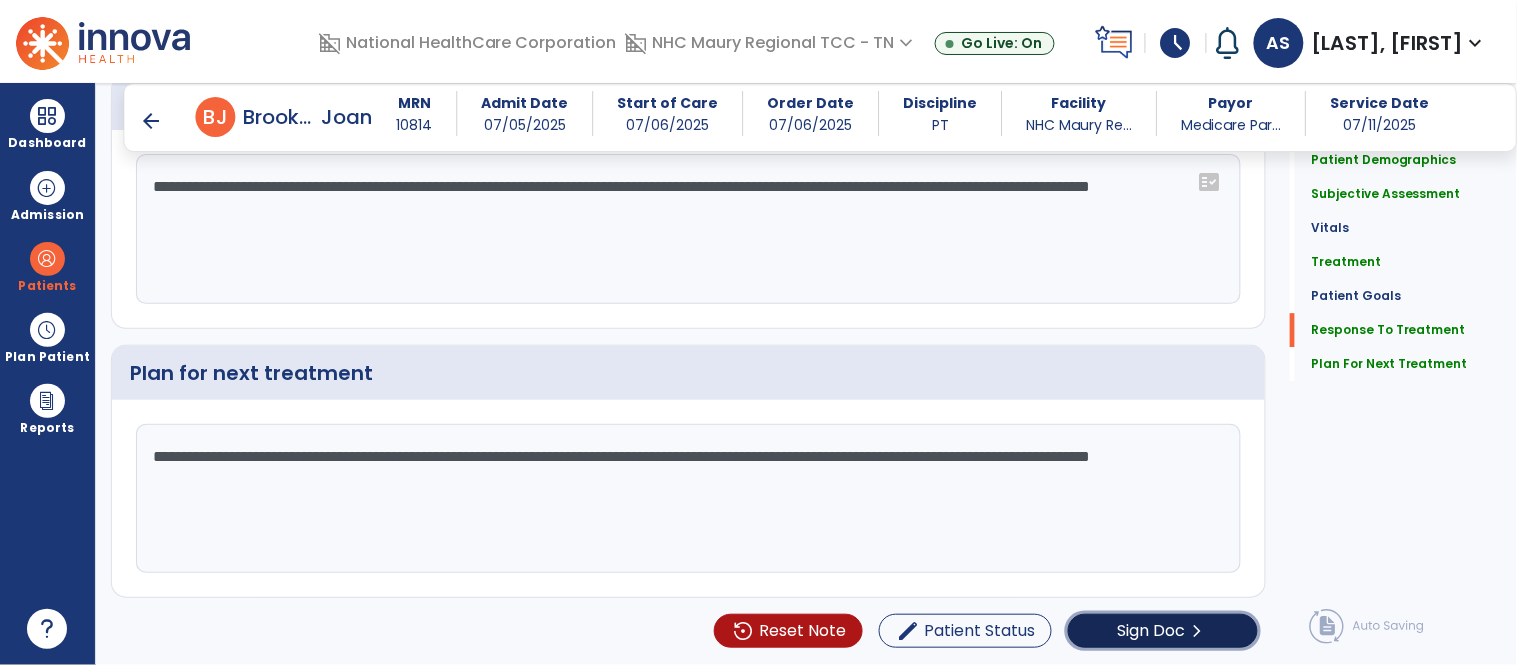 click on "Sign Doc  chevron_right" 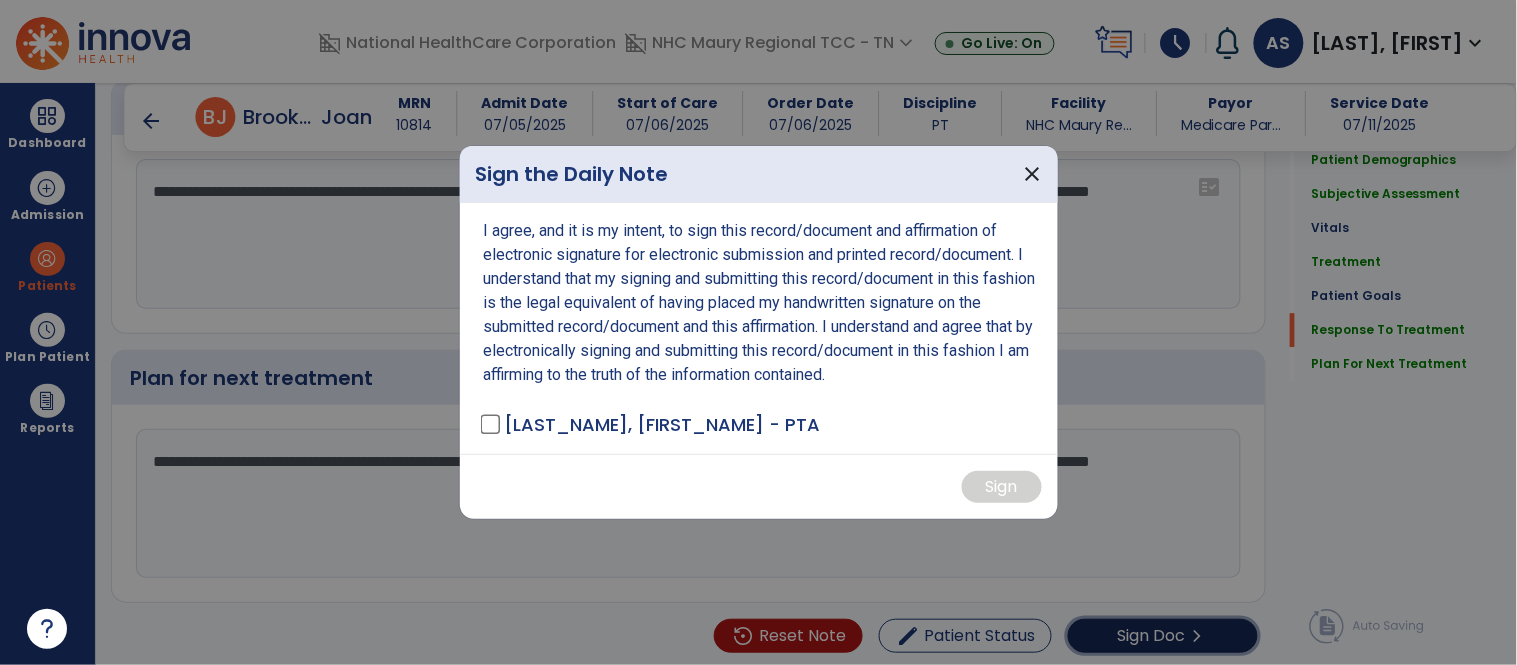 scroll, scrollTop: 3367, scrollLeft: 0, axis: vertical 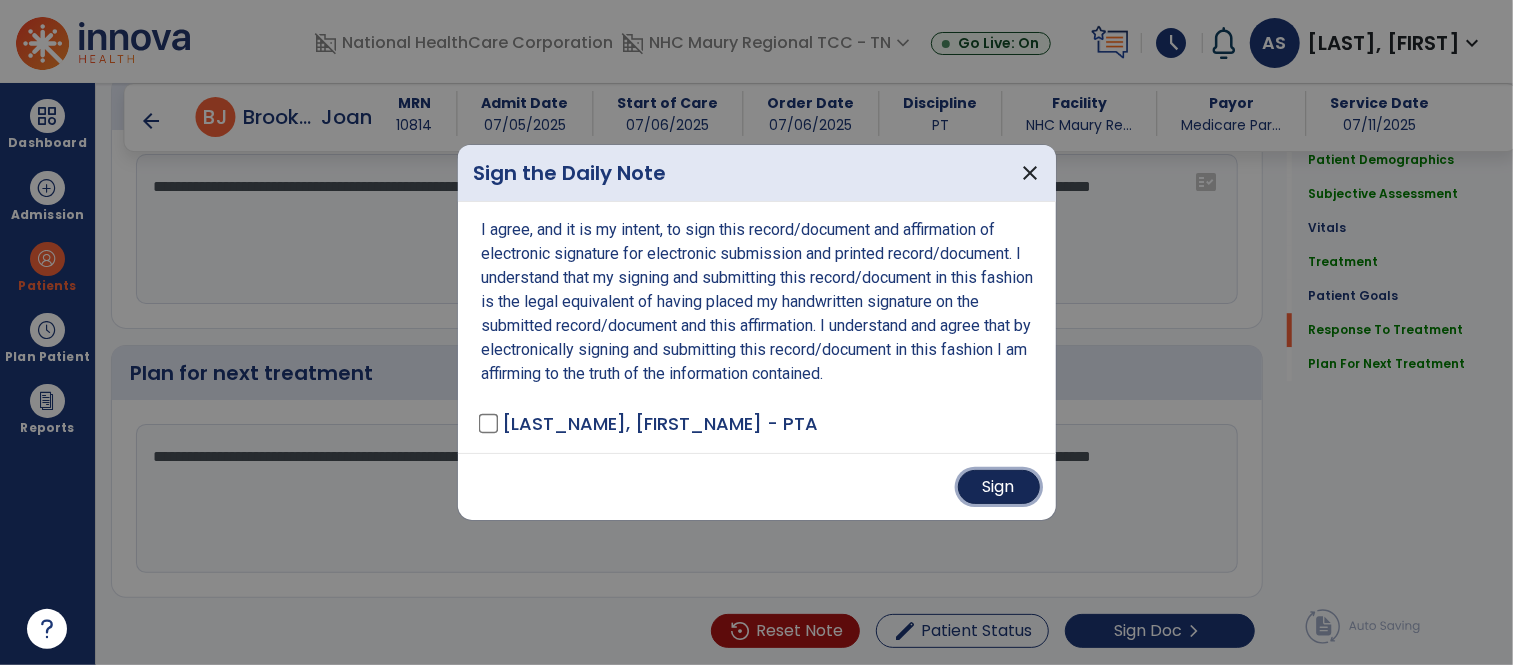 click on "Sign" at bounding box center [999, 487] 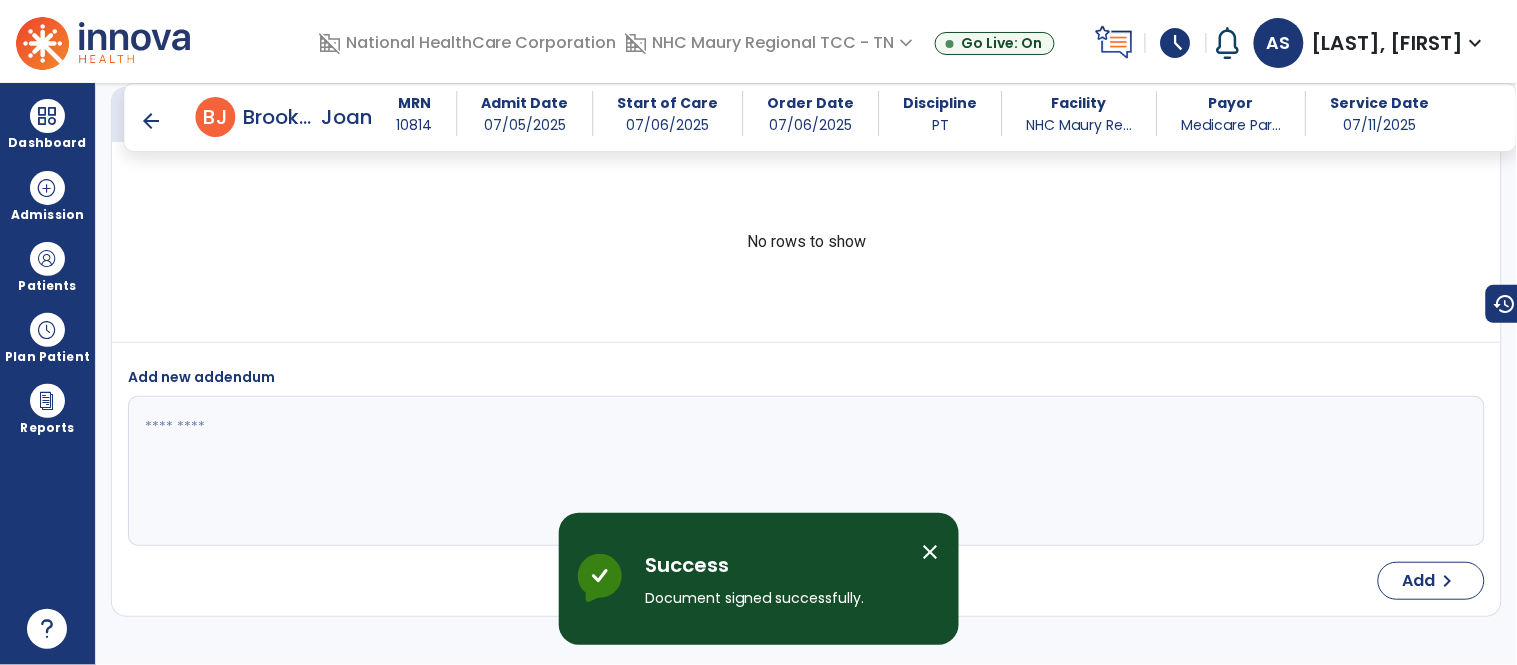 scroll, scrollTop: 4684, scrollLeft: 0, axis: vertical 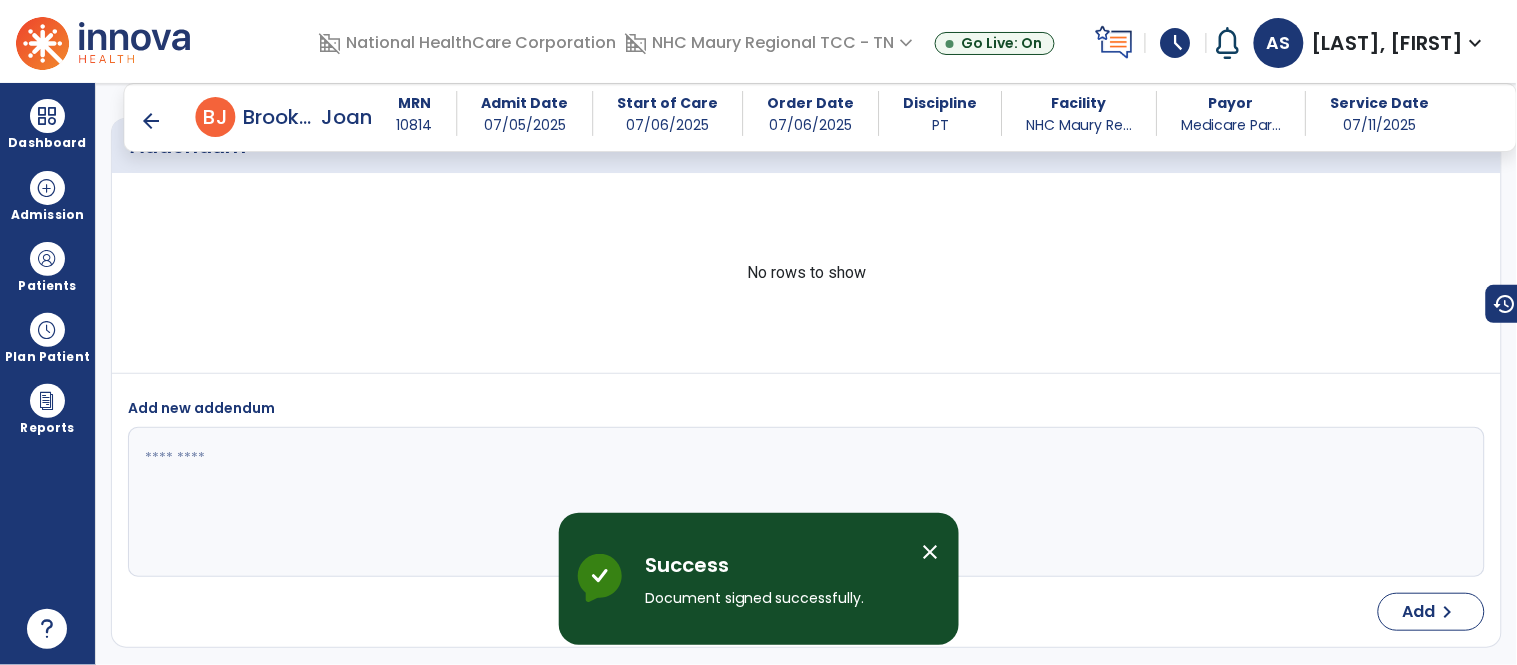 click on "arrow_back" at bounding box center (152, 121) 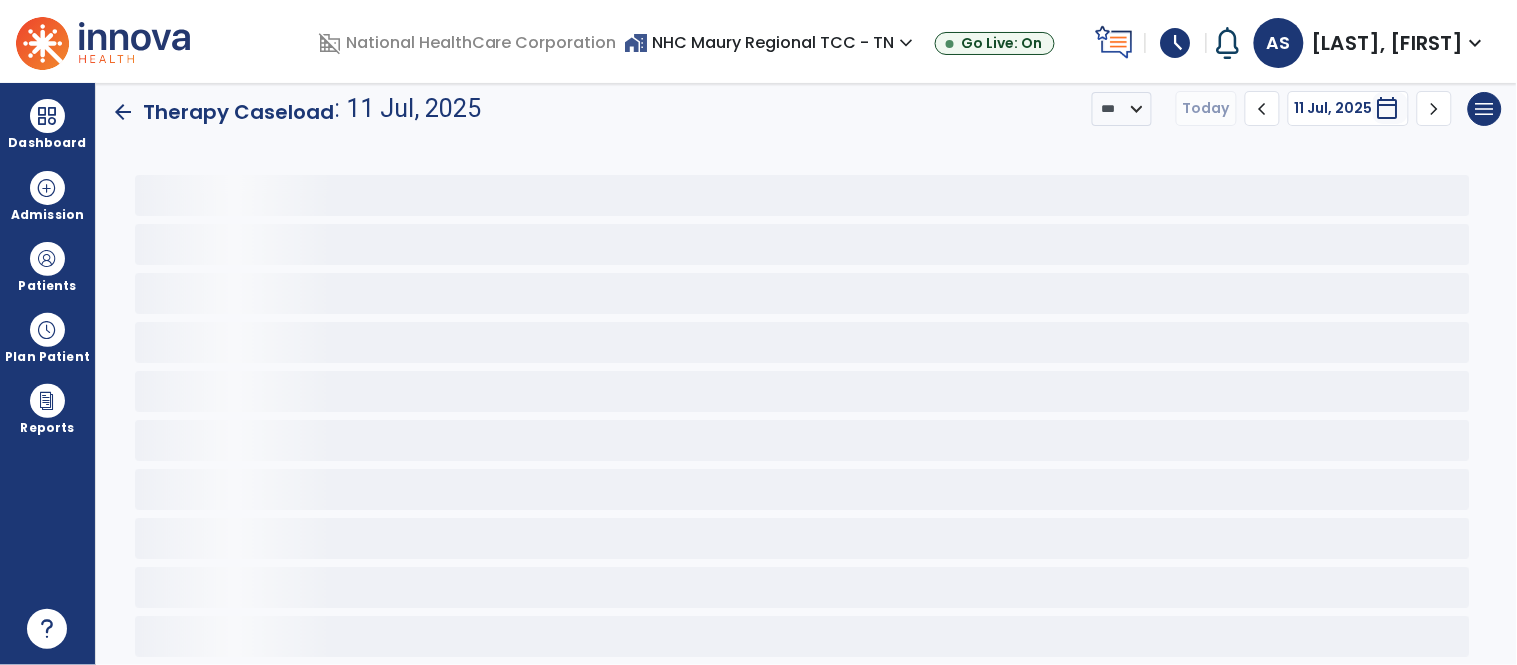 scroll, scrollTop: 4, scrollLeft: 0, axis: vertical 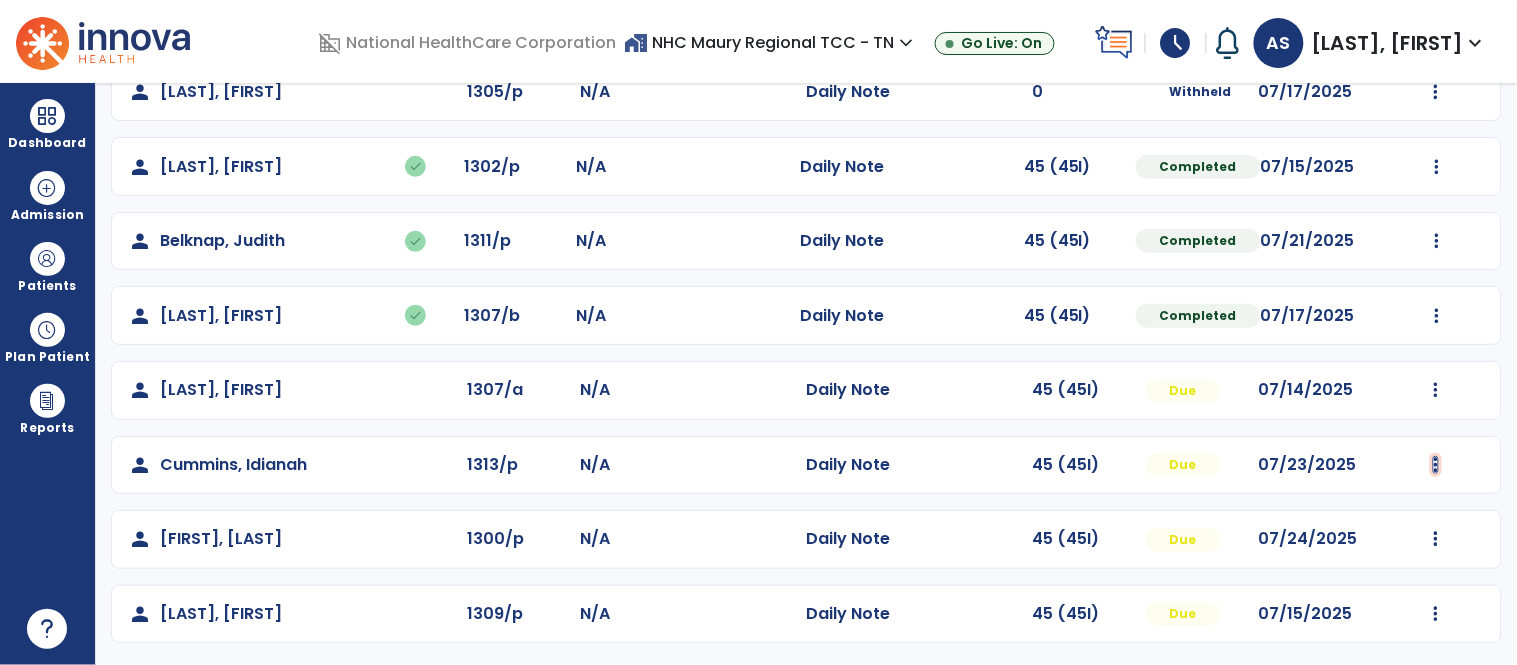 click at bounding box center (1436, 92) 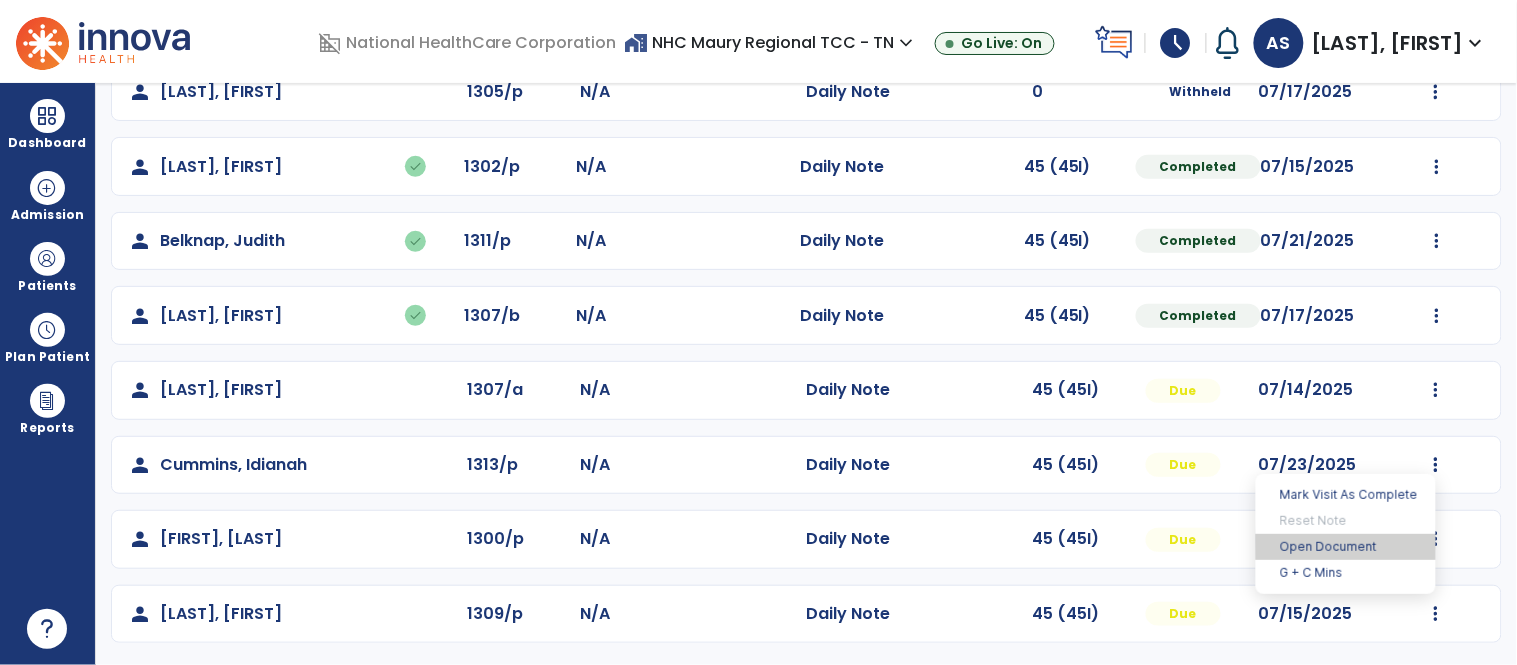 click on "Open Document" at bounding box center [1346, 547] 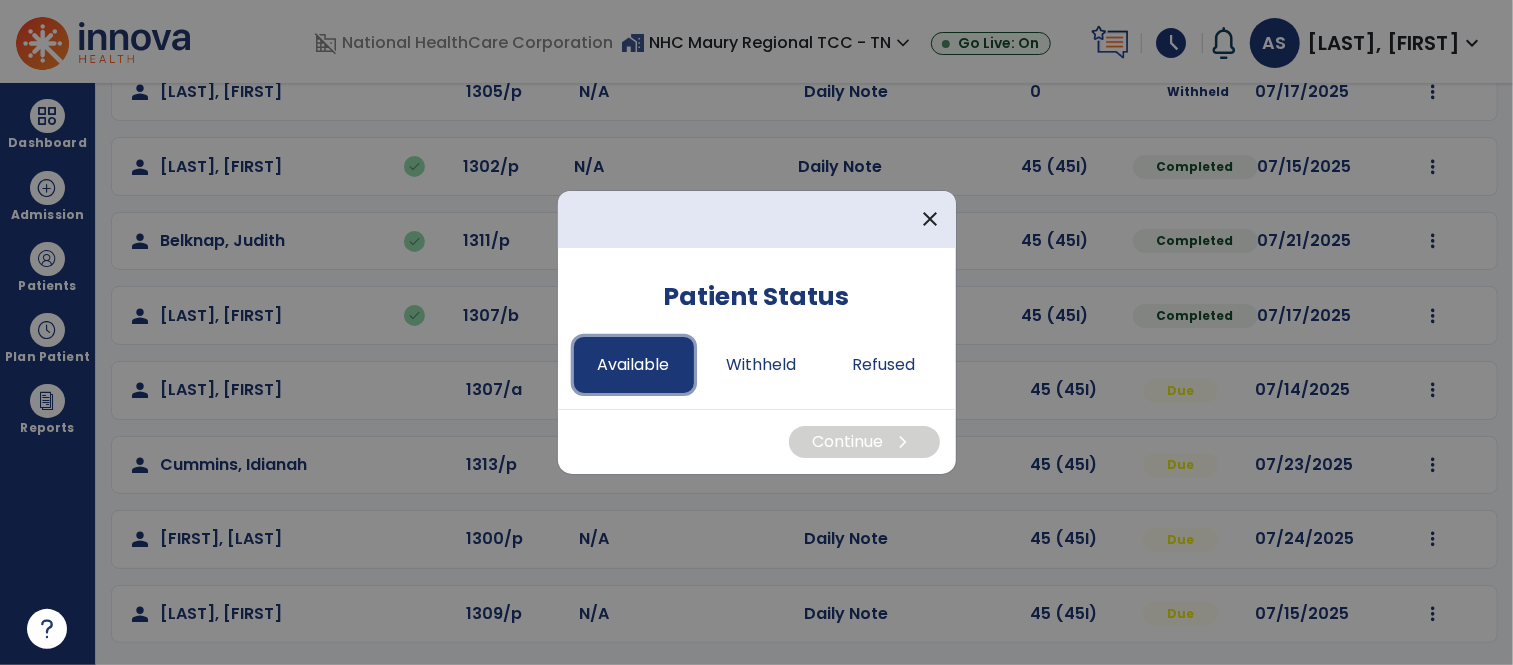 click on "Available" at bounding box center [634, 365] 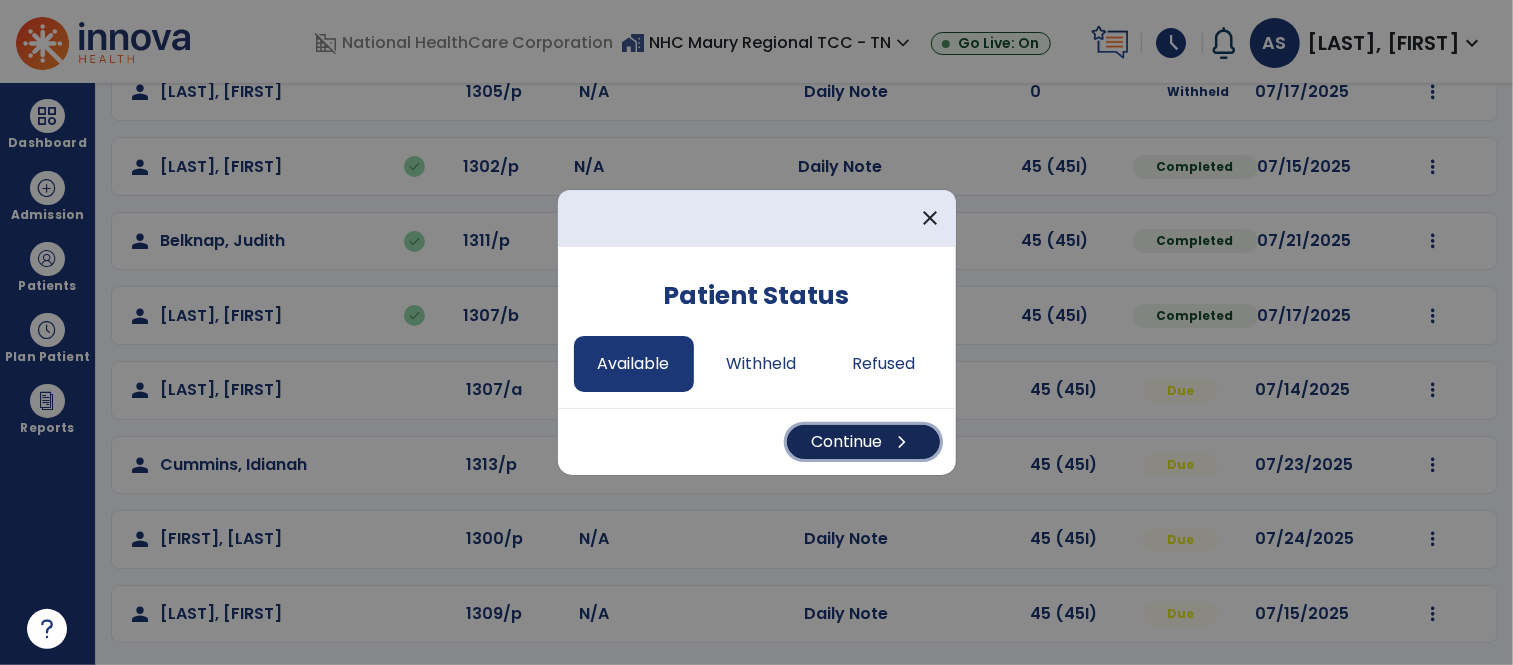 click on "Continue   chevron_right" at bounding box center (863, 442) 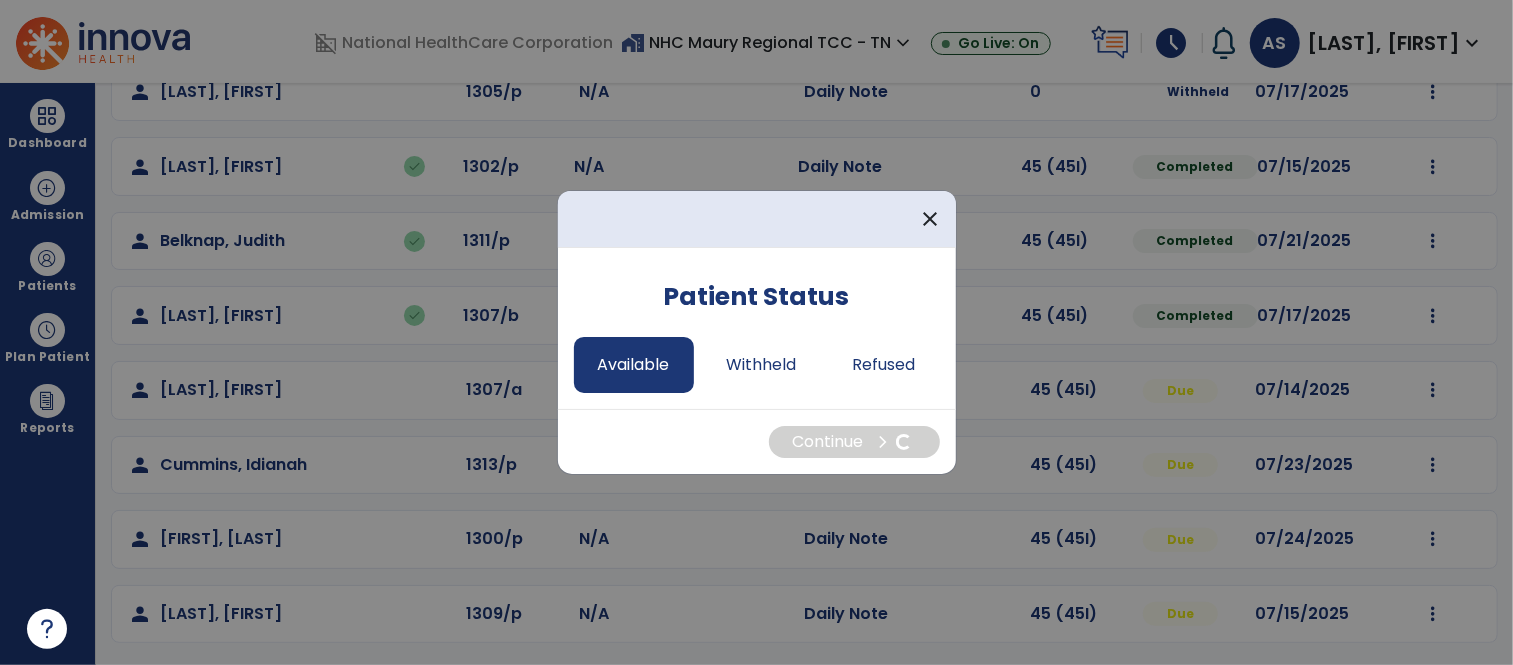 select on "*" 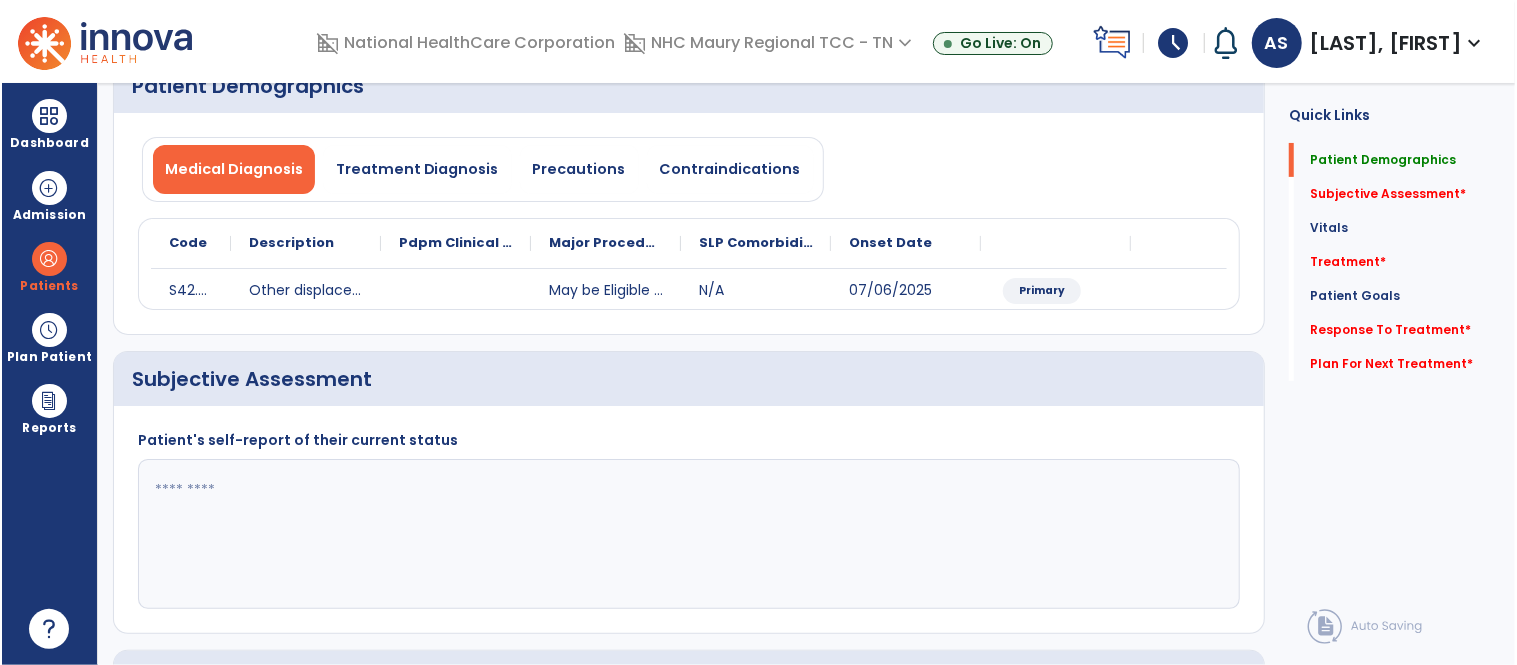 scroll, scrollTop: 0, scrollLeft: 0, axis: both 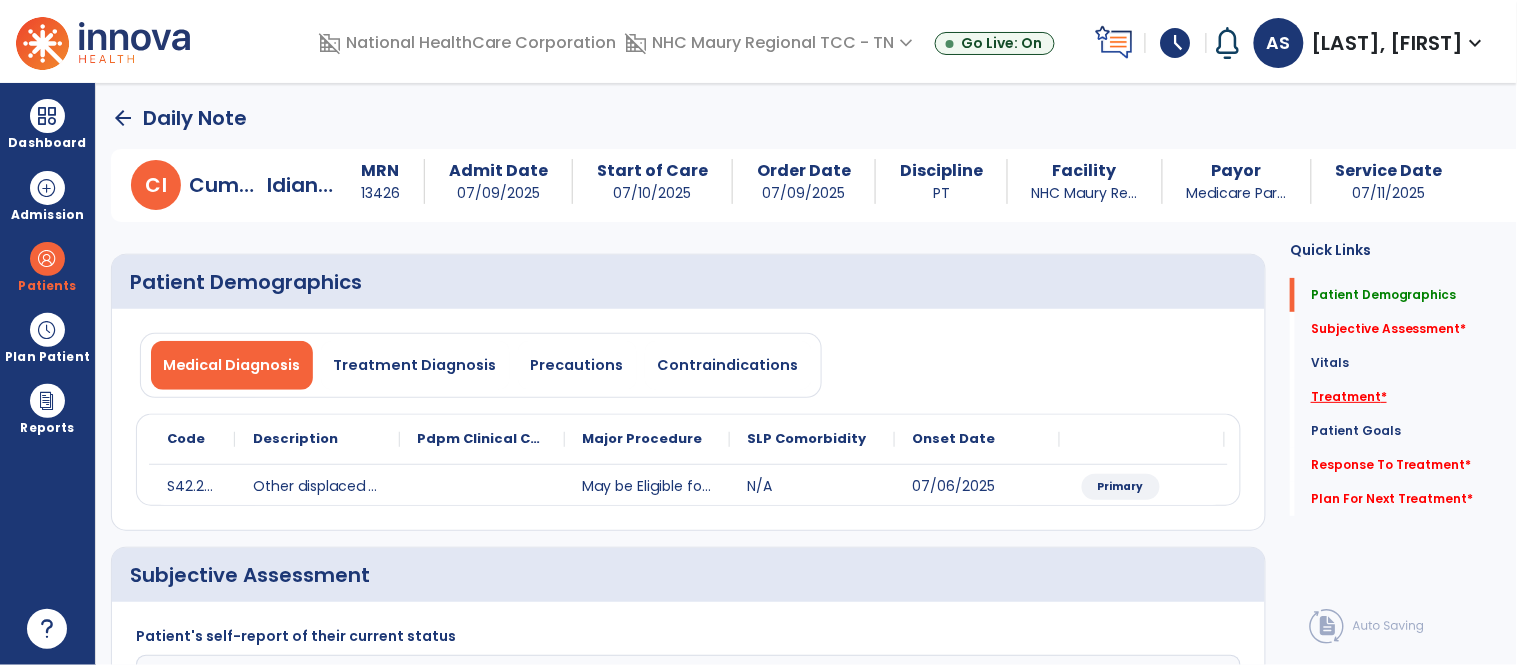 click on "Treatment   *" 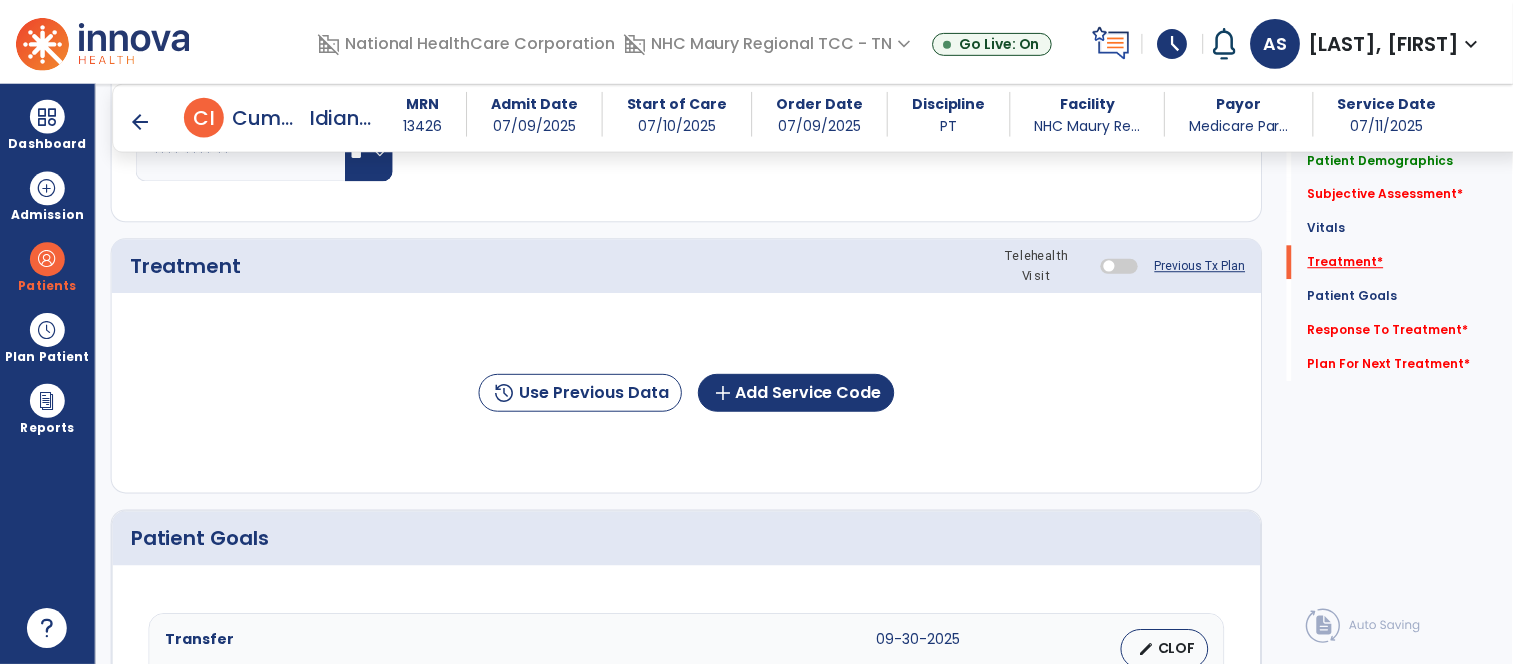 scroll, scrollTop: 1023, scrollLeft: 0, axis: vertical 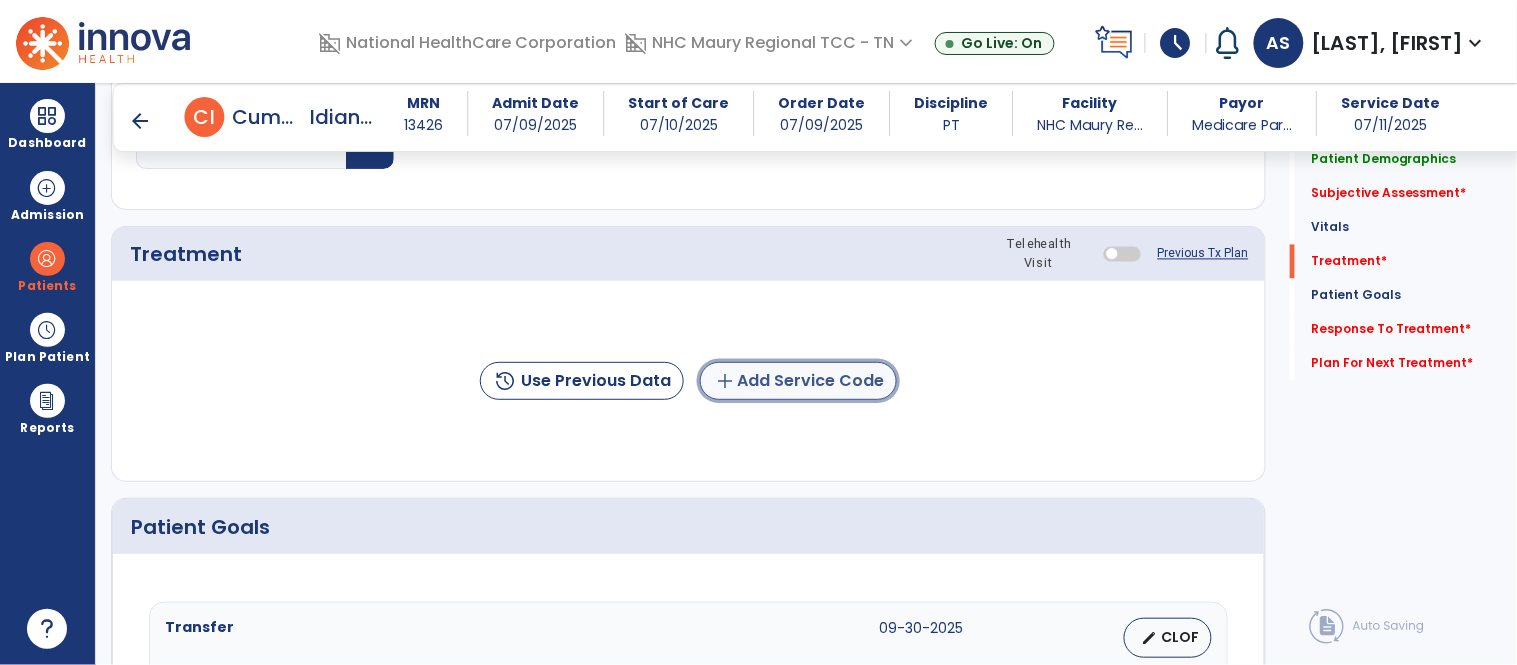 click on "add  Add Service Code" 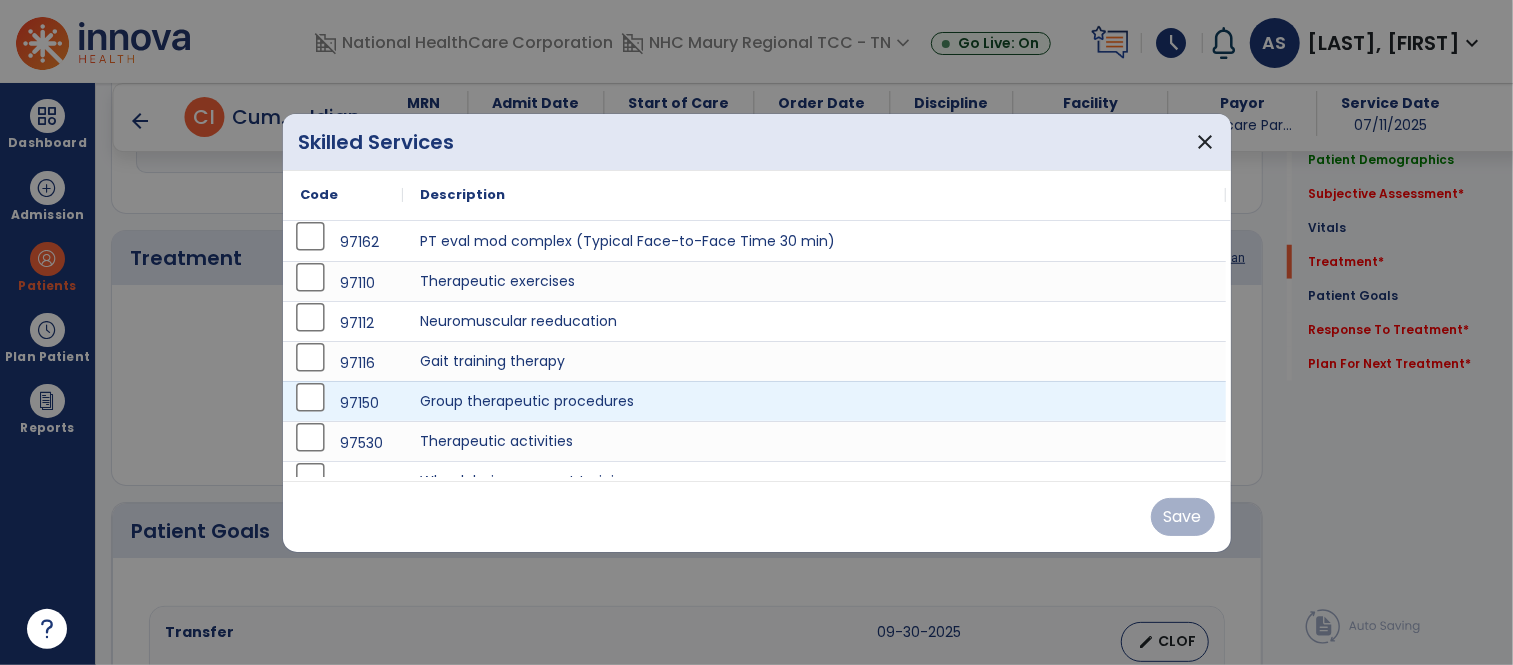 scroll, scrollTop: 1023, scrollLeft: 0, axis: vertical 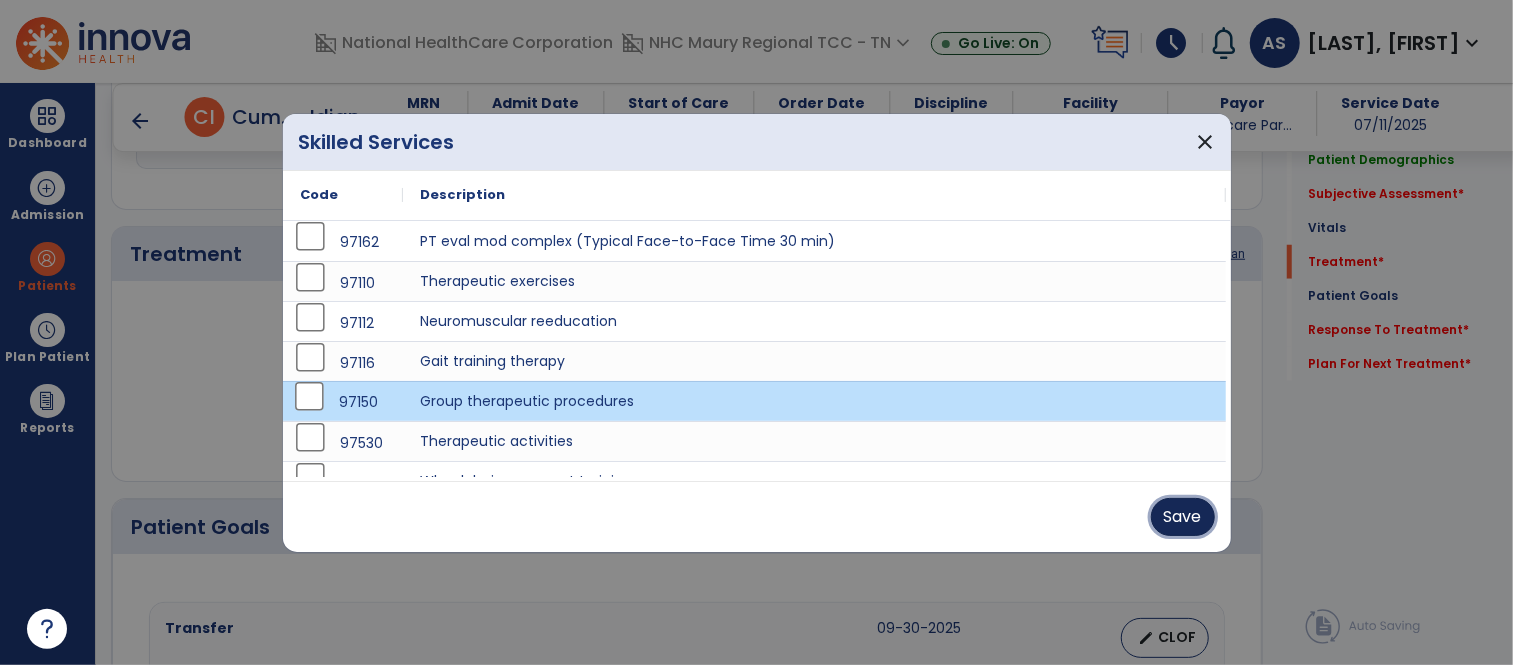 click on "Save" at bounding box center (1183, 517) 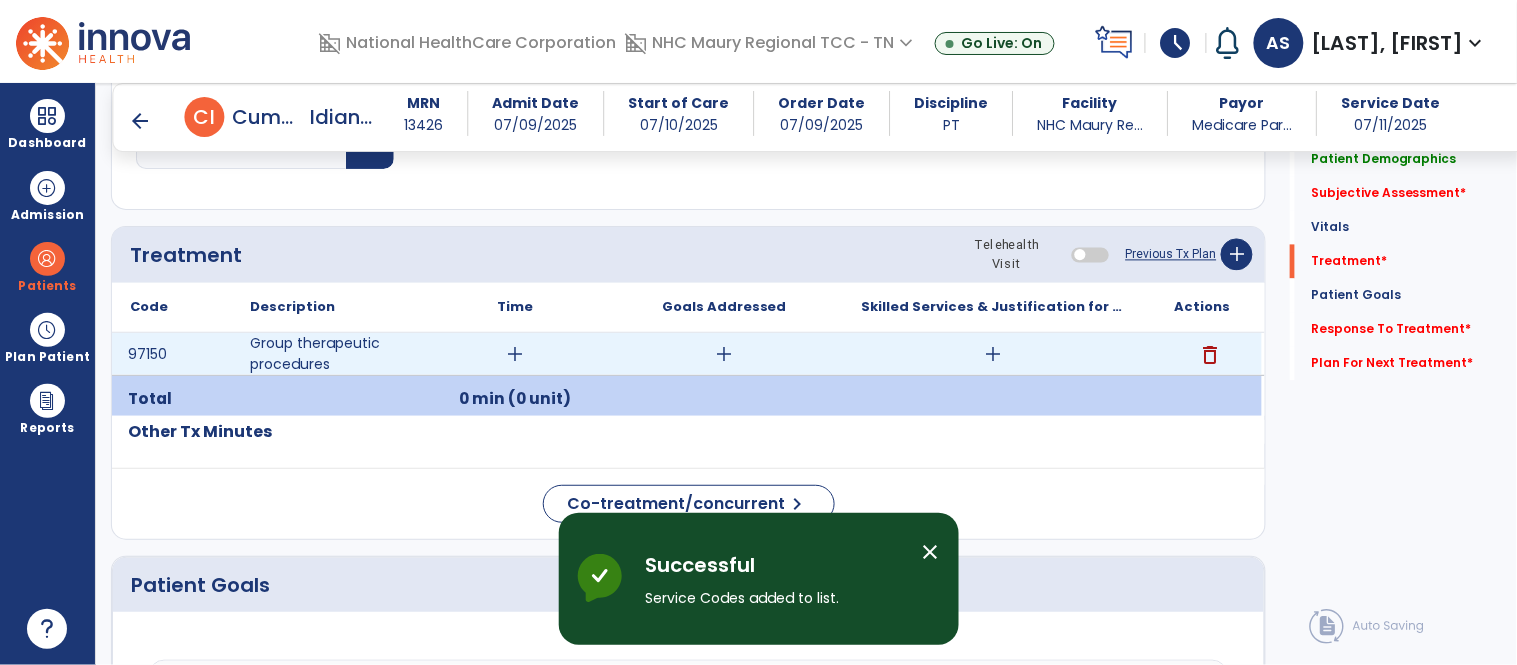 click on "add" at bounding box center (515, 354) 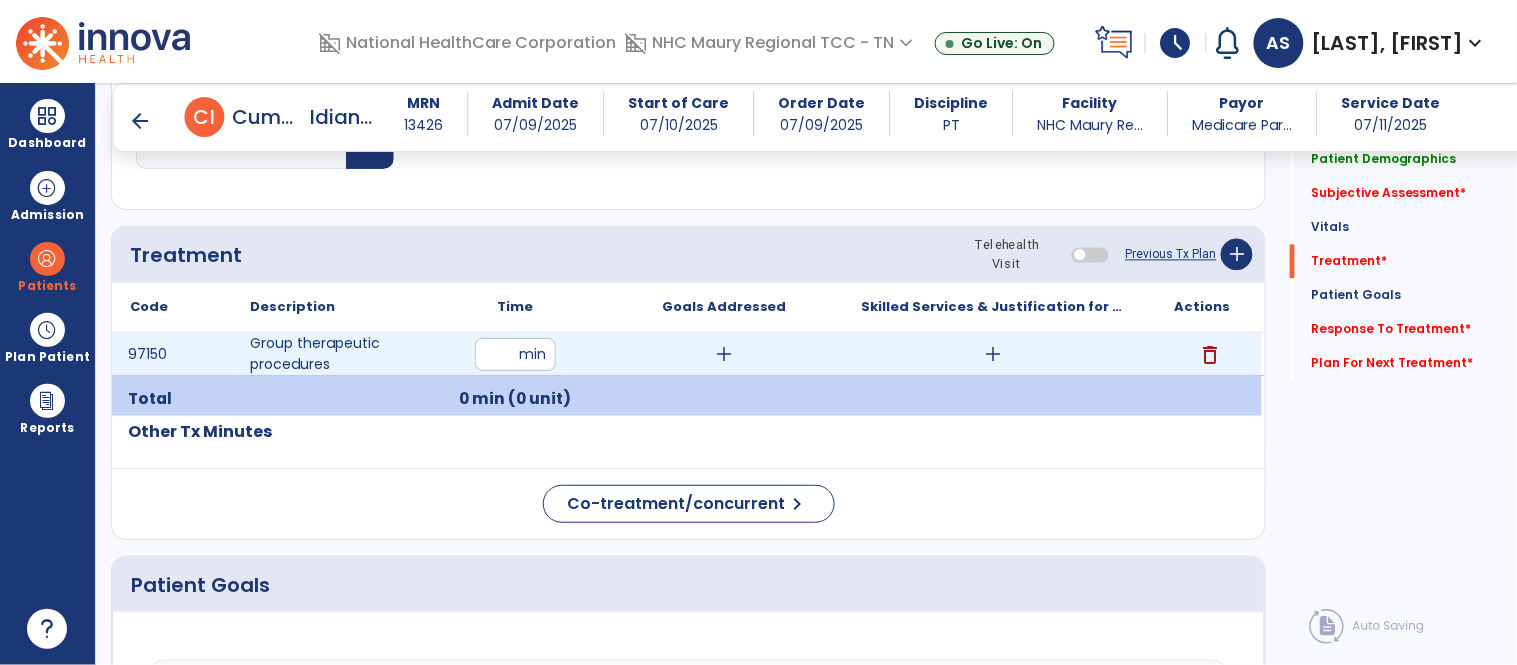 type on "**" 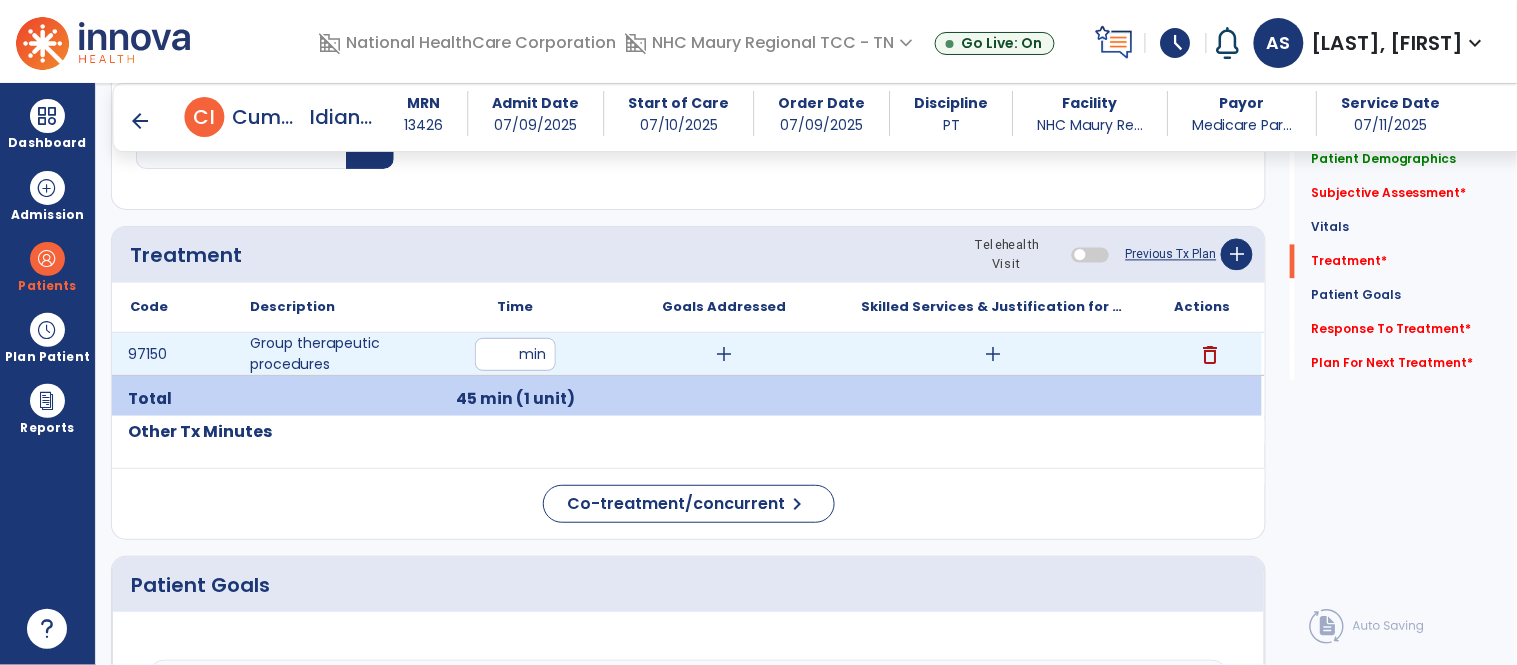 click on "add" at bounding box center [724, 354] 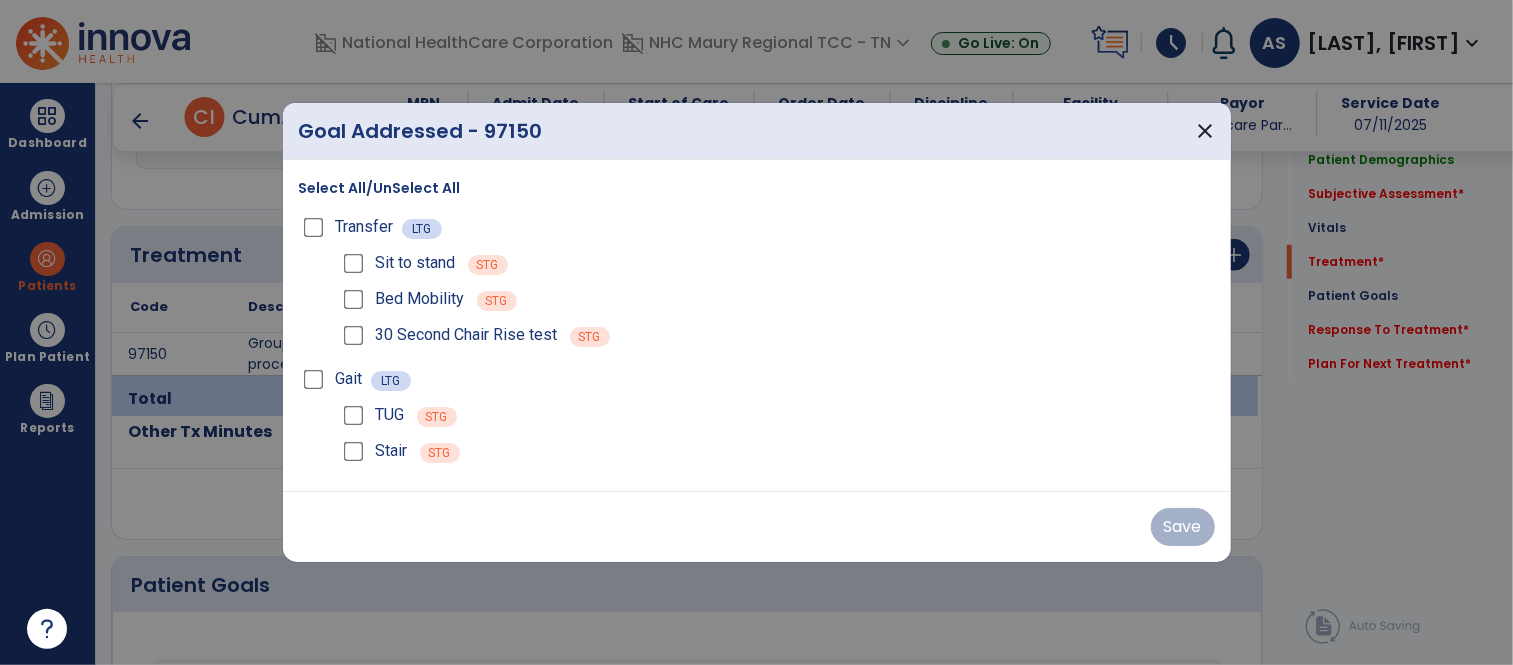 scroll, scrollTop: 1023, scrollLeft: 0, axis: vertical 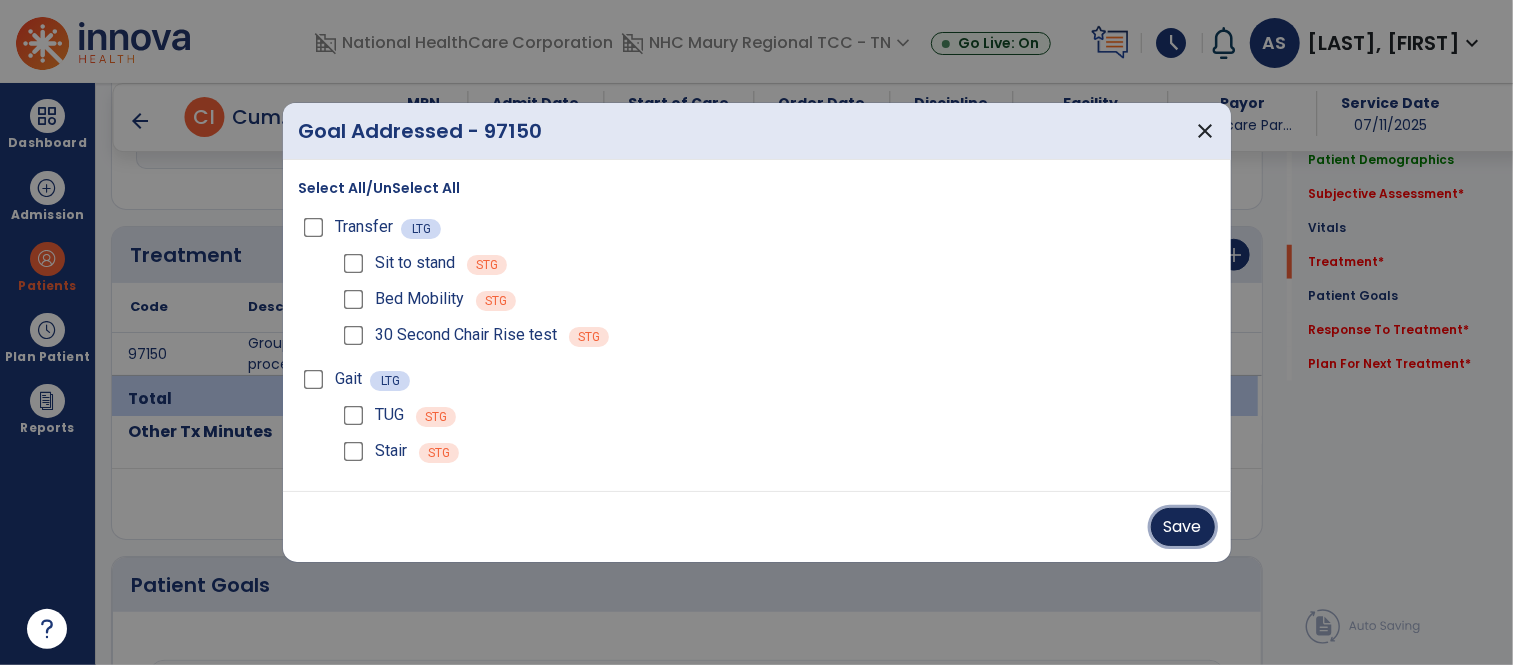 click on "Save" at bounding box center [1183, 527] 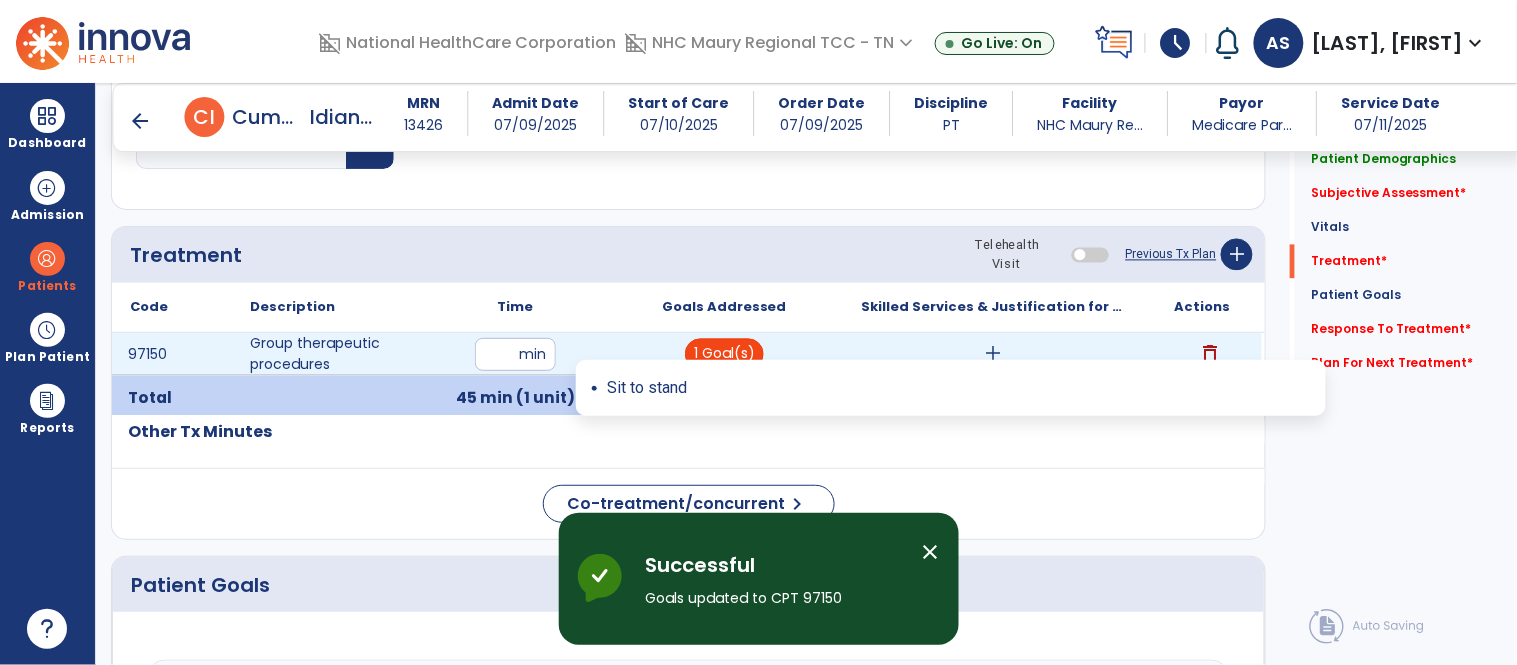click on "1 Goal(s)" at bounding box center (724, 354) 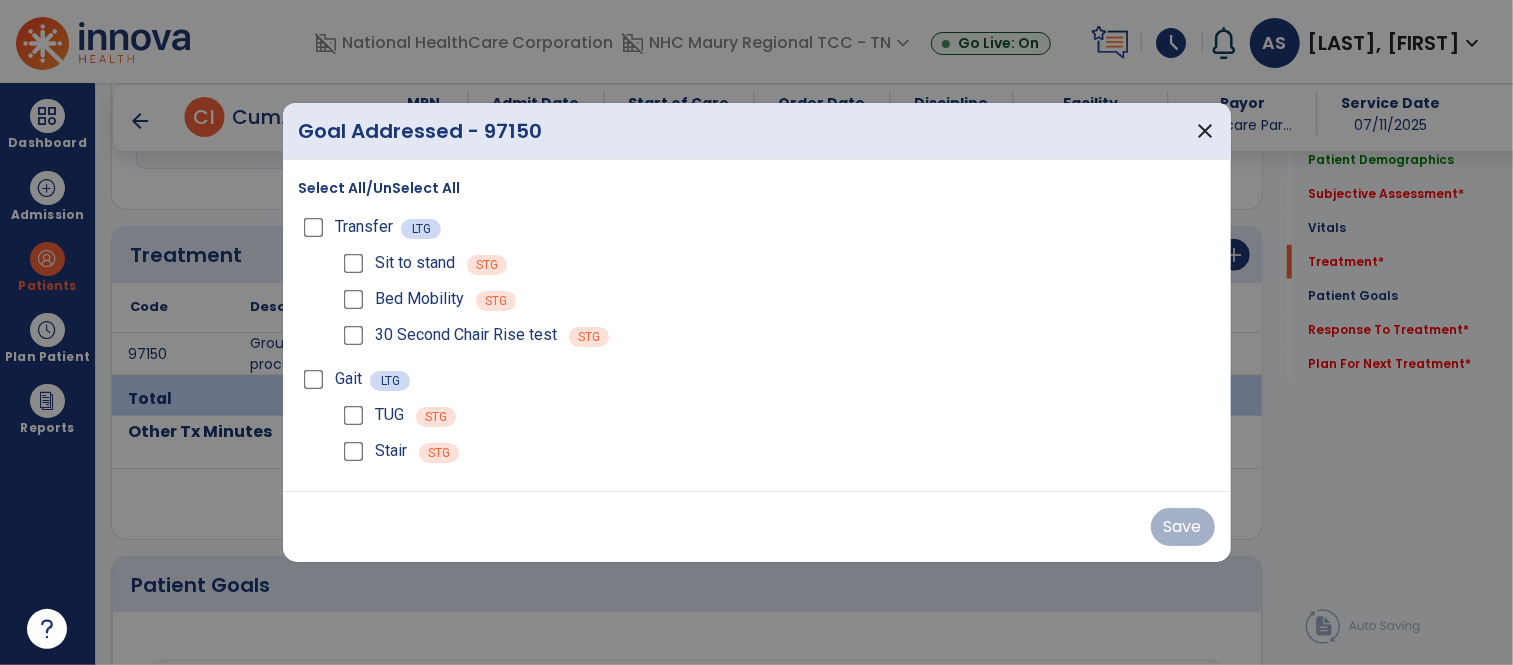 scroll, scrollTop: 1023, scrollLeft: 0, axis: vertical 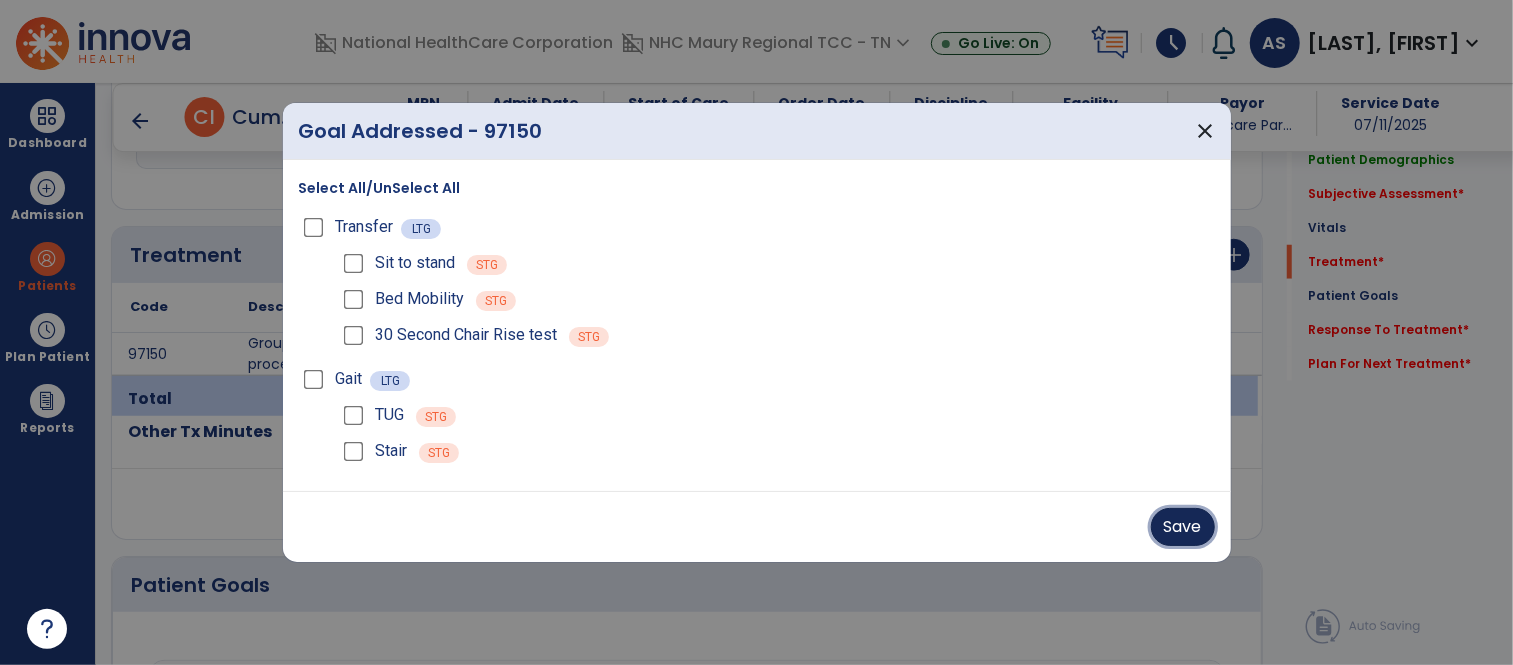 click on "Save" at bounding box center (1183, 527) 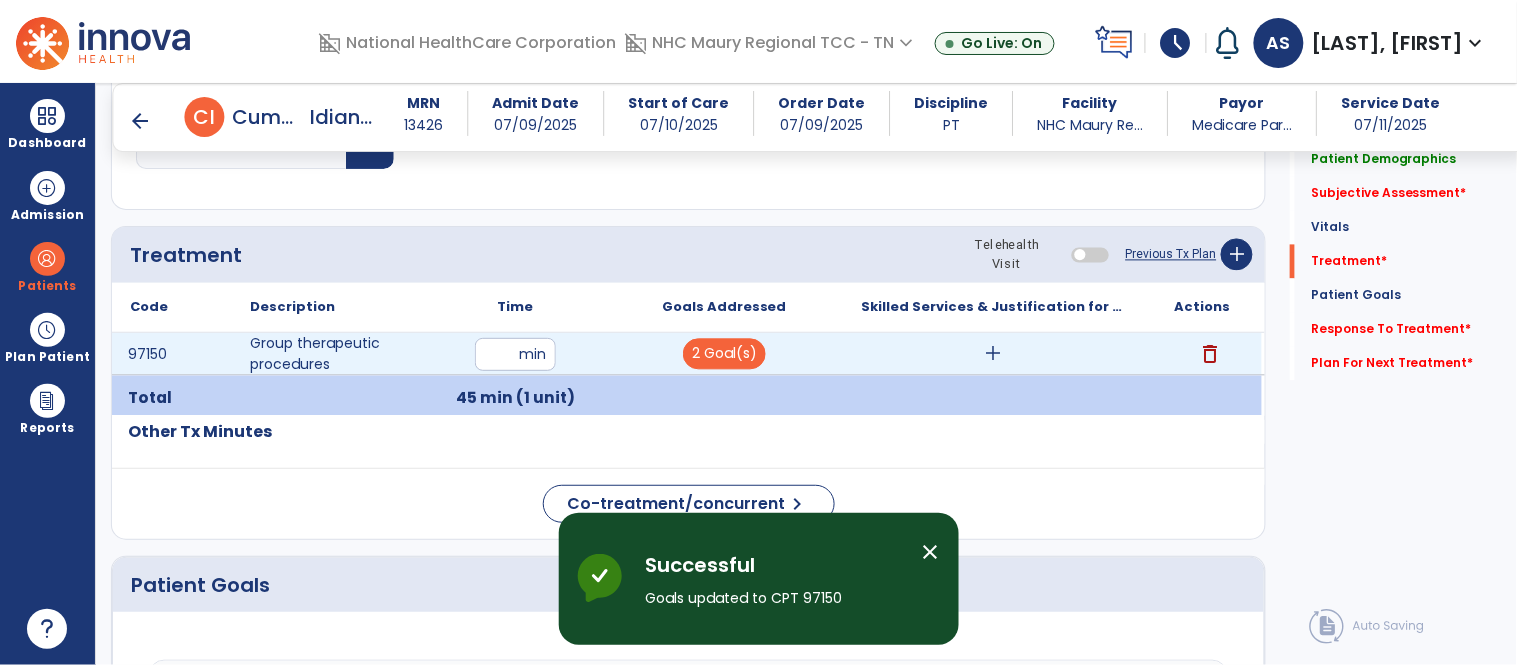 click on "add" at bounding box center [993, 354] 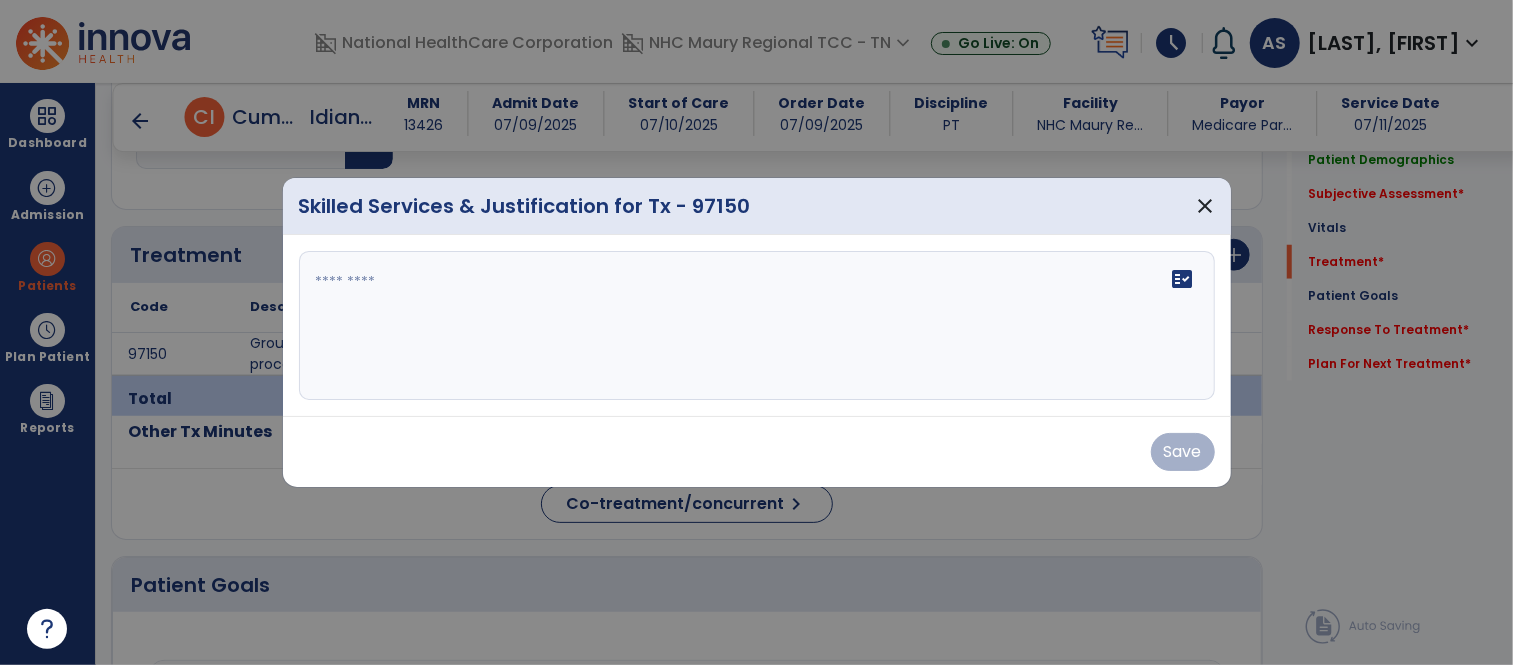 scroll, scrollTop: 1023, scrollLeft: 0, axis: vertical 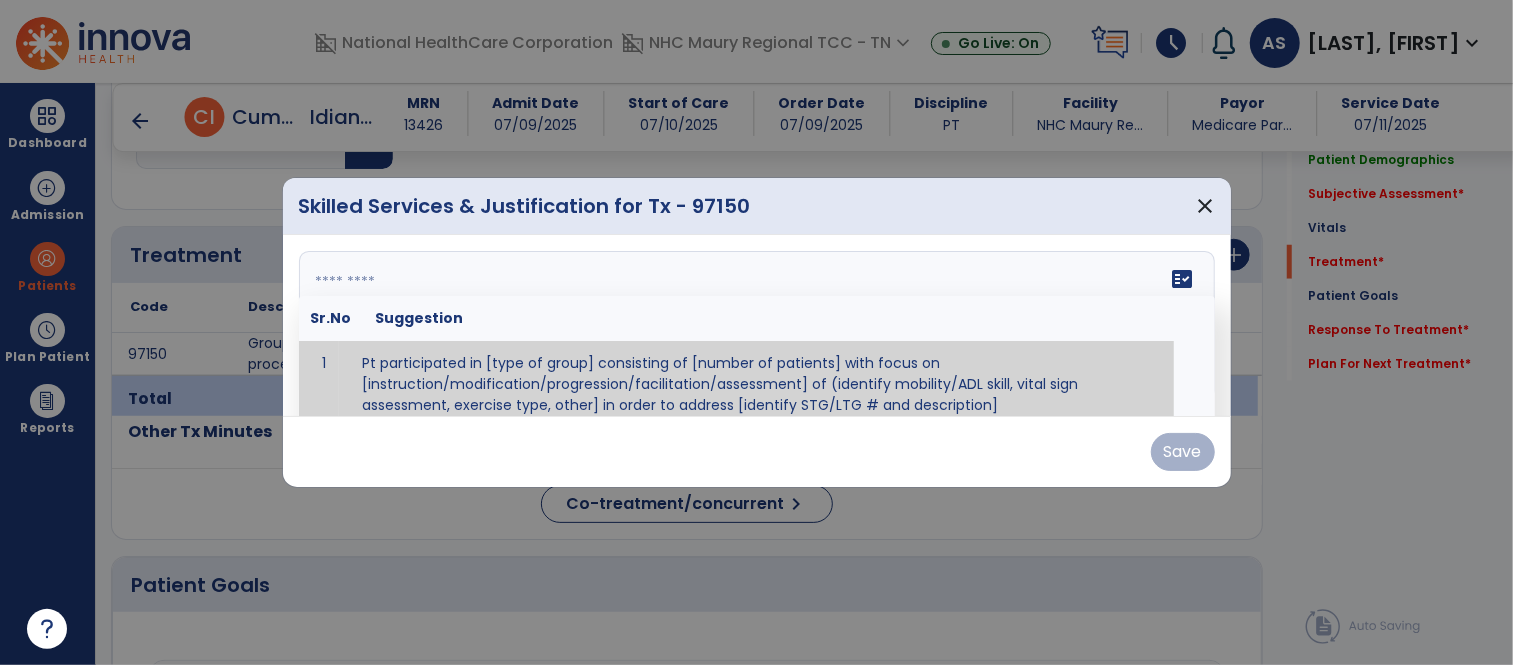 click on "fact_check  Sr.No Suggestion 1 Pt participated in [type of group] consisting of [number of patients] with focus on [instruction/modification/progression/facilitation/assessment] of (identify mobility/ADL skill, vital sign assessment, exercise type, other] in order to address [identify STG/LTG # and description]" at bounding box center [757, 326] 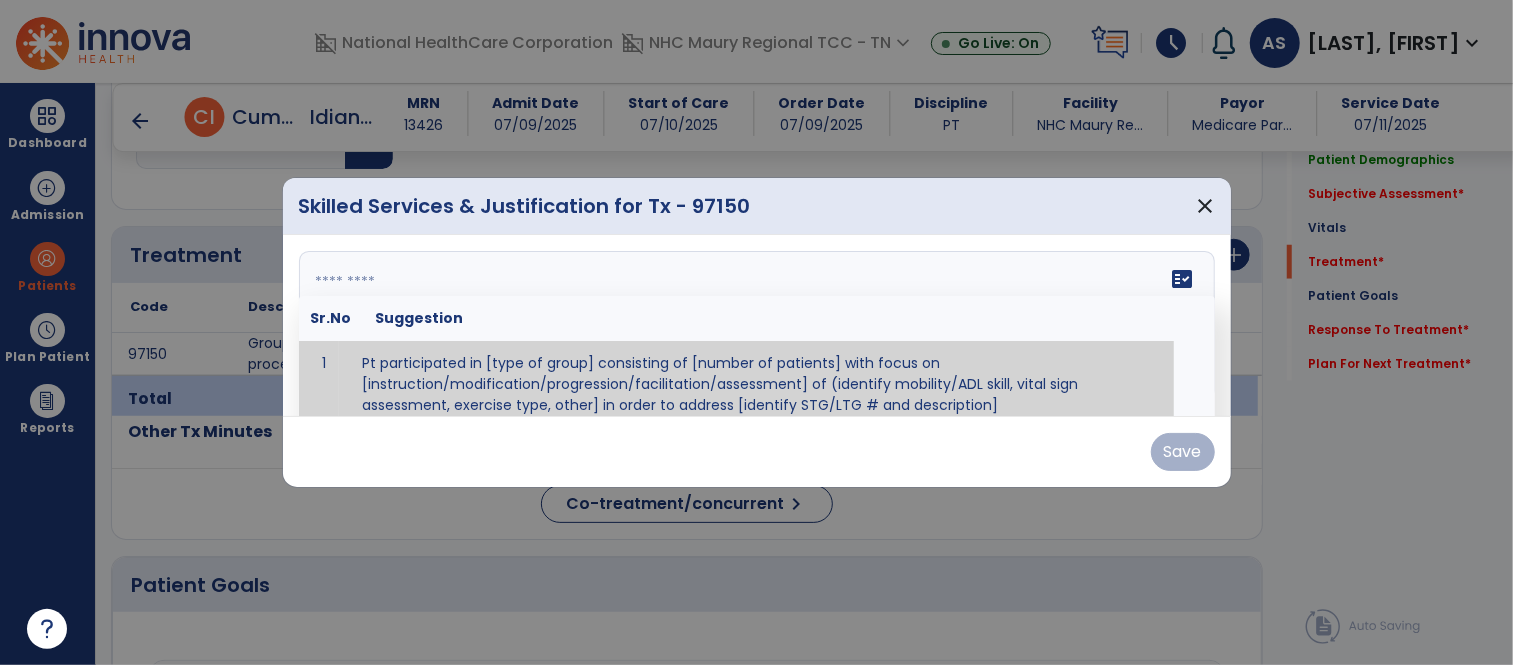 scroll, scrollTop: 11, scrollLeft: 0, axis: vertical 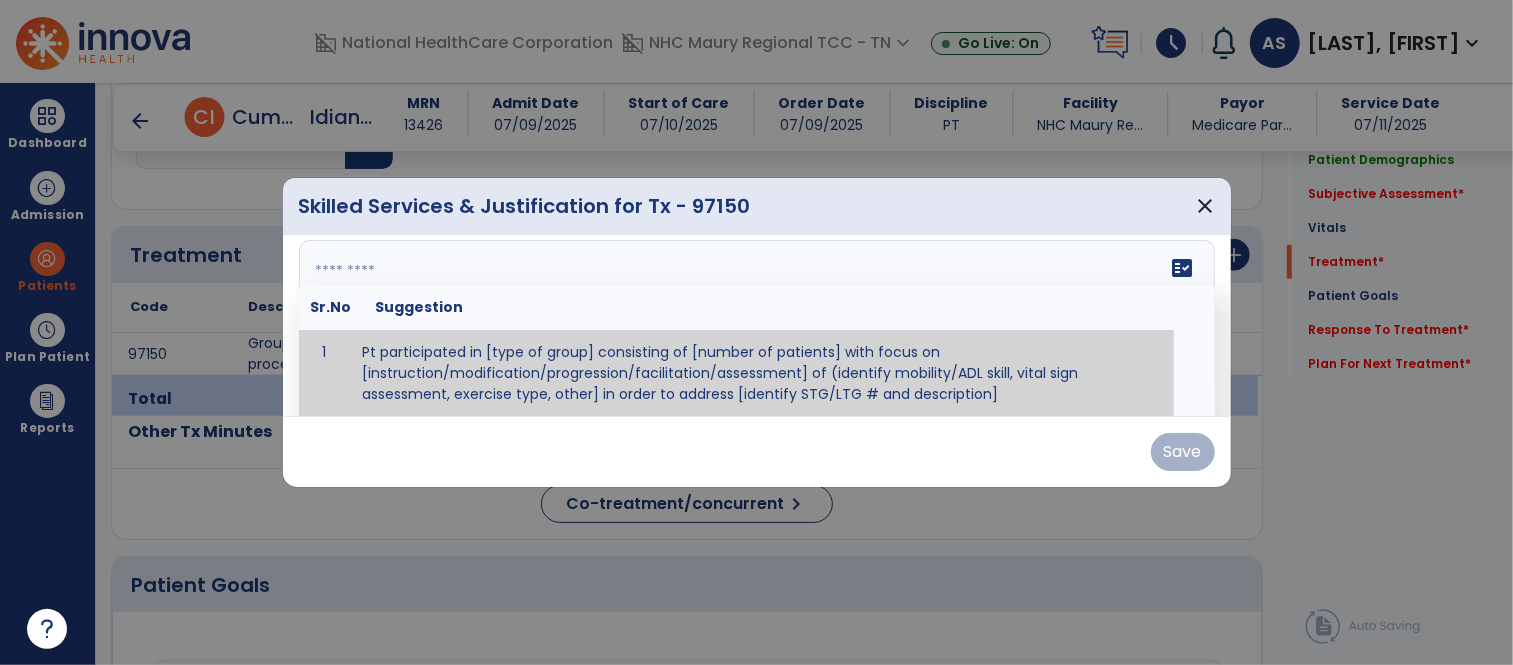 paste on "**********" 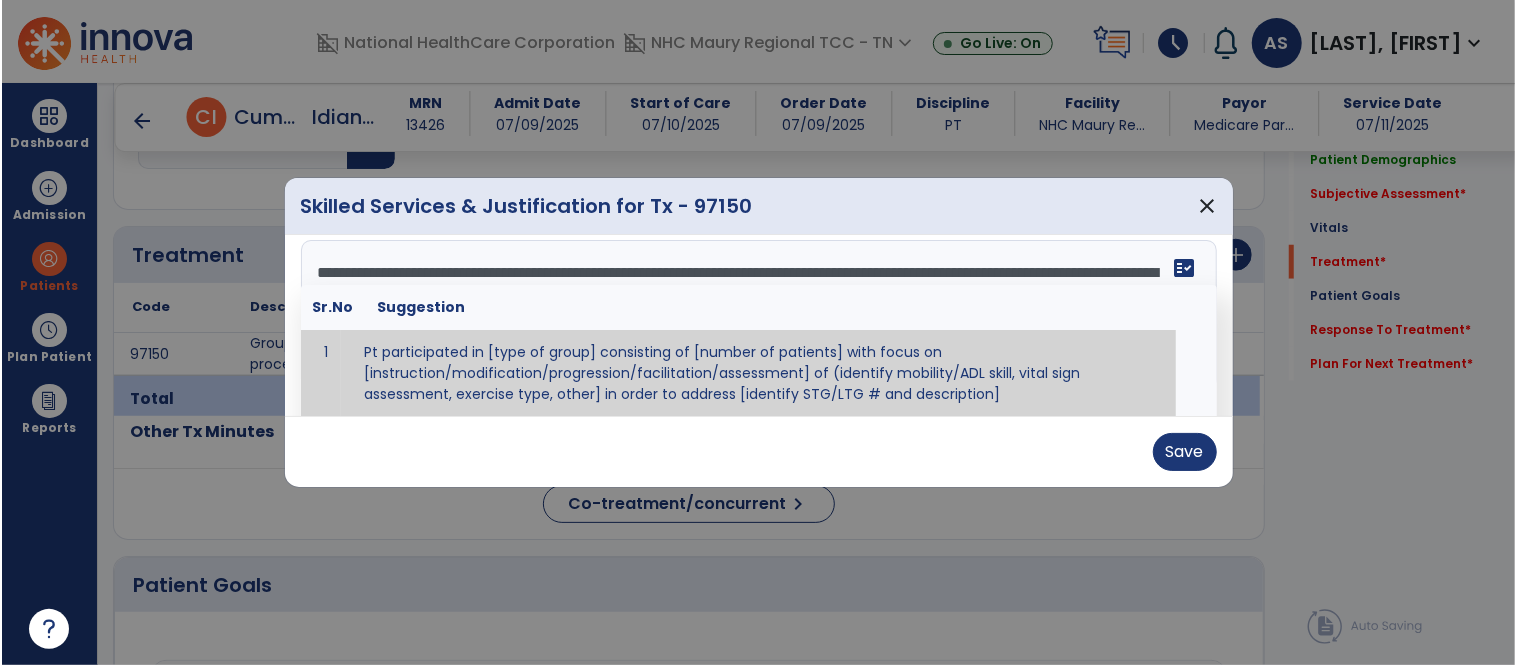 scroll, scrollTop: 0, scrollLeft: 0, axis: both 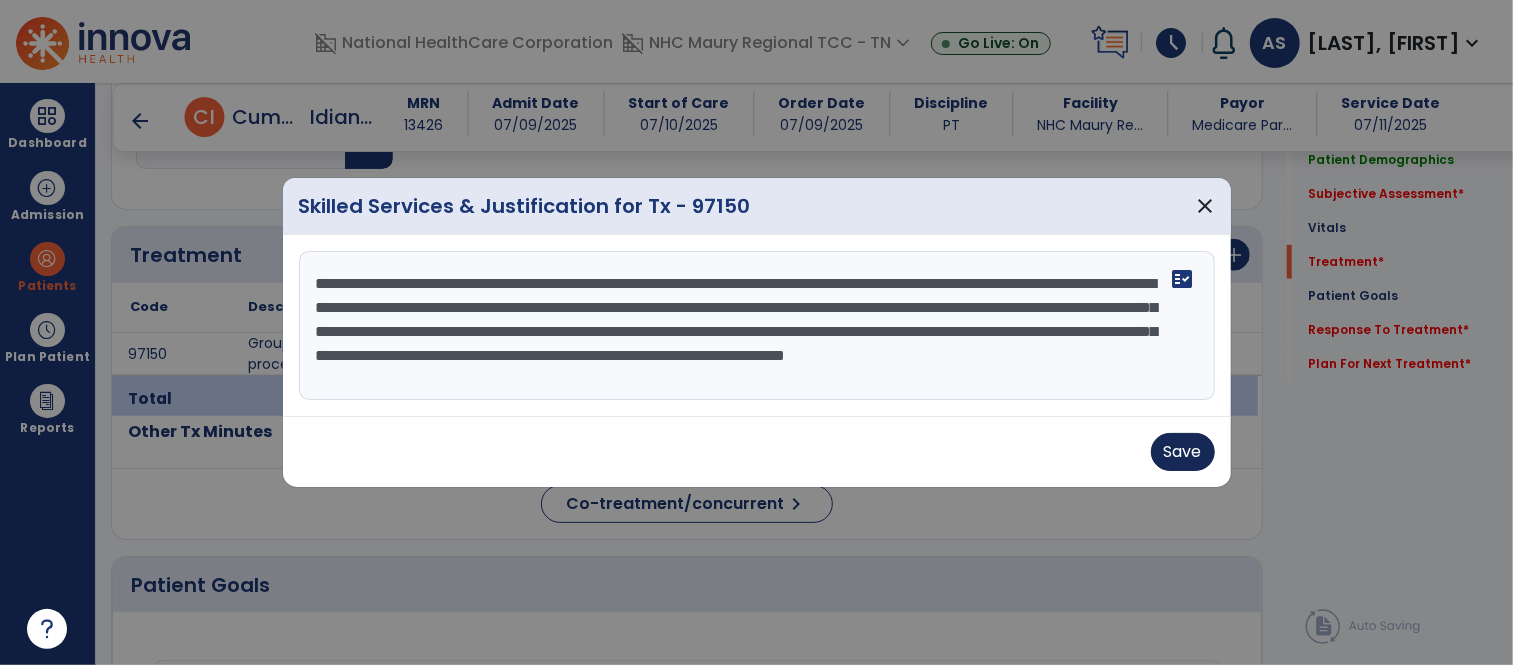 type on "**********" 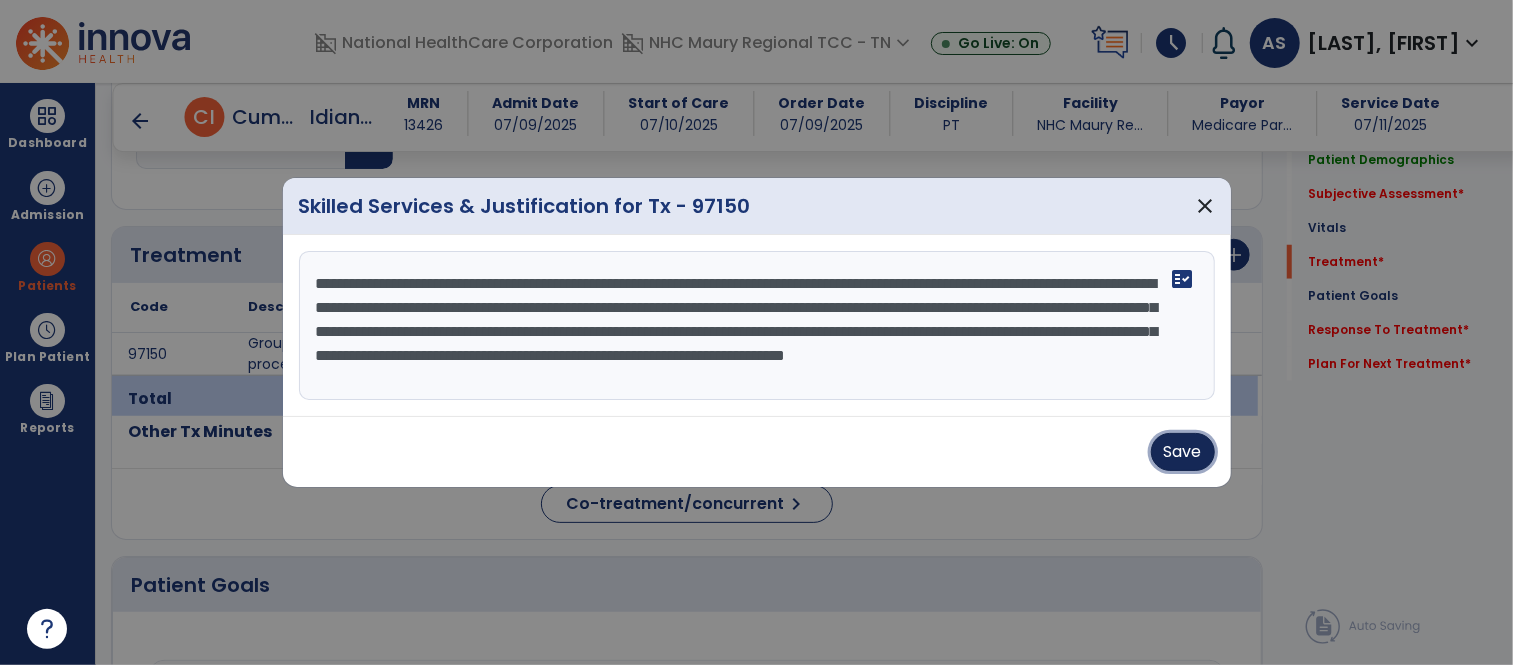 click on "Save" at bounding box center [1183, 452] 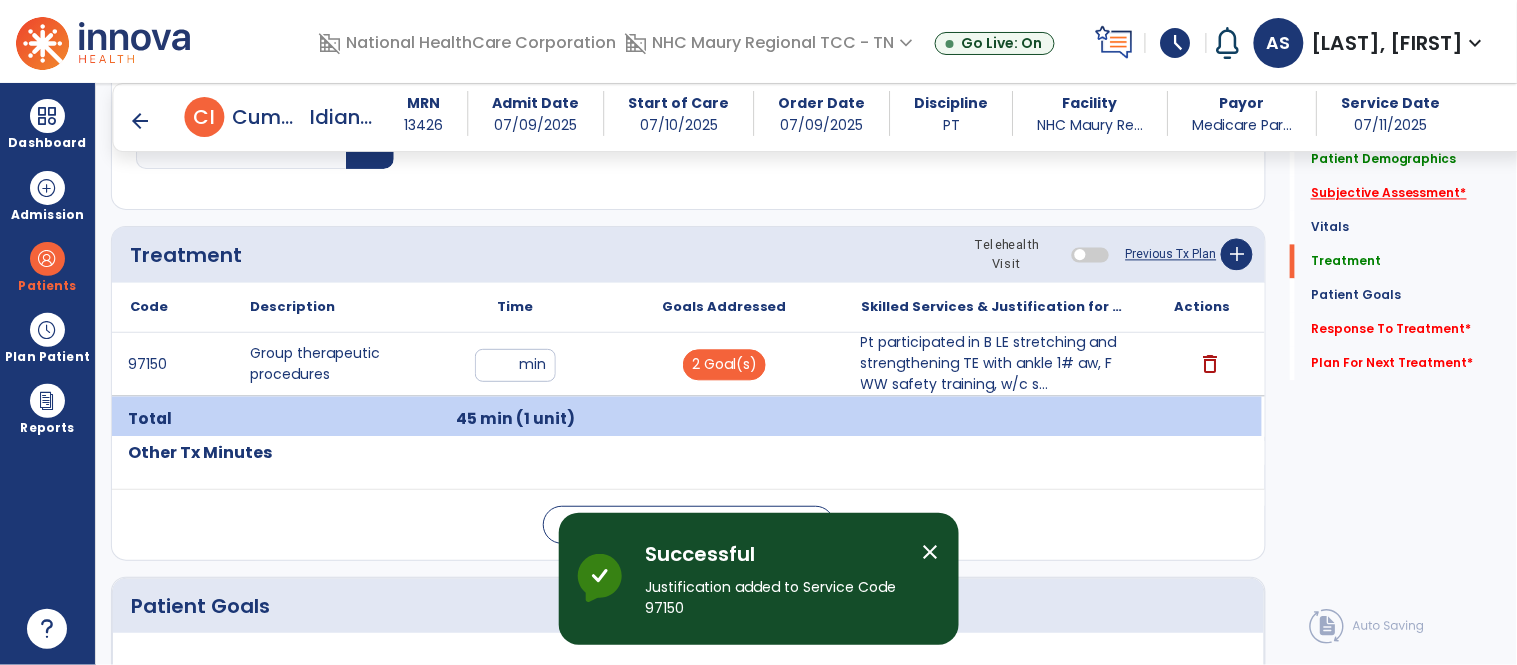 click on "Subjective Assessment   *" 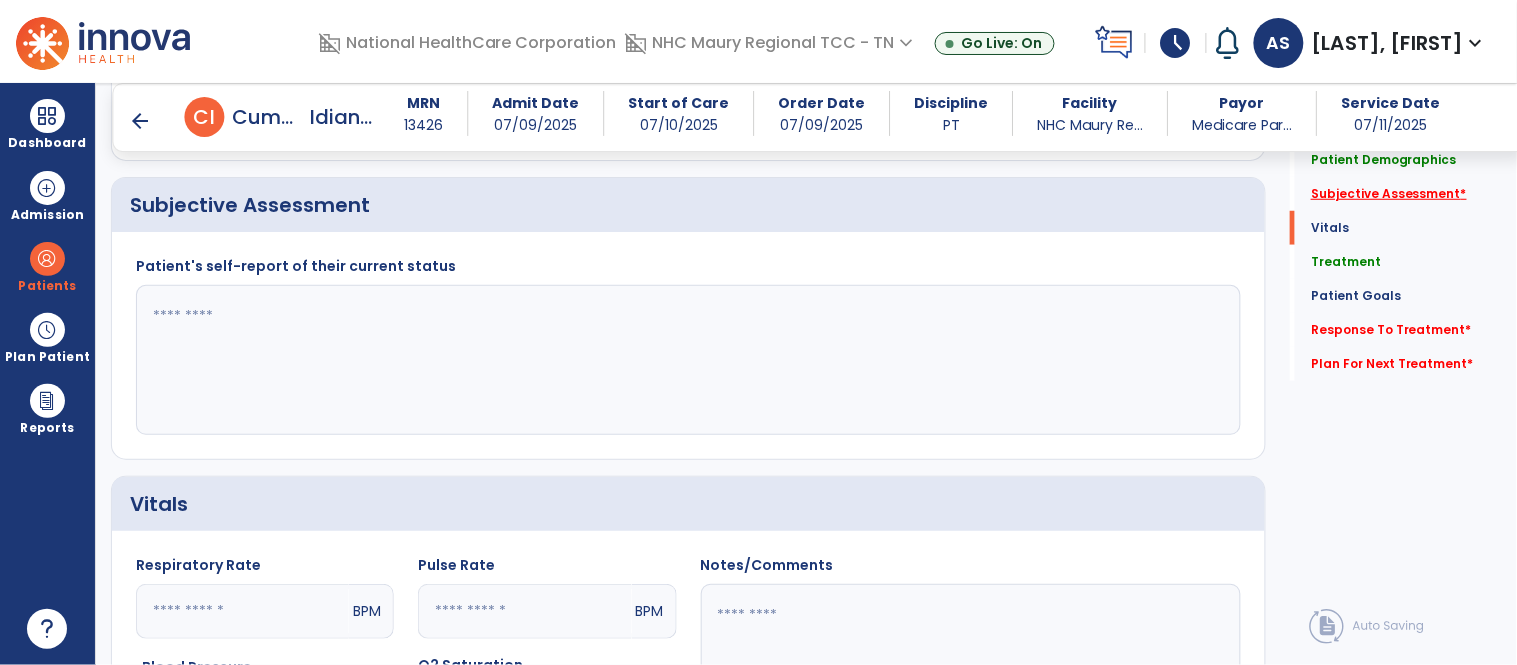 scroll, scrollTop: 295, scrollLeft: 0, axis: vertical 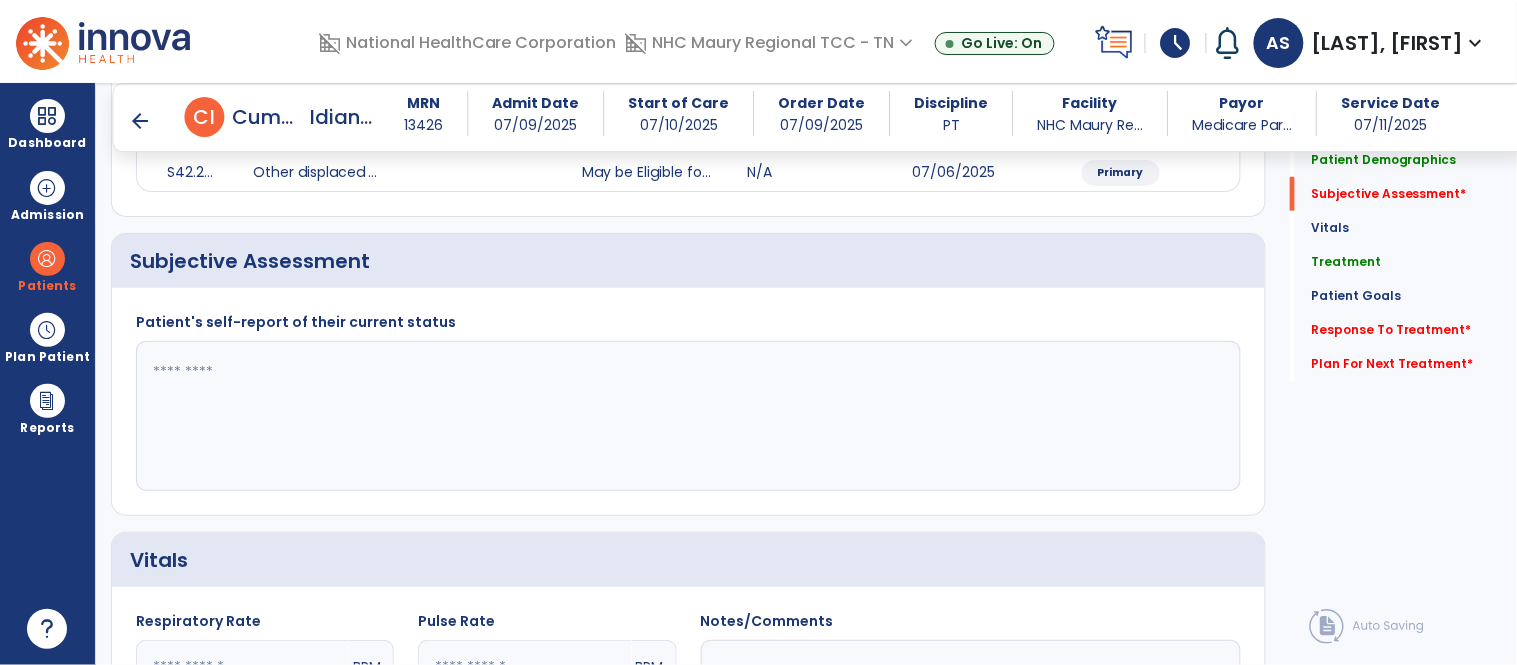 click 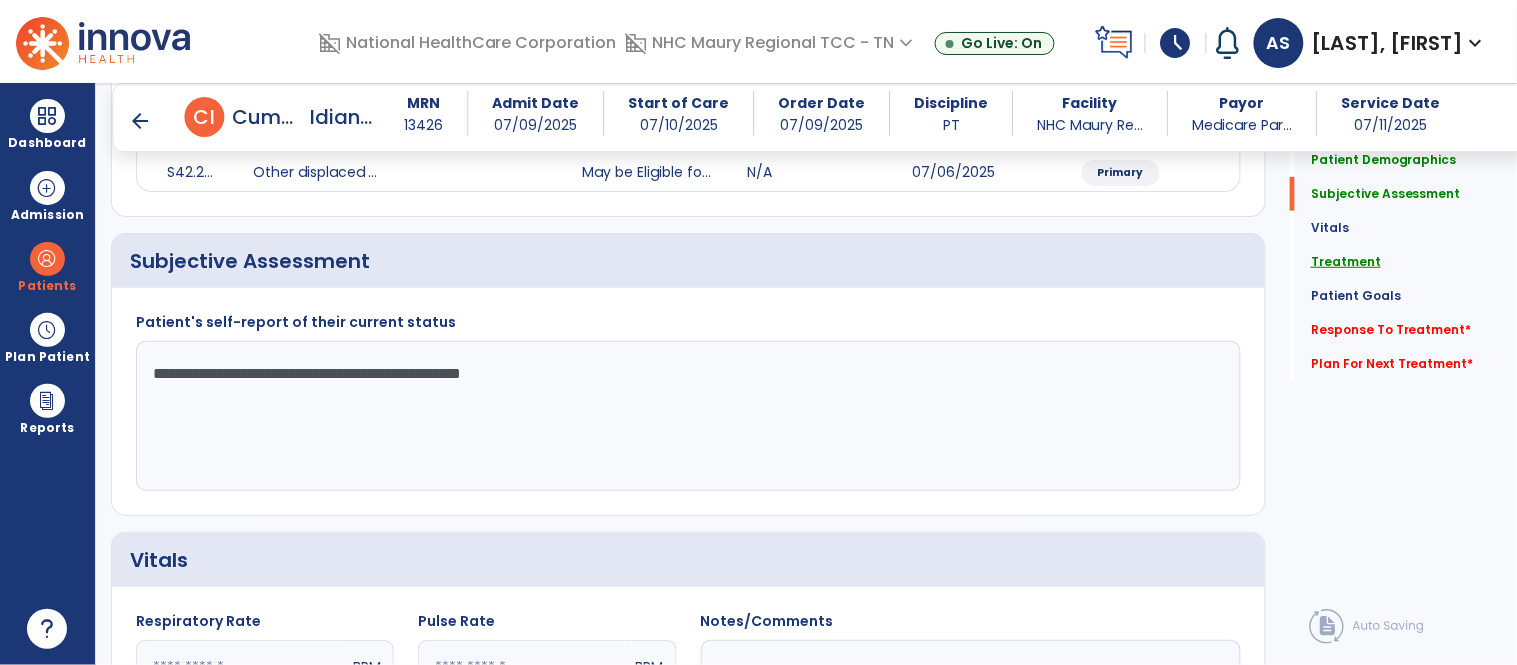 type on "**********" 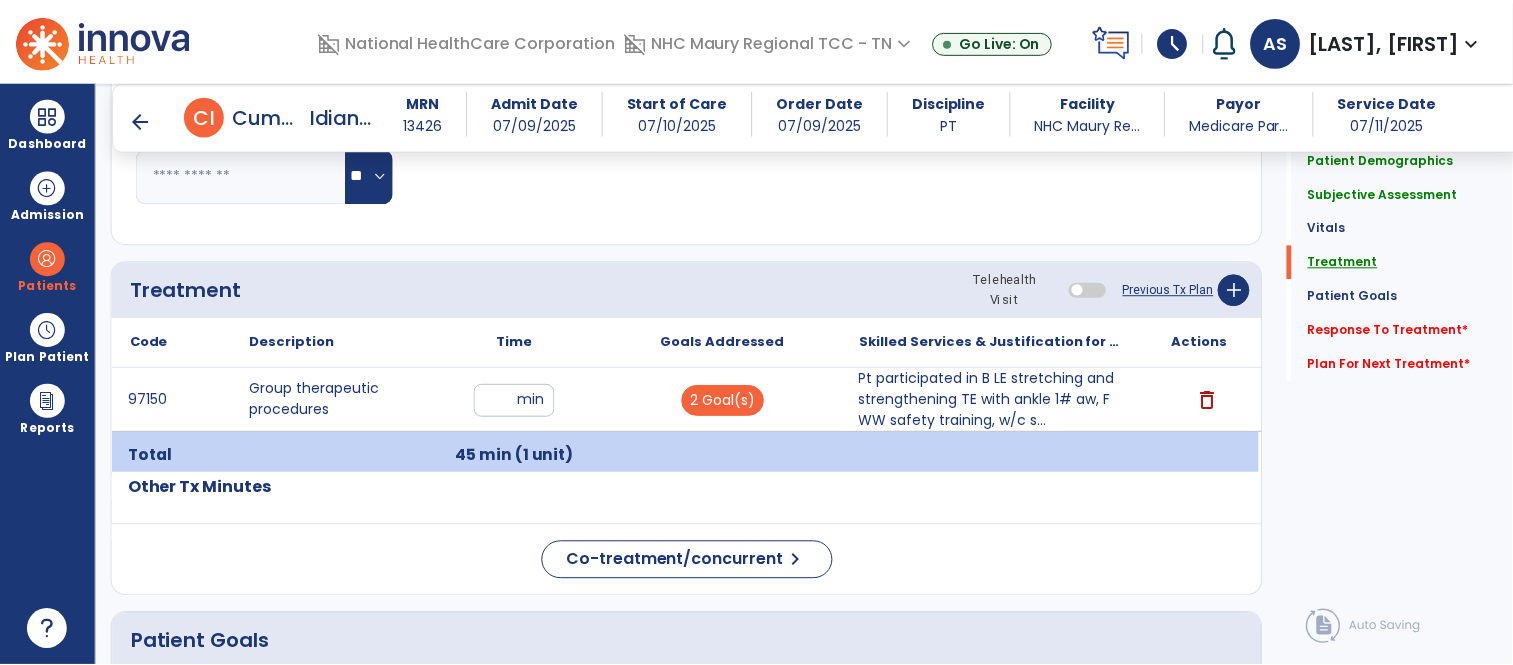 scroll, scrollTop: 1044, scrollLeft: 0, axis: vertical 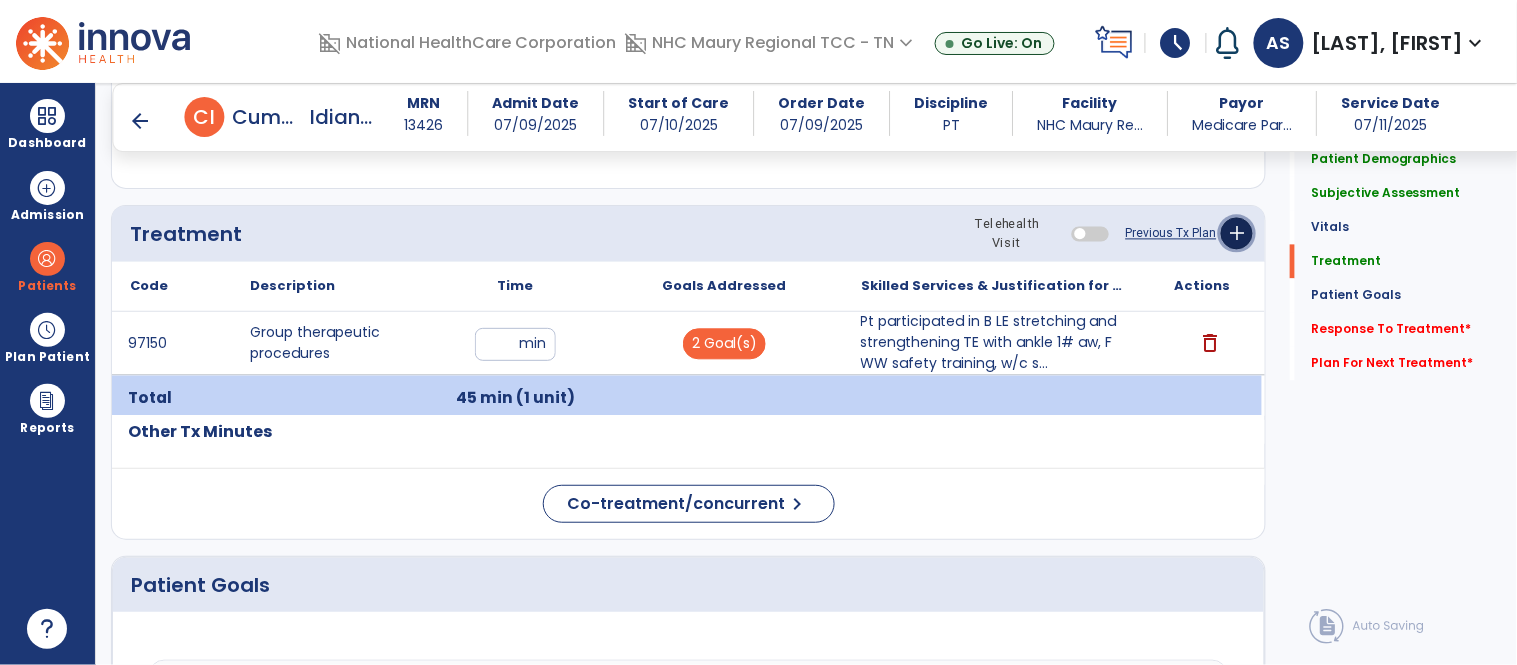 click on "add" 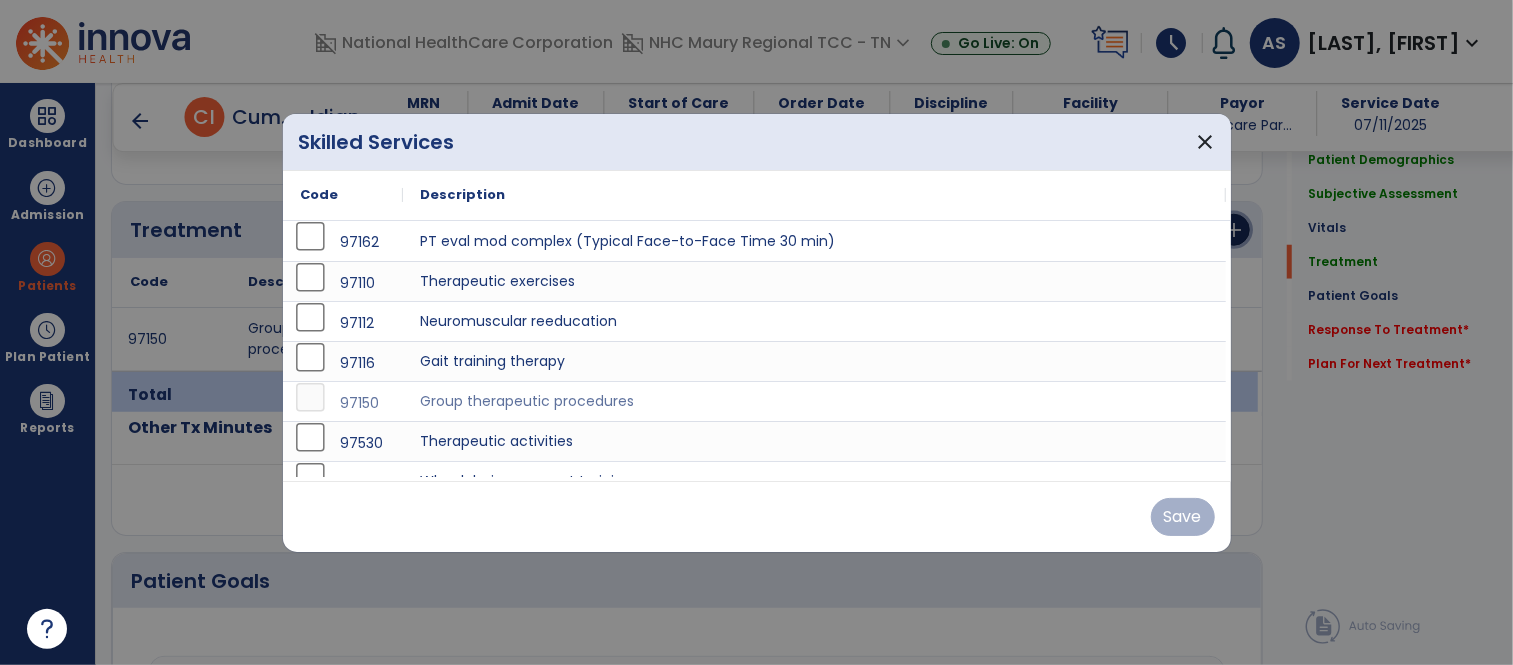 scroll, scrollTop: 1044, scrollLeft: 0, axis: vertical 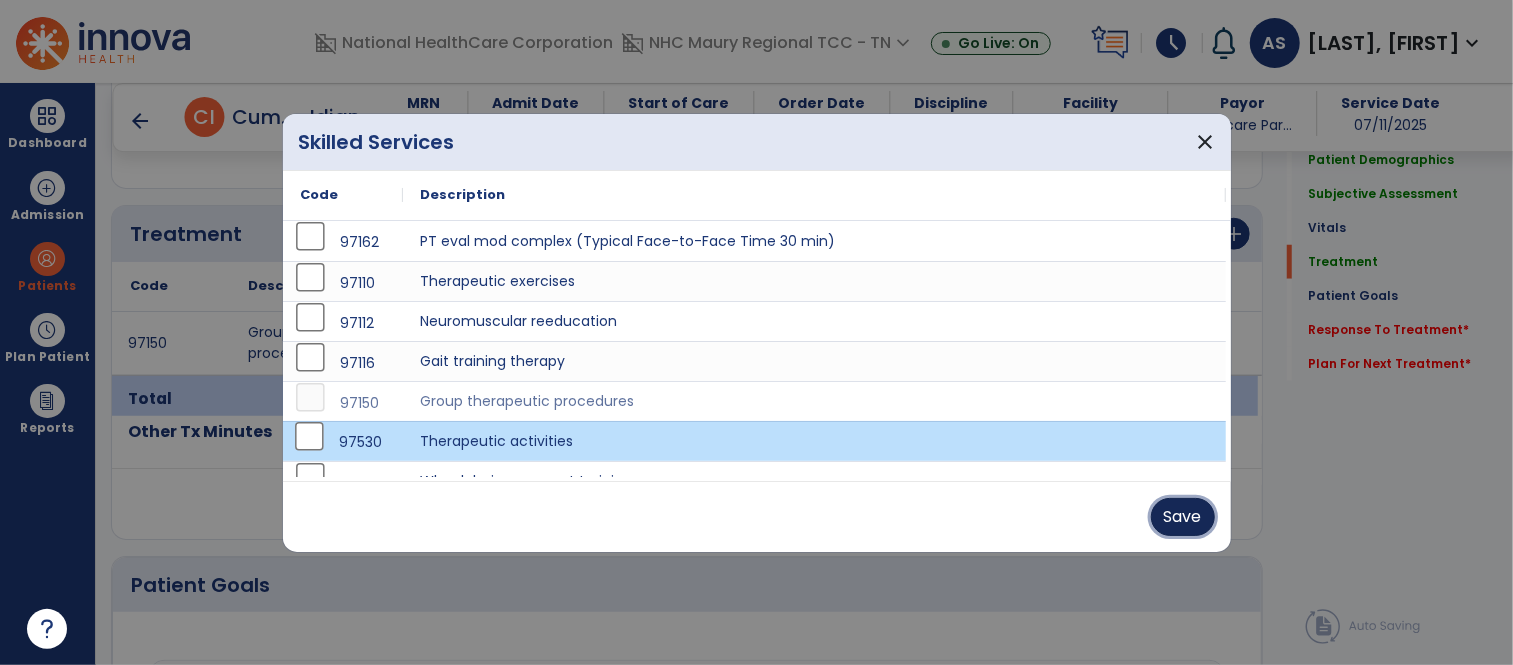 click on "Save" at bounding box center [1183, 517] 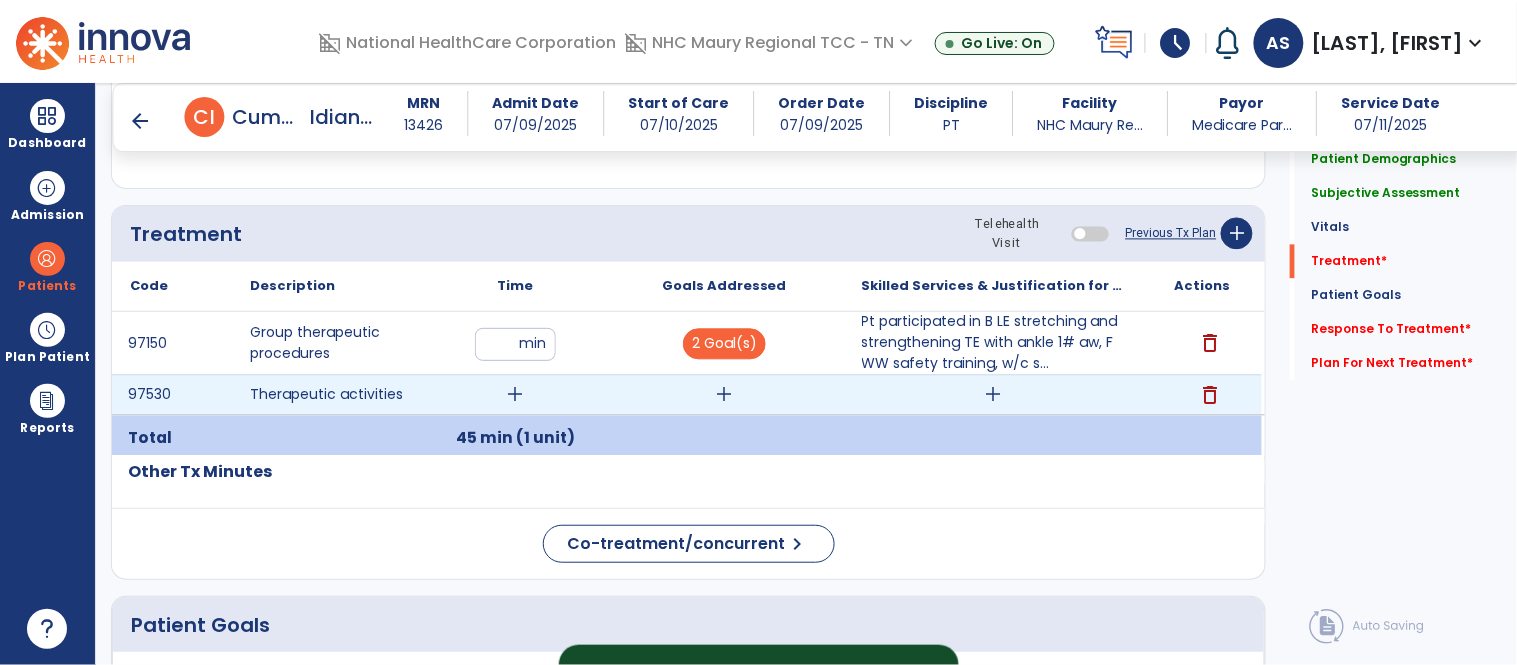 click on "add" at bounding box center (515, 395) 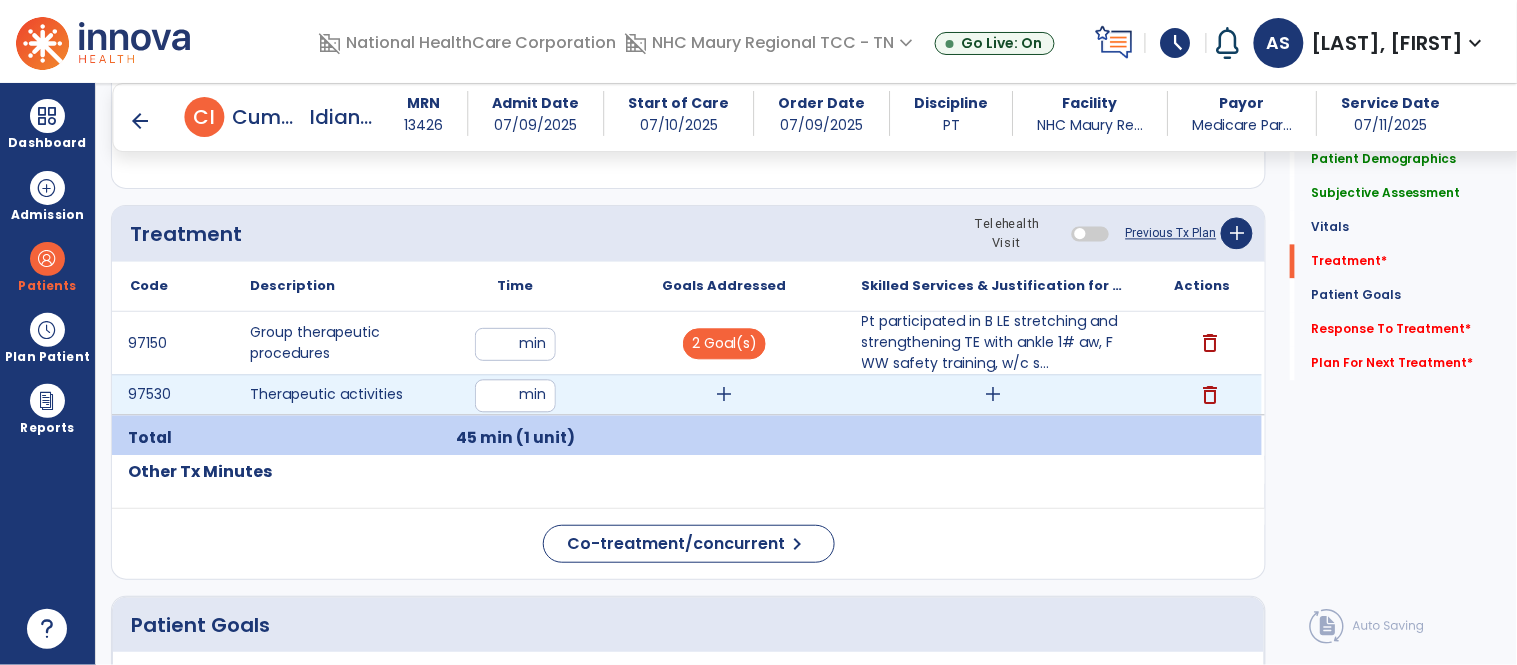 type on "**" 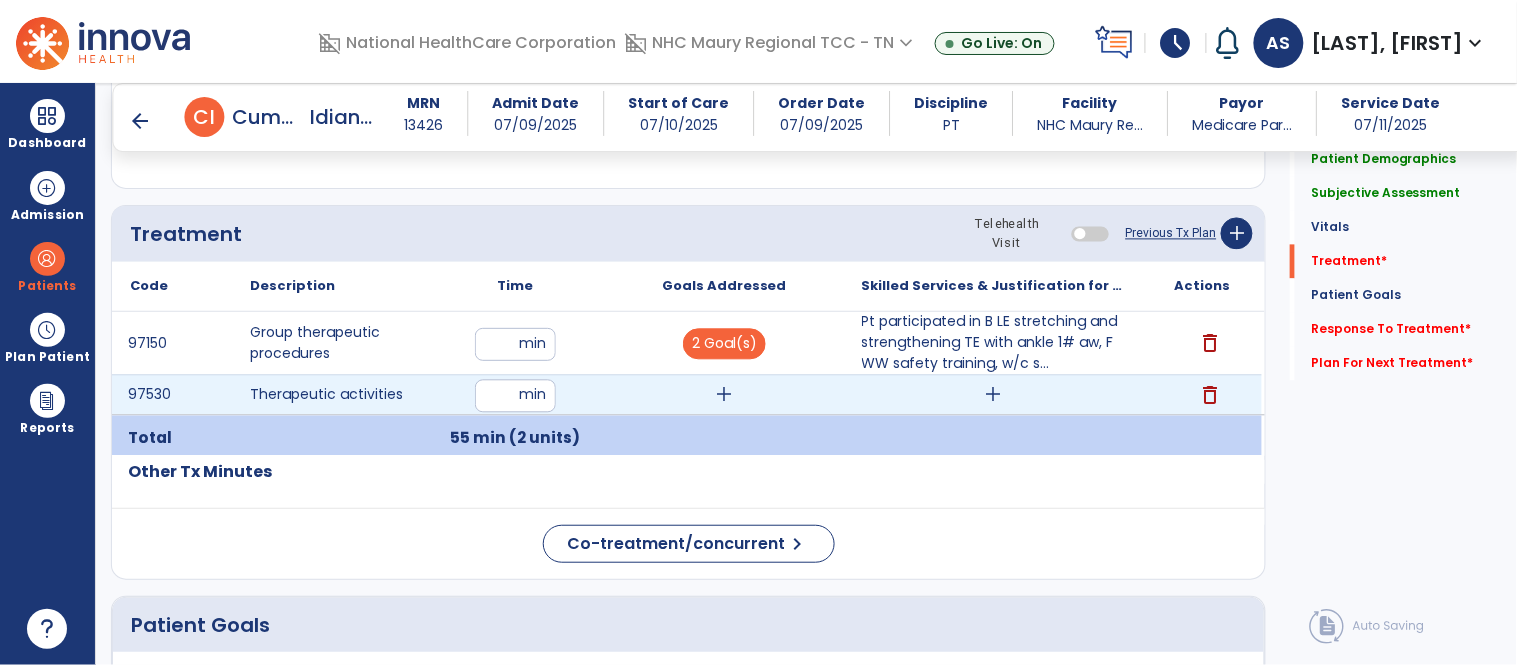 click on "add" at bounding box center [993, 395] 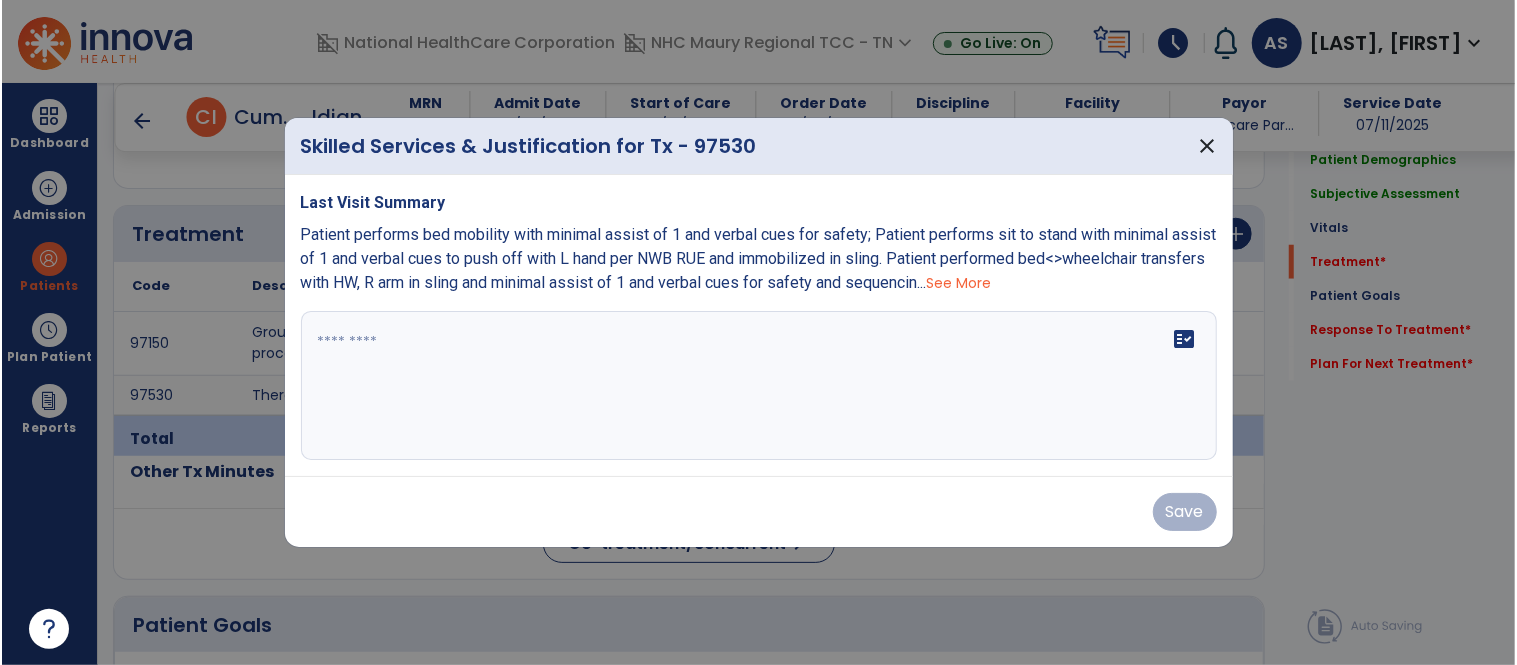 scroll, scrollTop: 1044, scrollLeft: 0, axis: vertical 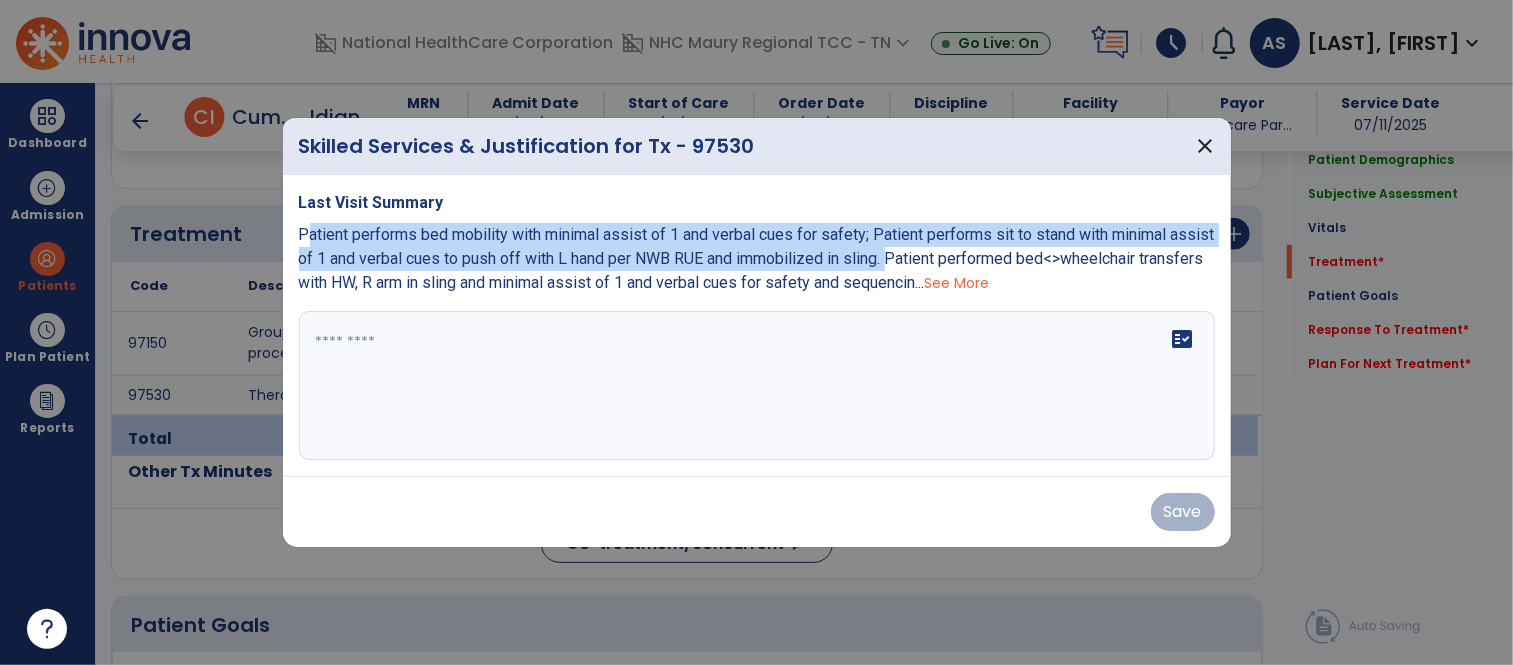 drag, startPoint x: 294, startPoint y: 222, endPoint x: 890, endPoint y: 264, distance: 597.478 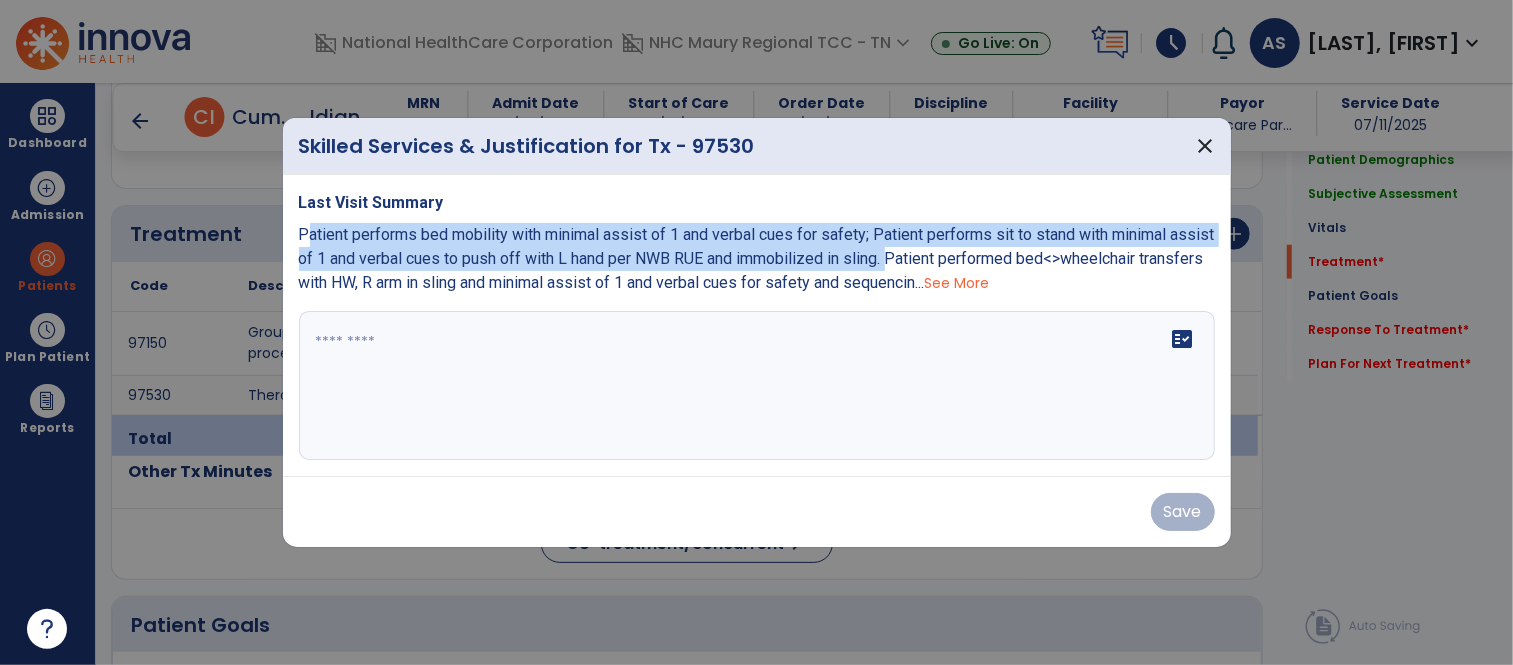 click on "Last Visit Summary  Patient performs bed mobility with minimal assist of 1 and verbal cues for safety; Patient performs sit to stand with minimal assist of 1 and verbal cues to push off with L hand per NWB RUE and immobilized in sling.  Patient performed bed<>wheelchair transfers with HW, R arm in sling and minimal assist of 1 and verbal cues for safety and sequencin ...  See More   fact_check" at bounding box center [757, 326] 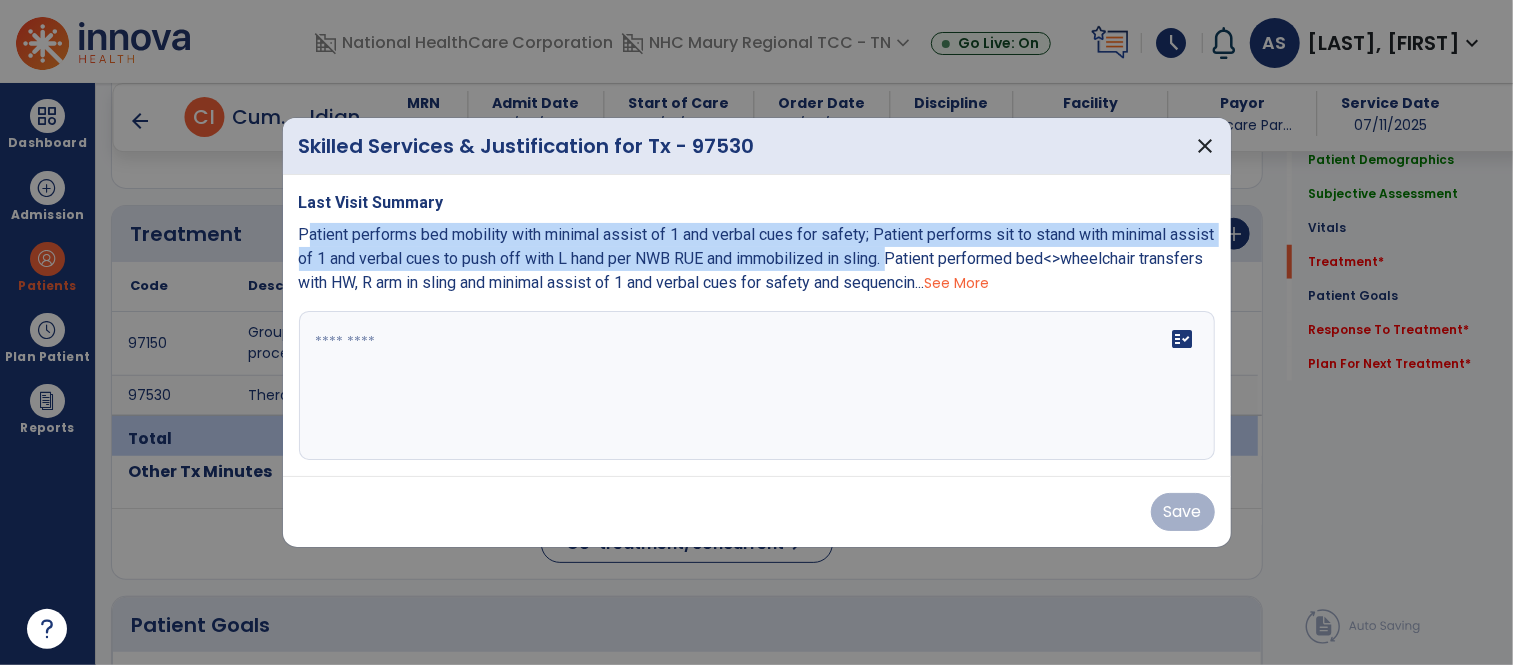 copy on "Patient performs bed mobility with minimal assist of 1 and verbal cues for safety; Patient performs sit to stand with minimal assist of 1 and verbal cues to push off with L hand per NWB RUE and immobilized in sling." 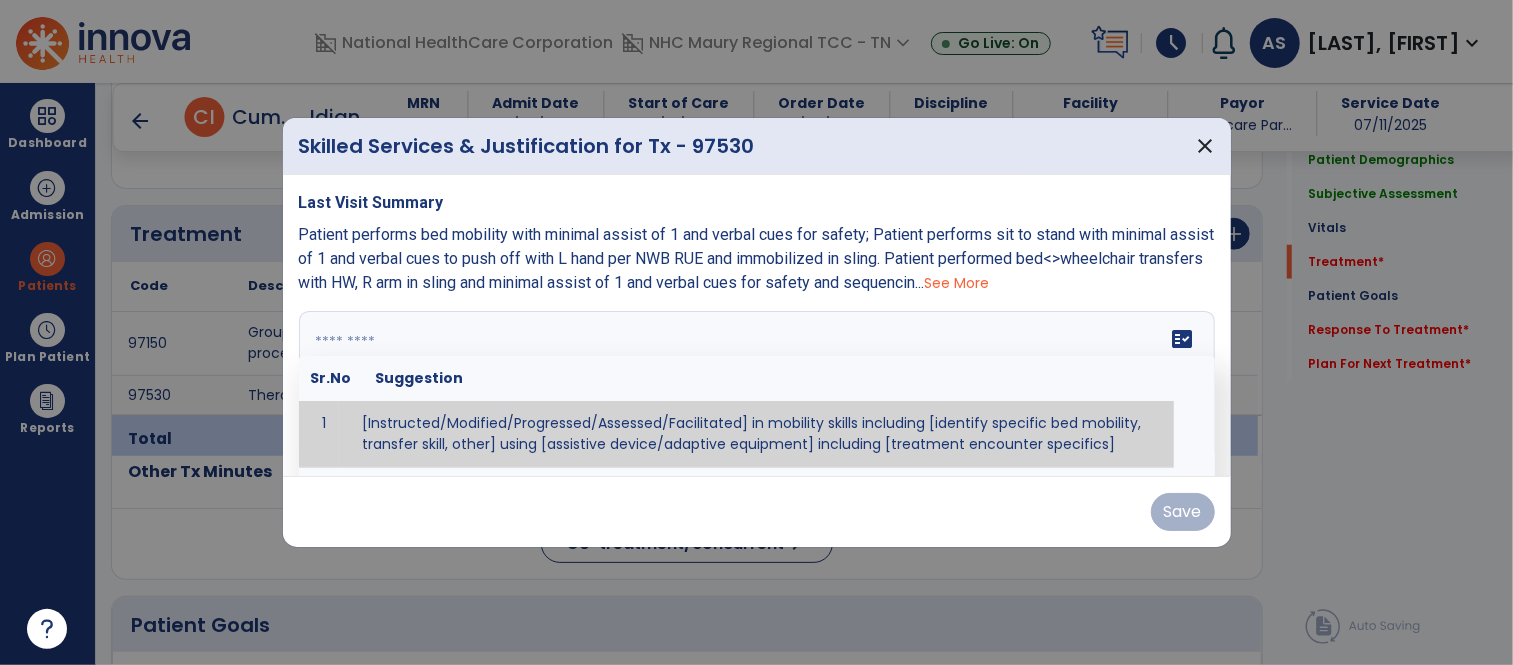click at bounding box center (754, 386) 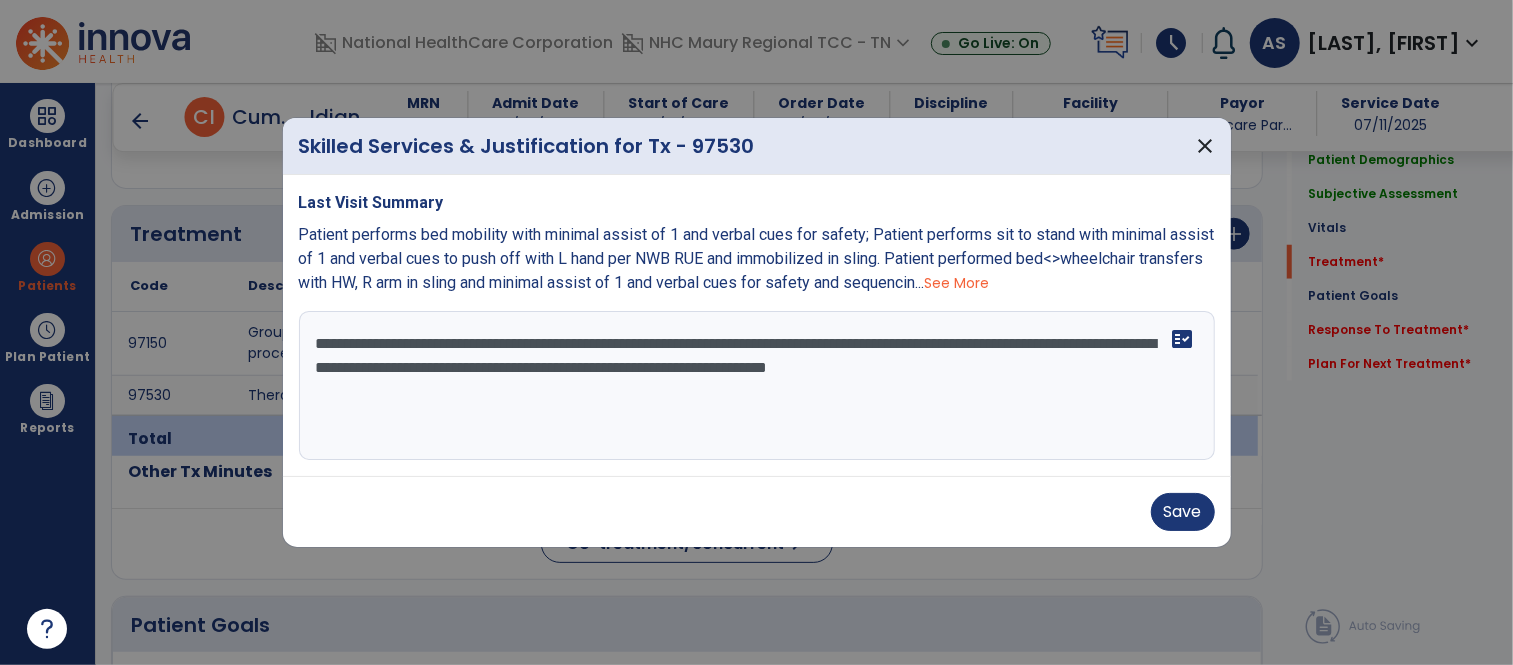 click on "**********" at bounding box center (757, 386) 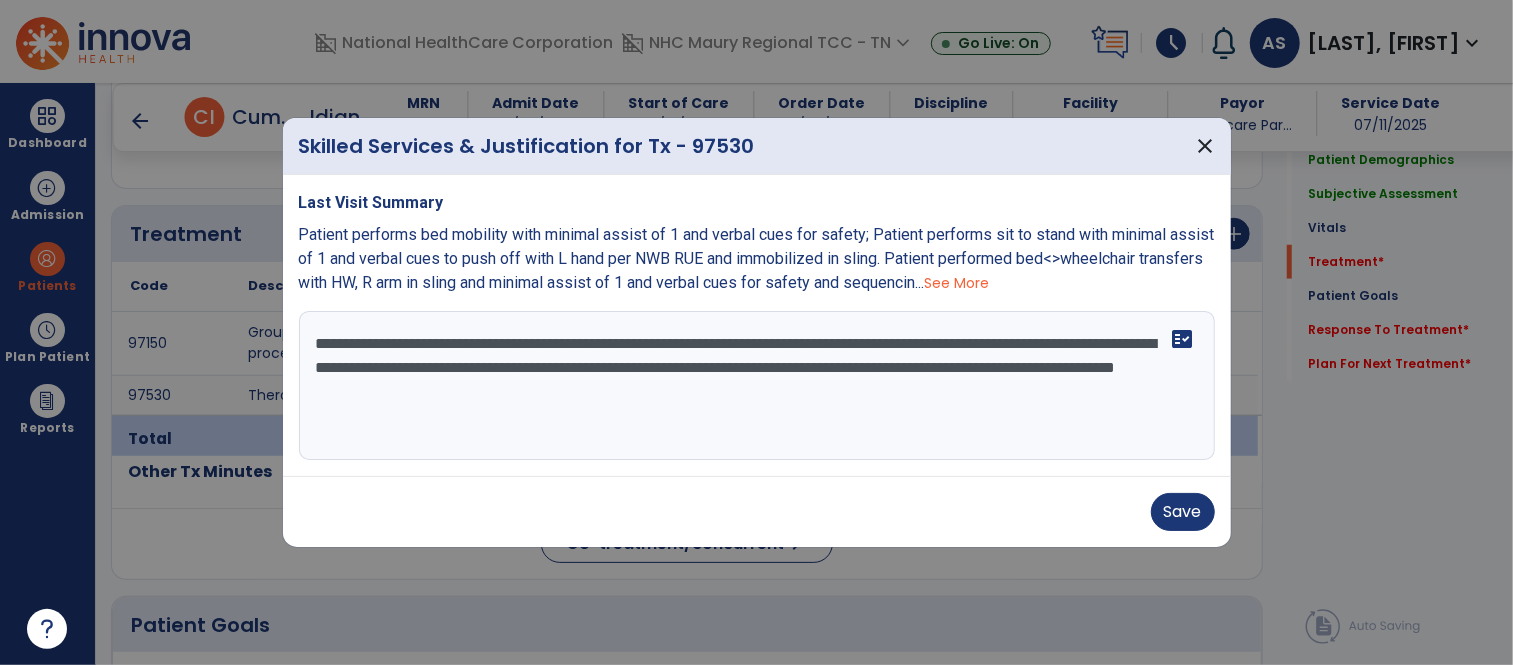 drag, startPoint x: 958, startPoint y: 341, endPoint x: 264, endPoint y: 337, distance: 694.01154 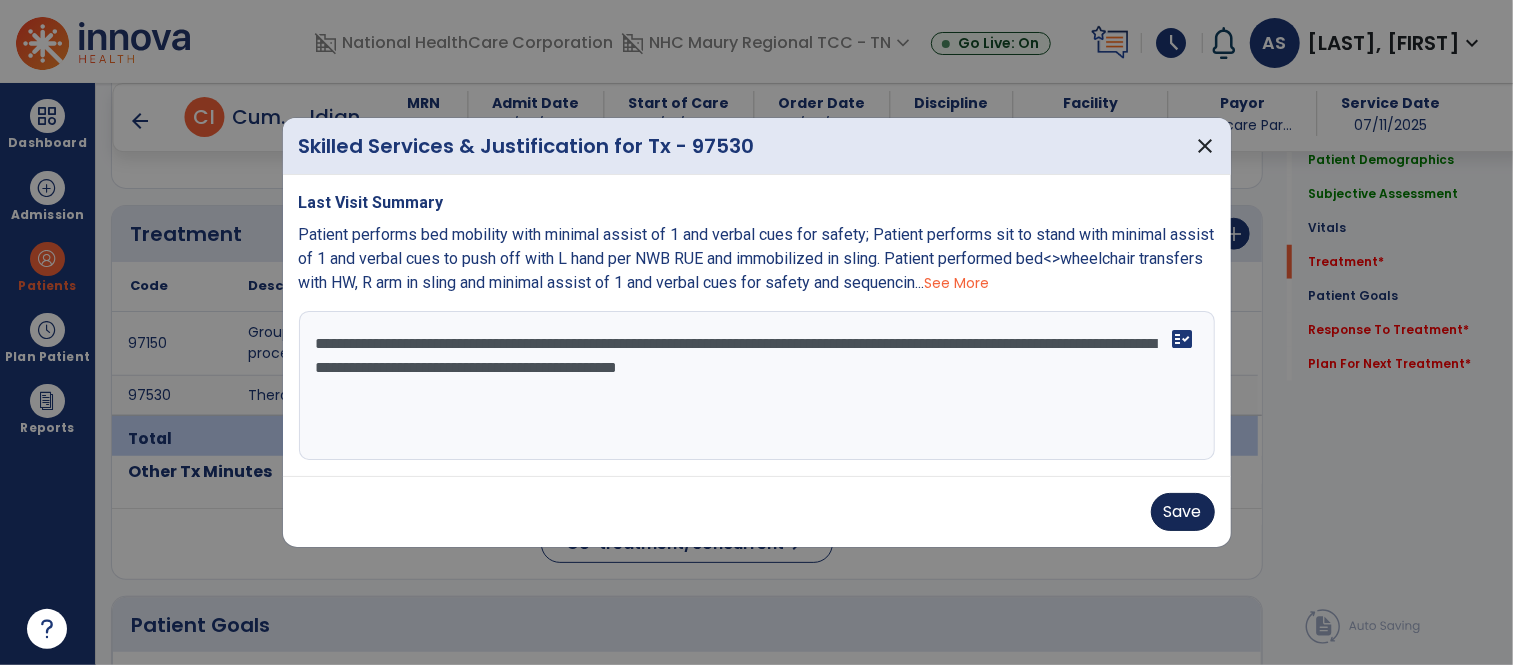type on "**********" 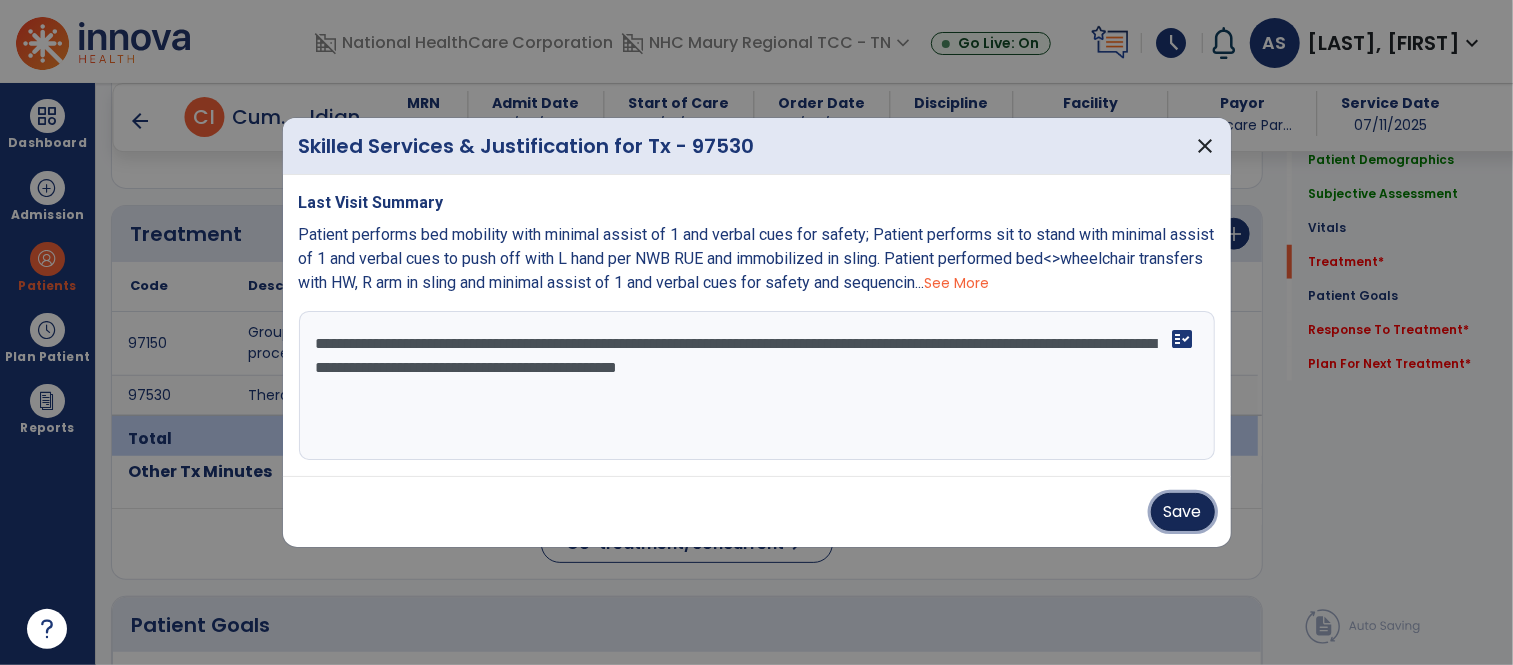click on "Save" at bounding box center [1183, 512] 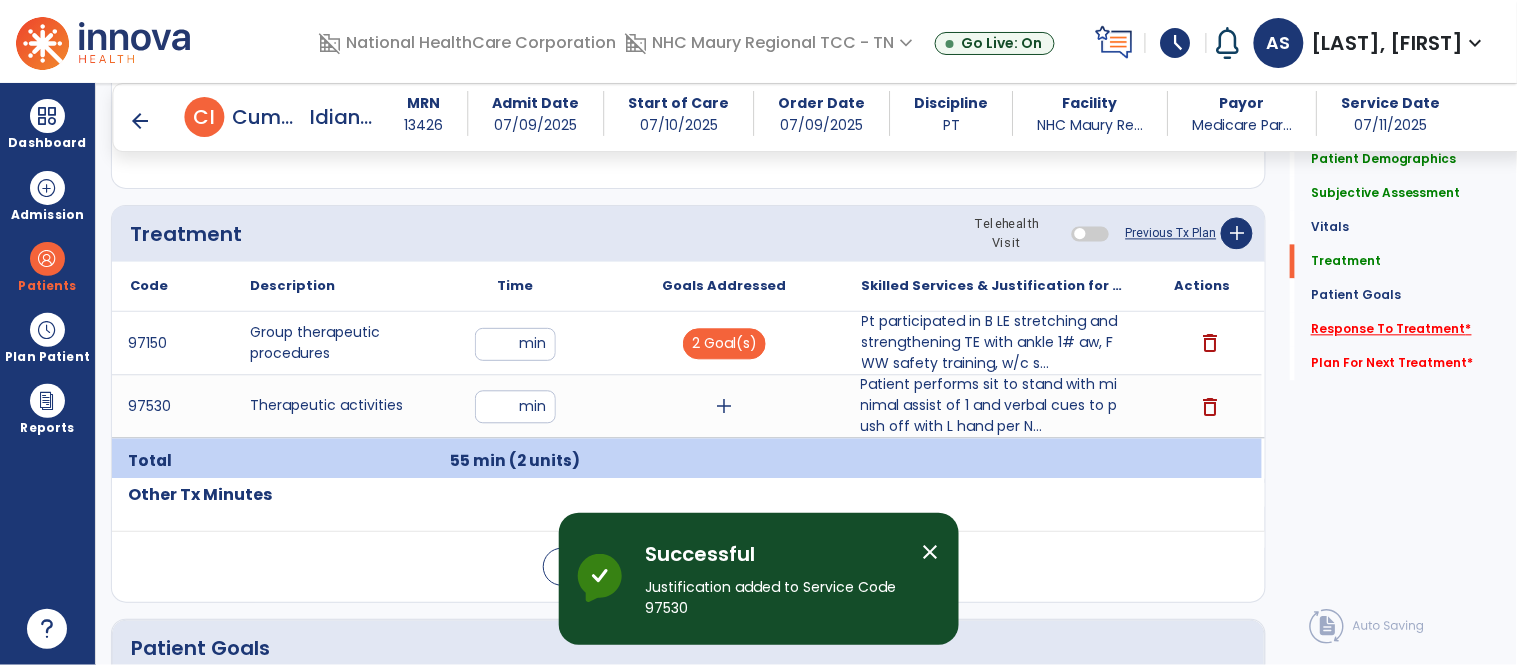 click on "Response To Treatment   *" 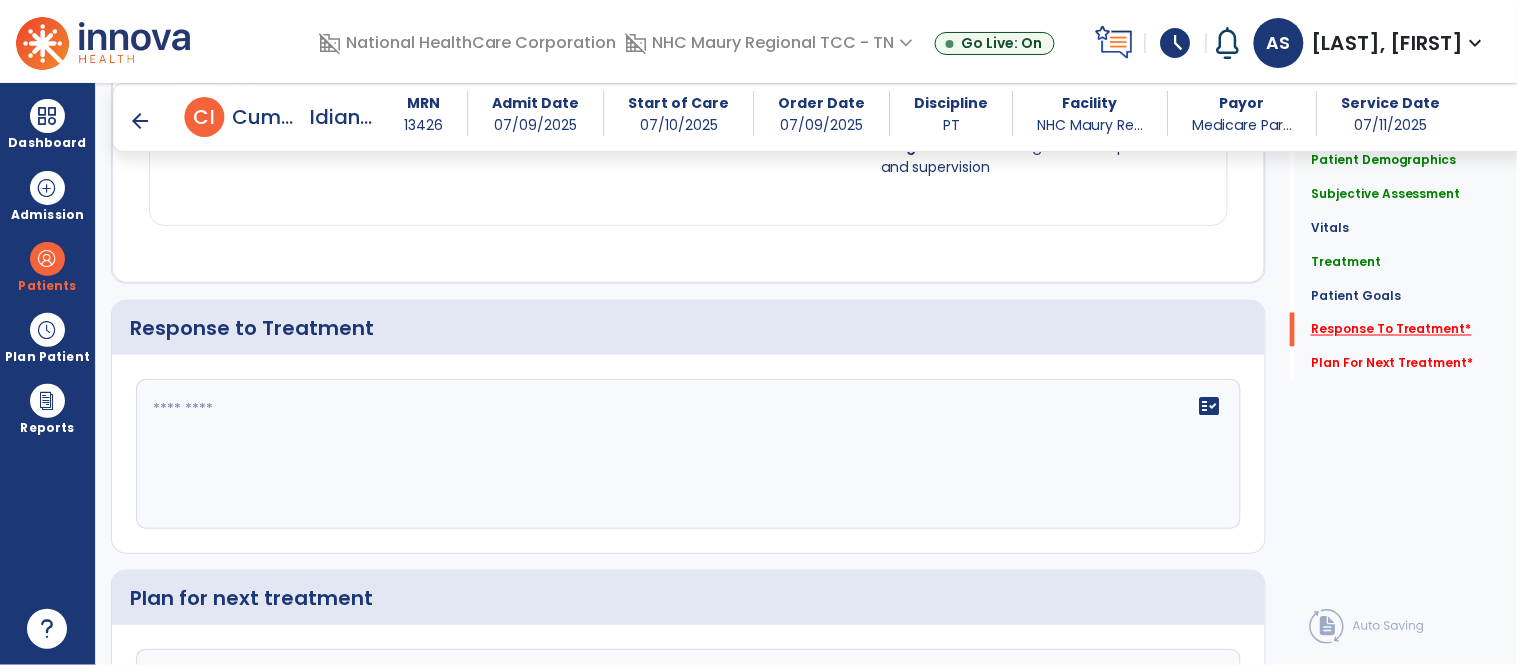 scroll, scrollTop: 2736, scrollLeft: 0, axis: vertical 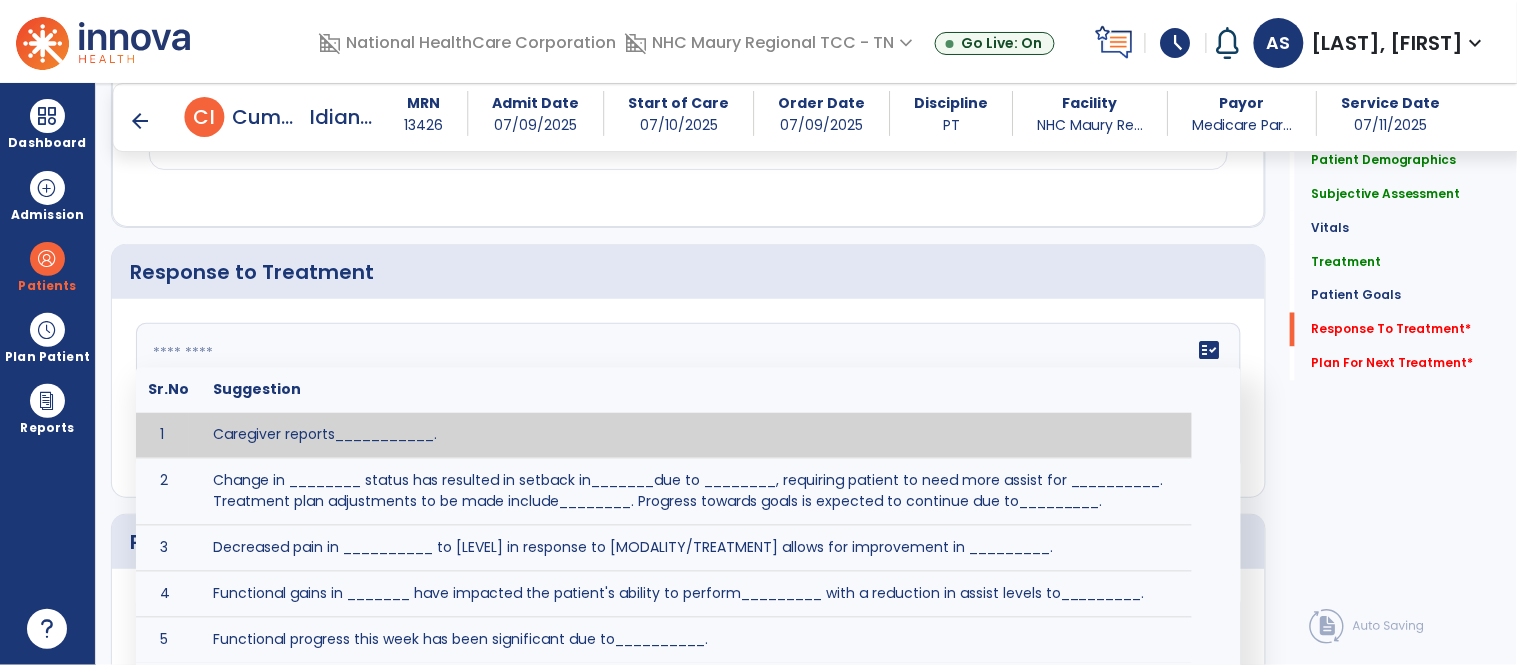 click 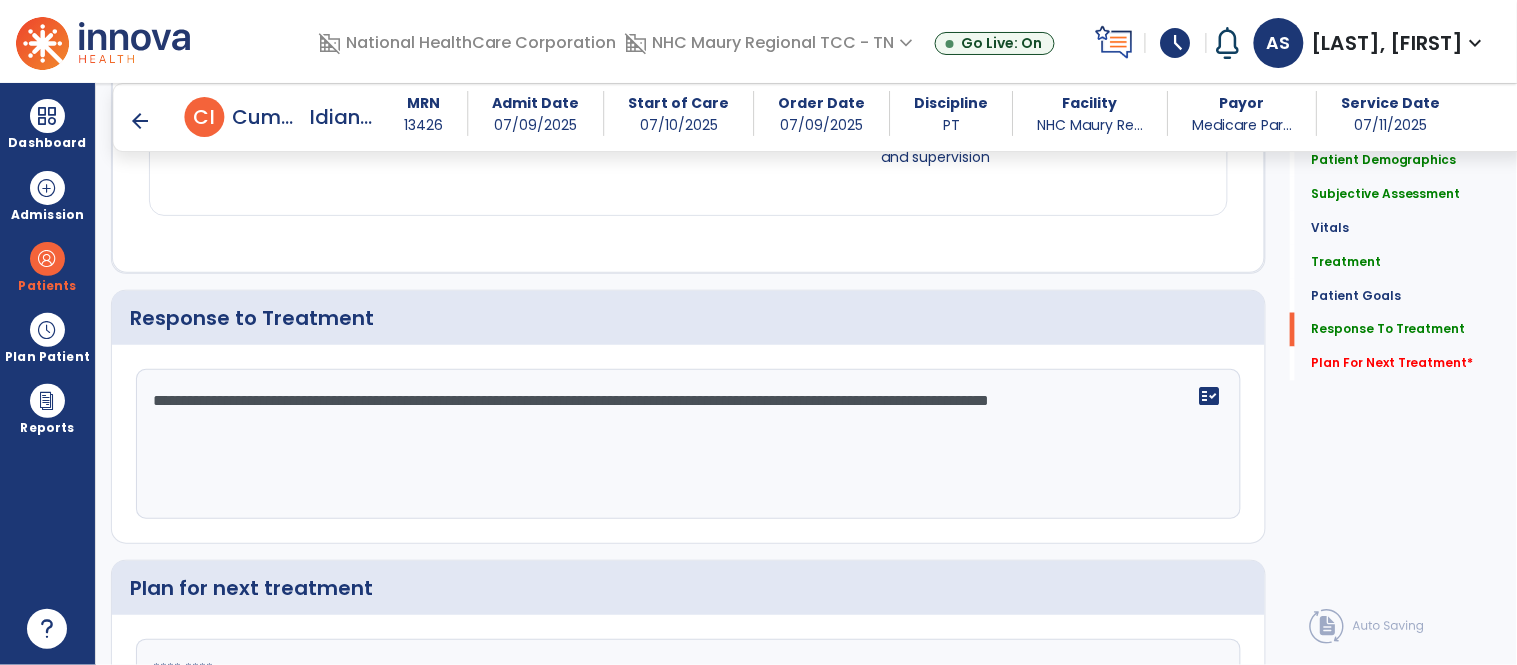 scroll, scrollTop: 2736, scrollLeft: 0, axis: vertical 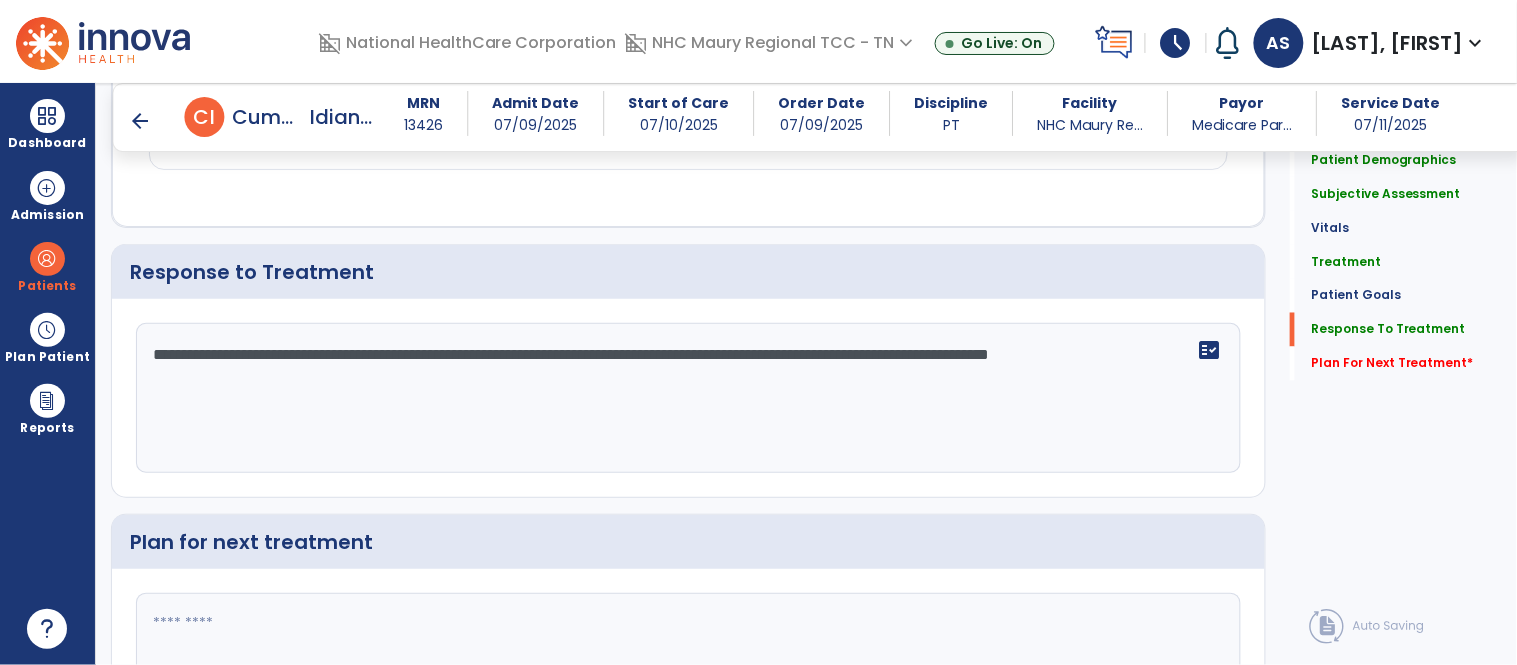 click on "**********" 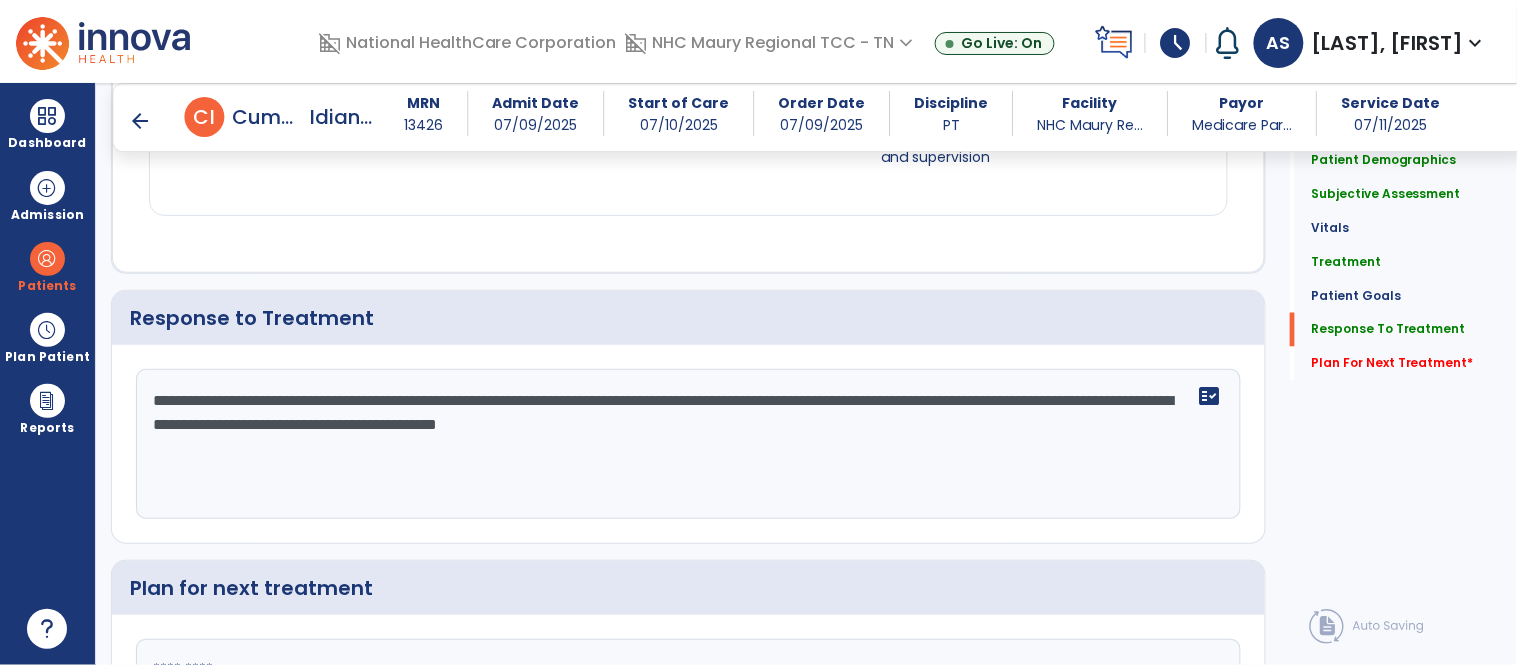 scroll, scrollTop: 2736, scrollLeft: 0, axis: vertical 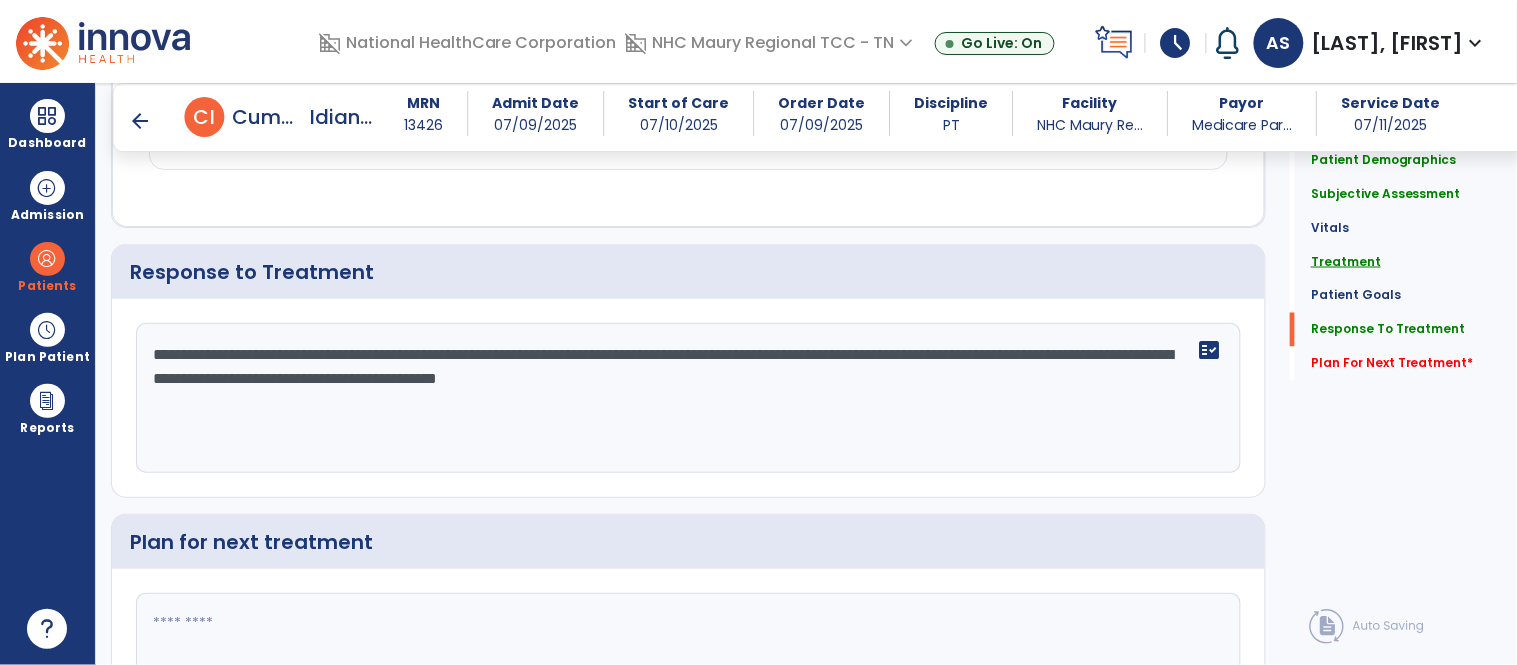 type on "**********" 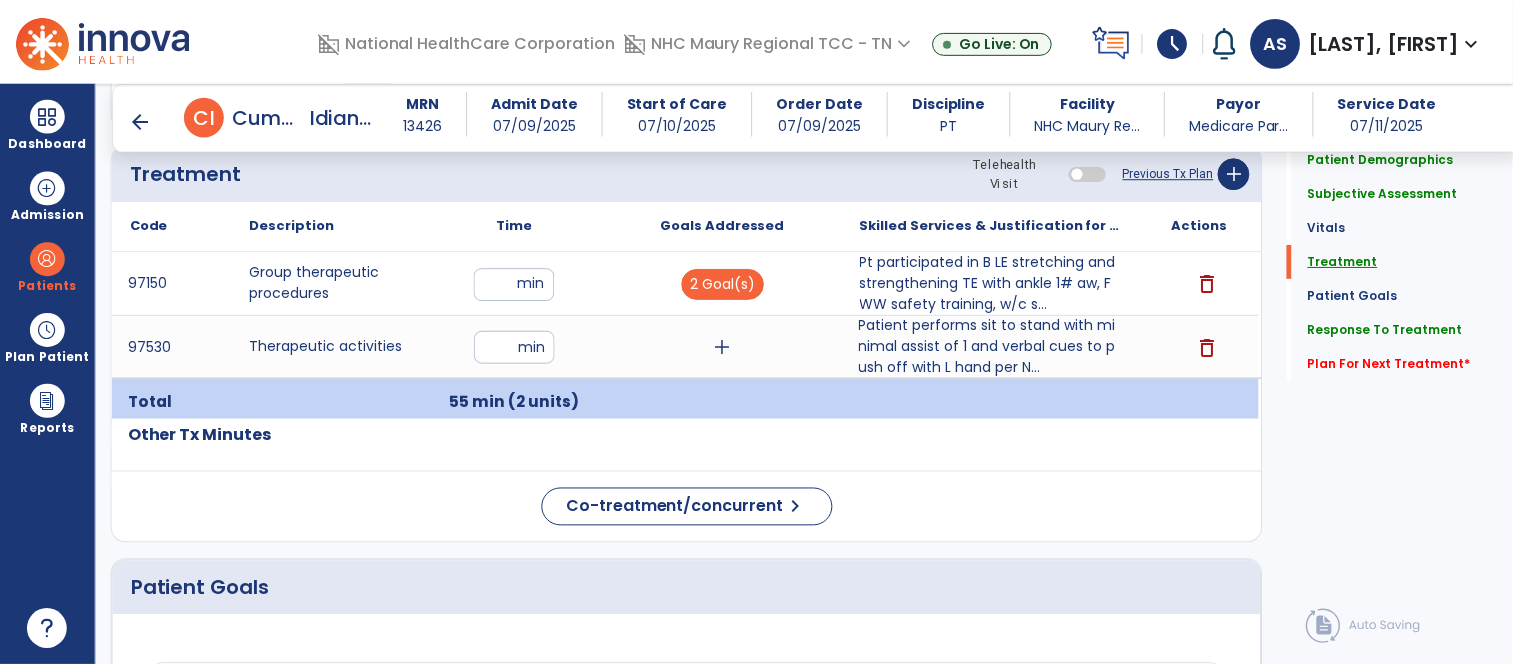 scroll, scrollTop: 1075, scrollLeft: 0, axis: vertical 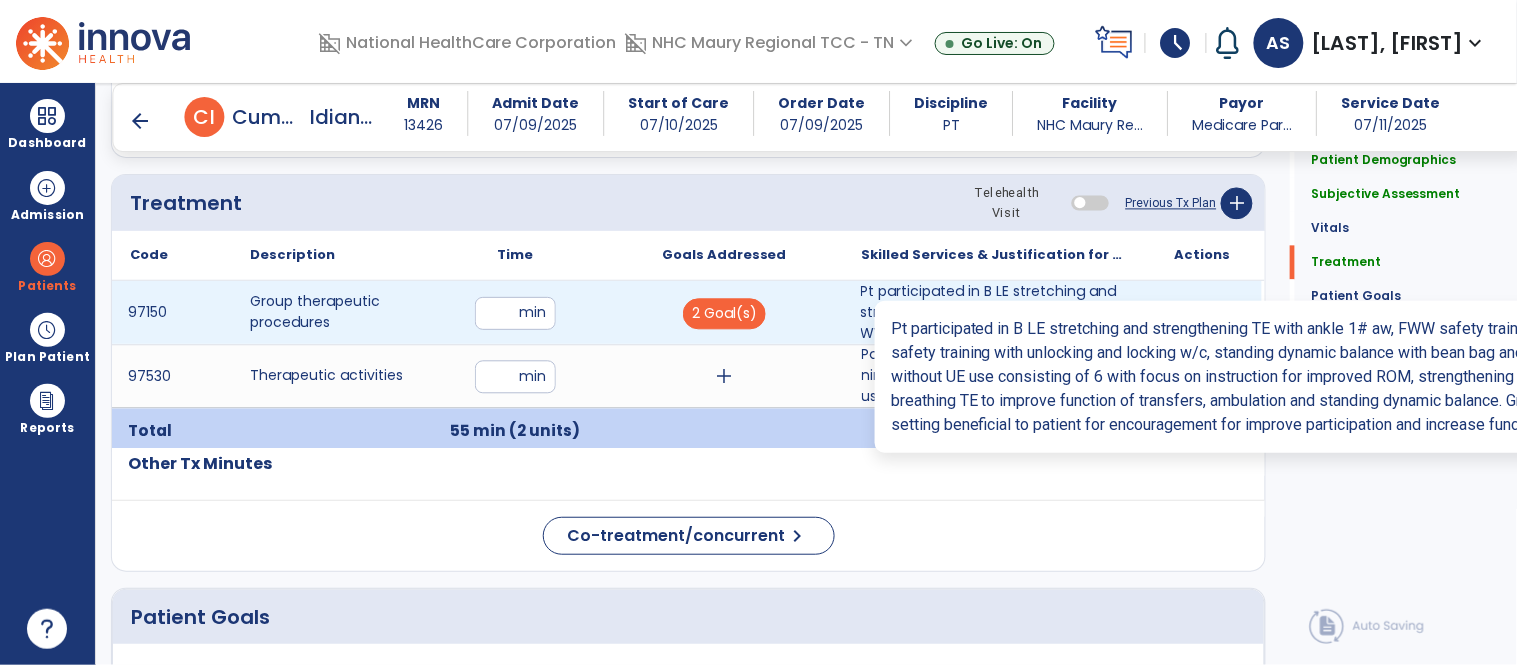 click on "Pt participated in B LE stretching and strengthening TE with ankle 1# aw, FWW safety training, w/c s..." at bounding box center (993, 312) 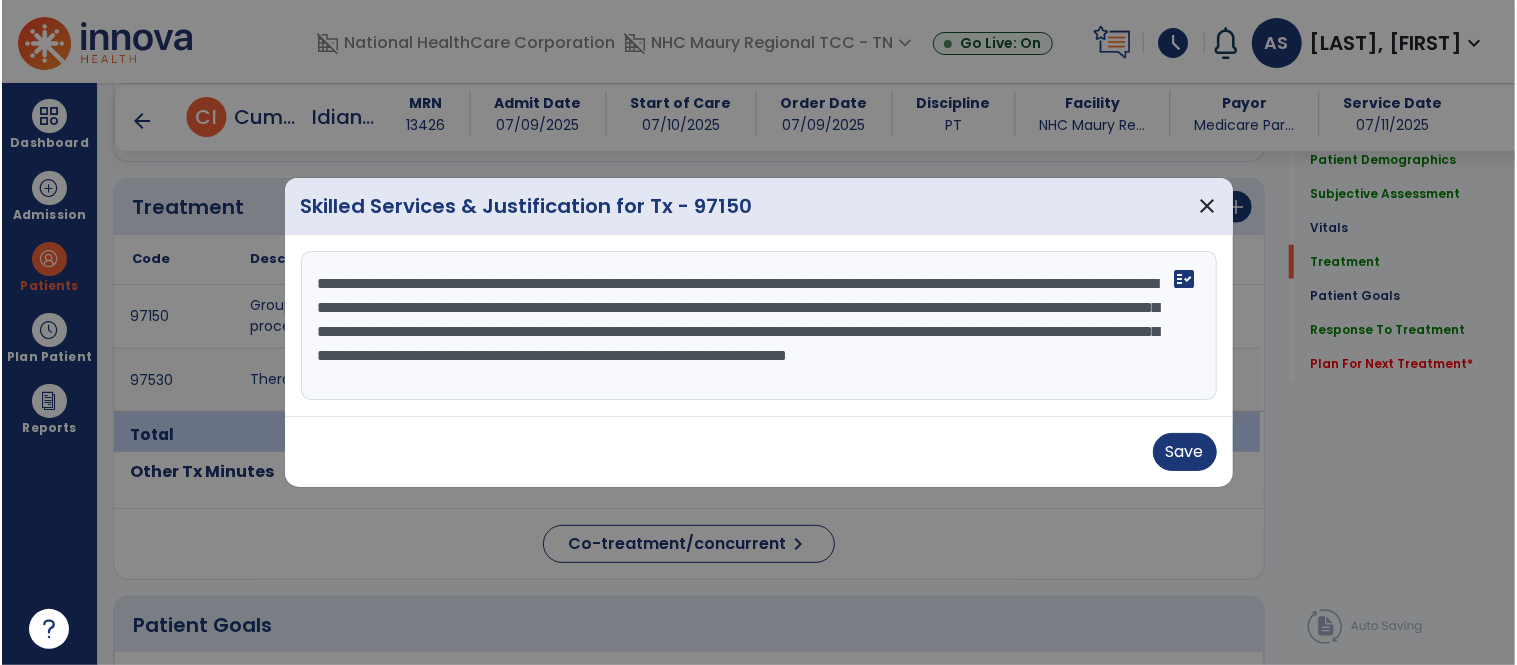 scroll, scrollTop: 1075, scrollLeft: 0, axis: vertical 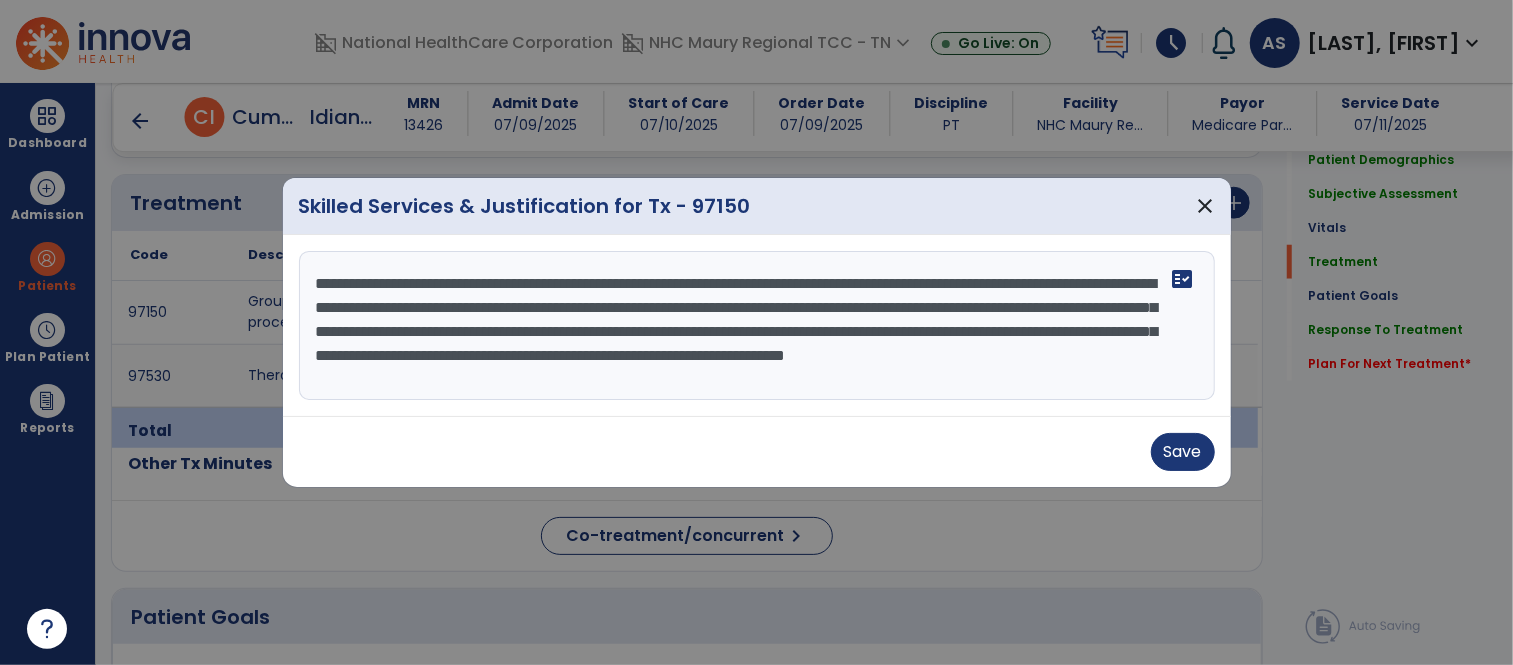 drag, startPoint x: 636, startPoint y: 307, endPoint x: 707, endPoint y: 313, distance: 71.25307 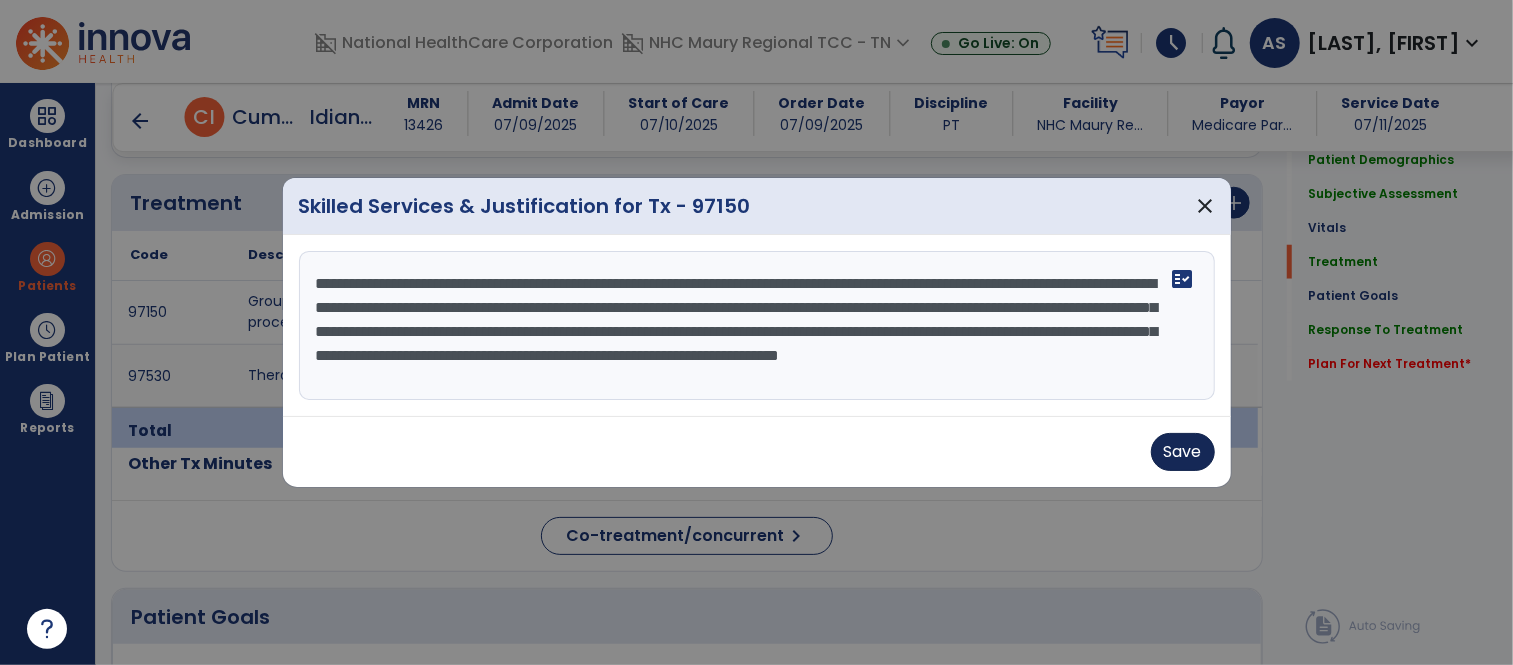 type on "**********" 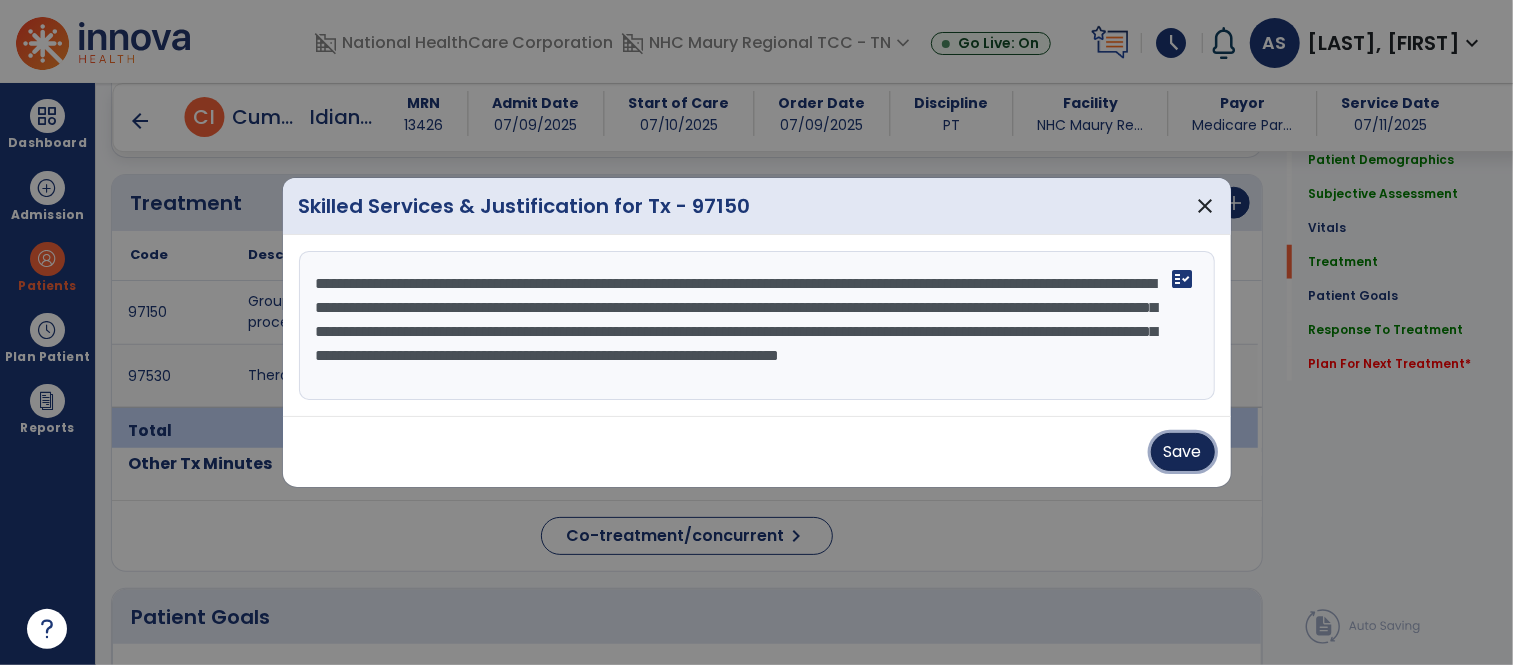 click on "Save" at bounding box center (1183, 452) 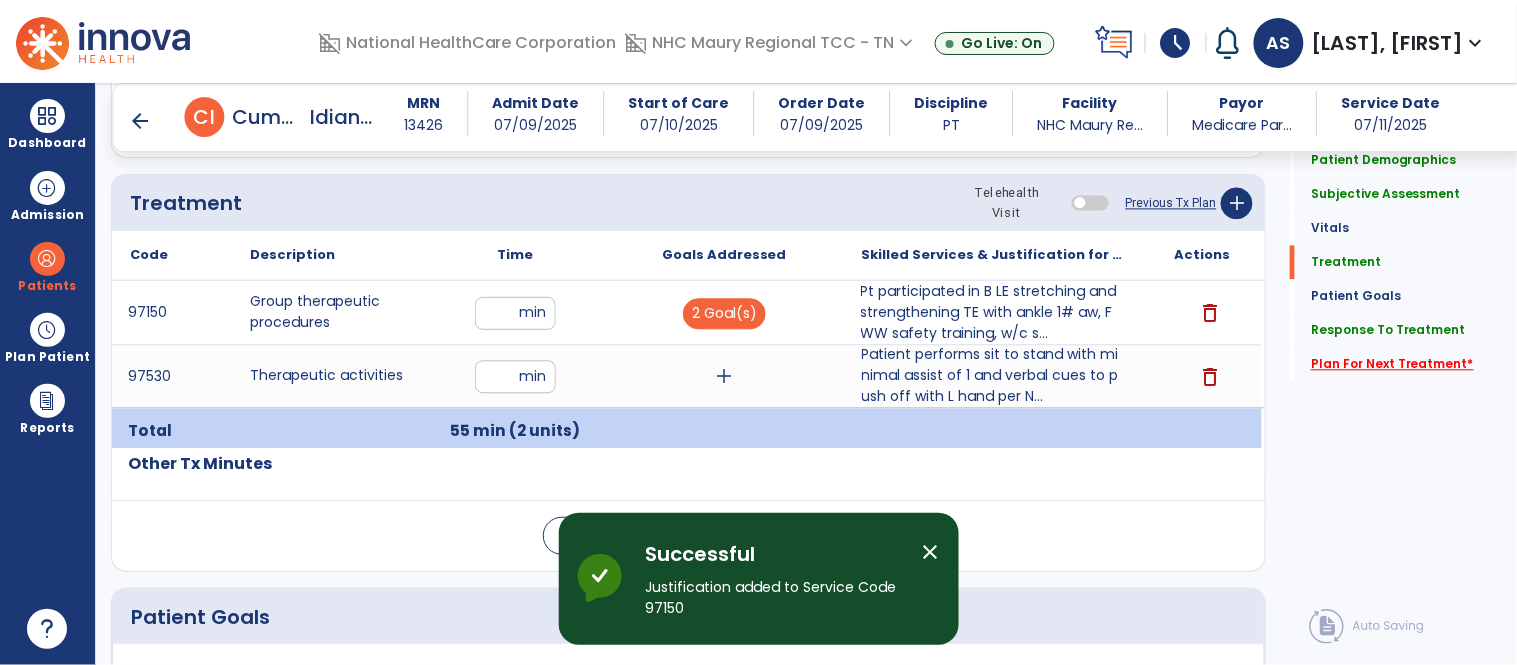 click on "Plan For Next Treatment   *" 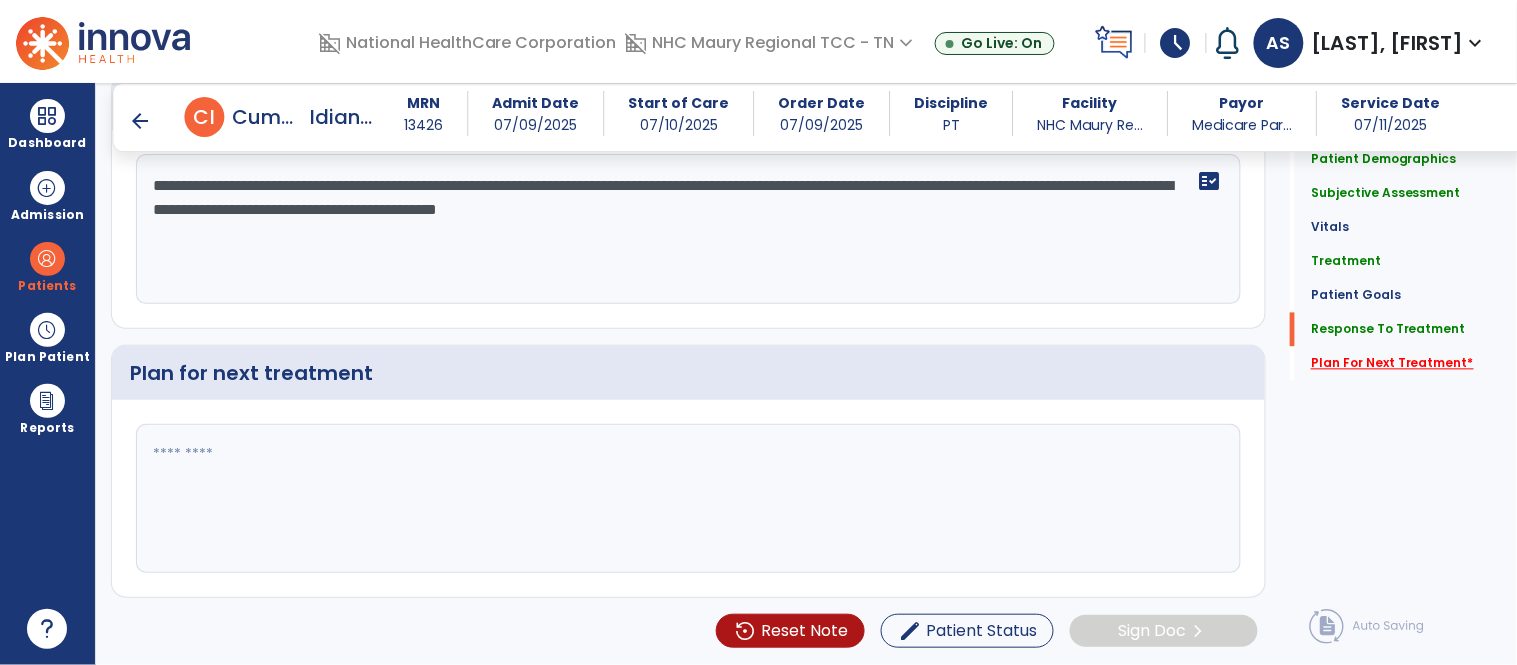 scroll, scrollTop: 2908, scrollLeft: 0, axis: vertical 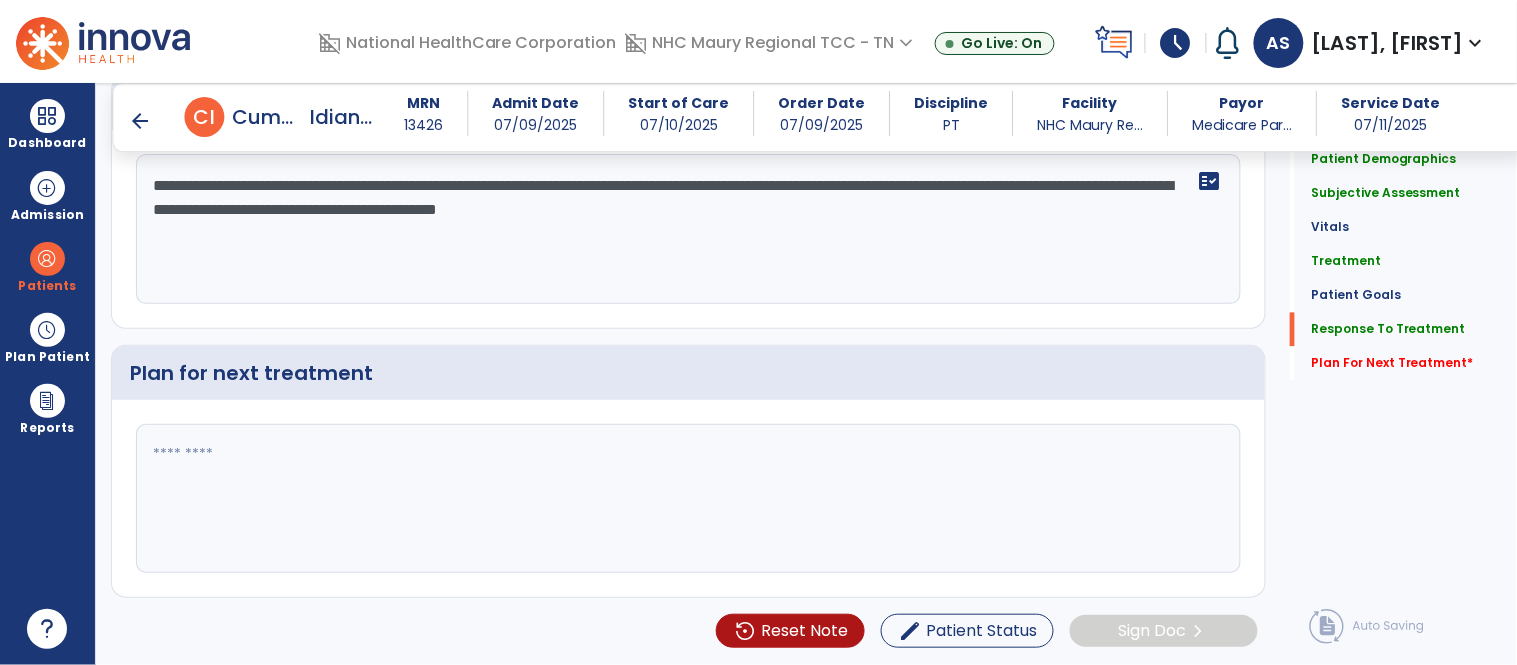 click 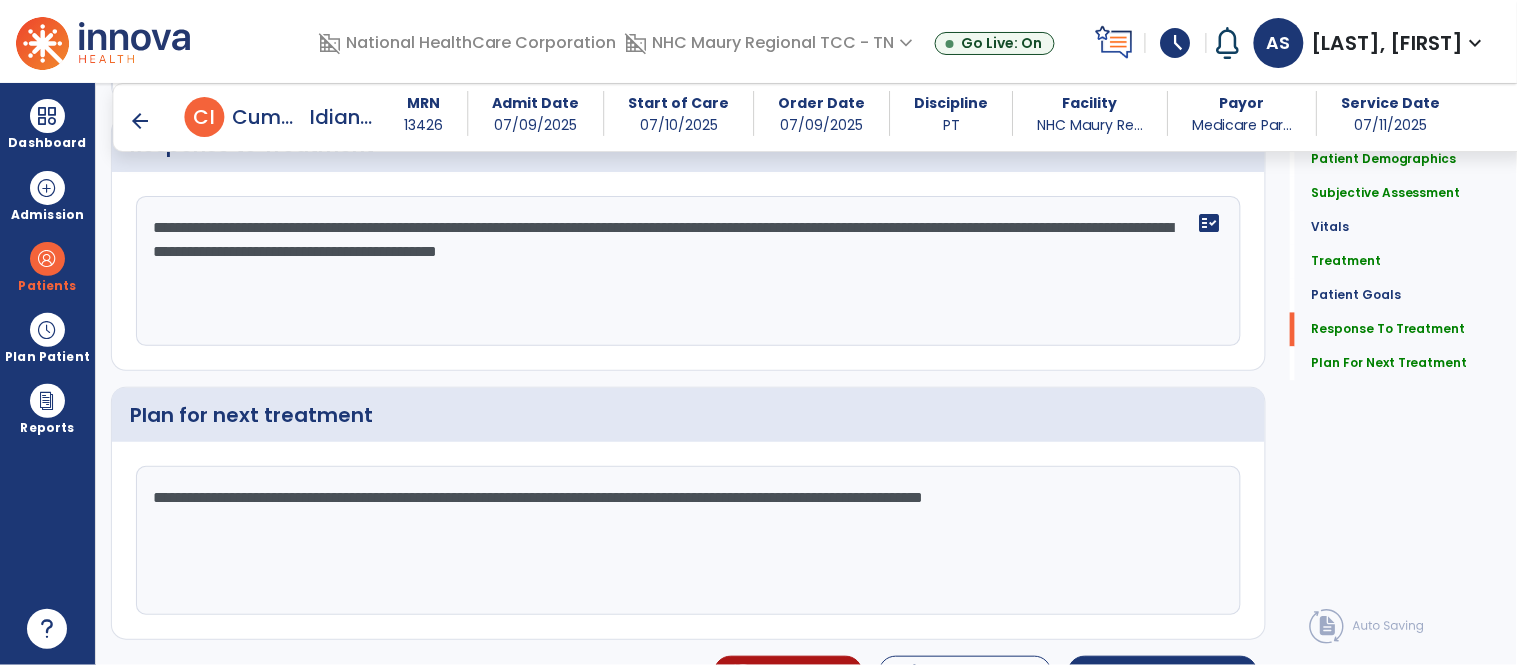 scroll, scrollTop: 2908, scrollLeft: 0, axis: vertical 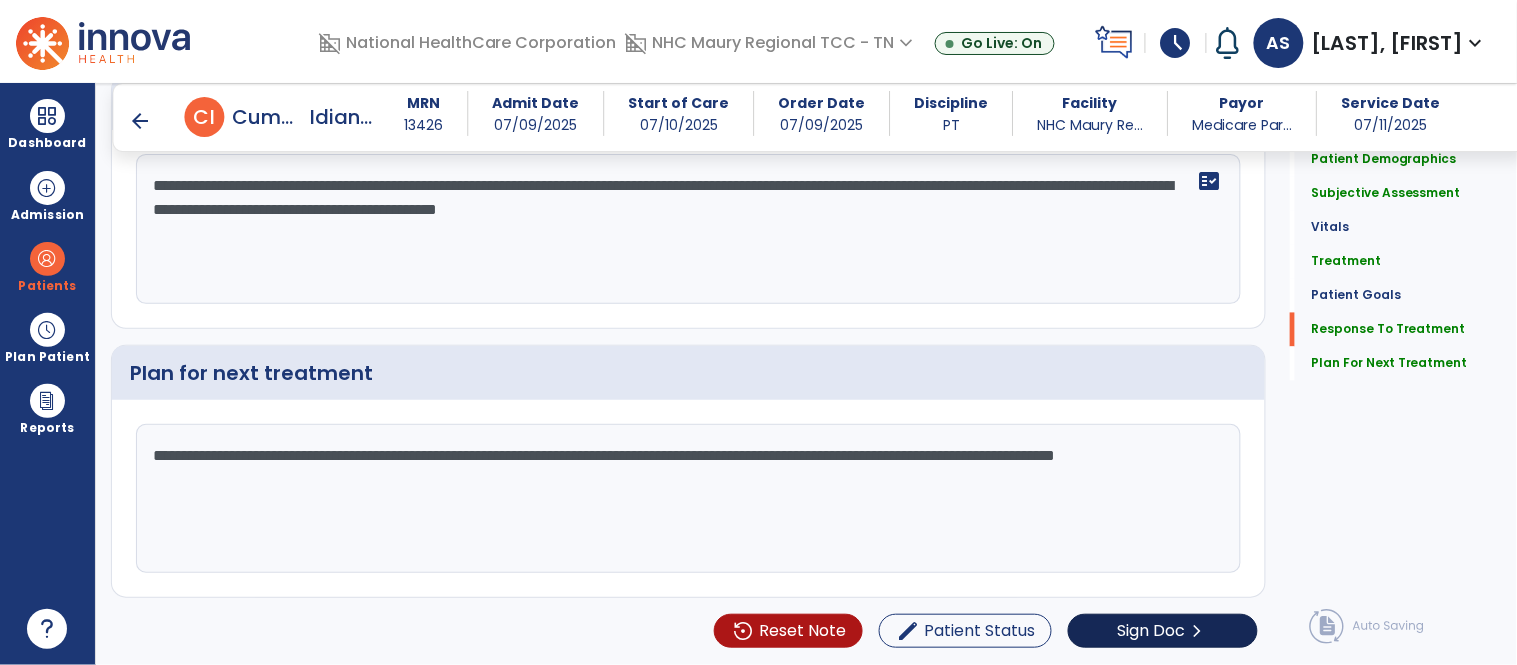 type on "**********" 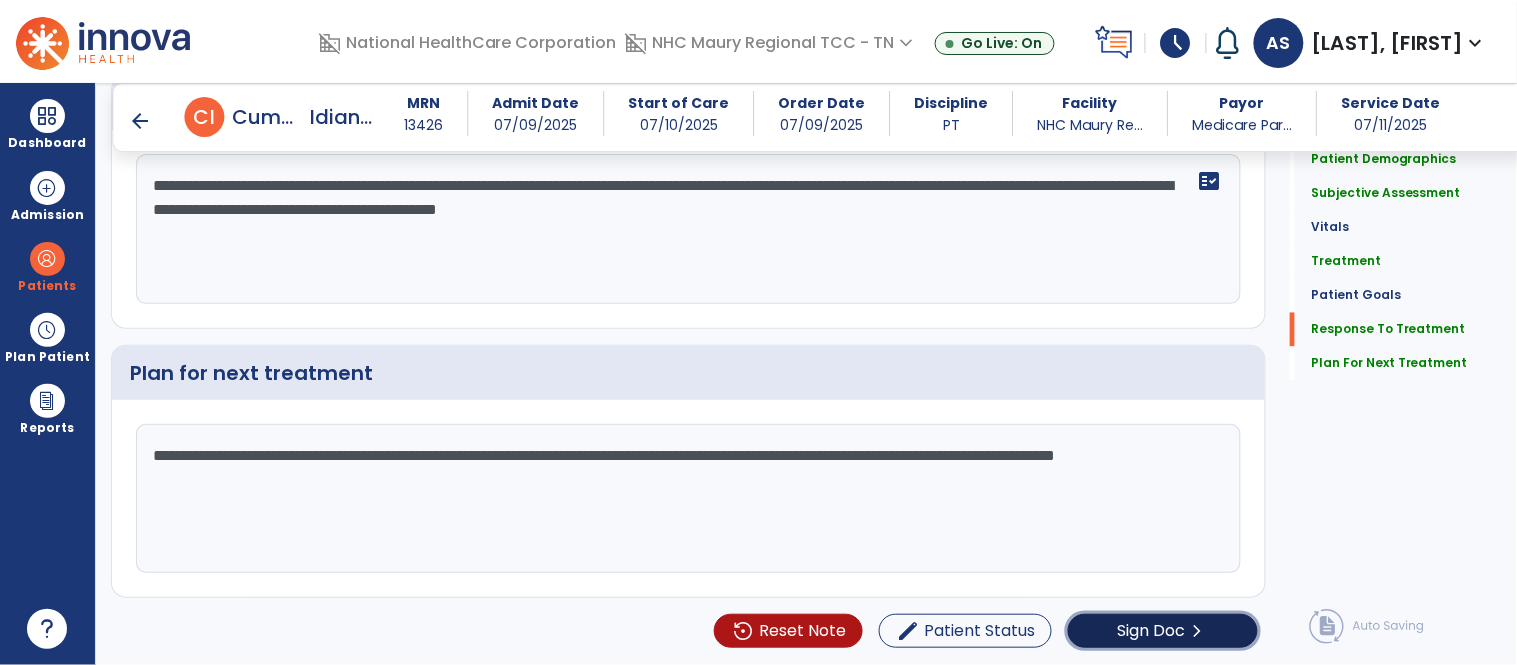 click on "Sign Doc  chevron_right" 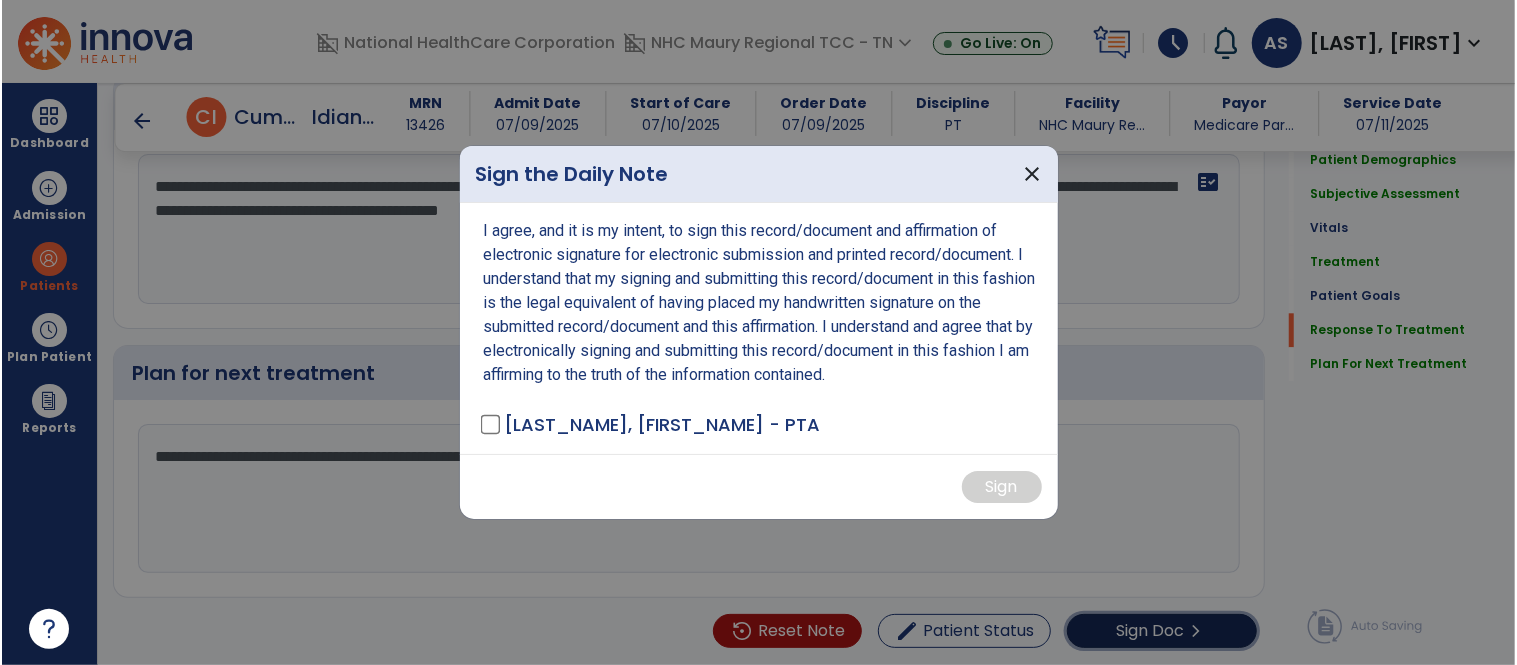 scroll, scrollTop: 2908, scrollLeft: 0, axis: vertical 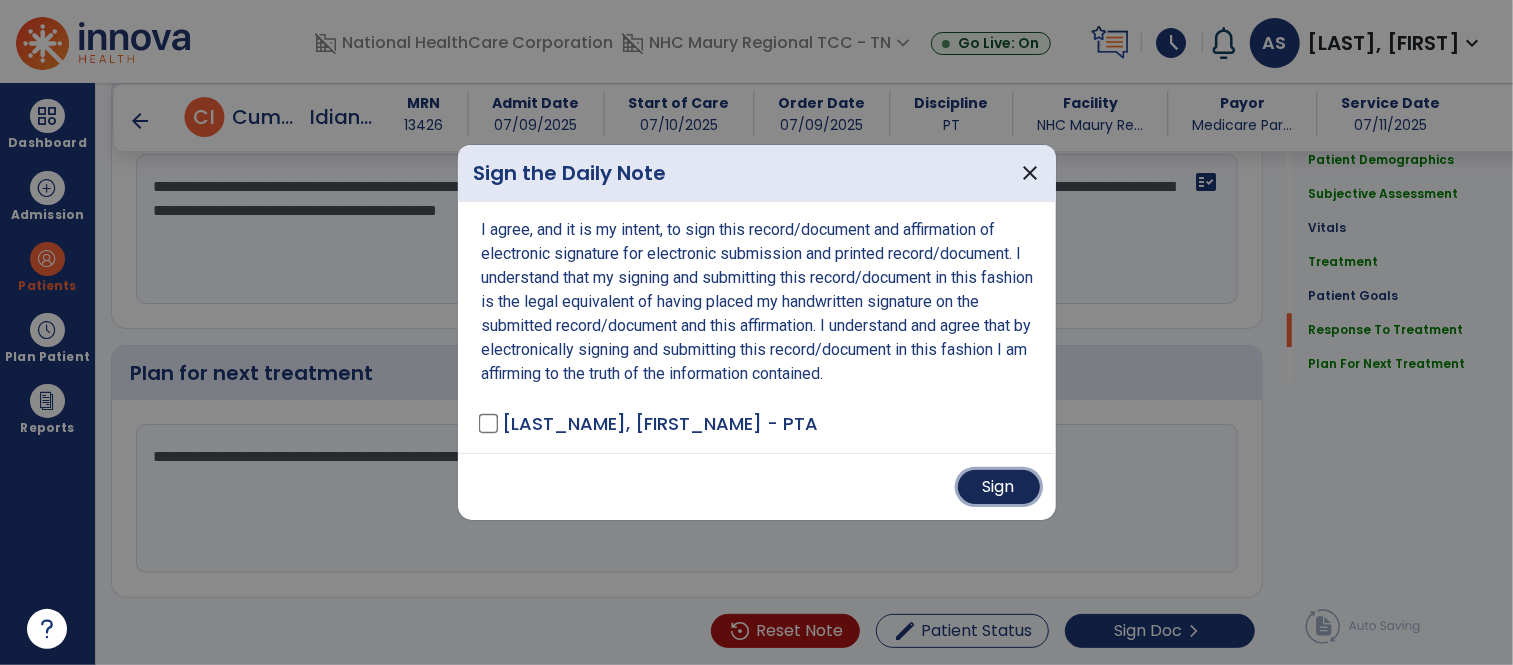 click on "Sign" at bounding box center [999, 487] 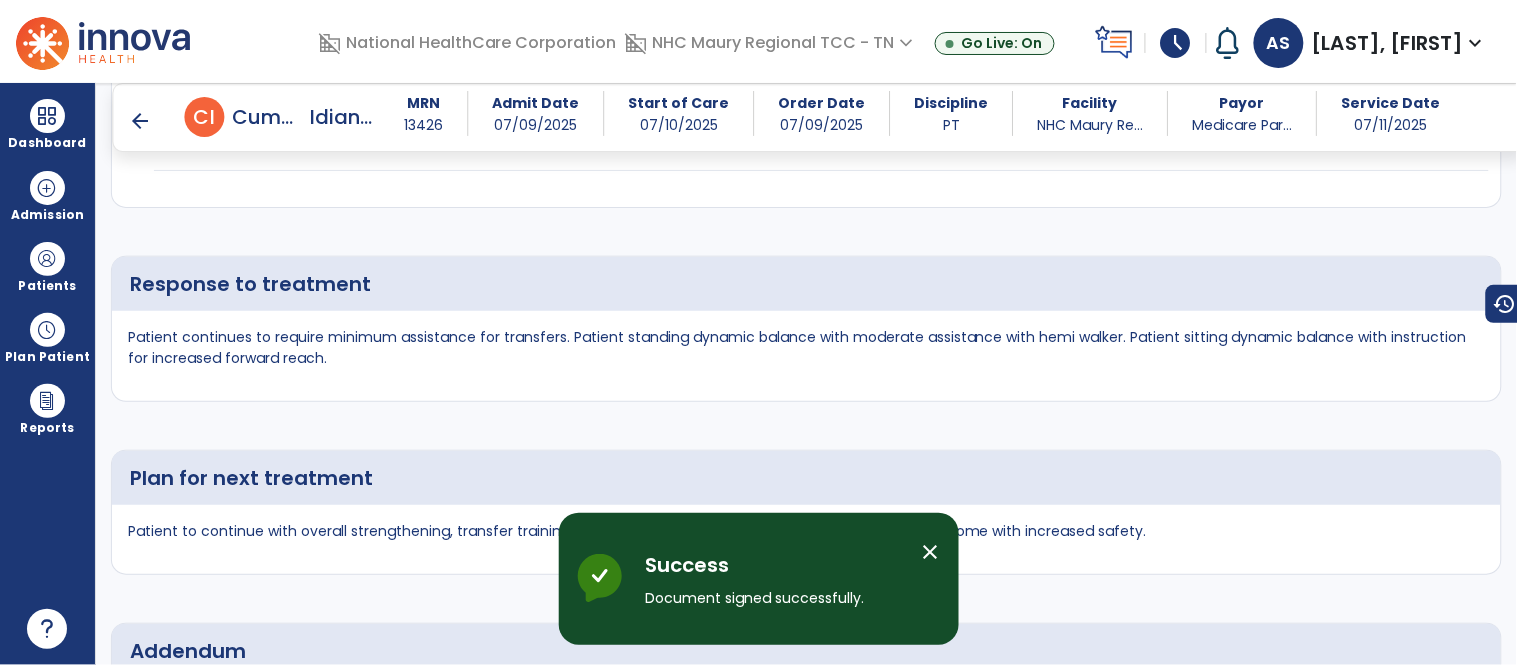 scroll, scrollTop: 4515, scrollLeft: 0, axis: vertical 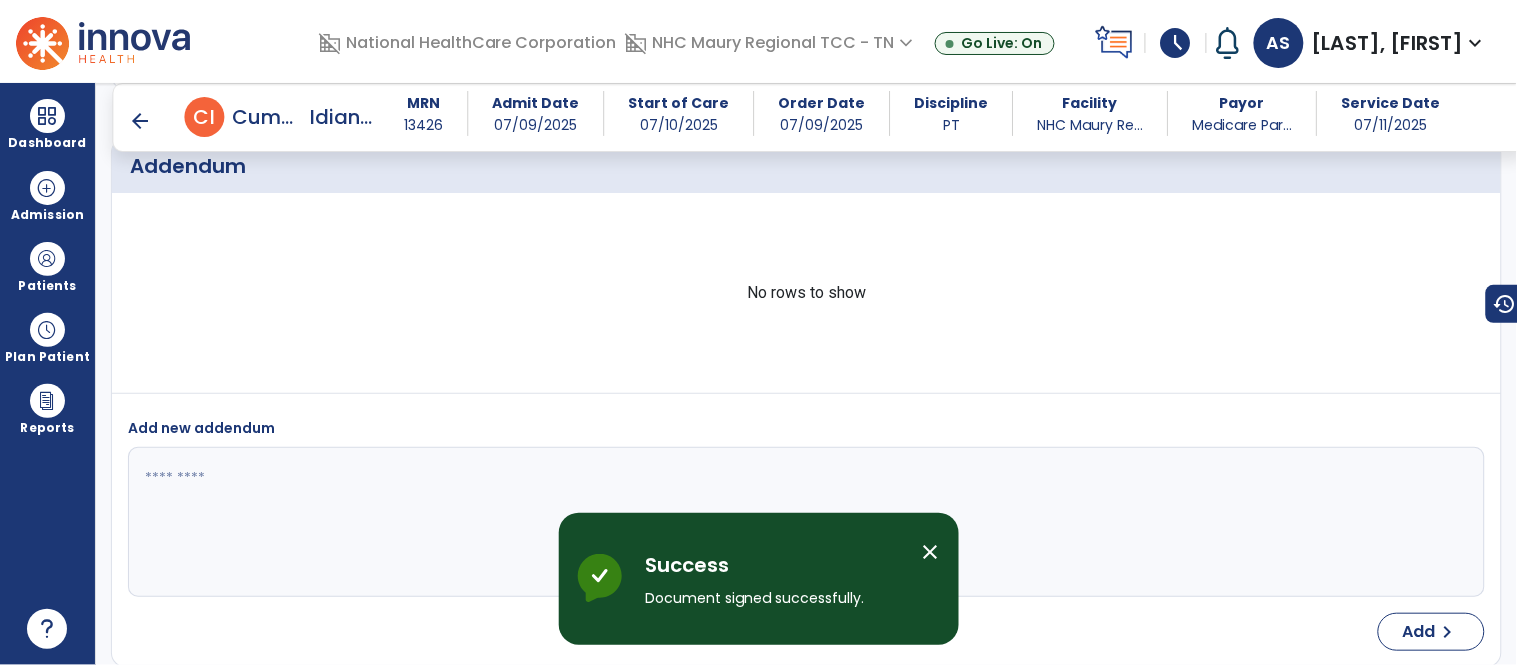 click on "arrow_back" at bounding box center (141, 121) 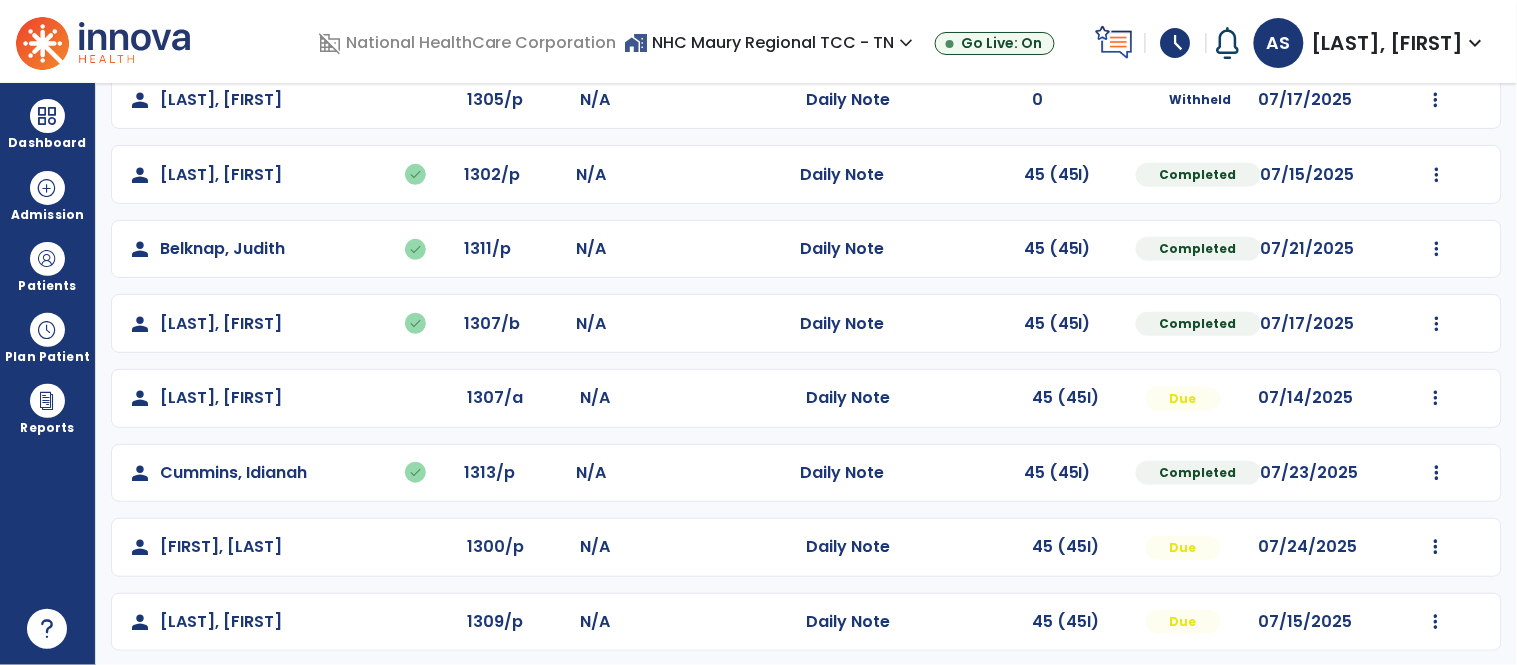 scroll, scrollTop: 196, scrollLeft: 0, axis: vertical 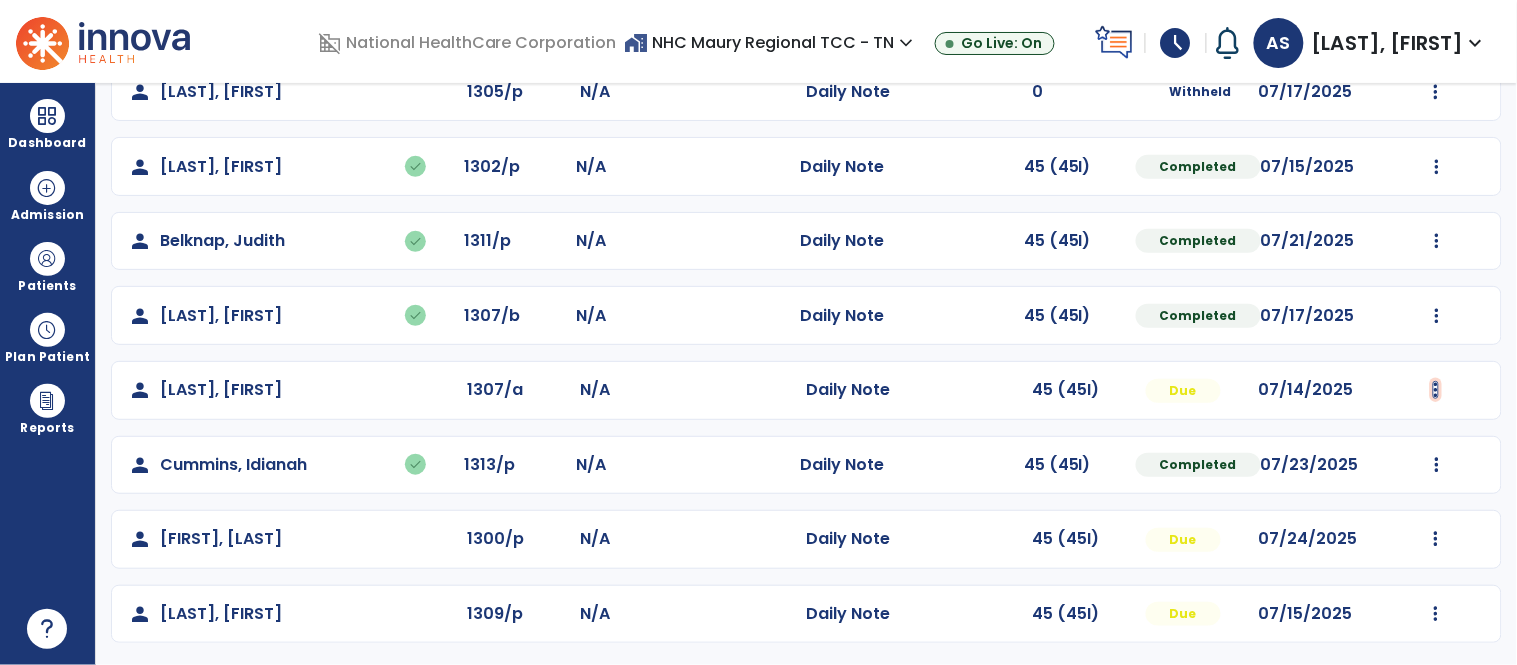 click at bounding box center [1436, 92] 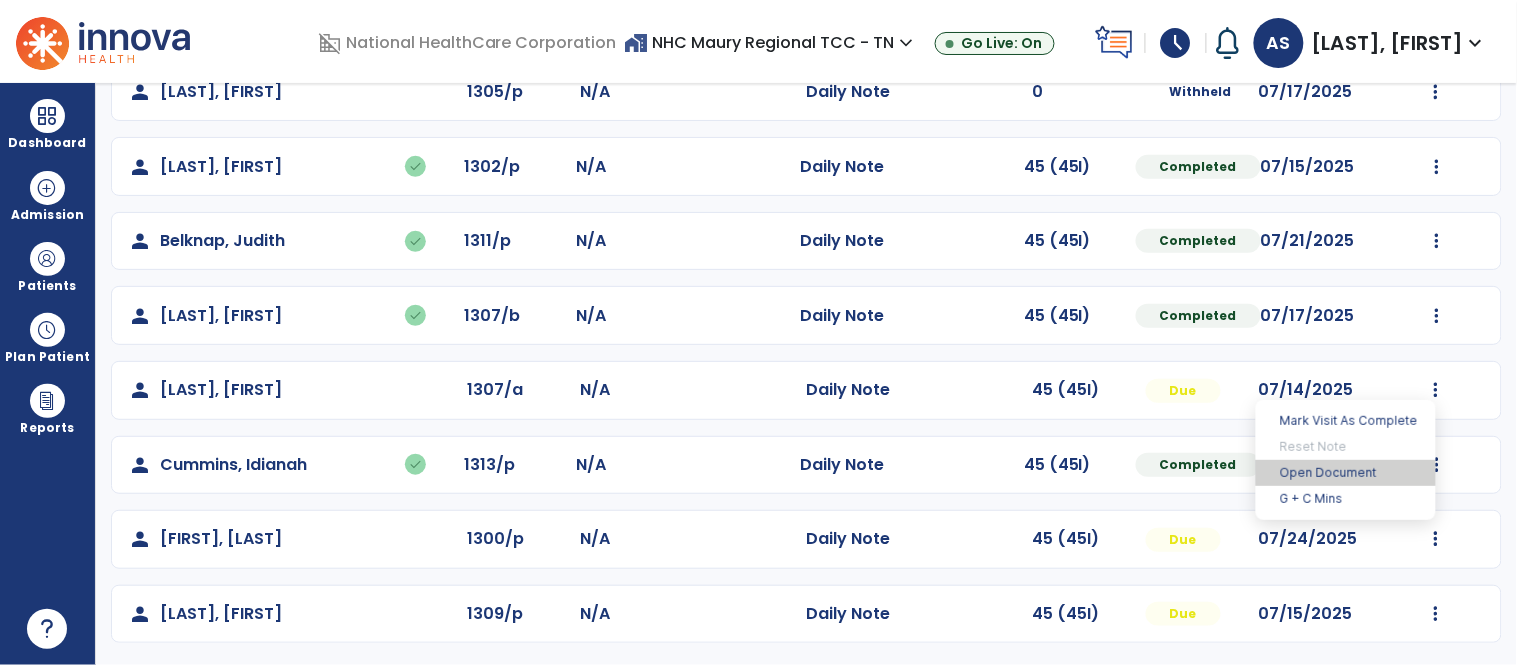 click on "Open Document" at bounding box center (1346, 473) 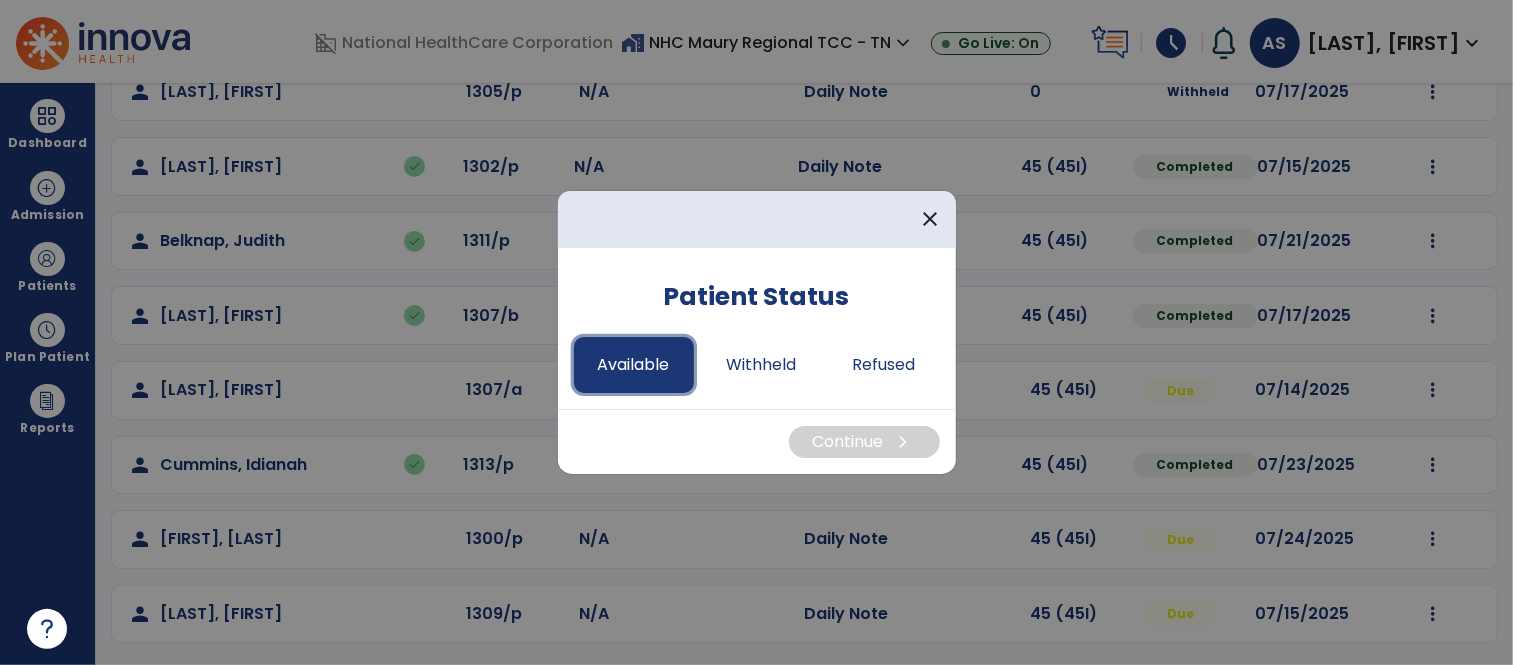 click on "Available" at bounding box center [634, 365] 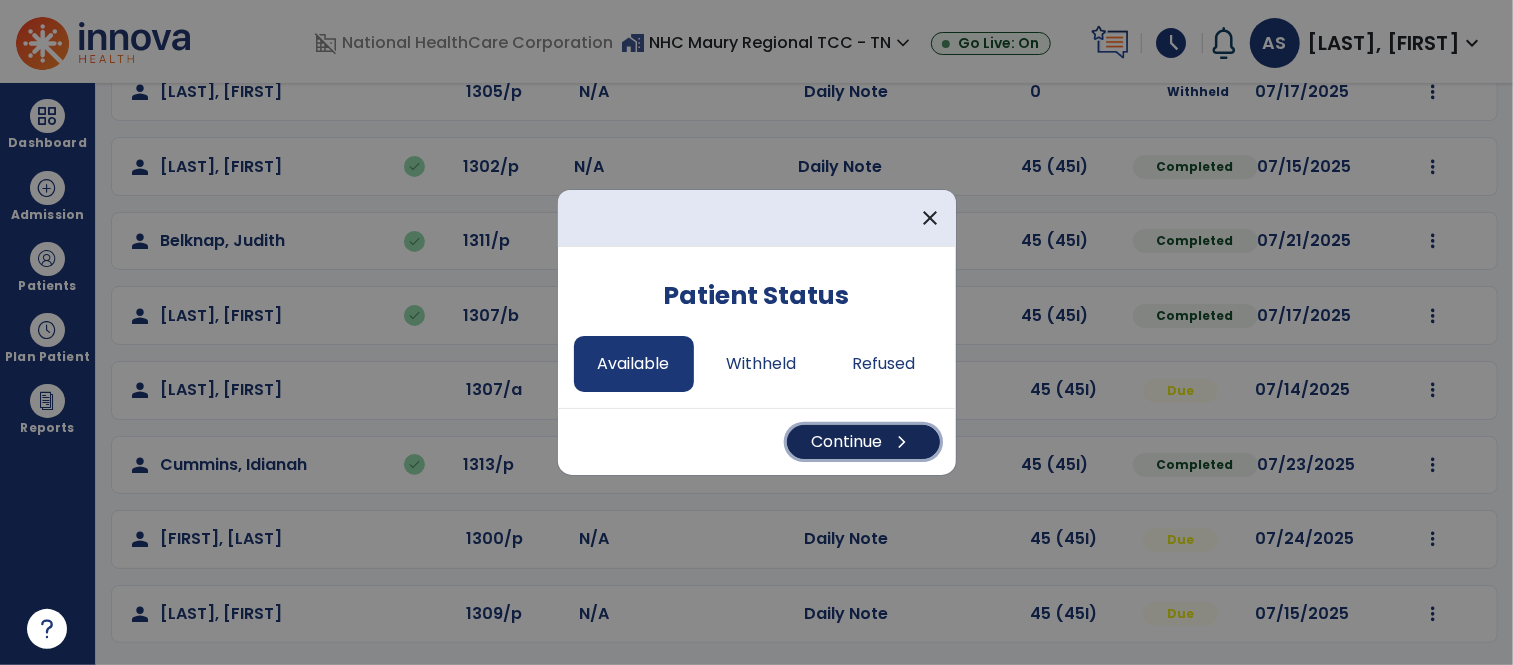 click on "Continue   chevron_right" at bounding box center (863, 442) 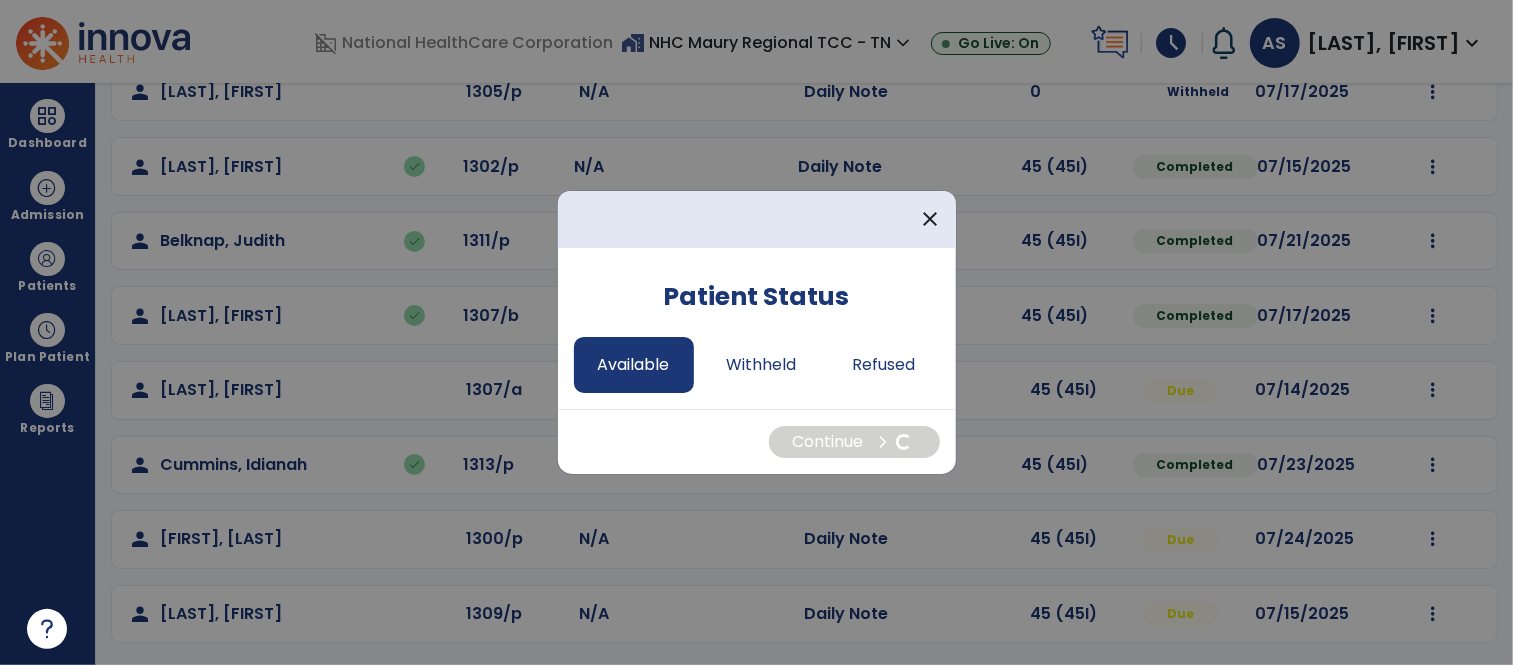select on "*" 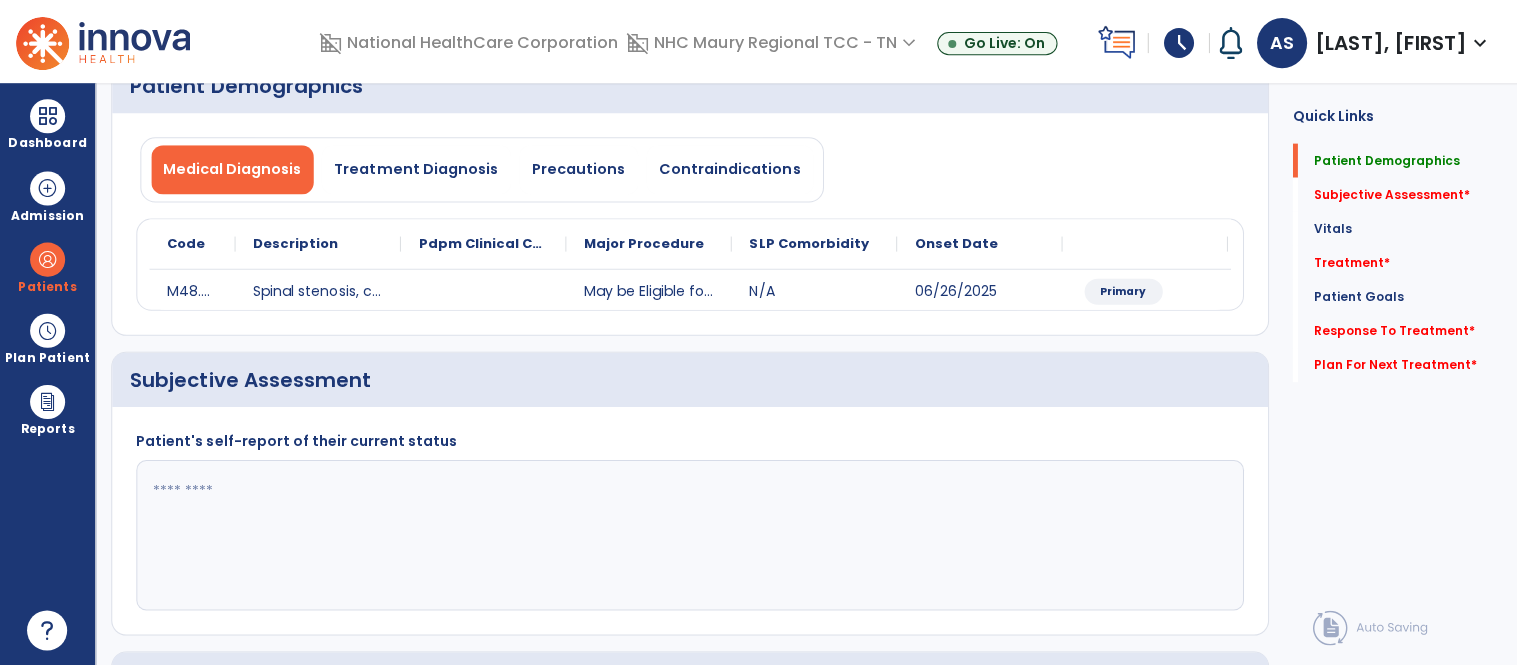 scroll, scrollTop: 0, scrollLeft: 0, axis: both 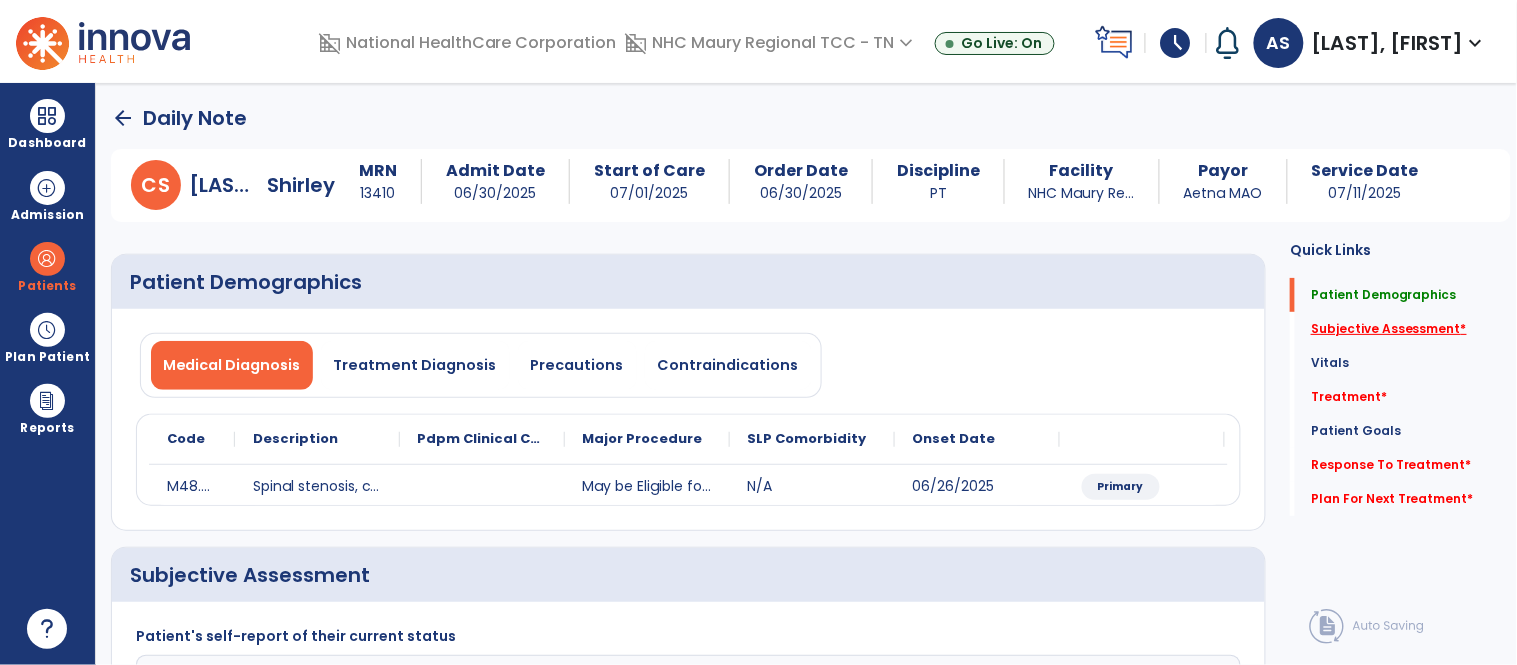 click on "Subjective Assessment   *" 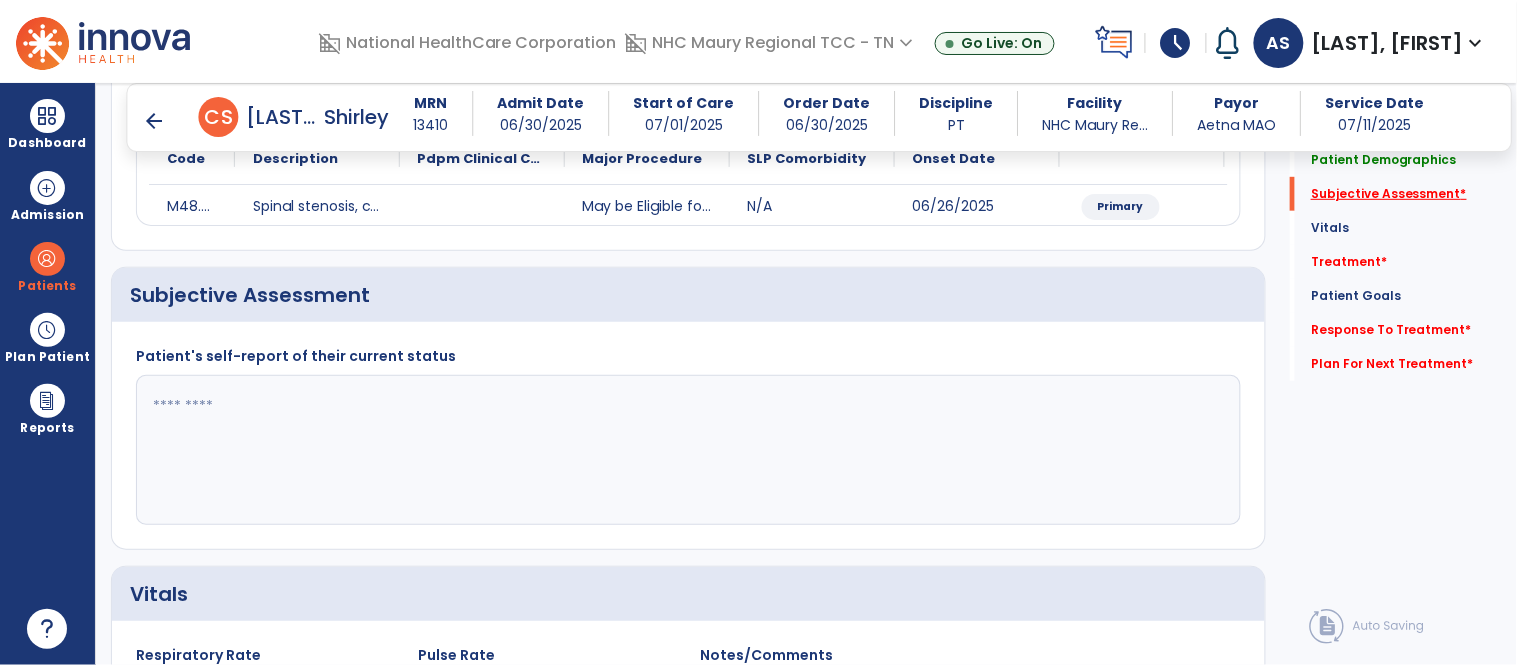 scroll, scrollTop: 314, scrollLeft: 0, axis: vertical 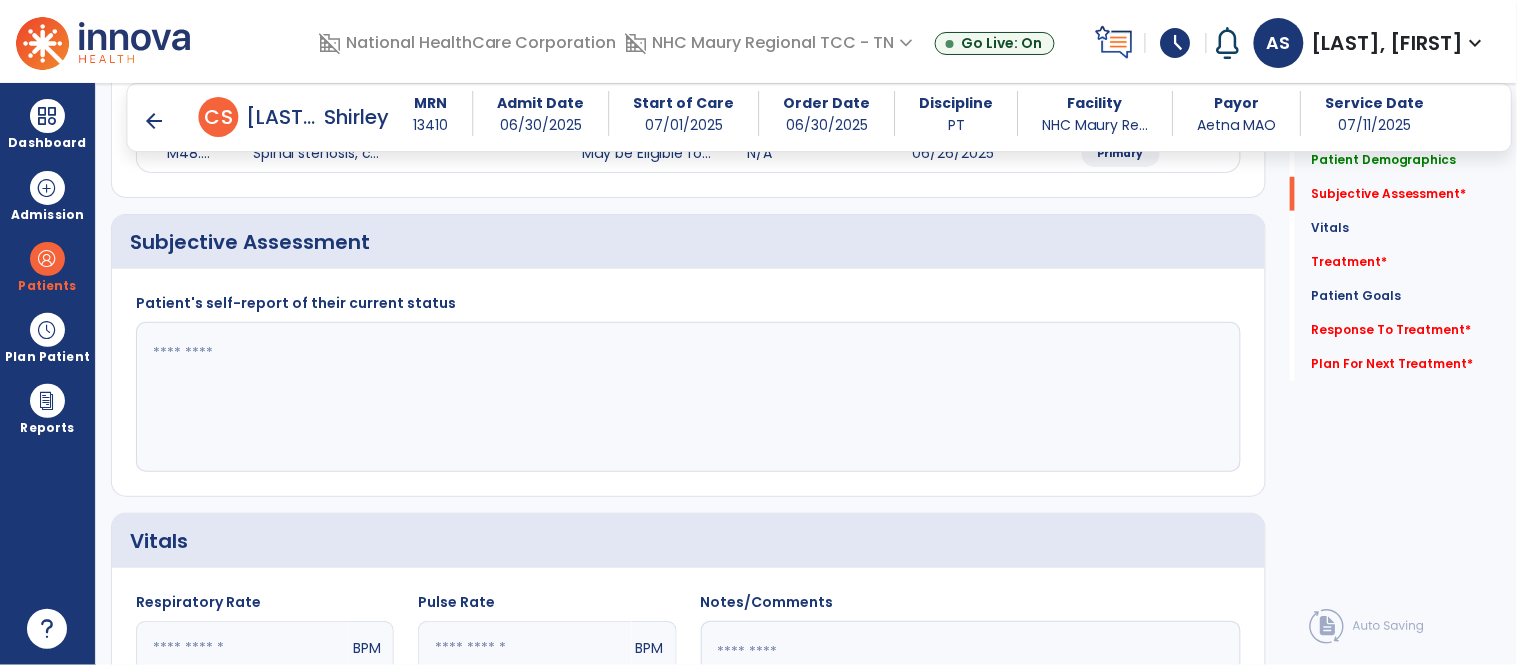 click 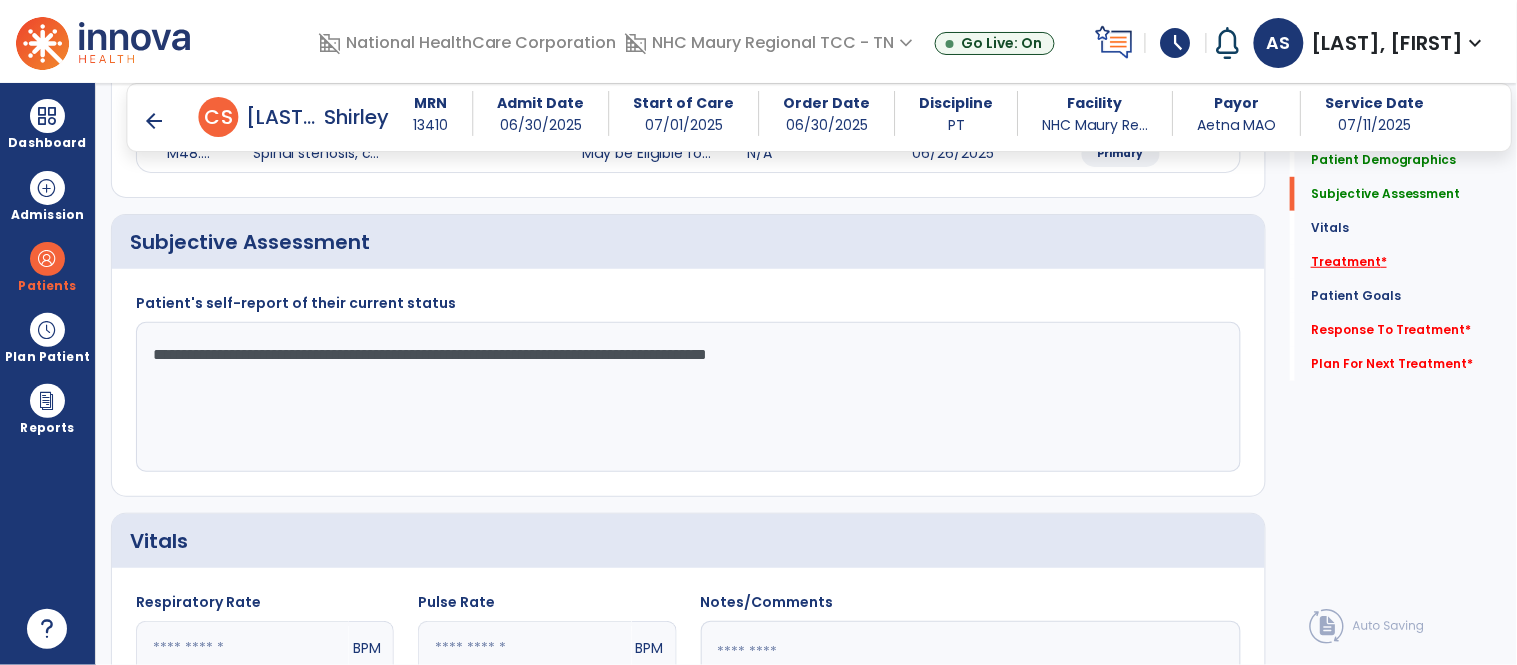 type on "**********" 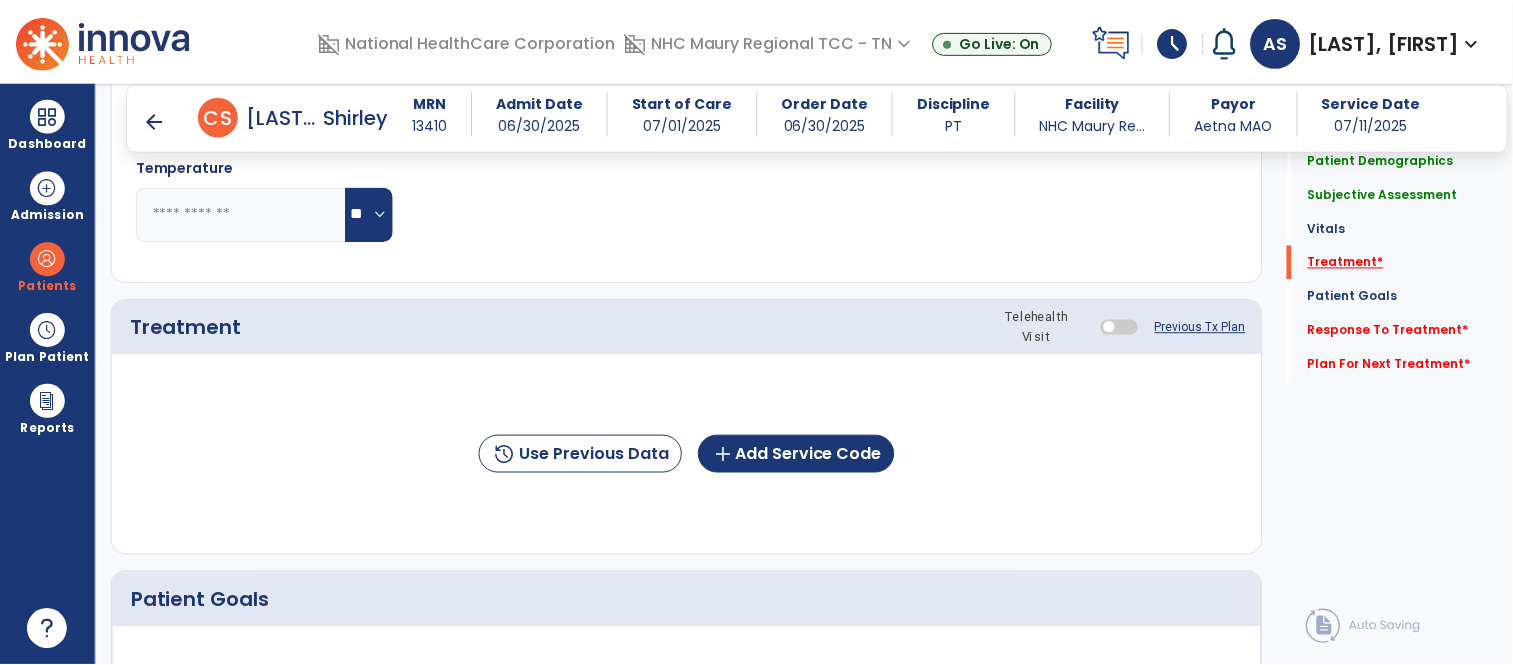 scroll, scrollTop: 1004, scrollLeft: 0, axis: vertical 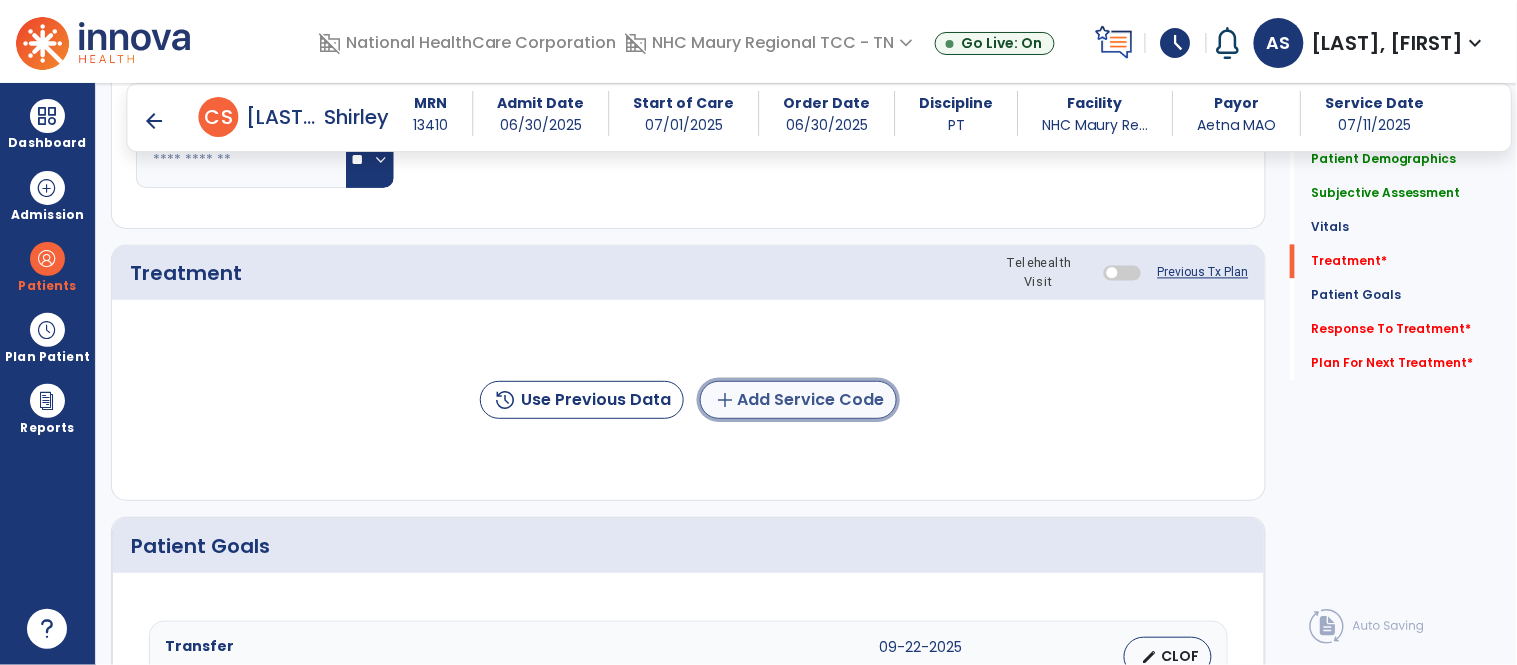 click on "add  Add Service Code" 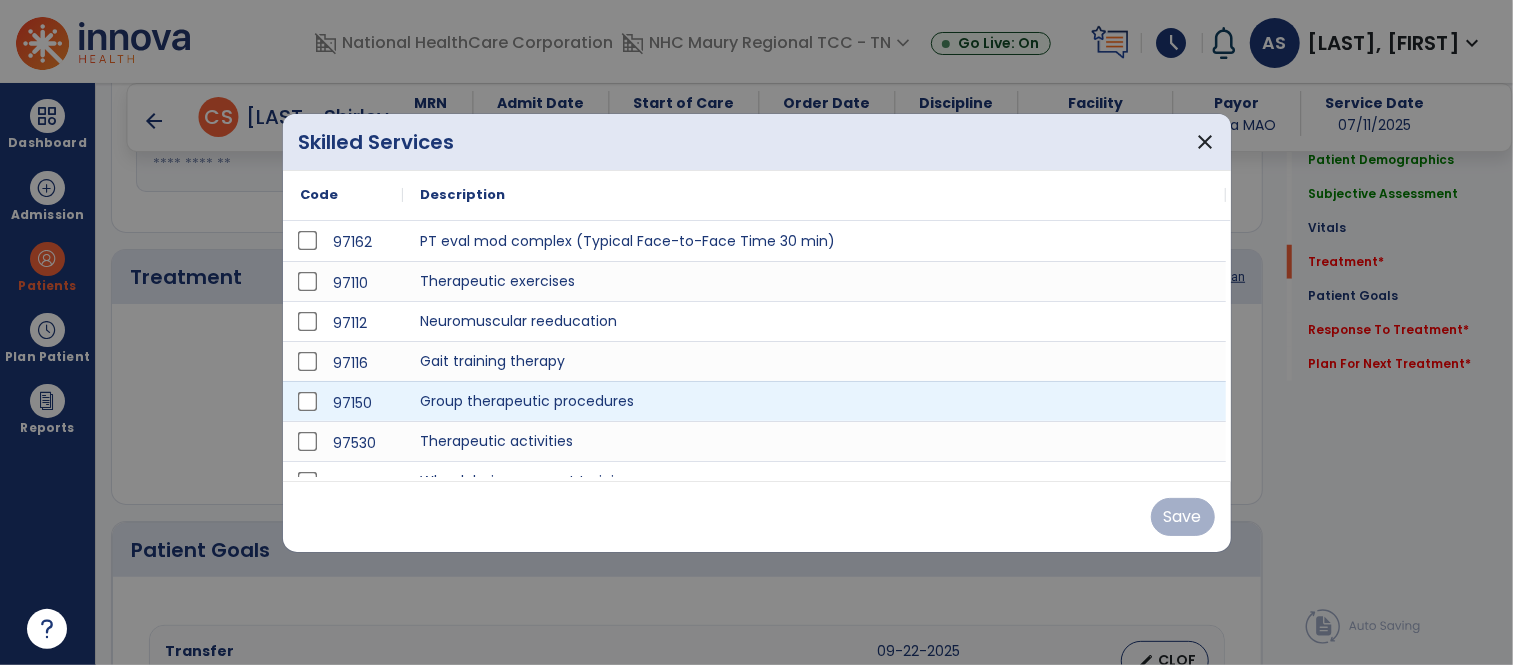 scroll, scrollTop: 1004, scrollLeft: 0, axis: vertical 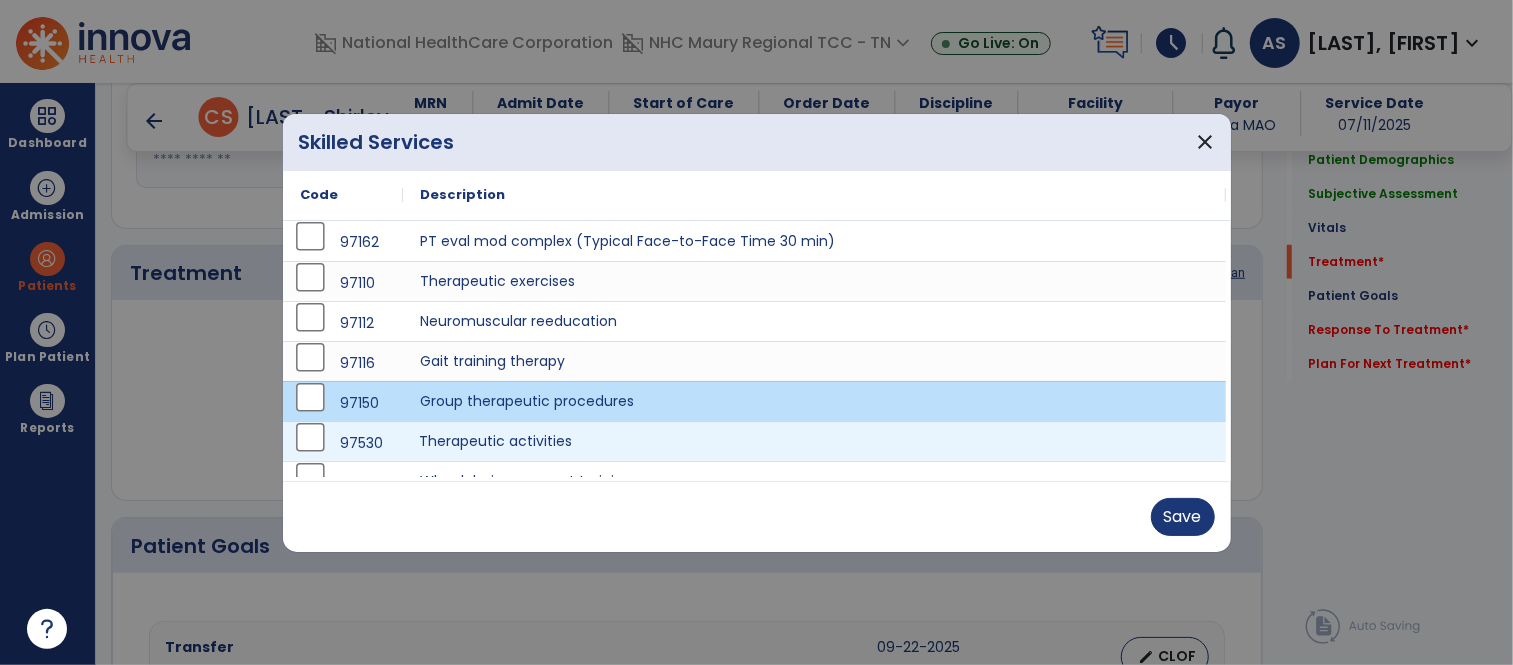 click on "Therapeutic activities" at bounding box center (815, 441) 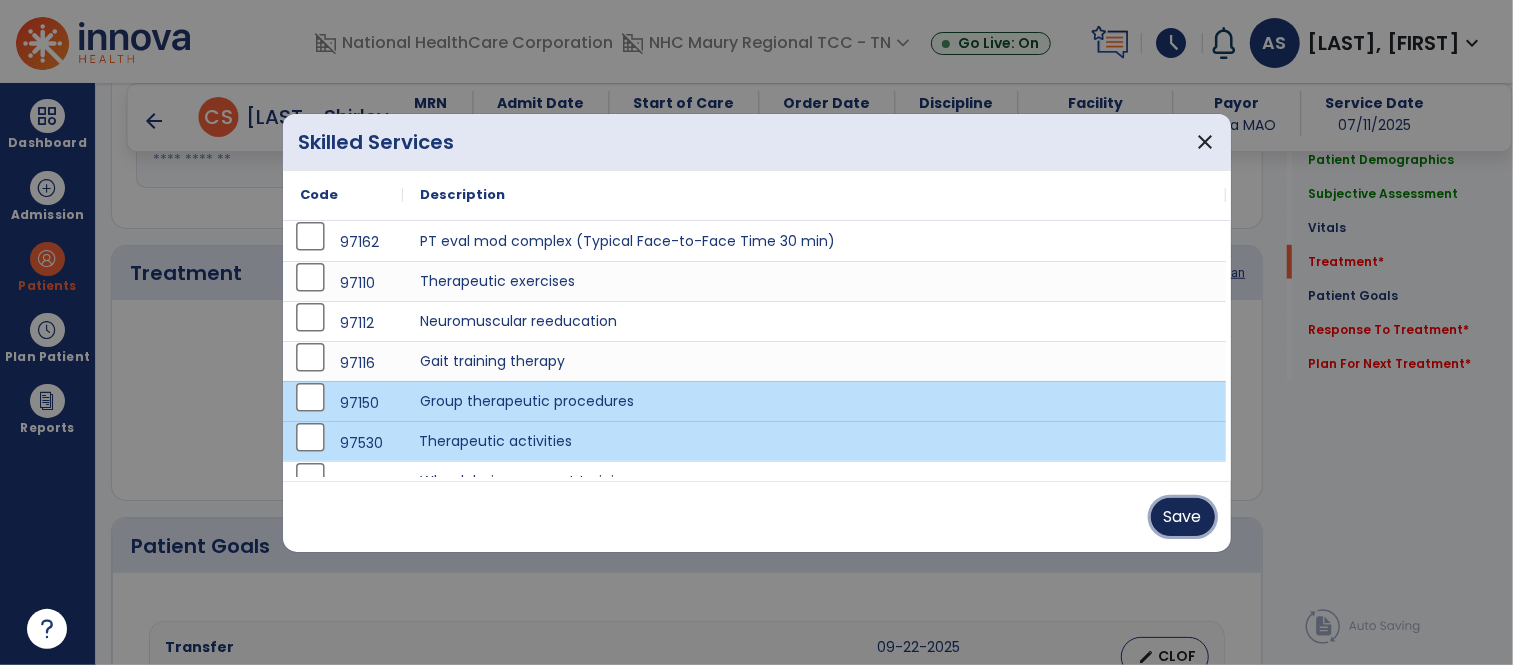 click on "Save" at bounding box center [1183, 517] 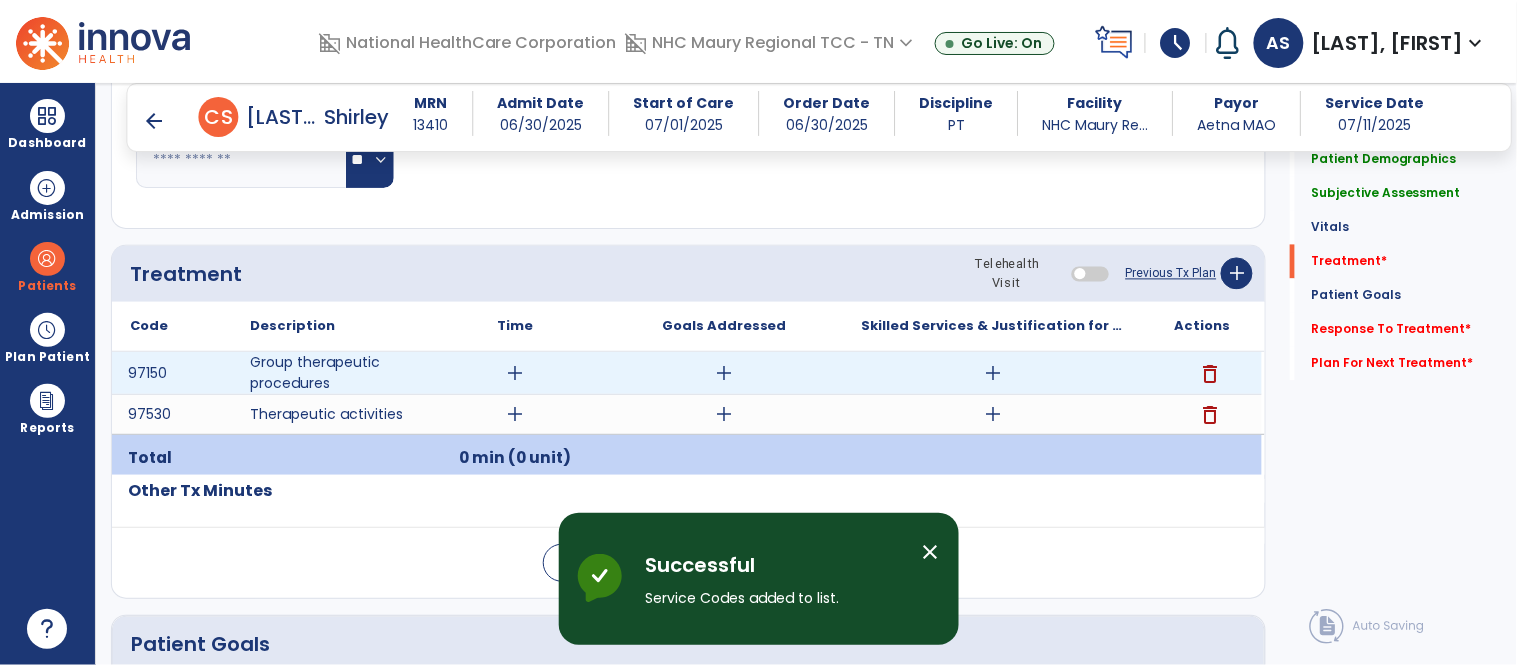 click on "add" at bounding box center [515, 373] 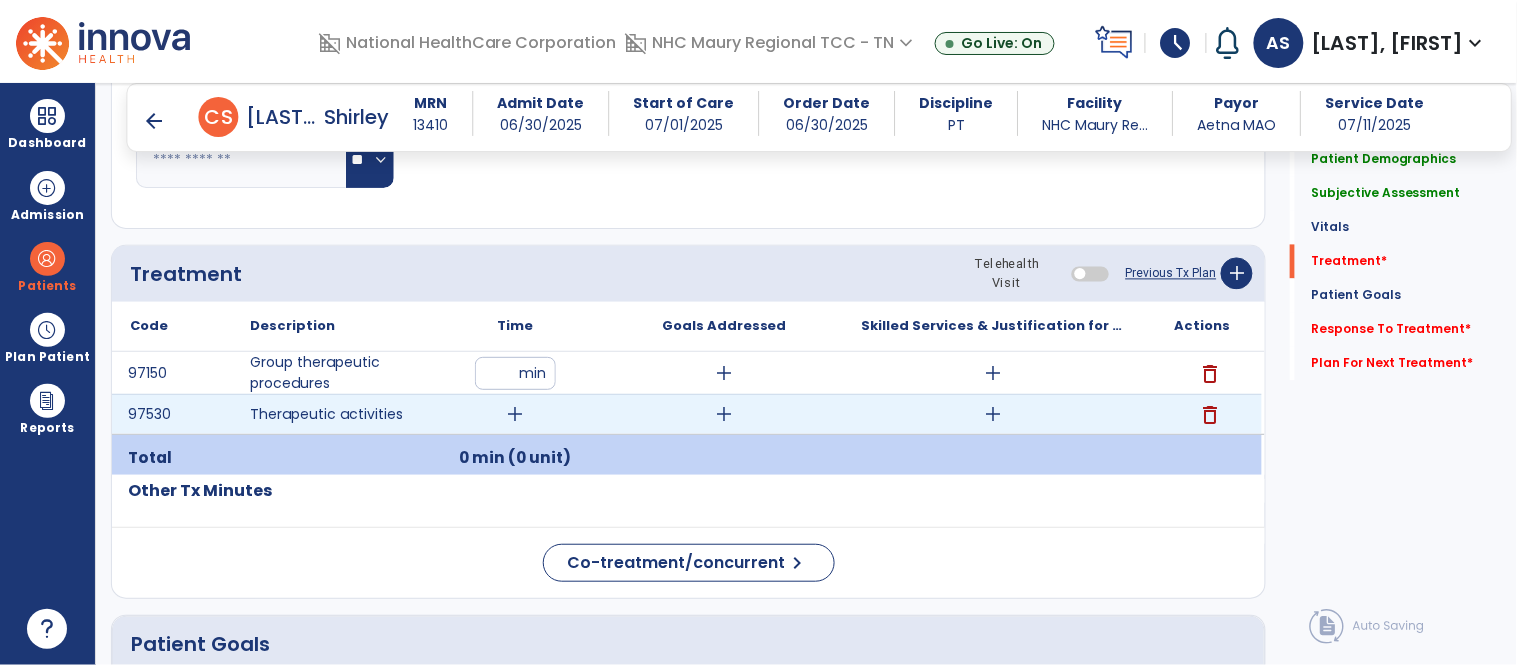 type on "**" 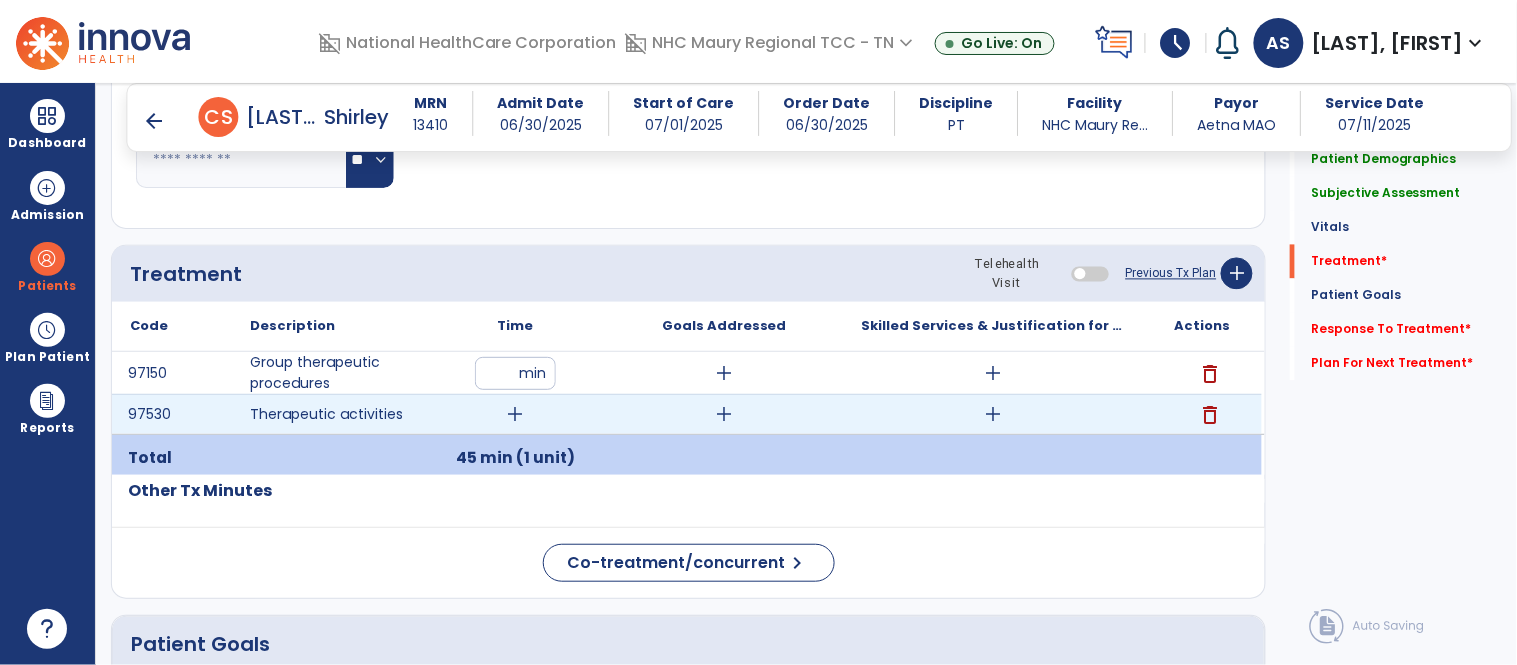 click on "add" at bounding box center (515, 414) 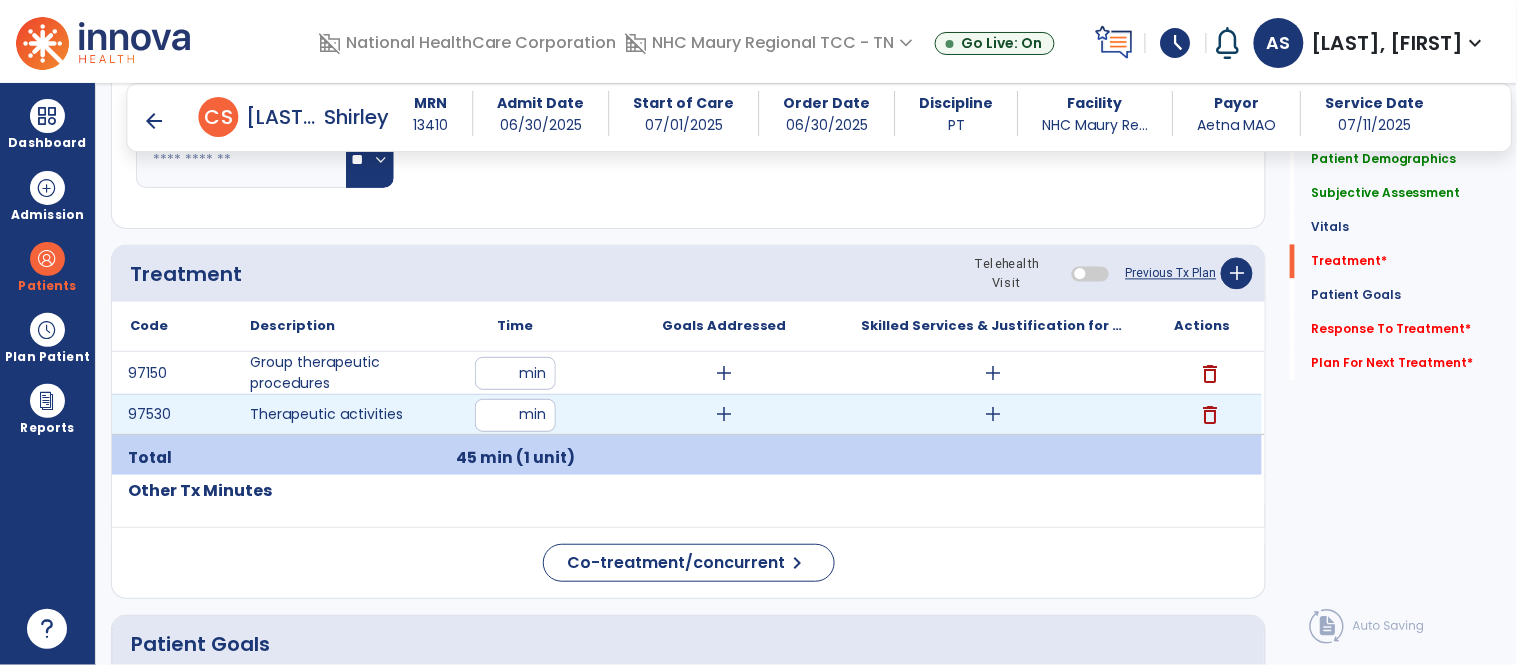 type on "**" 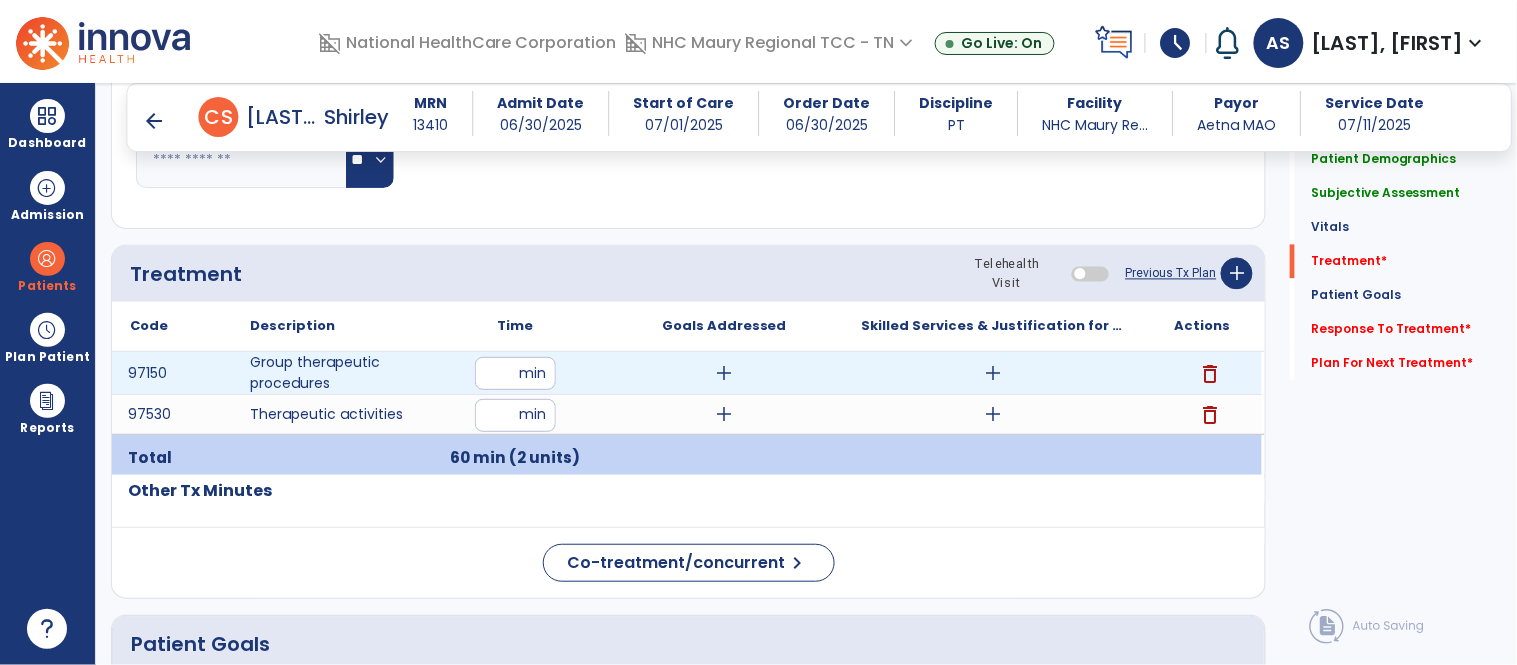 click on "add" at bounding box center [993, 373] 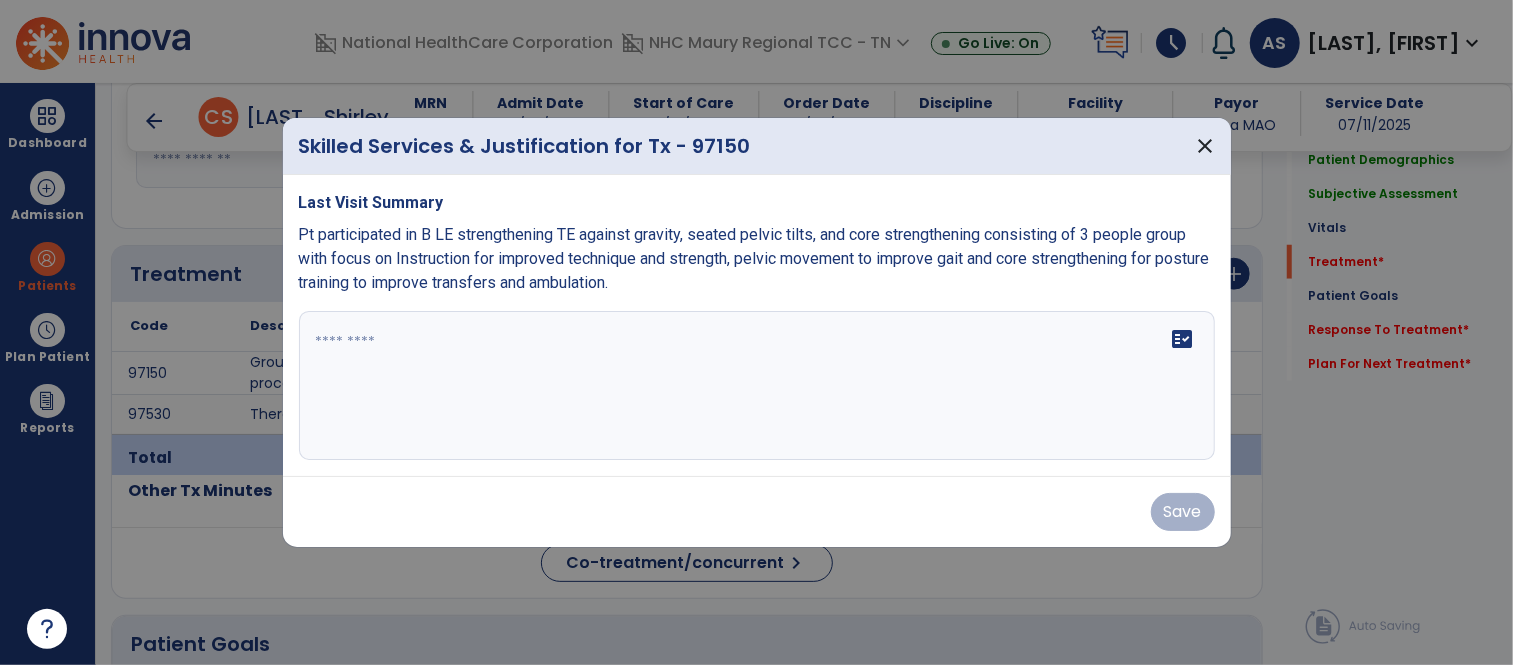 scroll, scrollTop: 1004, scrollLeft: 0, axis: vertical 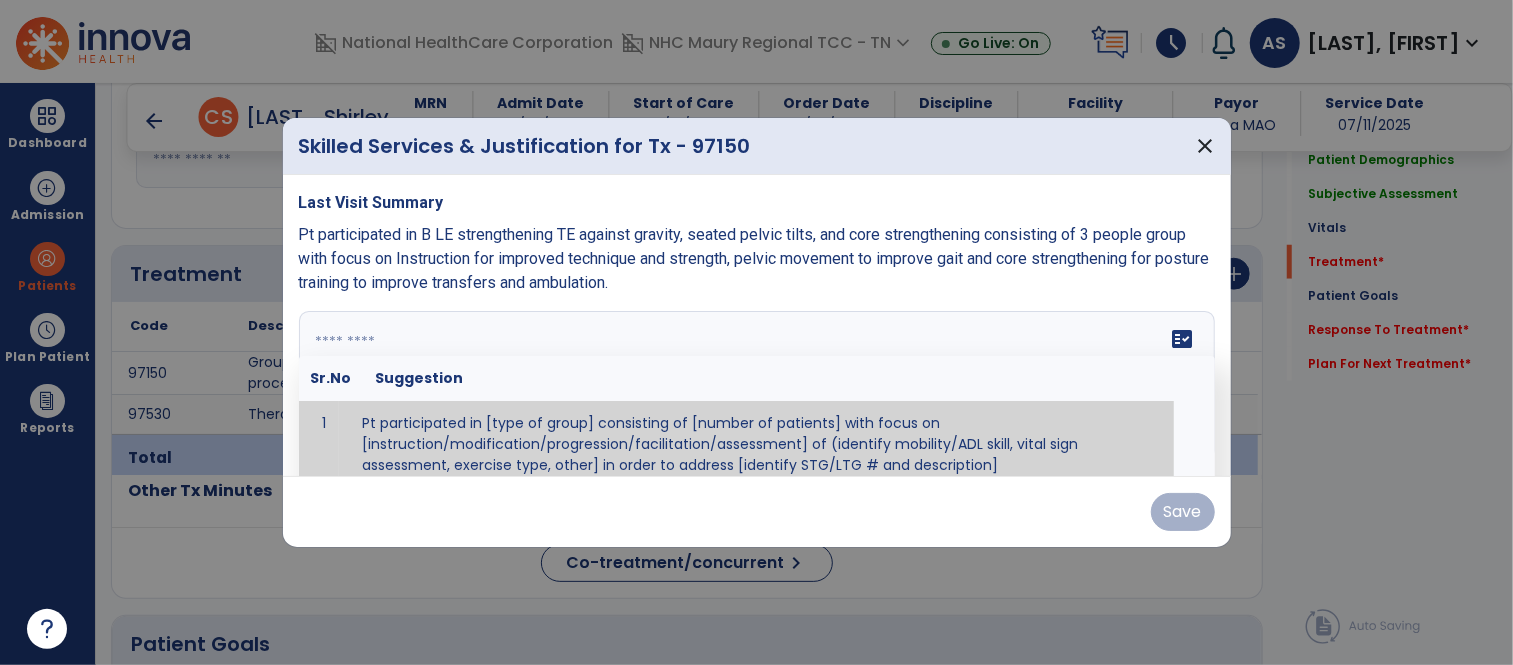 click on "fact_check  Sr.No Suggestion 1 Pt participated in [type of group] consisting of [number of patients] with focus on [instruction/modification/progression/facilitation/assessment] of (identify mobility/ADL skill, vital sign assessment, exercise type, other] in order to address [identify STG/LTG # and description]" at bounding box center [757, 386] 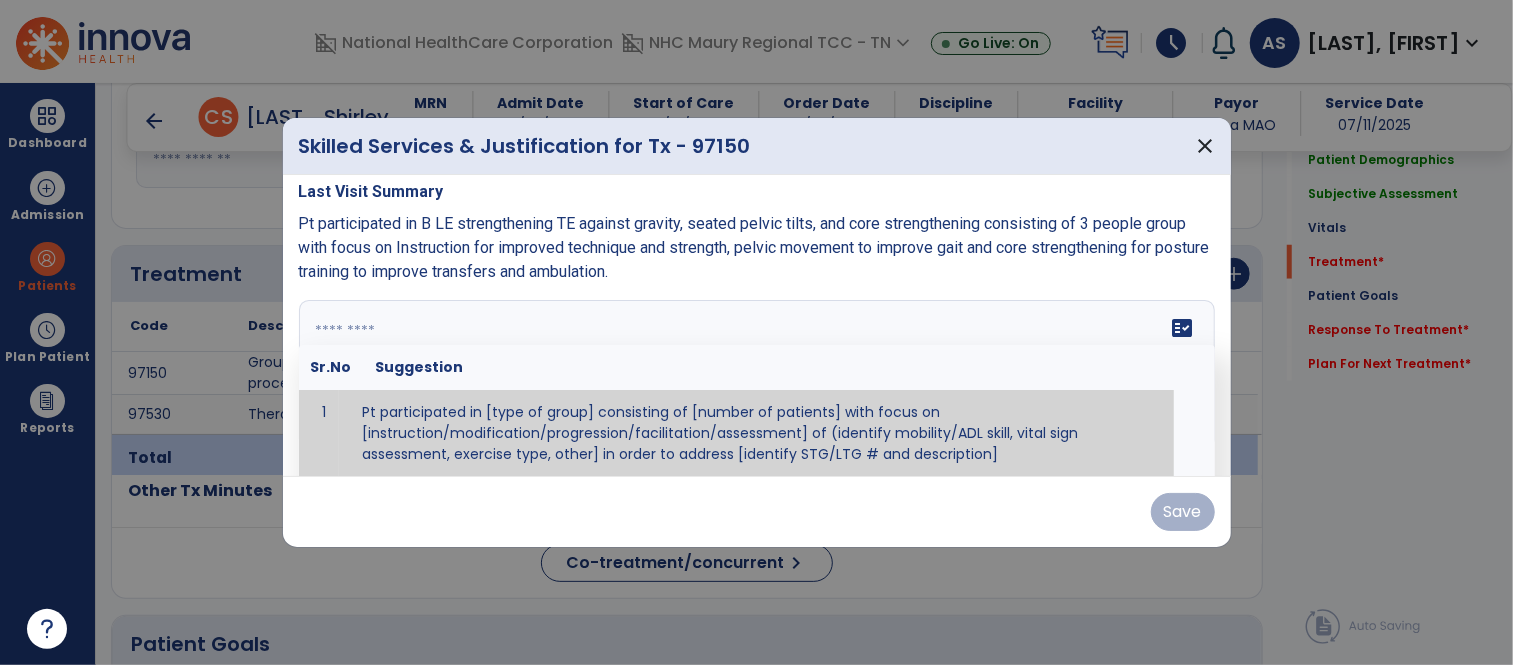 paste on "**********" 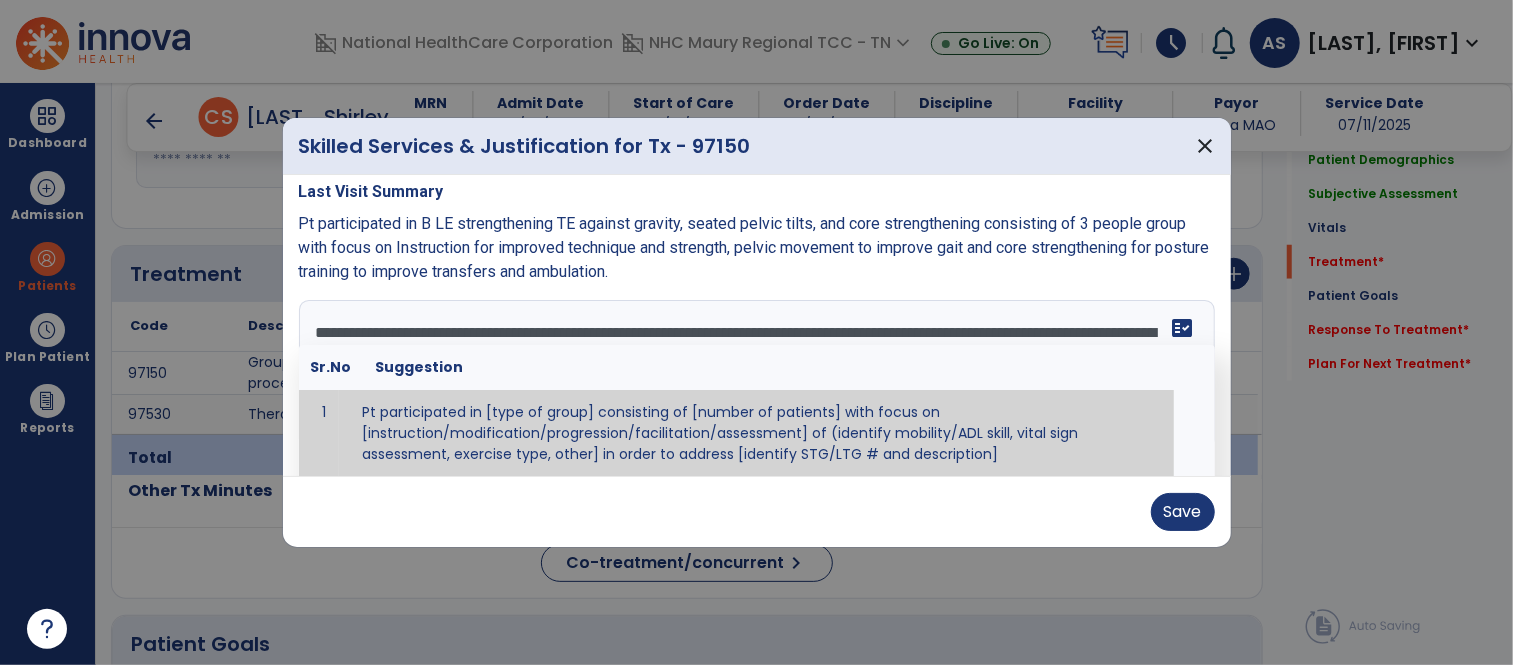 scroll, scrollTop: 0, scrollLeft: 0, axis: both 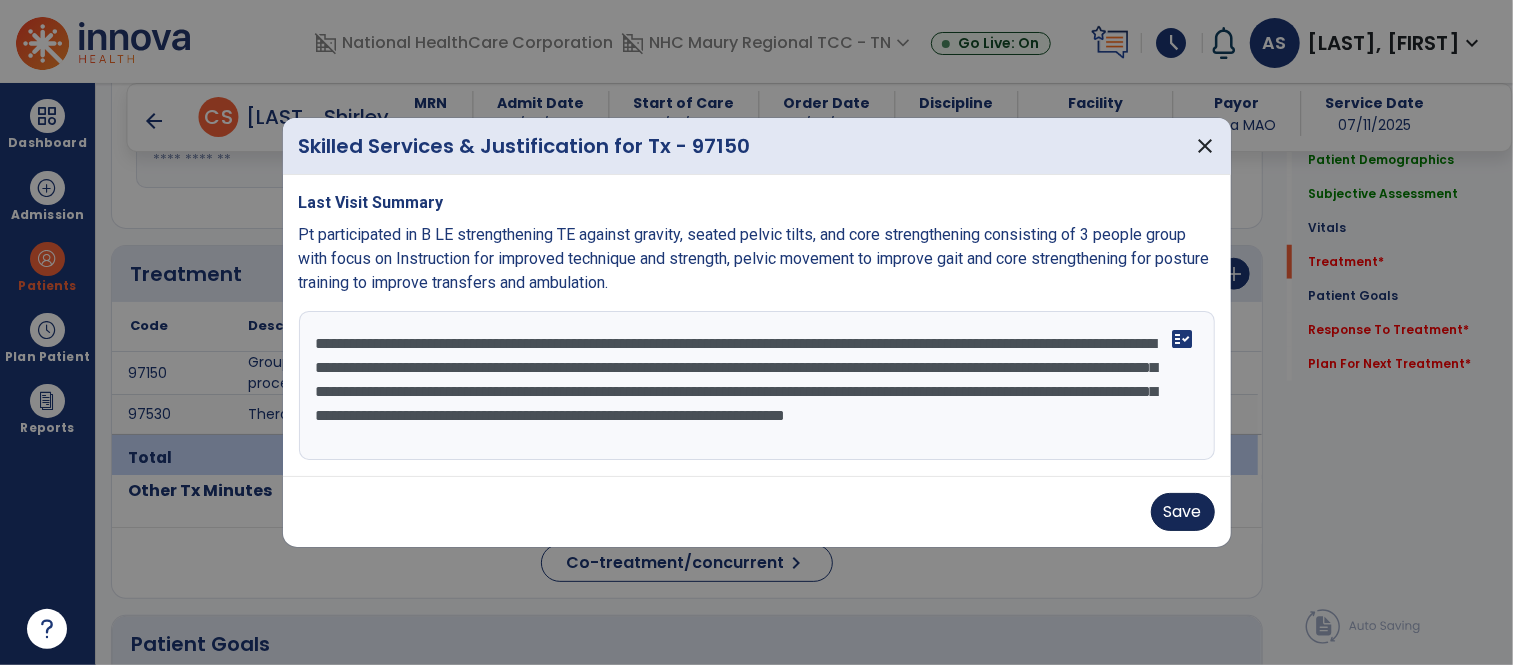 type on "**********" 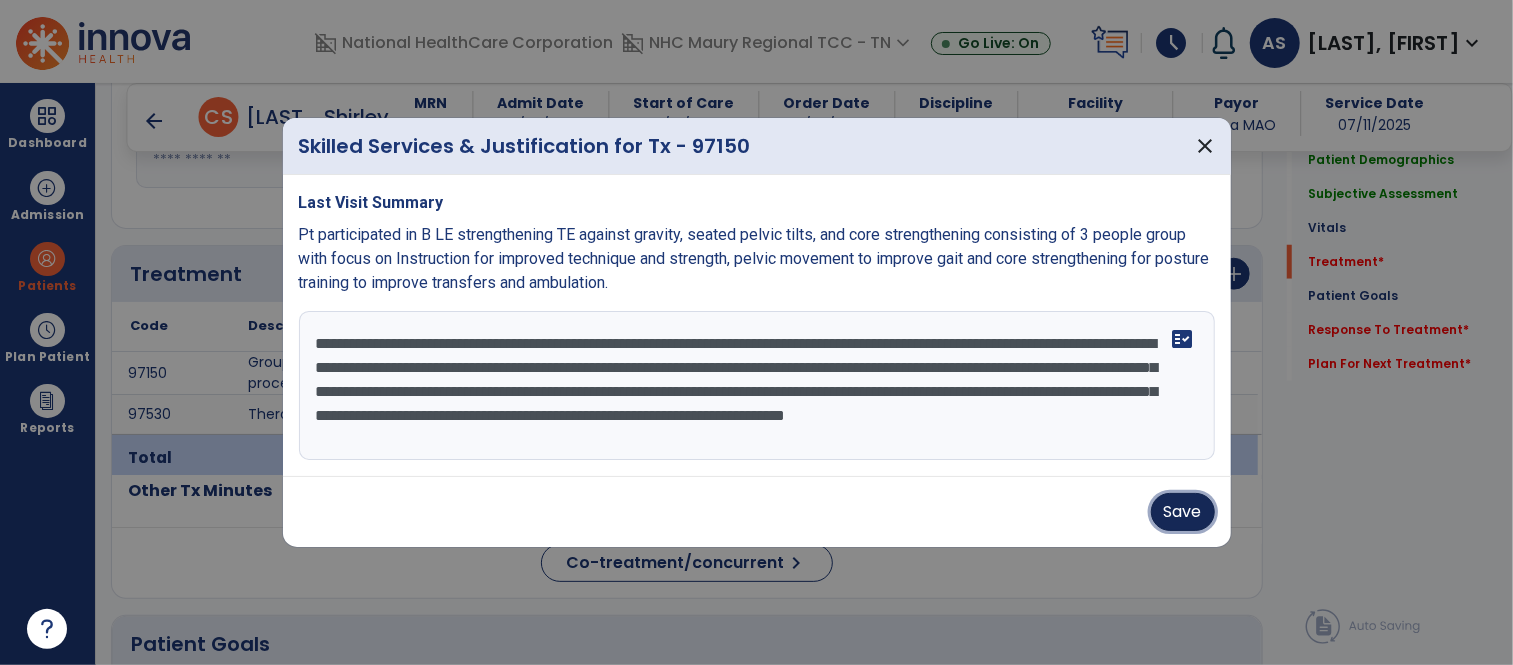 click on "Save" at bounding box center [1183, 512] 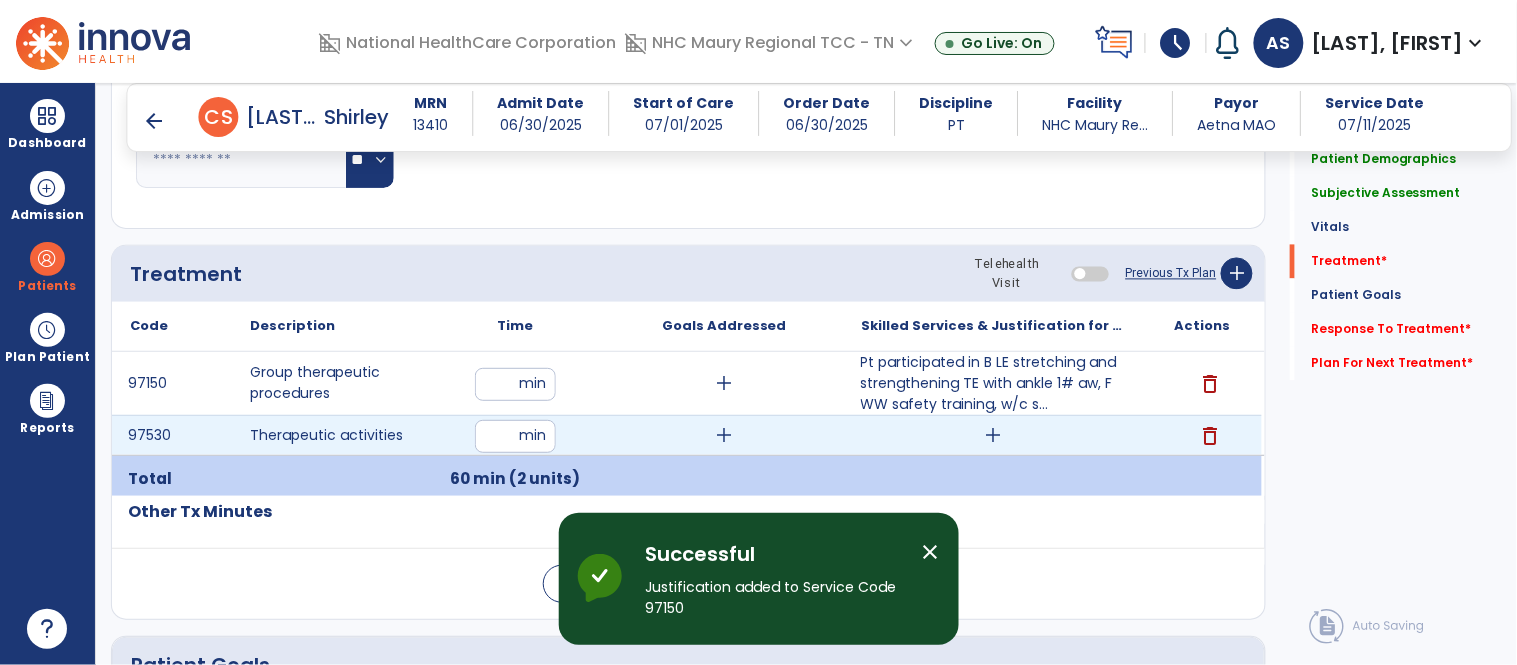 click on "add" at bounding box center (993, 435) 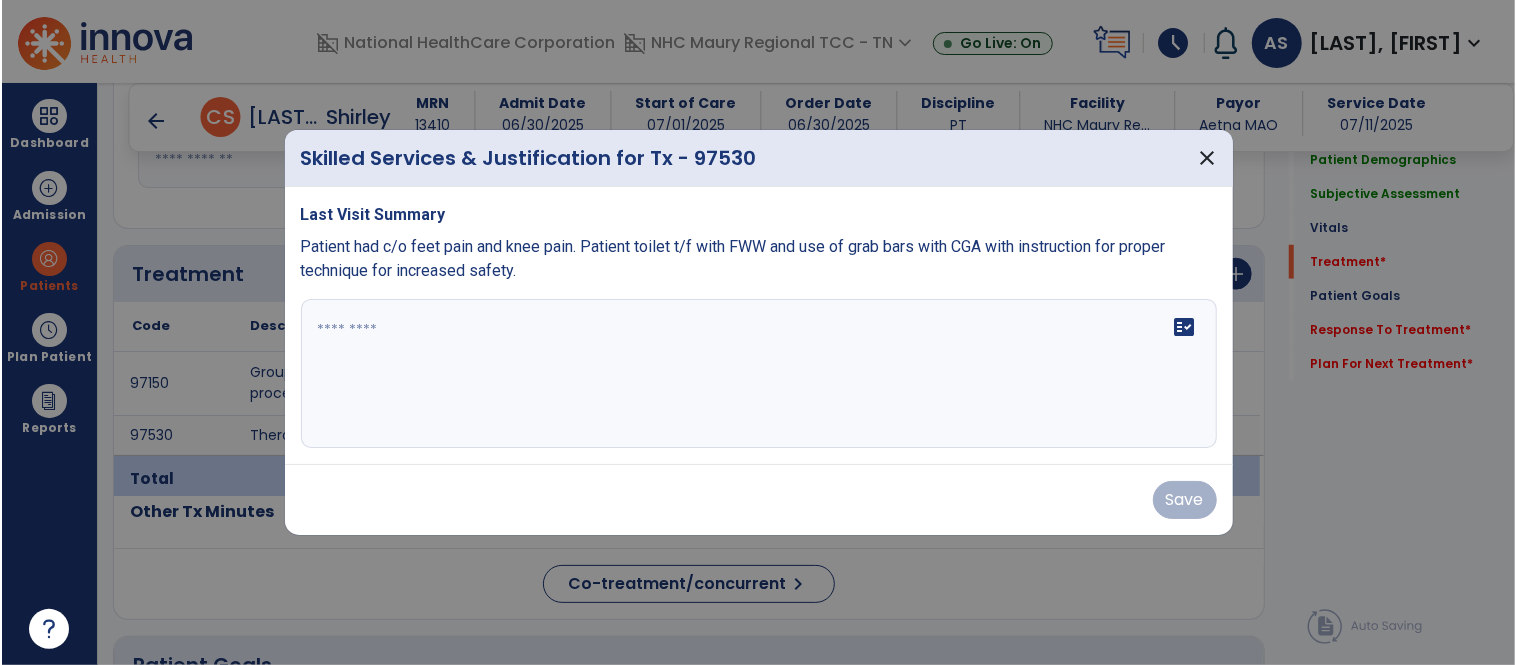 scroll, scrollTop: 1004, scrollLeft: 0, axis: vertical 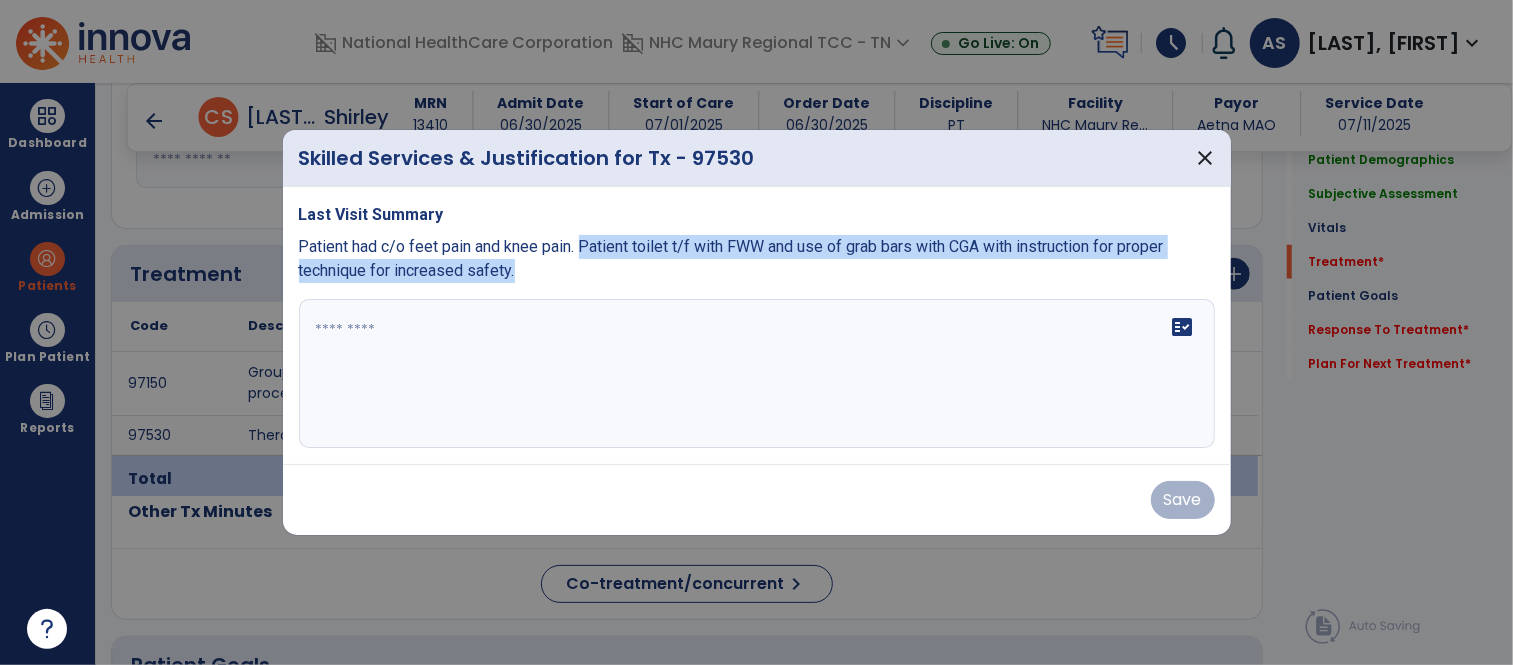 drag, startPoint x: 585, startPoint y: 244, endPoint x: 604, endPoint y: 260, distance: 24.839485 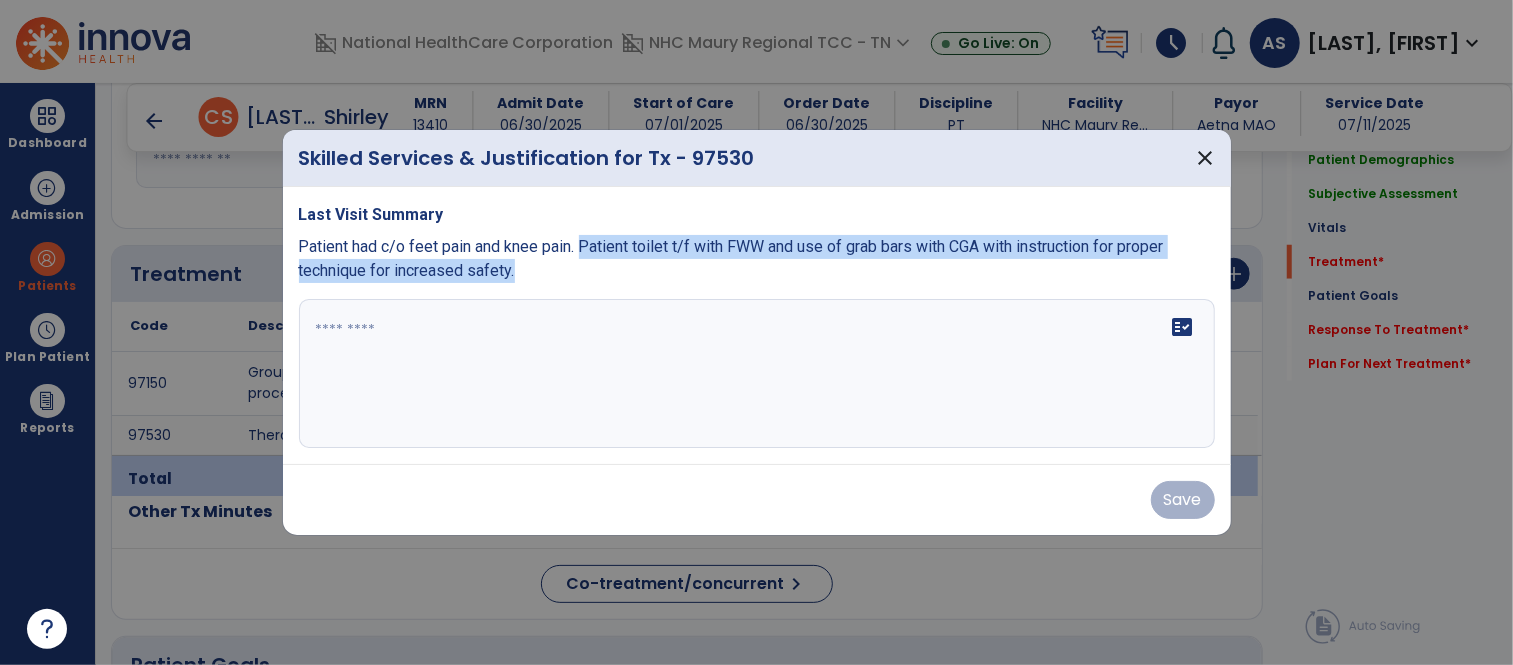 click on "Patient had c/o feet pain and knee pain. Patient toilet t/f with FWW and use of grab bars with CGA with instruction for proper technique for increased safety." at bounding box center (757, 259) 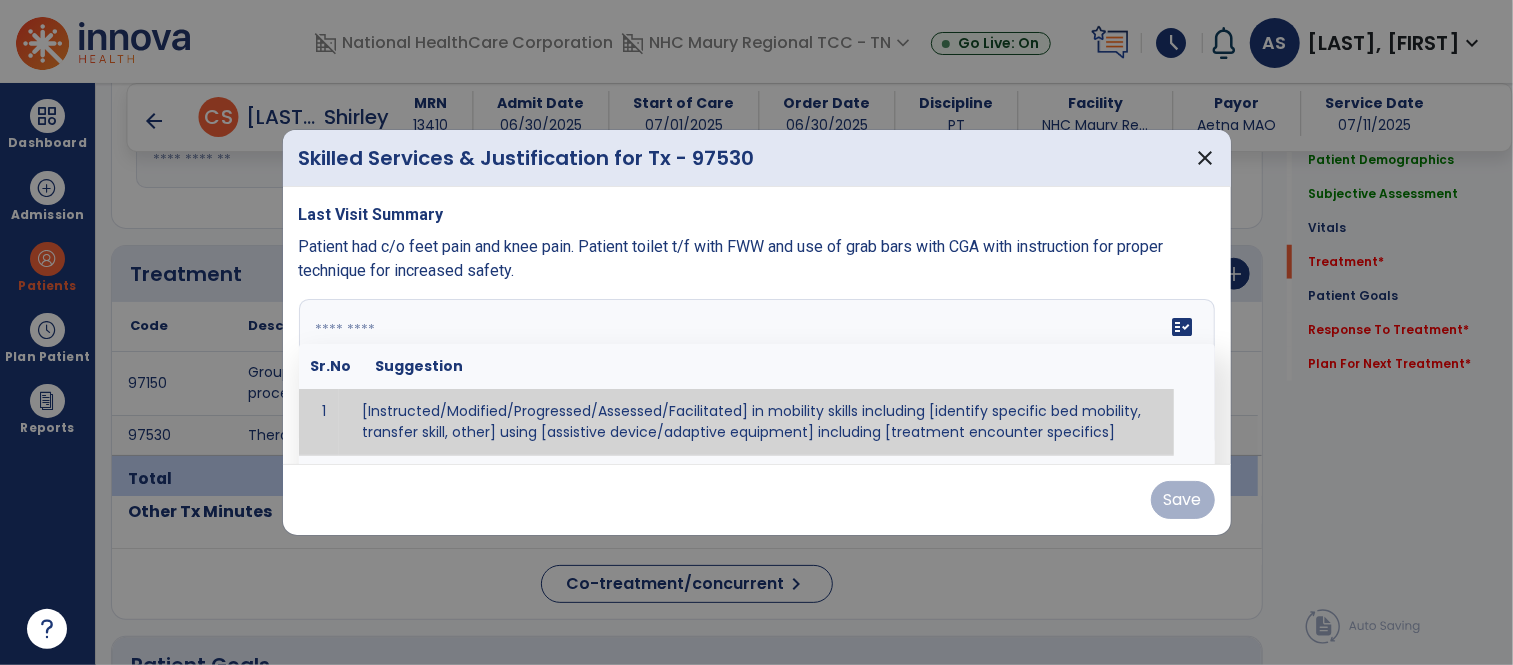 click at bounding box center (754, 374) 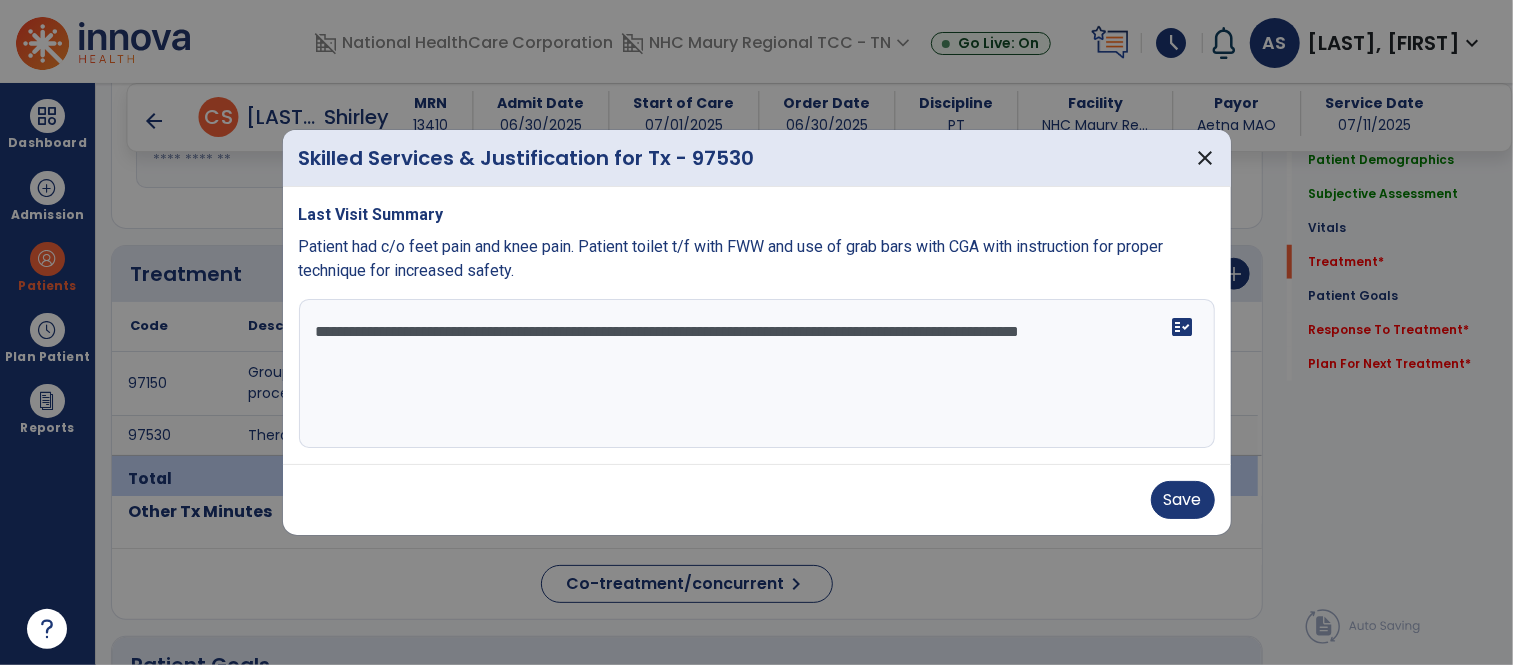 drag, startPoint x: 733, startPoint y: 328, endPoint x: 762, endPoint y: 330, distance: 29.068884 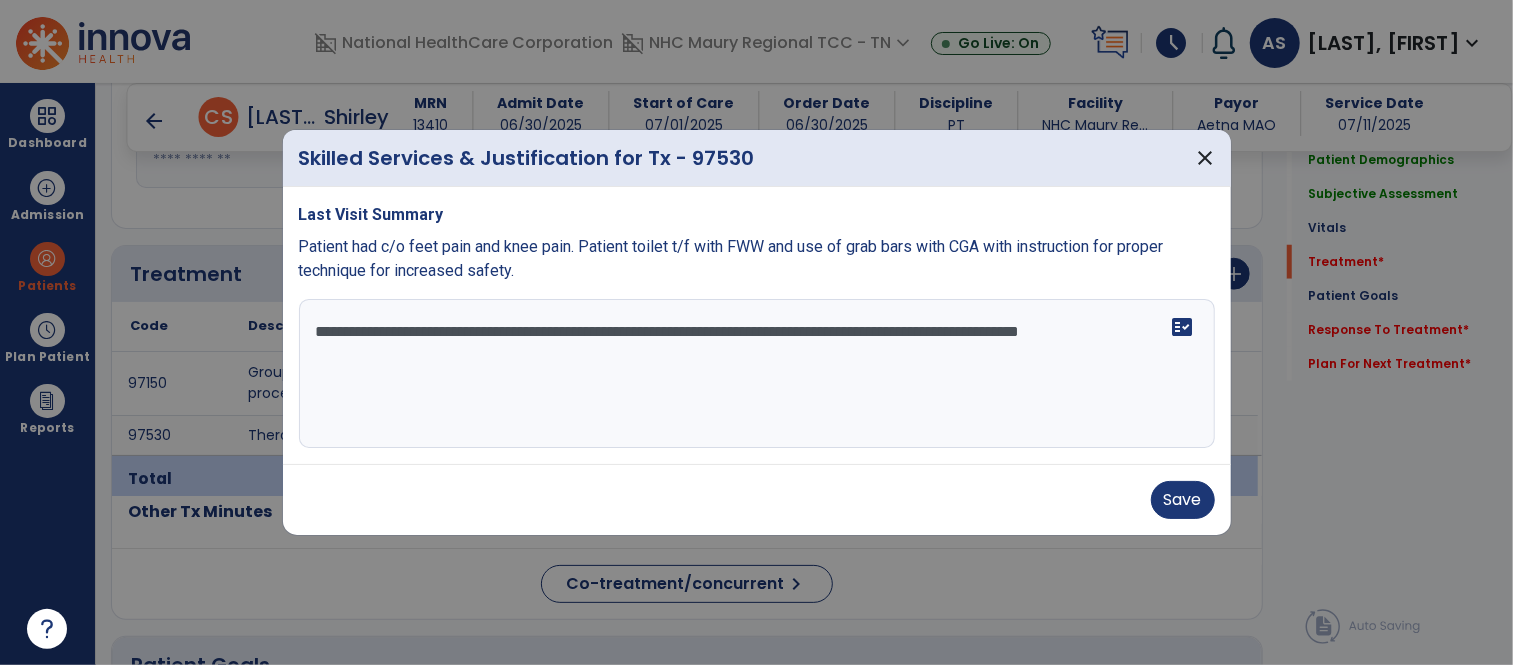 click on "**********" at bounding box center [757, 374] 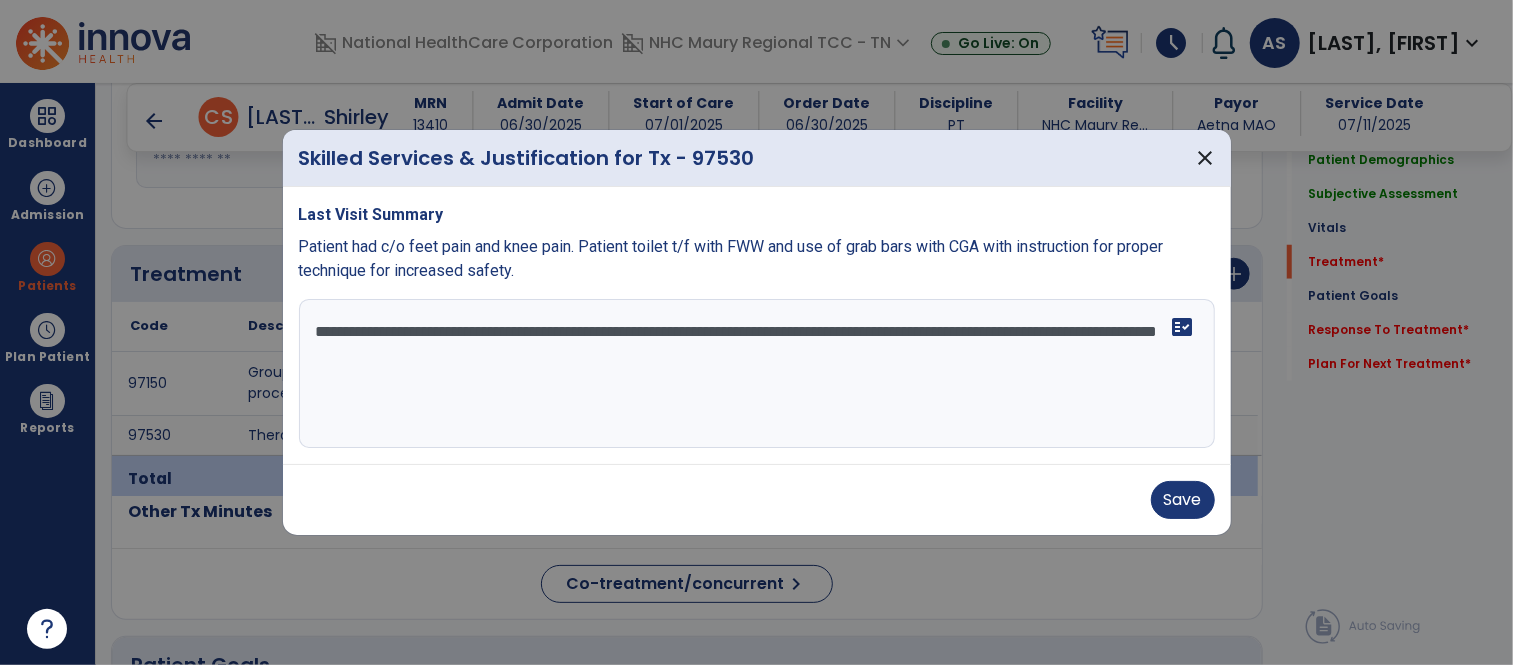 click on "**********" at bounding box center [757, 374] 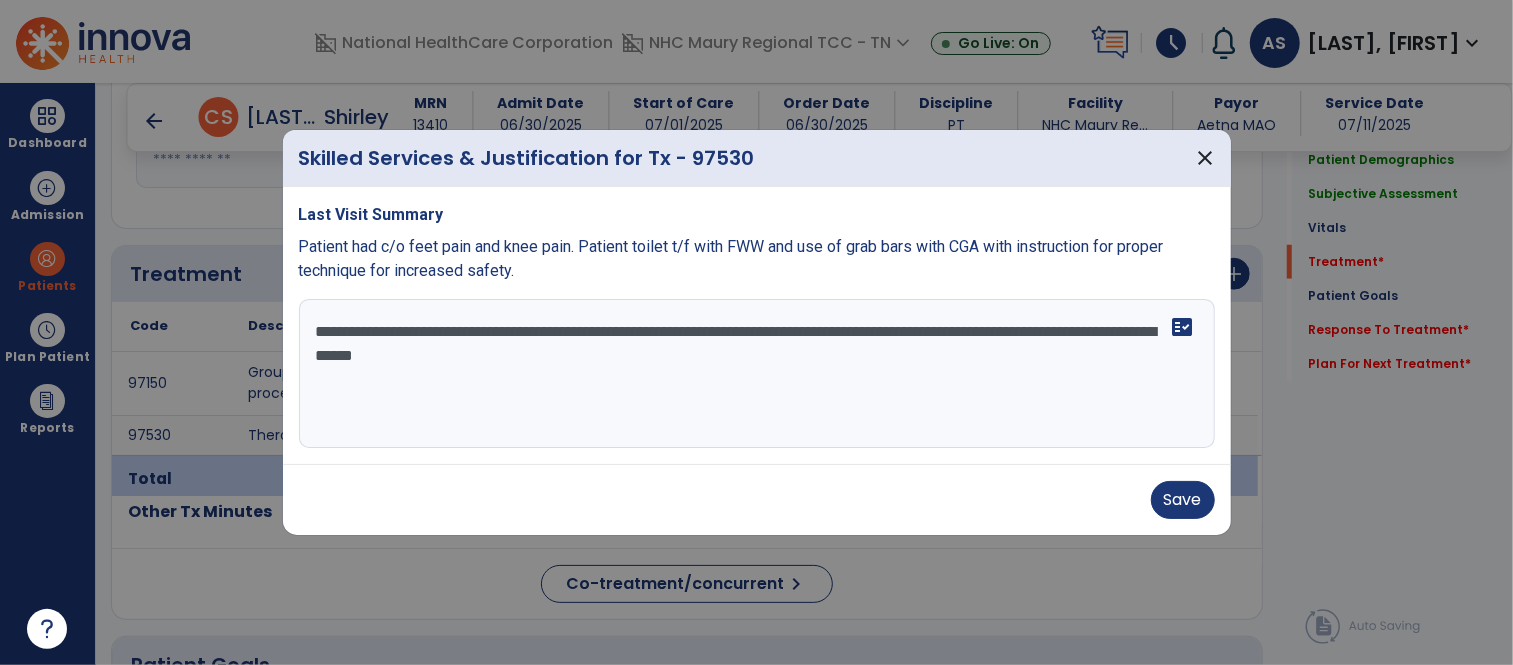 click on "**********" at bounding box center (757, 374) 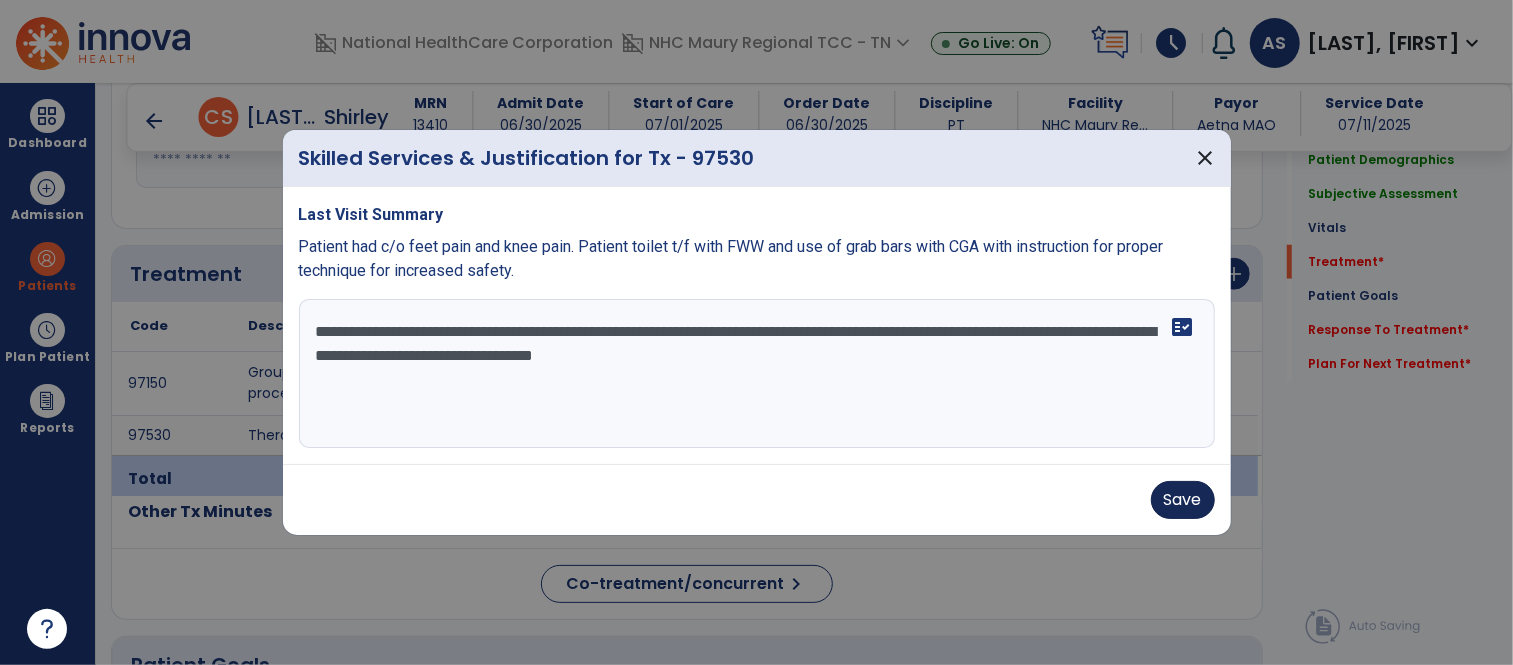 type on "**********" 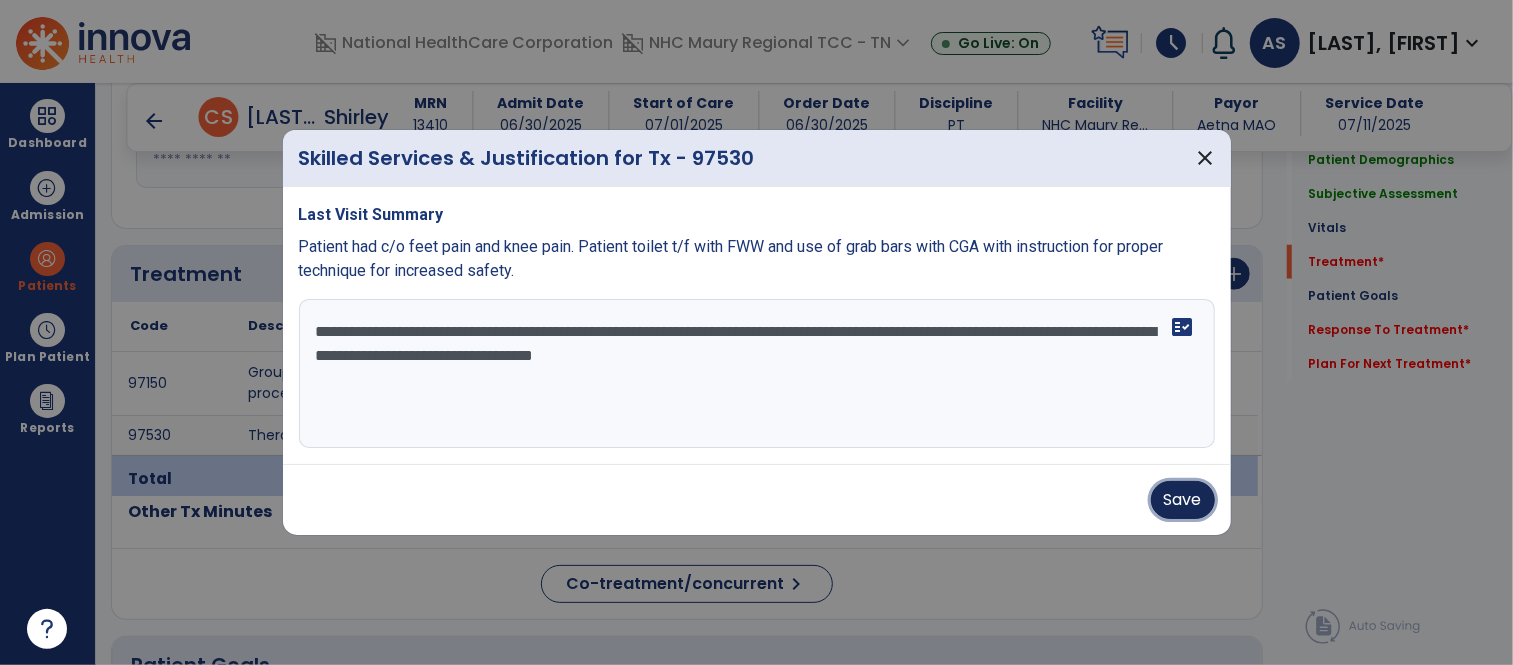 click on "Save" at bounding box center (1183, 500) 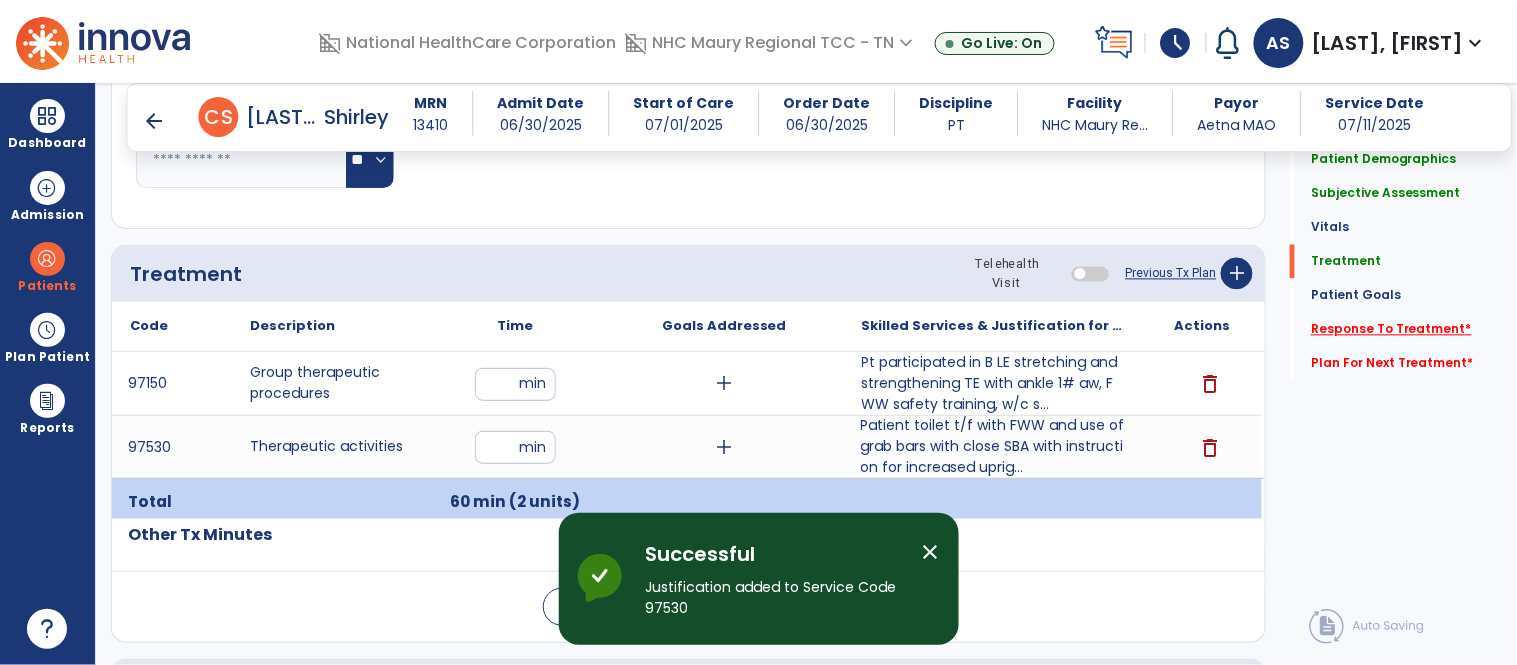 click on "Response To Treatment   *" 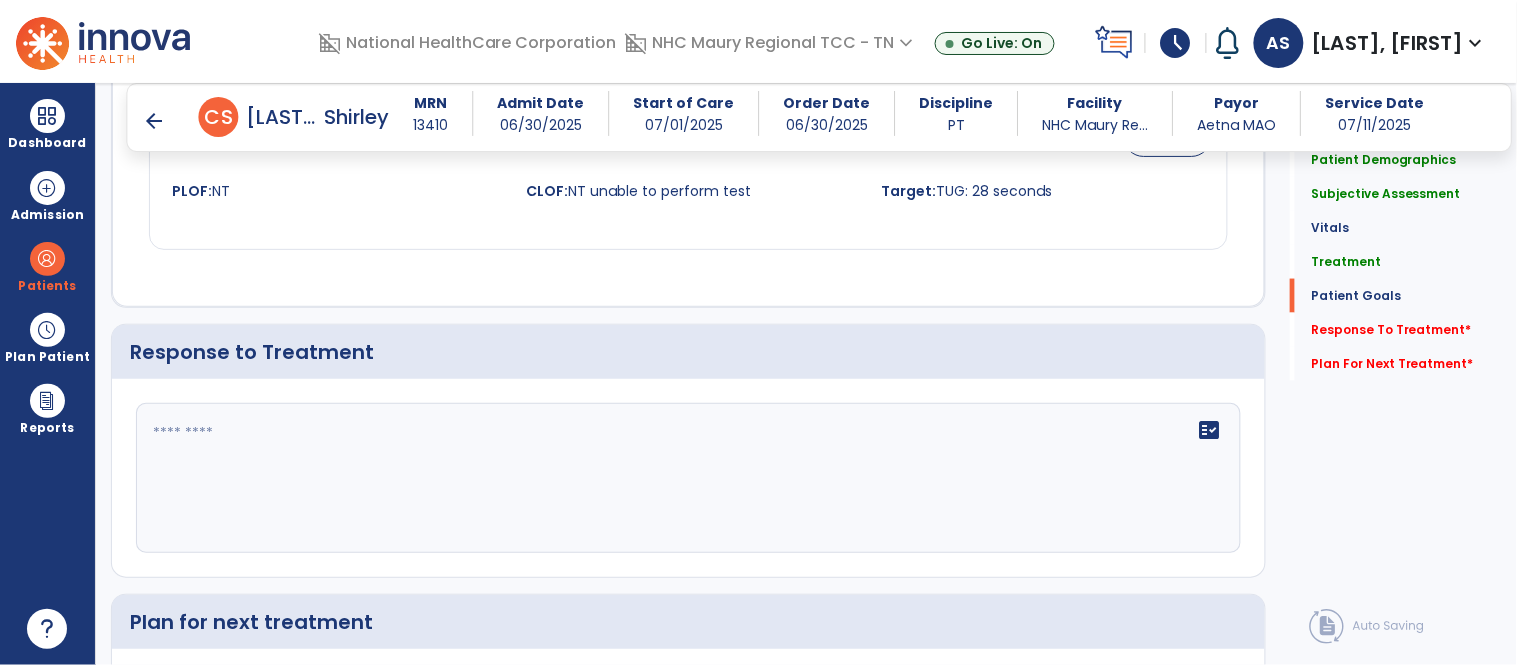 scroll, scrollTop: 2694, scrollLeft: 0, axis: vertical 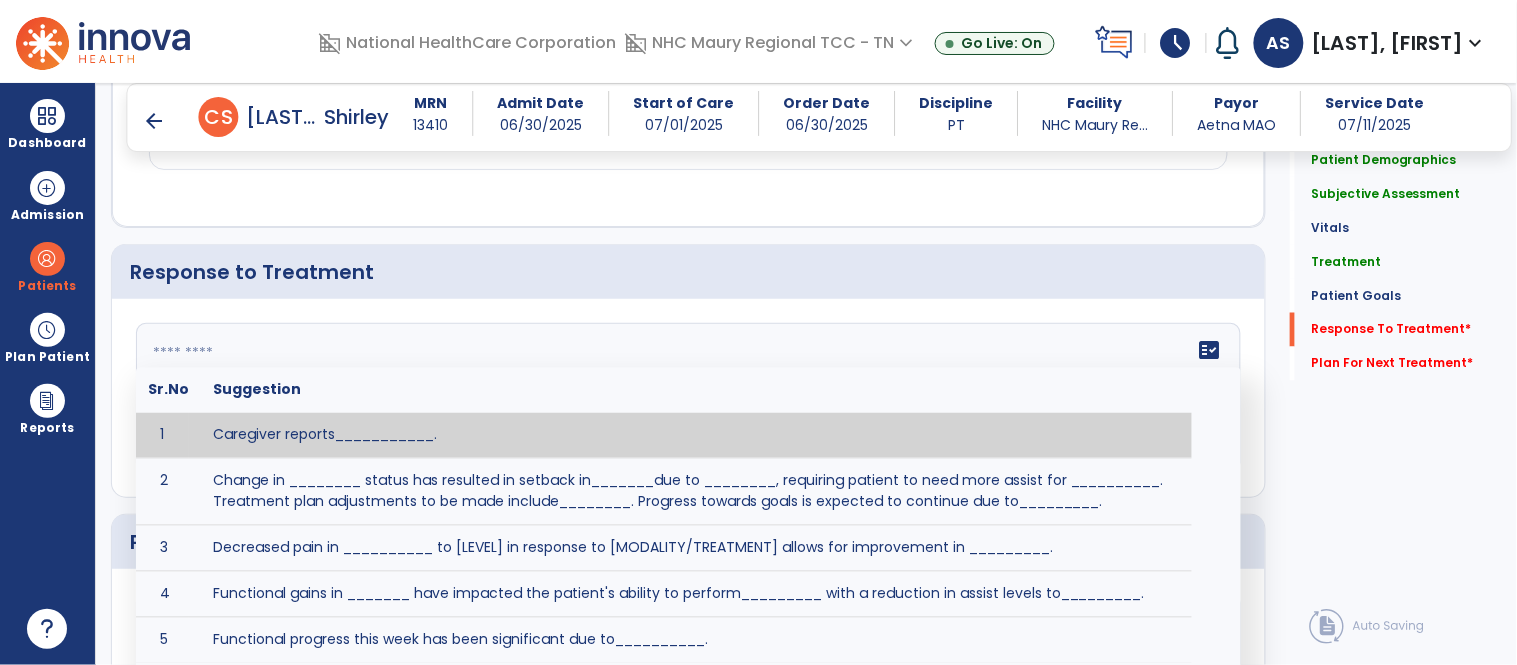 click on "fact_check  Sr.No Suggestion 1 Caregiver reports___________. 2 Change in ________ status has resulted in setback in_______due to ________, requiring patient to need more assist for __________.   Treatment plan adjustments to be made include________.  Progress towards goals is expected to continue due to_________. 3 Decreased pain in __________ to [LEVEL] in response to [MODALITY/TREATMENT] allows for improvement in _________. 4 Functional gains in _______ have impacted the patient's ability to perform_________ with a reduction in assist levels to_________. 5 Functional progress this week has been significant due to__________. 6 Gains in ________ have improved the patient's ability to perform ______with decreased levels of assist to___________. 7 Improvement in ________allows patient to tolerate higher levels of challenges in_________. 8 Pain in [AREA] has decreased to [LEVEL] in response to [TREATMENT/MODALITY], allowing fore ease in completing__________. 9 10 11 12 13 14 15 16 17 18 19 20 21" 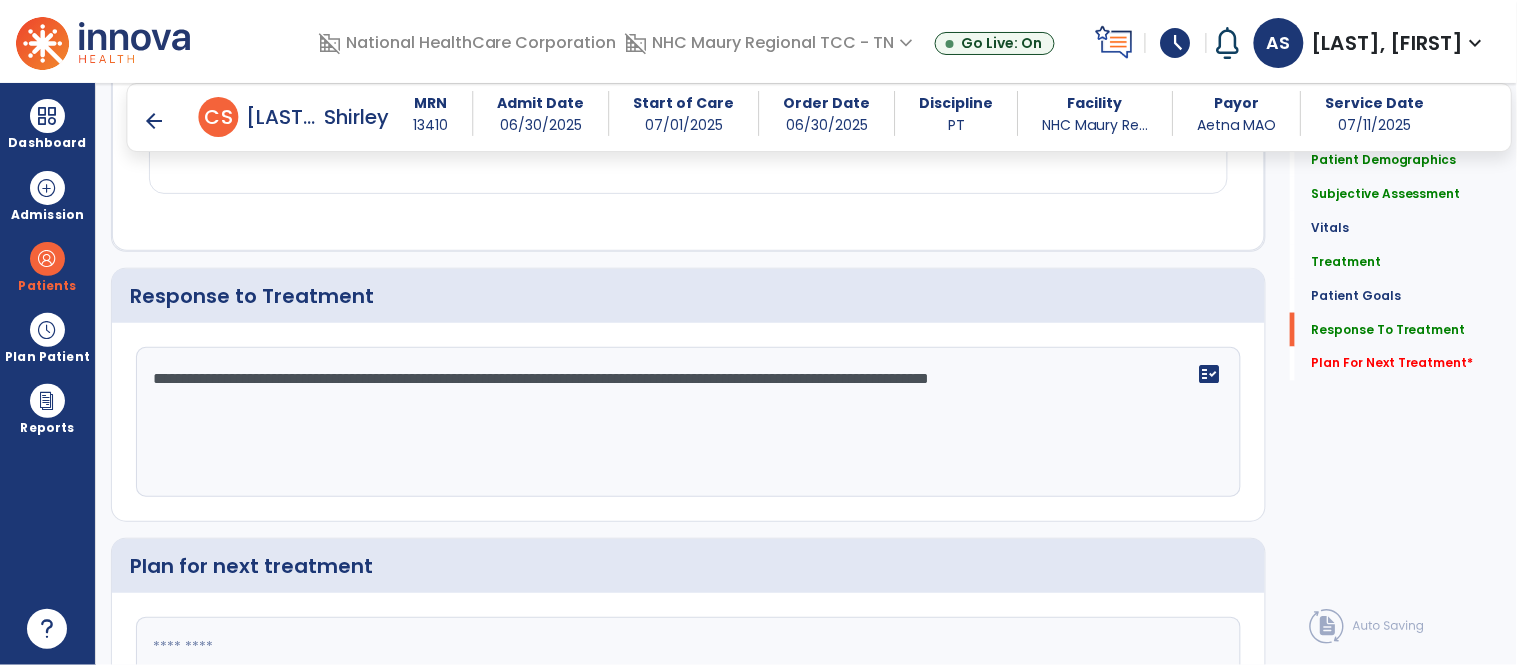 scroll, scrollTop: 2694, scrollLeft: 0, axis: vertical 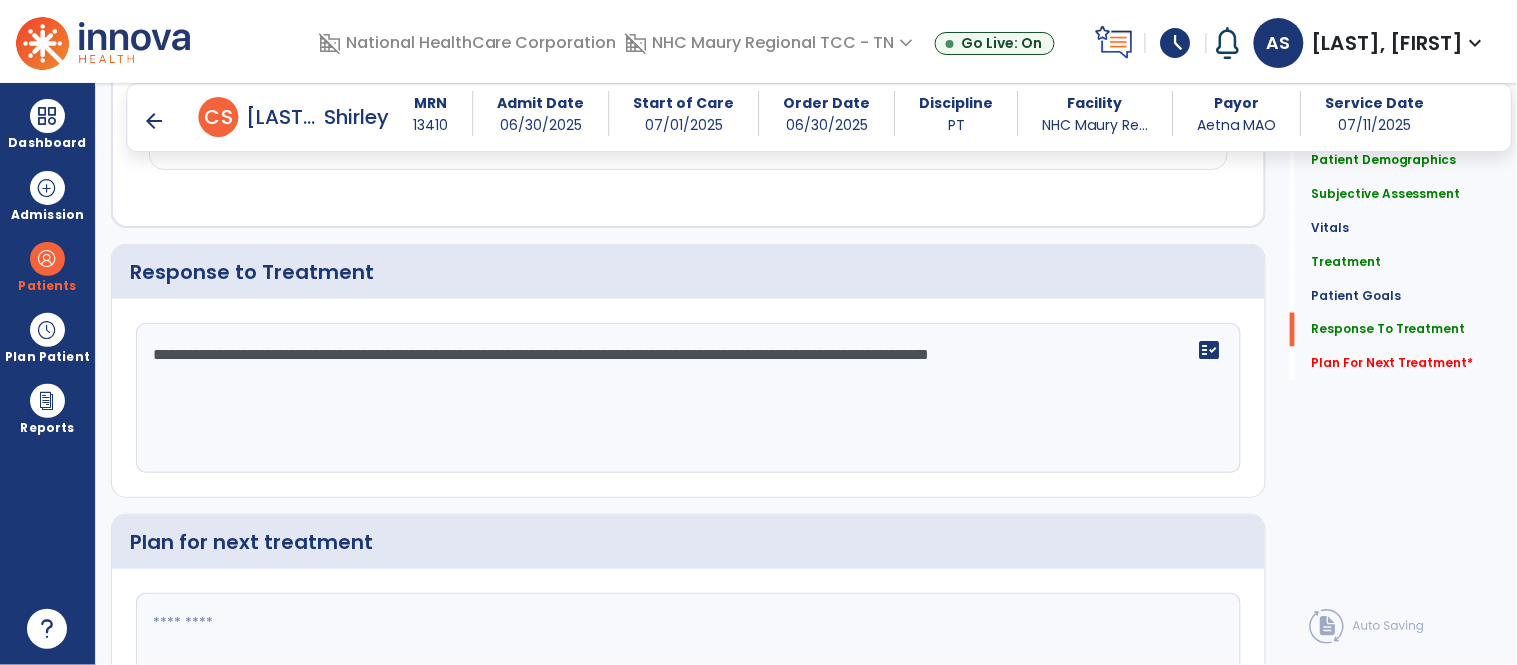 type on "**********" 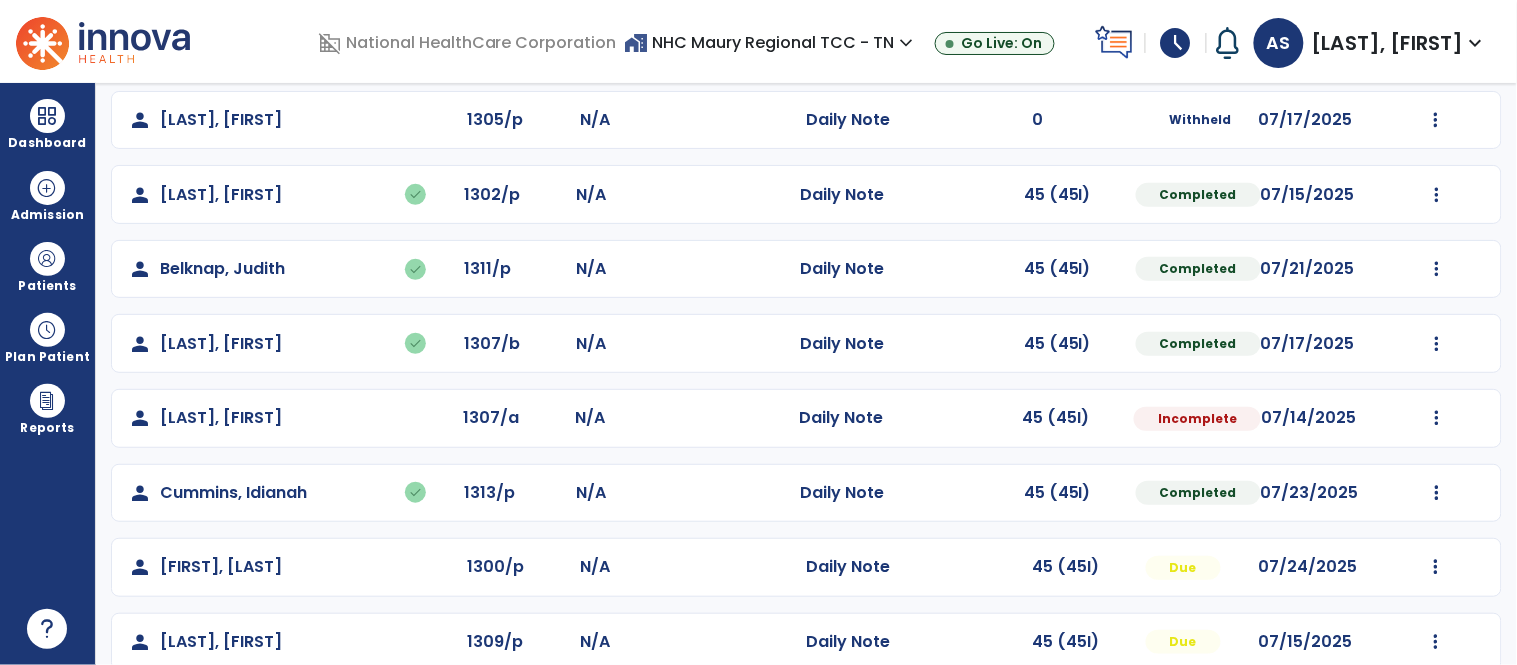 scroll, scrollTop: 196, scrollLeft: 0, axis: vertical 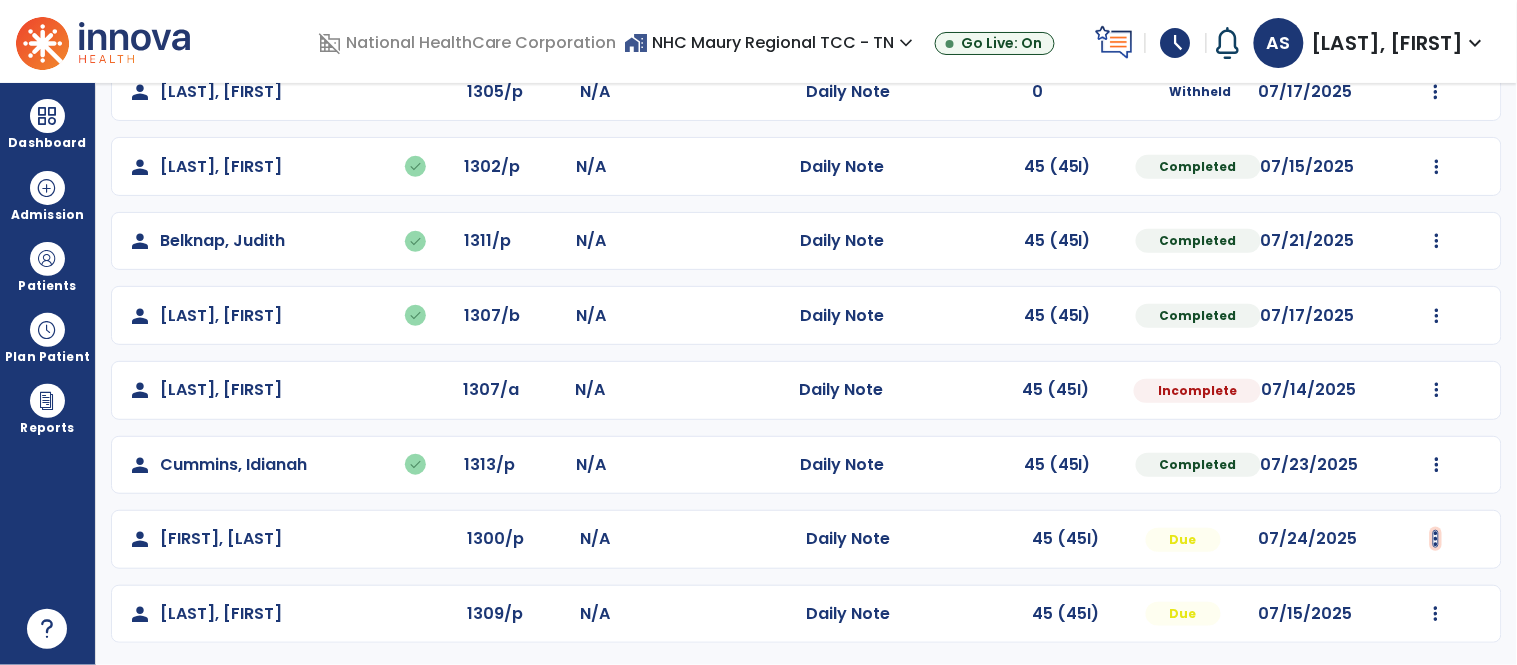 click at bounding box center (1436, 92) 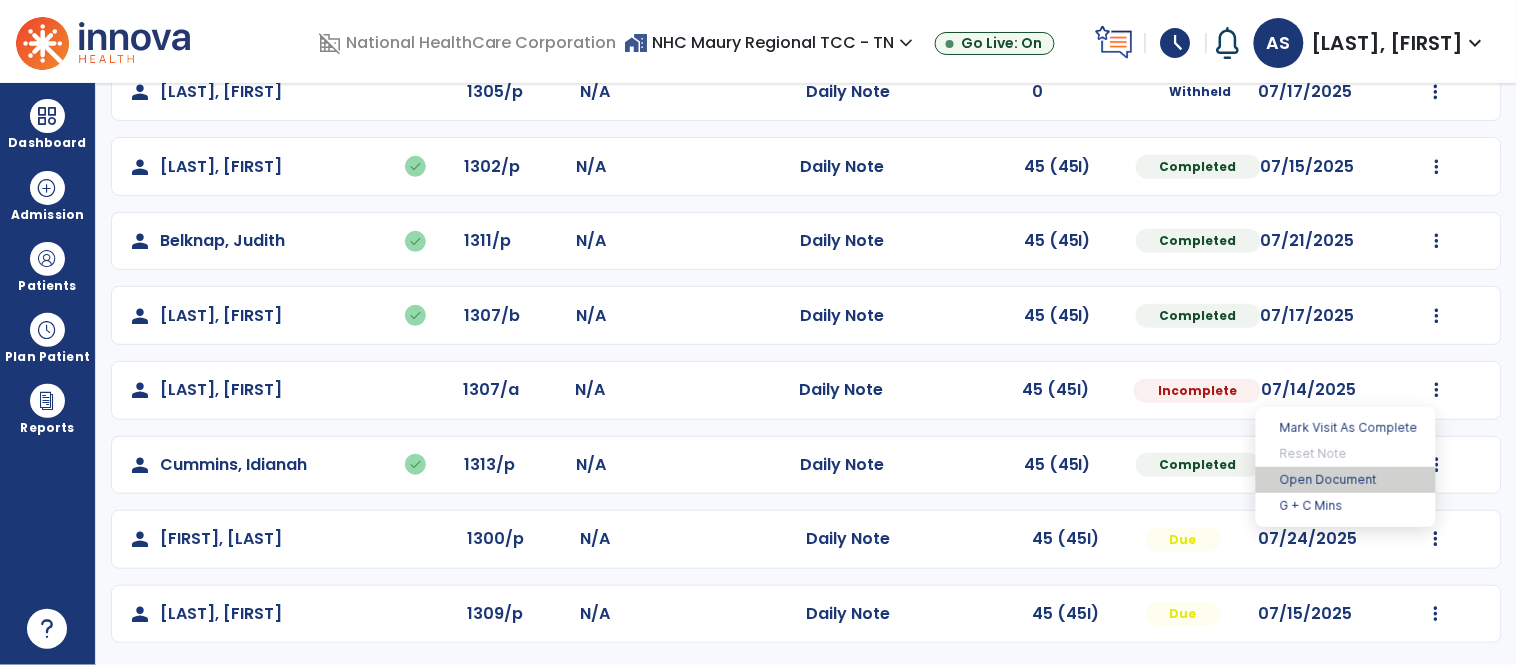 click on "Open Document" at bounding box center (1346, 480) 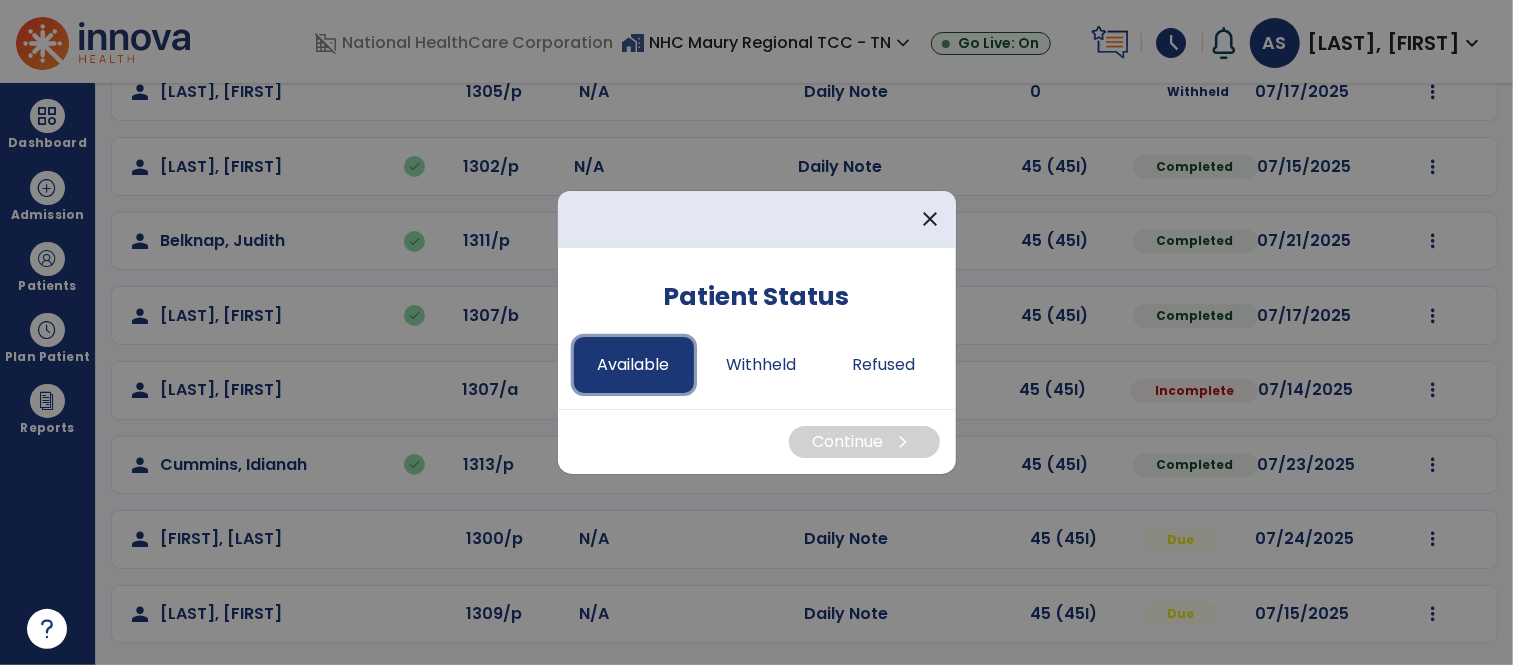 click on "Available" at bounding box center (634, 365) 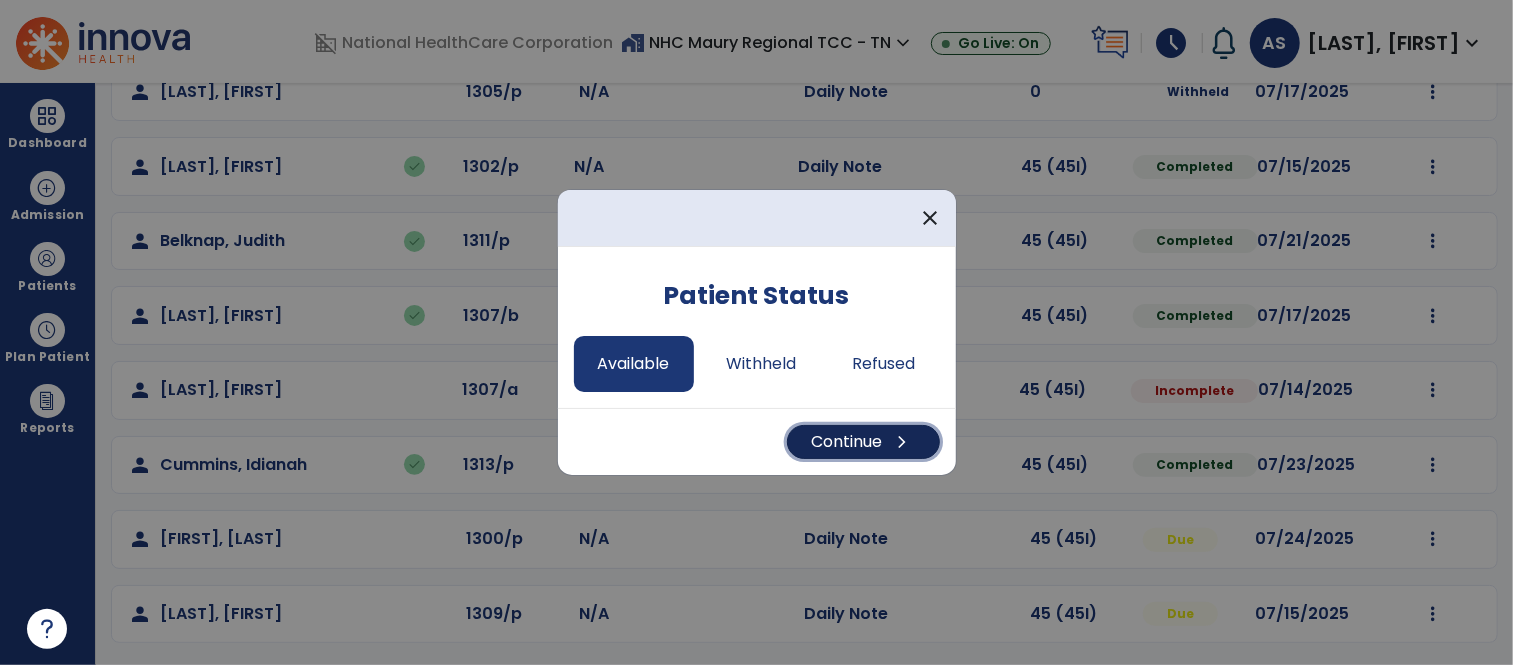 click on "Continue   chevron_right" at bounding box center [863, 442] 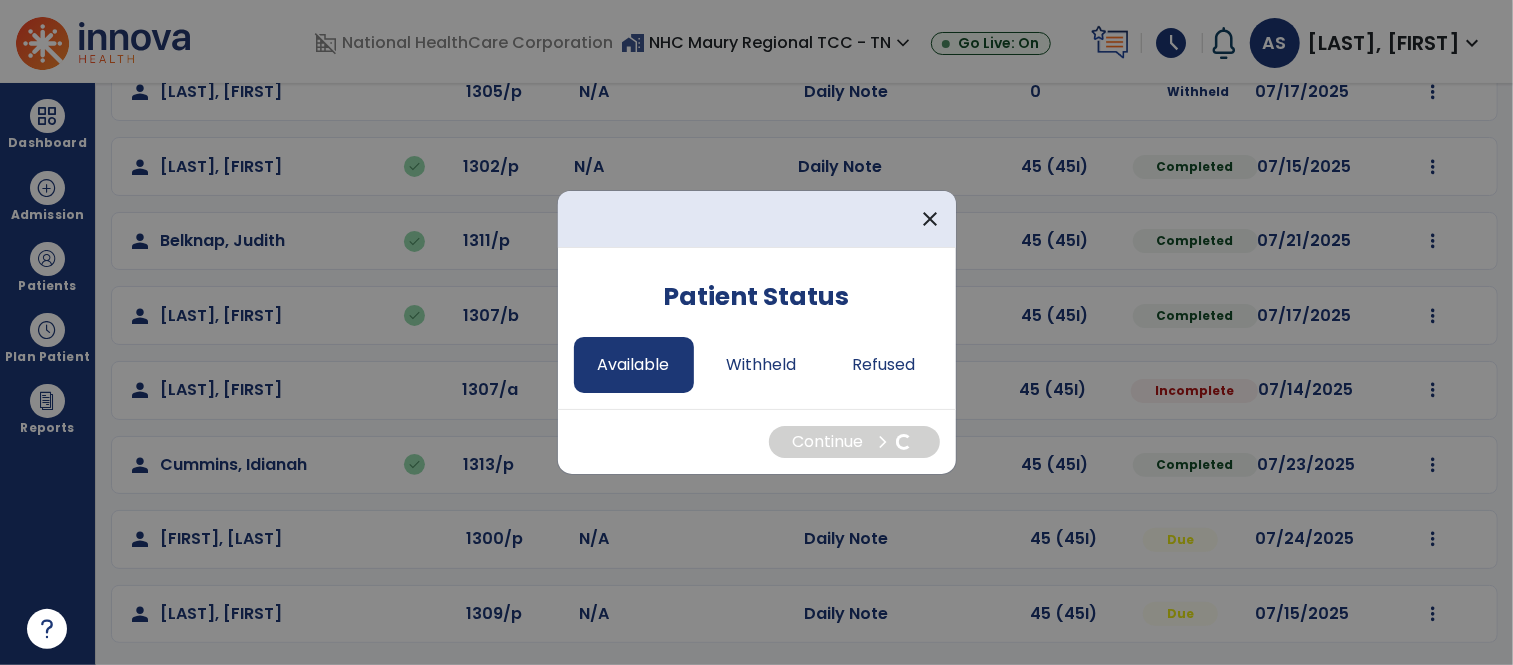 select on "*" 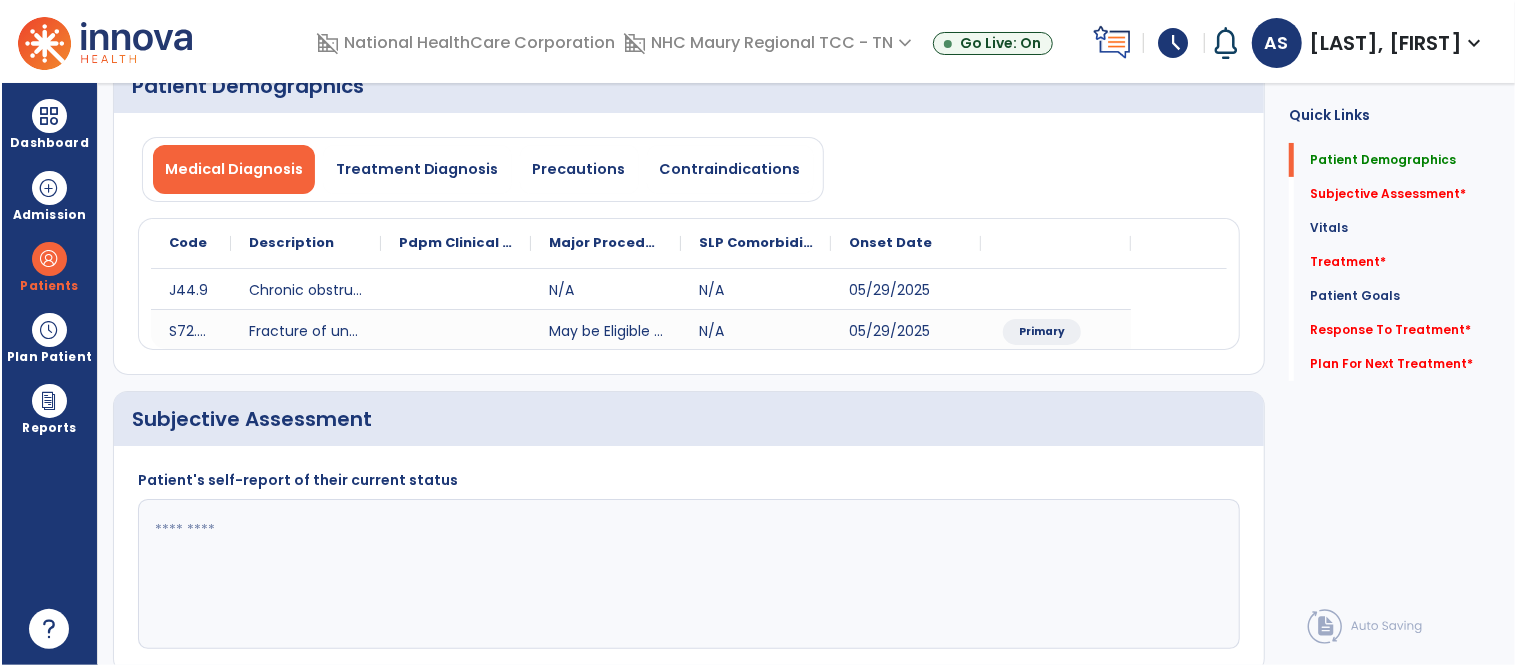scroll, scrollTop: 0, scrollLeft: 0, axis: both 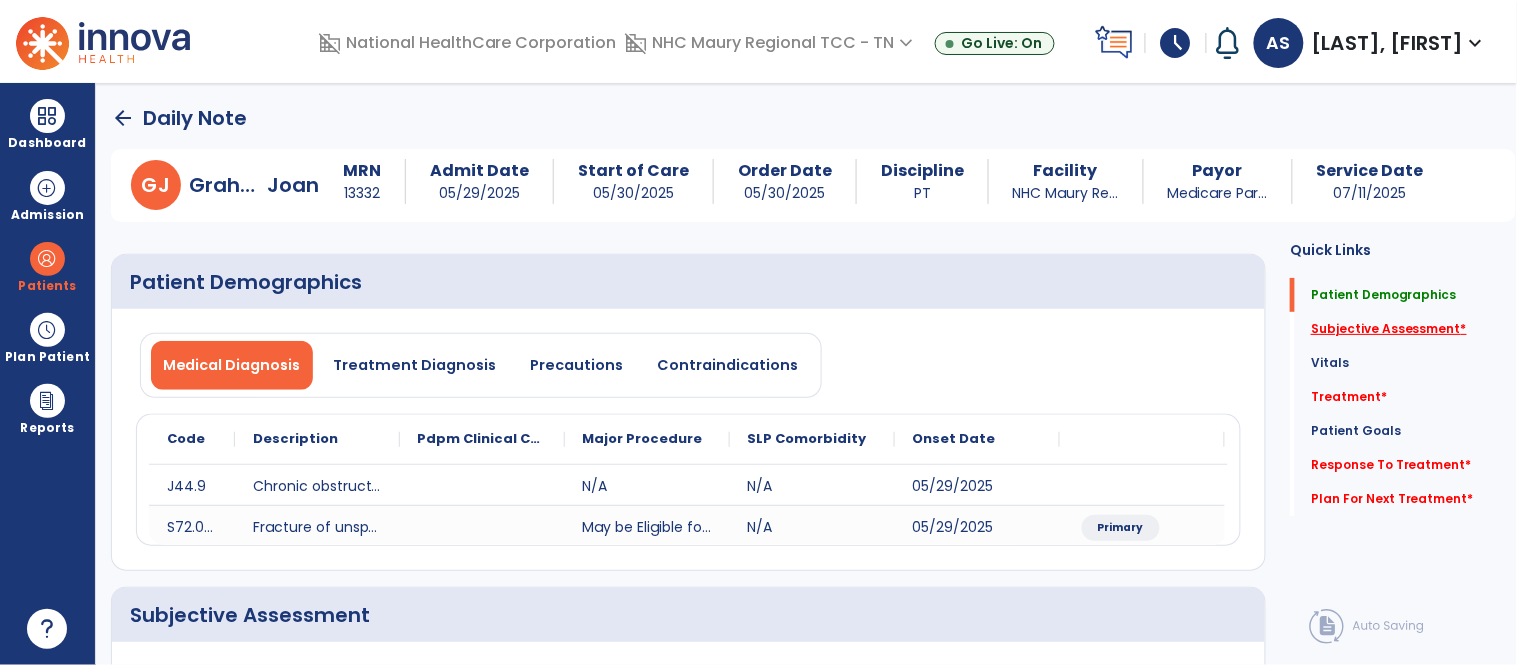 click on "Subjective Assessment   *" 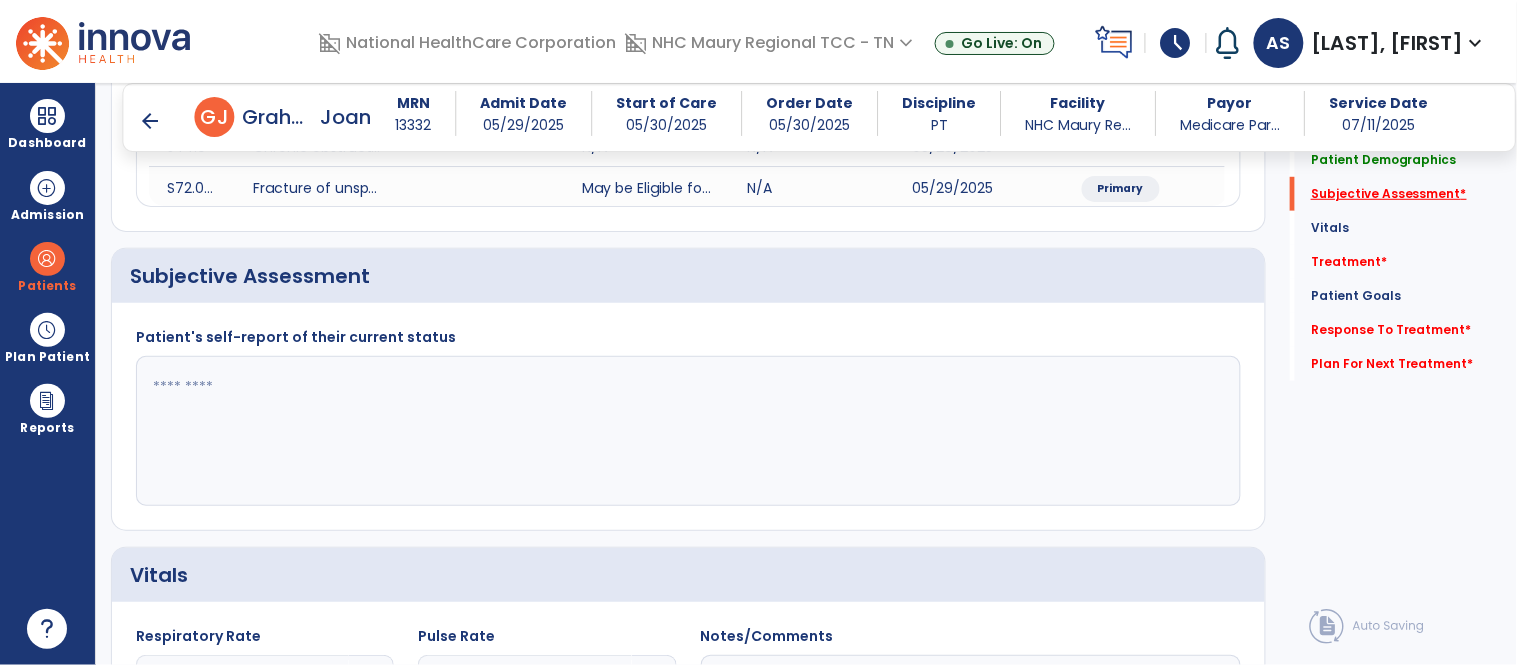 scroll, scrollTop: 354, scrollLeft: 0, axis: vertical 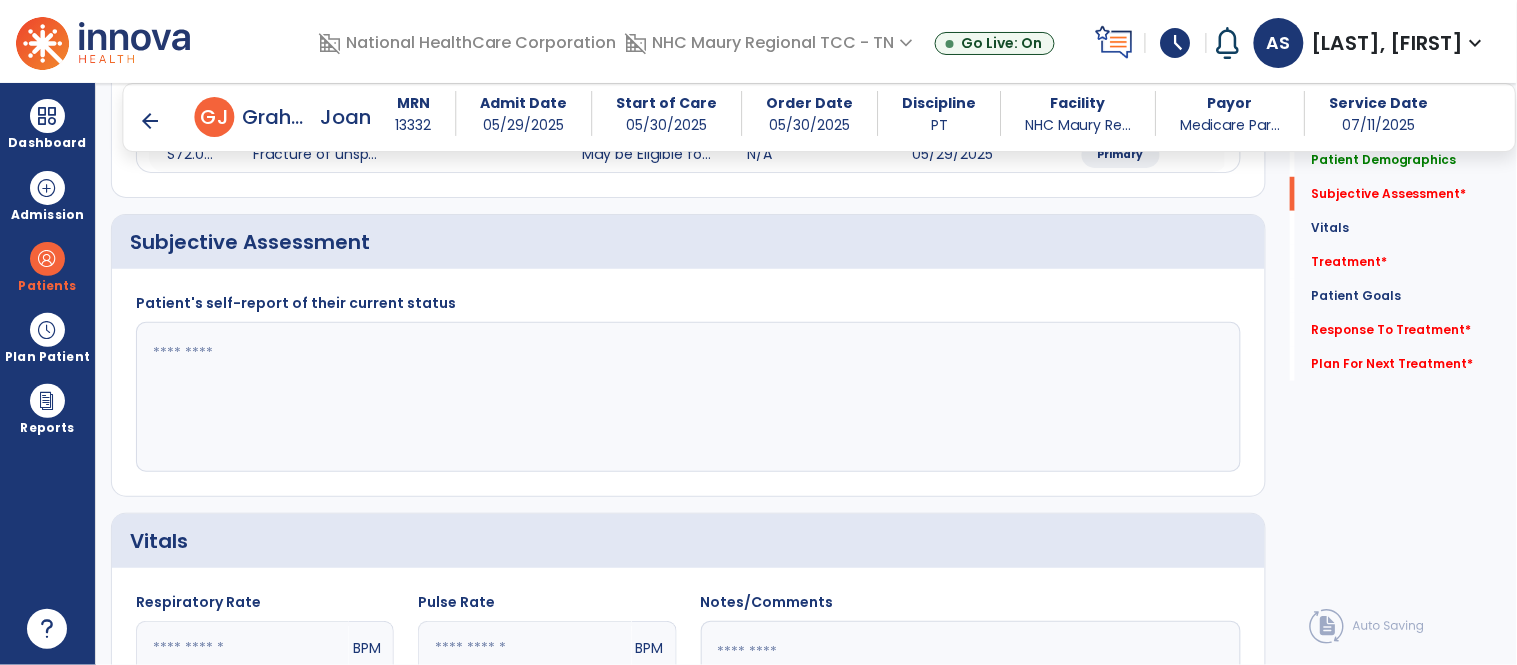 click 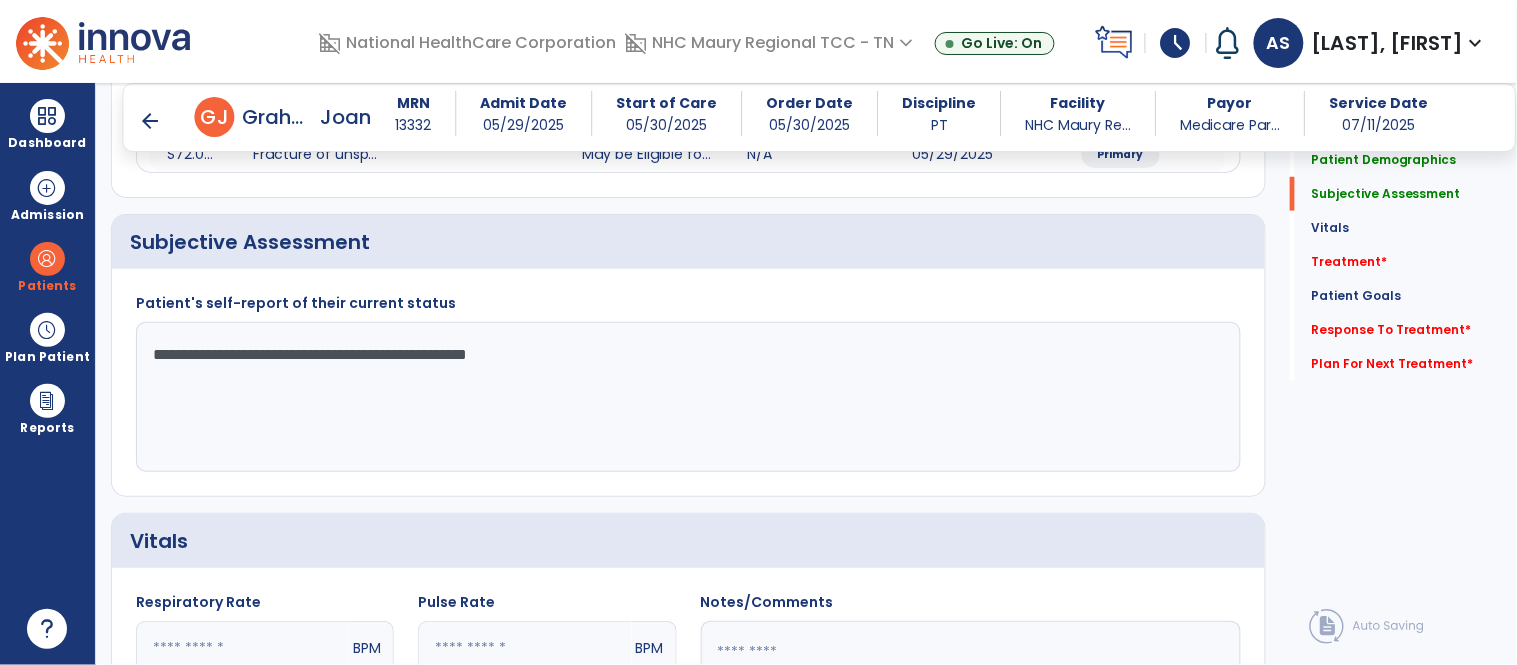 scroll, scrollTop: 353, scrollLeft: 0, axis: vertical 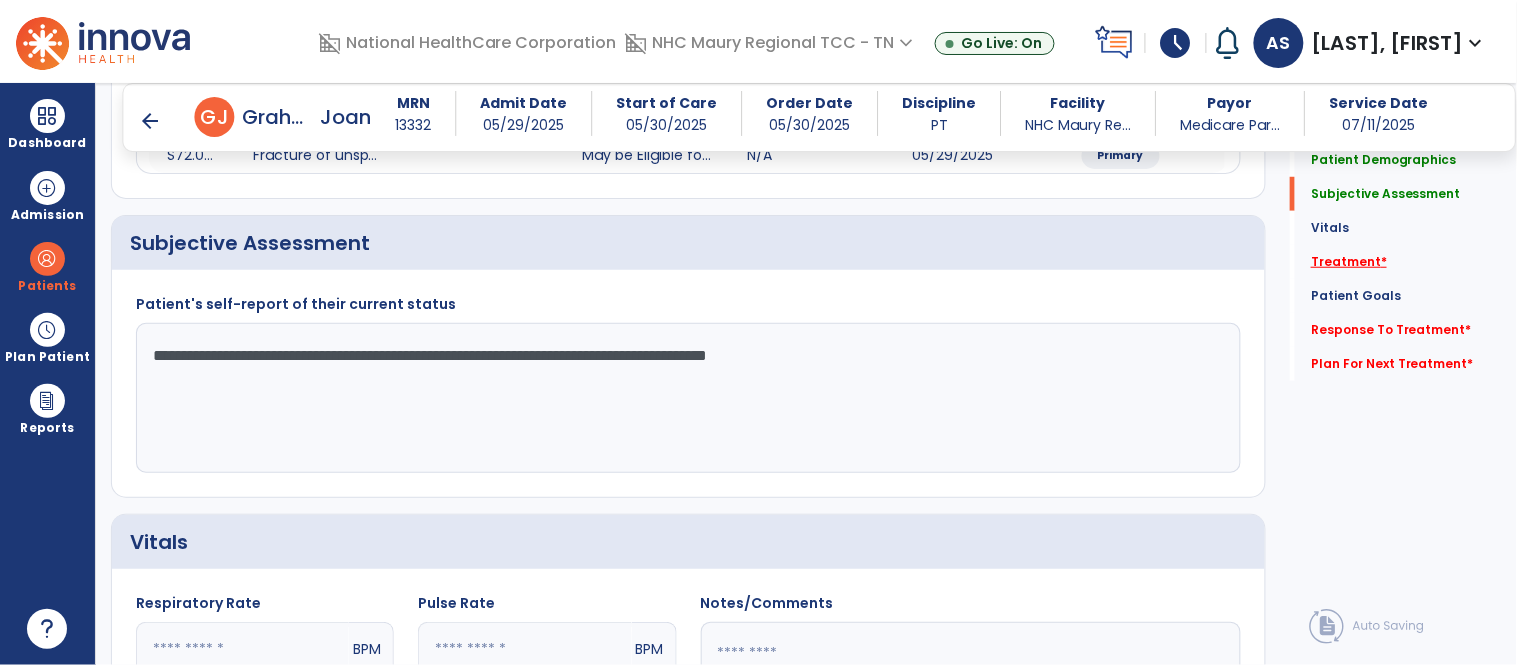 type on "**********" 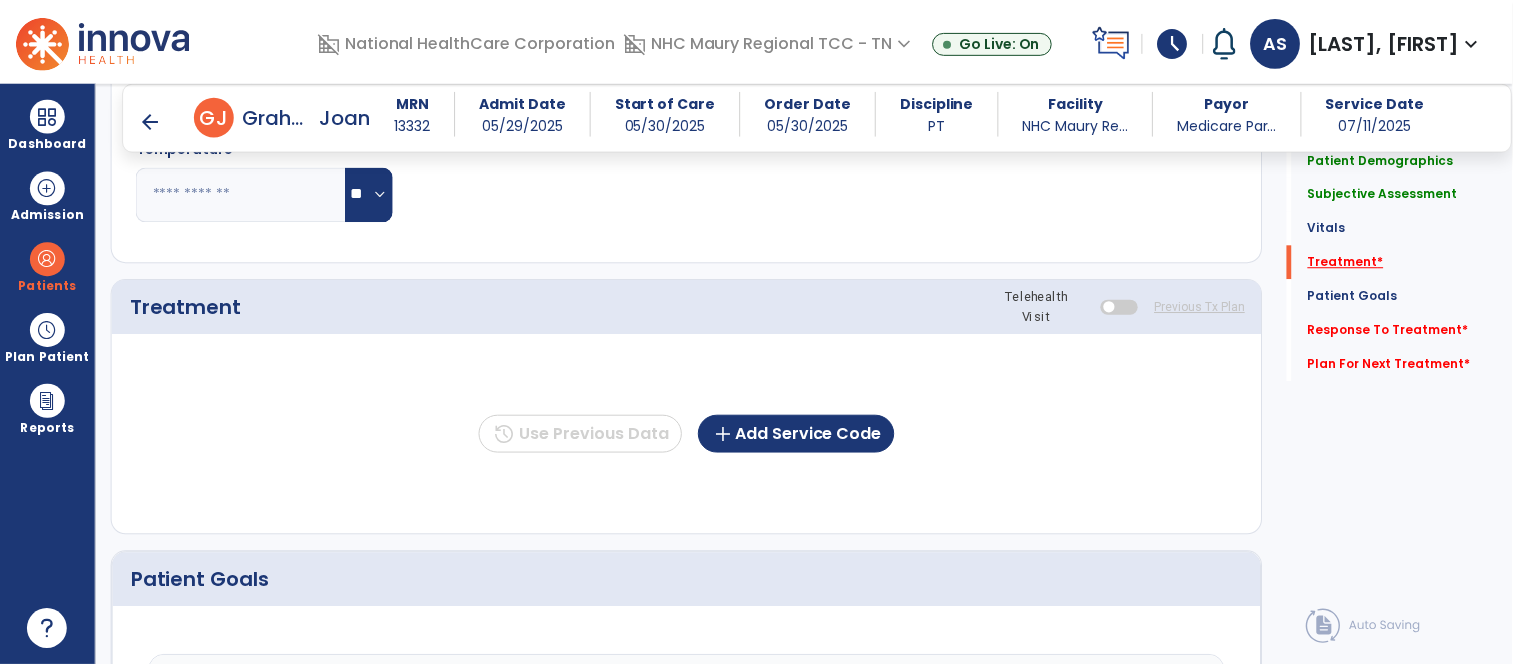 scroll, scrollTop: 1044, scrollLeft: 0, axis: vertical 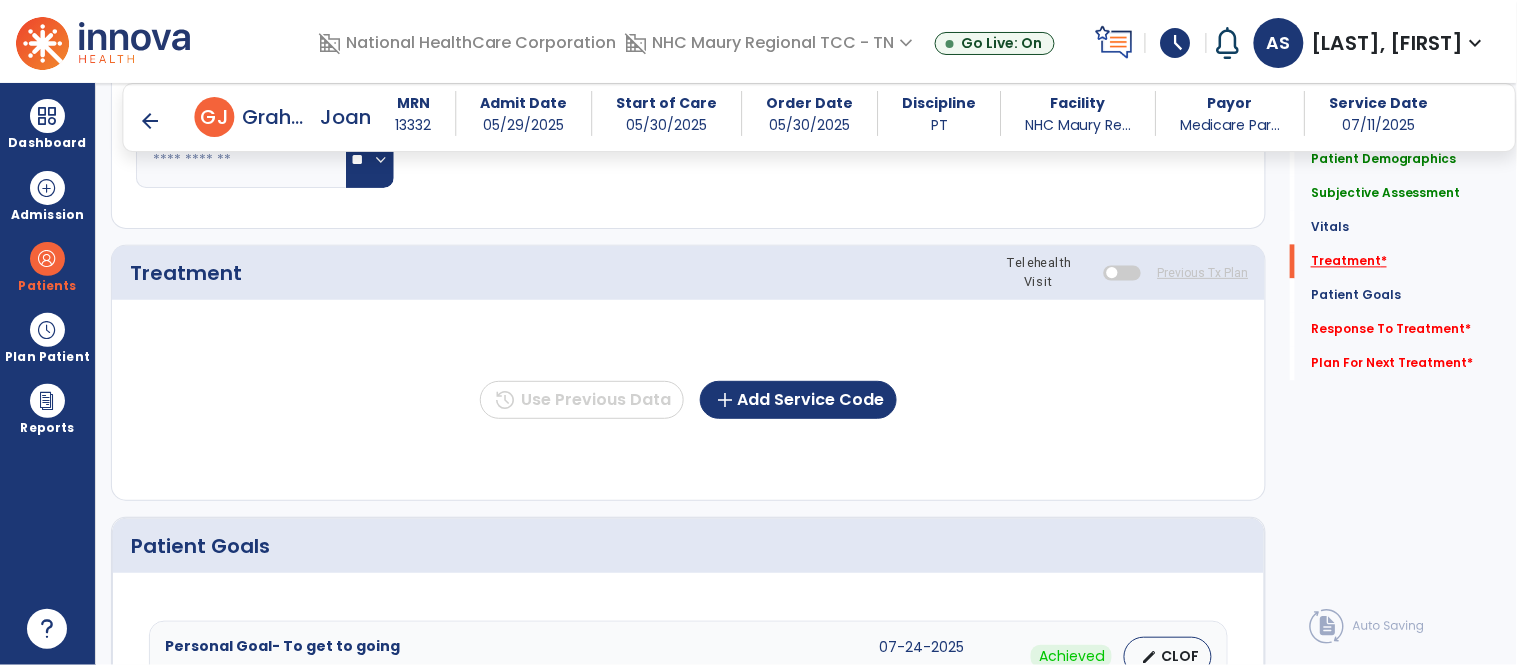 click on "Treatment   *" 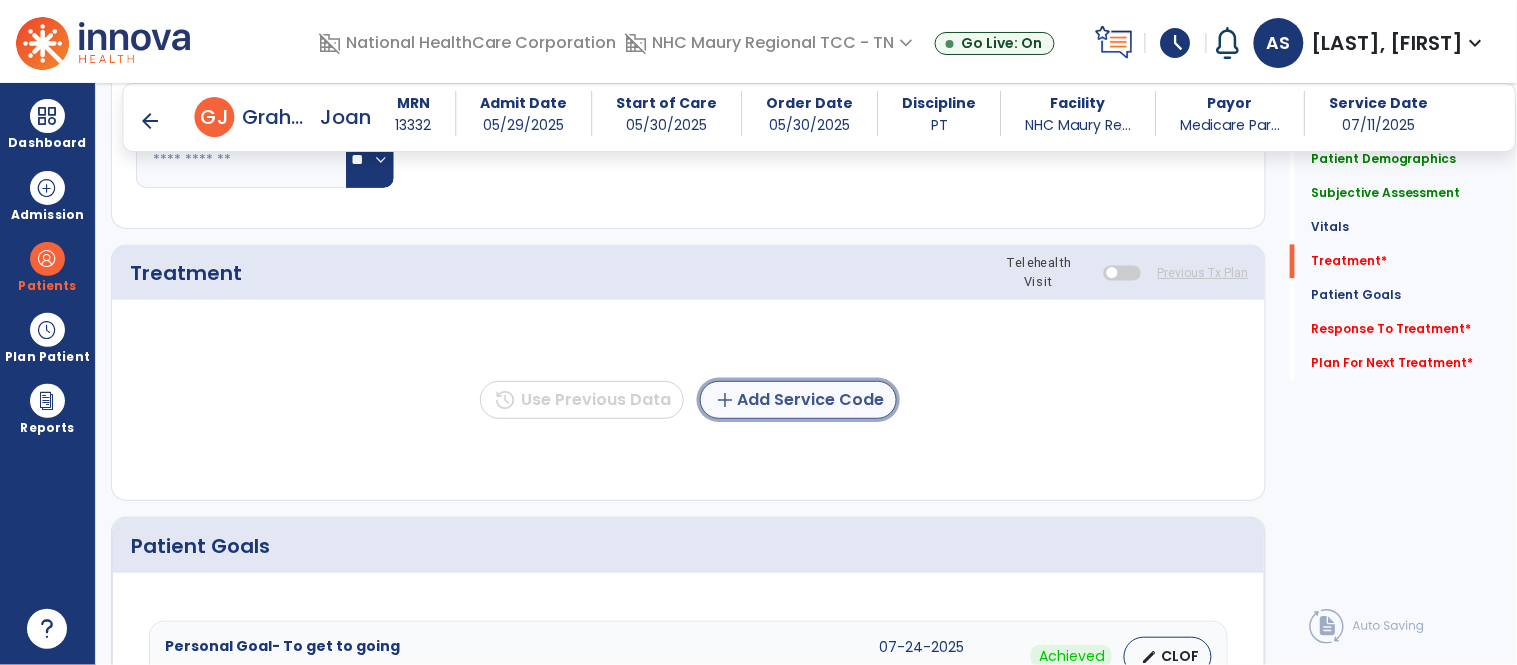 click on "add  Add Service Code" 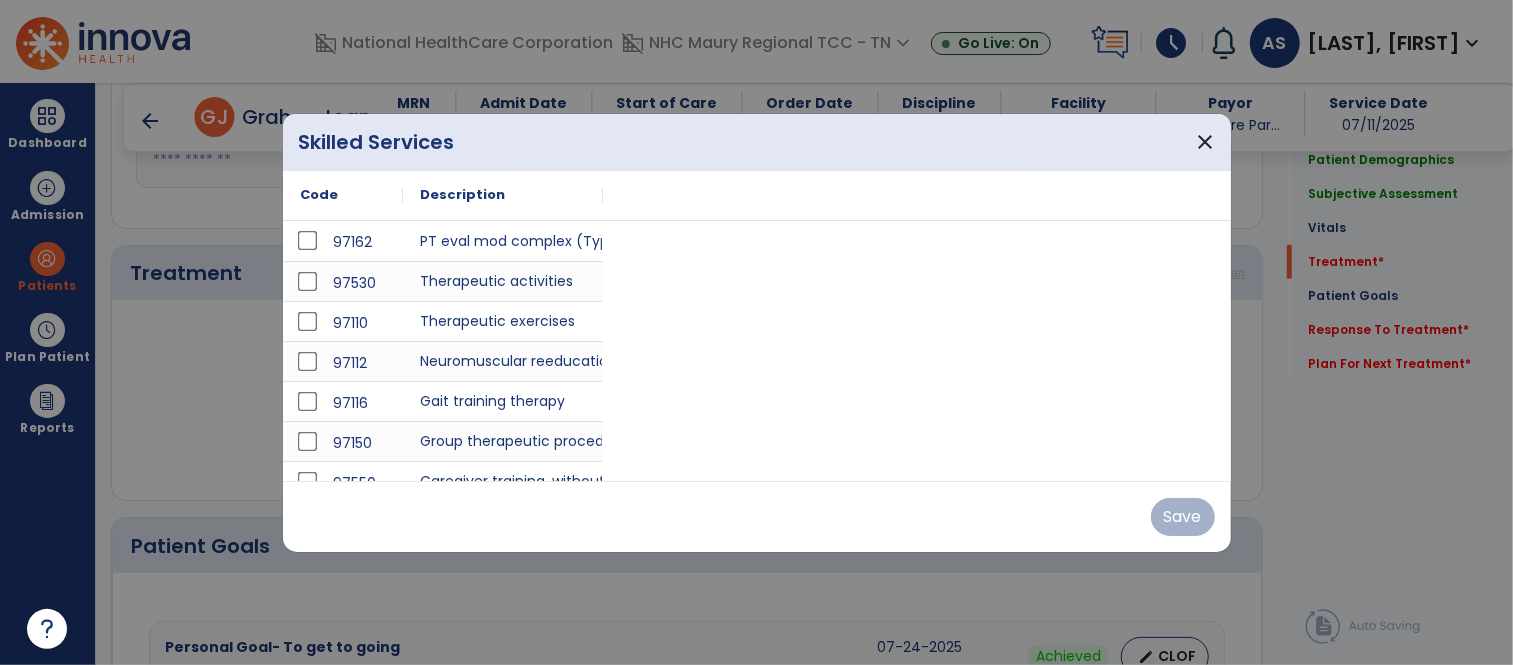 scroll, scrollTop: 1044, scrollLeft: 0, axis: vertical 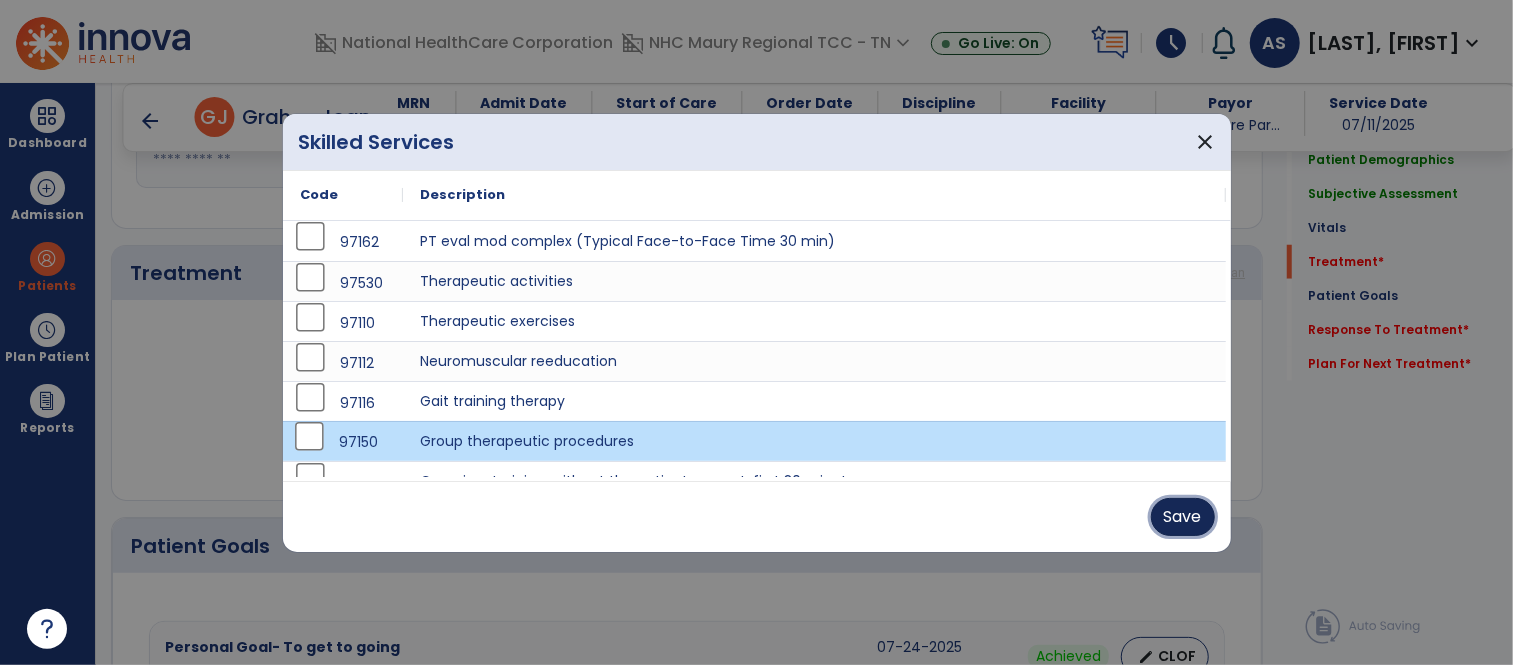click on "Save" at bounding box center [1183, 517] 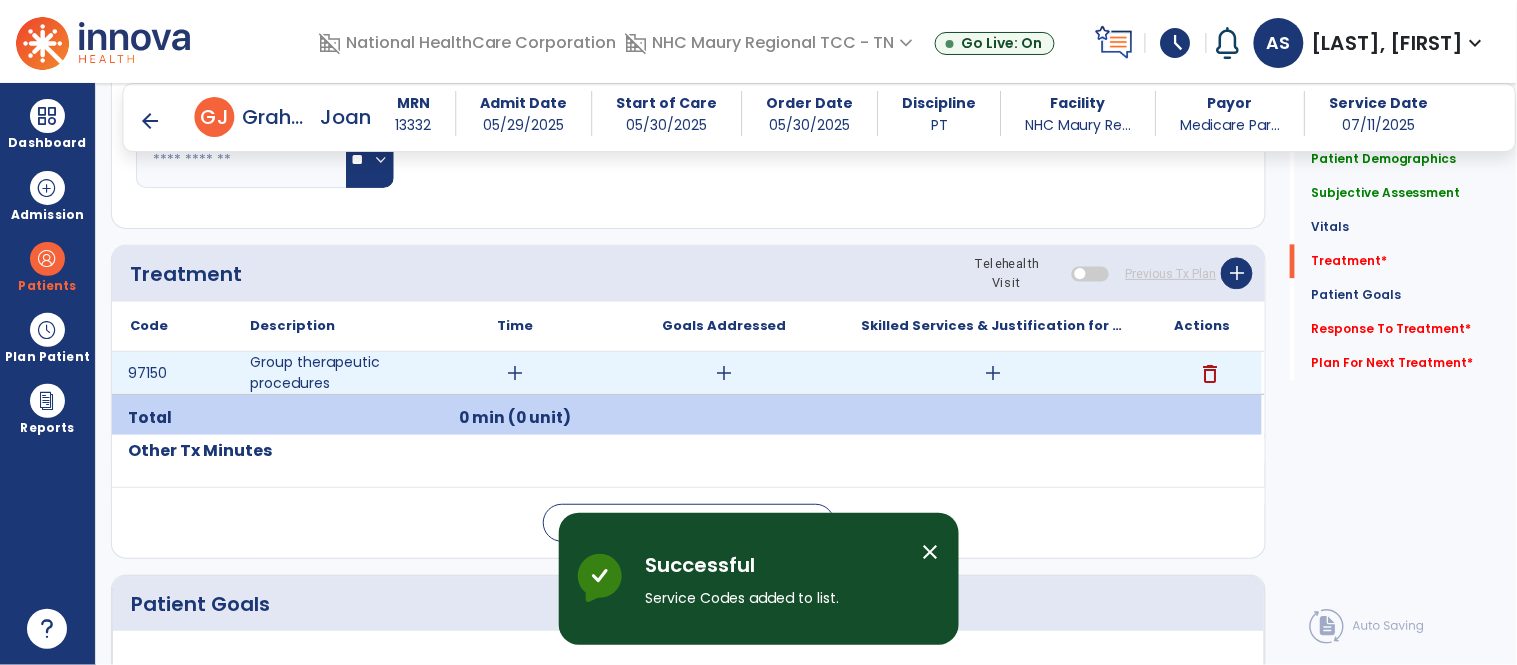 click on "add" at bounding box center (515, 373) 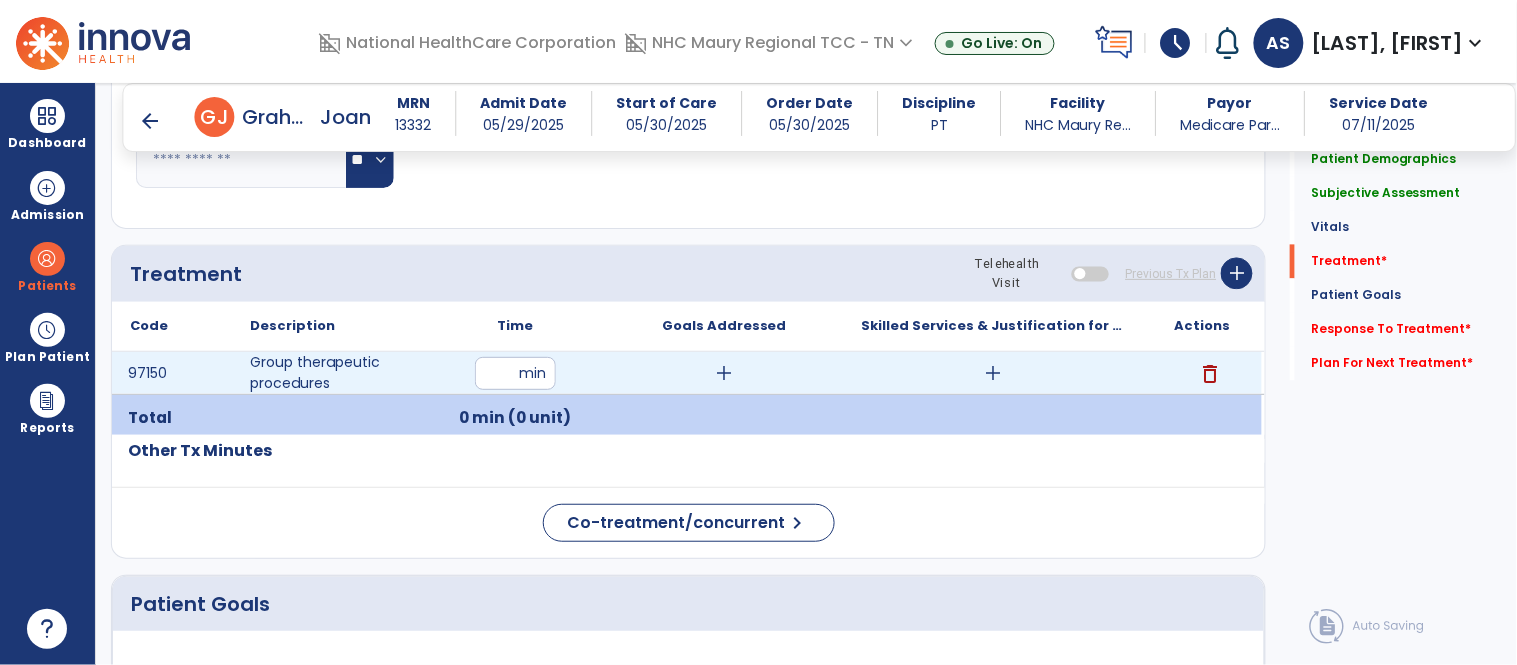 type on "**" 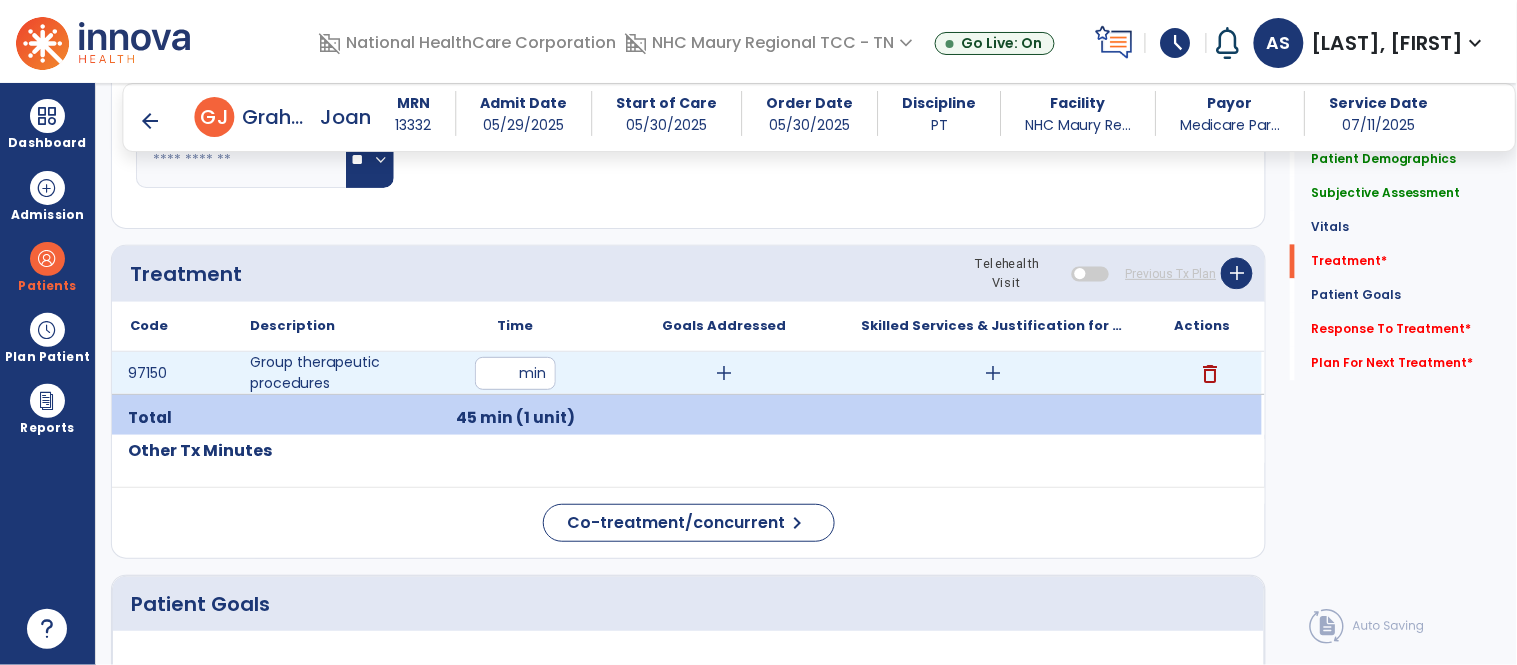 click on "add" at bounding box center [993, 373] 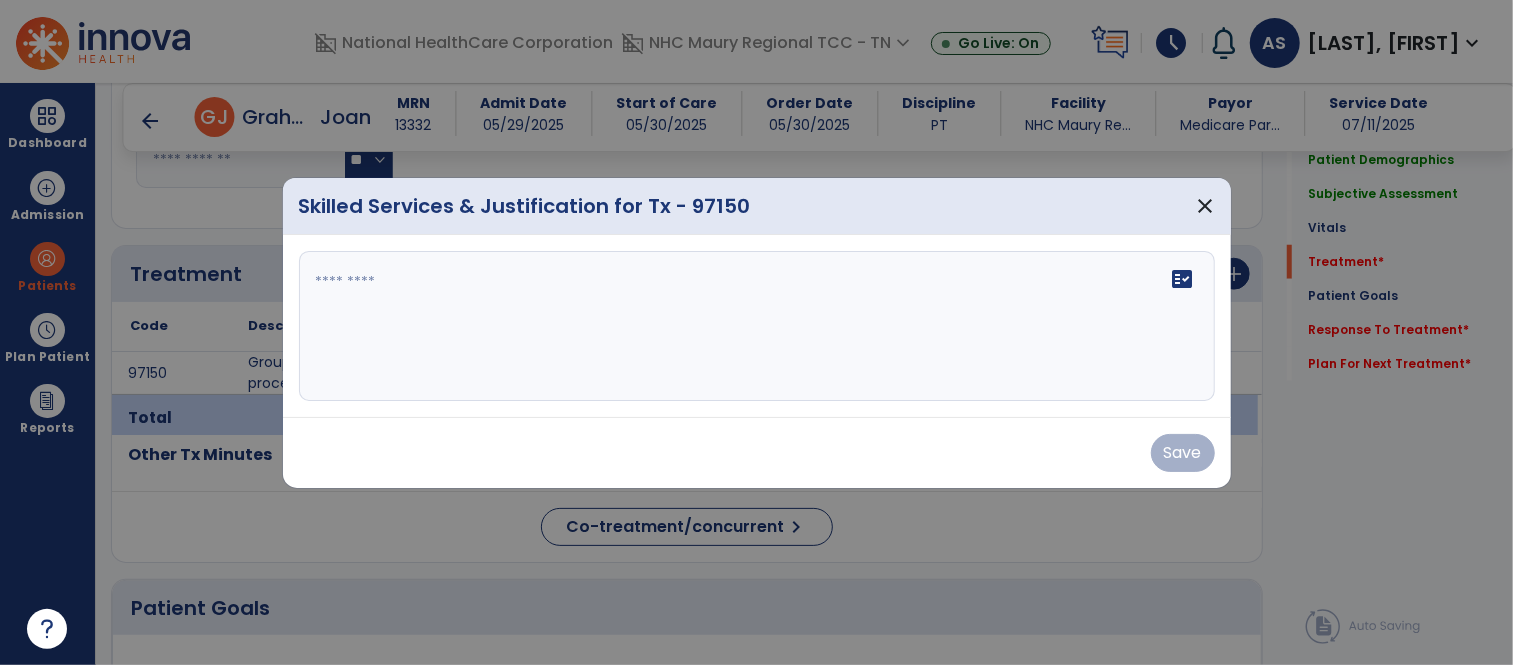 scroll, scrollTop: 1044, scrollLeft: 0, axis: vertical 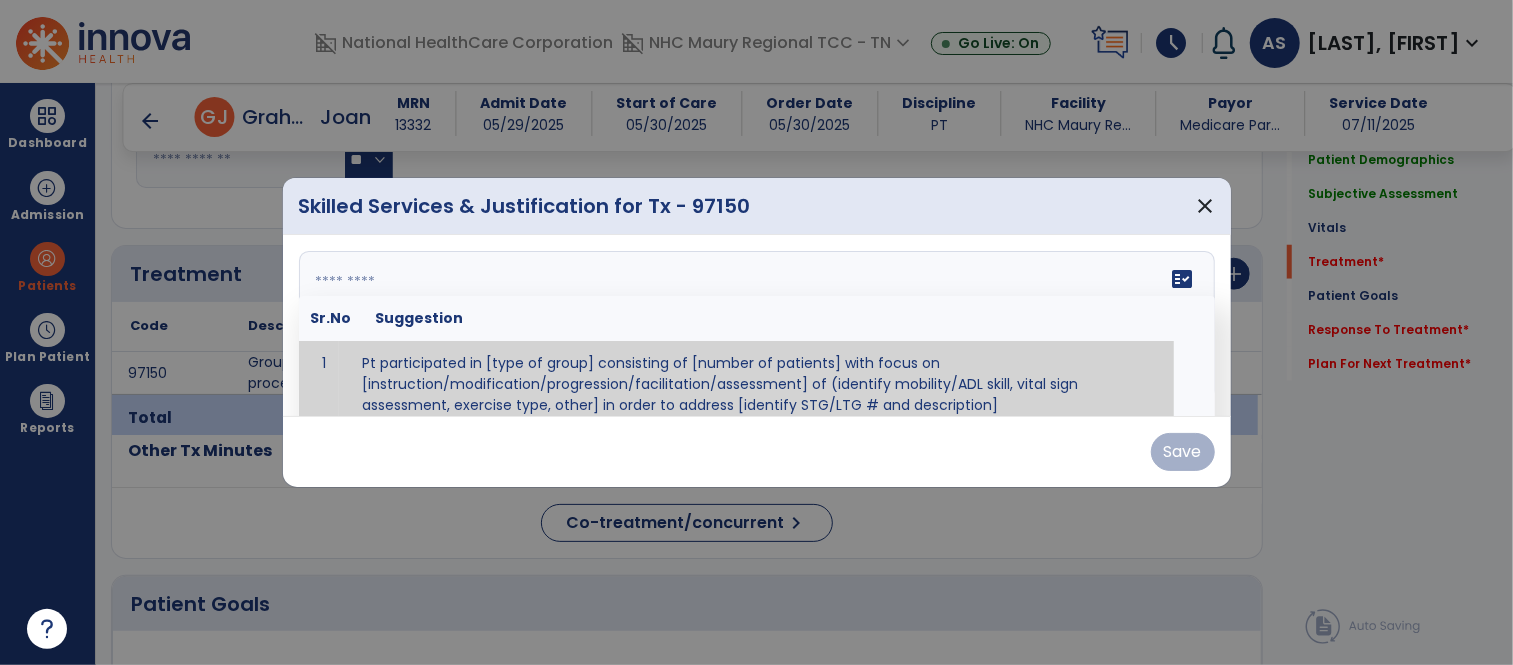 click on "fact_check  Sr.No Suggestion 1 Pt participated in [type of group] consisting of [number of patients] with focus on [instruction/modification/progression/facilitation/assessment] of (identify mobility/ADL skill, vital sign assessment, exercise type, other] in order to address [identify STG/LTG # and description]" at bounding box center (757, 326) 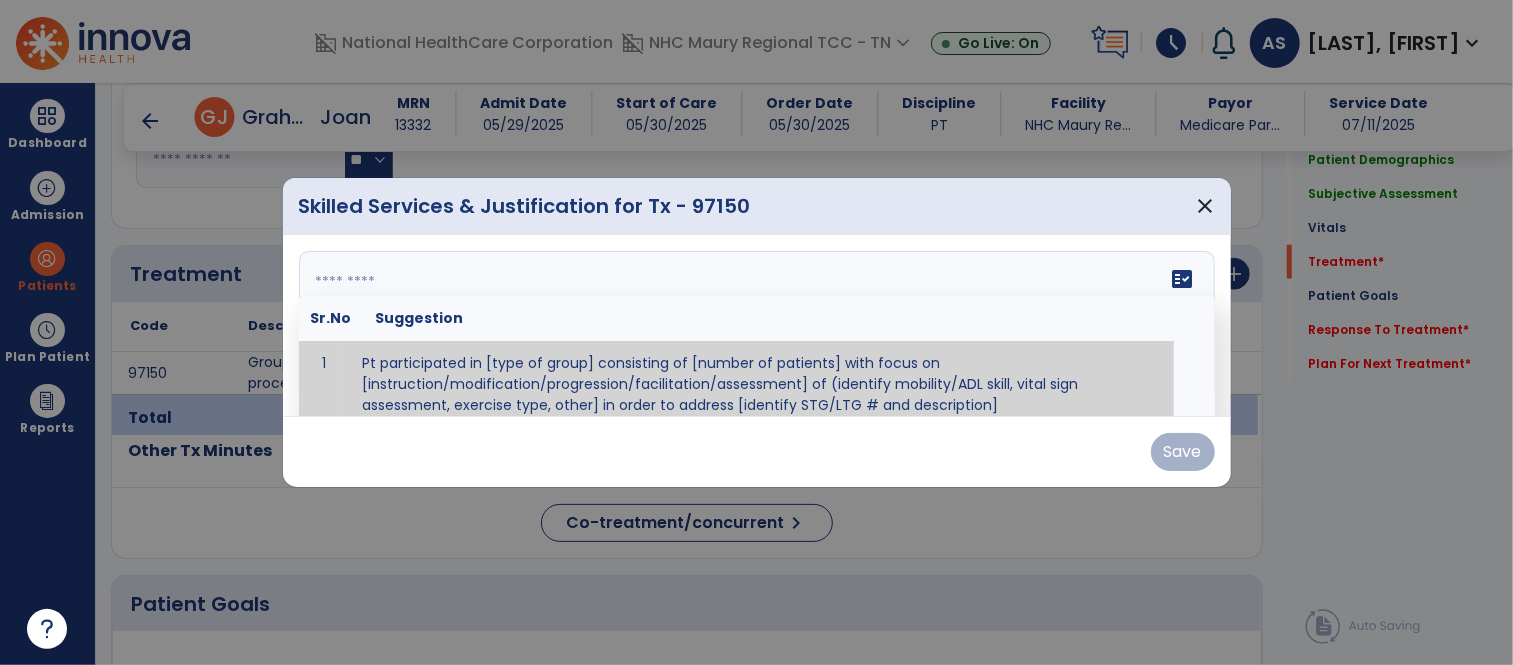 scroll, scrollTop: 11, scrollLeft: 0, axis: vertical 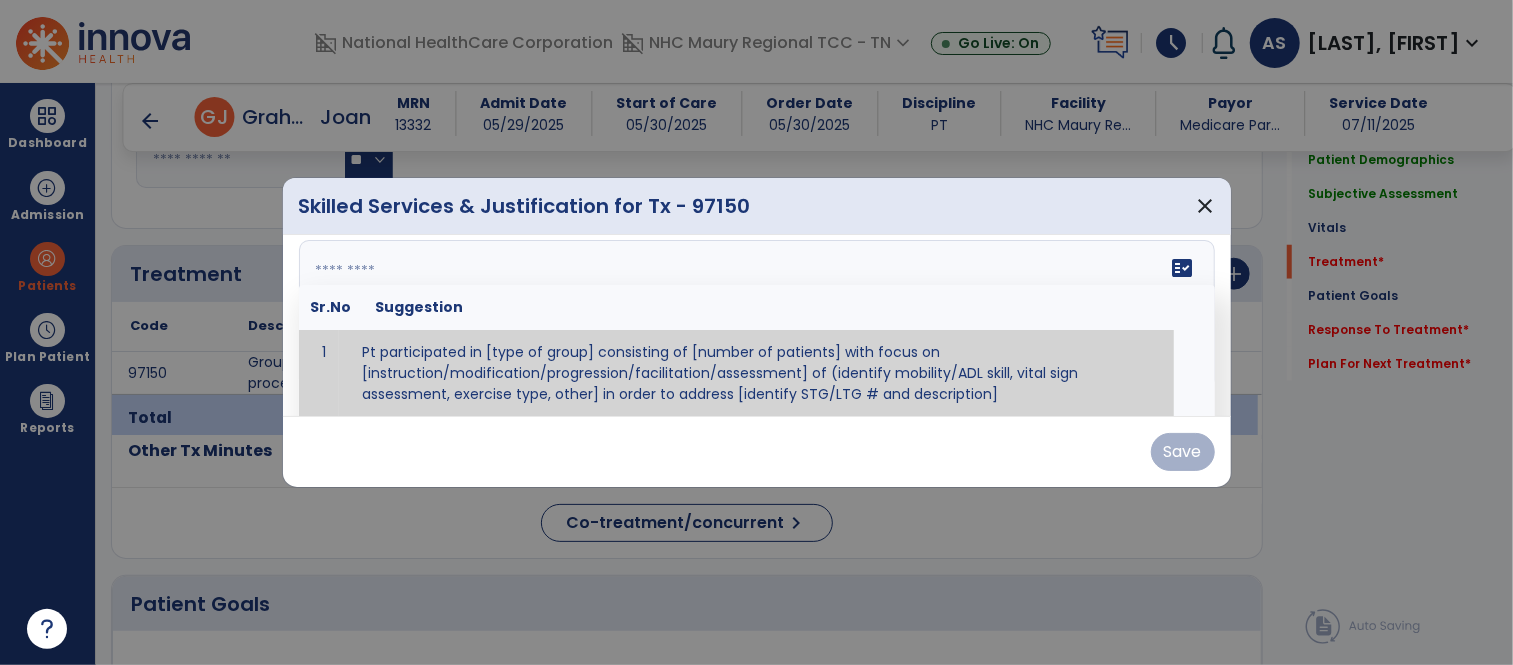 paste on "**********" 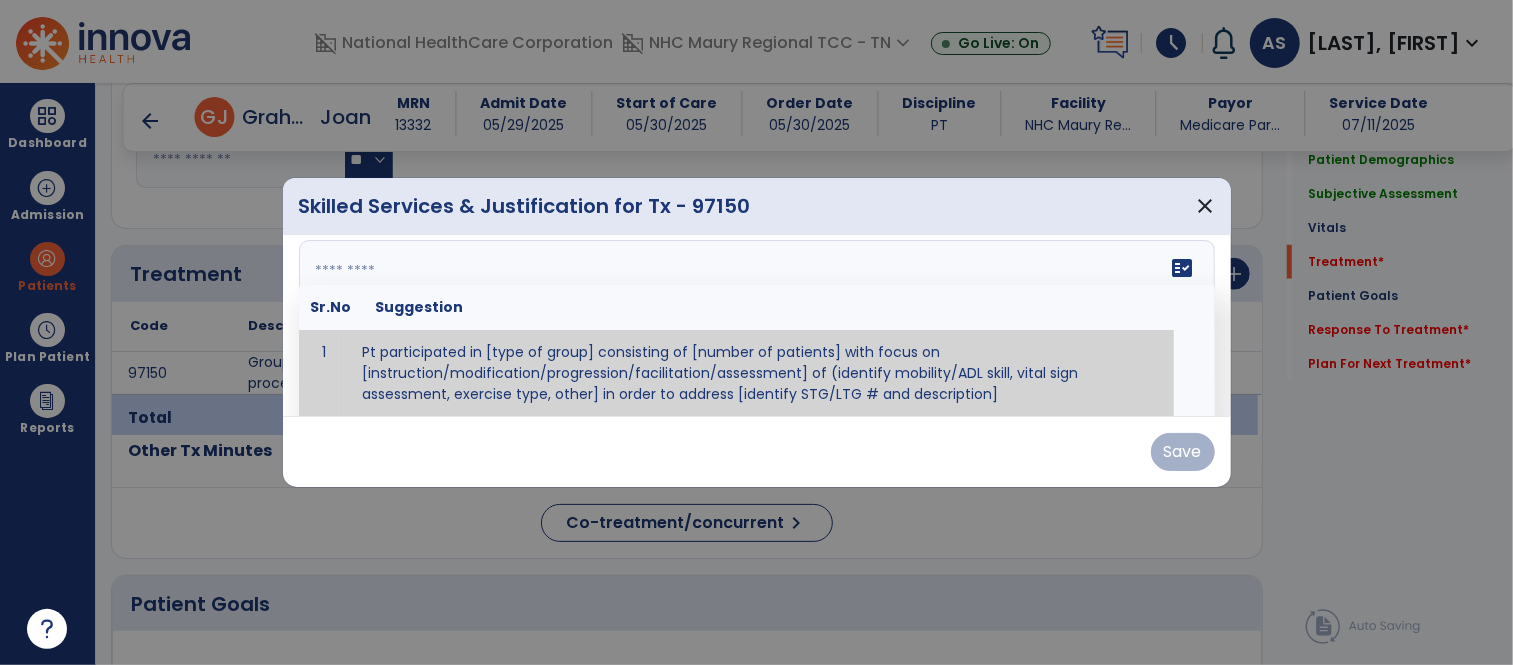 type on "**********" 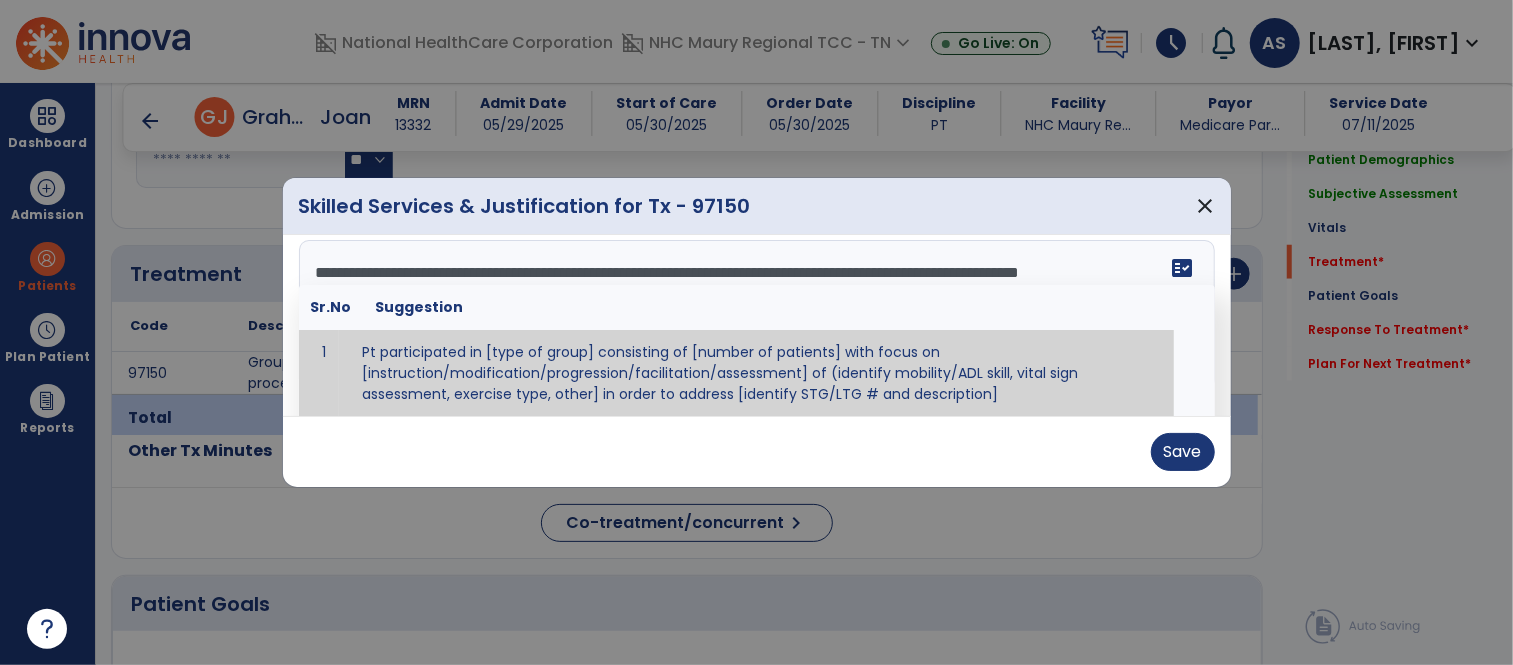 scroll, scrollTop: 0, scrollLeft: 0, axis: both 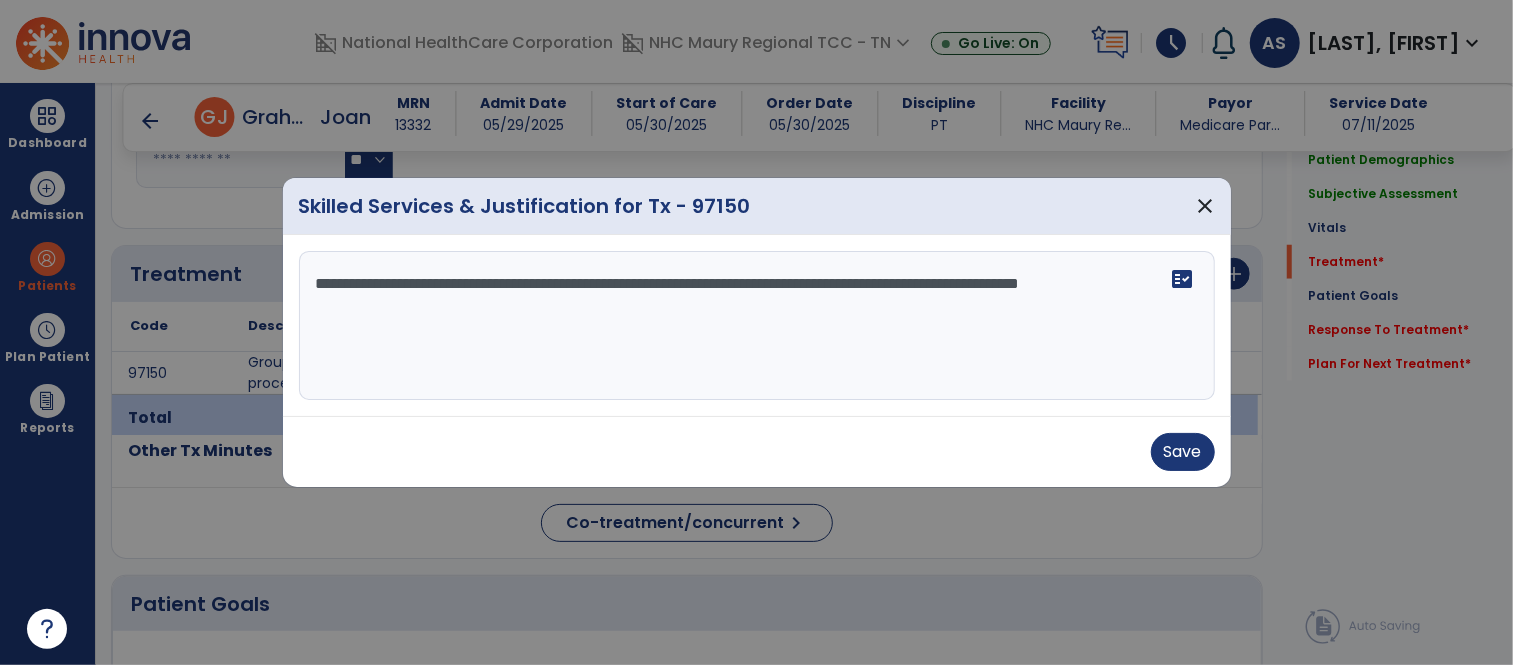 drag, startPoint x: 461, startPoint y: 301, endPoint x: 274, endPoint y: 275, distance: 188.79883 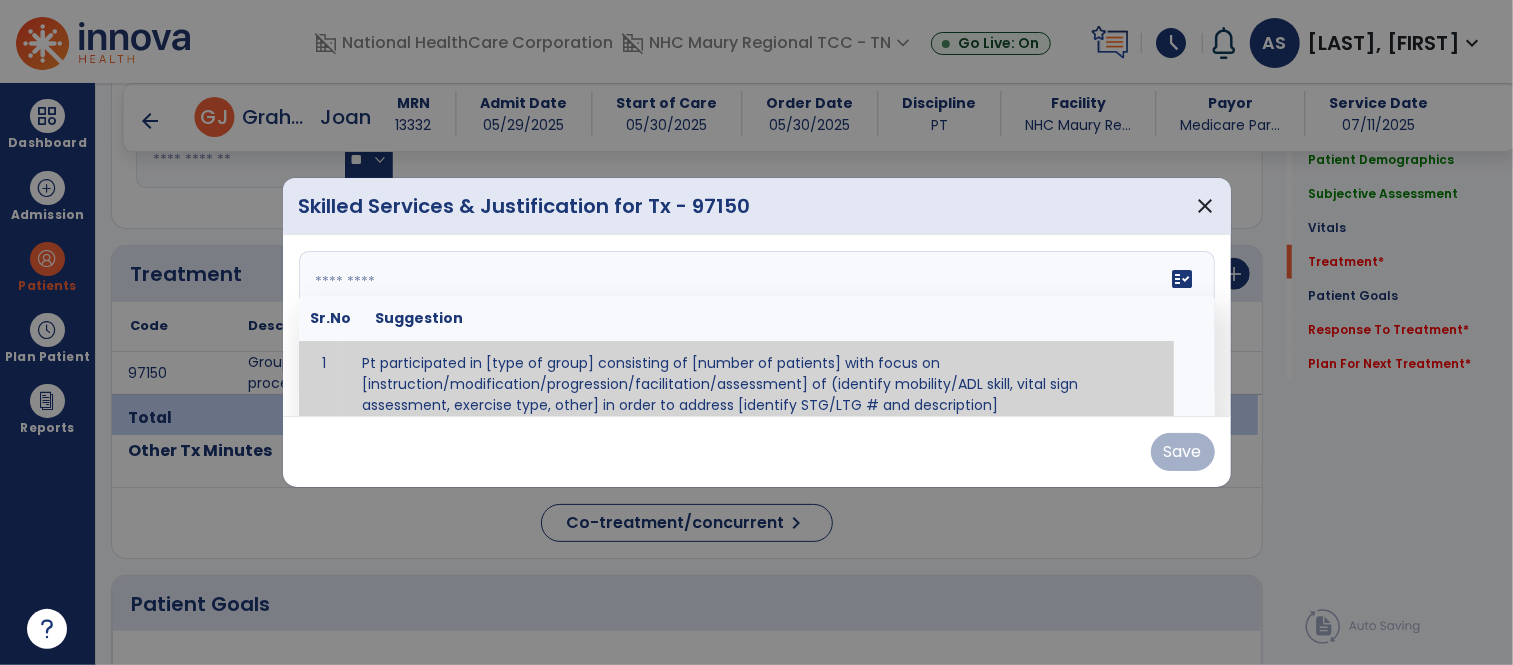click on "fact_check  Sr.No Suggestion 1 Pt participated in [type of group] consisting of [number of patients] with focus on [instruction/modification/progression/facilitation/assessment] of (identify mobility/ADL skill, vital sign assessment, exercise type, other] in order to address [identify STG/LTG # and description]" at bounding box center (757, 326) 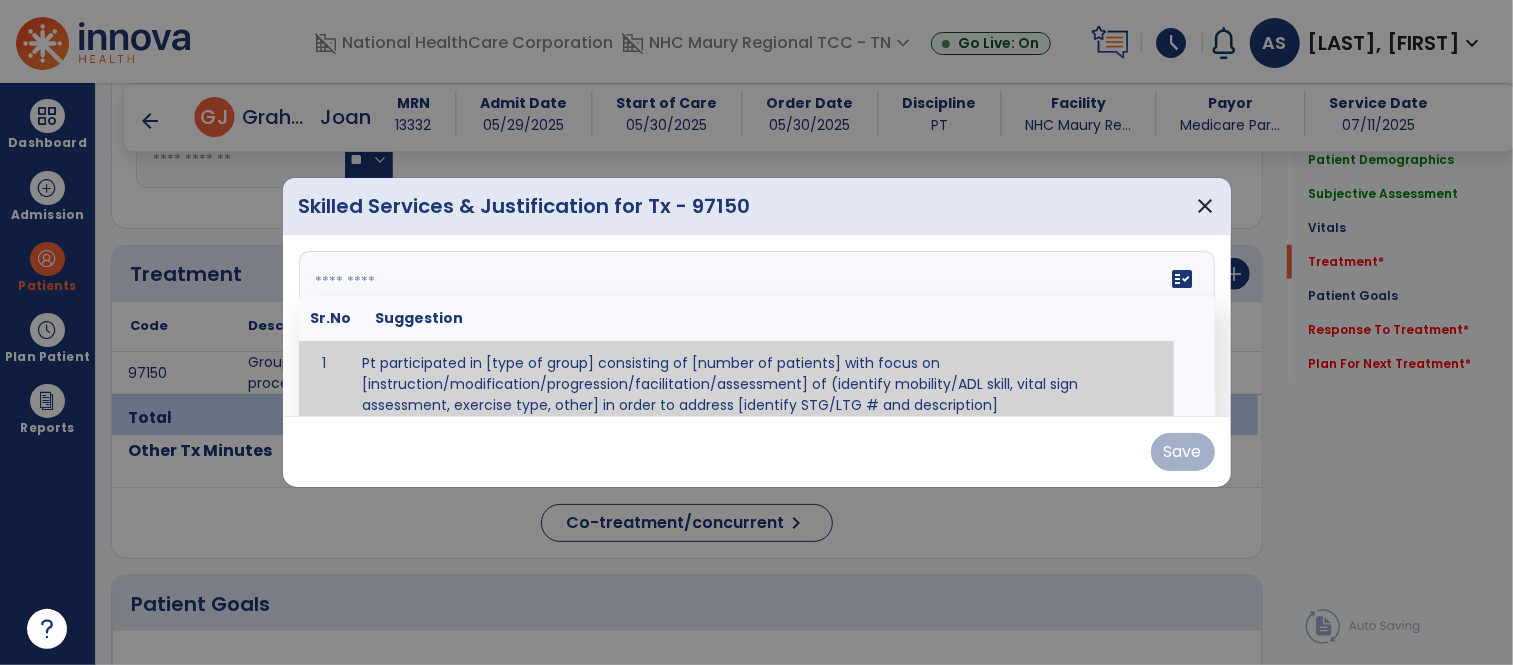 scroll, scrollTop: 11, scrollLeft: 0, axis: vertical 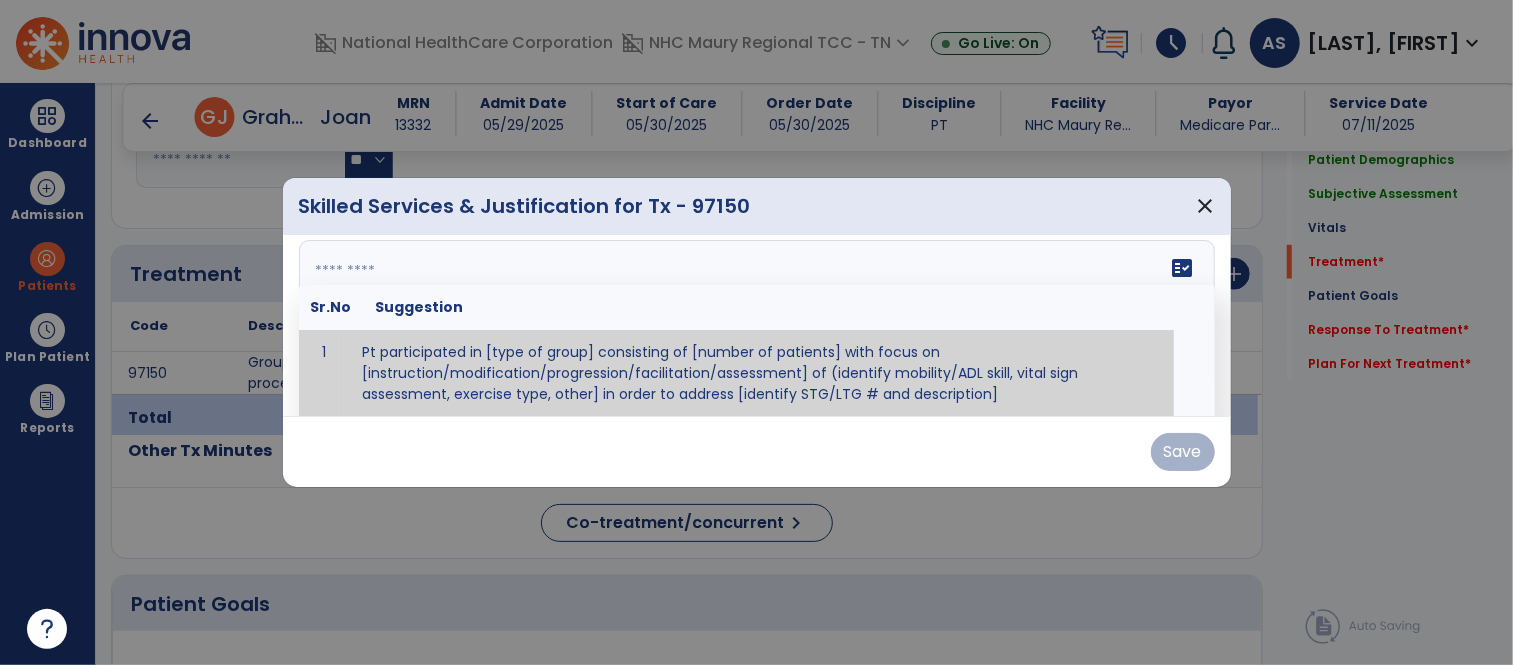 paste on "**********" 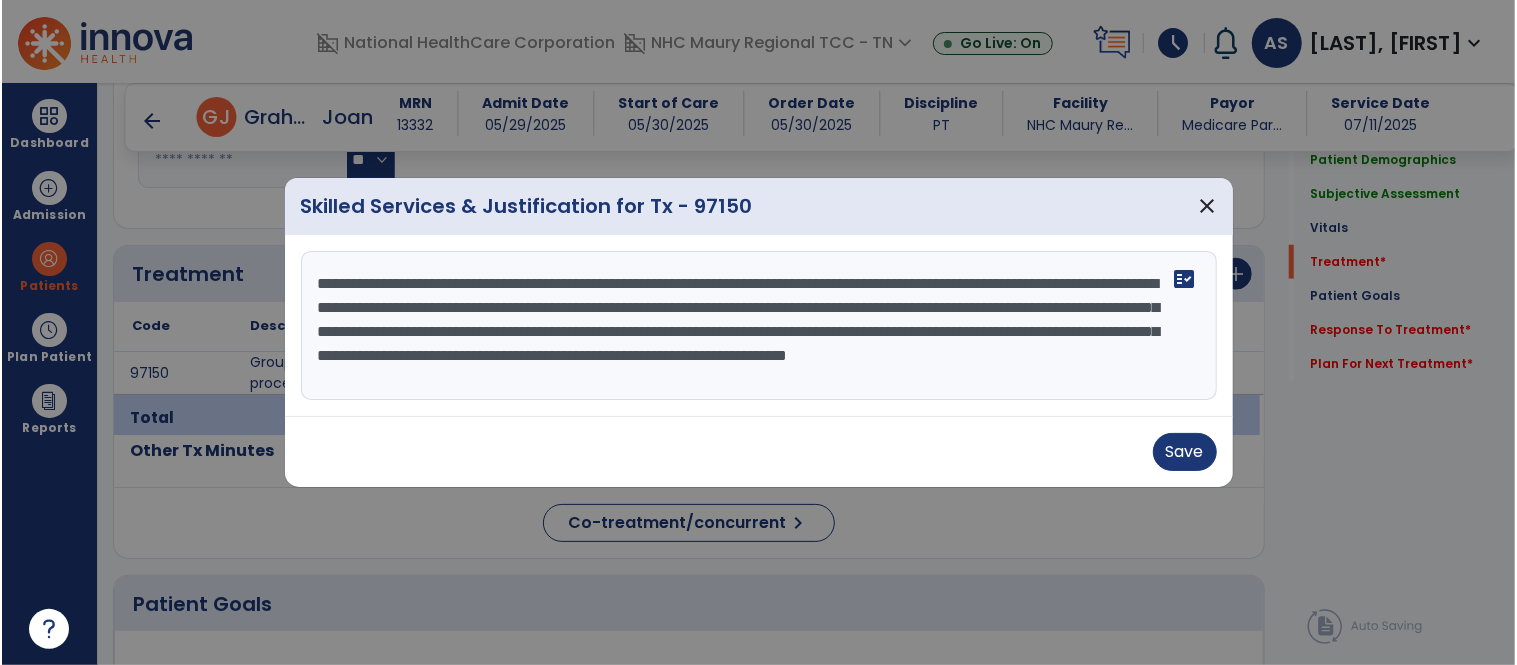 scroll, scrollTop: 0, scrollLeft: 0, axis: both 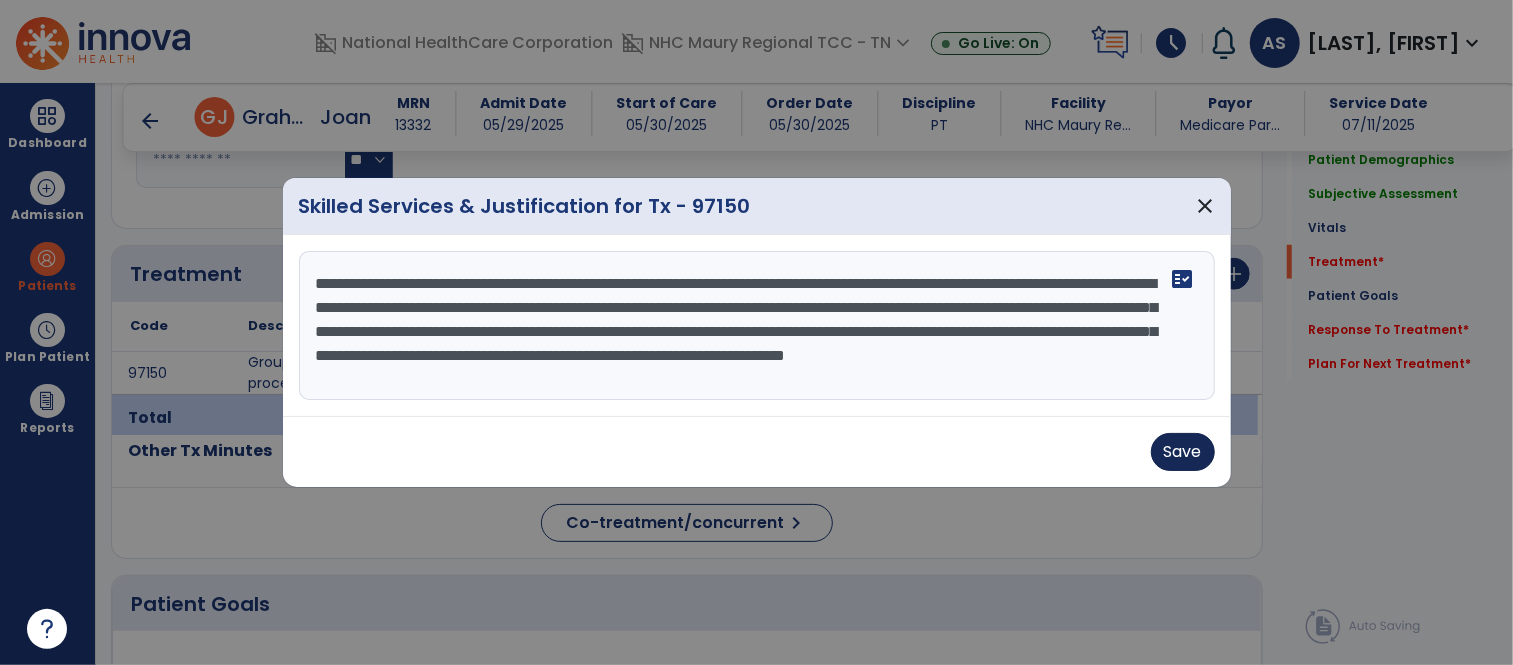 type on "**********" 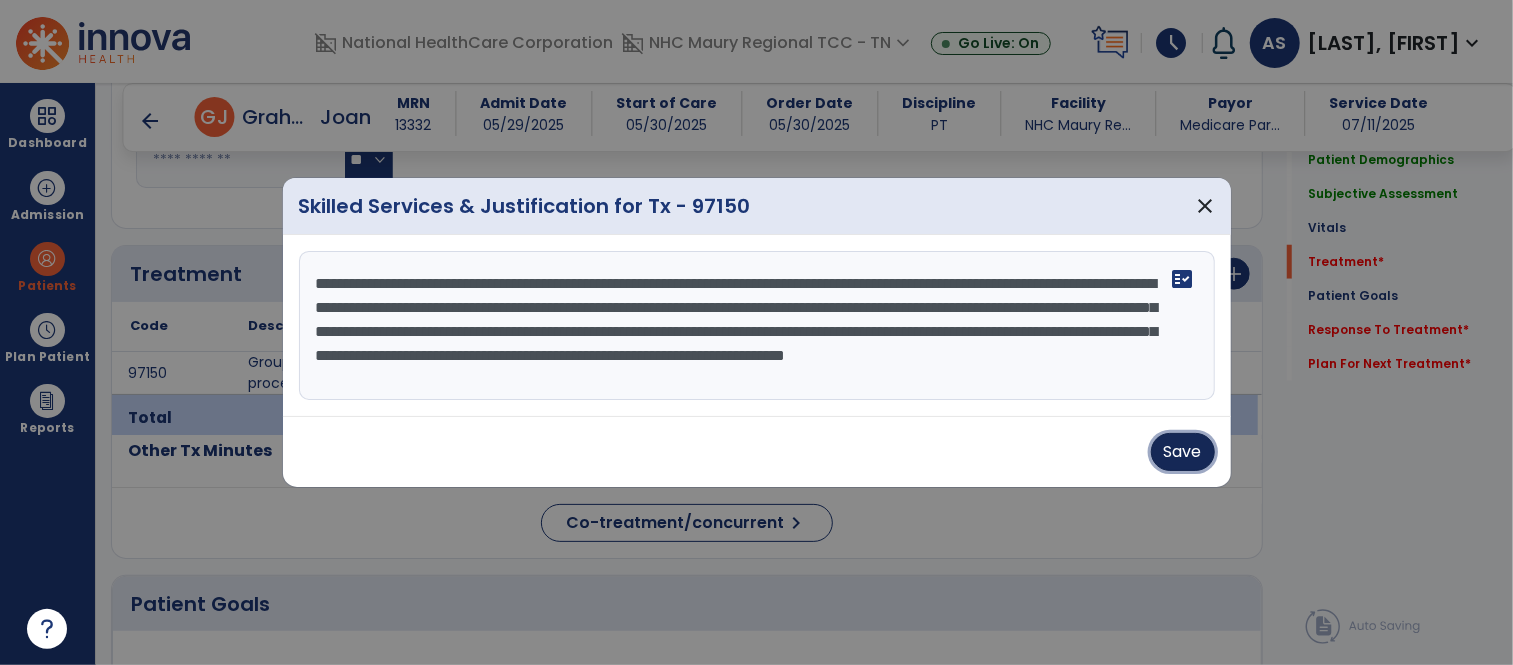 click on "Save" at bounding box center (1183, 452) 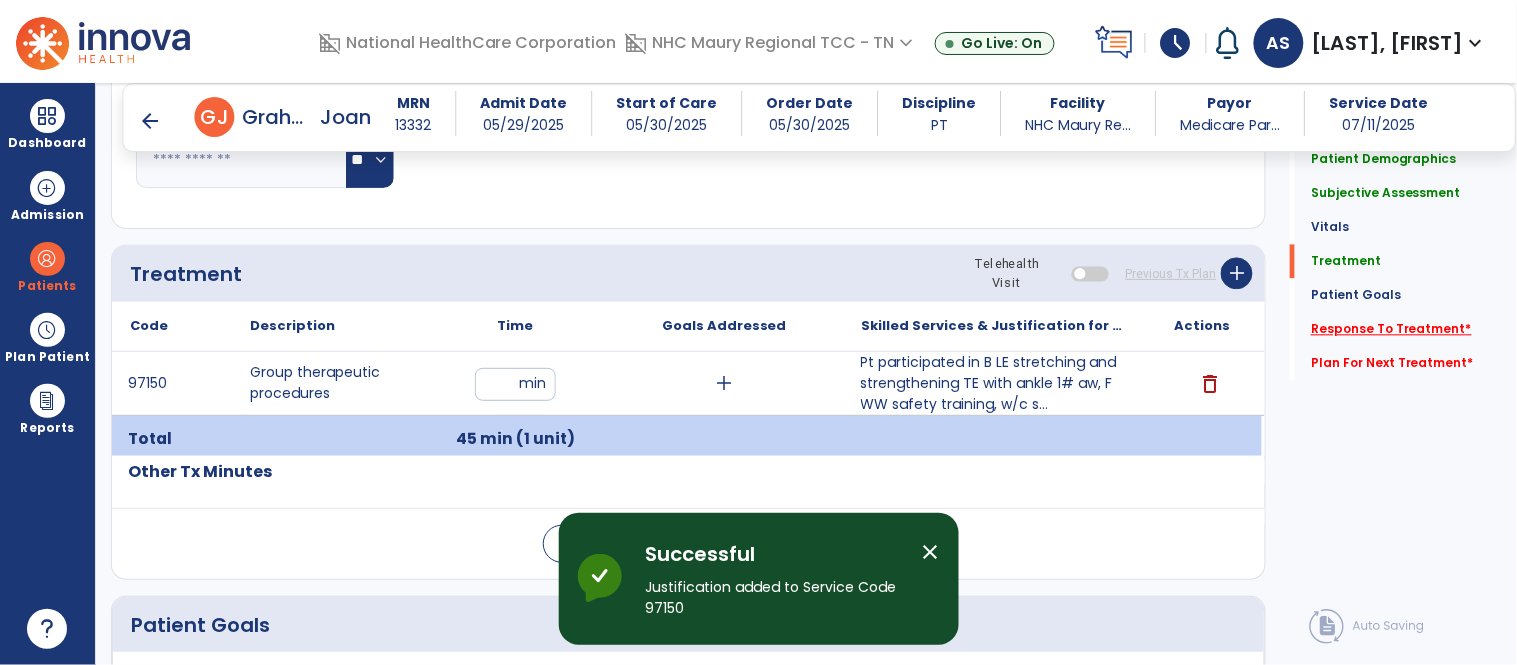 click on "Response To Treatment   *" 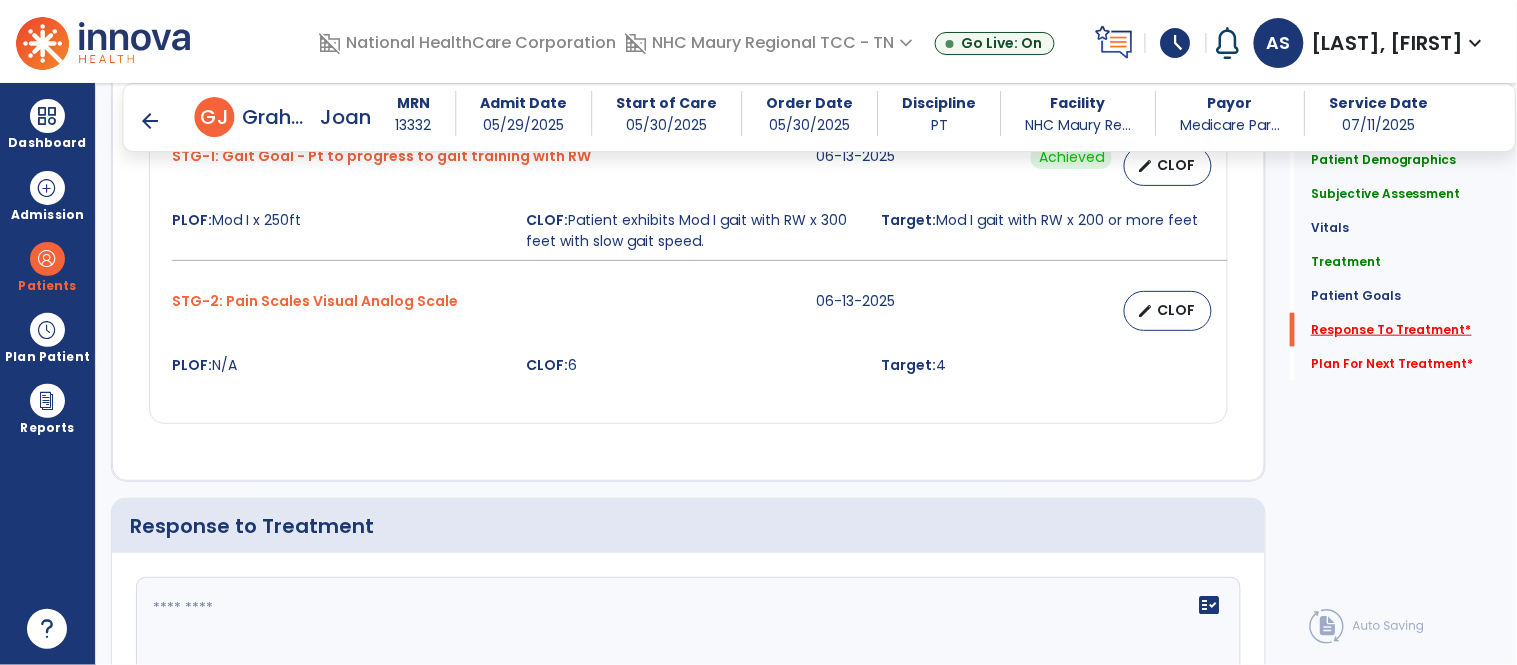 scroll, scrollTop: 2608, scrollLeft: 0, axis: vertical 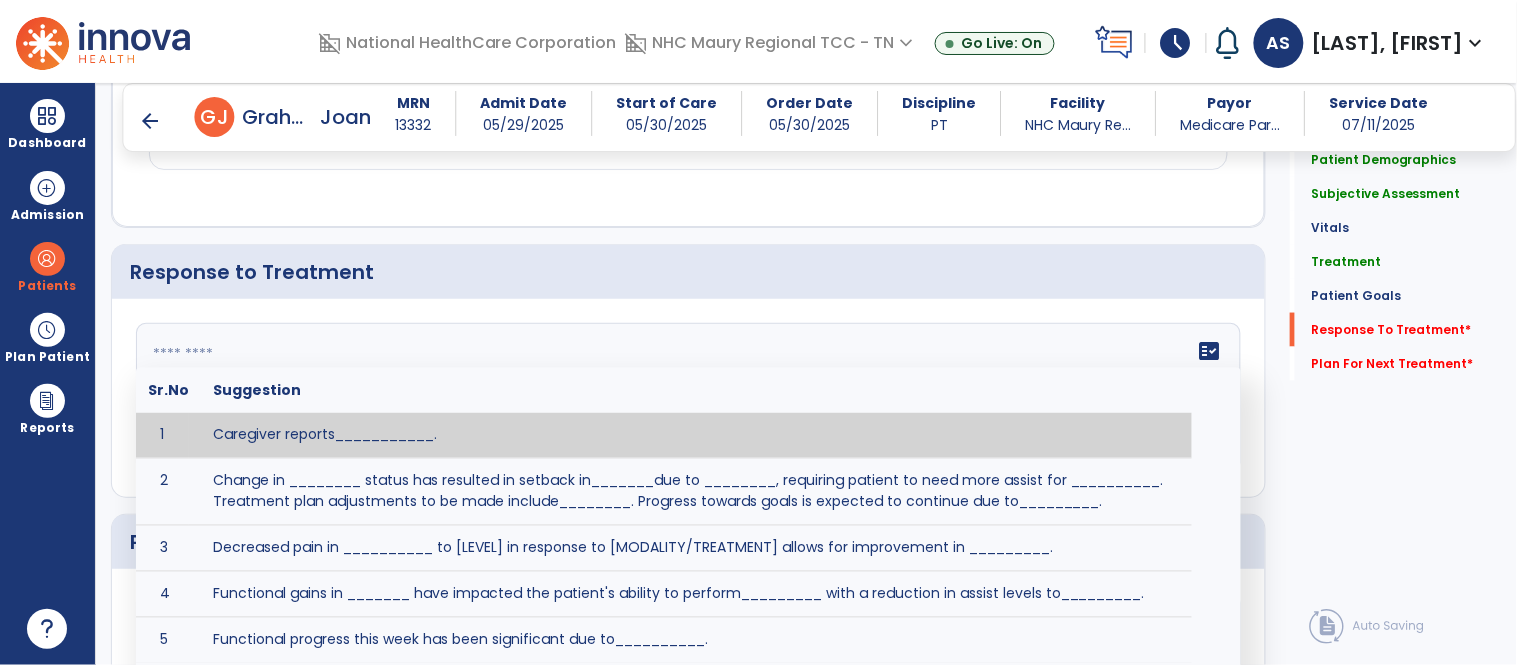 click on "fact_check  Sr.No Suggestion 1 Caregiver reports___________. 2 Change in ________ status has resulted in setback in_______due to ________, requiring patient to need more assist for __________.   Treatment plan adjustments to be made include________.  Progress towards goals is expected to continue due to_________. 3 Decreased pain in __________ to [LEVEL] in response to [MODALITY/TREATMENT] allows for improvement in _________. 4 Functional gains in _______ have impacted the patient's ability to perform_________ with a reduction in assist levels to_________. 5 Functional progress this week has been significant due to__________. 6 Gains in ________ have improved the patient's ability to perform ______with decreased levels of assist to___________. 7 Improvement in ________allows patient to tolerate higher levels of challenges in_________. 8 Pain in [AREA] has decreased to [LEVEL] in response to [TREATMENT/MODALITY], allowing fore ease in completing__________. 9 10 11 12 13 14 15 16 17 18 19 20 21" 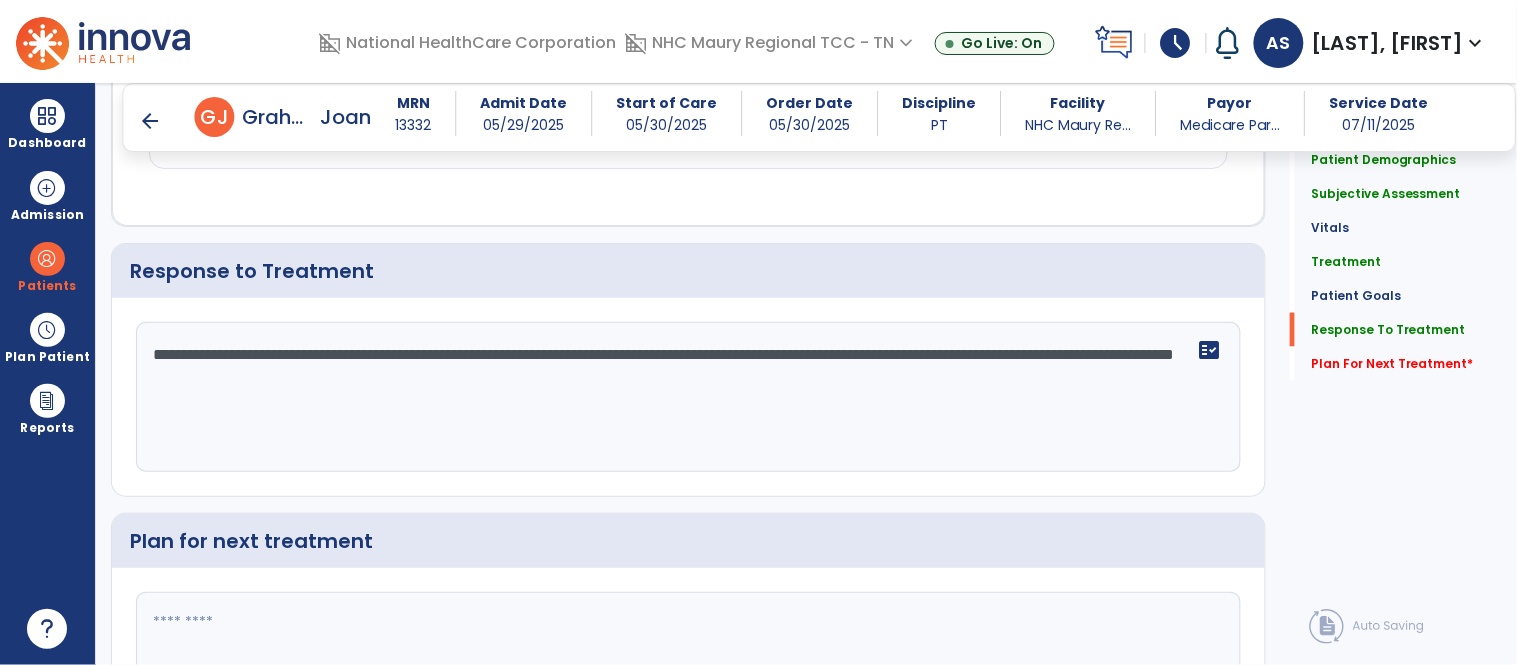 scroll, scrollTop: 2610, scrollLeft: 0, axis: vertical 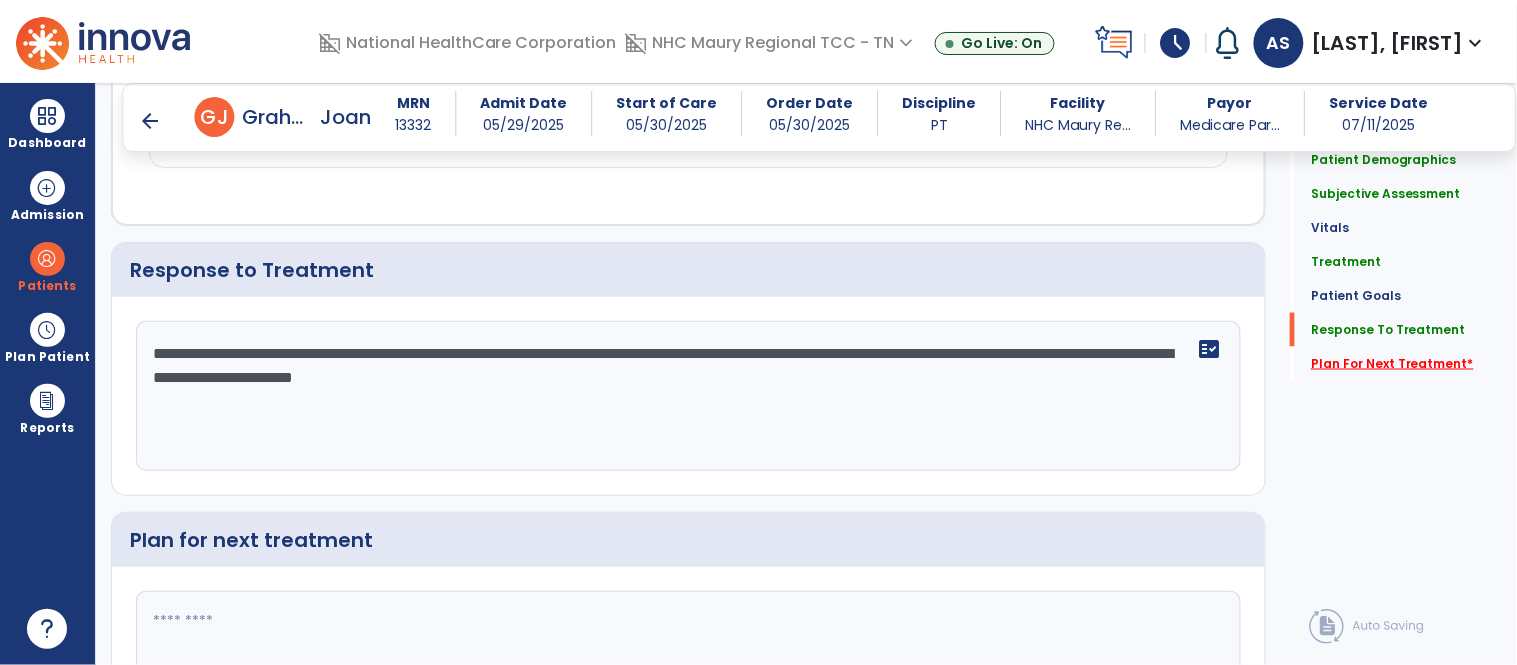 type on "**********" 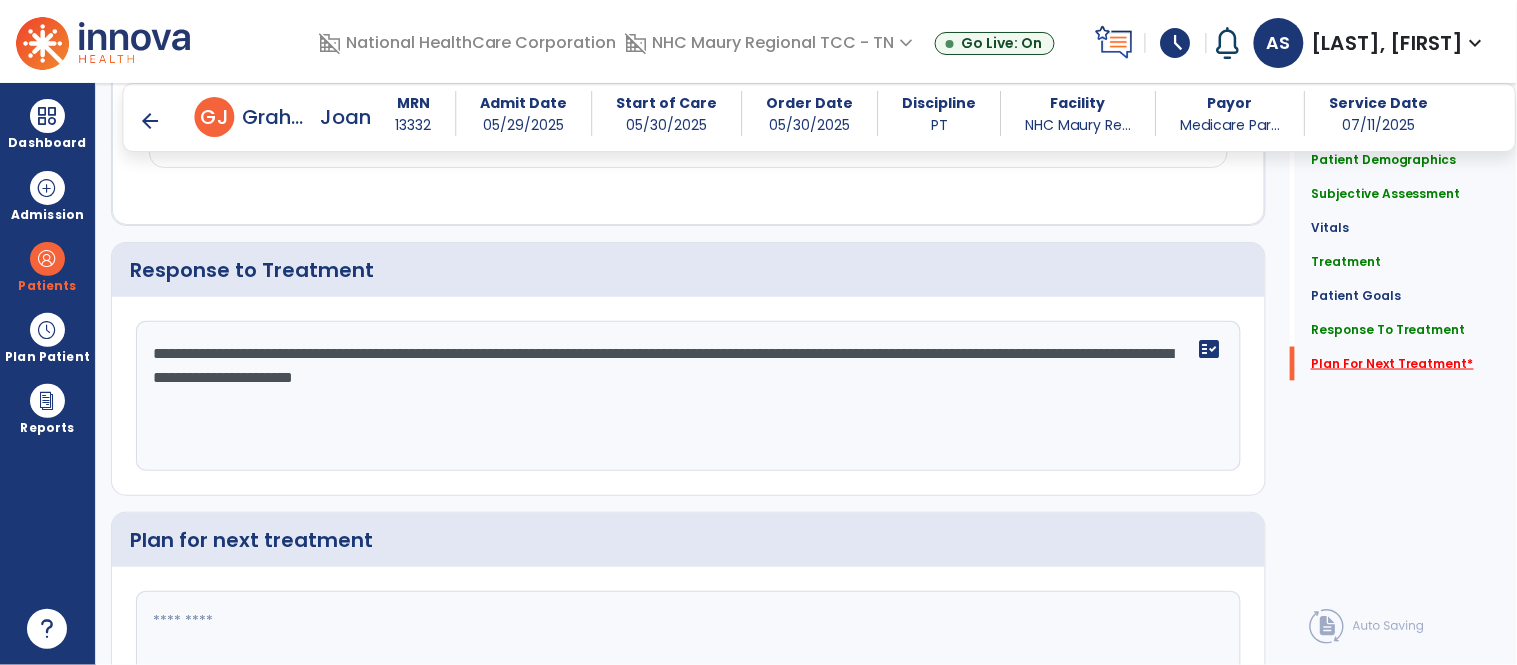 scroll, scrollTop: 2781, scrollLeft: 0, axis: vertical 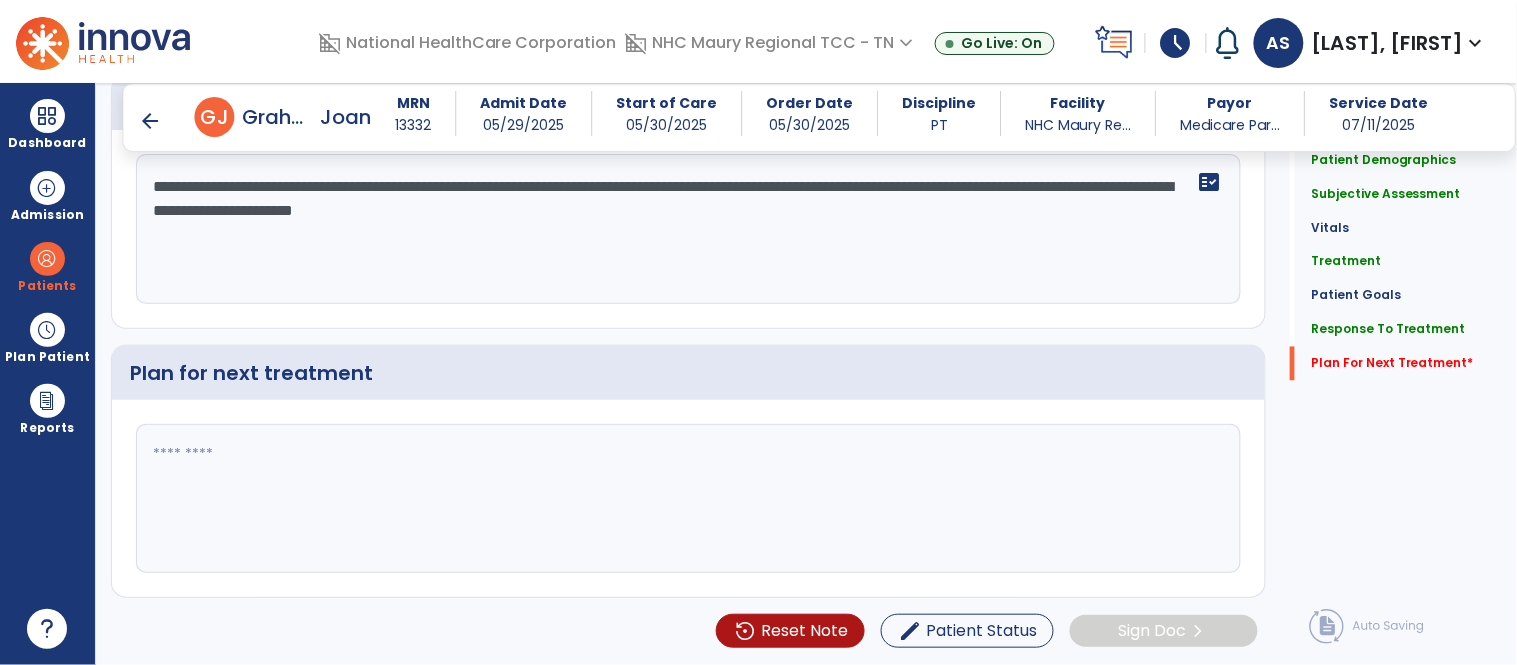 click 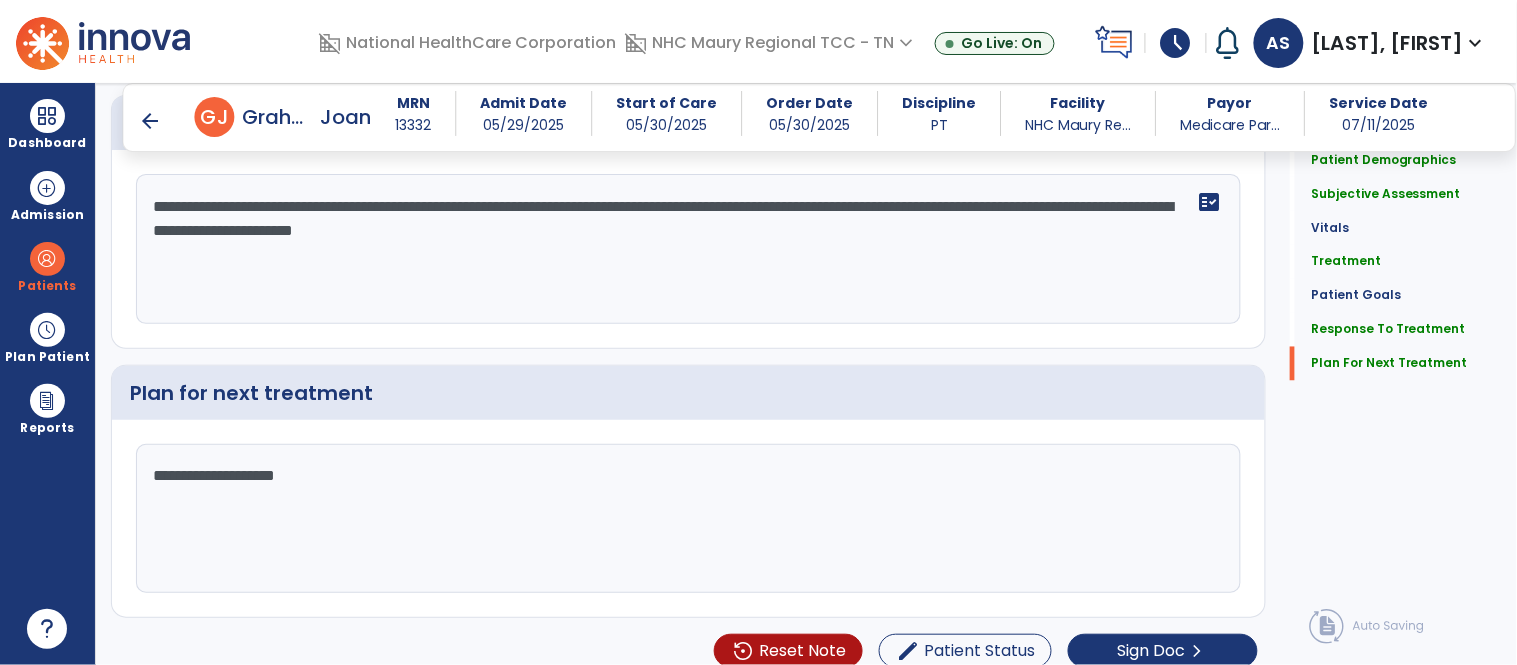 scroll, scrollTop: 2781, scrollLeft: 0, axis: vertical 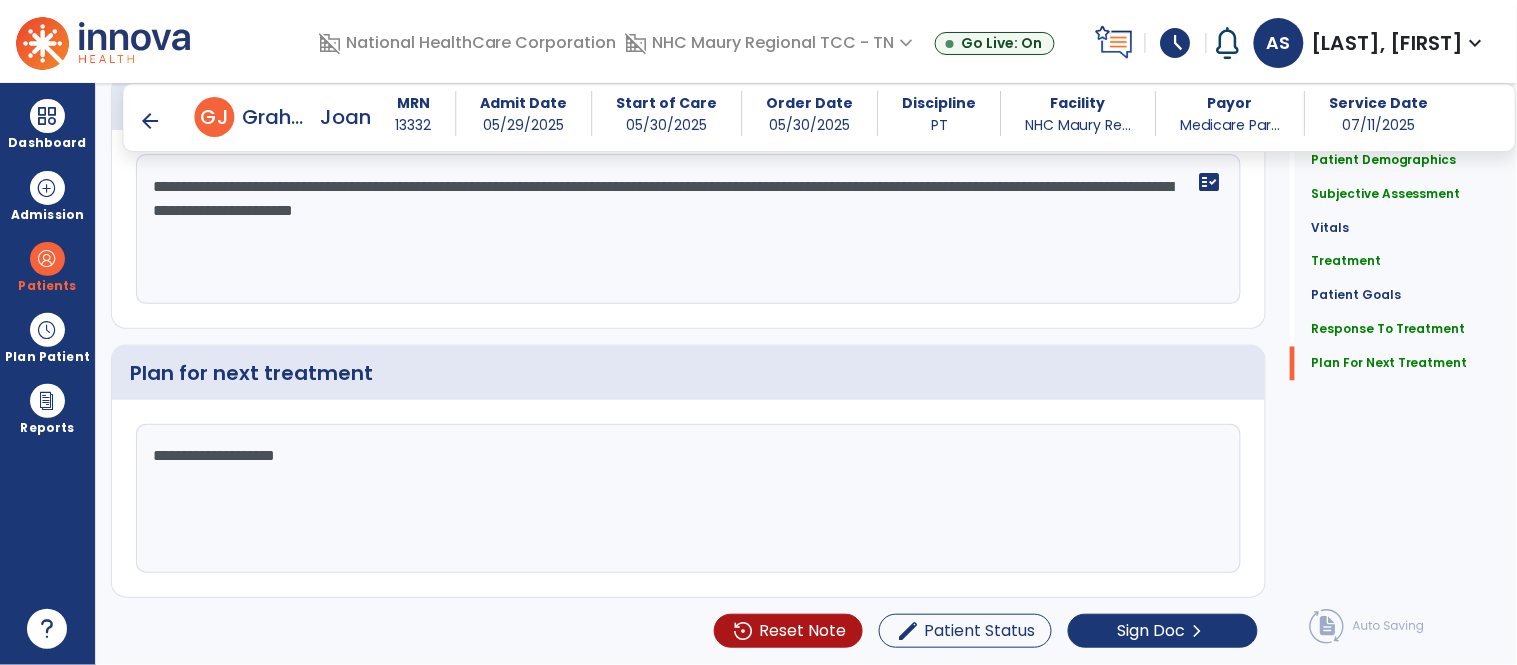 type on "**********" 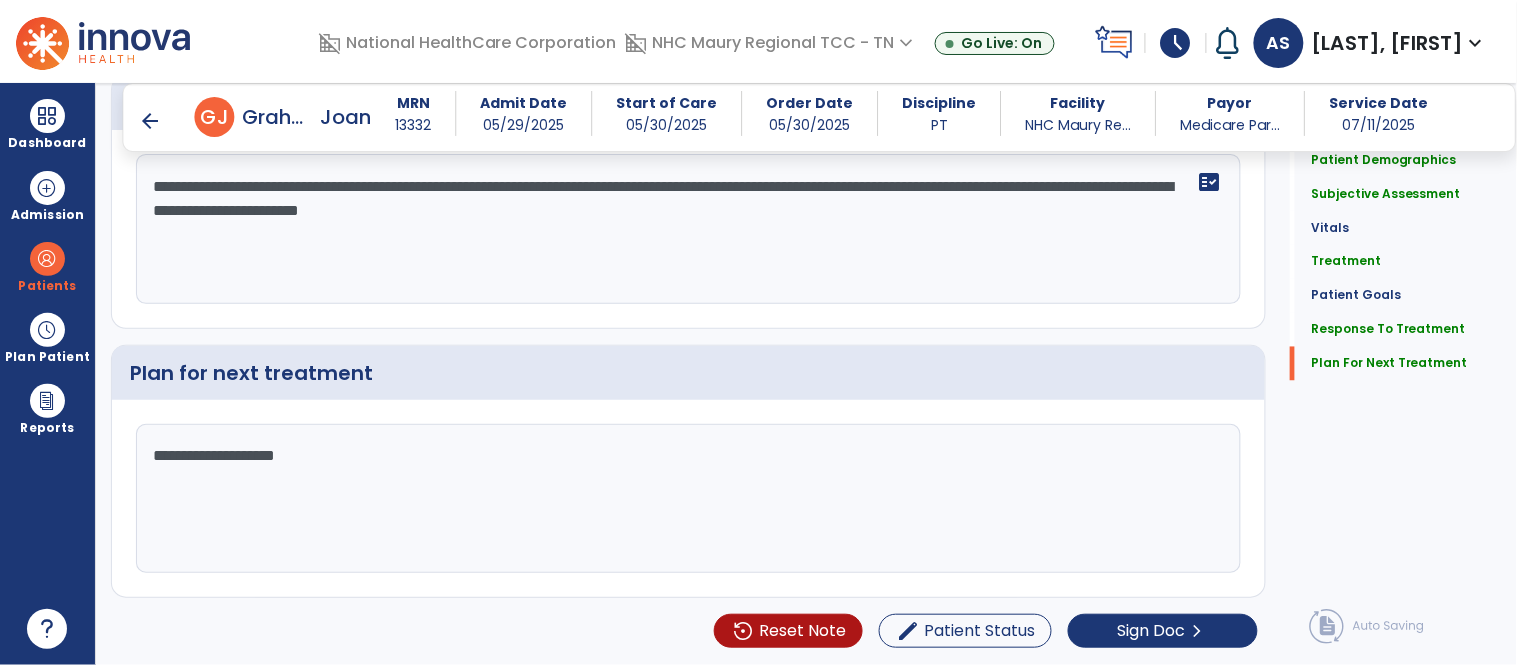 type on "**********" 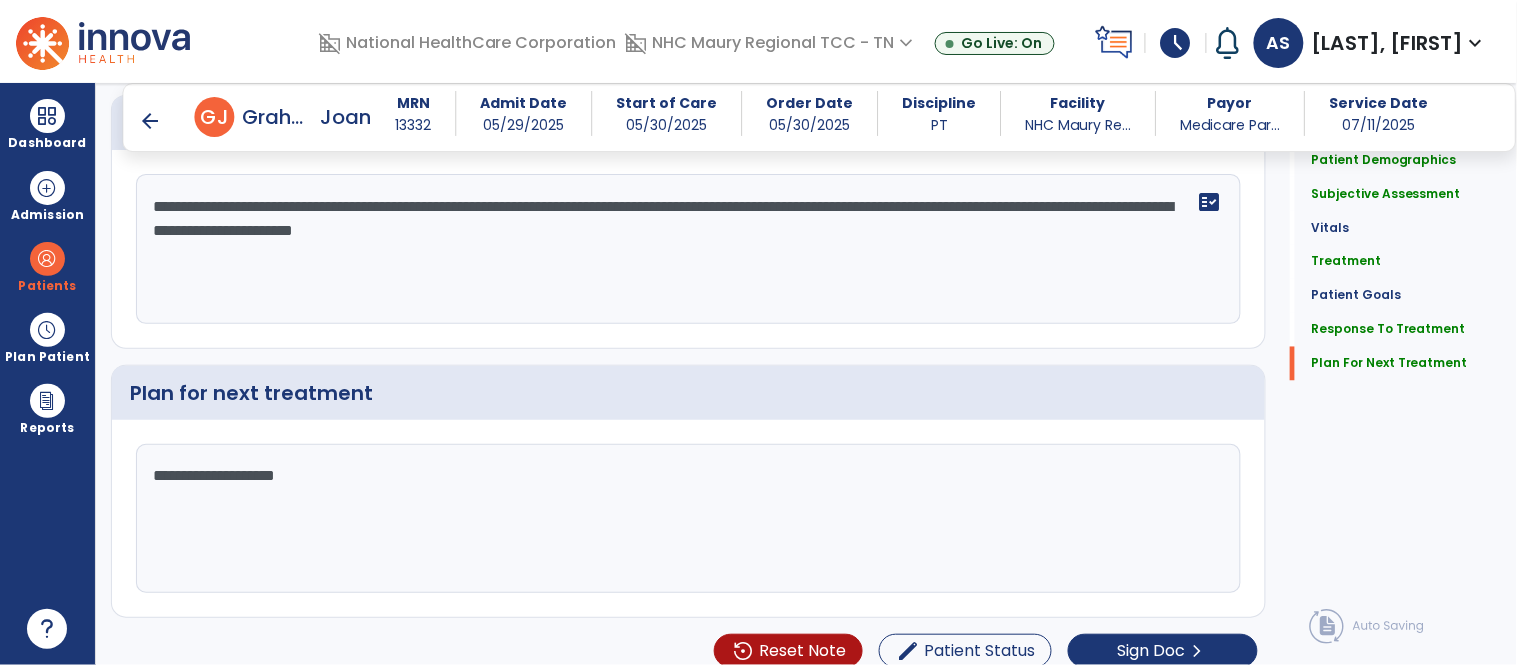 scroll, scrollTop: 2781, scrollLeft: 0, axis: vertical 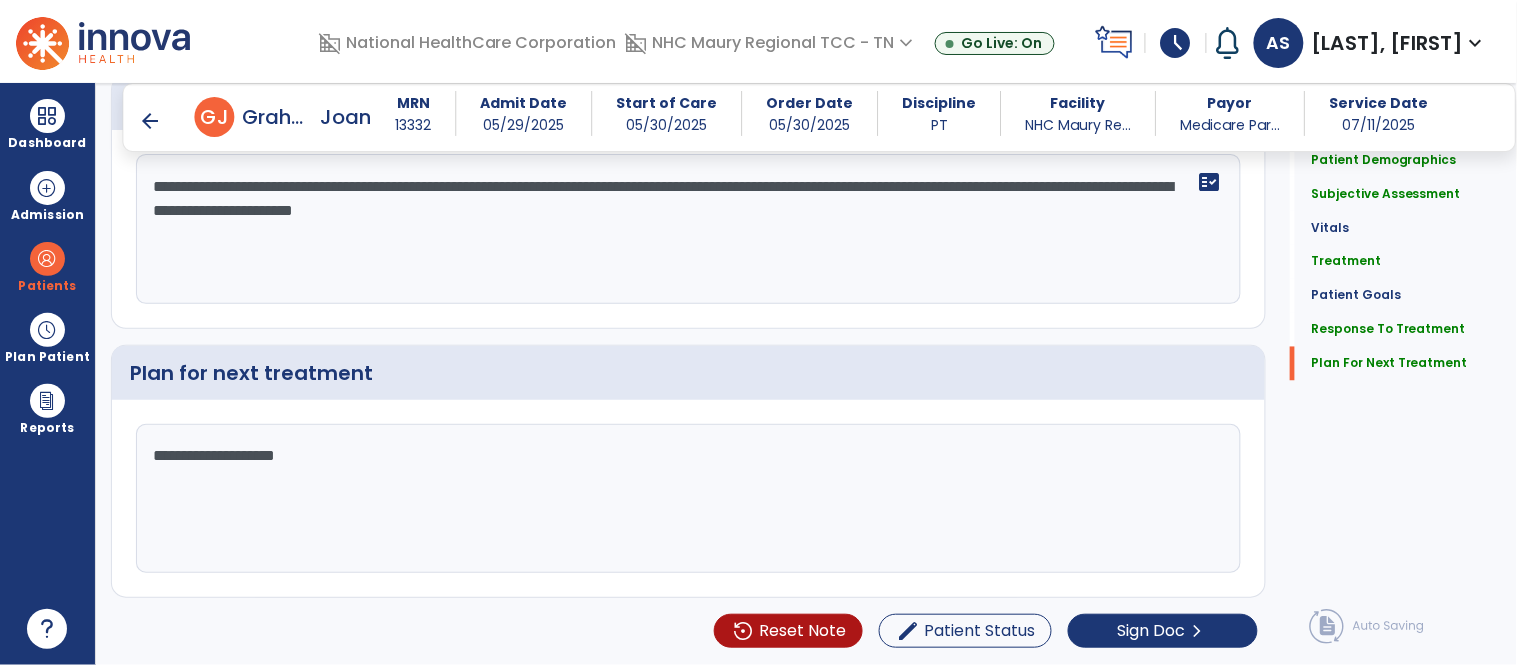 click on "**********" 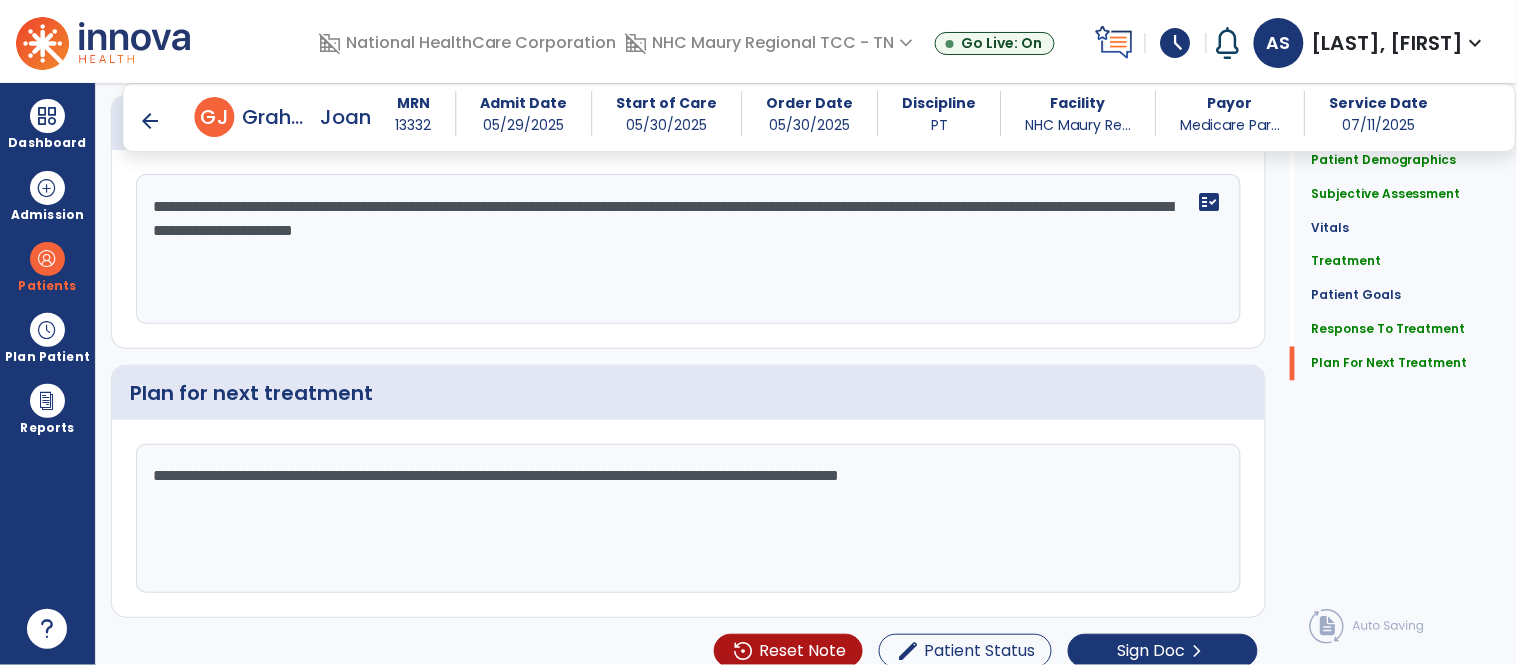 scroll, scrollTop: 2781, scrollLeft: 0, axis: vertical 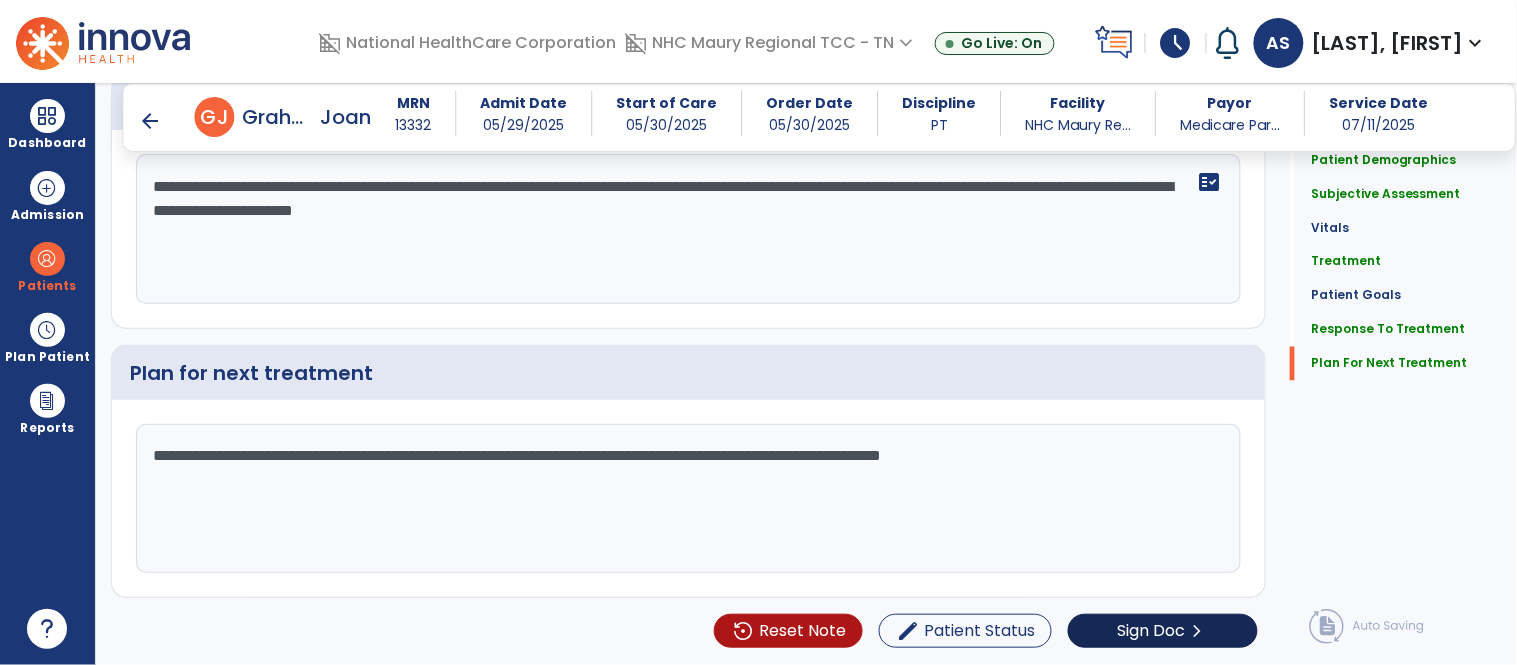 type on "**********" 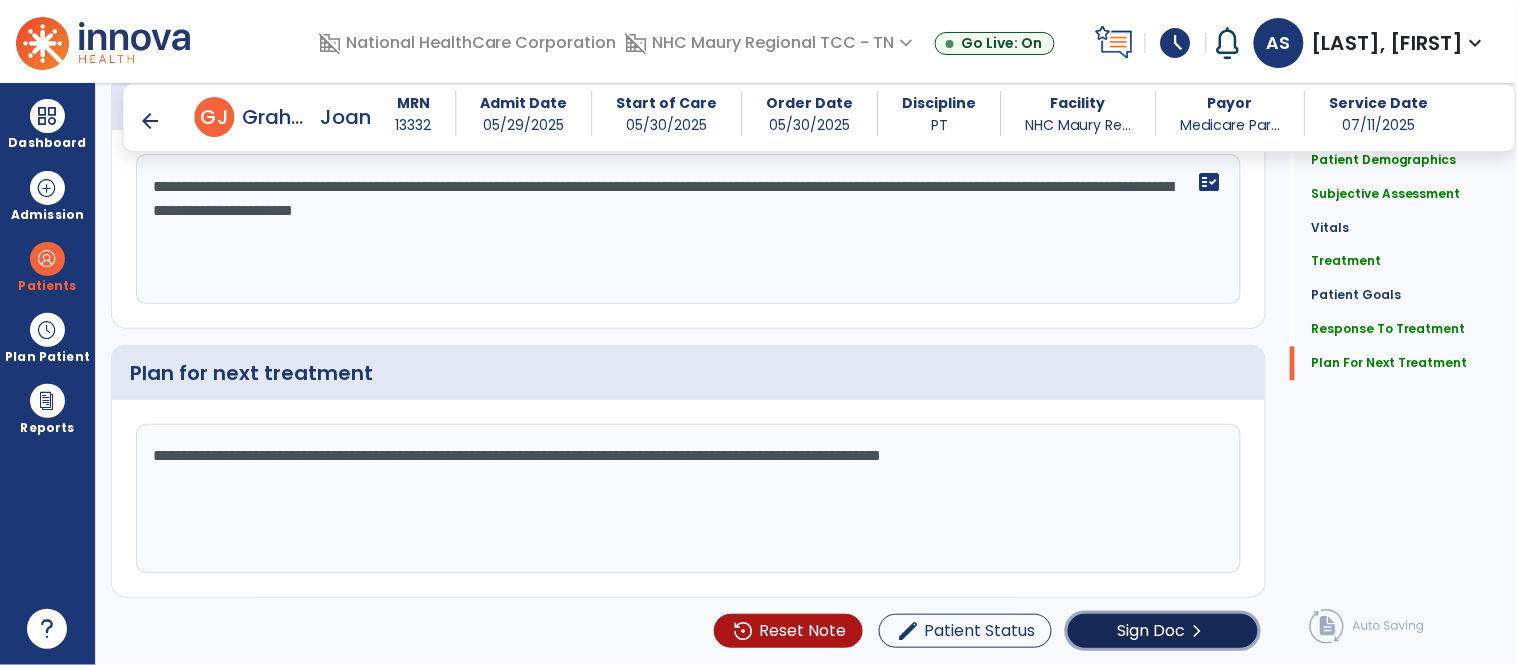 click on "Sign Doc  chevron_right" 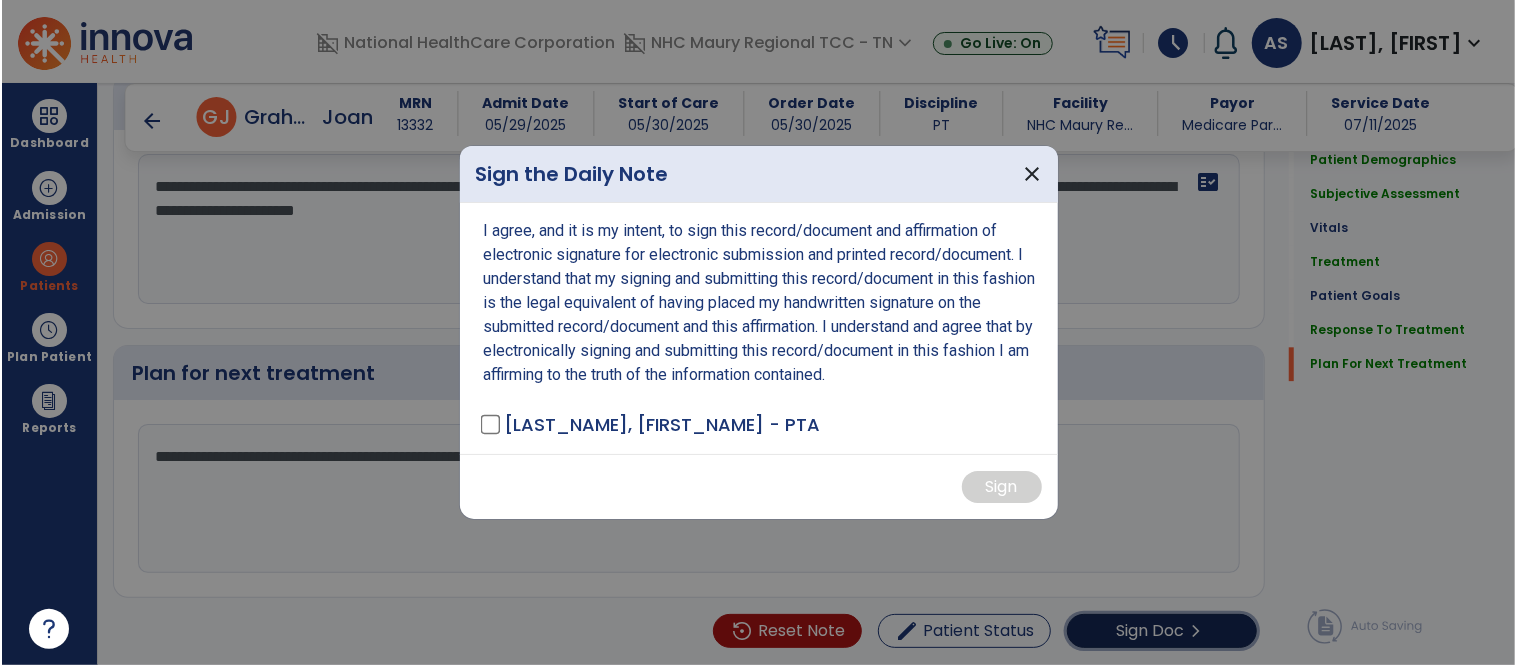scroll, scrollTop: 2781, scrollLeft: 0, axis: vertical 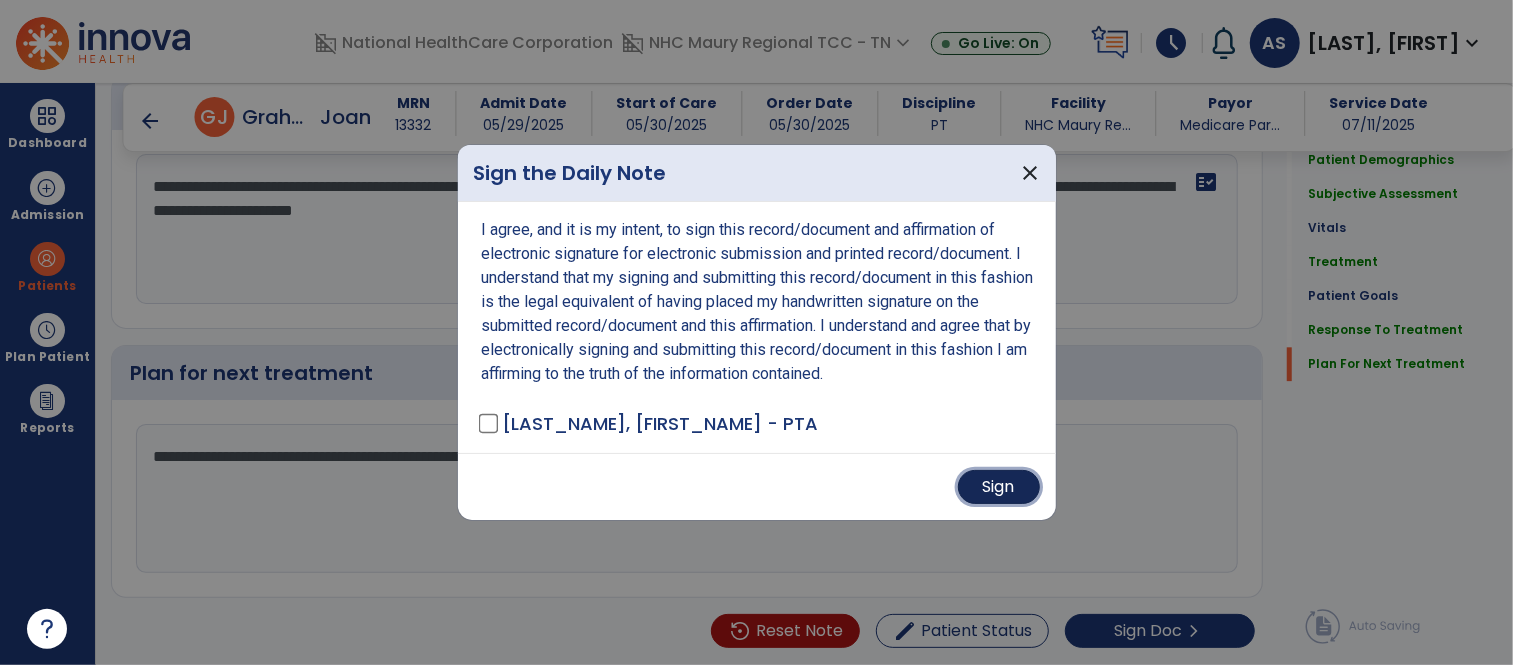 click on "Sign" at bounding box center (999, 487) 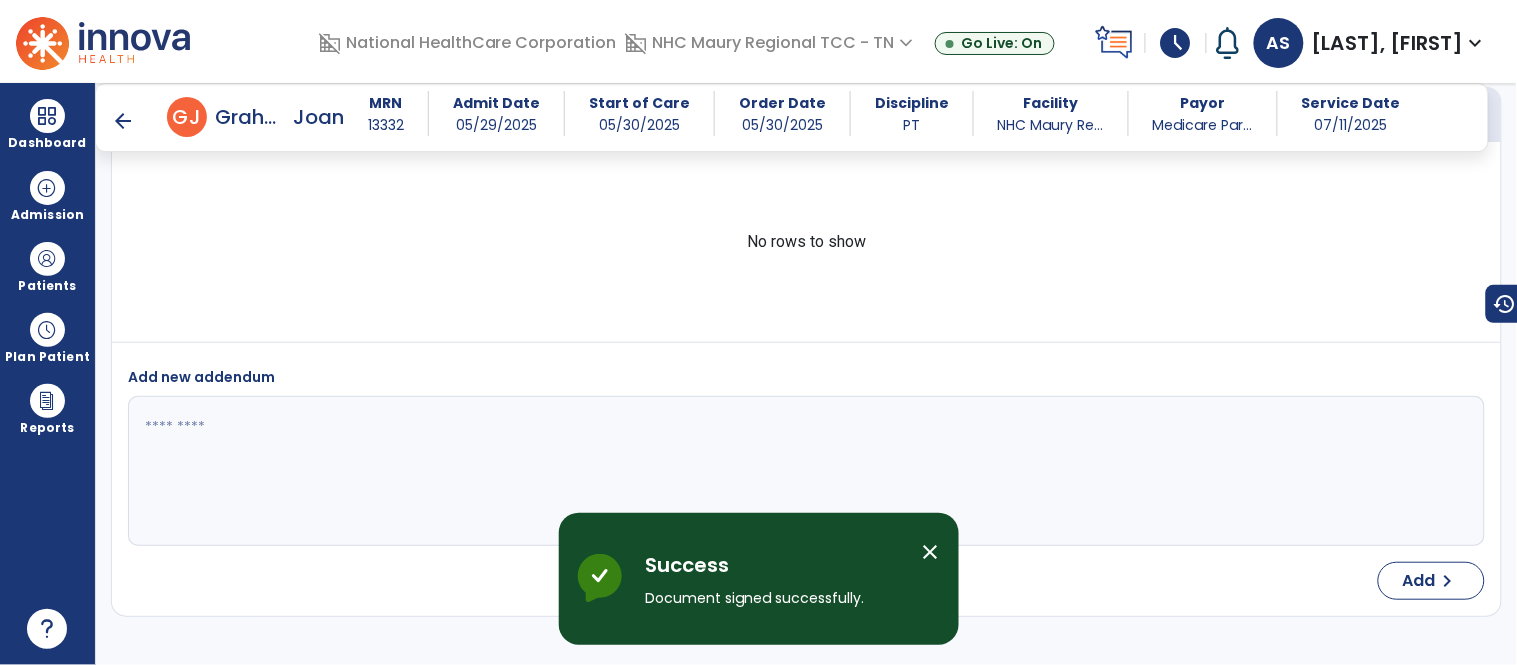 scroll, scrollTop: 4284, scrollLeft: 0, axis: vertical 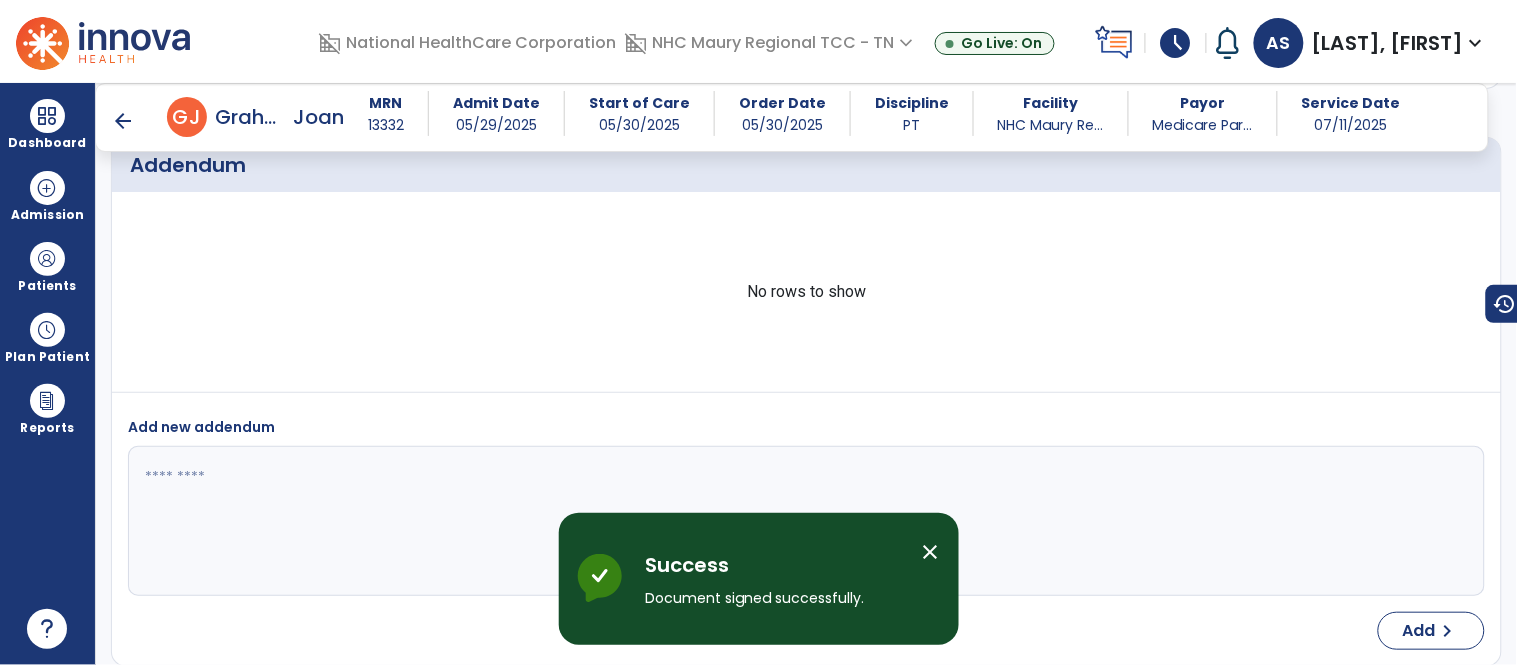 click on "arrow_back" at bounding box center (123, 121) 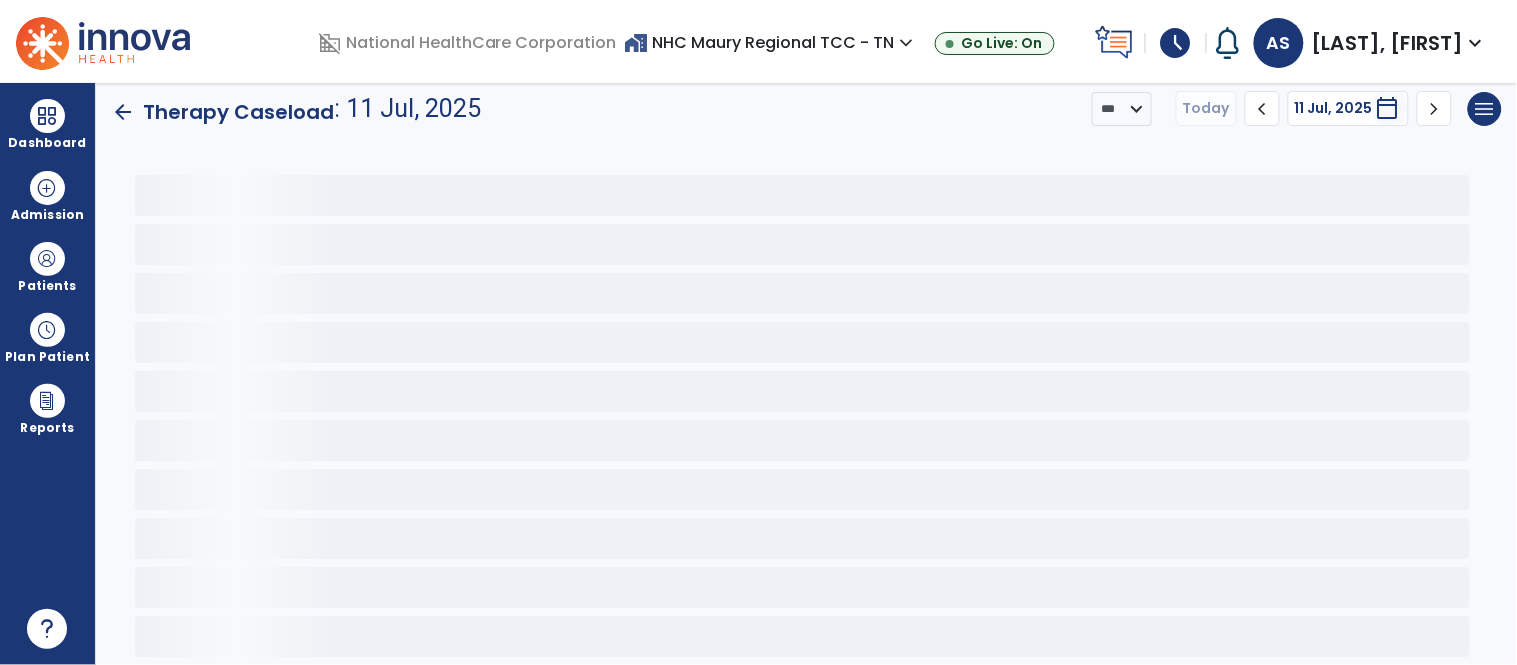 scroll, scrollTop: 4, scrollLeft: 0, axis: vertical 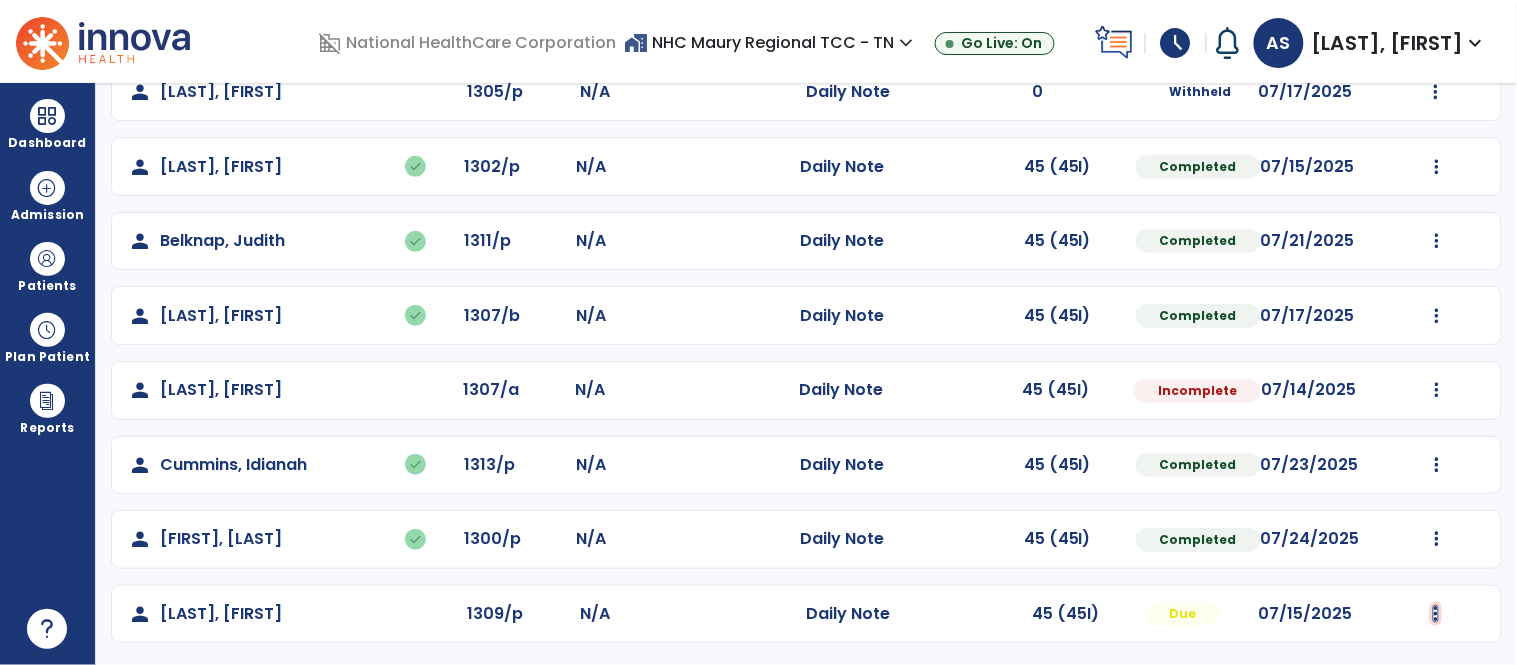 click at bounding box center [1436, 92] 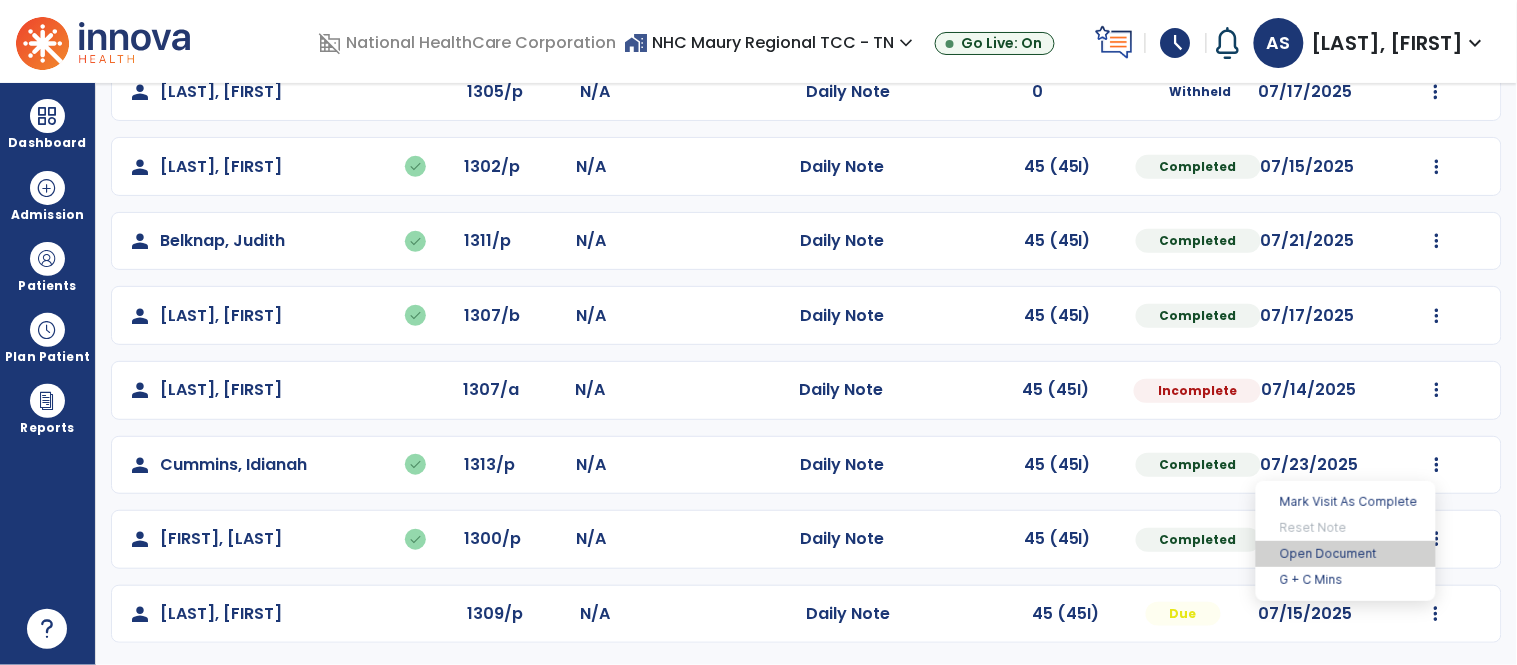 click on "Open Document" at bounding box center [1346, 554] 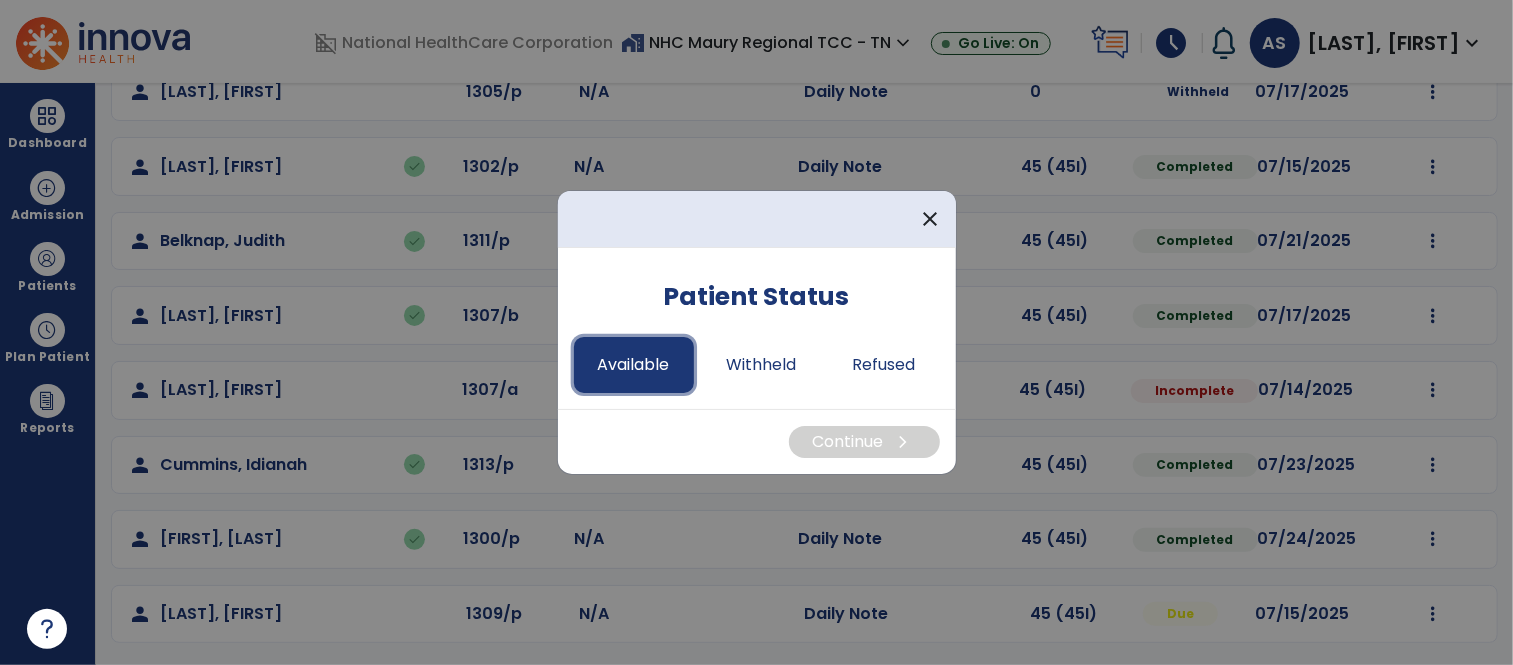 click on "Available" at bounding box center [634, 365] 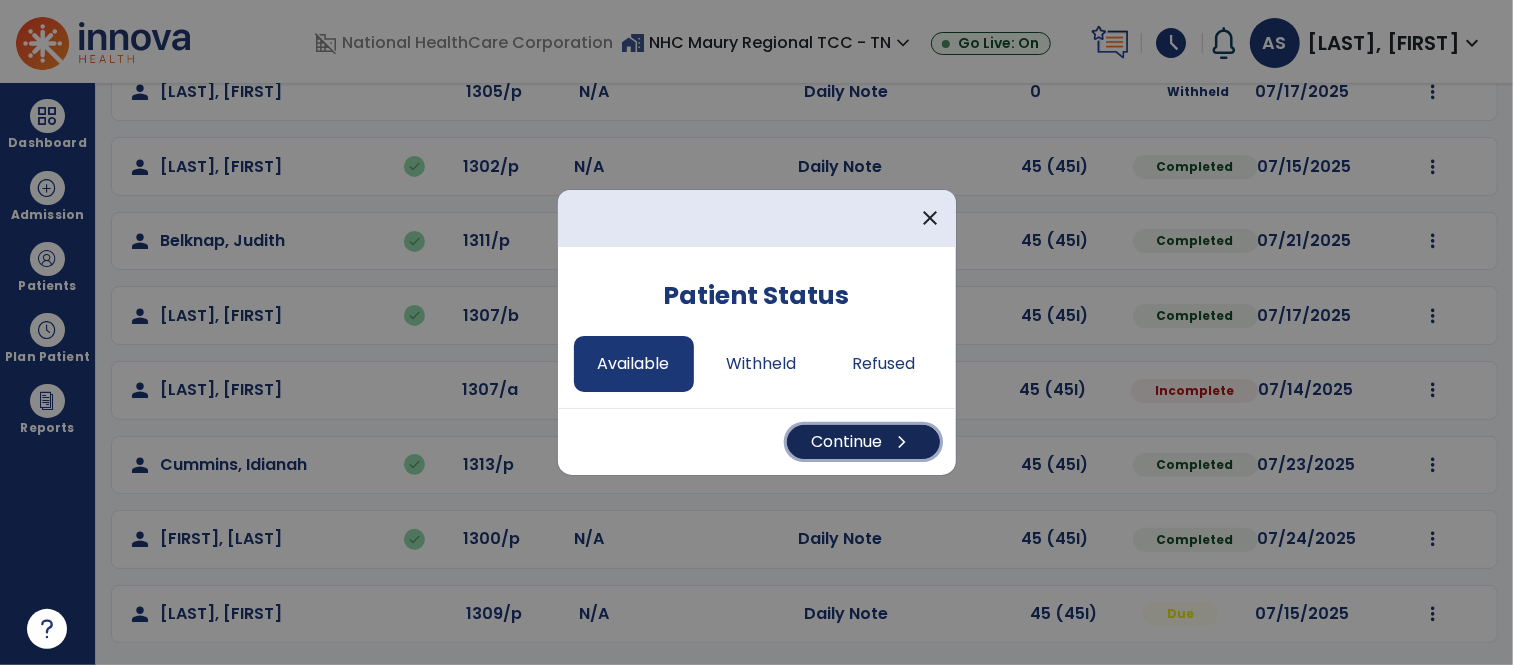 click on "Continue   chevron_right" at bounding box center (863, 442) 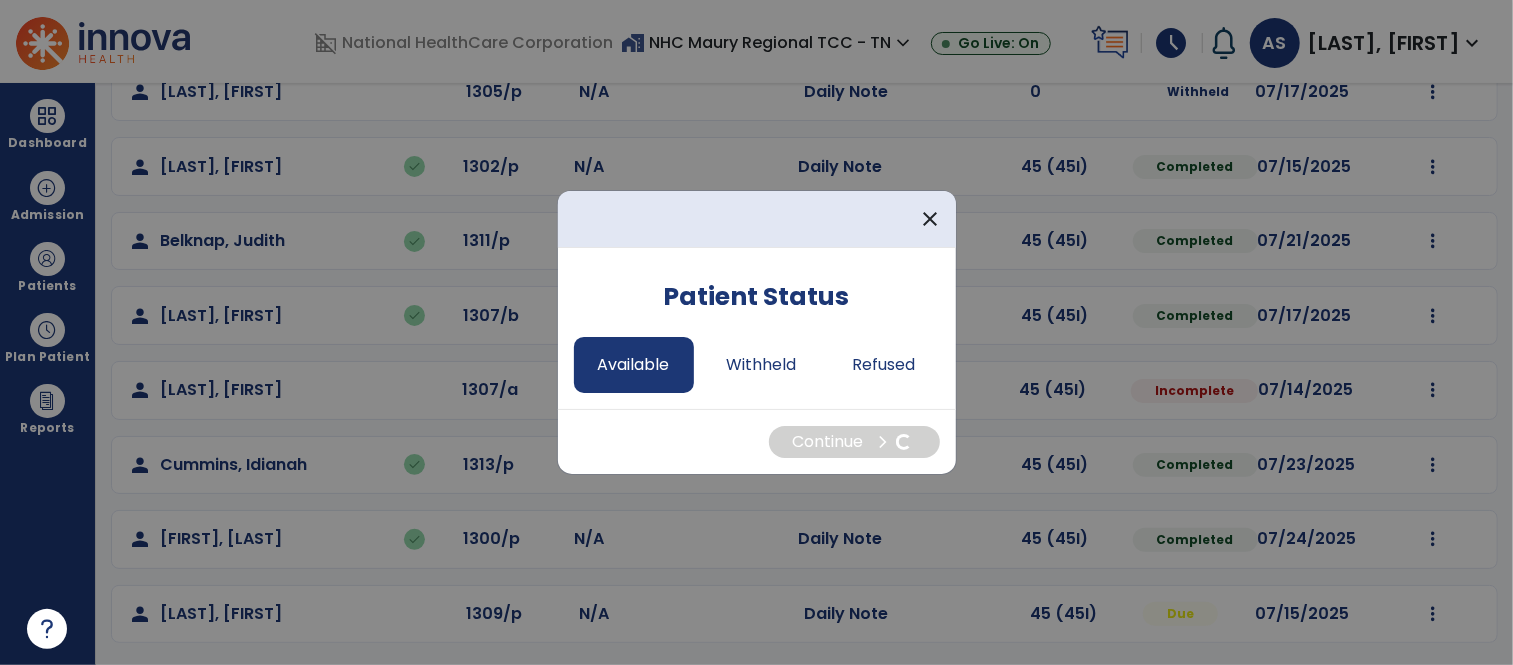 select on "*" 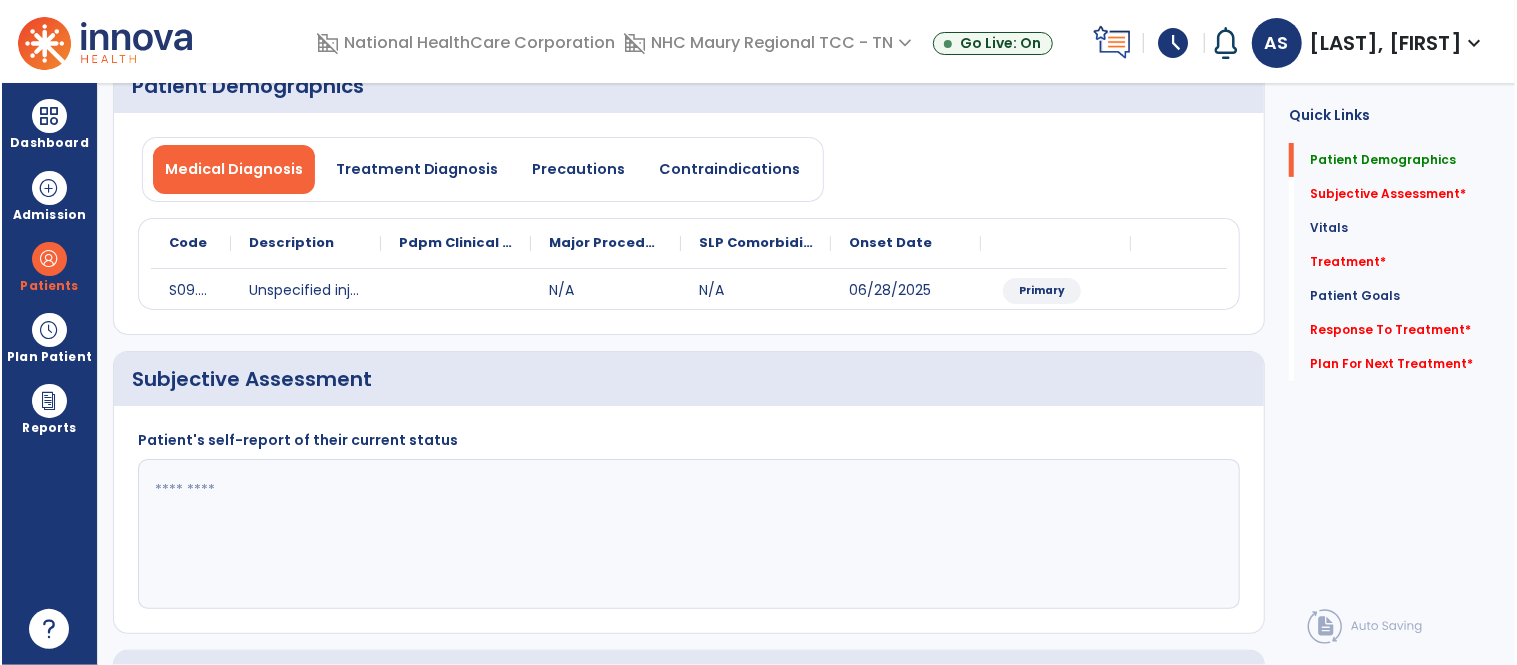 scroll, scrollTop: 0, scrollLeft: 0, axis: both 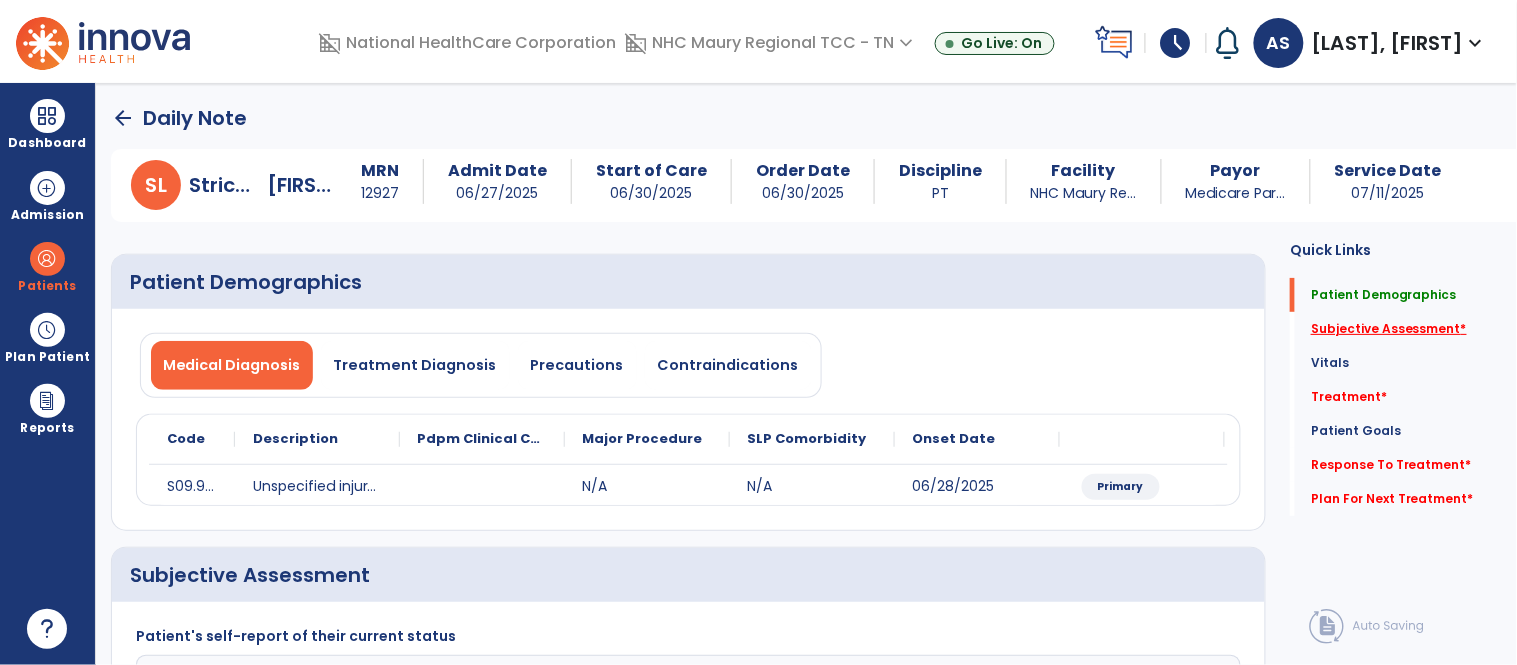 click on "Subjective Assessment   *" 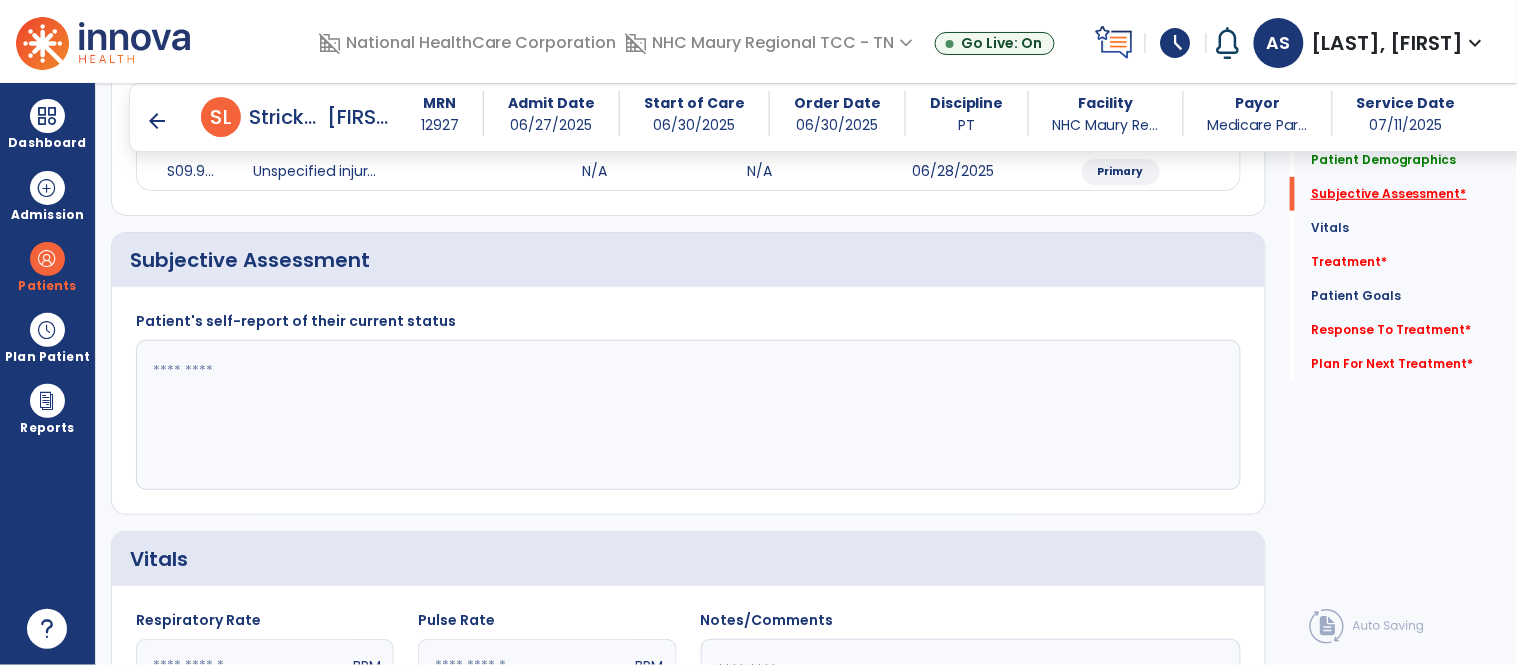scroll, scrollTop: 314, scrollLeft: 0, axis: vertical 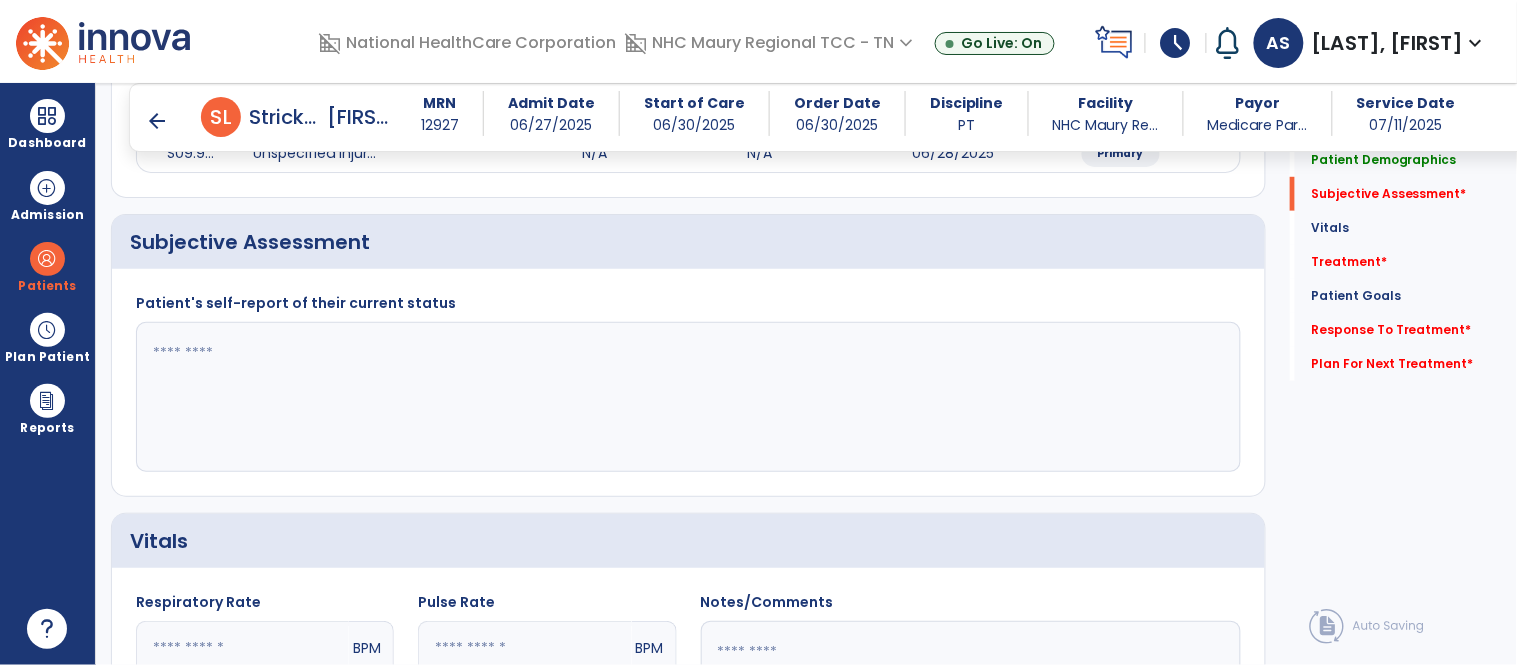click 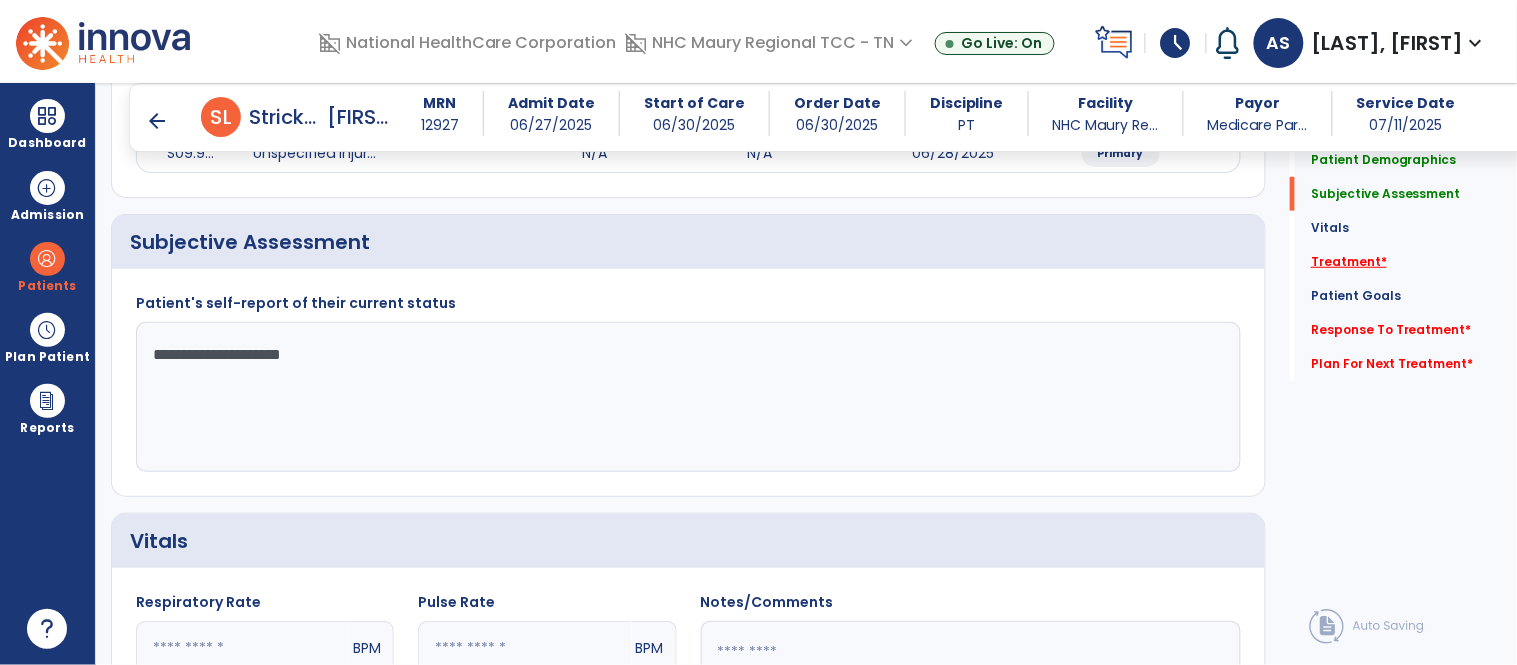 click on "Treatment   *" 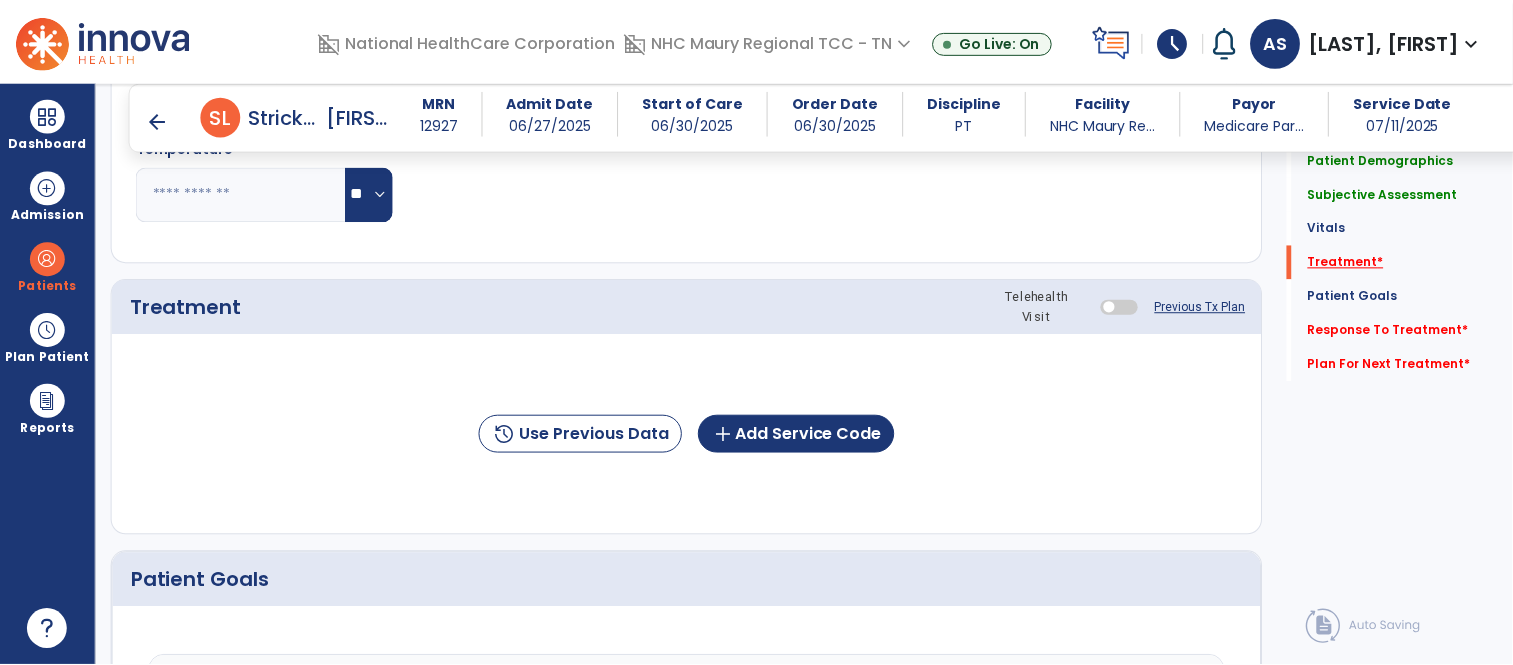 scroll, scrollTop: 1004, scrollLeft: 0, axis: vertical 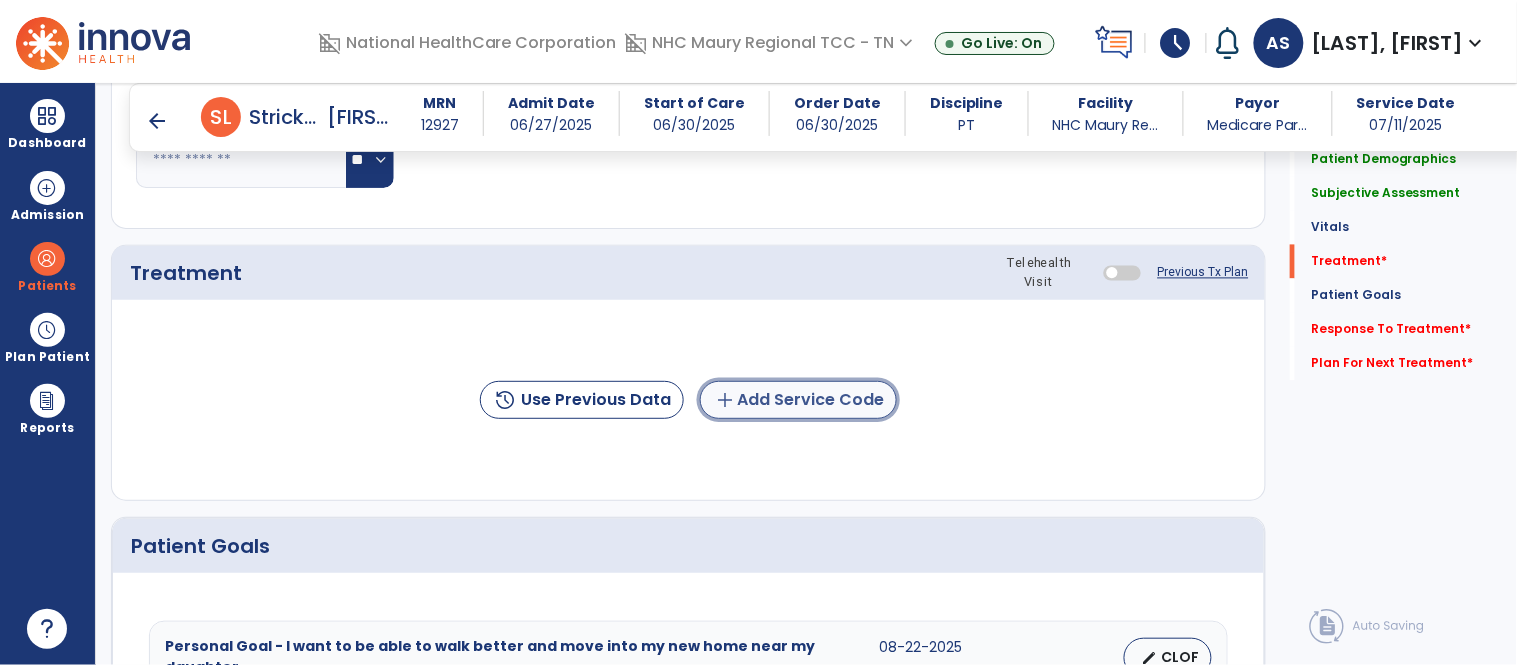 click on "add  Add Service Code" 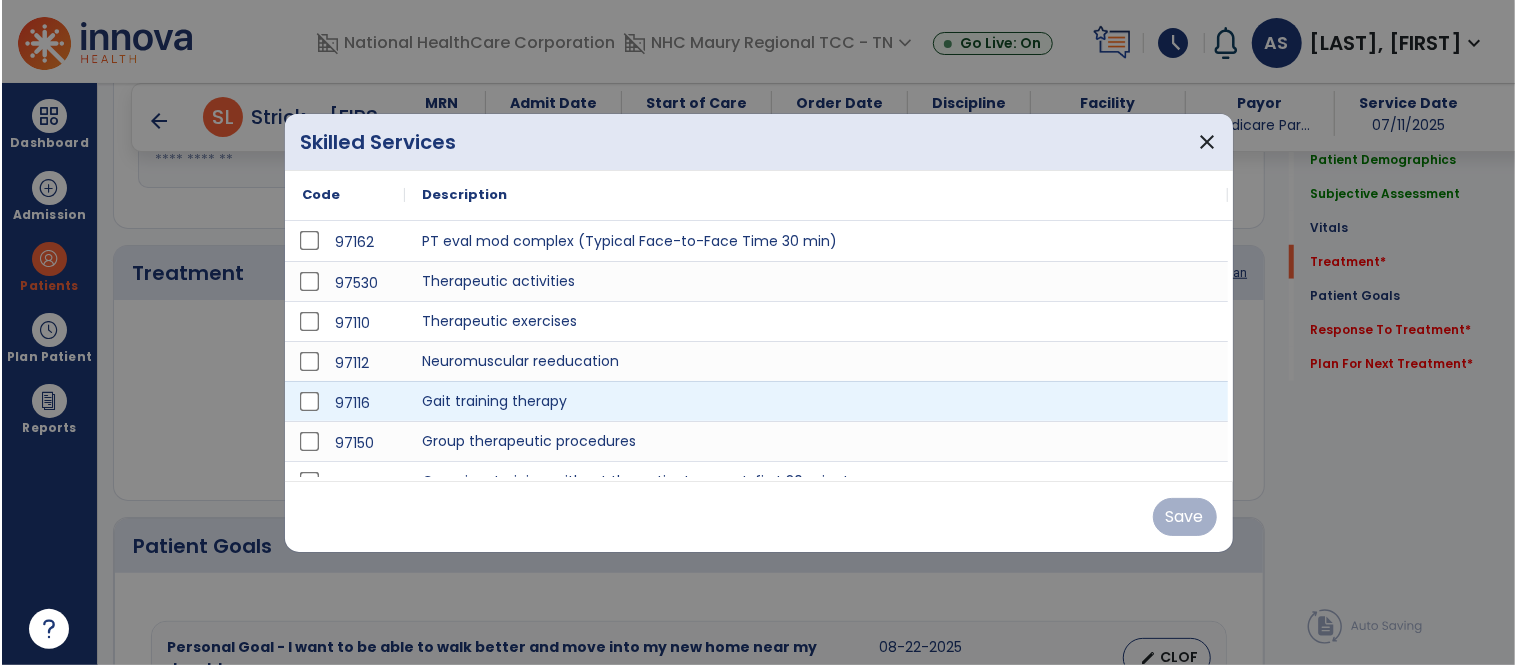 scroll, scrollTop: 1004, scrollLeft: 0, axis: vertical 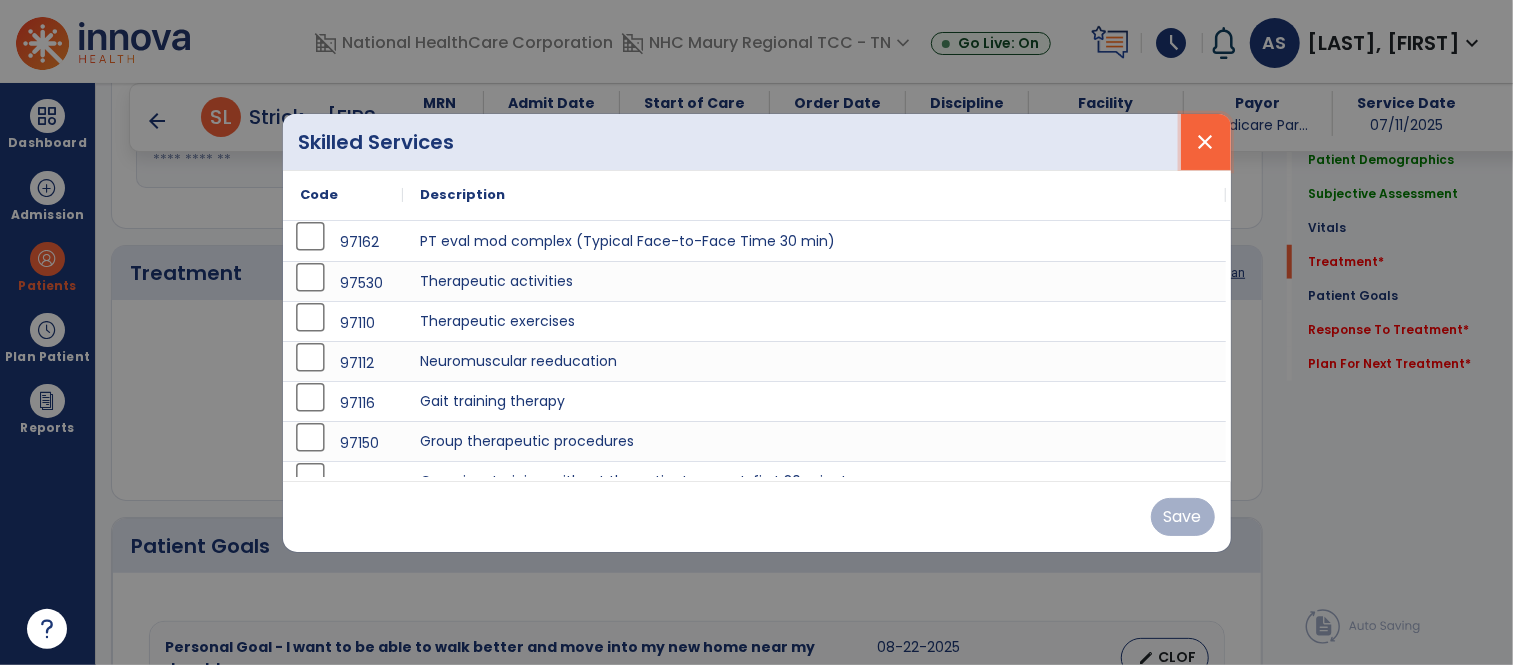 click on "close" at bounding box center [1206, 142] 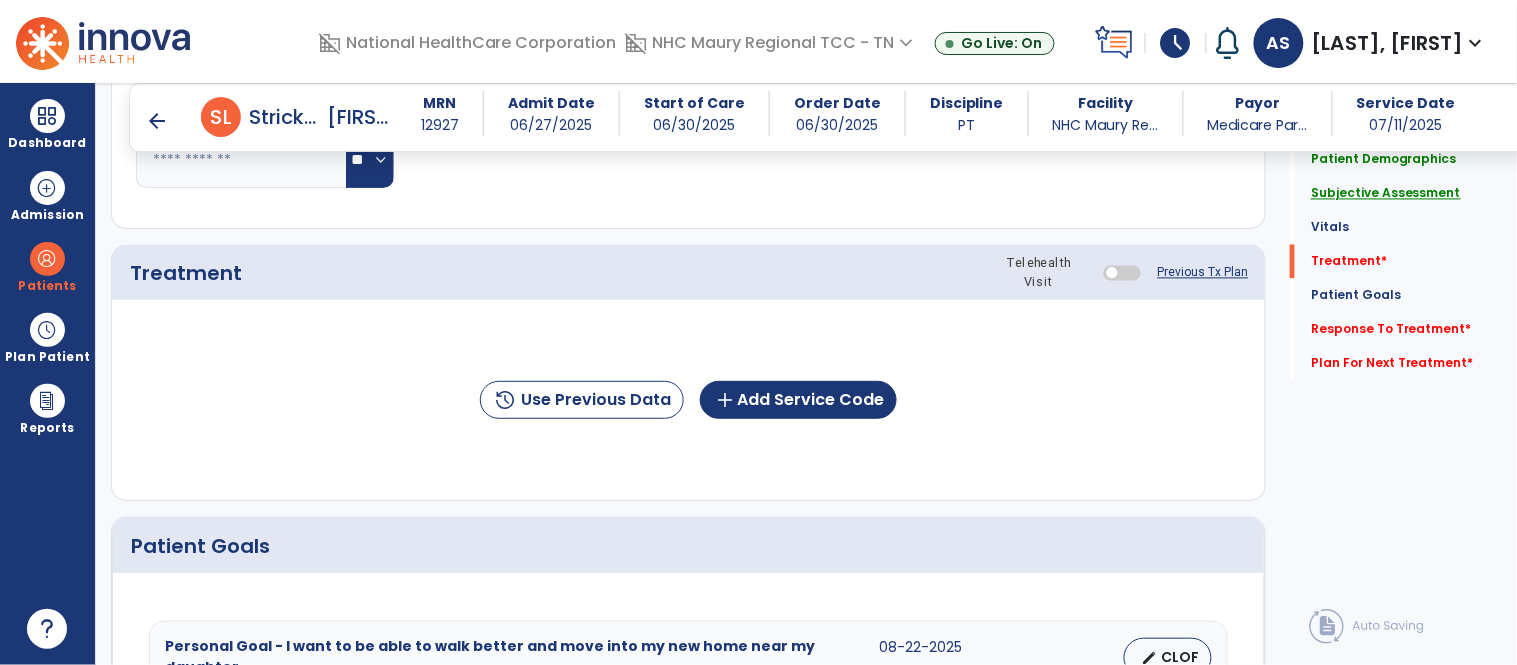 click on "Subjective Assessment" 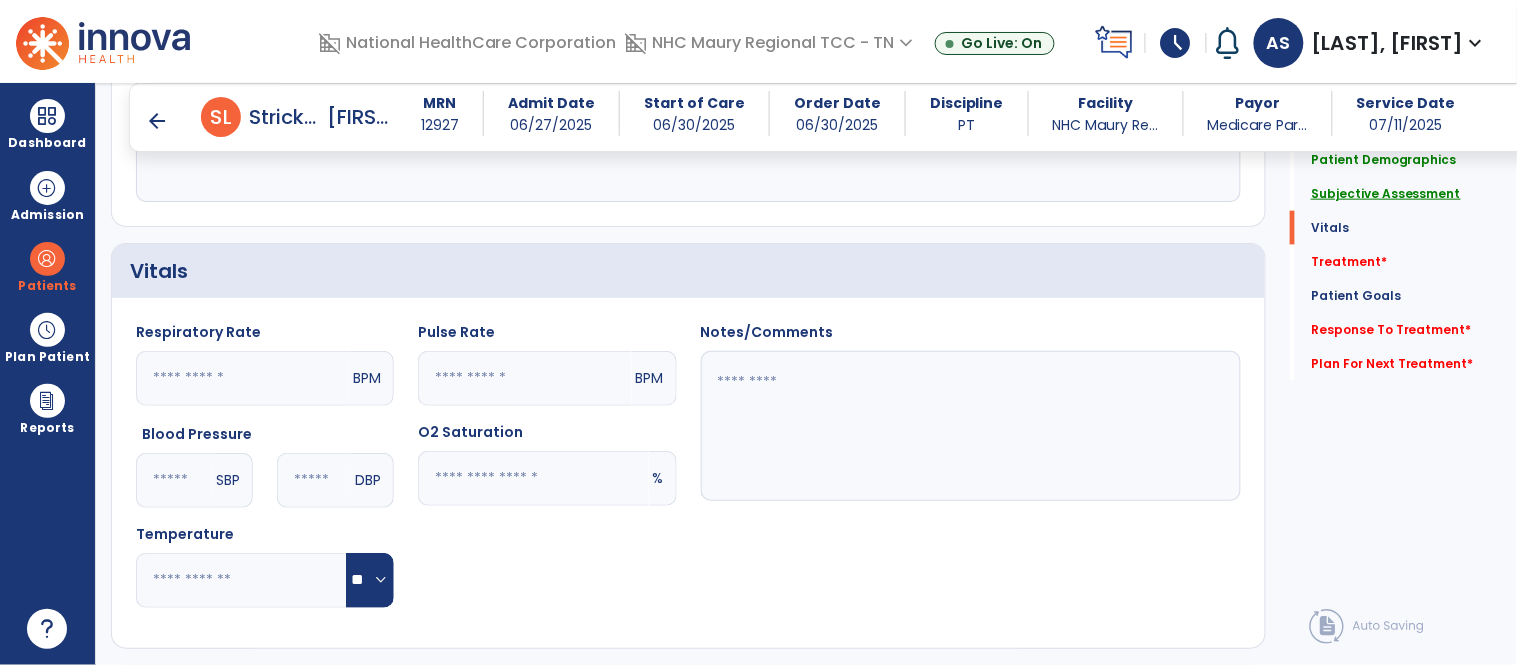 scroll, scrollTop: 295, scrollLeft: 0, axis: vertical 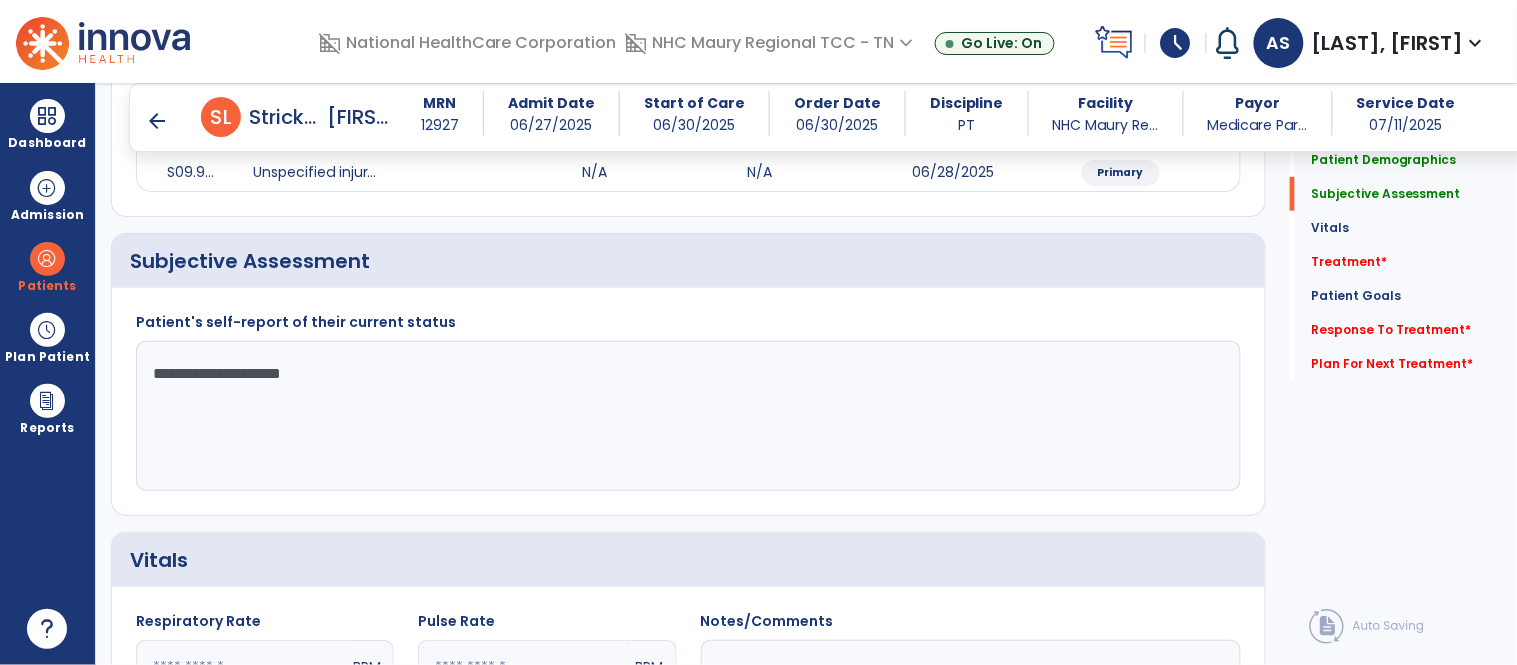 drag, startPoint x: 216, startPoint y: 376, endPoint x: 435, endPoint y: 386, distance: 219.2282 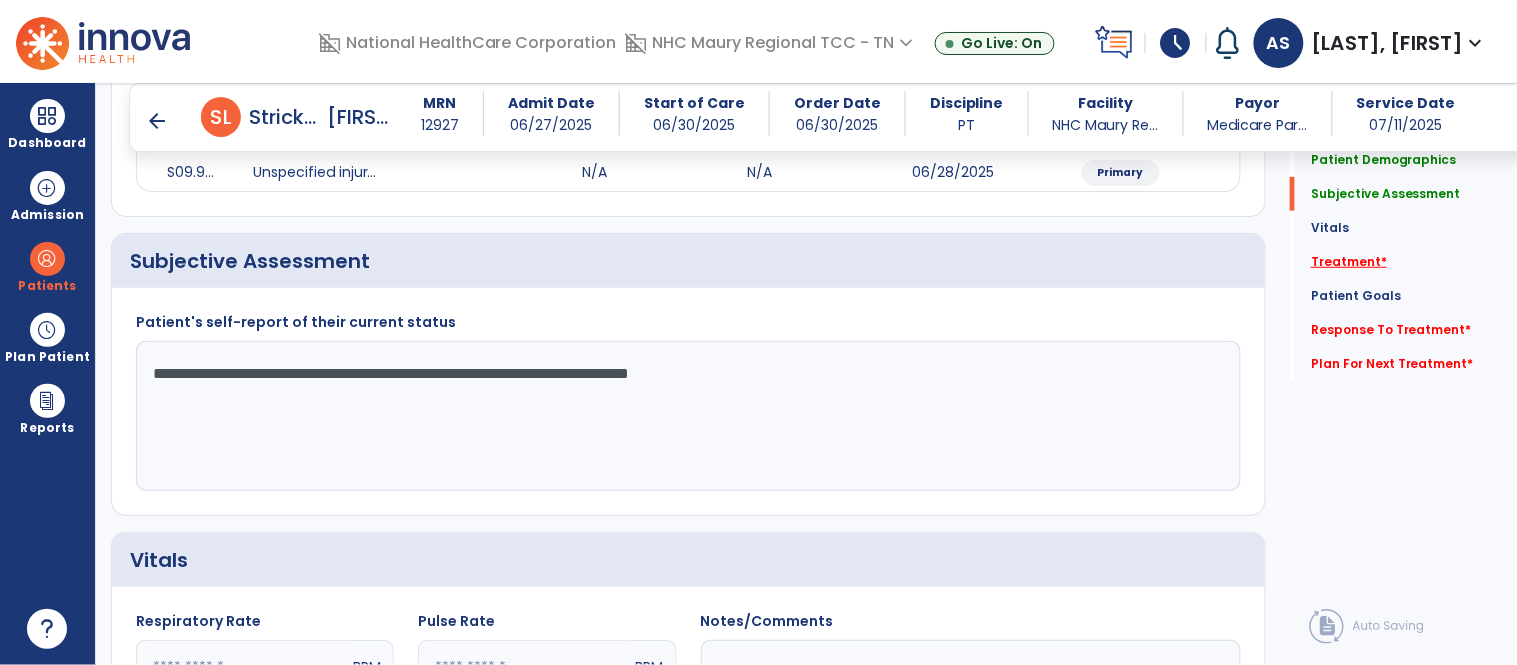 type on "**********" 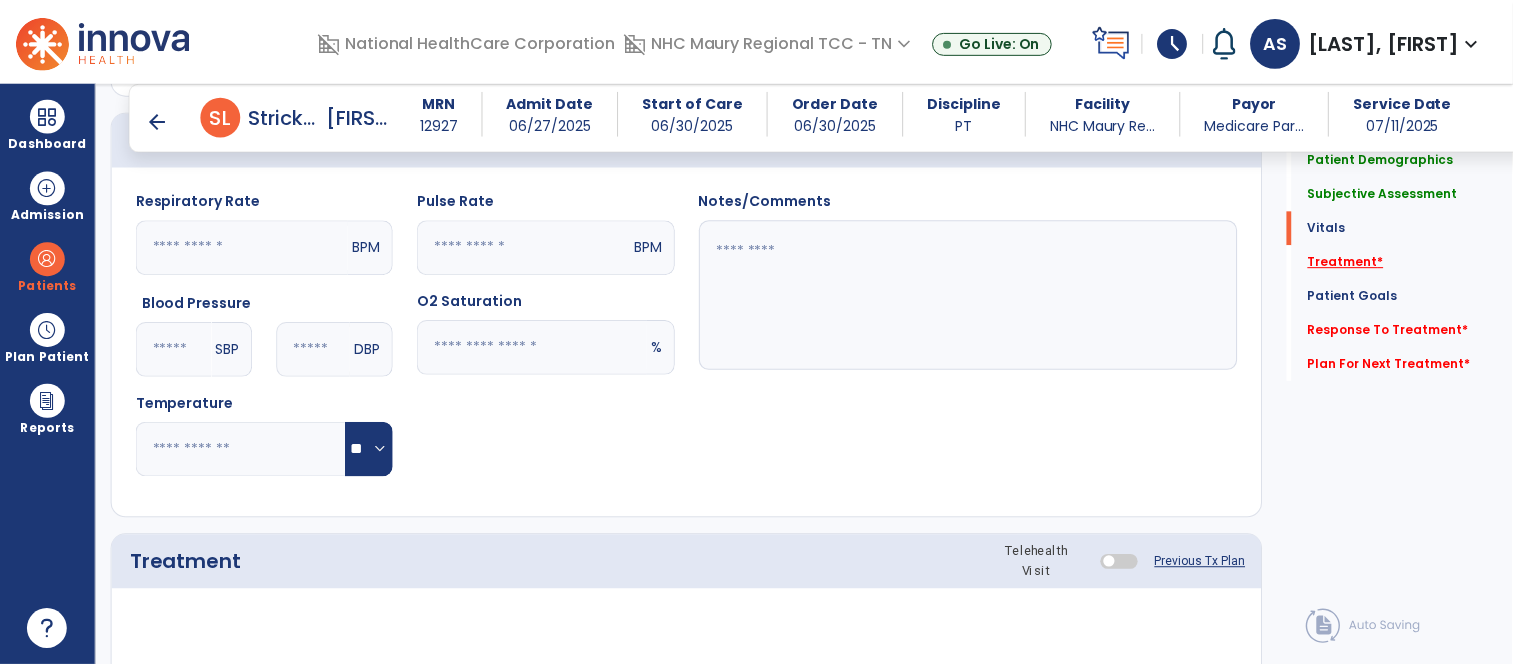 scroll, scrollTop: 1004, scrollLeft: 0, axis: vertical 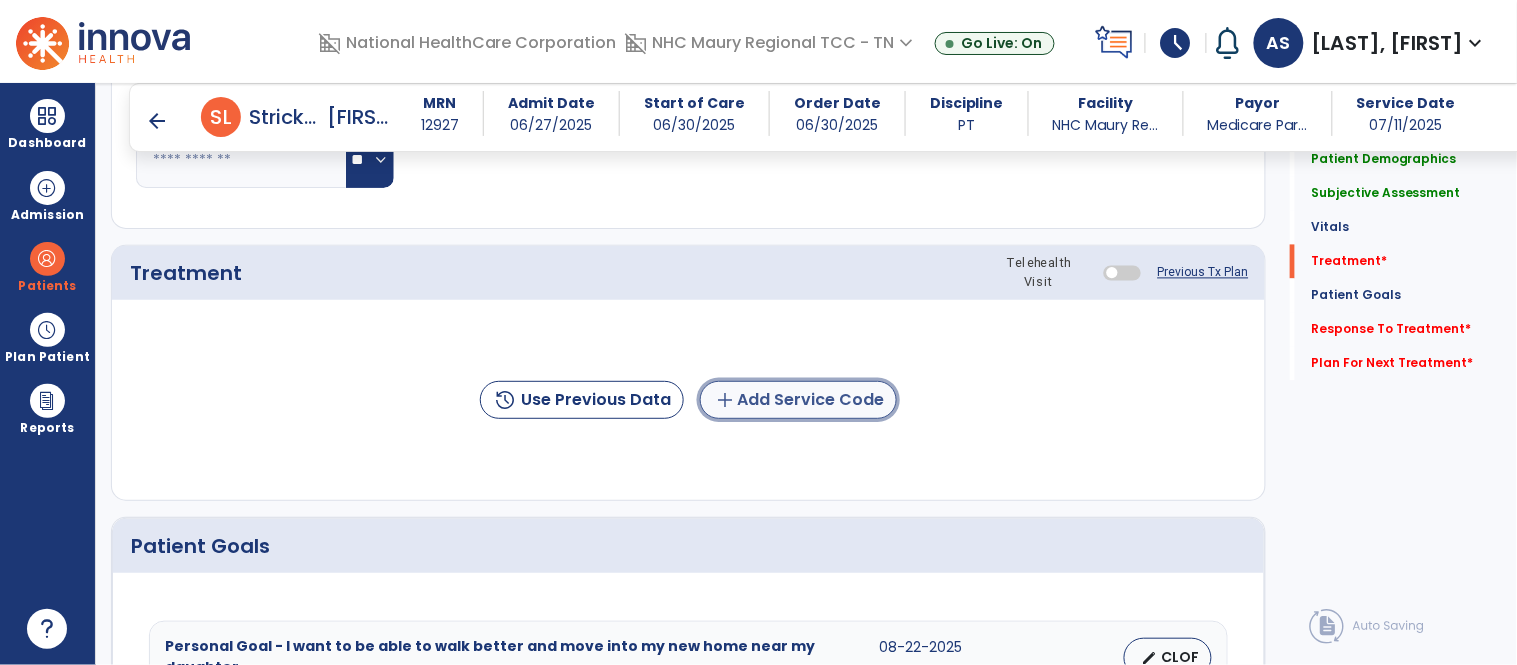 click on "add  Add Service Code" 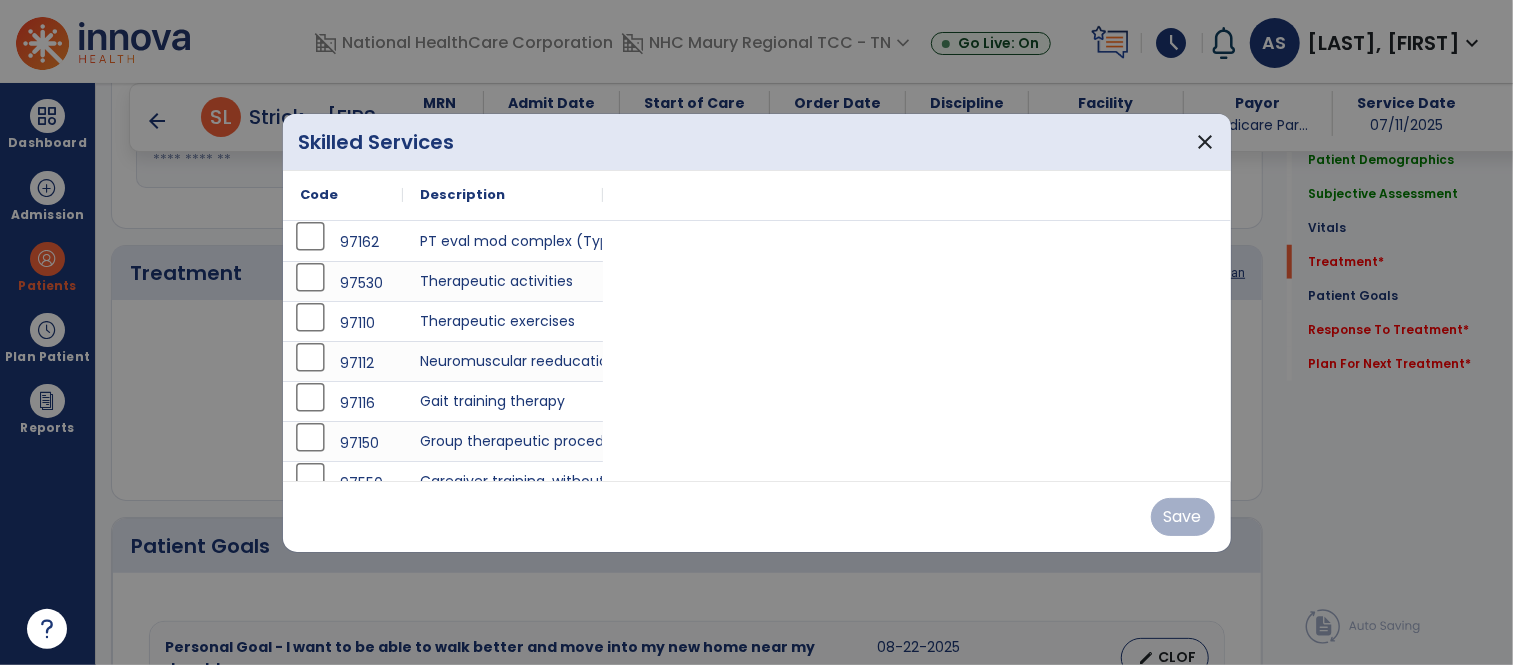 scroll, scrollTop: 1004, scrollLeft: 0, axis: vertical 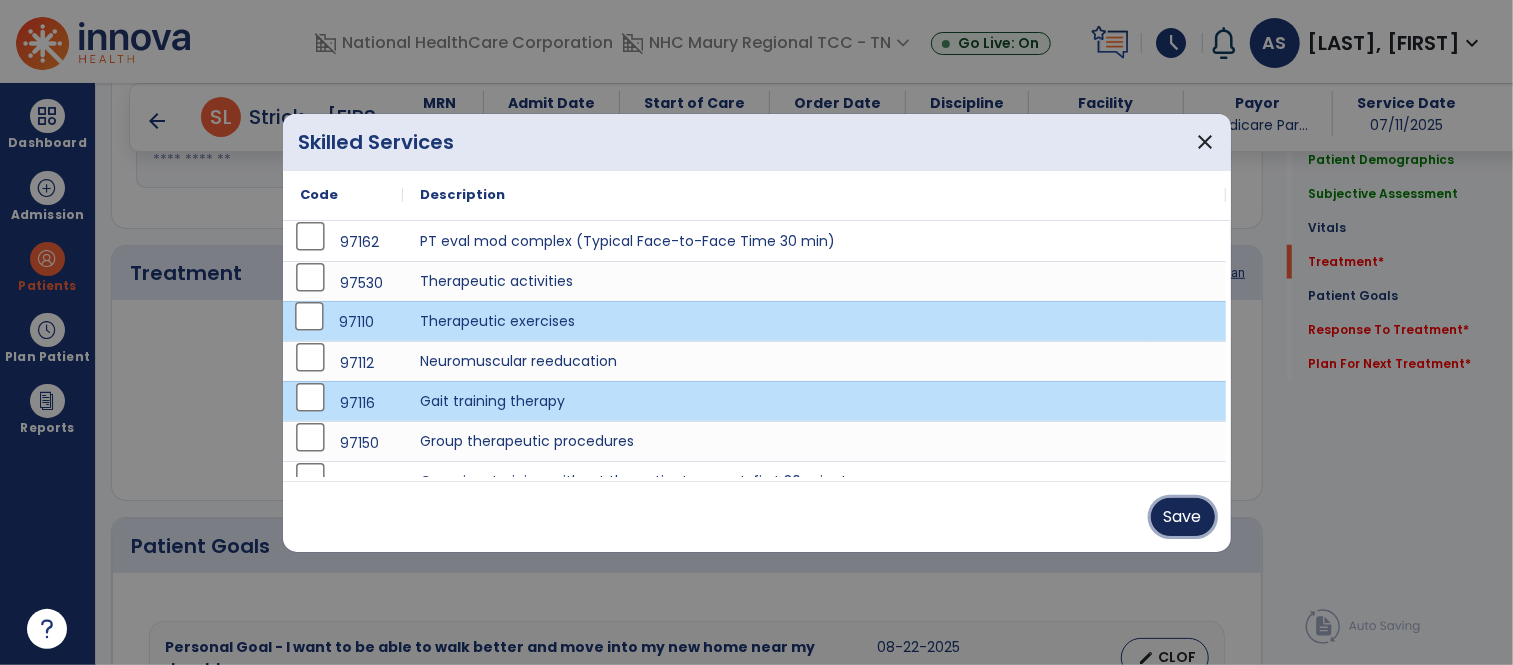 click on "Save" at bounding box center [1183, 517] 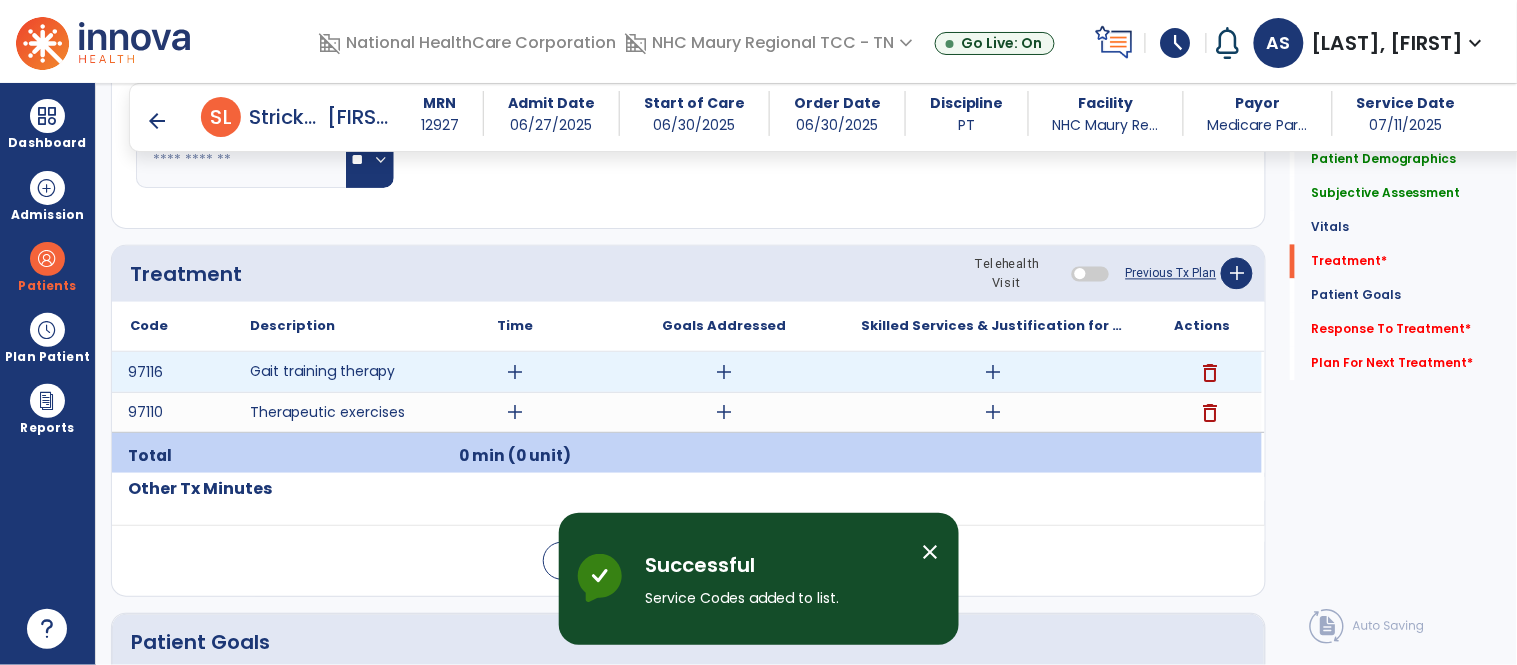 click on "add" at bounding box center [515, 372] 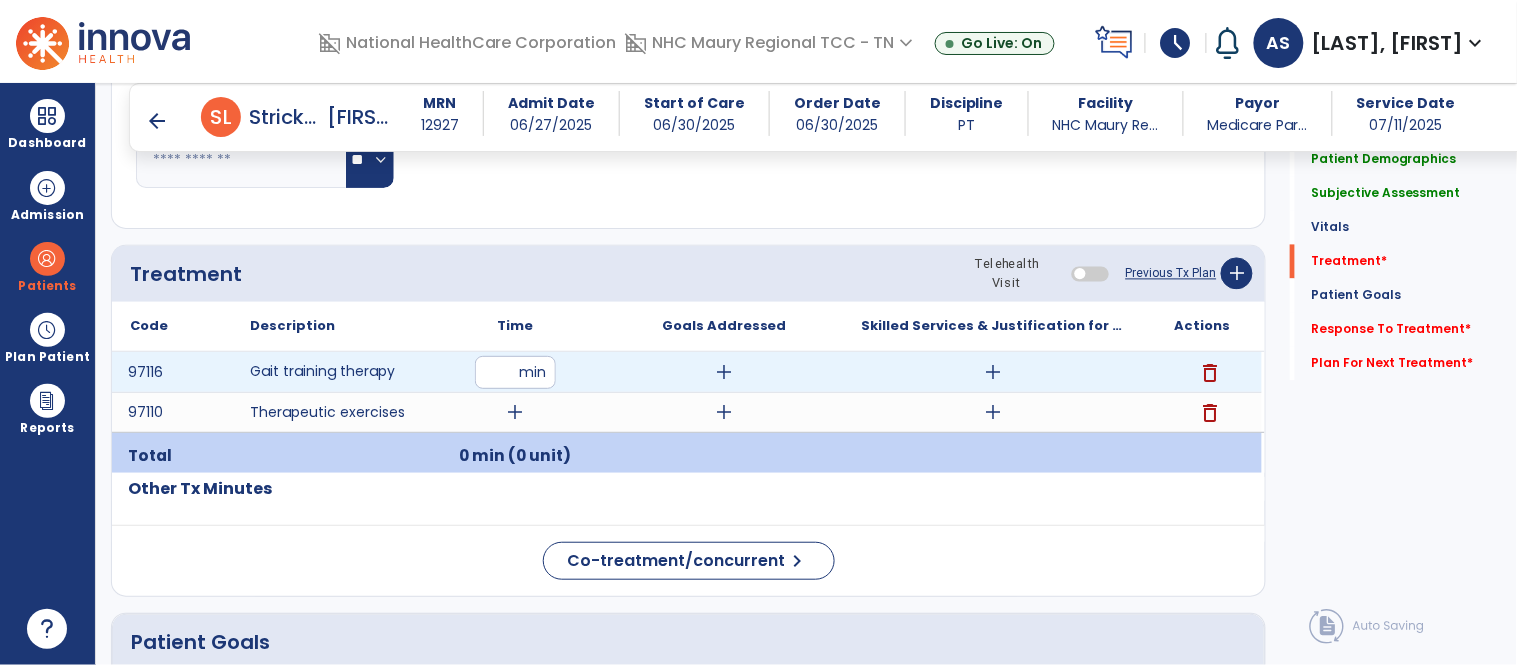 type on "*" 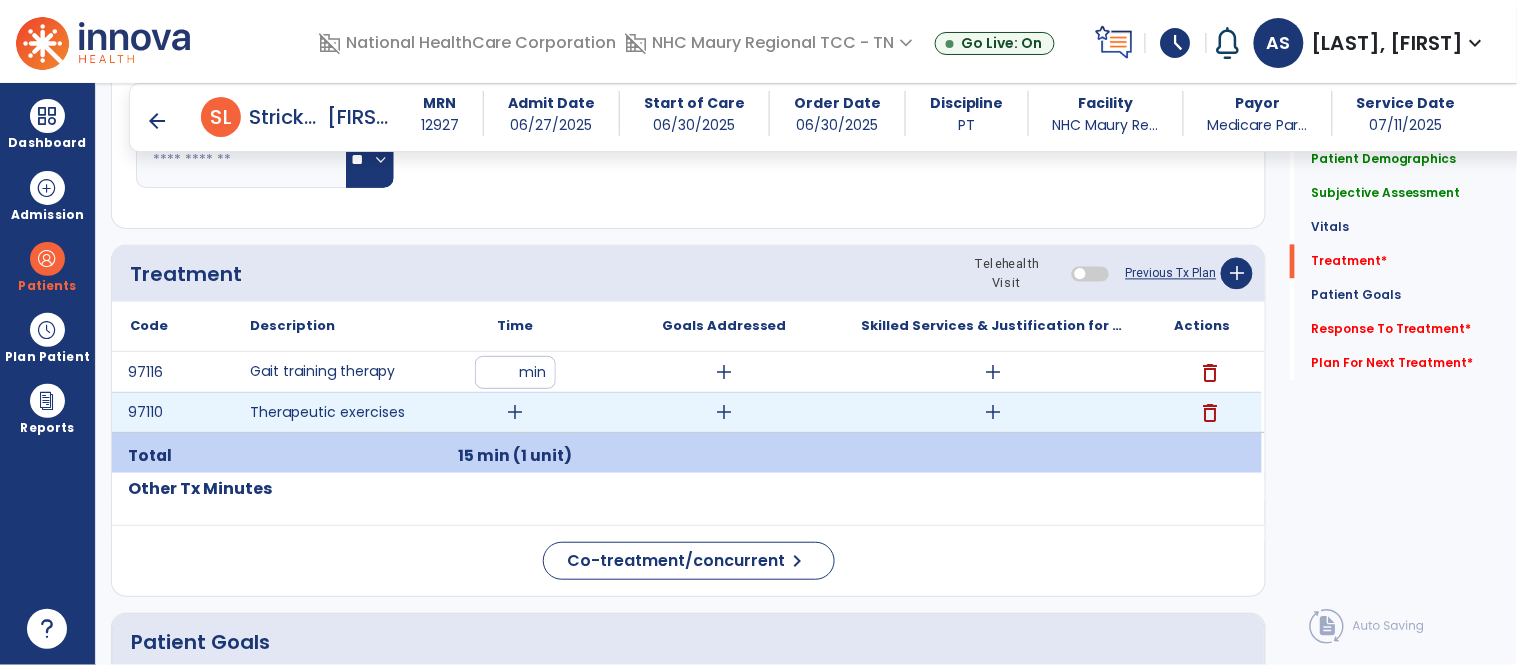 click on "add" at bounding box center (515, 412) 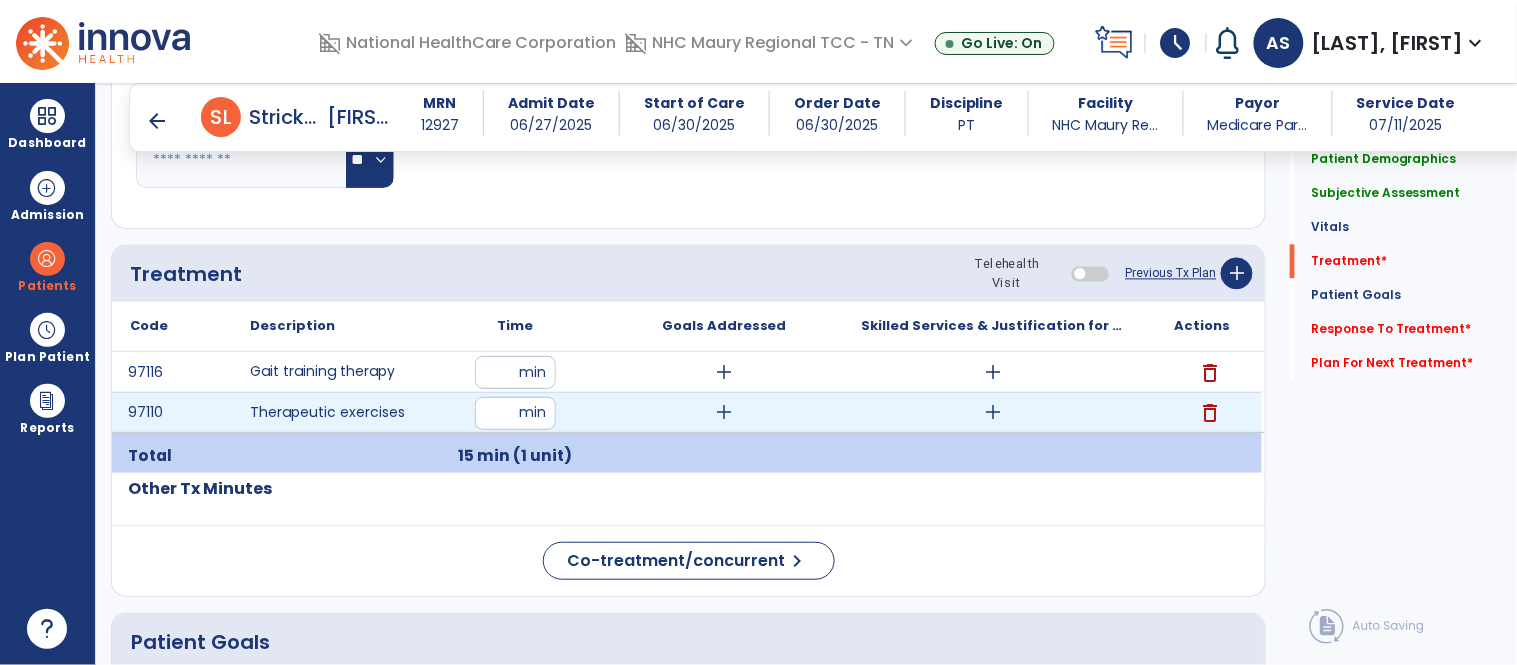 type on "**" 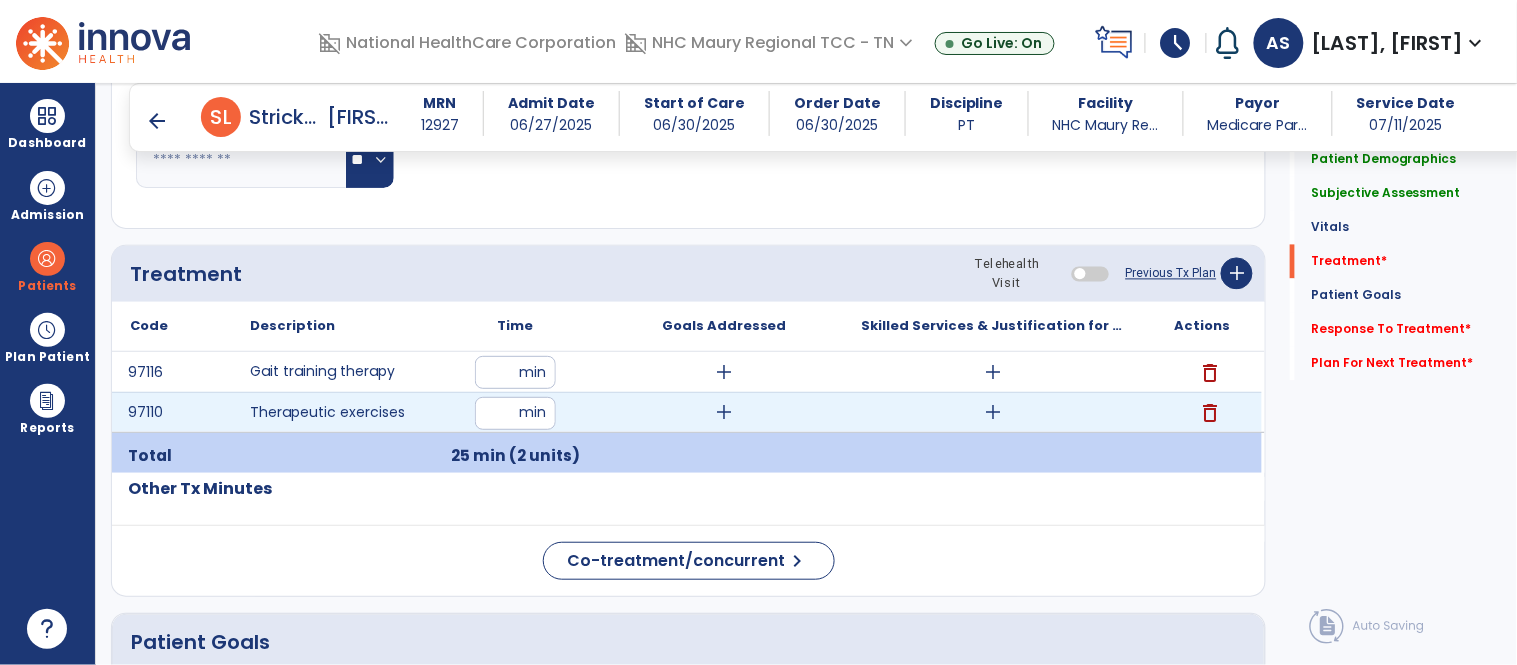 drag, startPoint x: 504, startPoint y: 410, endPoint x: 487, endPoint y: 408, distance: 17.117243 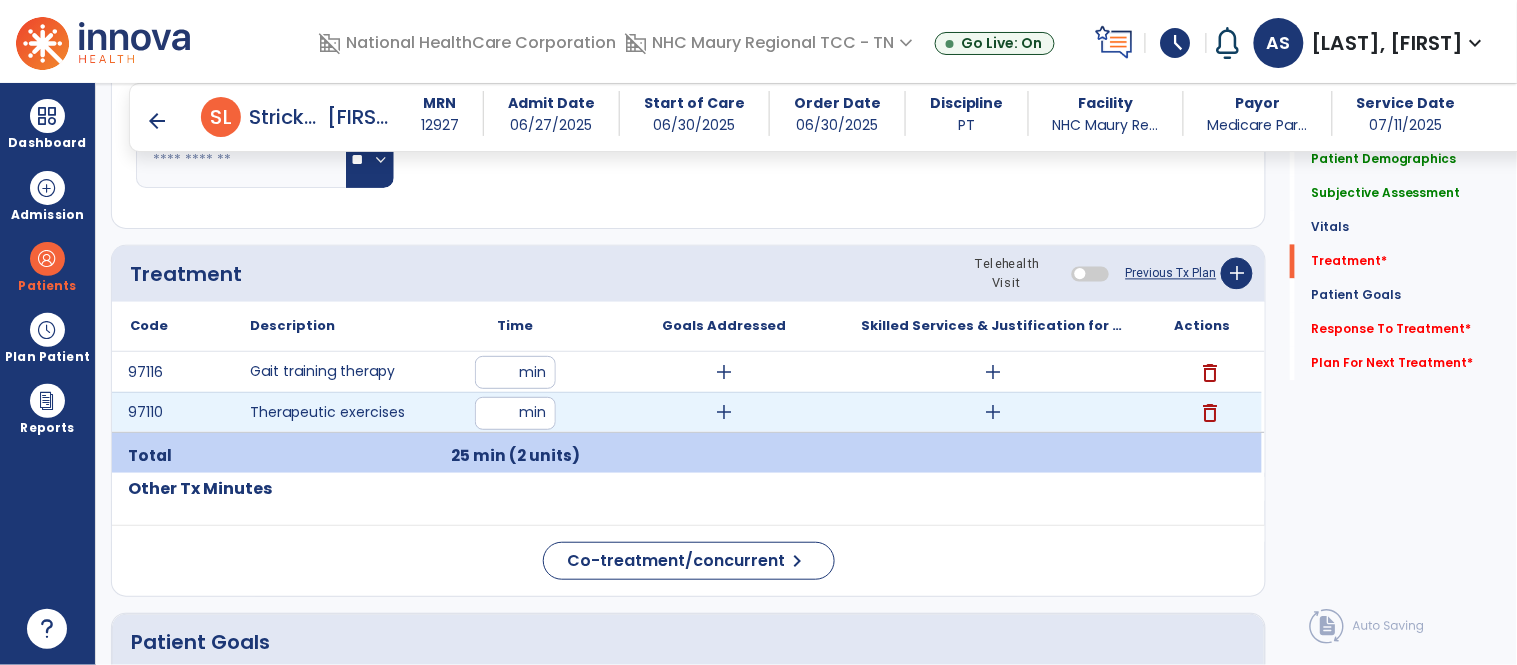 click on "**" at bounding box center (515, 413) 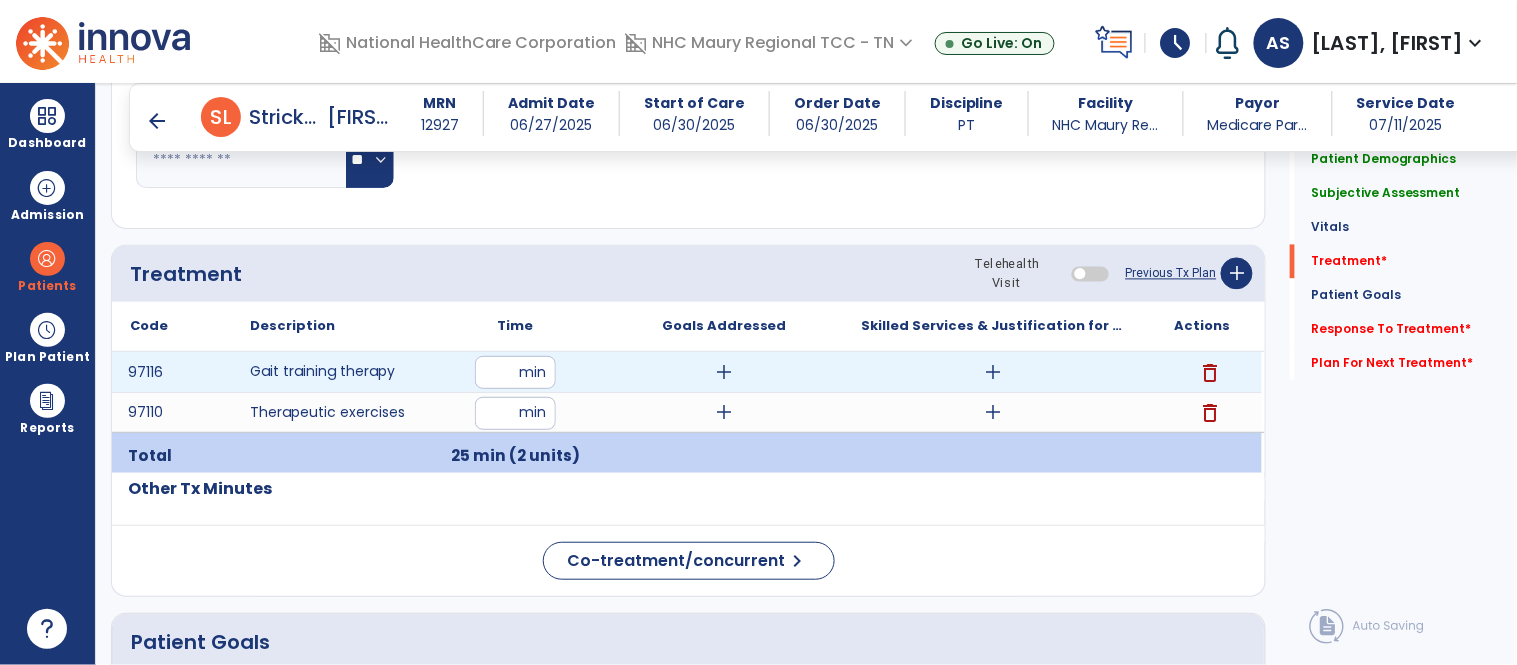 click on "add" at bounding box center [993, 372] 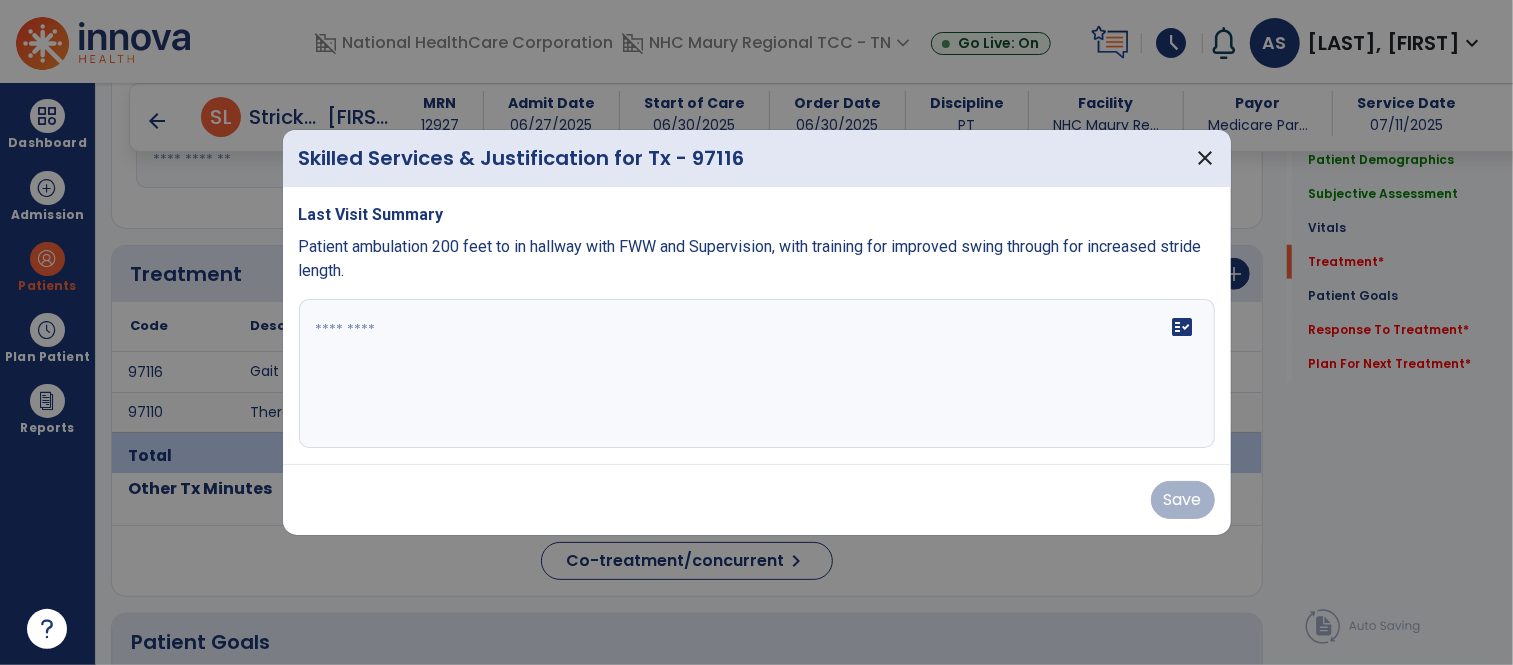 scroll, scrollTop: 1004, scrollLeft: 0, axis: vertical 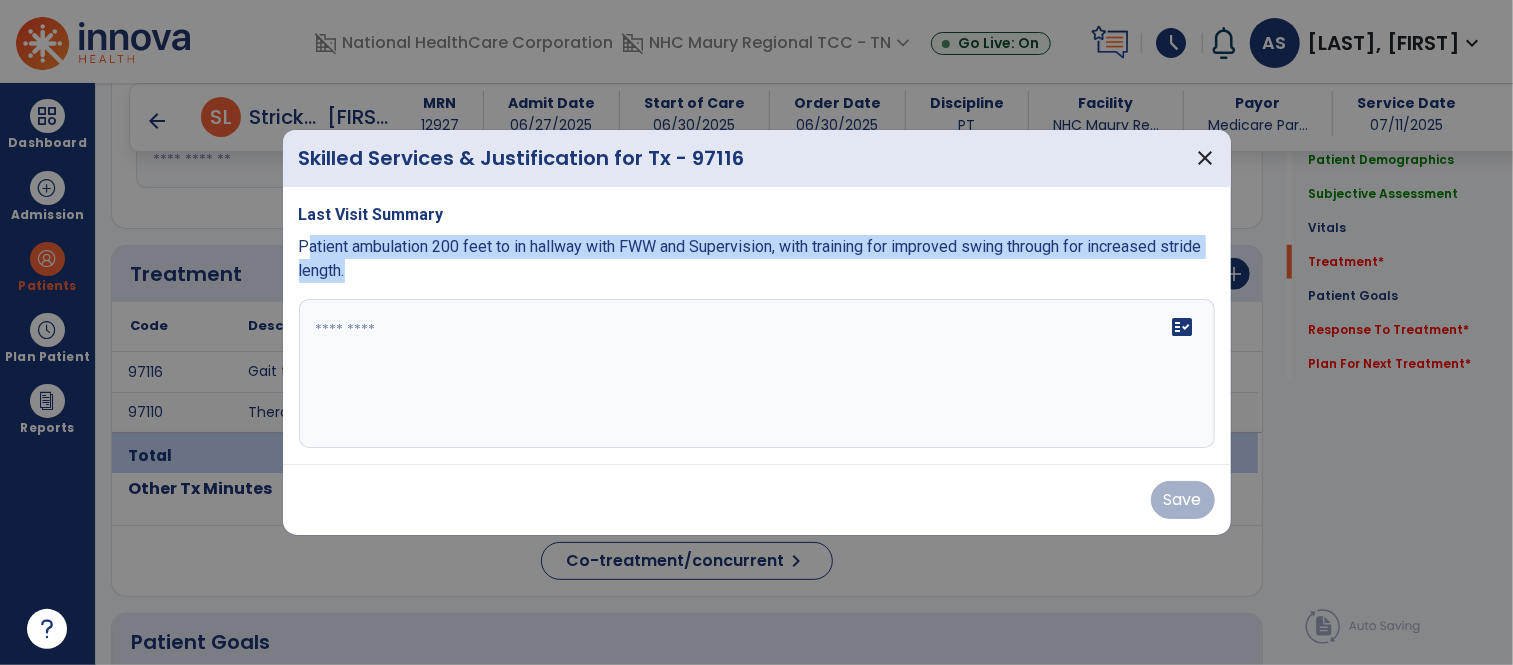 drag, startPoint x: 298, startPoint y: 243, endPoint x: 395, endPoint y: 304, distance: 114.58621 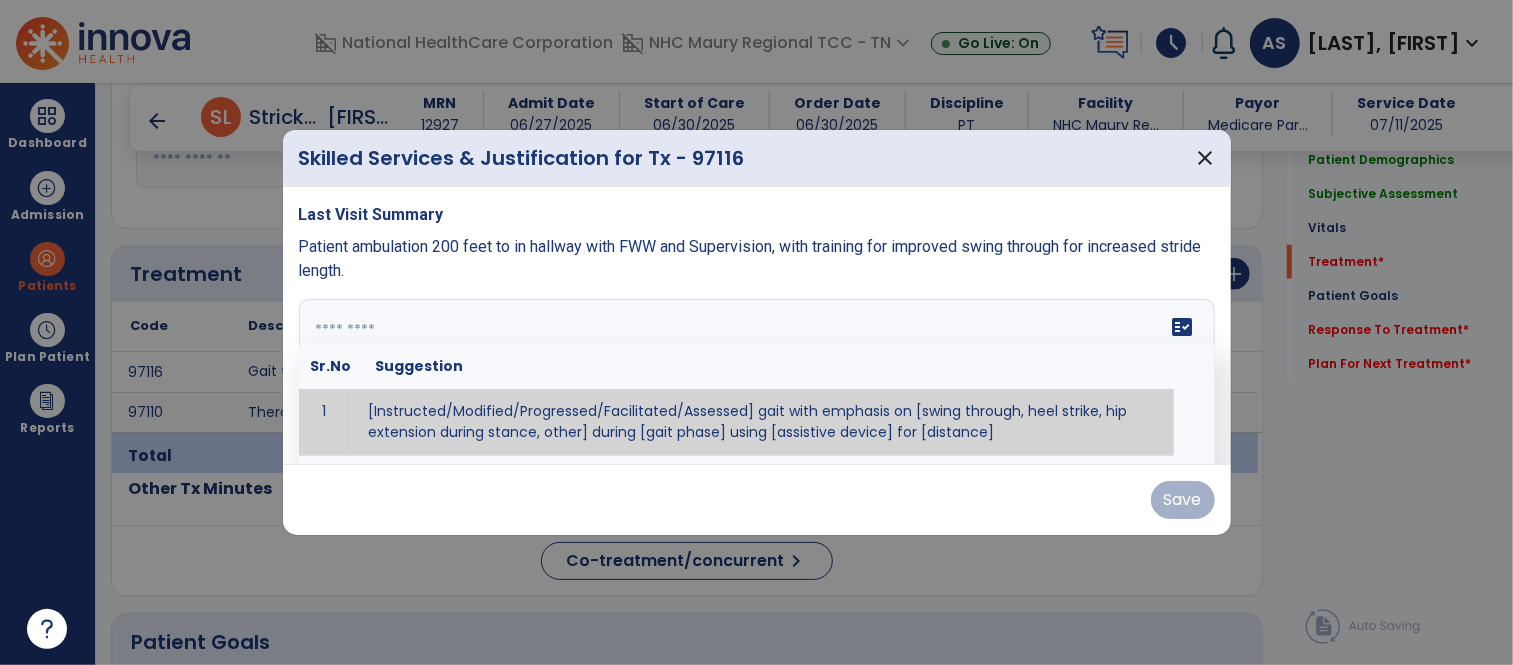 click on "fact_check  Sr.No Suggestion 1 [Instructed/Modified/Progressed/Facilitated/Assessed] gait with emphasis on [swing through, heel strike, hip extension during stance, other] during [gait phase] using [assistive device] for [distance] 2 [Instructed/Modified/Progressed/Facilitated/Assessed] use of [assistive device] and [NWB, PWB, step-to gait pattern, step through gait pattern] 3 [Instructed/Modified/Progressed/Facilitated/Assessed] patient's ability to [ascend/descend # of steps, perform directional changes, walk on even/uneven surfaces, pick-up objects off floor, velocity changes, other] using [assistive device]. 4 [Instructed/Modified/Progressed/Facilitated/Assessed] pre-gait activities including [identify exercise] in order to prepare for gait training. 5" at bounding box center [757, 374] 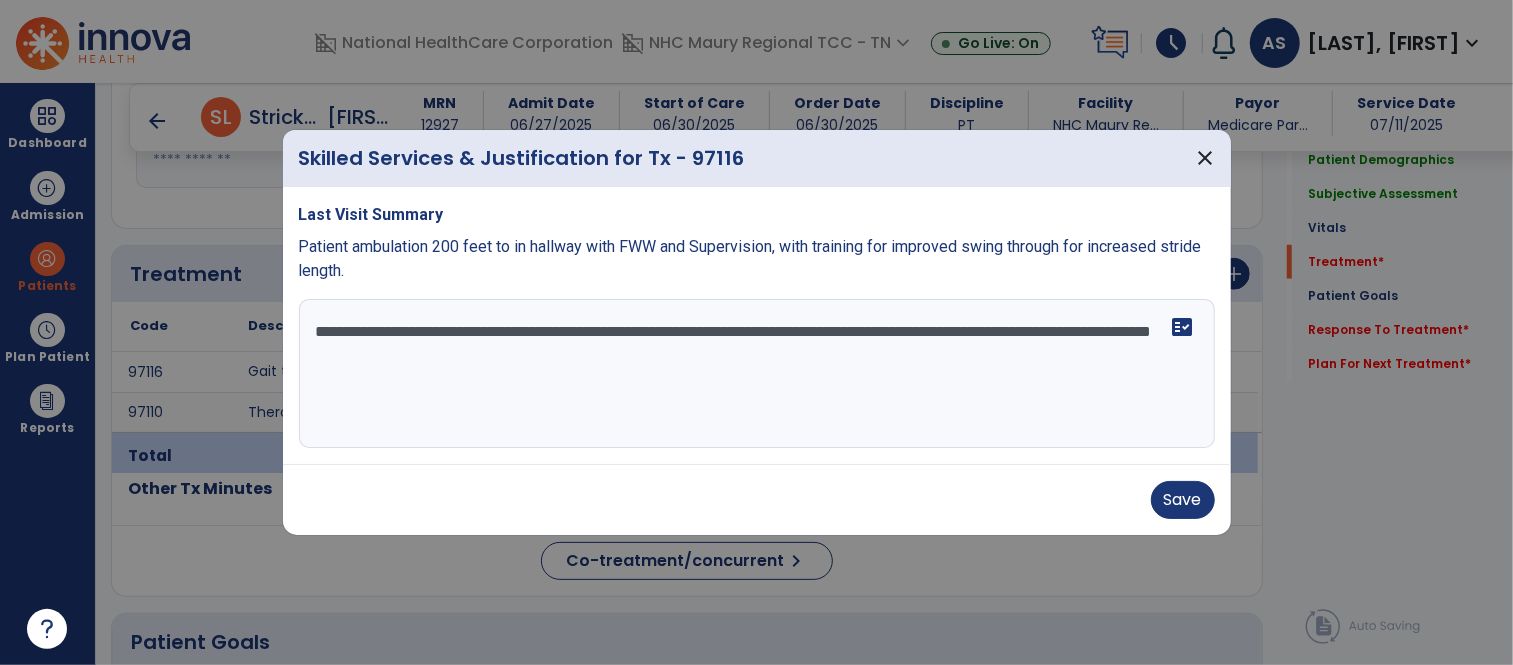 drag, startPoint x: 473, startPoint y: 330, endPoint x: 500, endPoint y: 331, distance: 27.018513 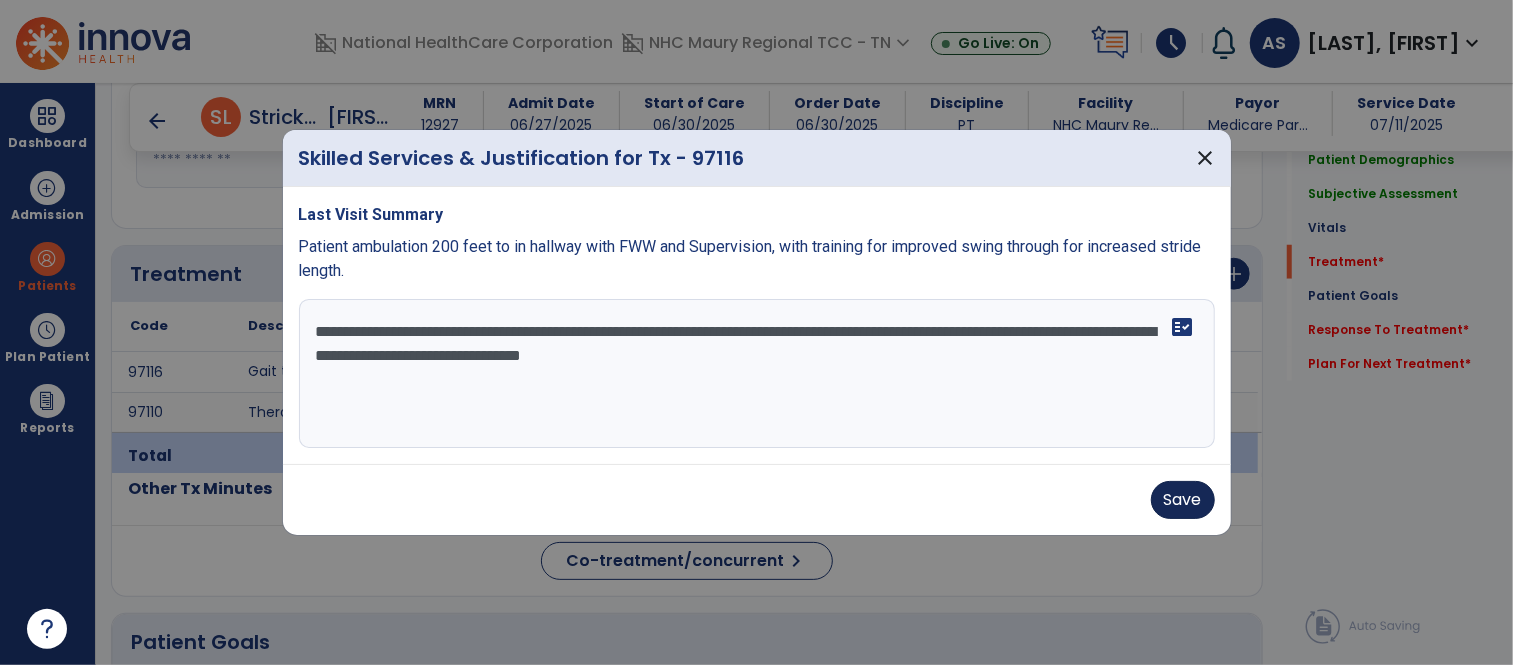 type on "**********" 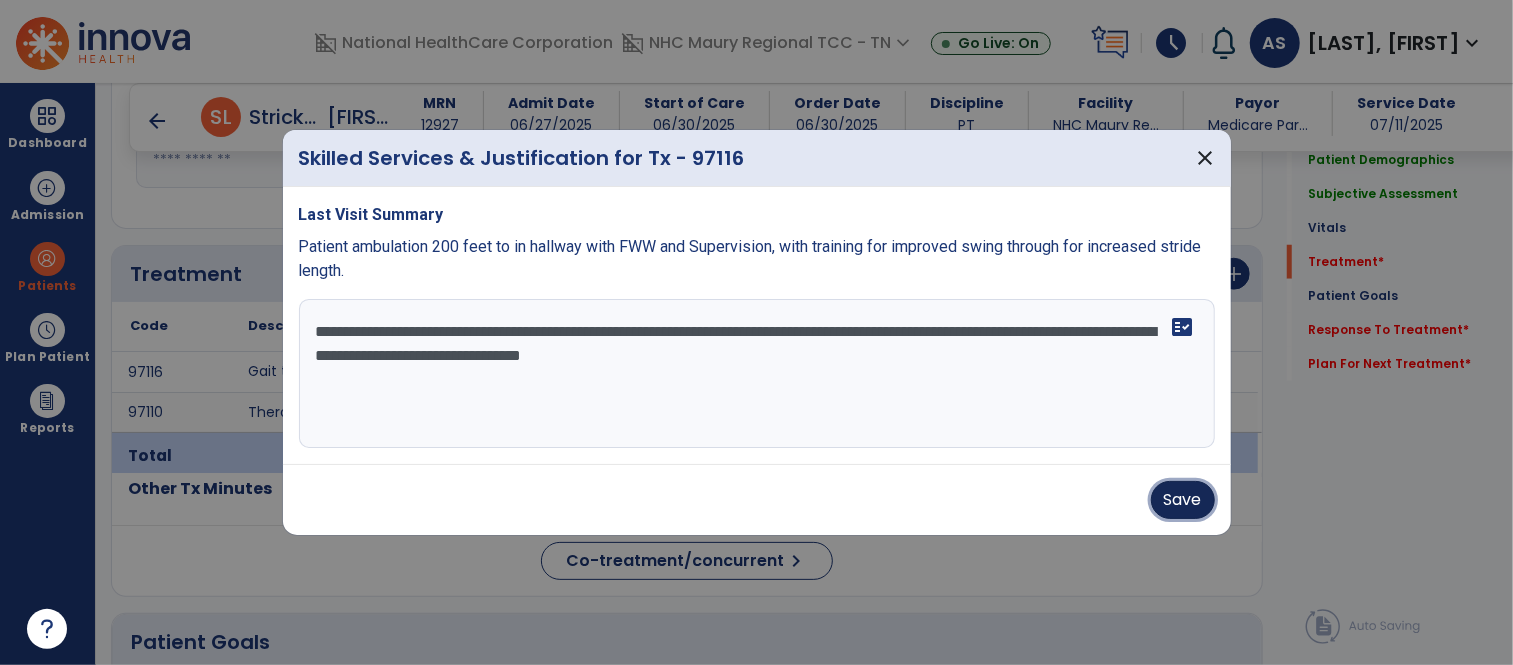 click on "Save" at bounding box center (1183, 500) 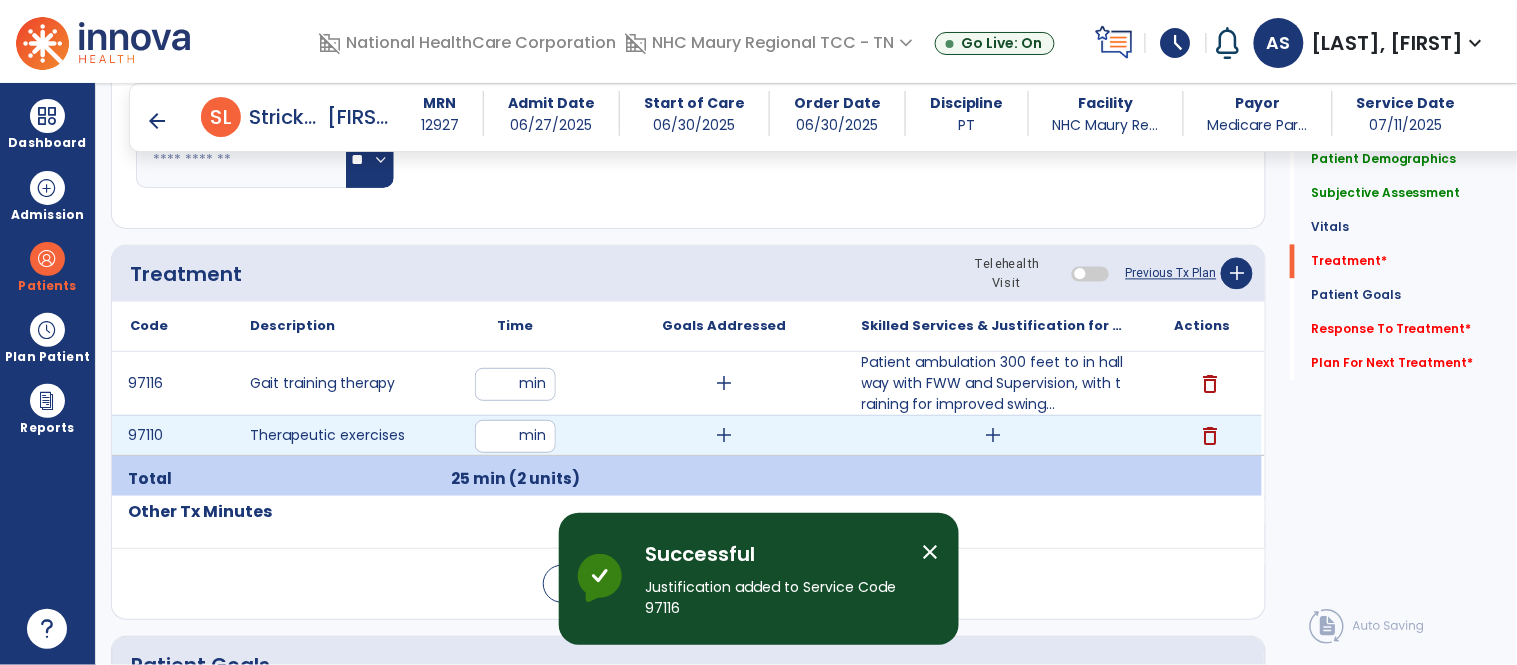 click on "add" at bounding box center (993, 435) 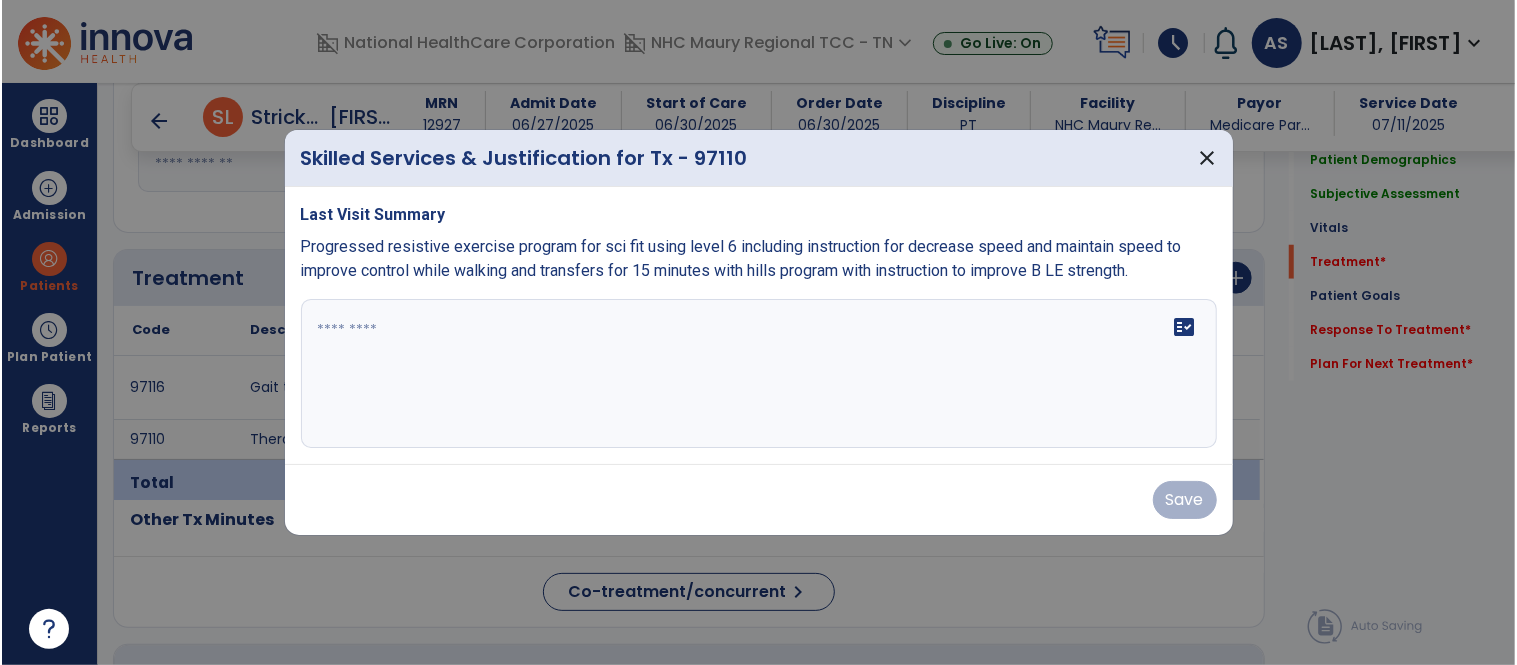 scroll, scrollTop: 1004, scrollLeft: 0, axis: vertical 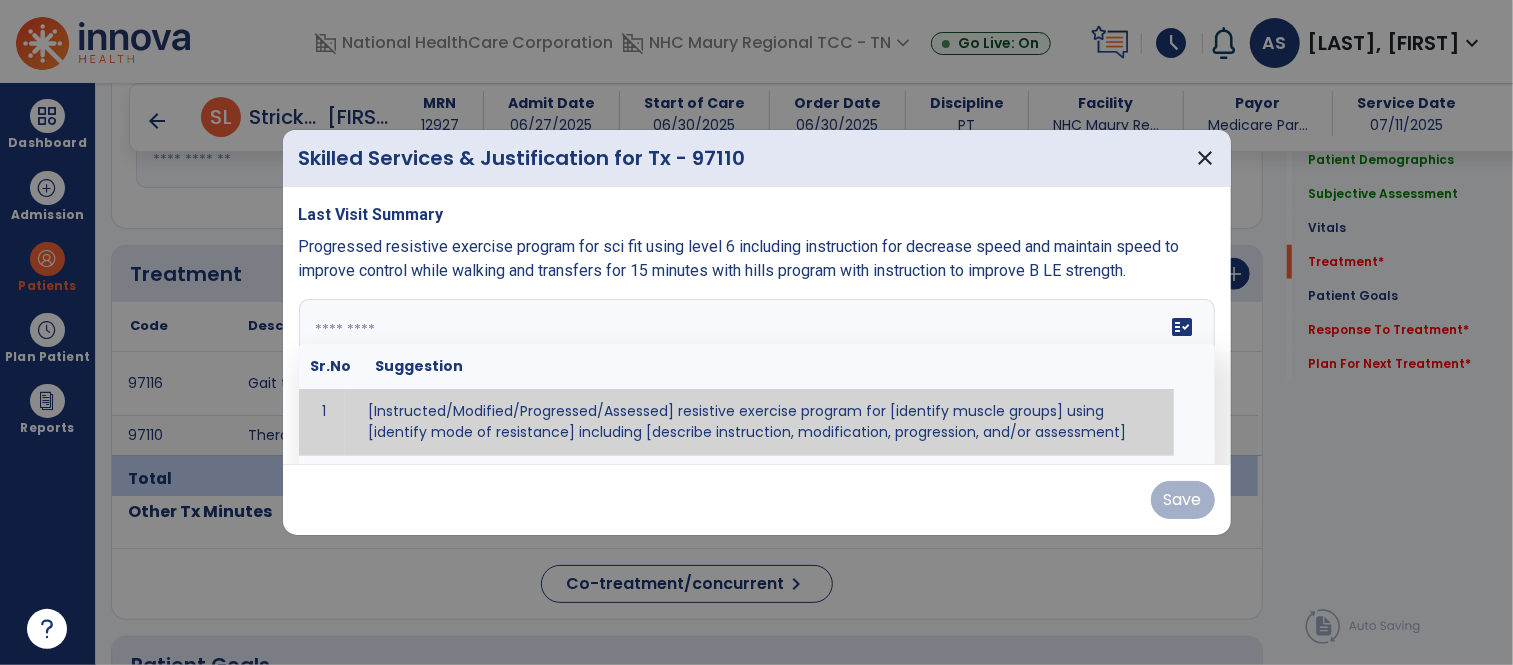 click at bounding box center [757, 374] 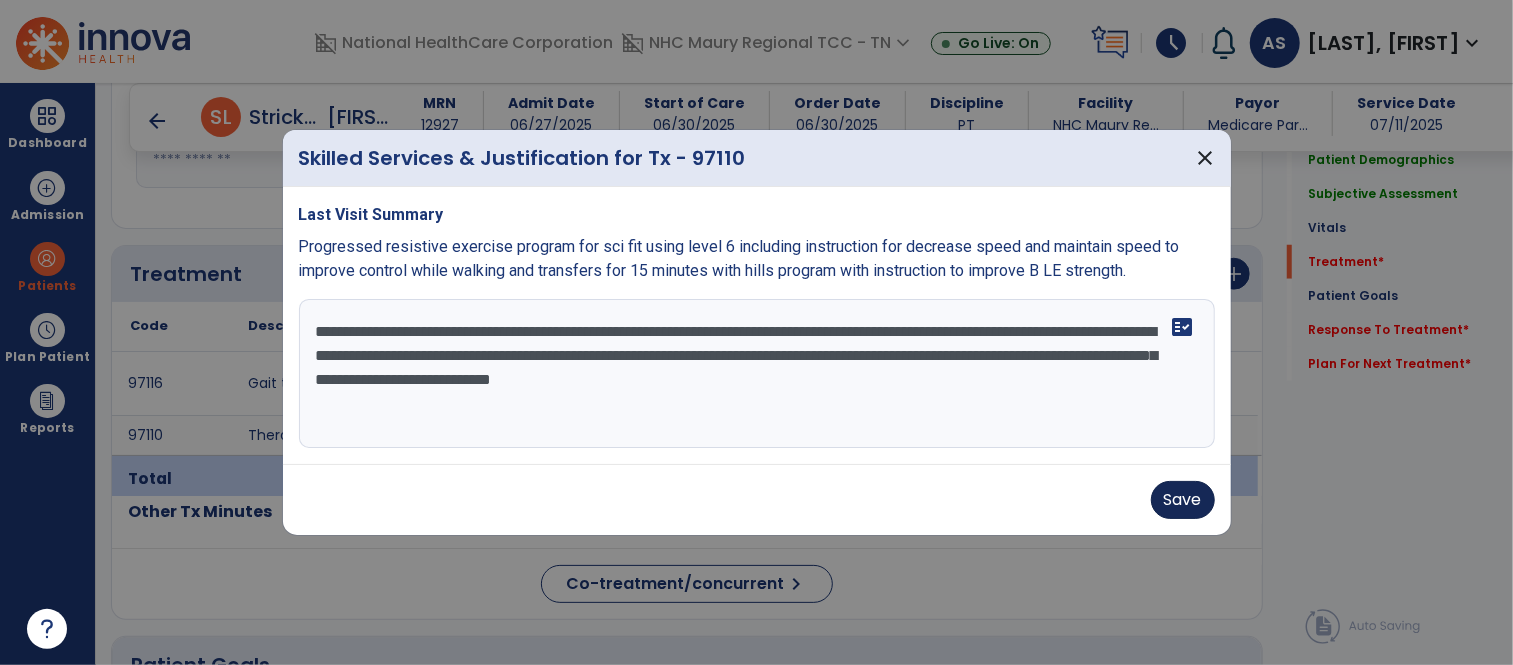 type on "**********" 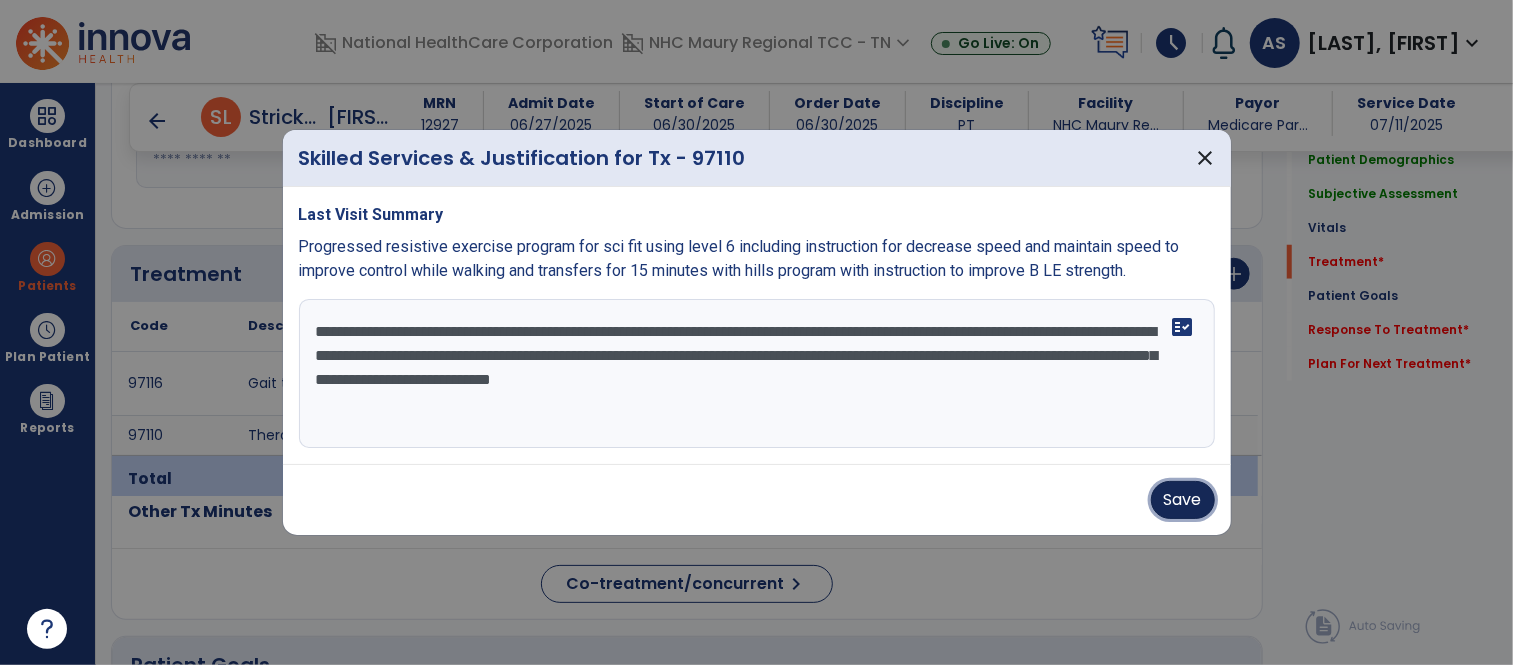 click on "Save" at bounding box center [1183, 500] 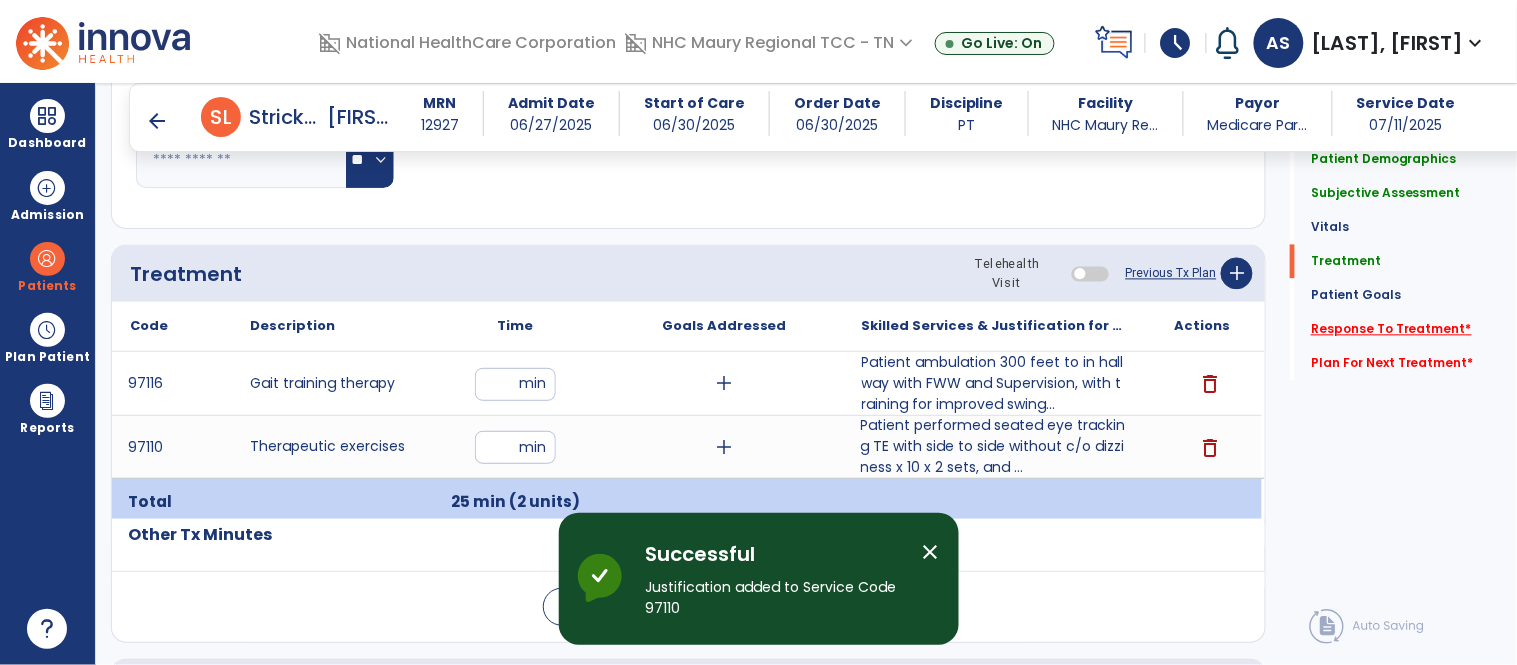 click on "Response To Treatment   *" 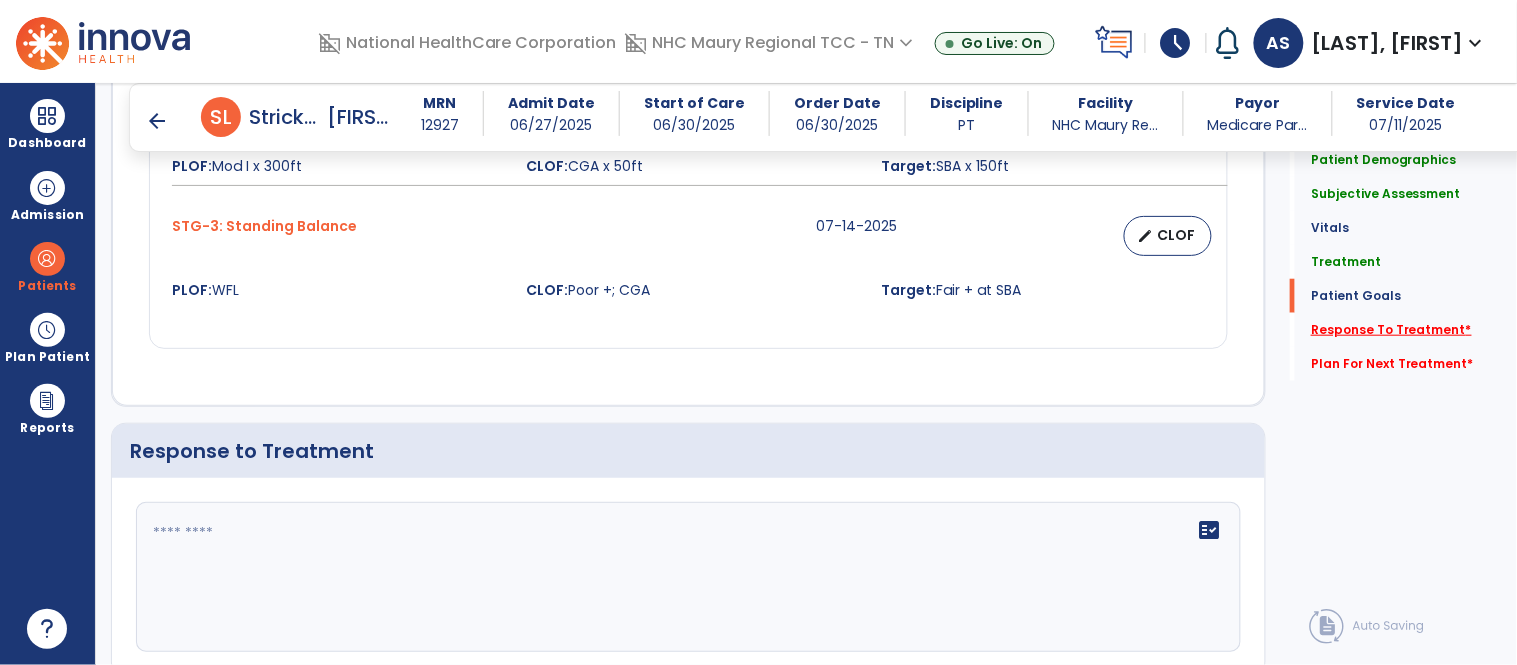 scroll, scrollTop: 2505, scrollLeft: 0, axis: vertical 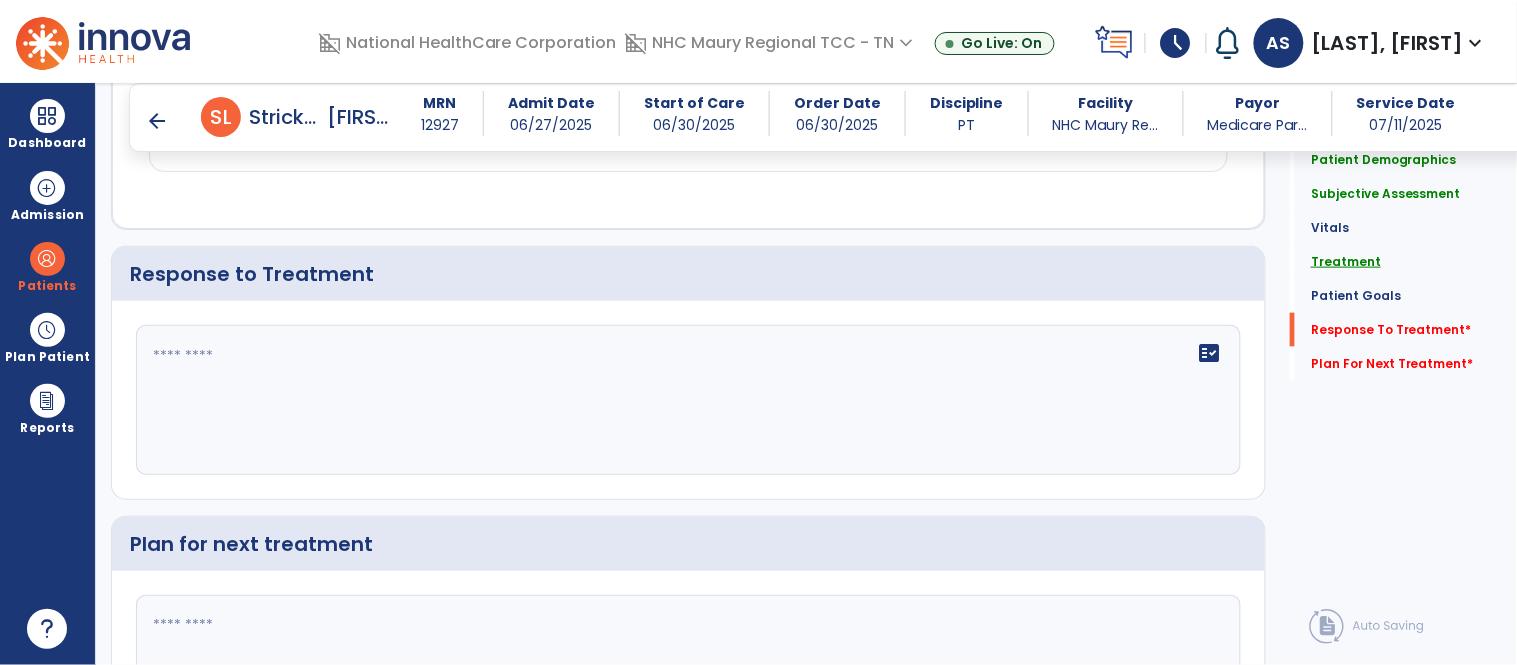 click on "Treatment" 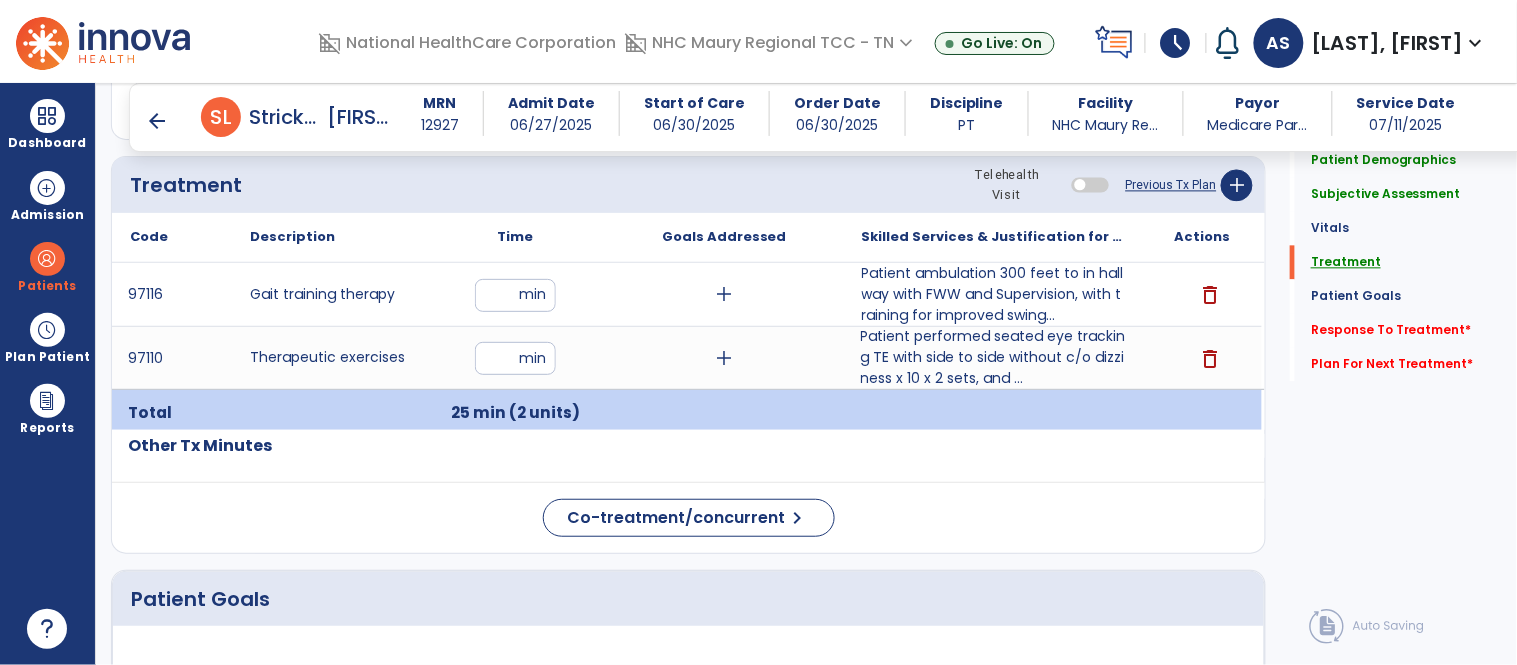 scroll, scrollTop: 1075, scrollLeft: 0, axis: vertical 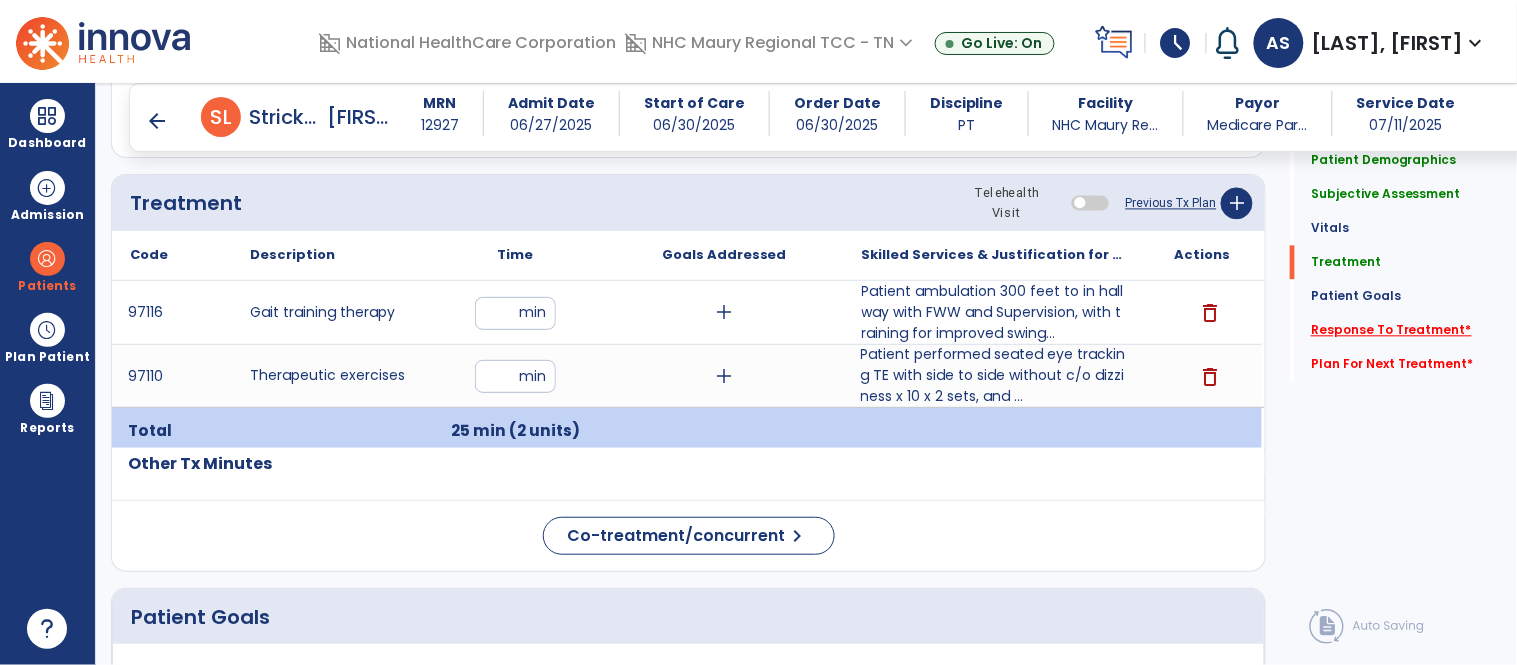 click on "Response To Treatment   *" 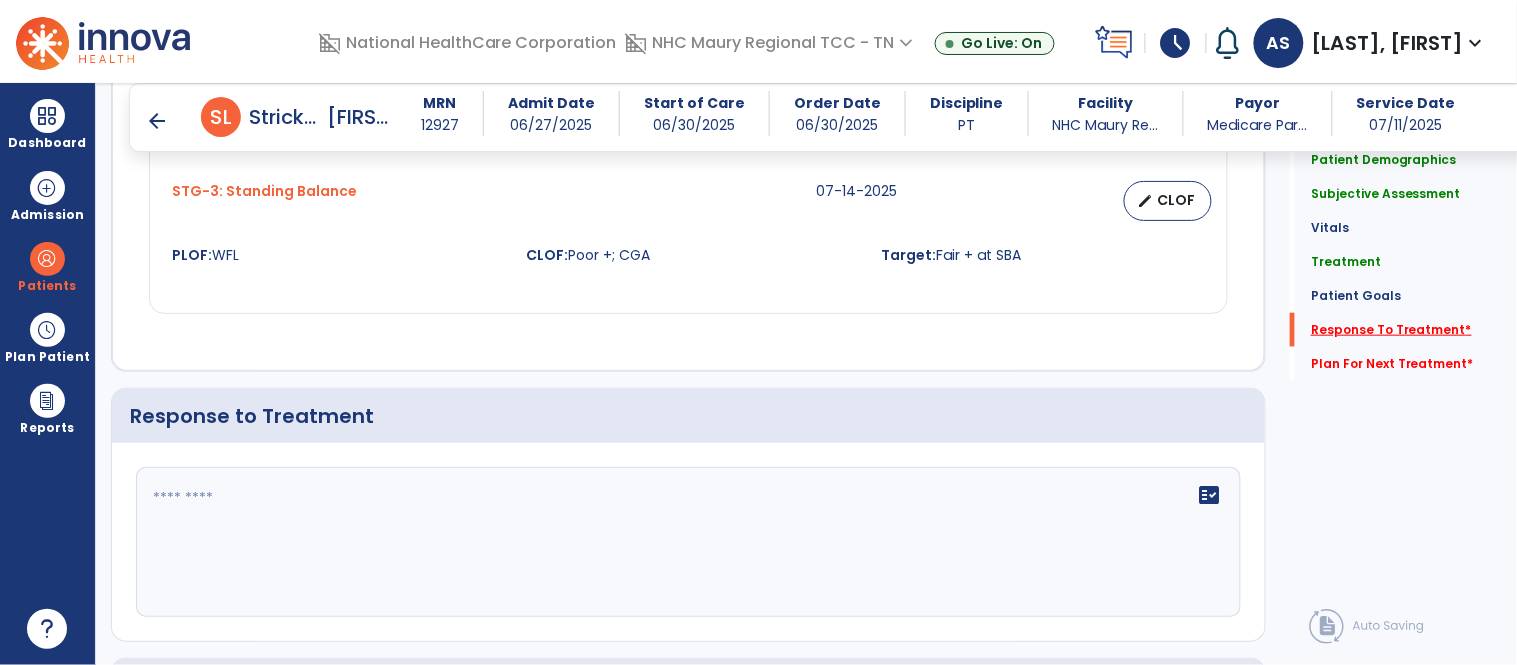 scroll, scrollTop: 2505, scrollLeft: 0, axis: vertical 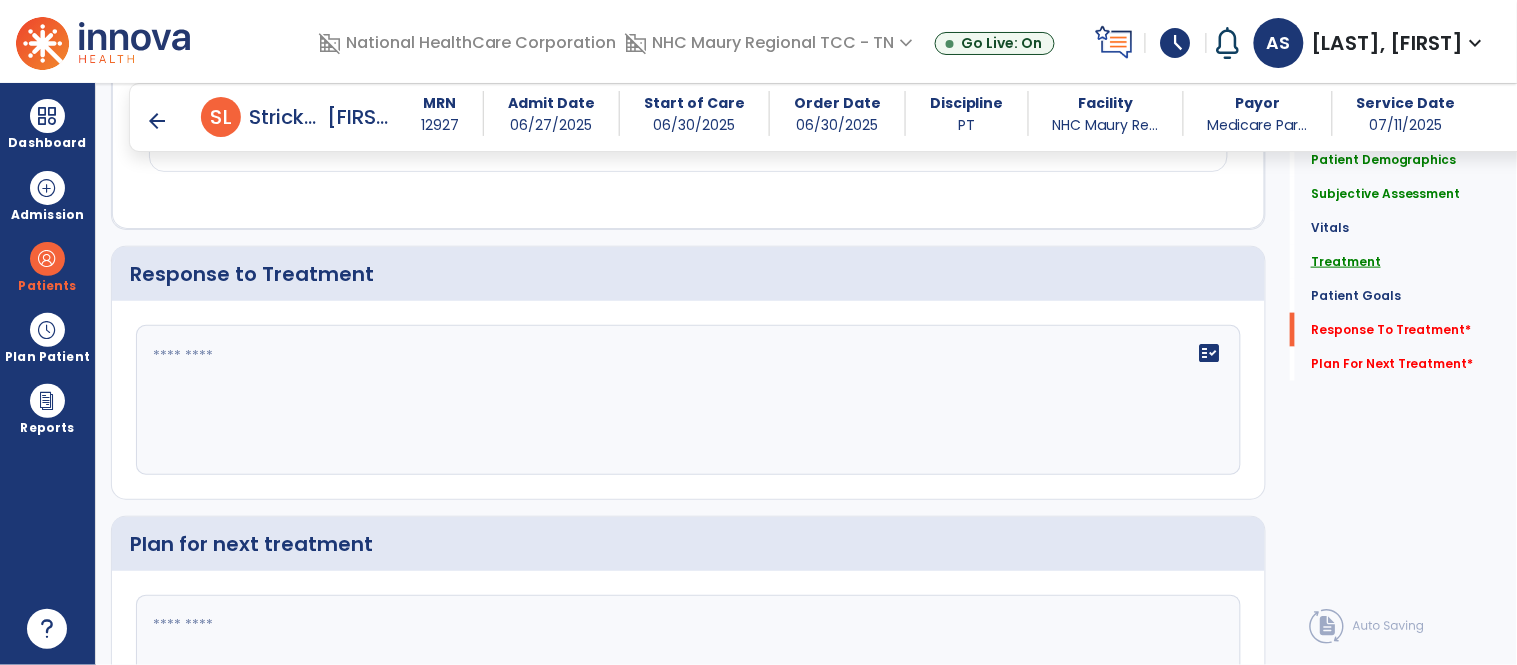 click on "Treatment" 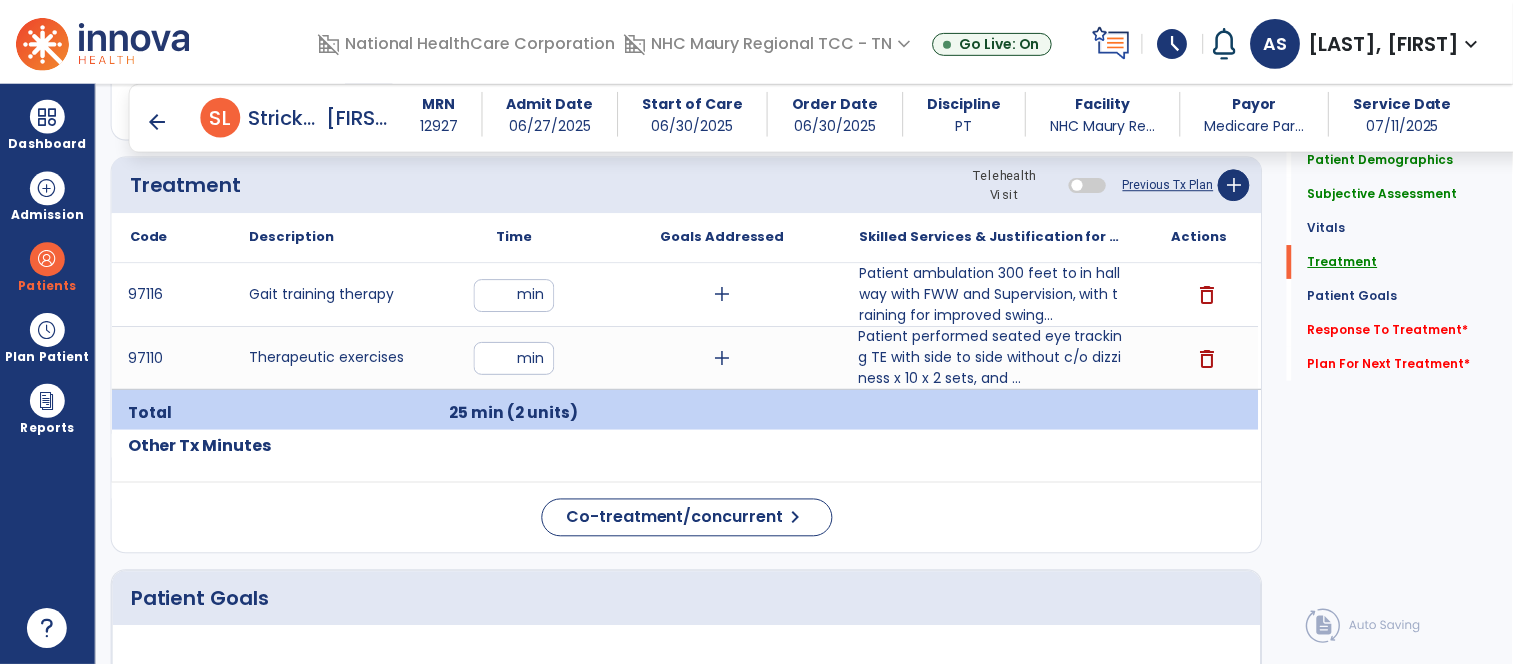 scroll, scrollTop: 1075, scrollLeft: 0, axis: vertical 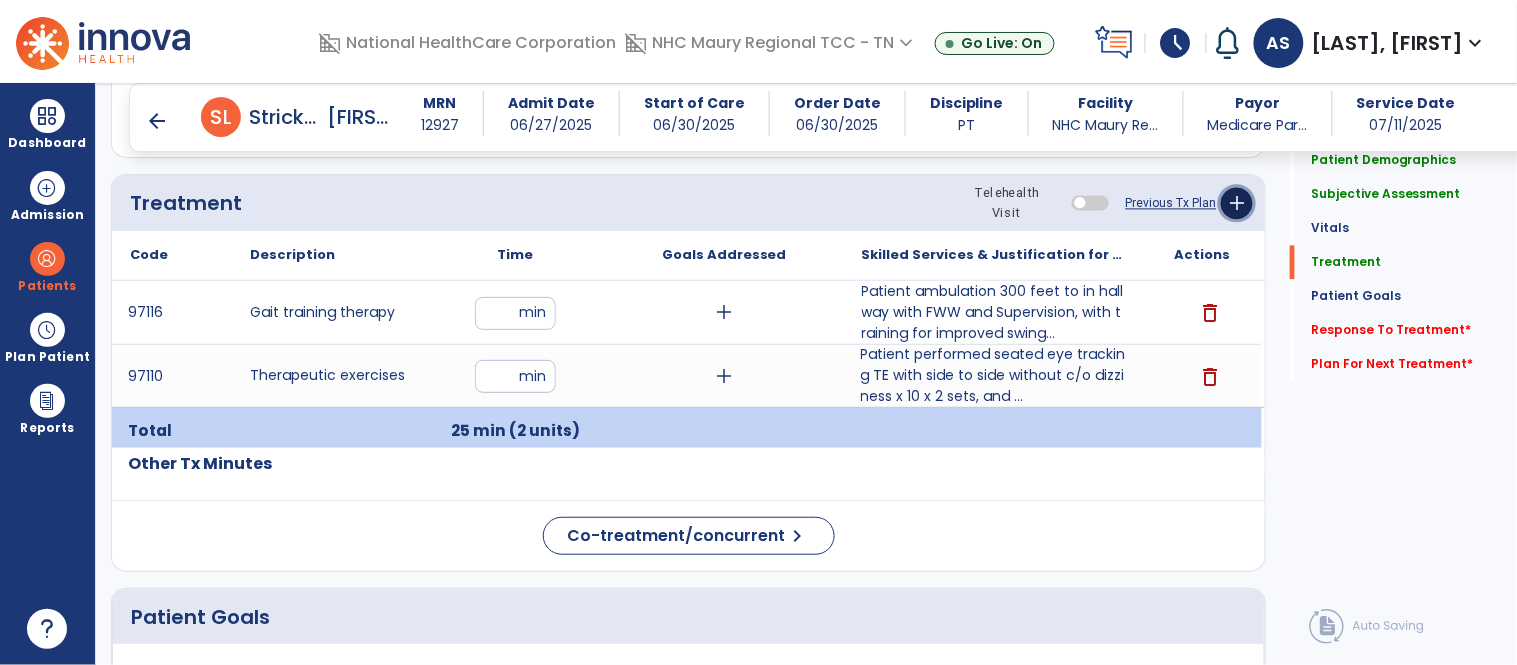 click on "add" 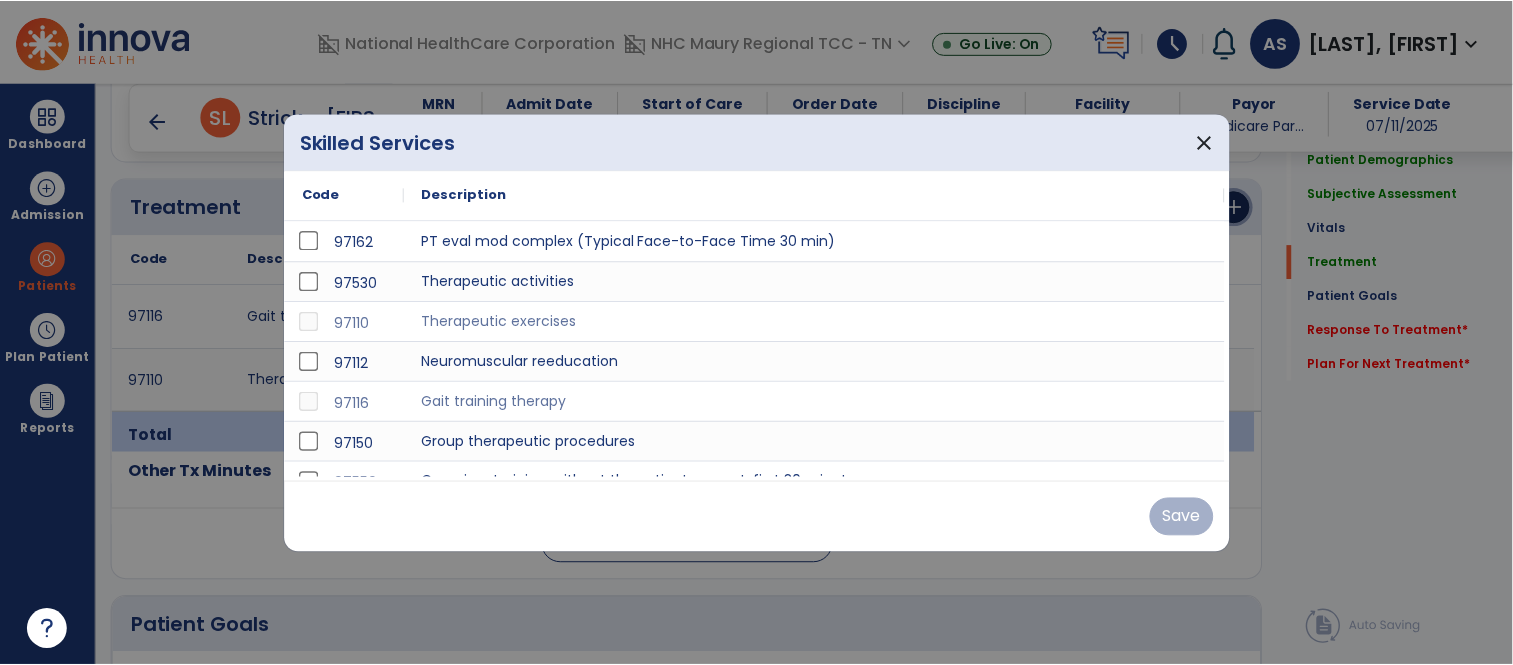 scroll, scrollTop: 1075, scrollLeft: 0, axis: vertical 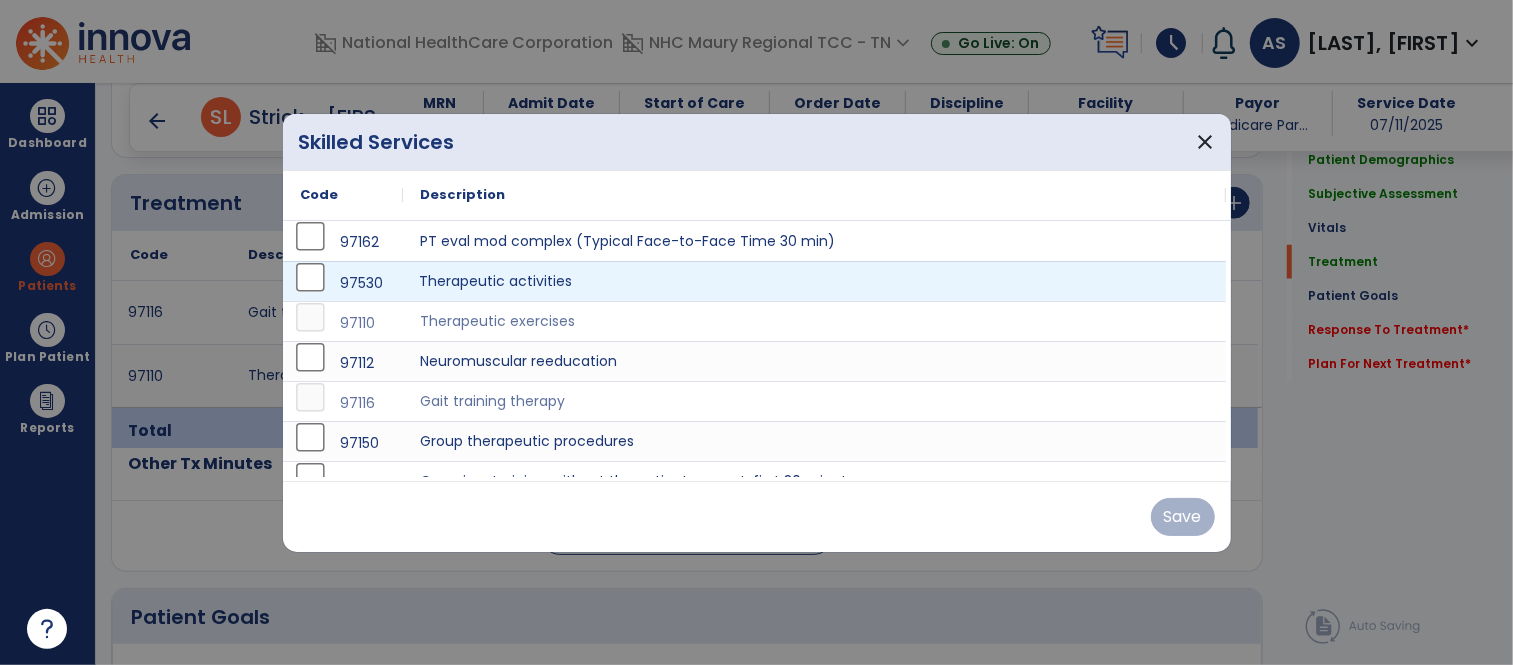 click on "Therapeutic activities" at bounding box center [815, 281] 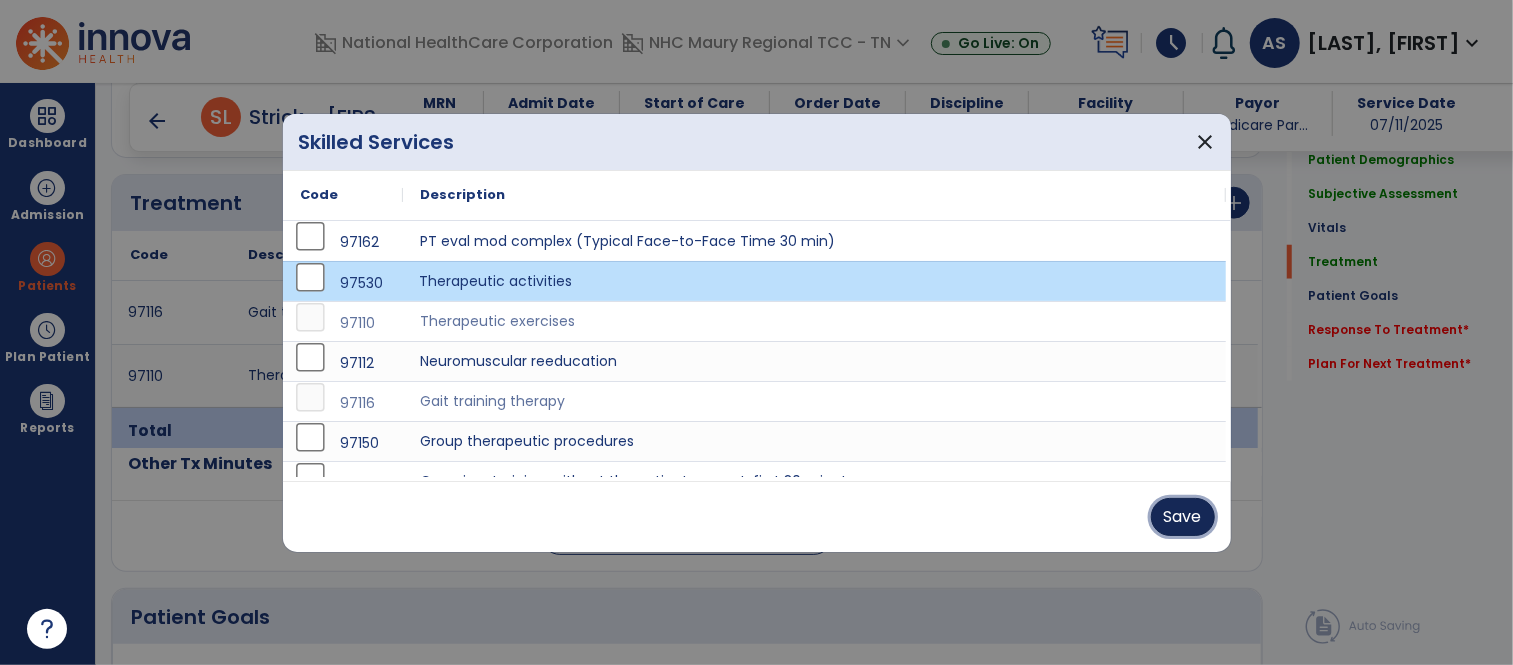 click on "Save" at bounding box center (1183, 517) 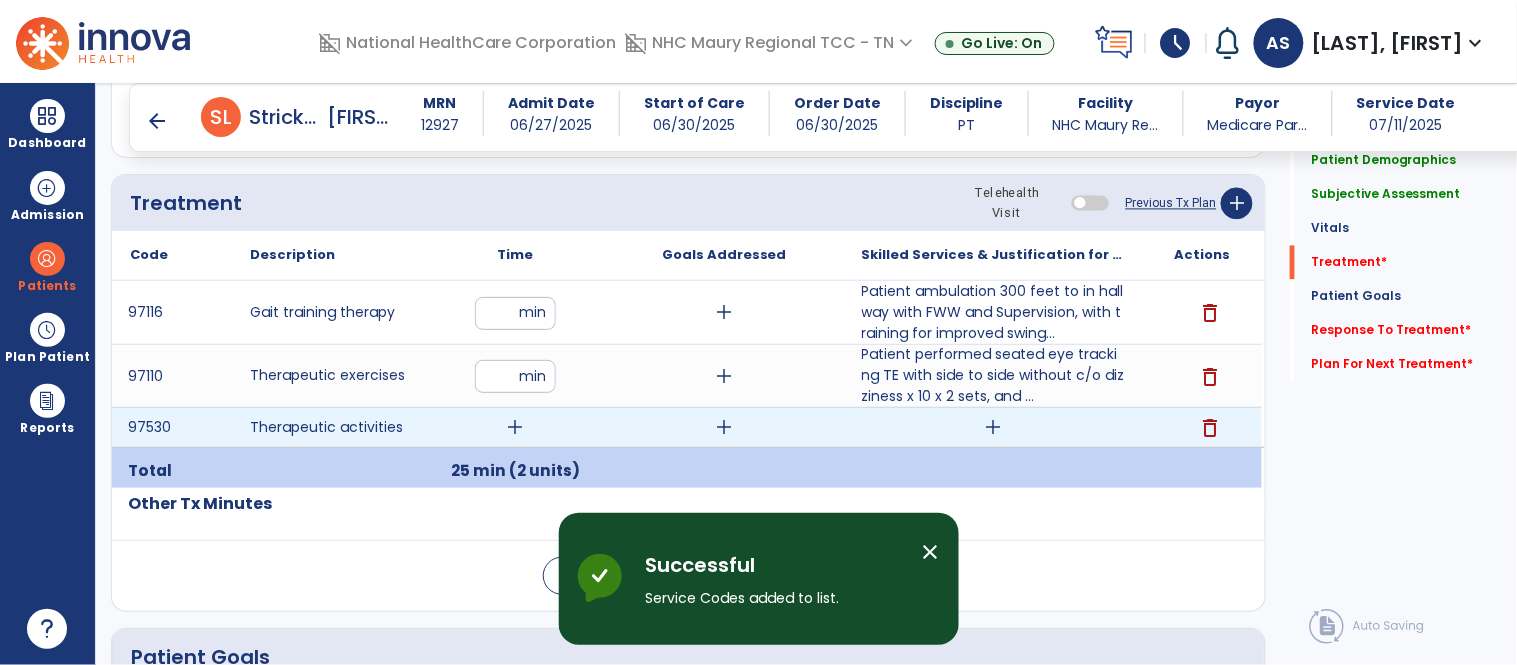 click on "add" at bounding box center [993, 427] 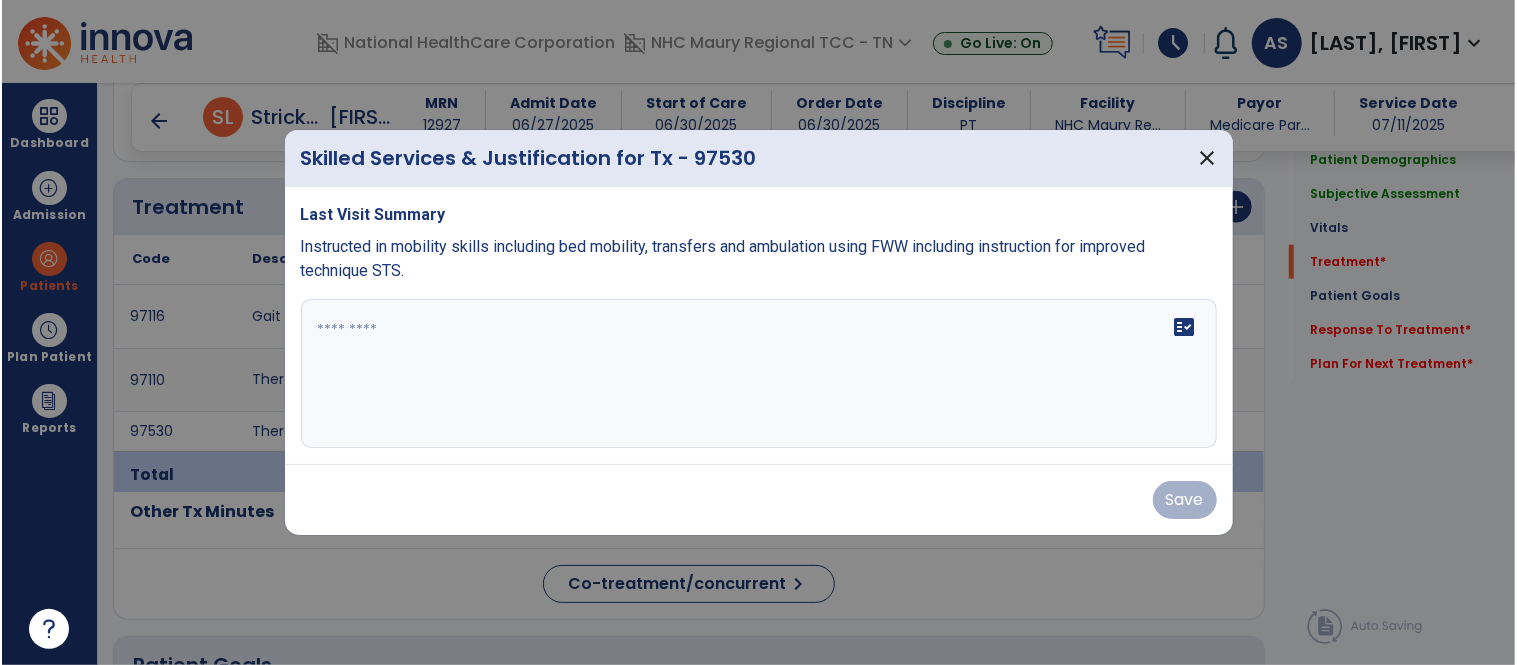 scroll, scrollTop: 1075, scrollLeft: 0, axis: vertical 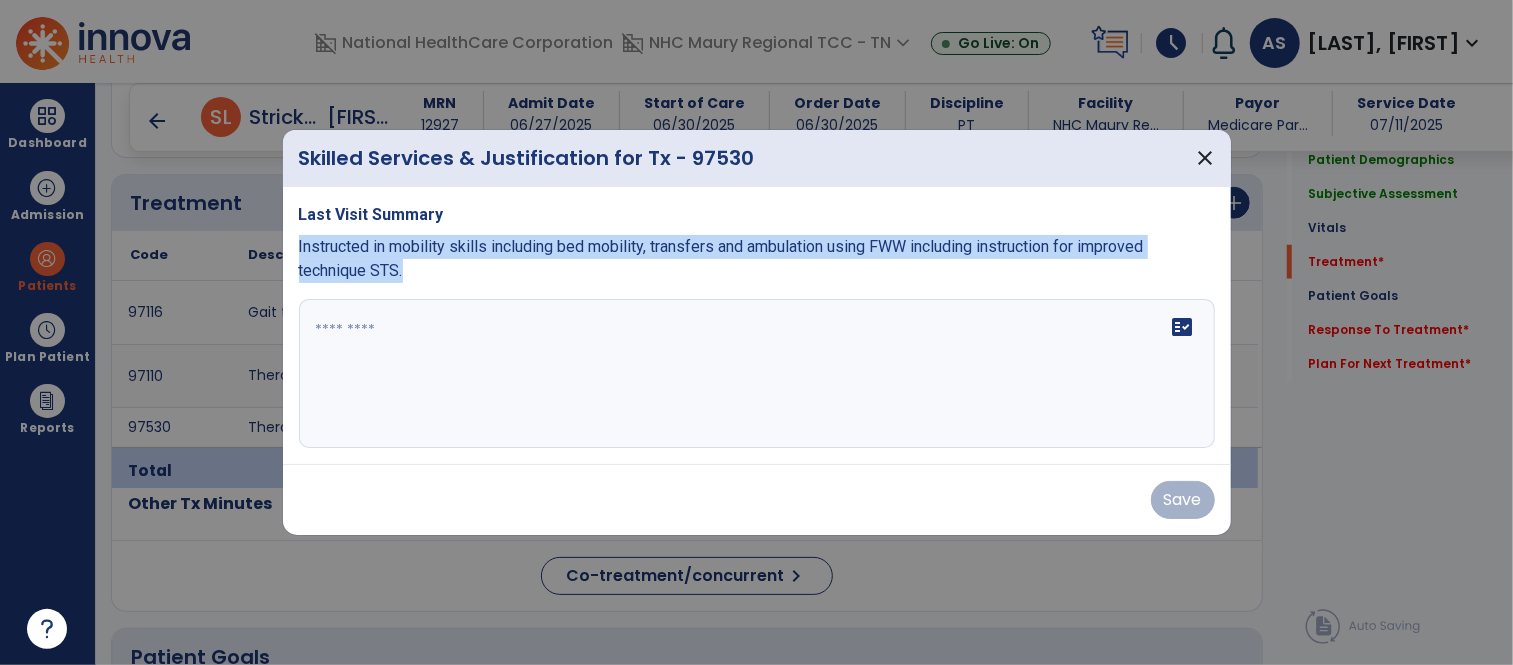 drag, startPoint x: 291, startPoint y: 244, endPoint x: 513, endPoint y: 285, distance: 225.75429 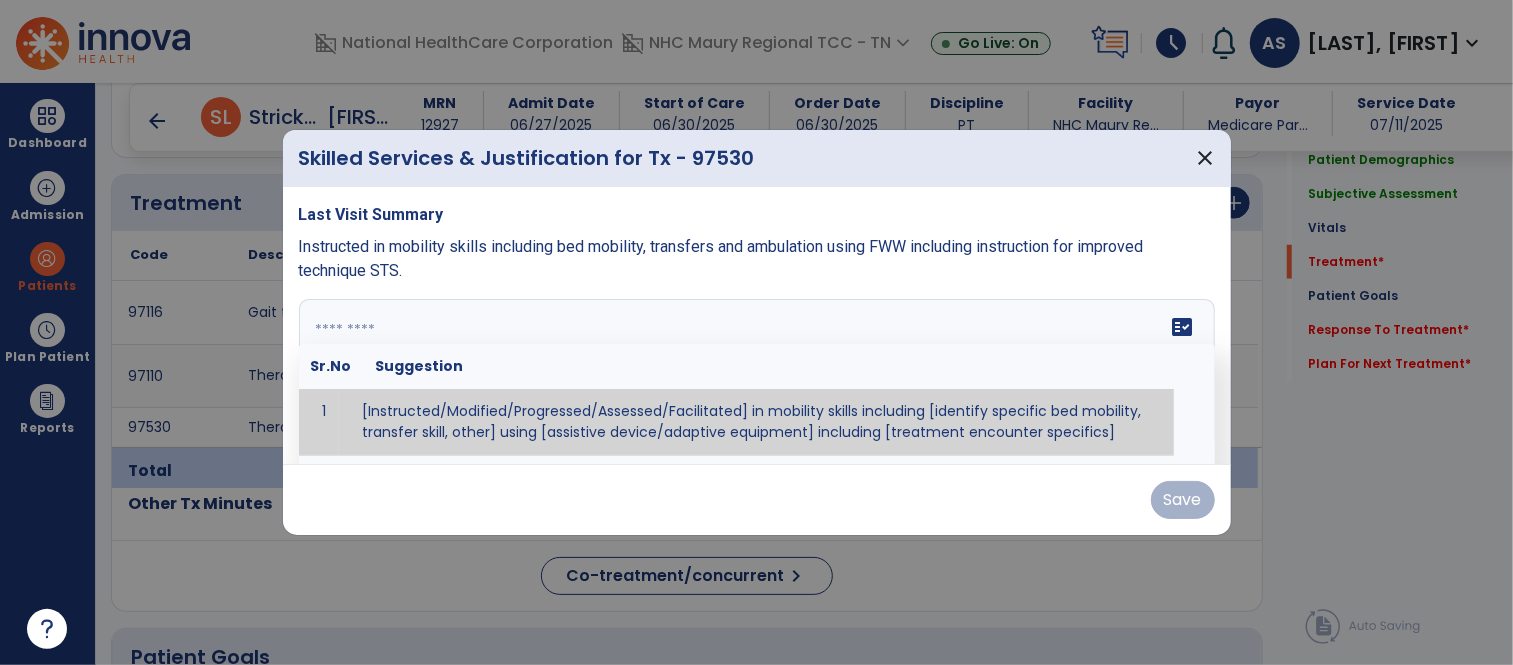 click on "fact_check  Sr.No Suggestion 1 [Instructed/Modified/Progressed/Assessed/Facilitated] in mobility skills including [identify specific bed mobility, transfer skill, other] using [assistive device/adaptive equipment] including [treatment encounter specifics]" at bounding box center [757, 374] 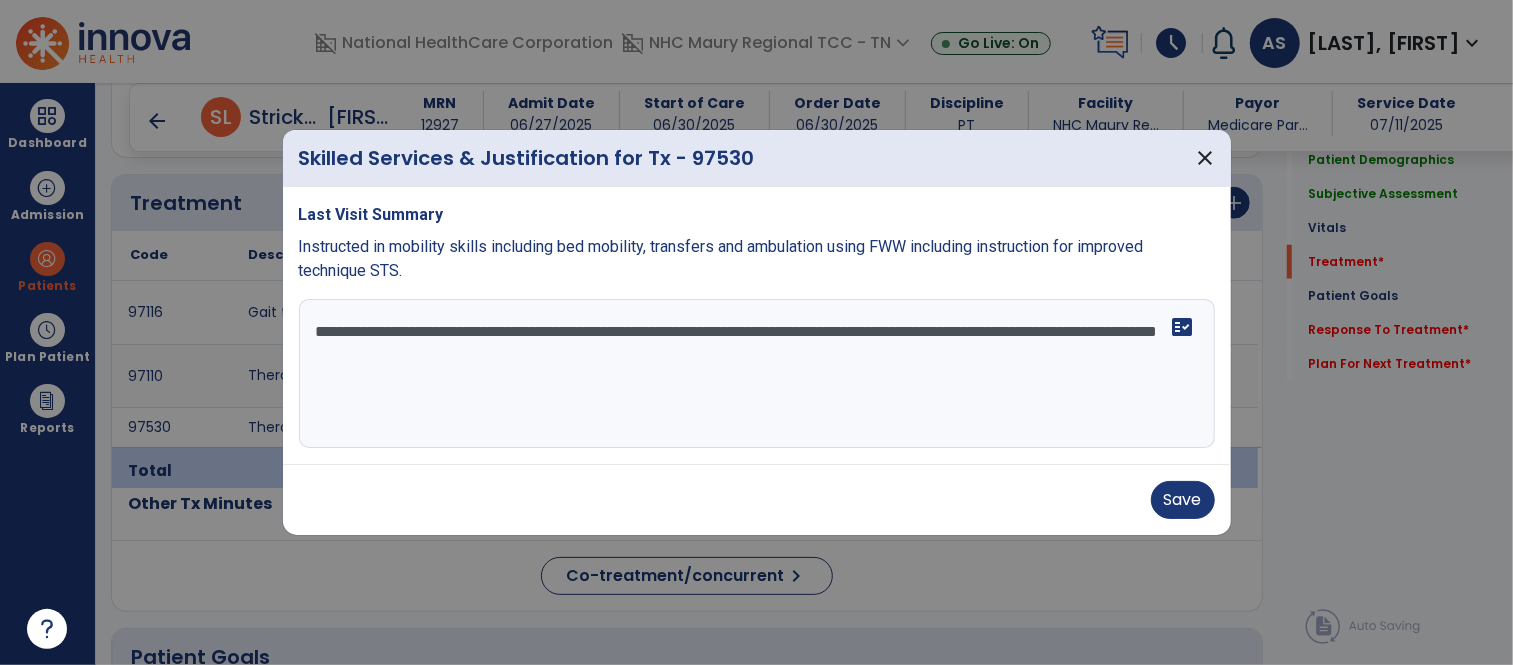 click on "**********" at bounding box center (757, 374) 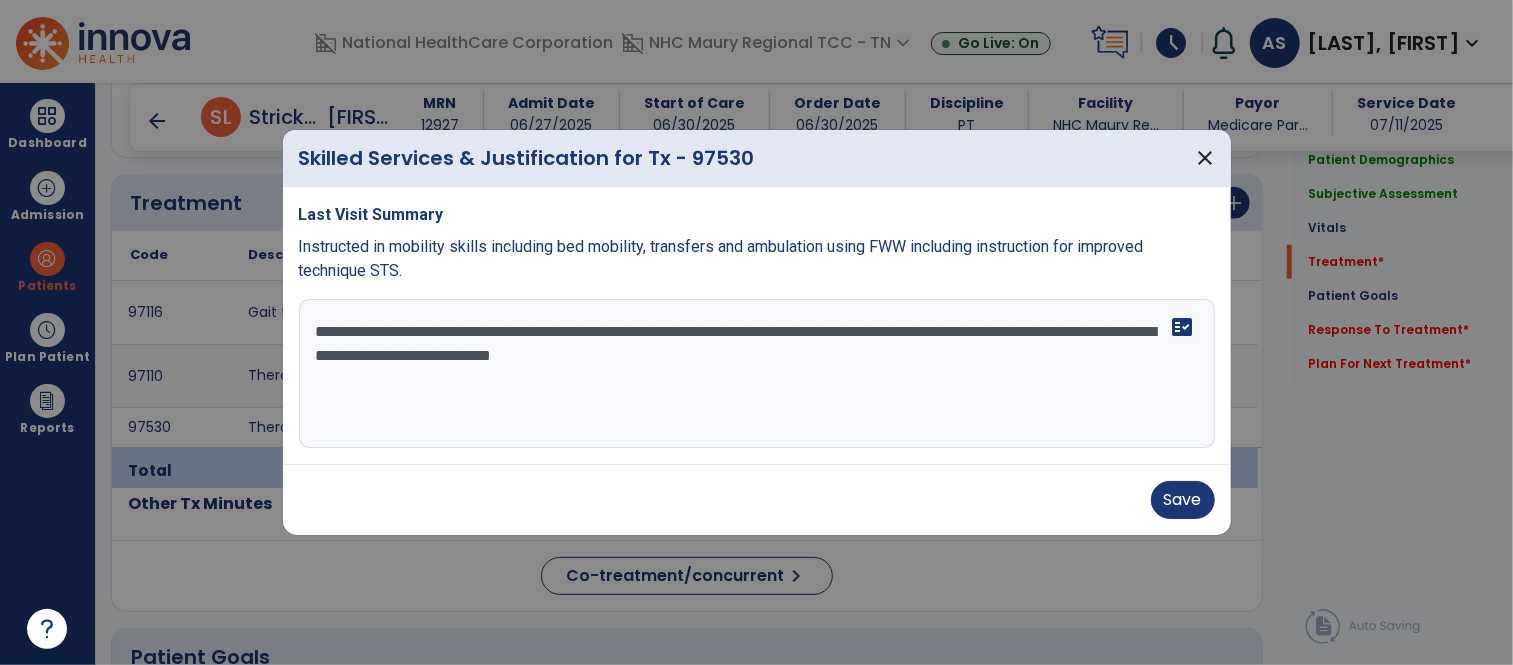 type on "**********" 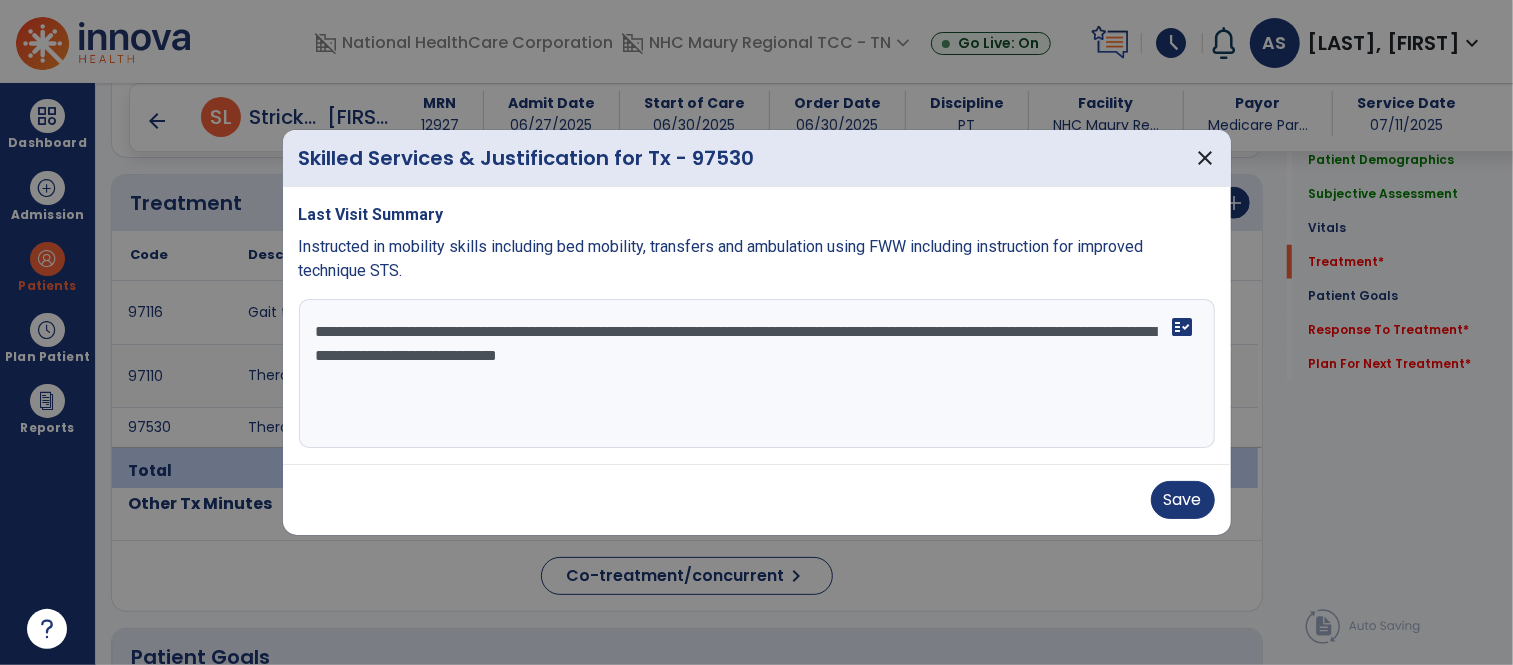 drag, startPoint x: 308, startPoint y: 328, endPoint x: 967, endPoint y: 455, distance: 671.1259 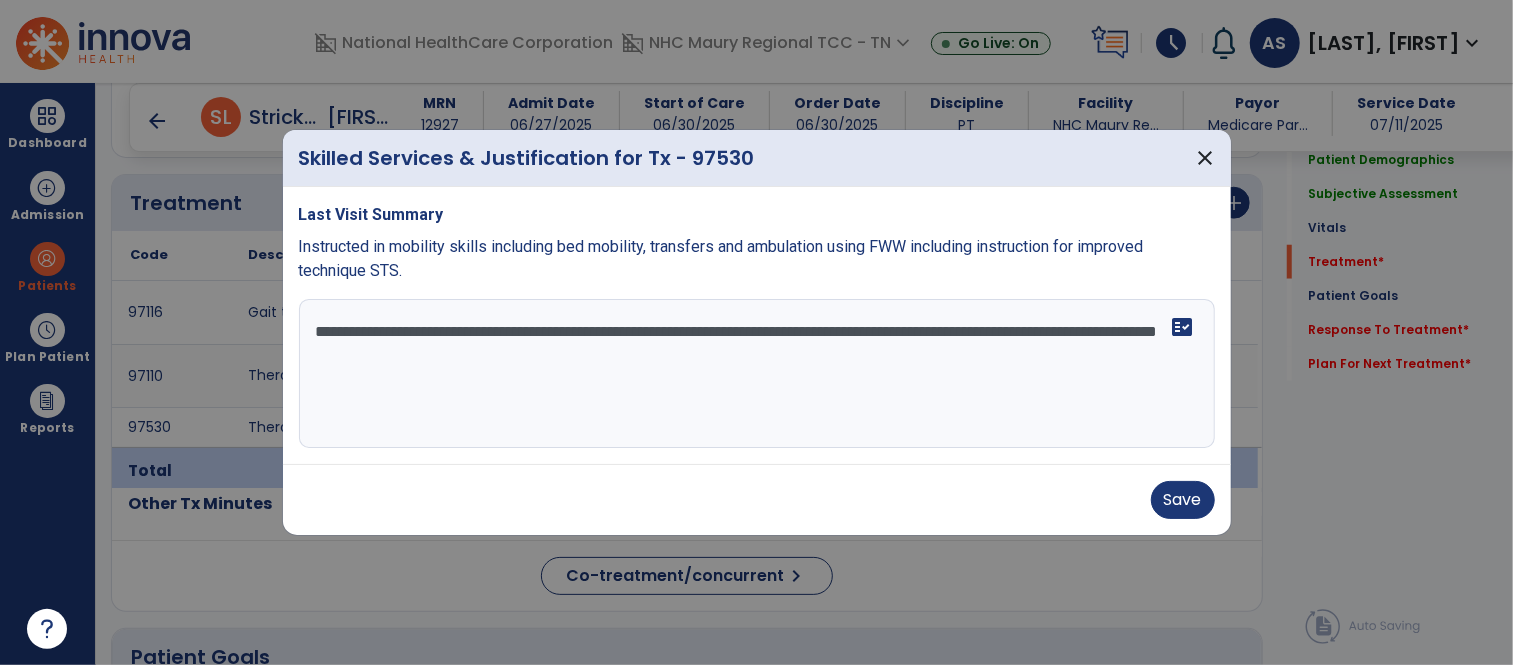 drag, startPoint x: 373, startPoint y: 353, endPoint x: 324, endPoint y: 356, distance: 49.09175 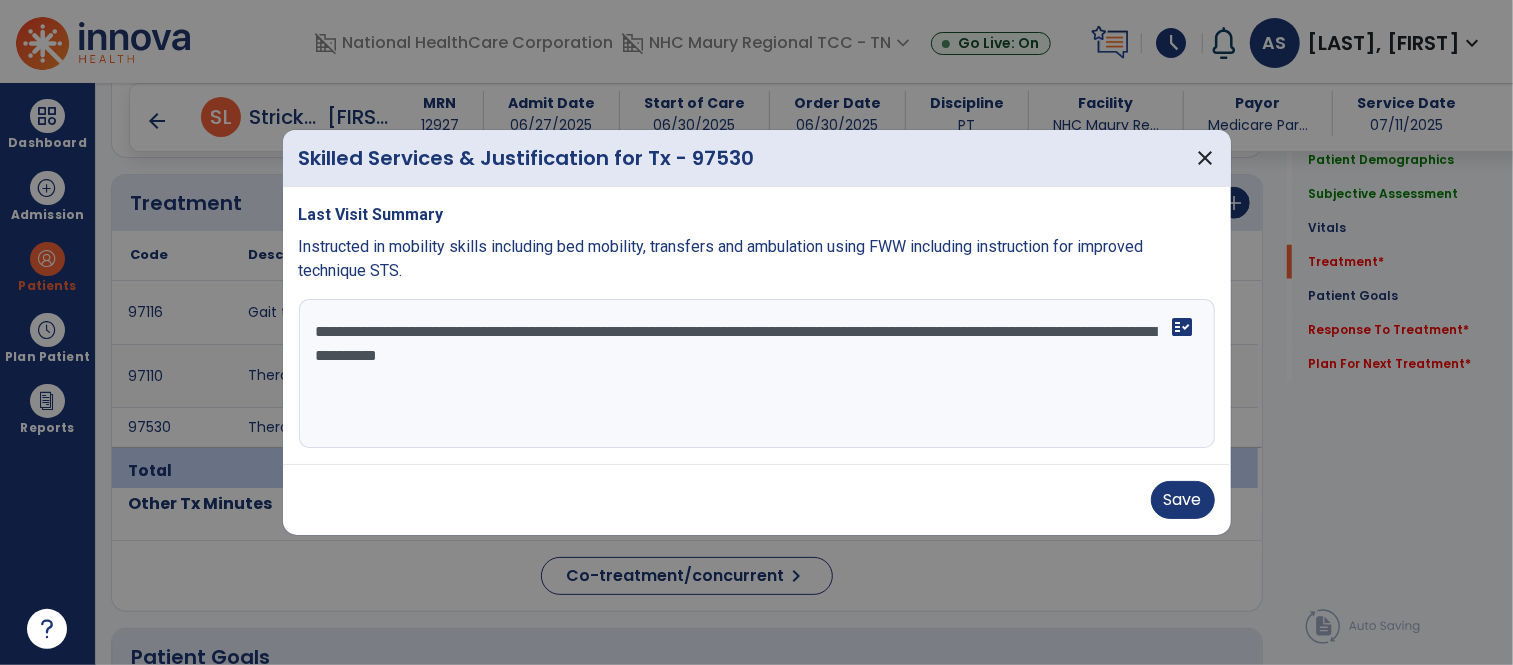 click on "**********" at bounding box center [757, 374] 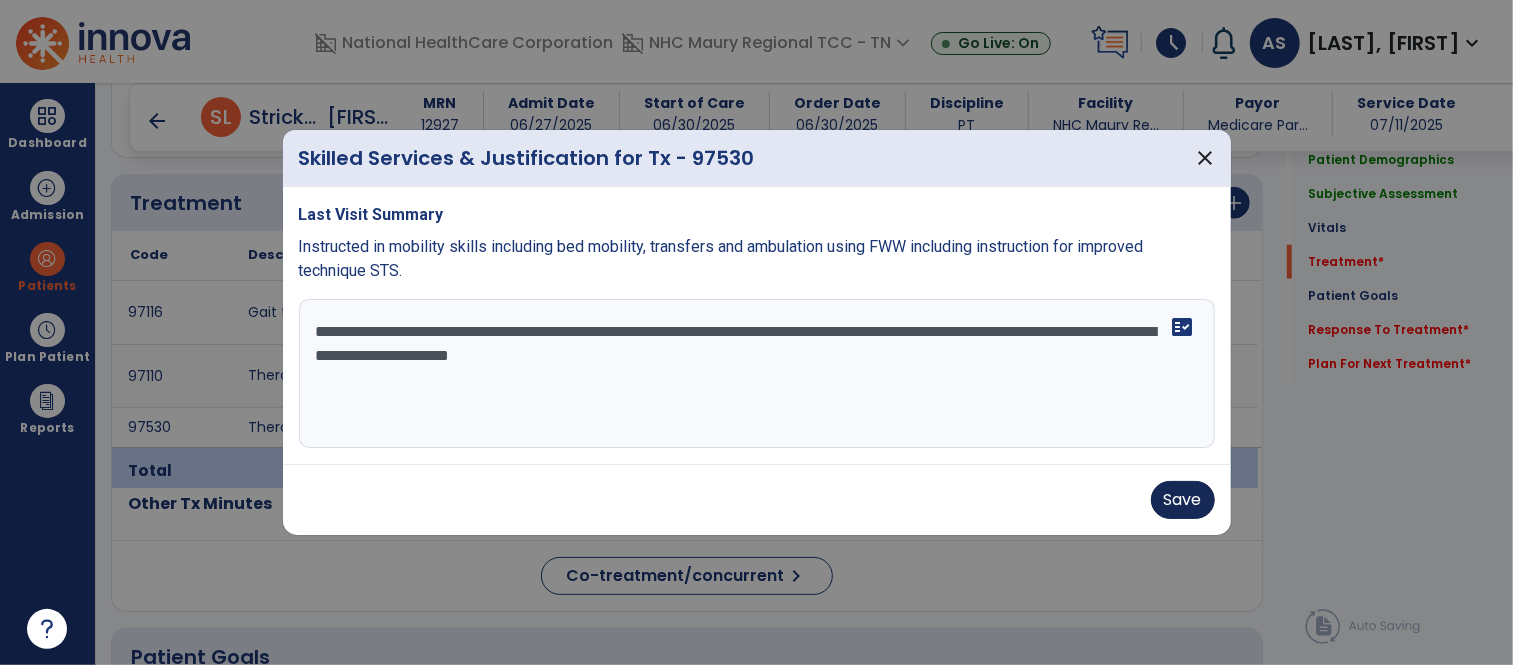 type on "**********" 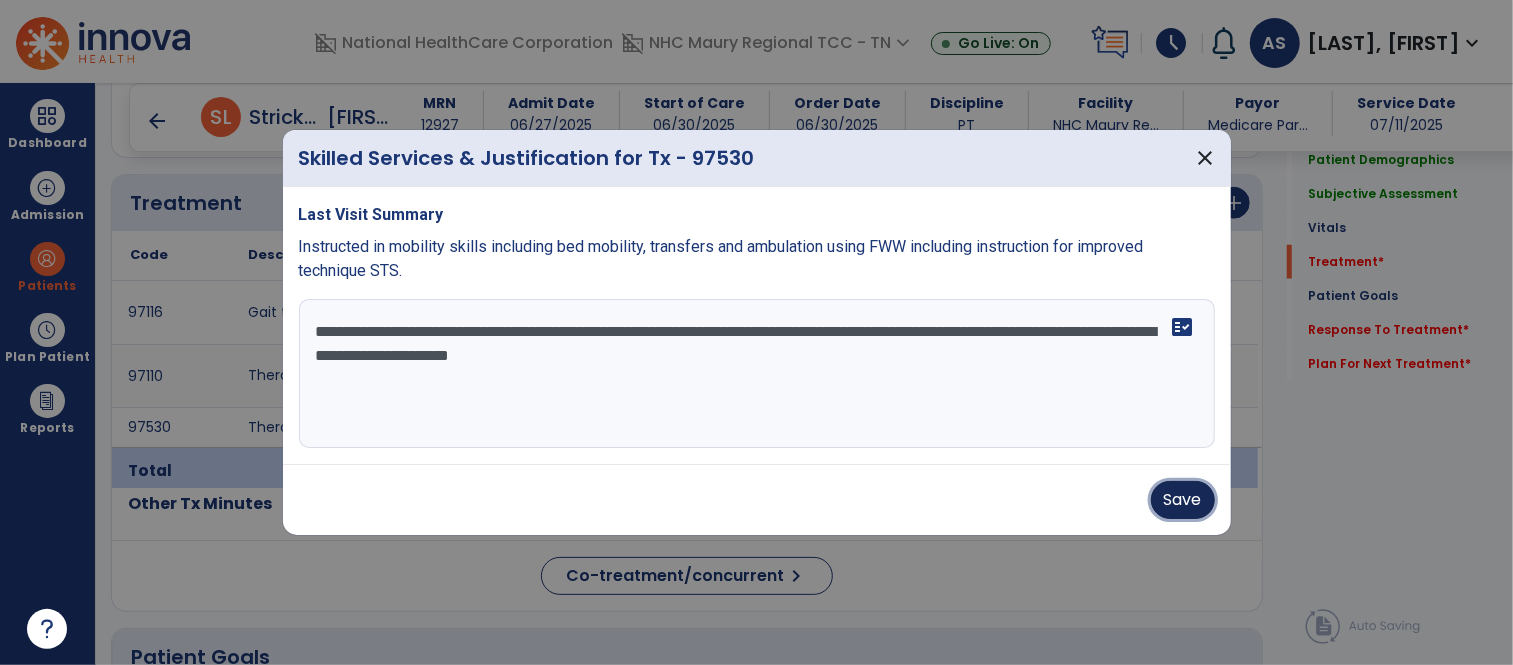 click on "Save" at bounding box center [1183, 500] 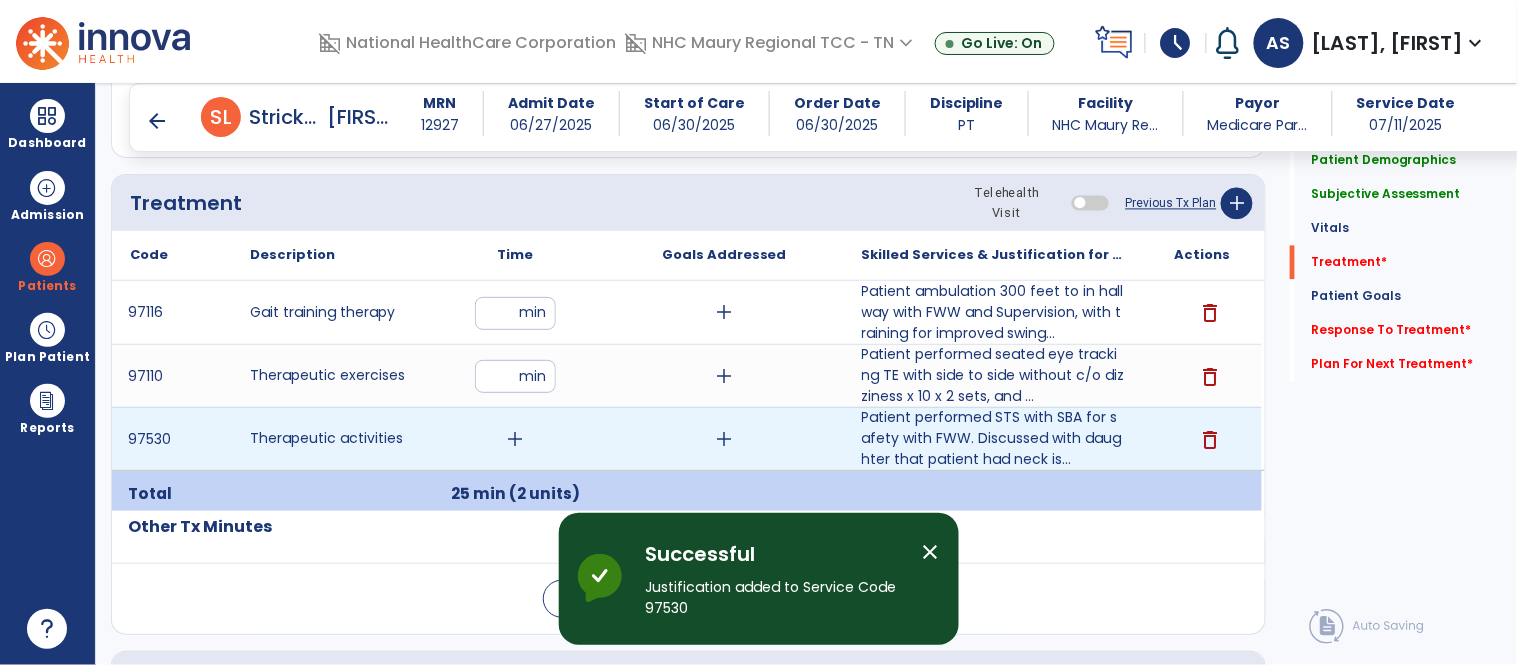 click on "add" at bounding box center (515, 439) 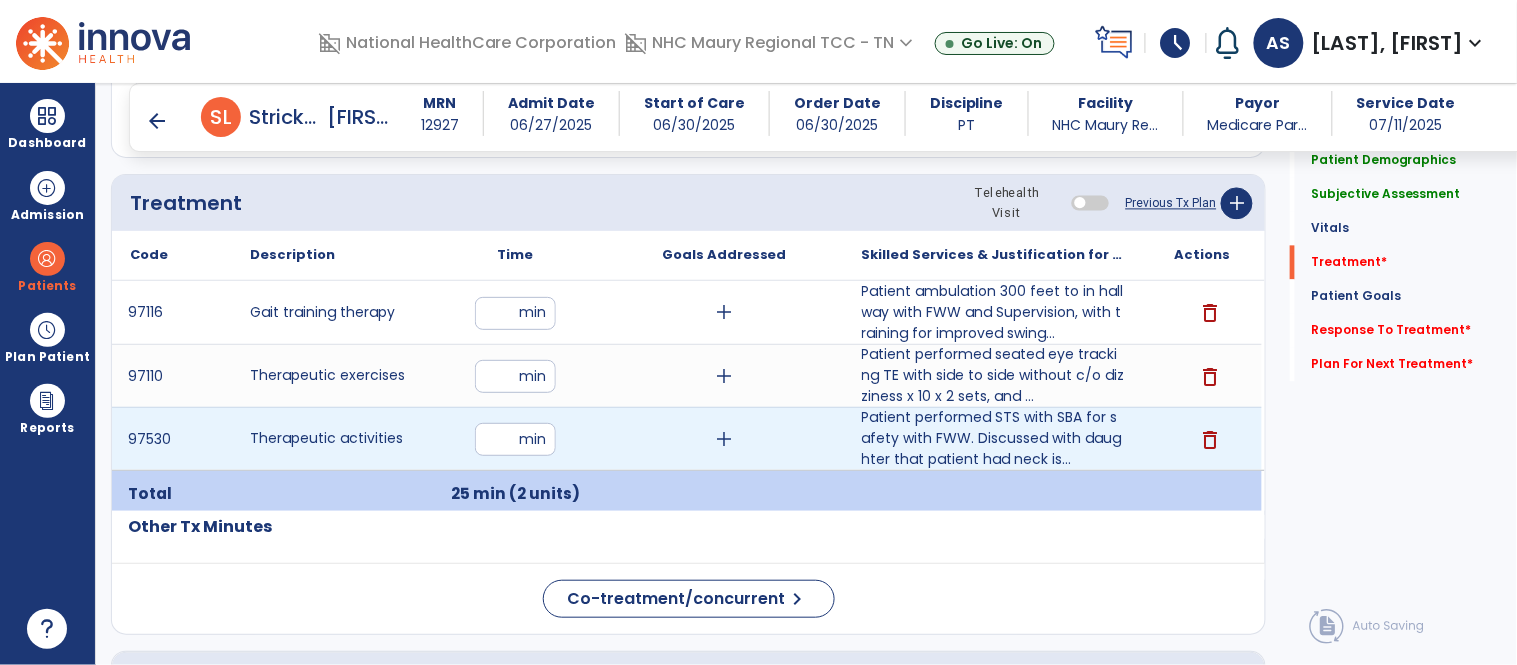 type on "*" 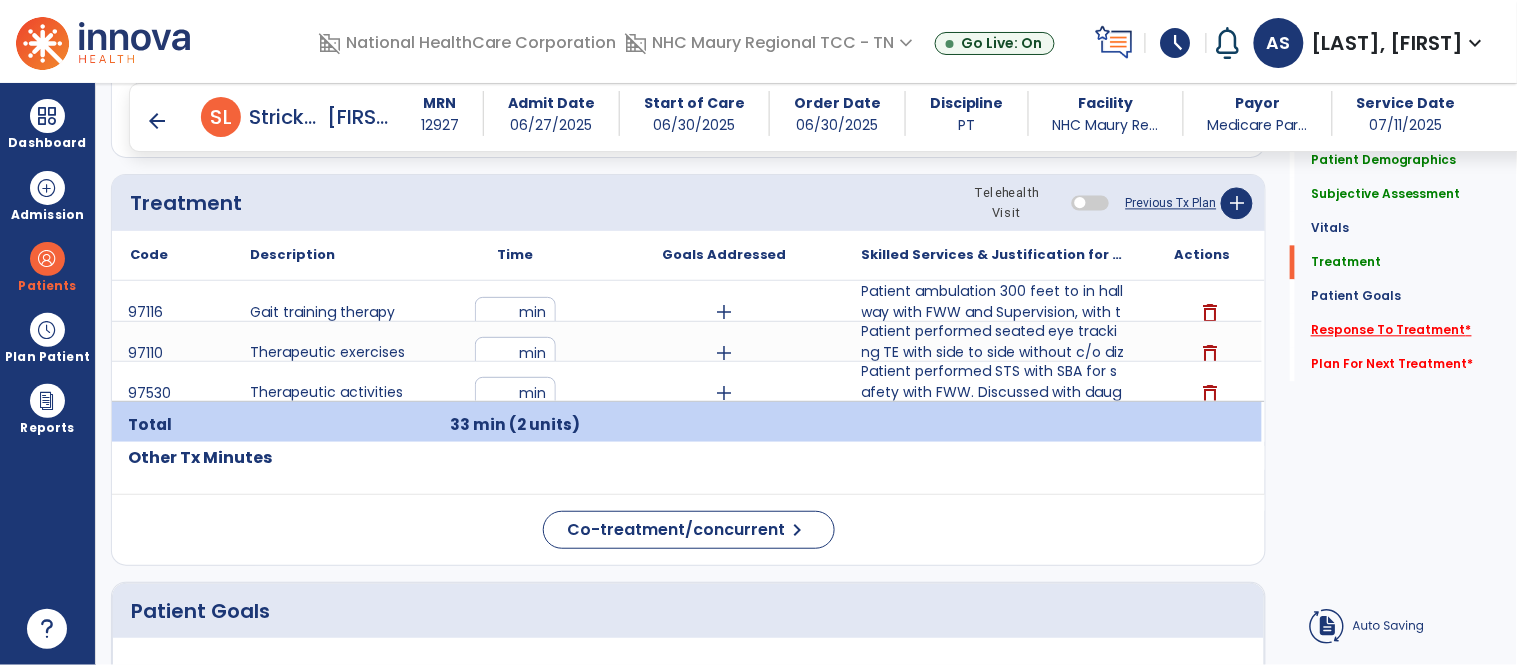 click on "Response To Treatment   *" 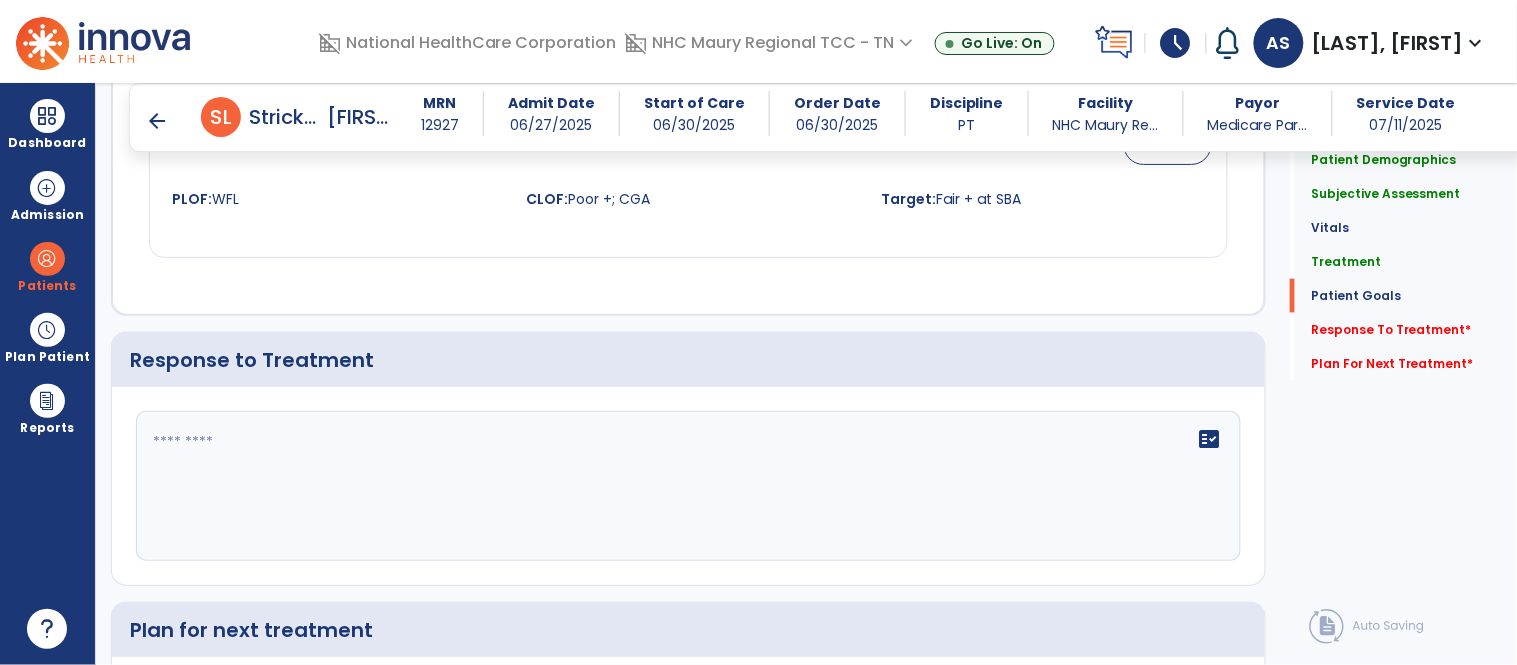 scroll, scrollTop: 2498, scrollLeft: 0, axis: vertical 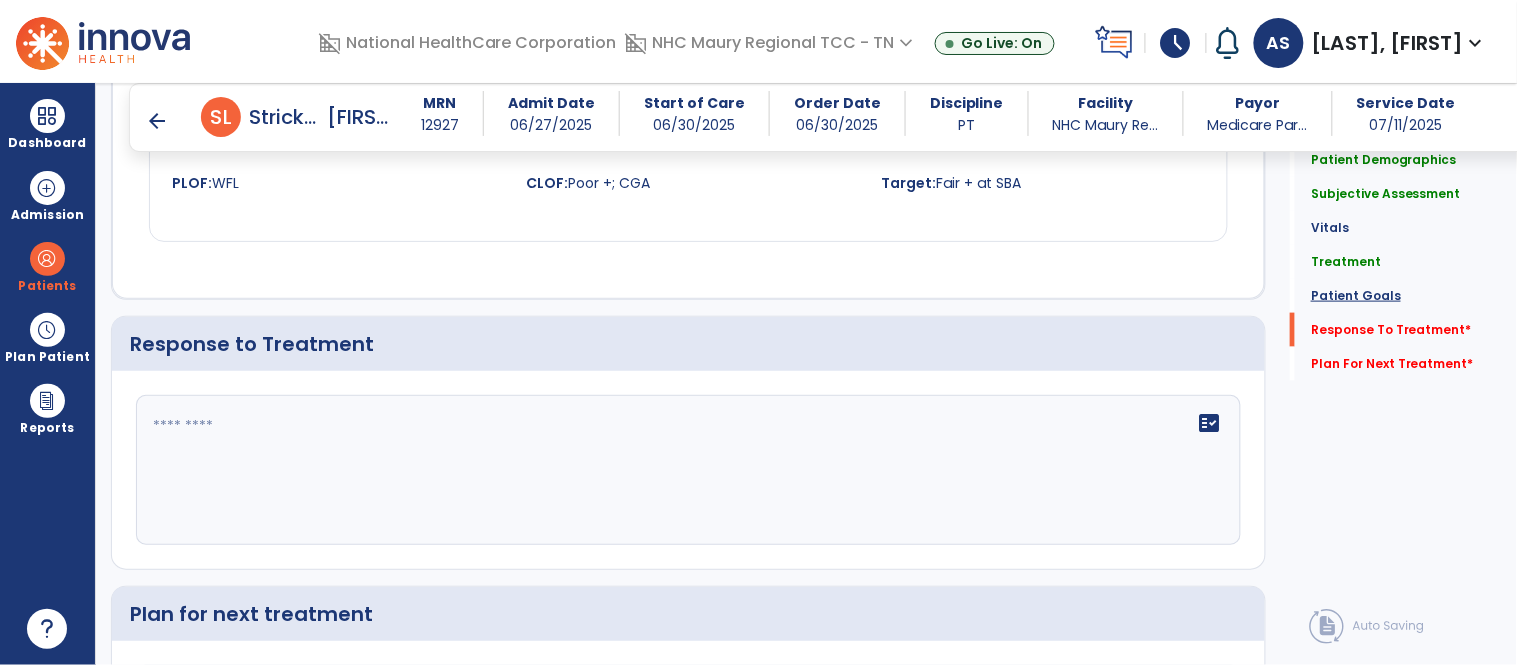 click on "Patient Goals" 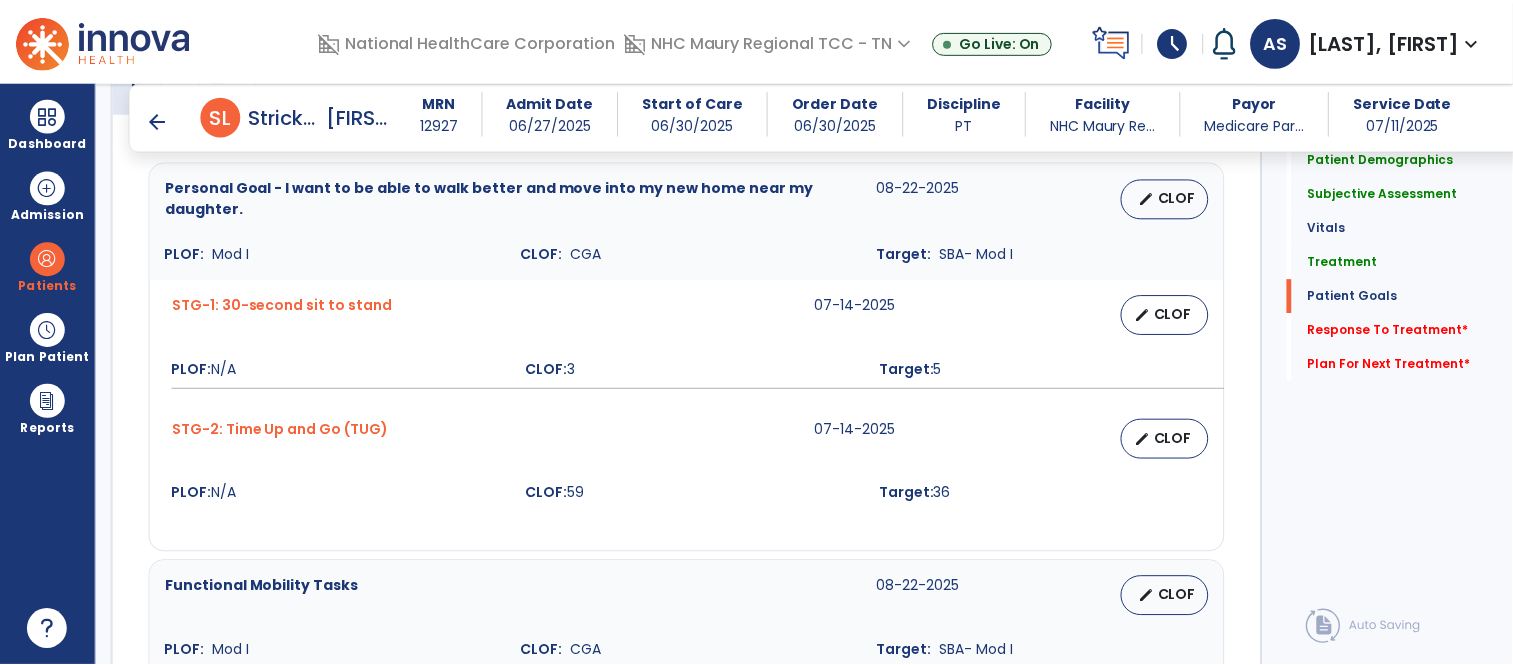 scroll, scrollTop: 1667, scrollLeft: 0, axis: vertical 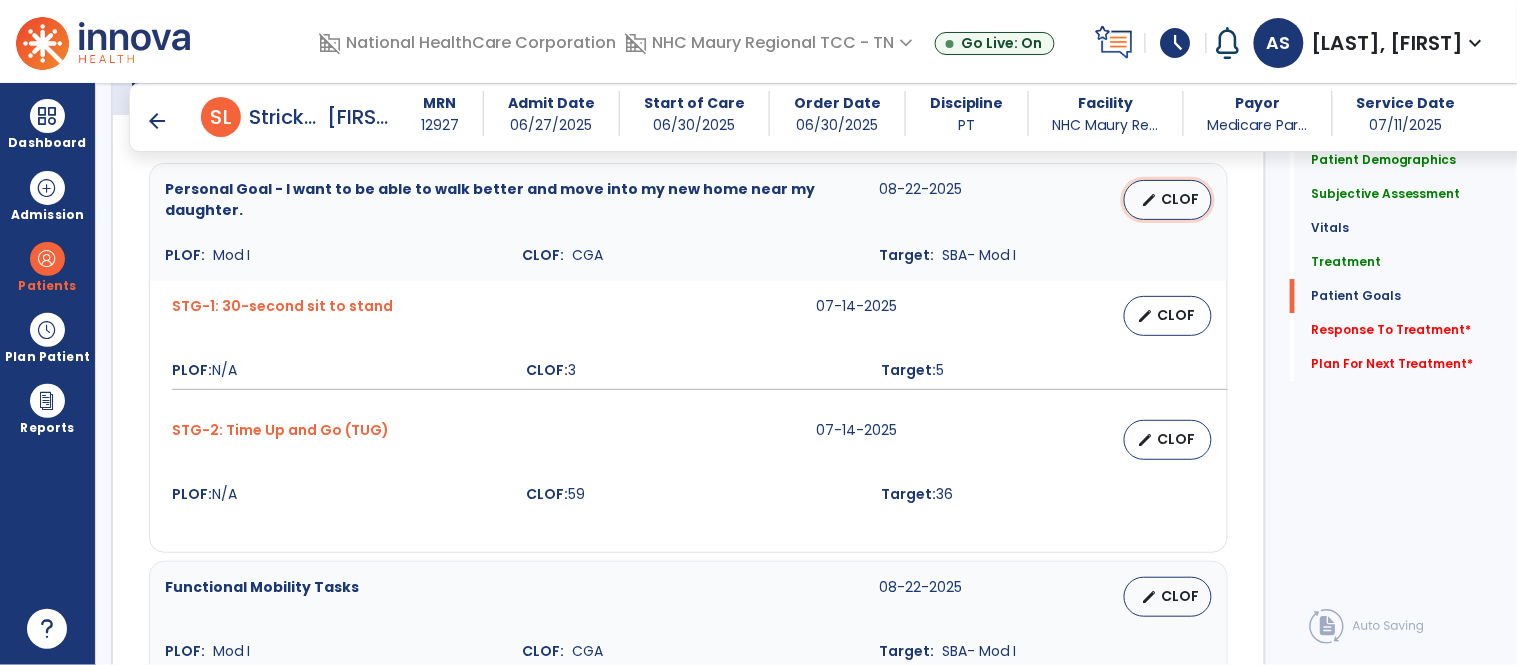 click on "CLOF" at bounding box center [1180, 199] 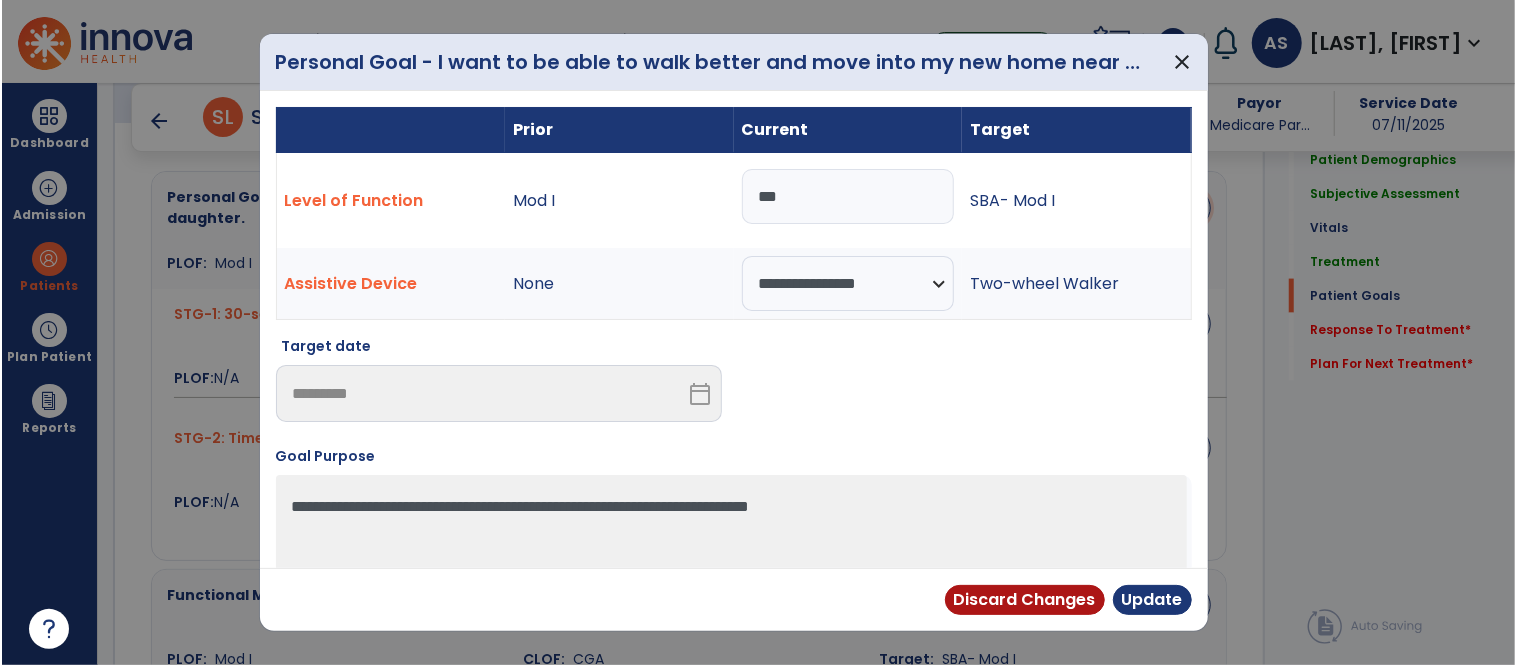 scroll, scrollTop: 1667, scrollLeft: 0, axis: vertical 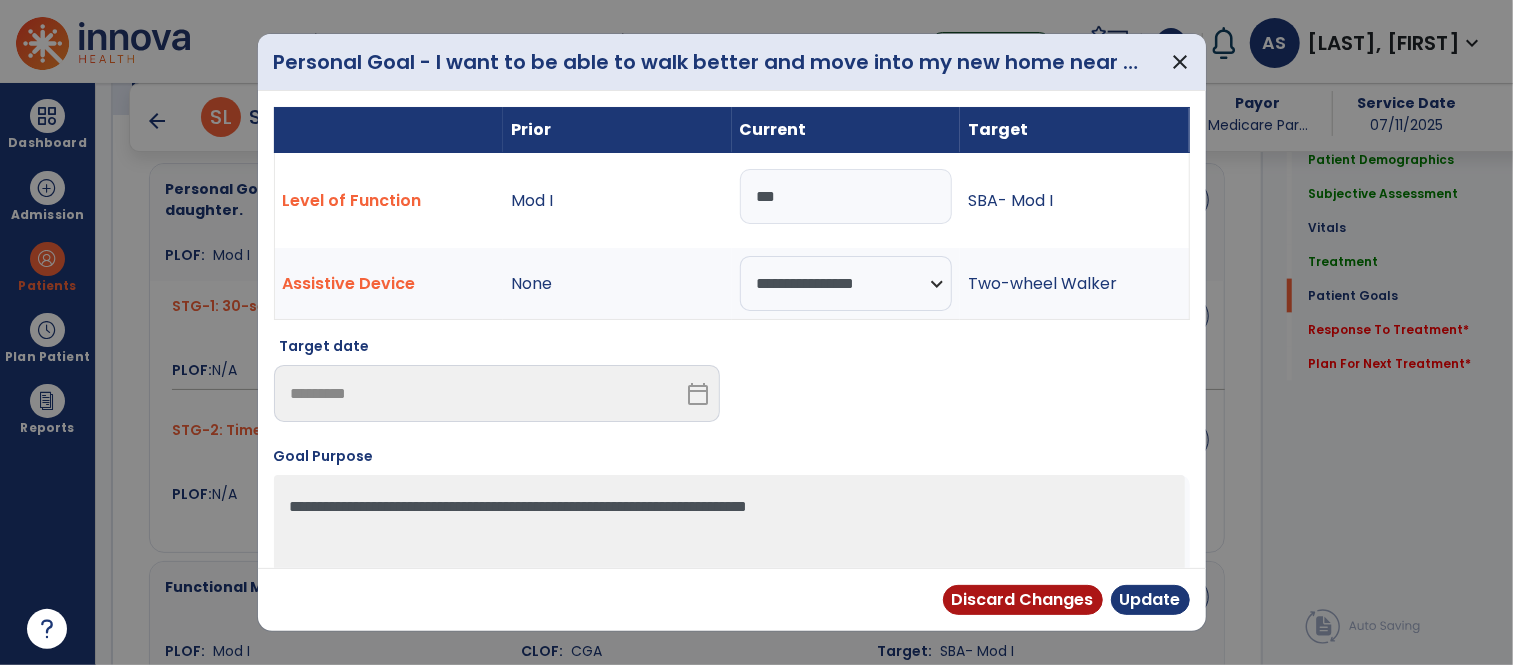 drag, startPoint x: 753, startPoint y: 190, endPoint x: 861, endPoint y: 216, distance: 111.085556 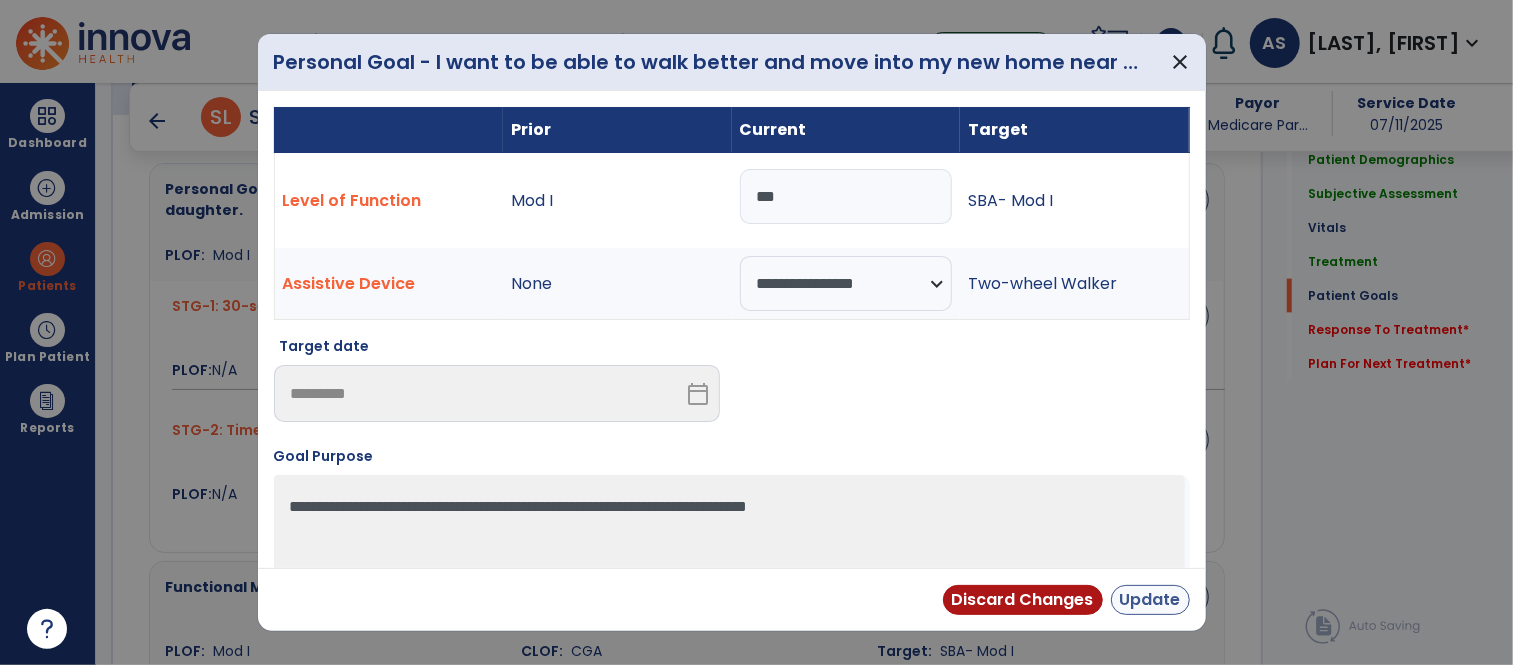 type on "***" 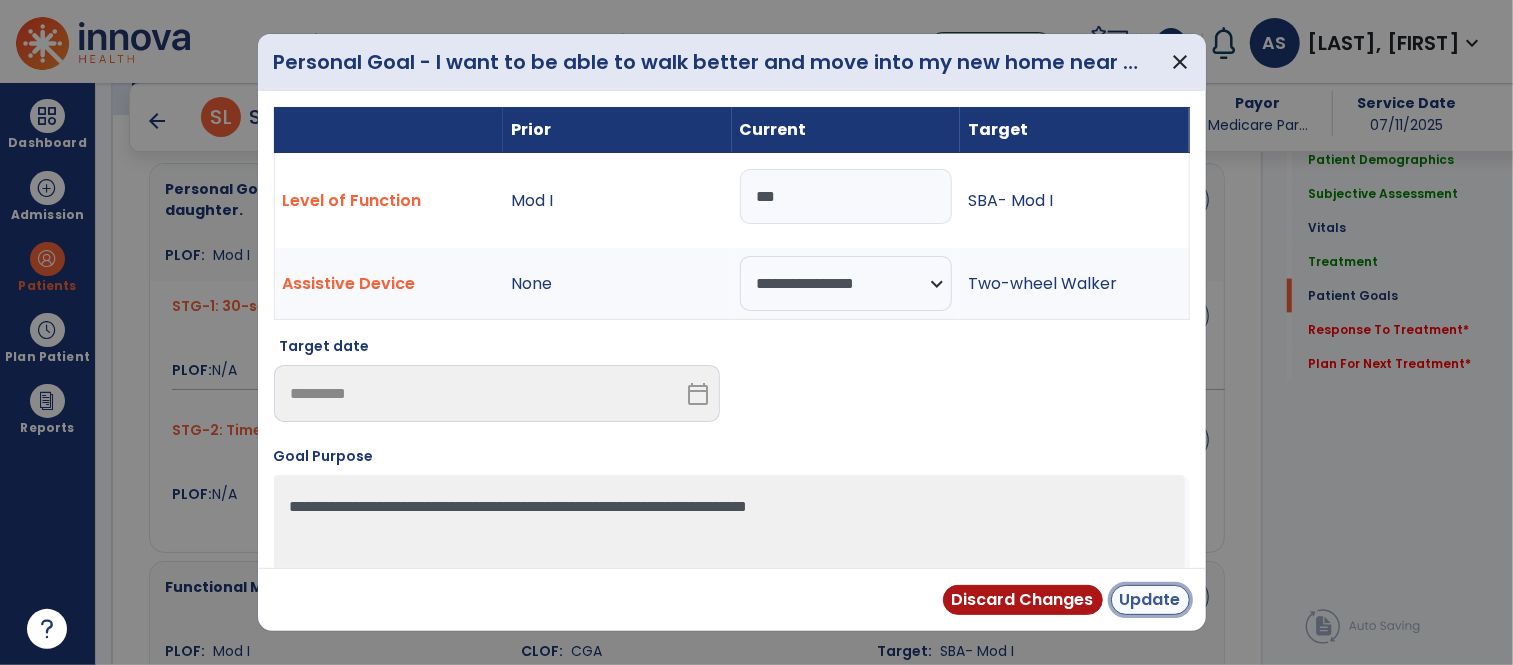 click on "Update" at bounding box center [1150, 600] 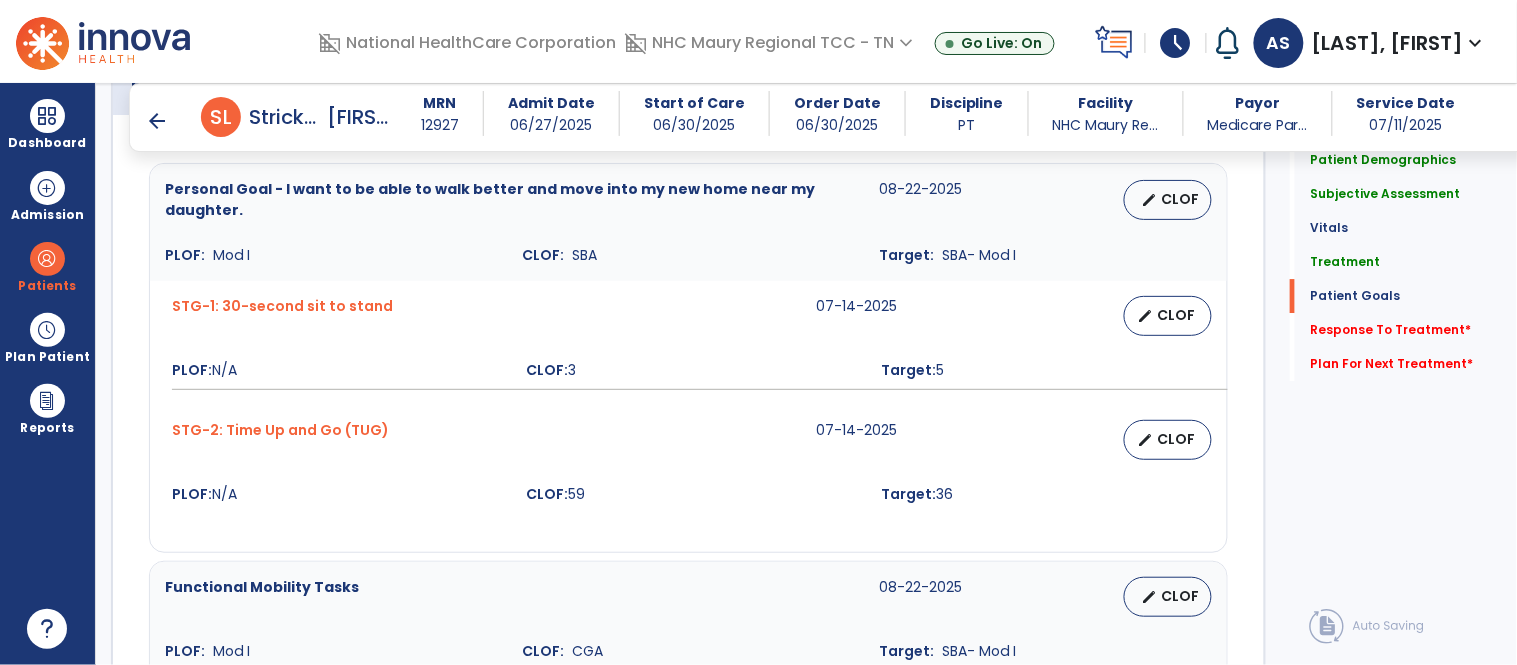 scroll, scrollTop: 1667, scrollLeft: 0, axis: vertical 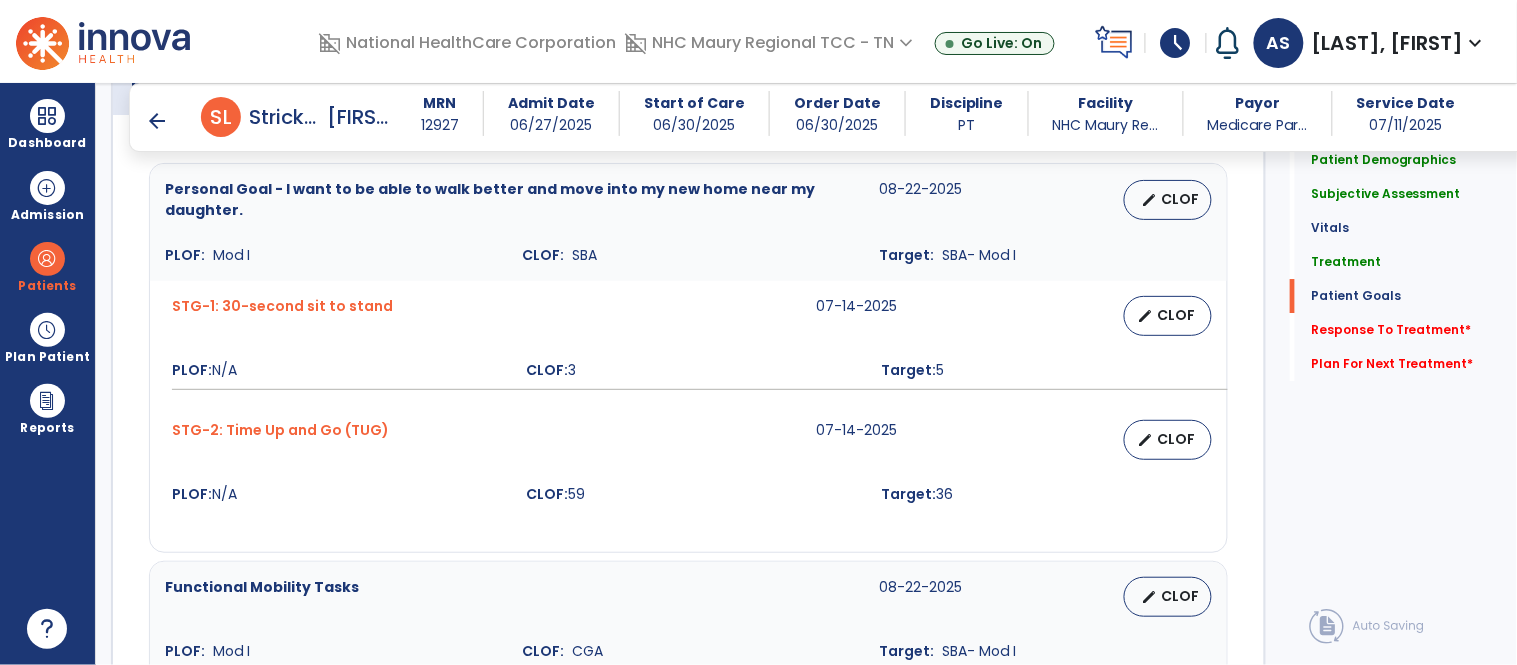 click on "Personal Goal - I want to be able to walk better and move into my new home near my daughter.   08-22-2025   edit   CLOF PLOF:    Mod I CLOF:    SBA Target:    SBA- Mod I STG-1: 30-second sit to stand  07-14-2025   edit   CLOF PLOF:  N/A  CLOF:  3  Target:  5  STG-2: Time Up and Go (TUG)  07-14-2025   edit   CLOF PLOF:  N/A  CLOF:  59  Target:  36" at bounding box center [688, 358] 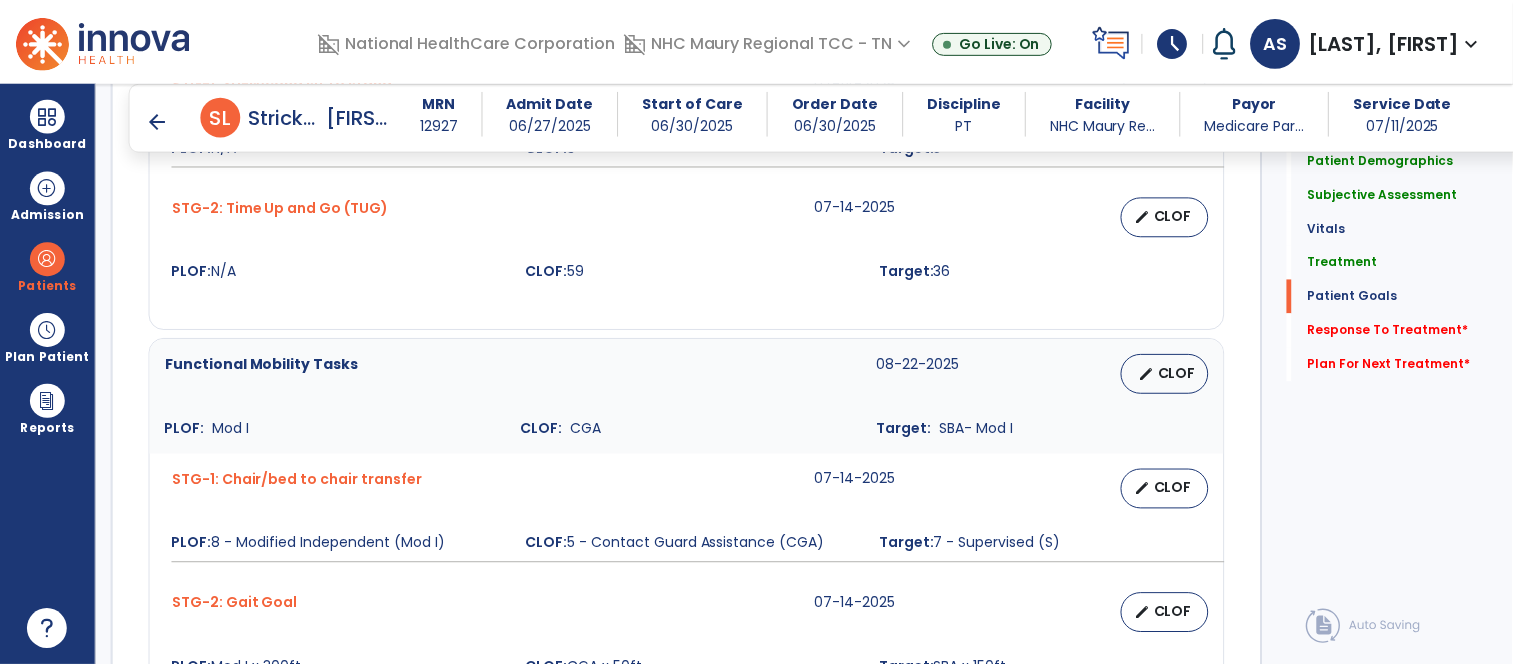 scroll, scrollTop: 1934, scrollLeft: 0, axis: vertical 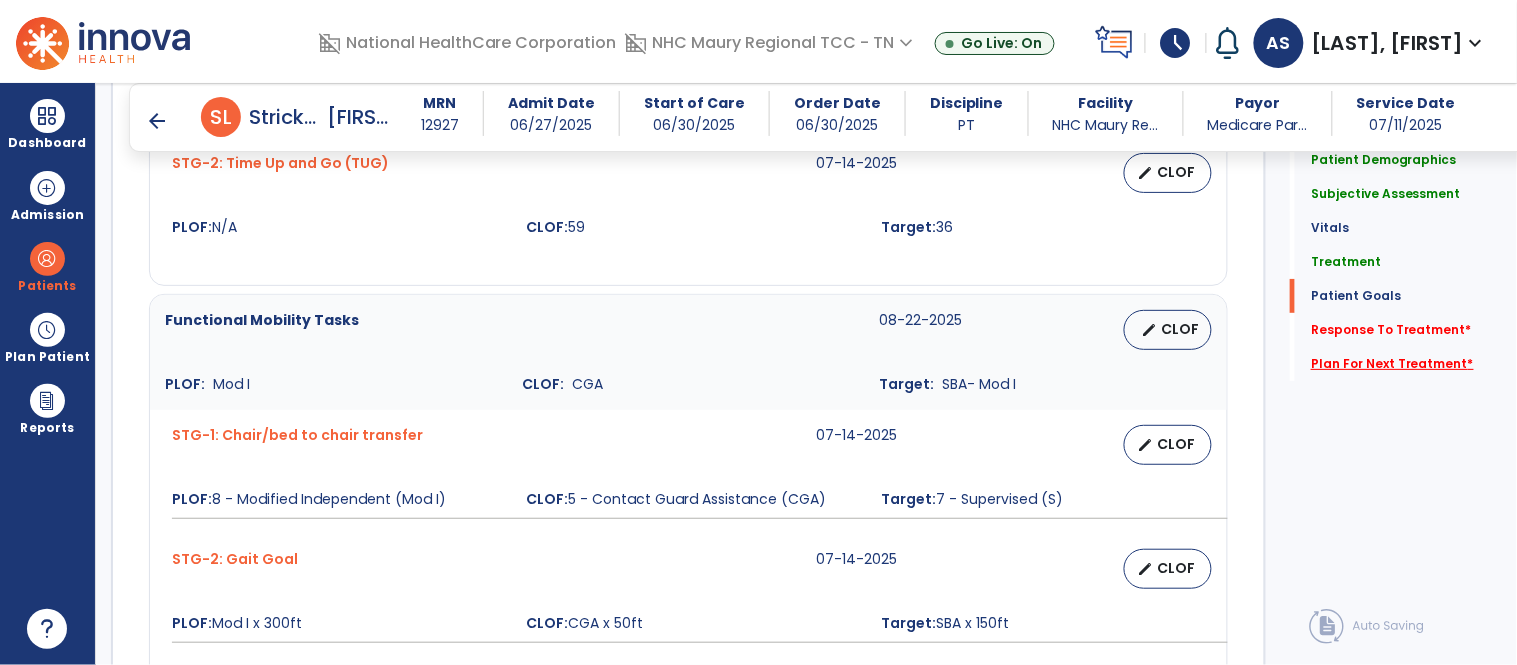 drag, startPoint x: 737, startPoint y: 597, endPoint x: 1324, endPoint y: 355, distance: 634.92755 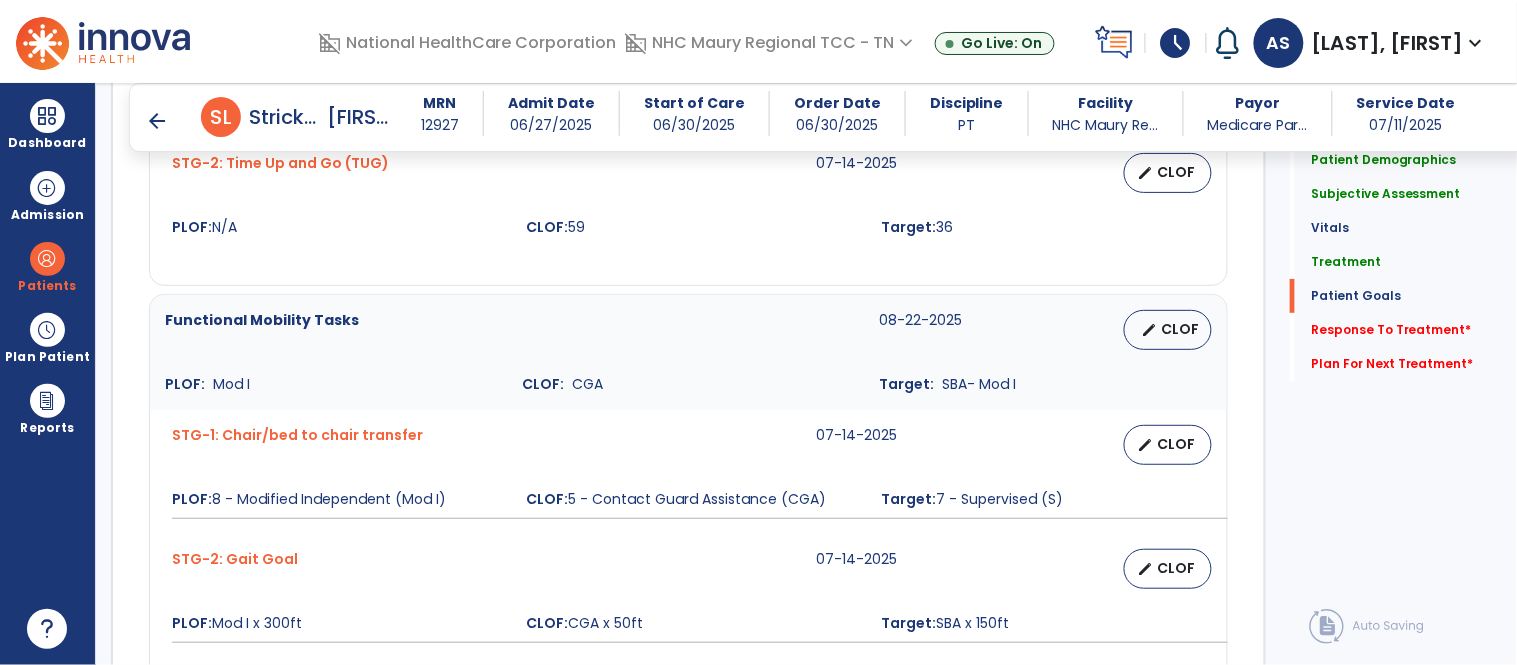 click on "Functional Mobility Tasks  [DATE]   edit   CLOF PLOF:    Mod I CLOF:    CGA Target:    SBA- Mod I" at bounding box center [688, 352] 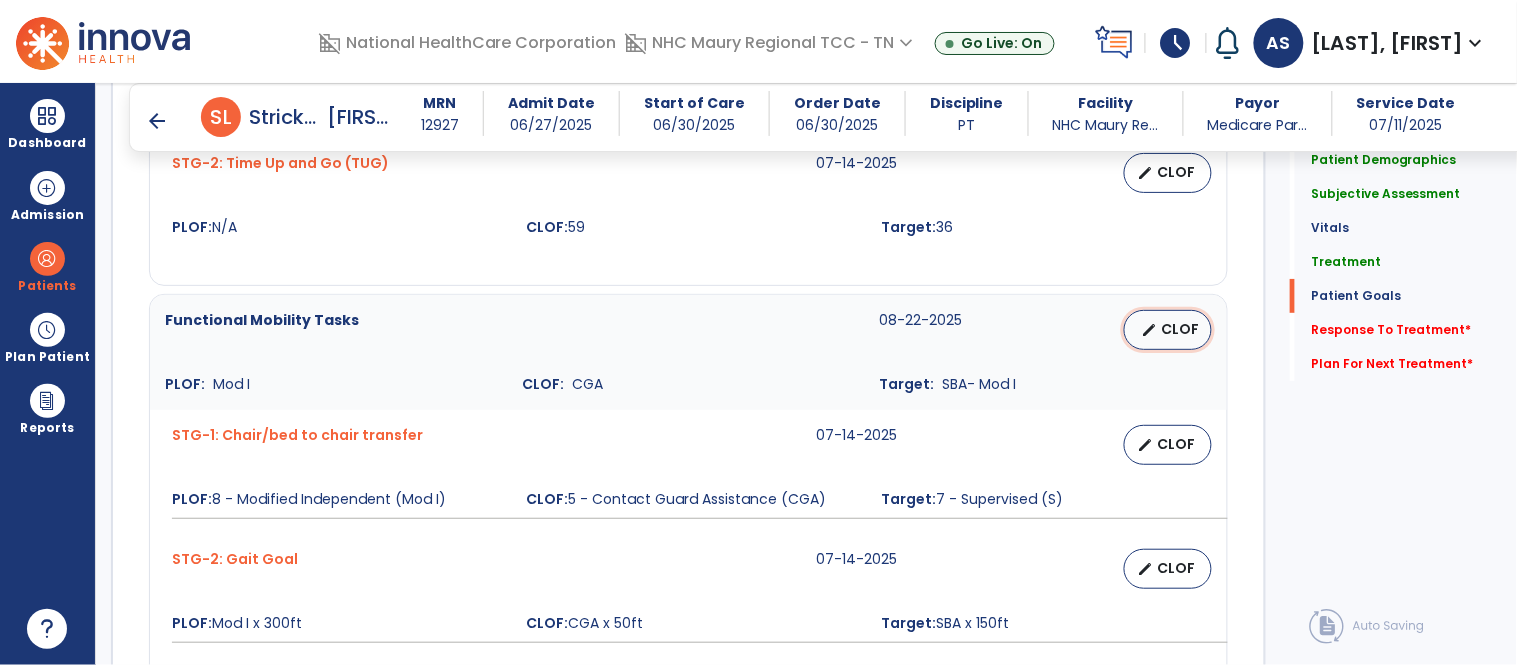 click on "CLOF" at bounding box center [1180, 329] 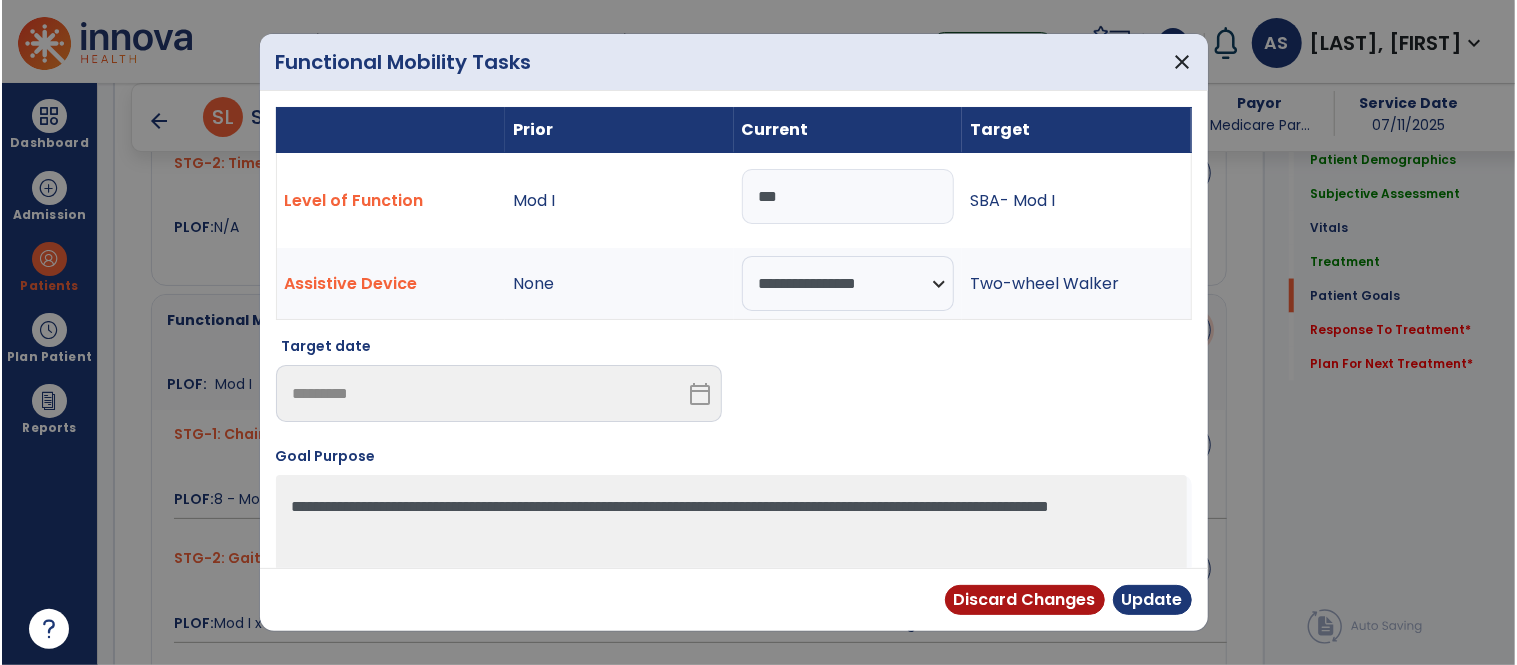 scroll, scrollTop: 1934, scrollLeft: 0, axis: vertical 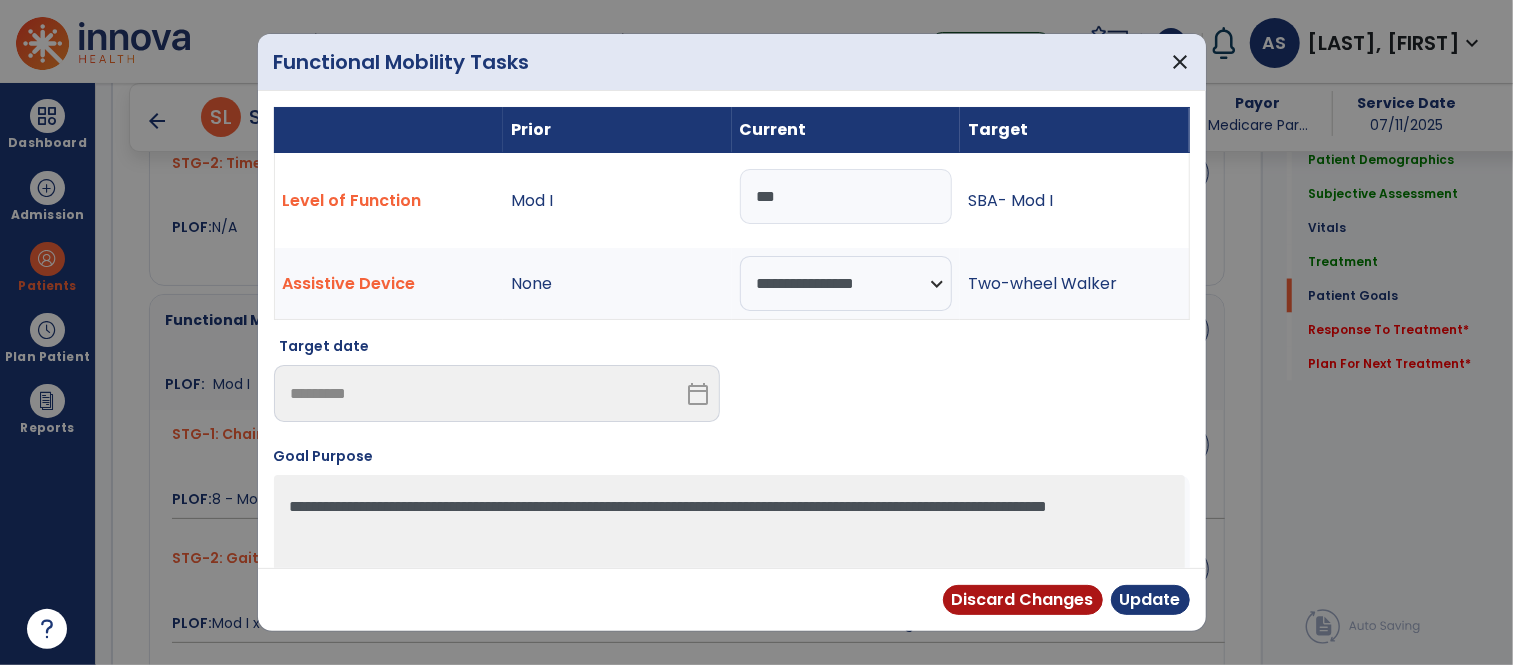 drag, startPoint x: 792, startPoint y: 198, endPoint x: 723, endPoint y: 205, distance: 69.354164 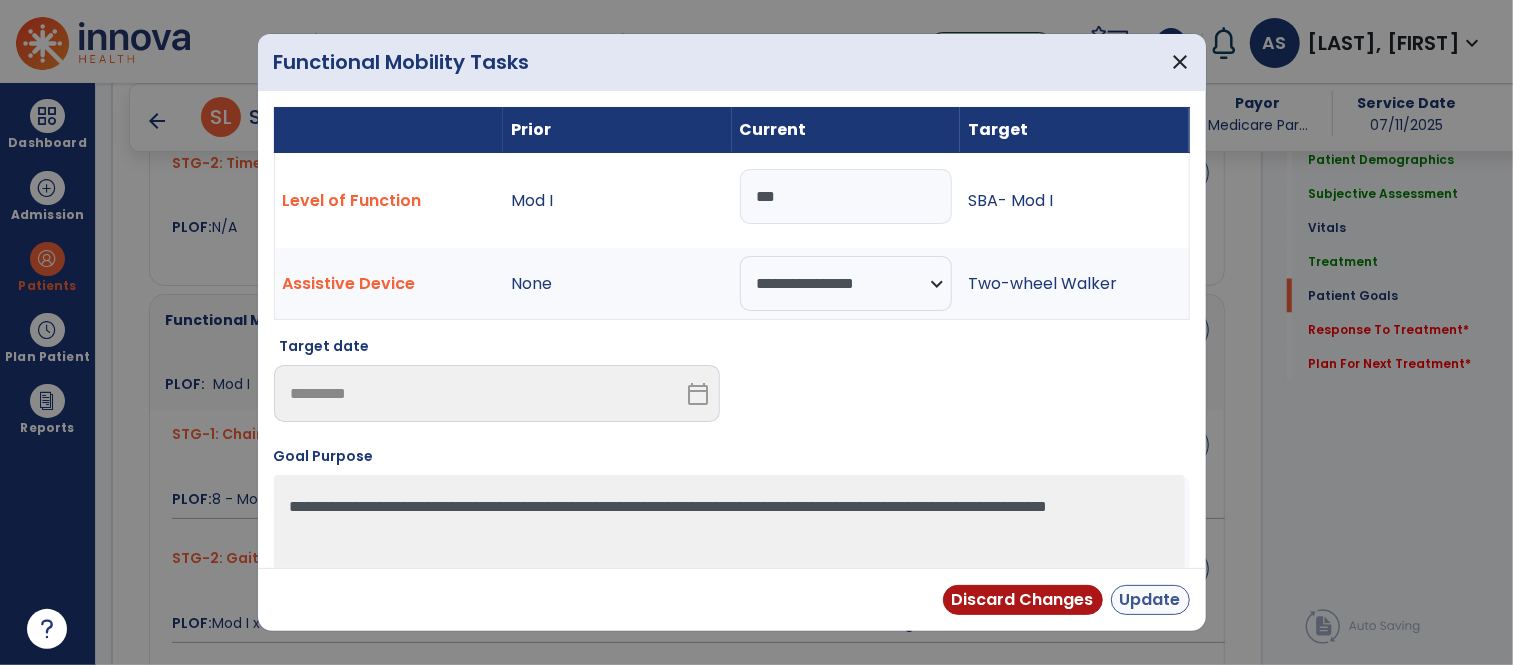 type on "***" 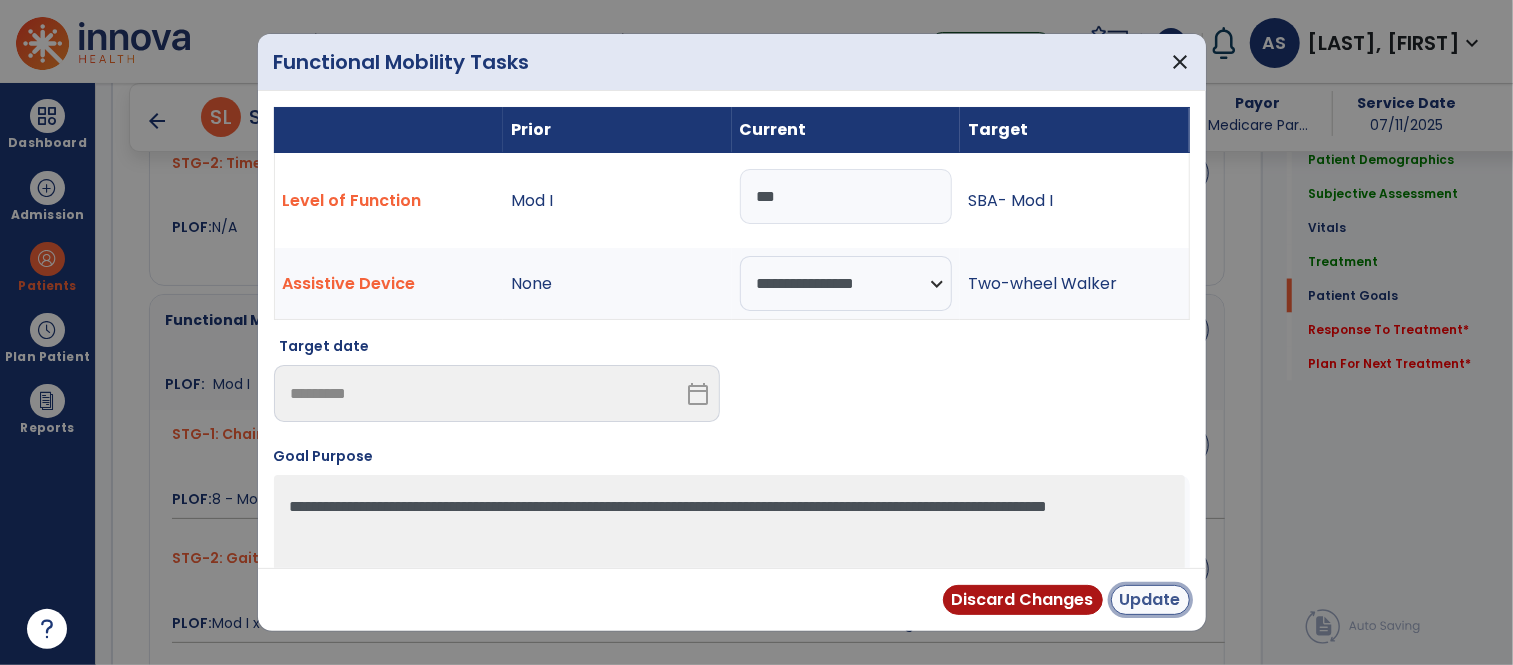click on "Update" at bounding box center (1150, 600) 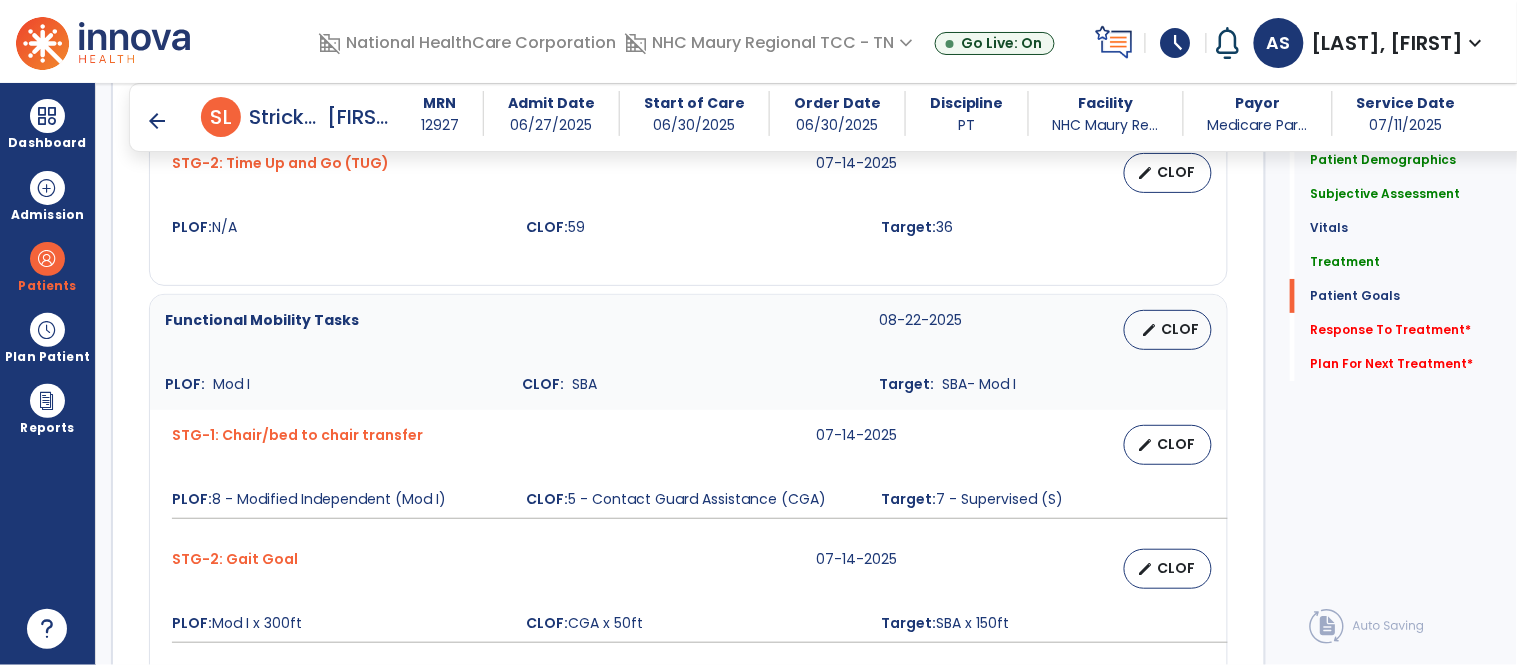 scroll, scrollTop: 1934, scrollLeft: 0, axis: vertical 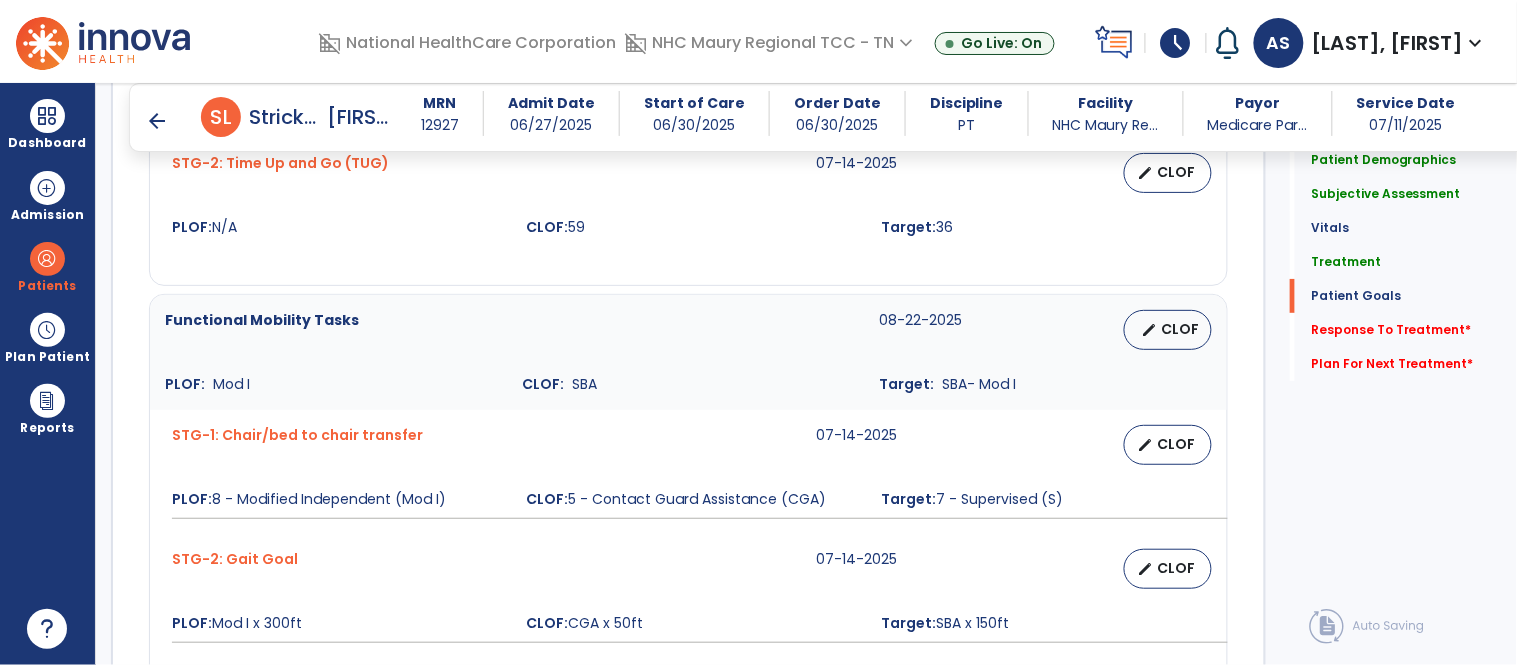 click on "STG-2: Gait Goal" at bounding box center [482, 569] 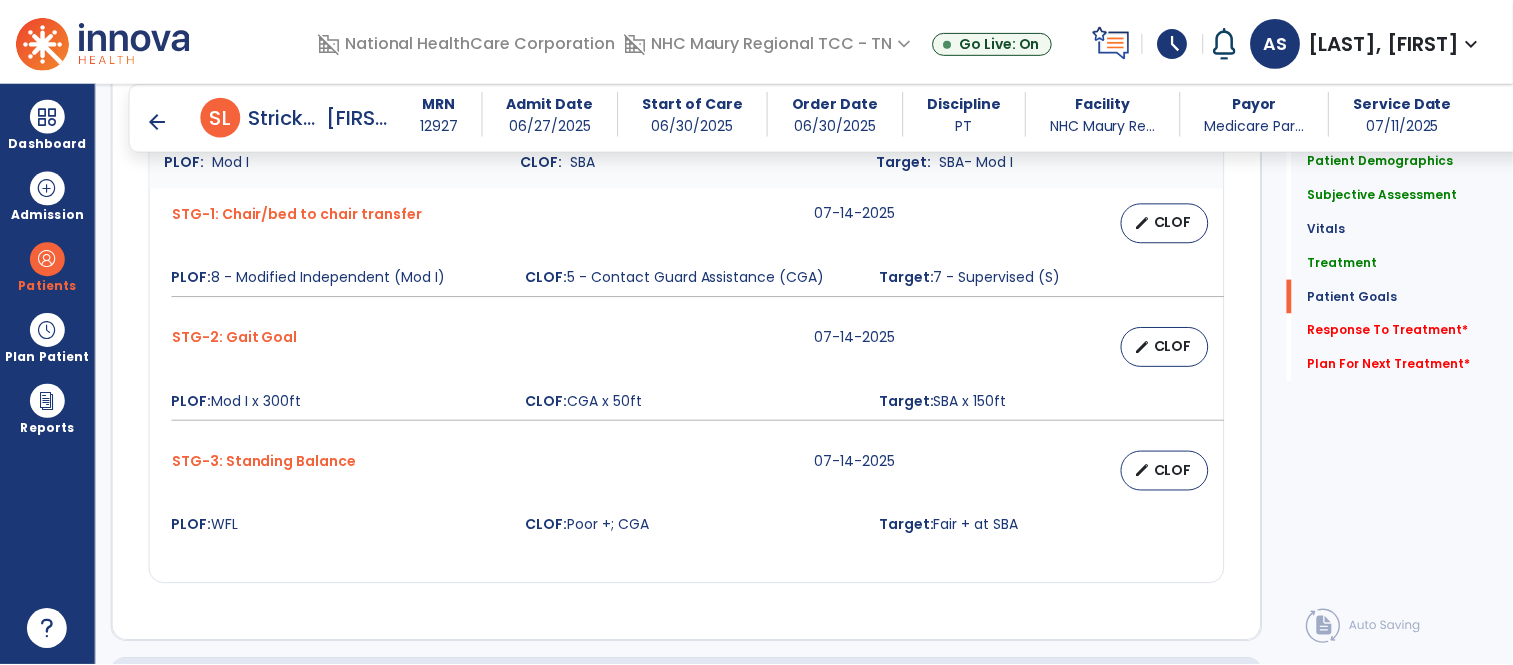 scroll, scrollTop: 2201, scrollLeft: 0, axis: vertical 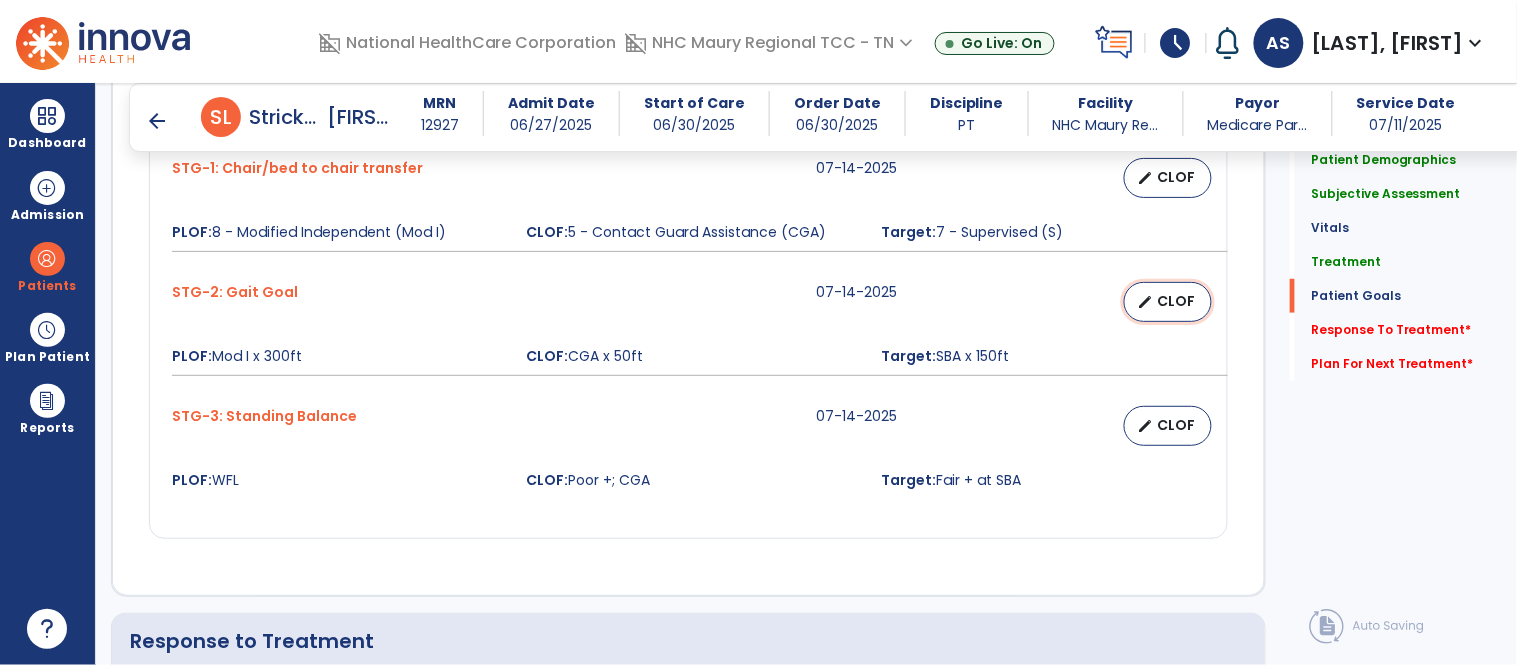 click on "CLOF" at bounding box center [1176, 301] 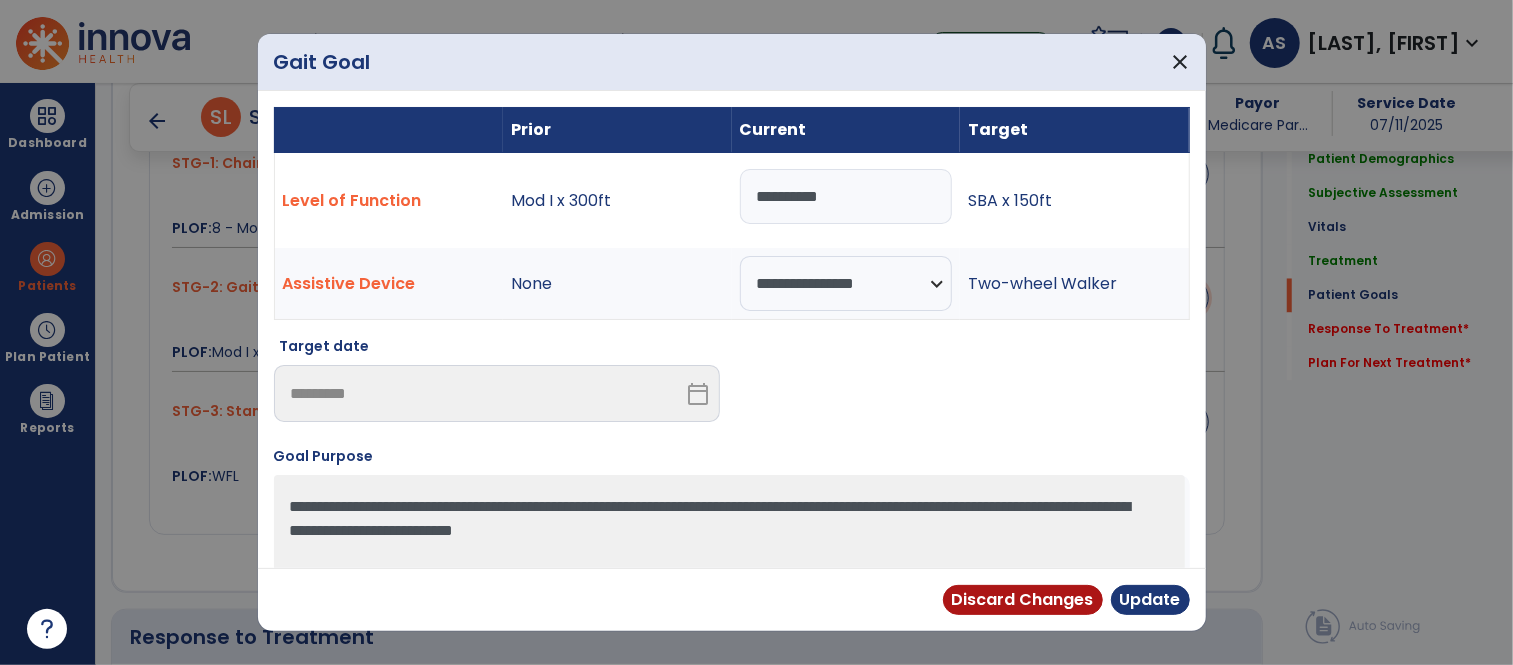 scroll, scrollTop: 2201, scrollLeft: 0, axis: vertical 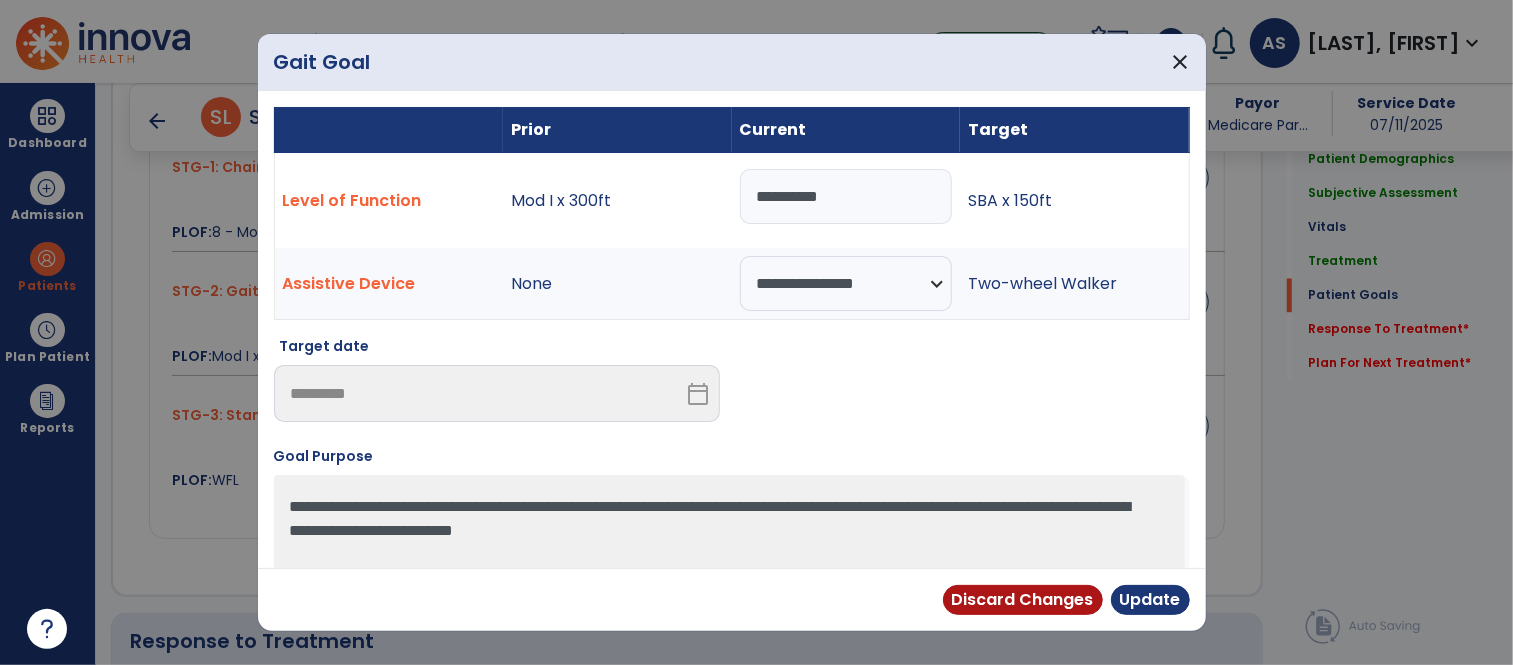 drag, startPoint x: 754, startPoint y: 195, endPoint x: 900, endPoint y: 203, distance: 146.21901 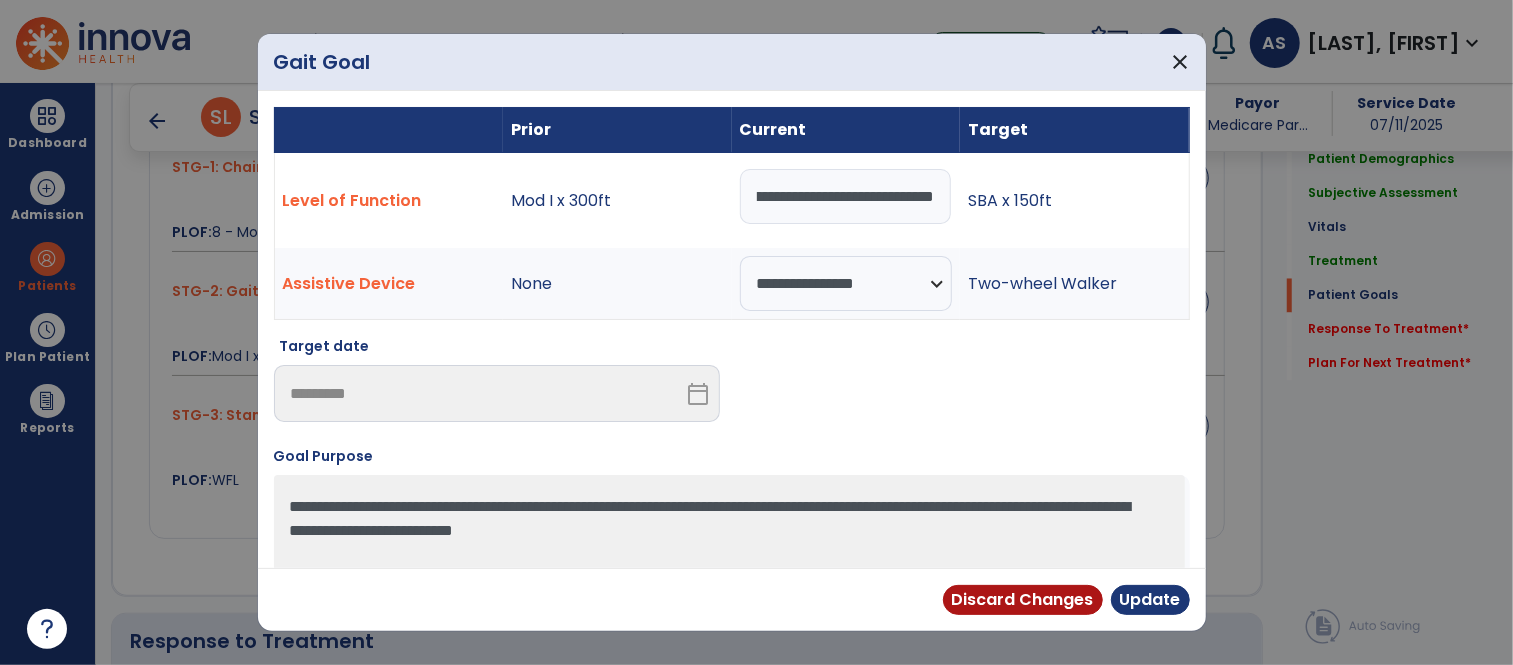 scroll, scrollTop: 0, scrollLeft: 214, axis: horizontal 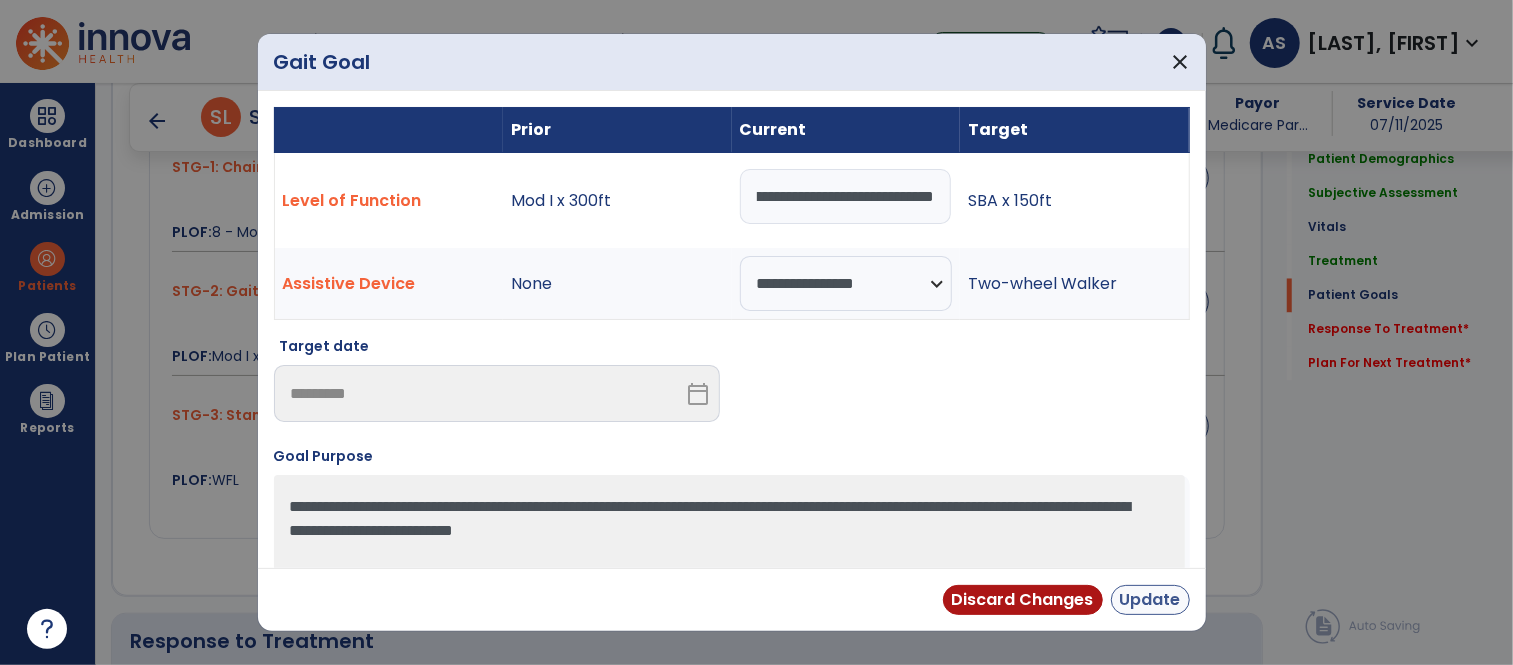 type on "**********" 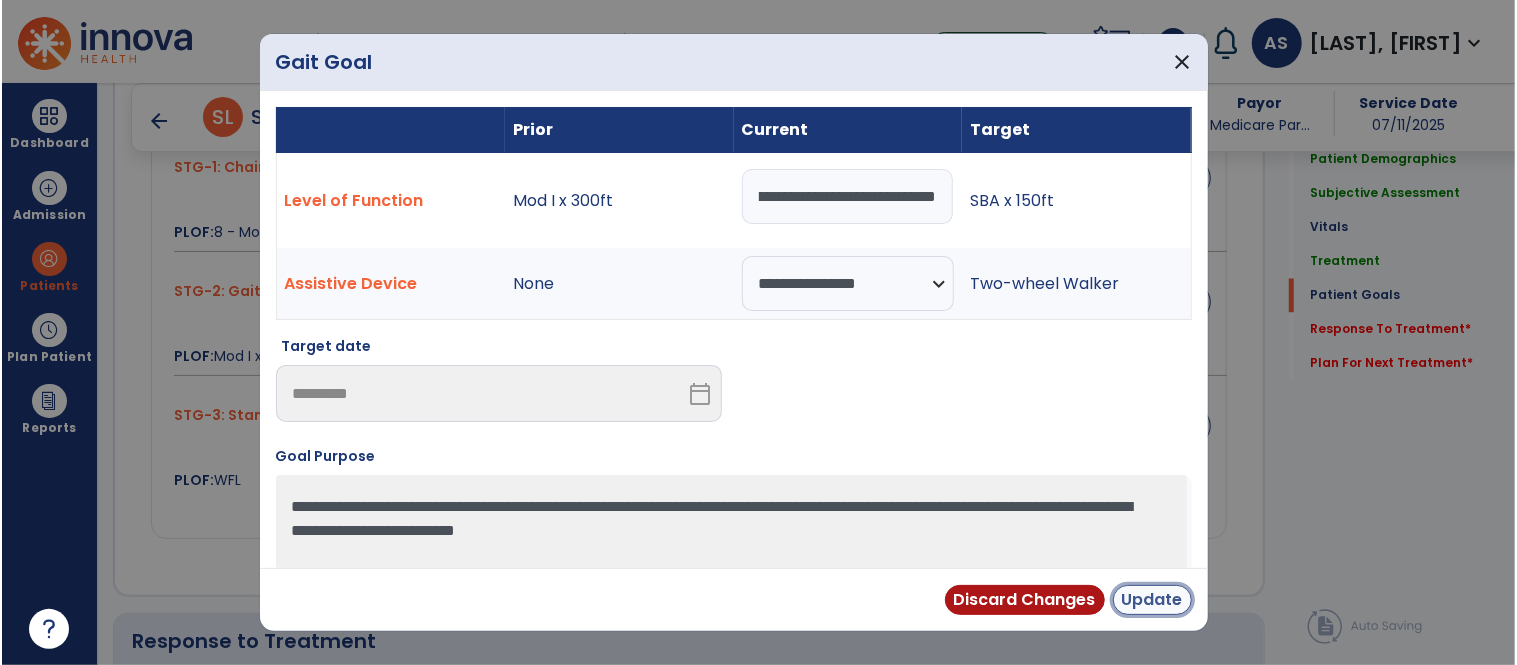 scroll, scrollTop: 0, scrollLeft: 0, axis: both 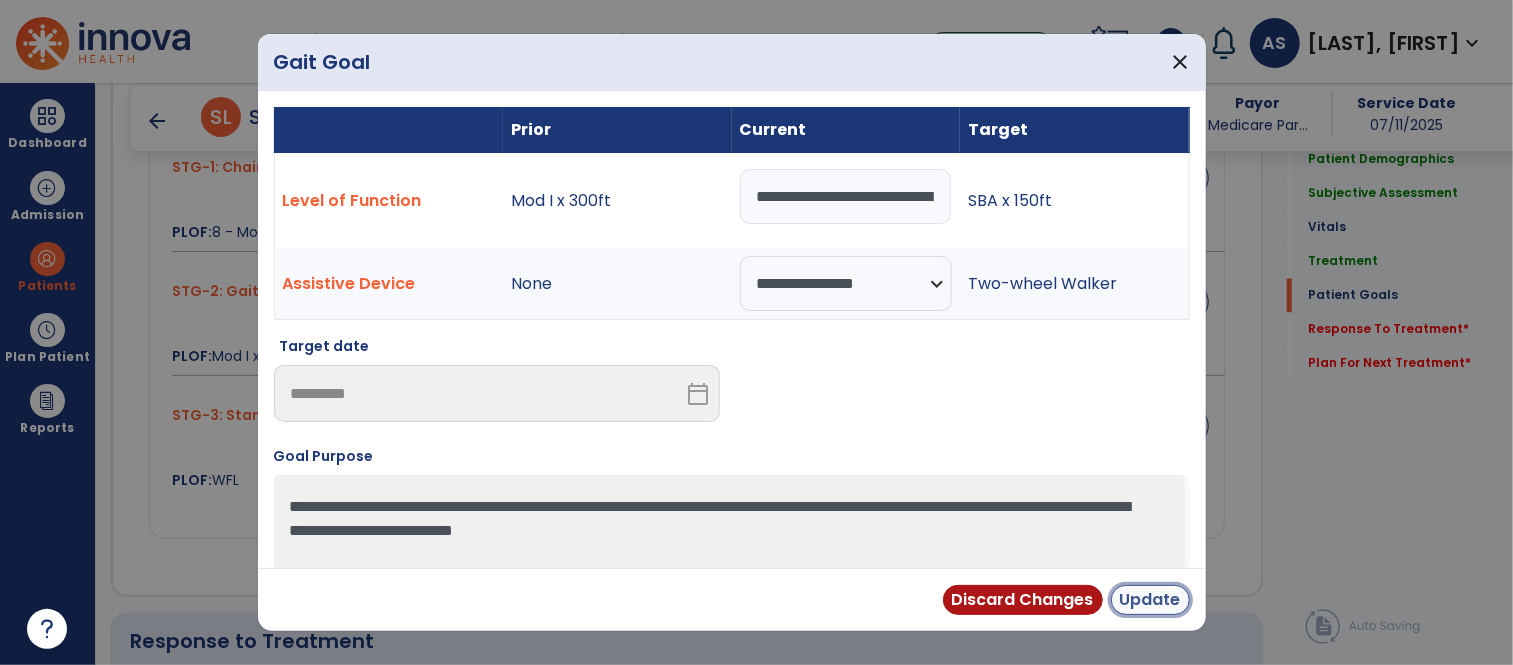 click on "Update" at bounding box center (1150, 600) 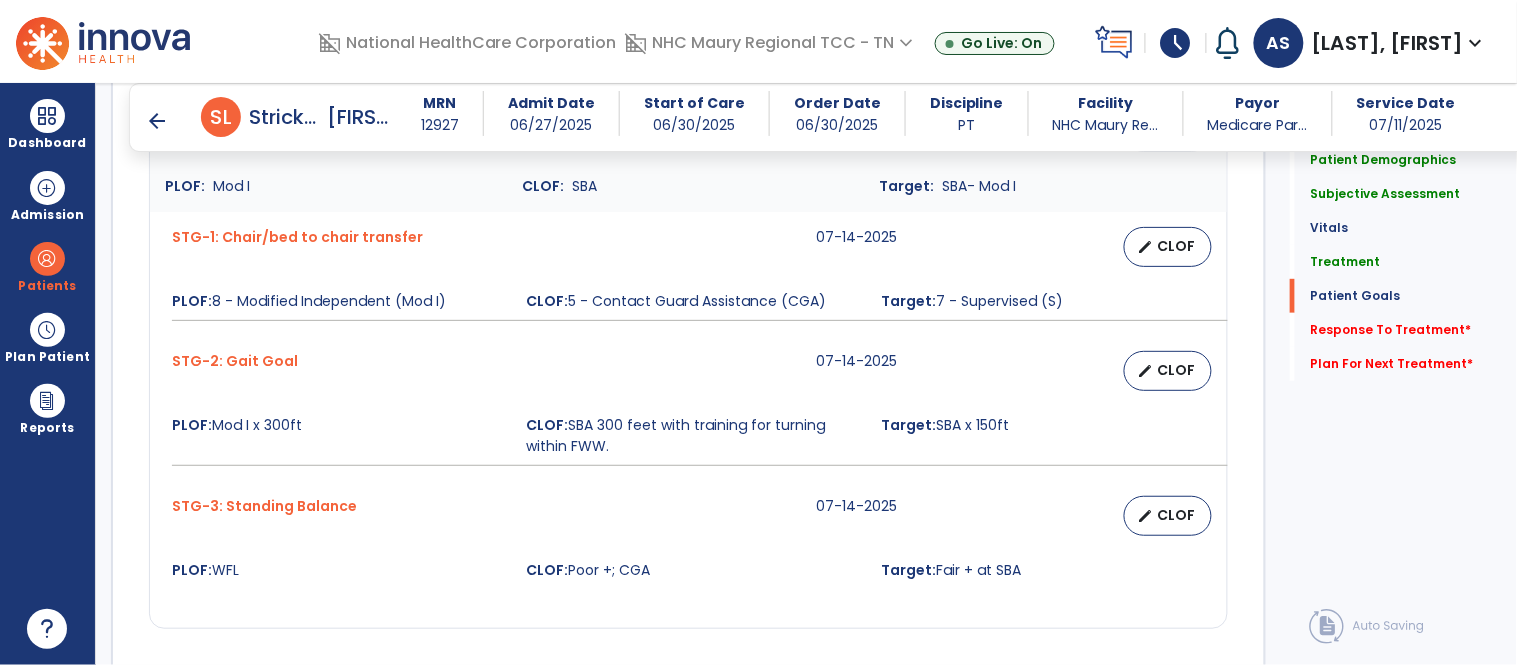 scroll, scrollTop: 2201, scrollLeft: 0, axis: vertical 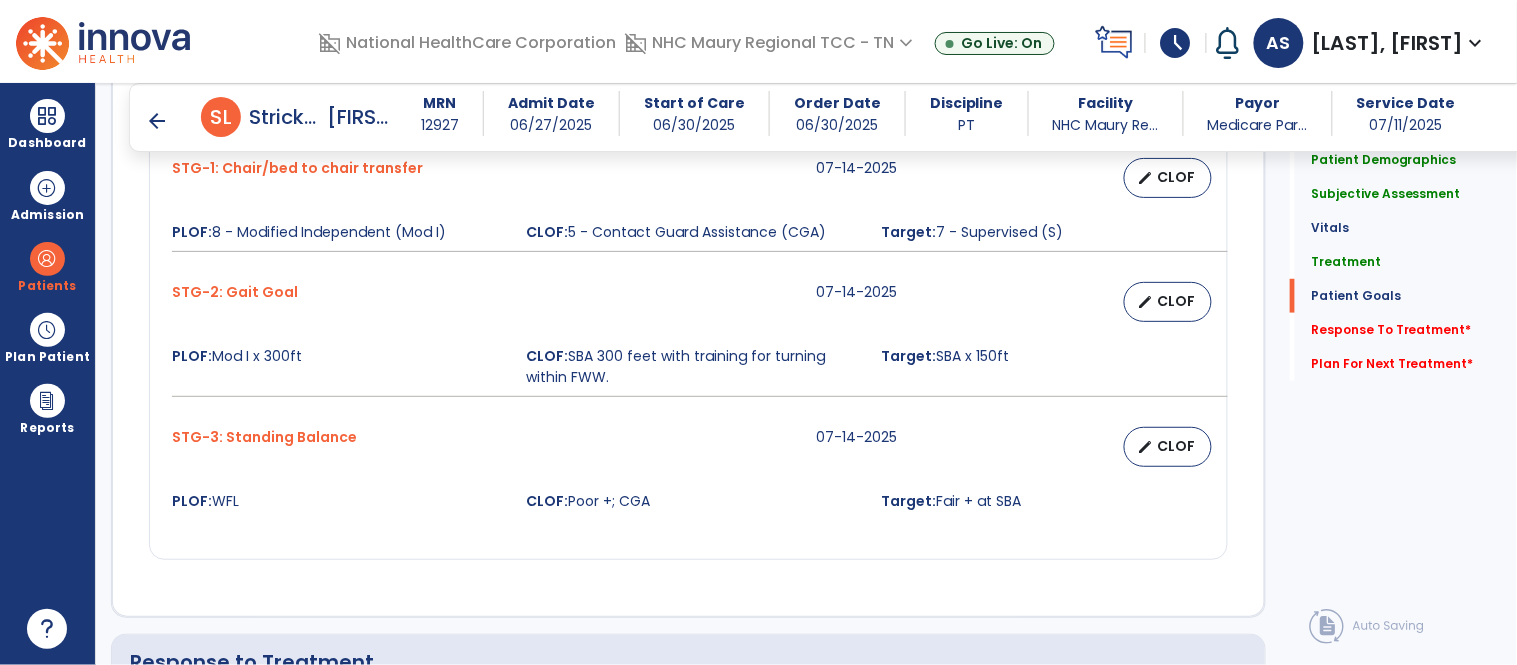 click on "CLOF: Poor +; CGA" at bounding box center [692, 501] 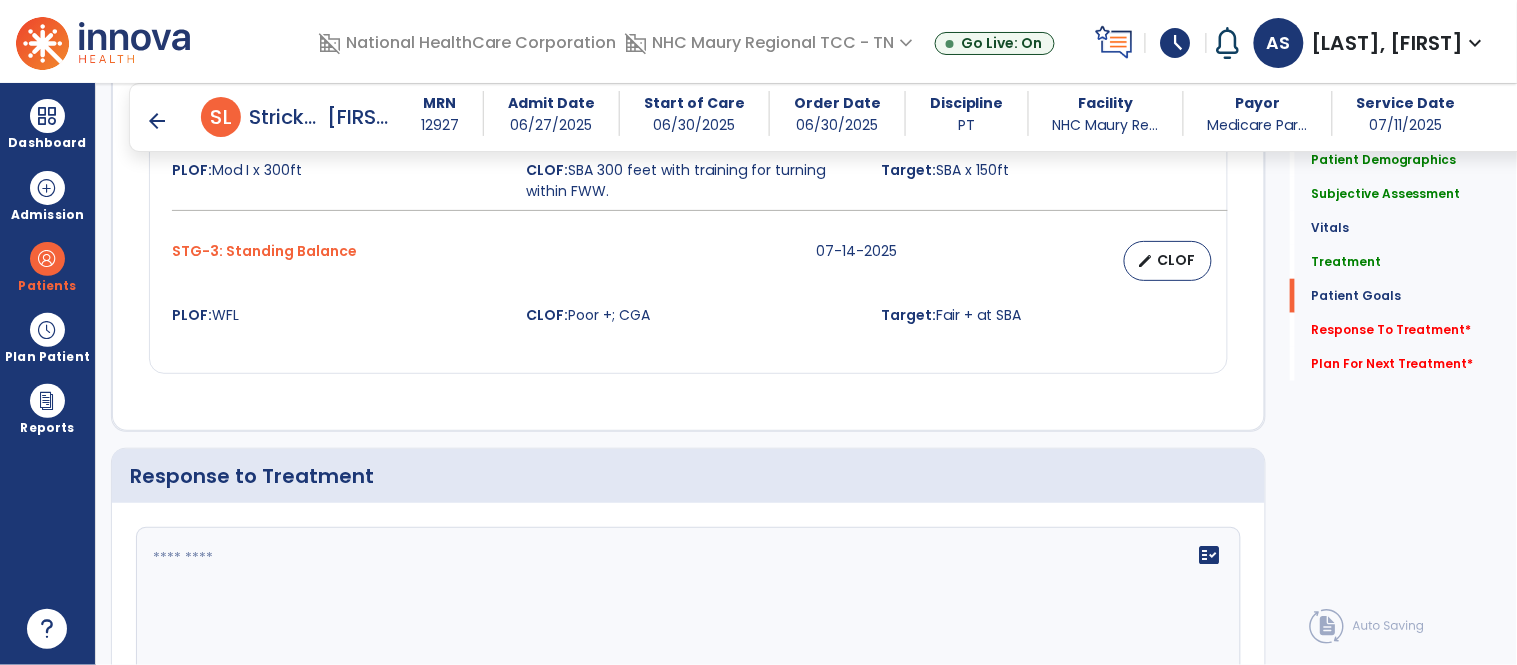 scroll, scrollTop: 2423, scrollLeft: 0, axis: vertical 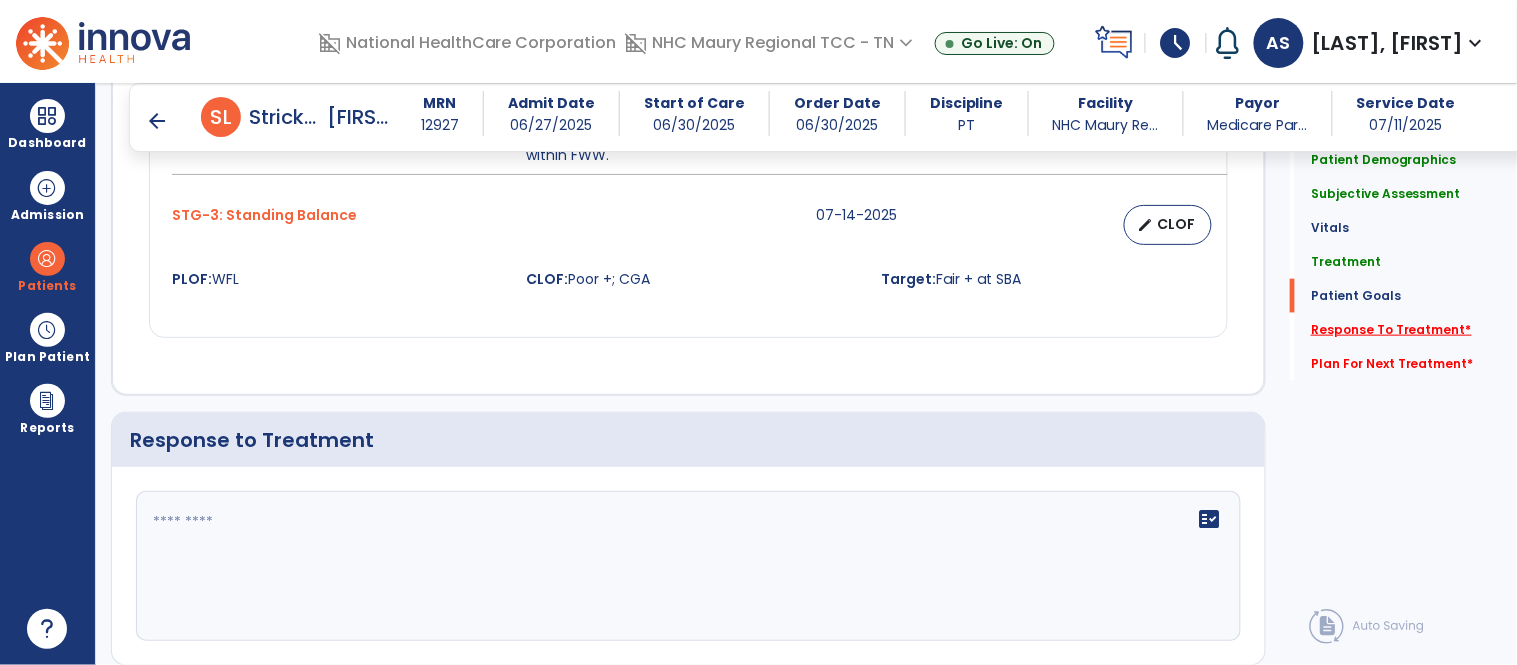 click on "Response To Treatment   *" 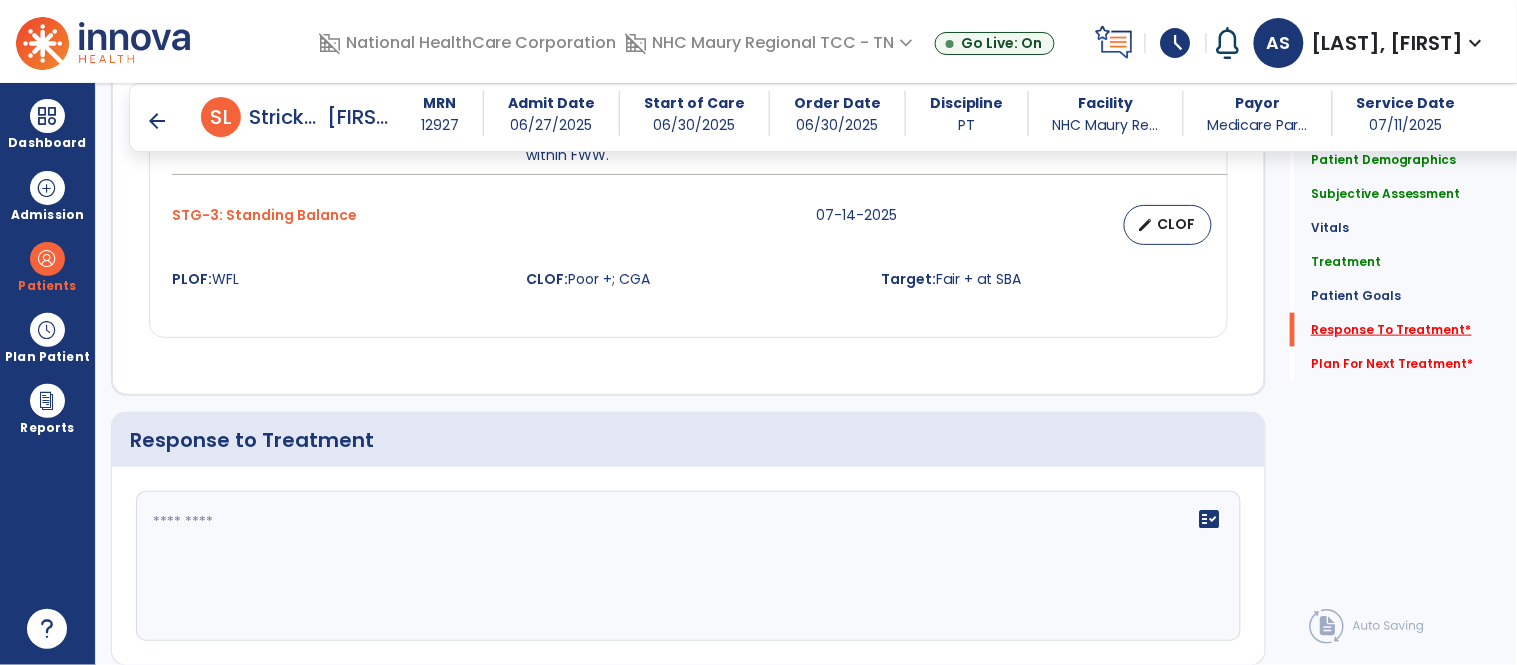 scroll, scrollTop: 2588, scrollLeft: 0, axis: vertical 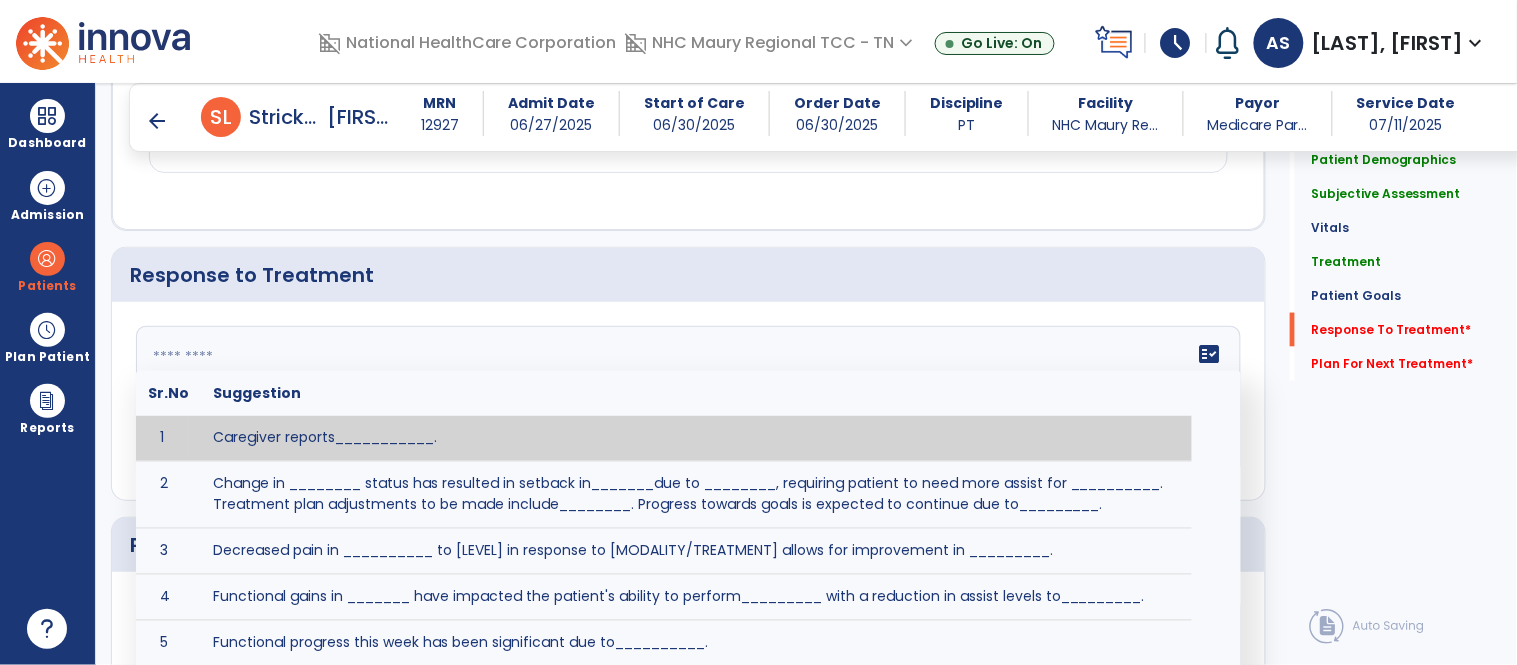 click on "fact_check  Sr.No Suggestion 1 Caregiver reports___________. 2 Change in ________ status has resulted in setback in_______due to ________, requiring patient to need more assist for __________.   Treatment plan adjustments to be made include________.  Progress towards goals is expected to continue due to_________. 3 Decreased pain in __________ to [LEVEL] in response to [MODALITY/TREATMENT] allows for improvement in _________. 4 Functional gains in _______ have impacted the patient's ability to perform_________ with a reduction in assist levels to_________. 5 Functional progress this week has been significant due to__________. 6 Gains in ________ have improved the patient's ability to perform ______with decreased levels of assist to___________. 7 Improvement in ________allows patient to tolerate higher levels of challenges in_________. 8 Pain in [AREA] has decreased to [LEVEL] in response to [TREATMENT/MODALITY], allowing fore ease in completing__________. 9 10 11 12 13 14 15 16 17 18 19 20 21" 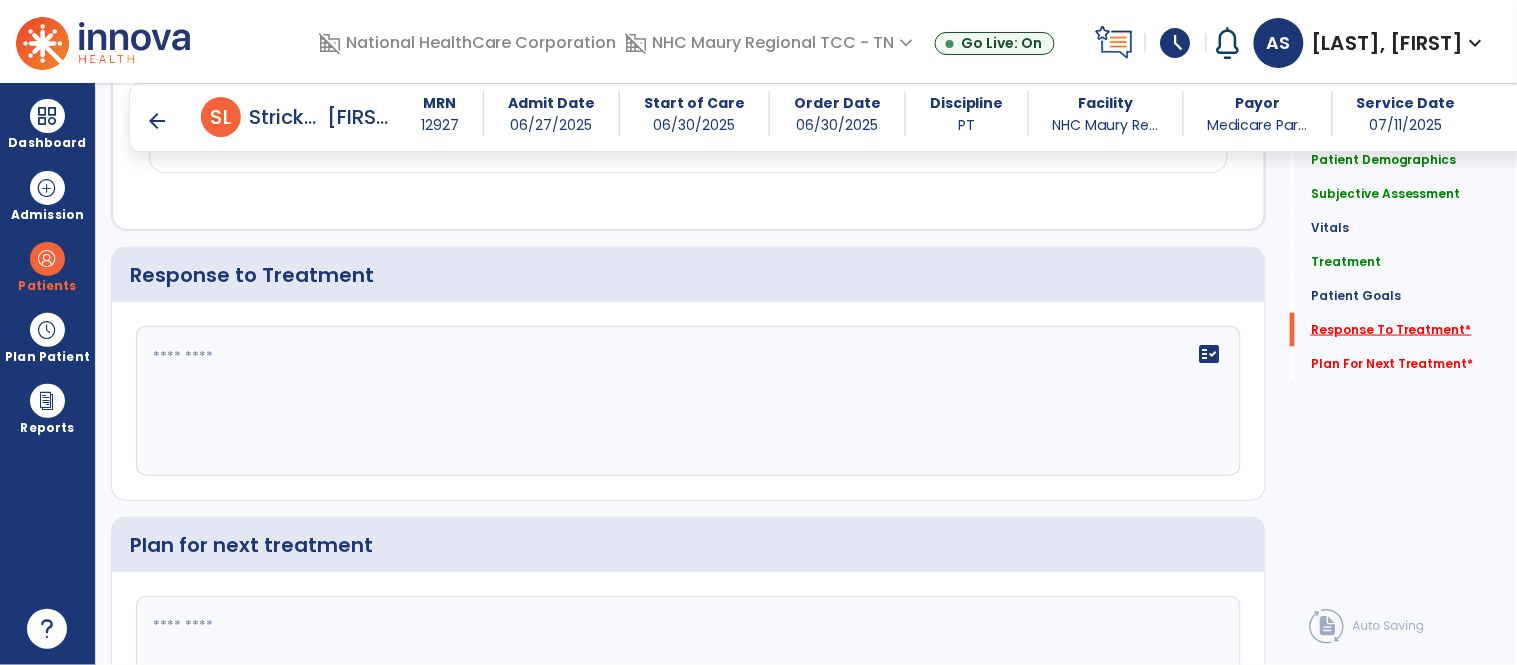 click on "Response To Treatment   *" 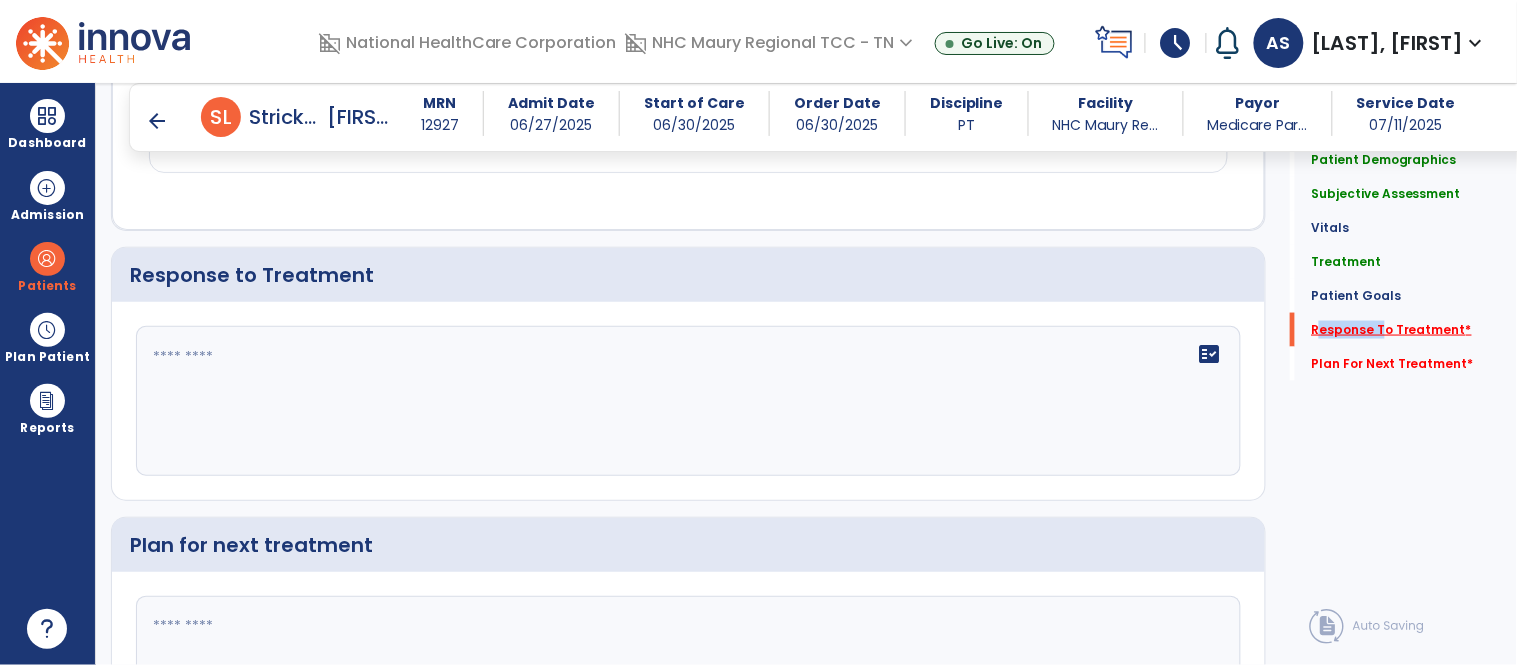 click on "Response To Treatment   *" 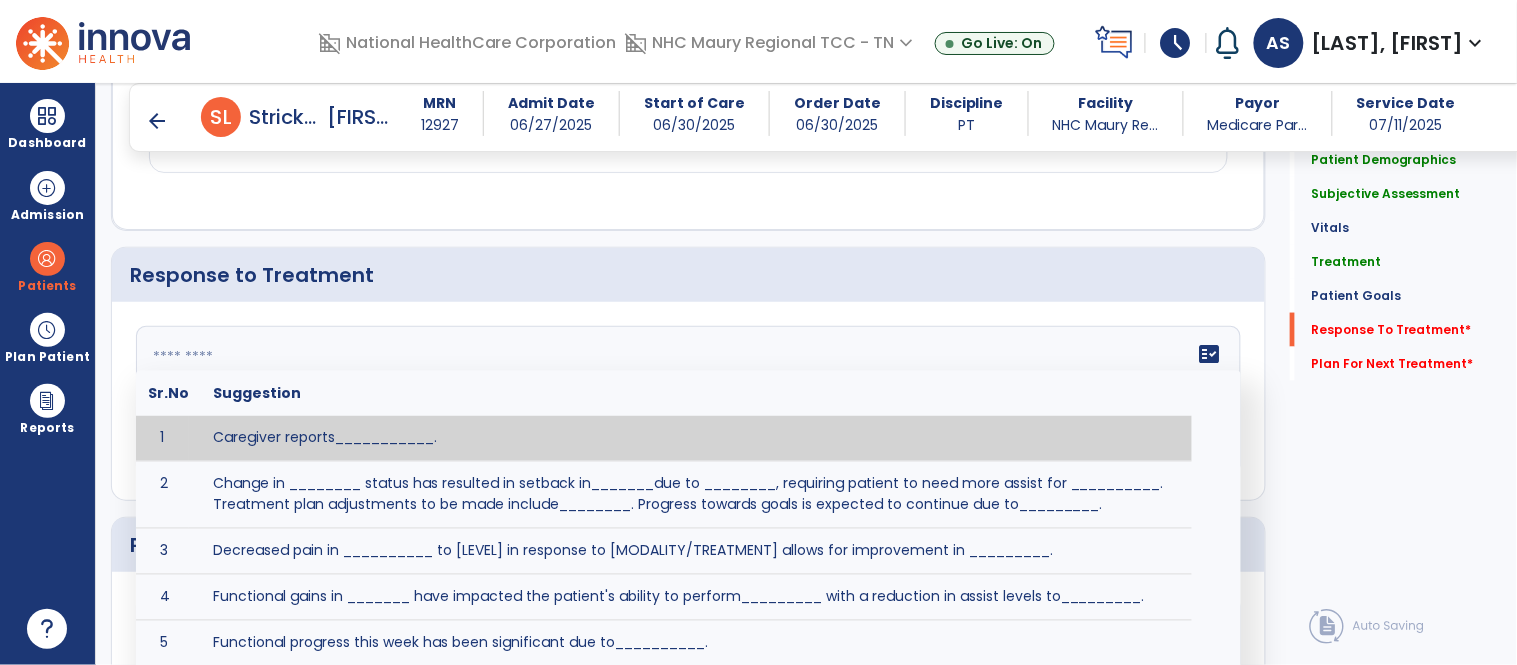 click 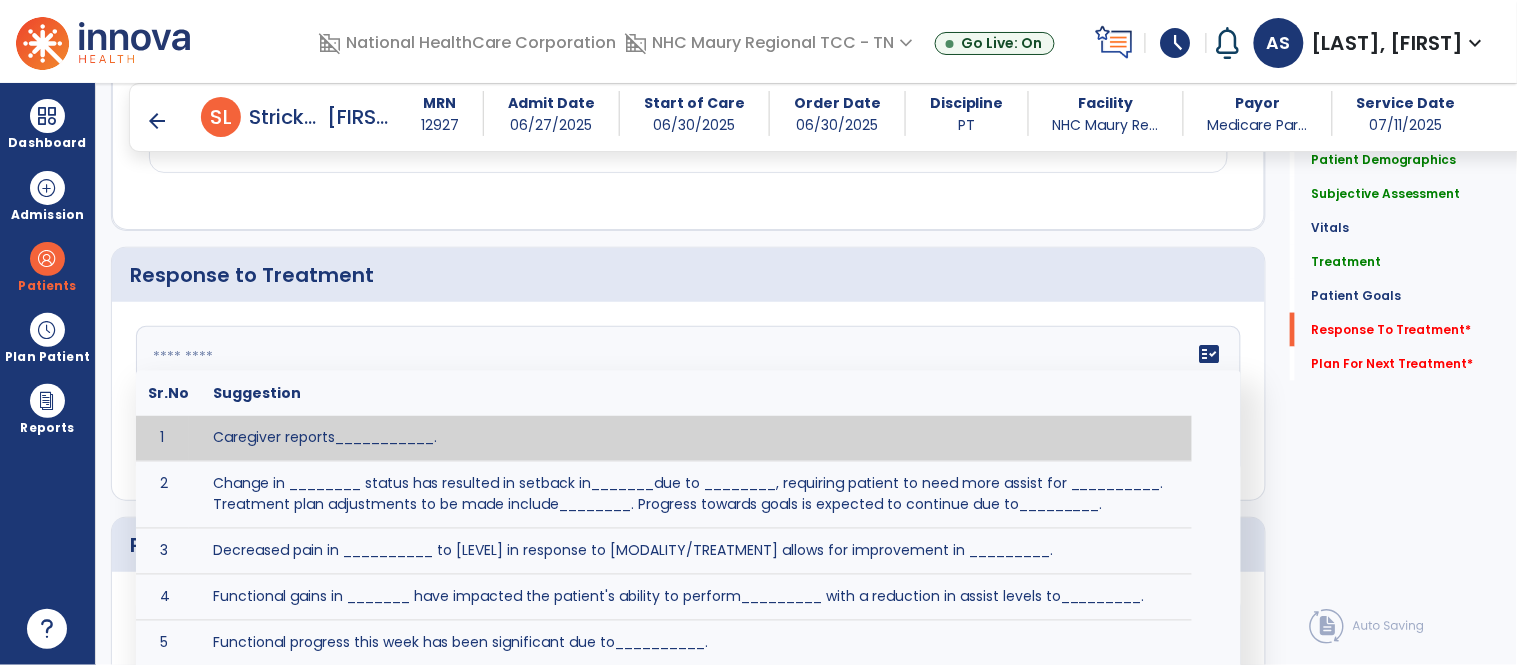 click 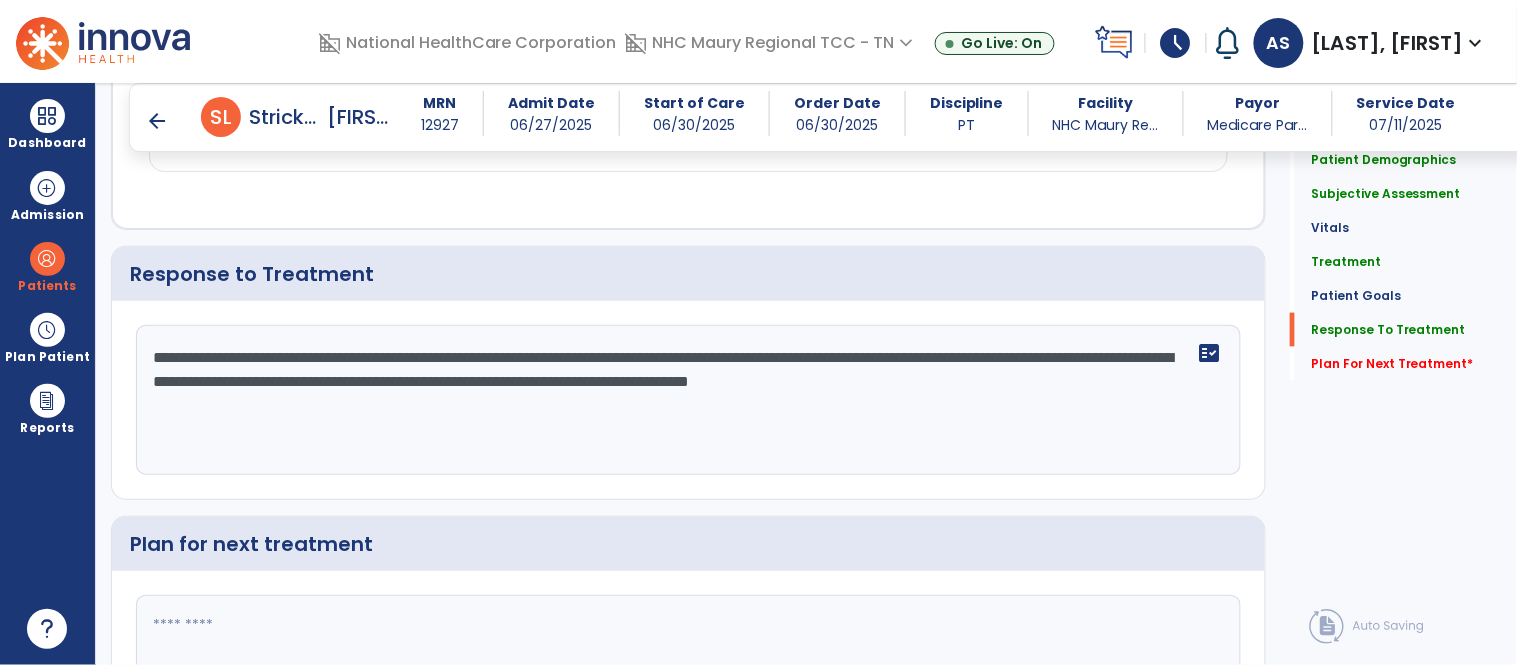 scroll, scrollTop: 2588, scrollLeft: 0, axis: vertical 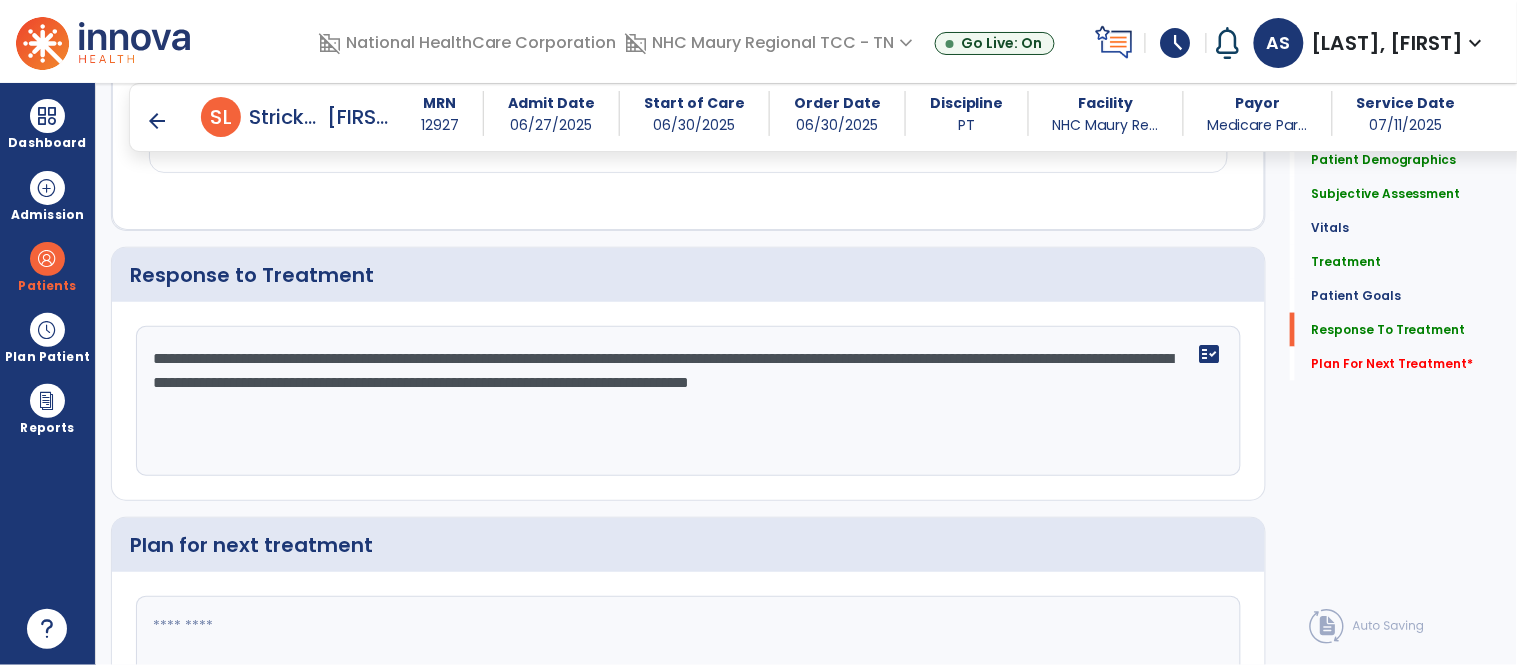 type on "**********" 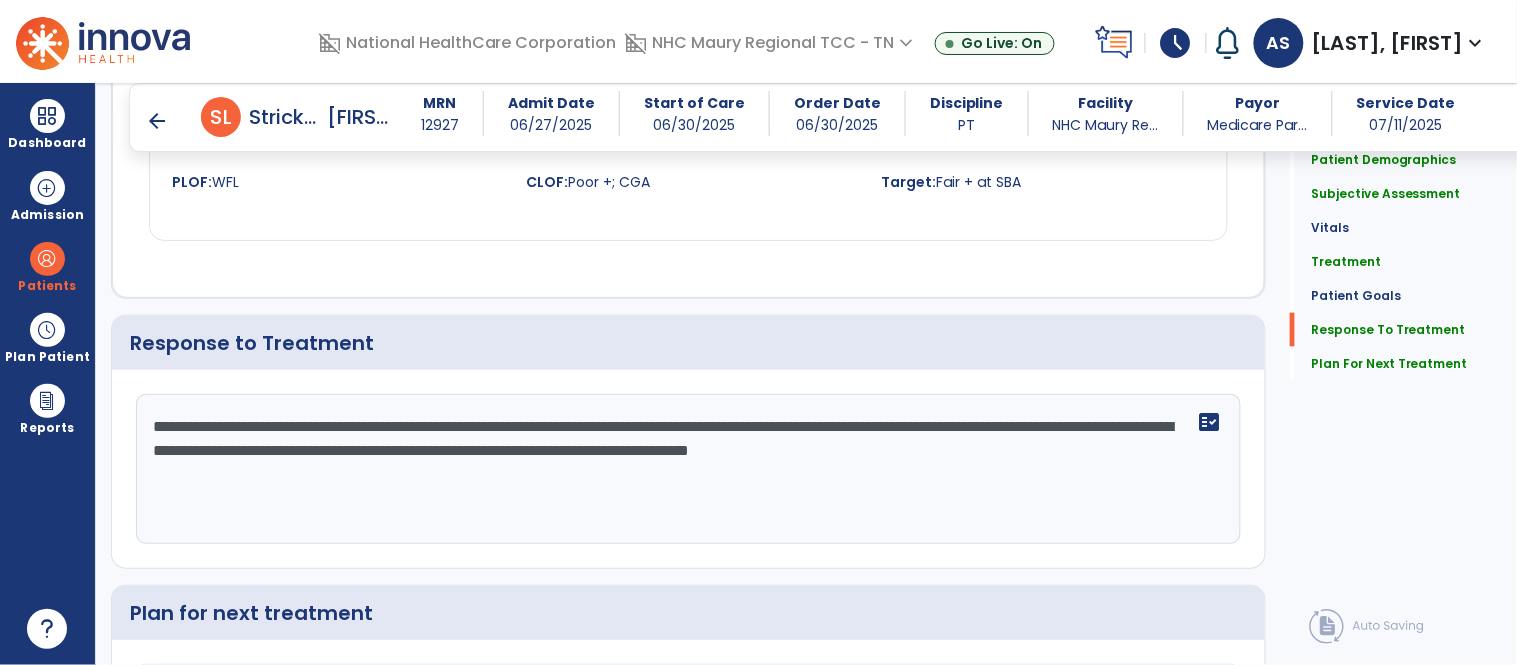 scroll, scrollTop: 2588, scrollLeft: 0, axis: vertical 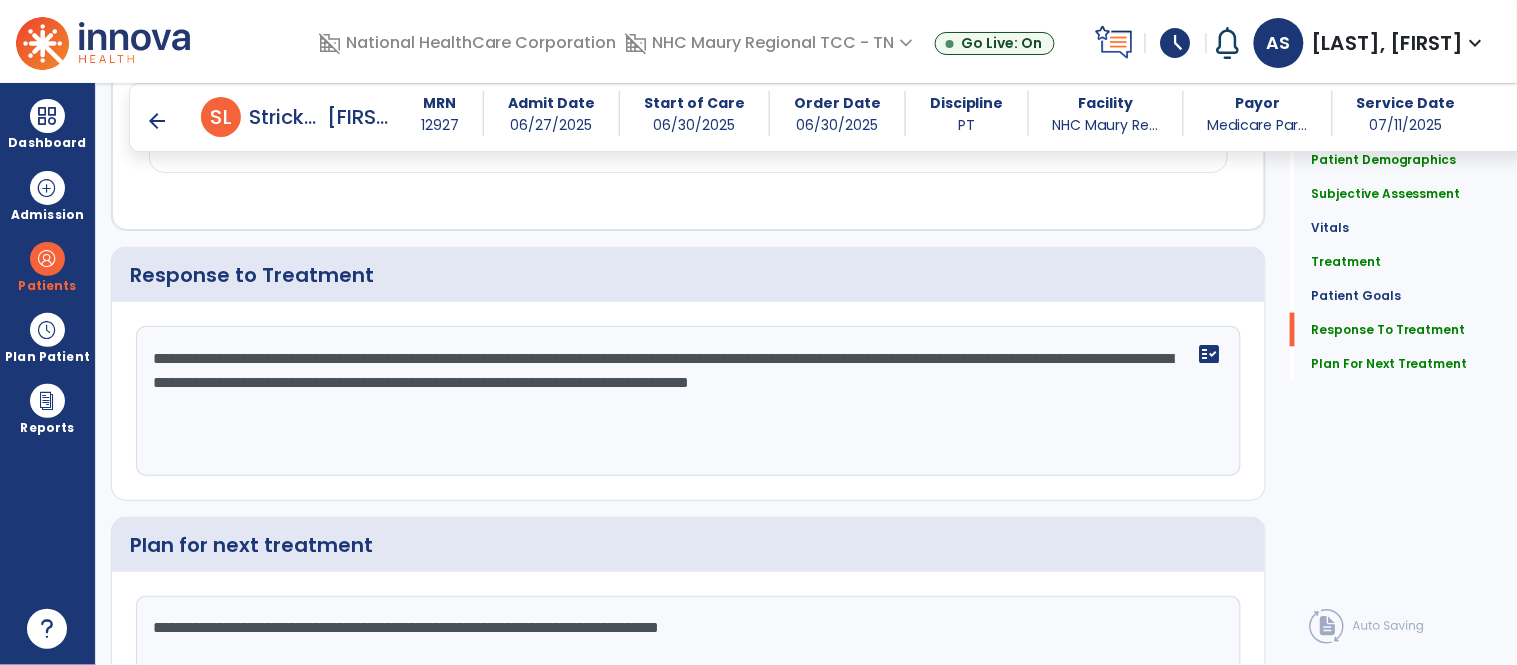 type on "**********" 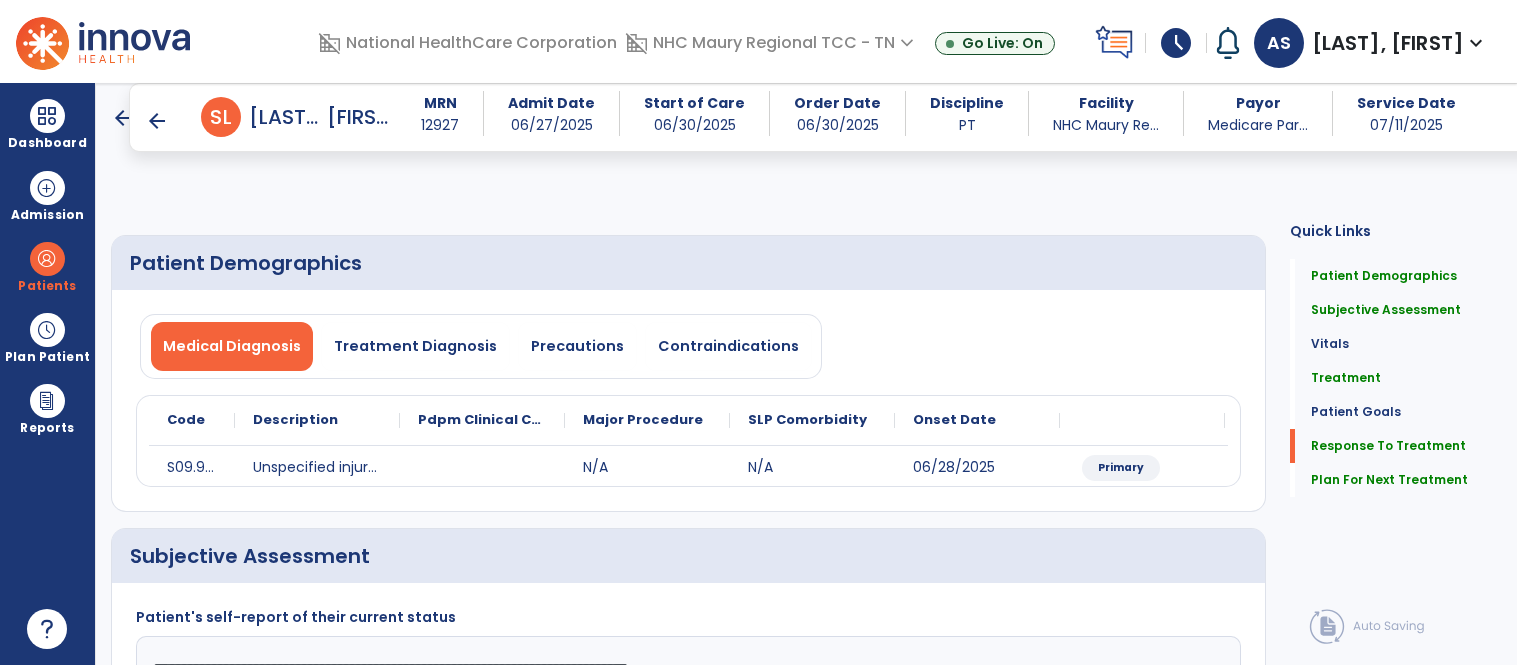 select on "*" 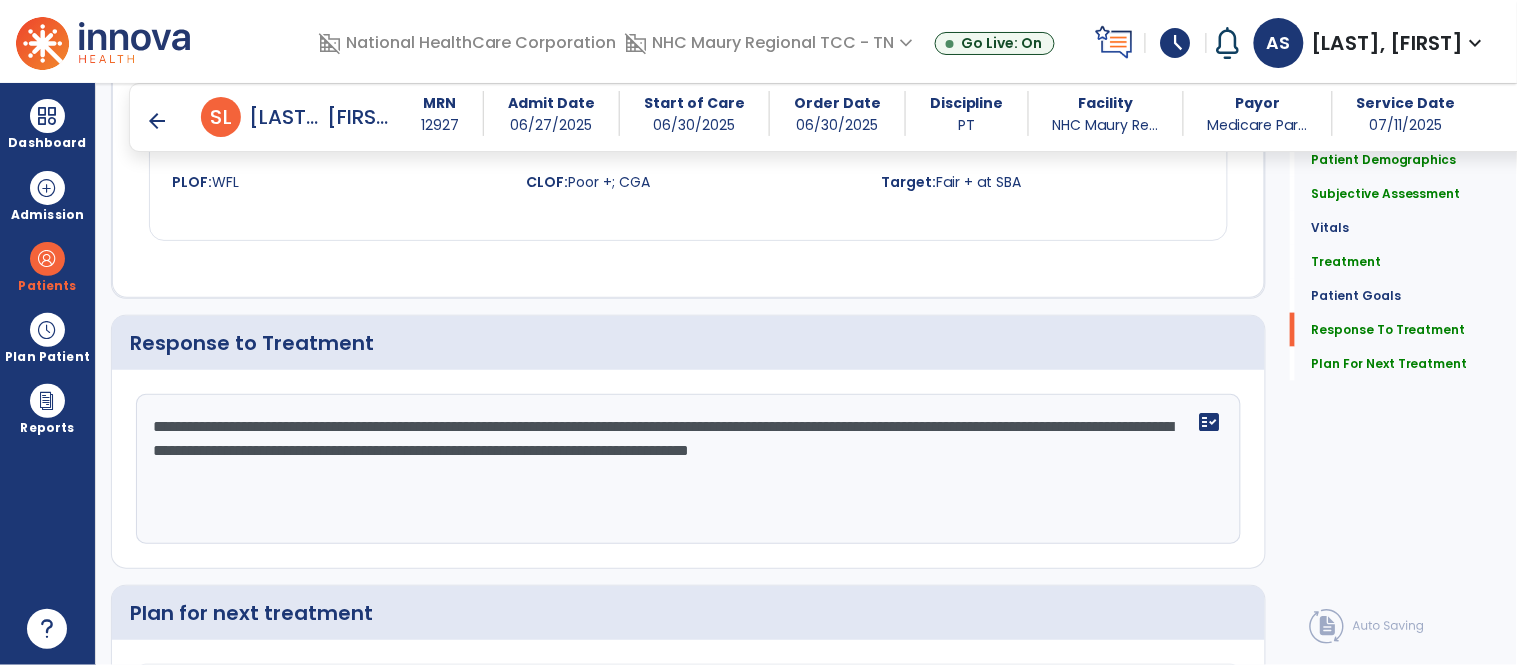scroll, scrollTop: 2588, scrollLeft: 0, axis: vertical 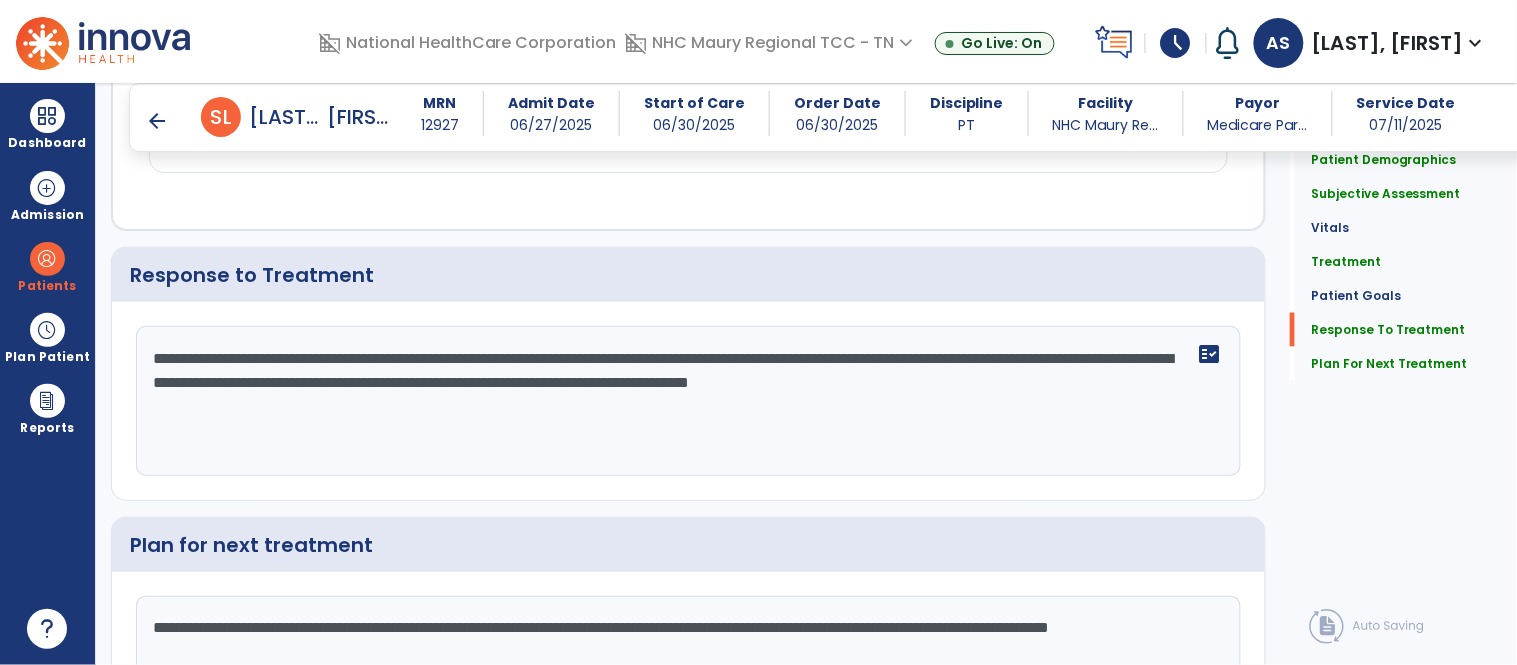 click on "**********" 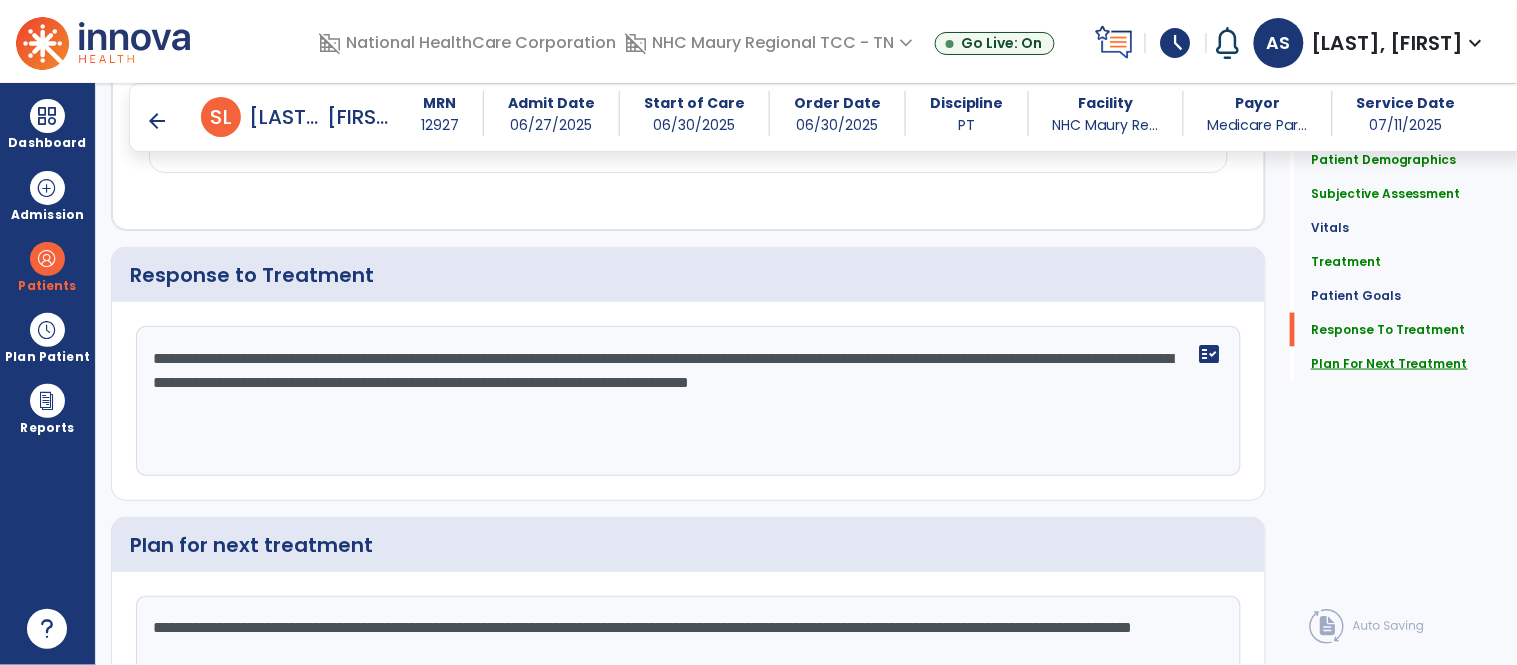 type on "**********" 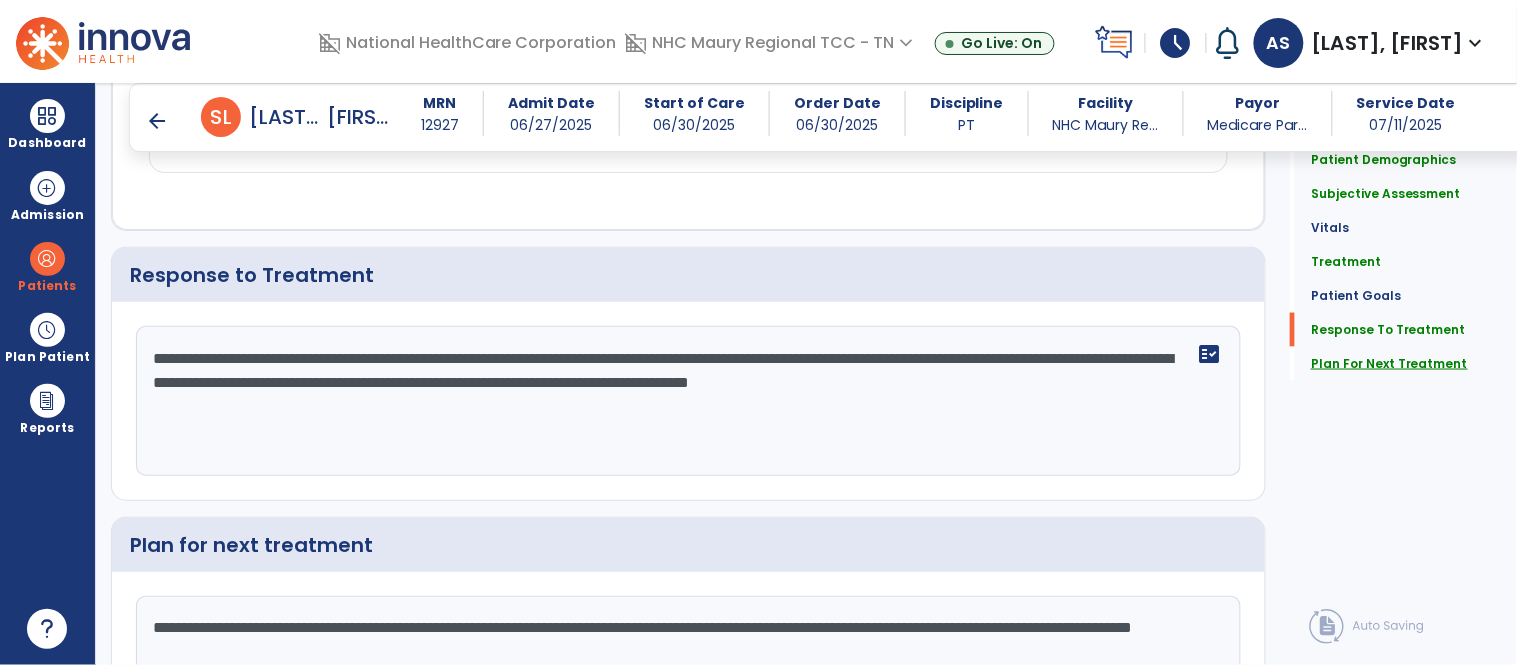 click on "Plan For Next Treatment" 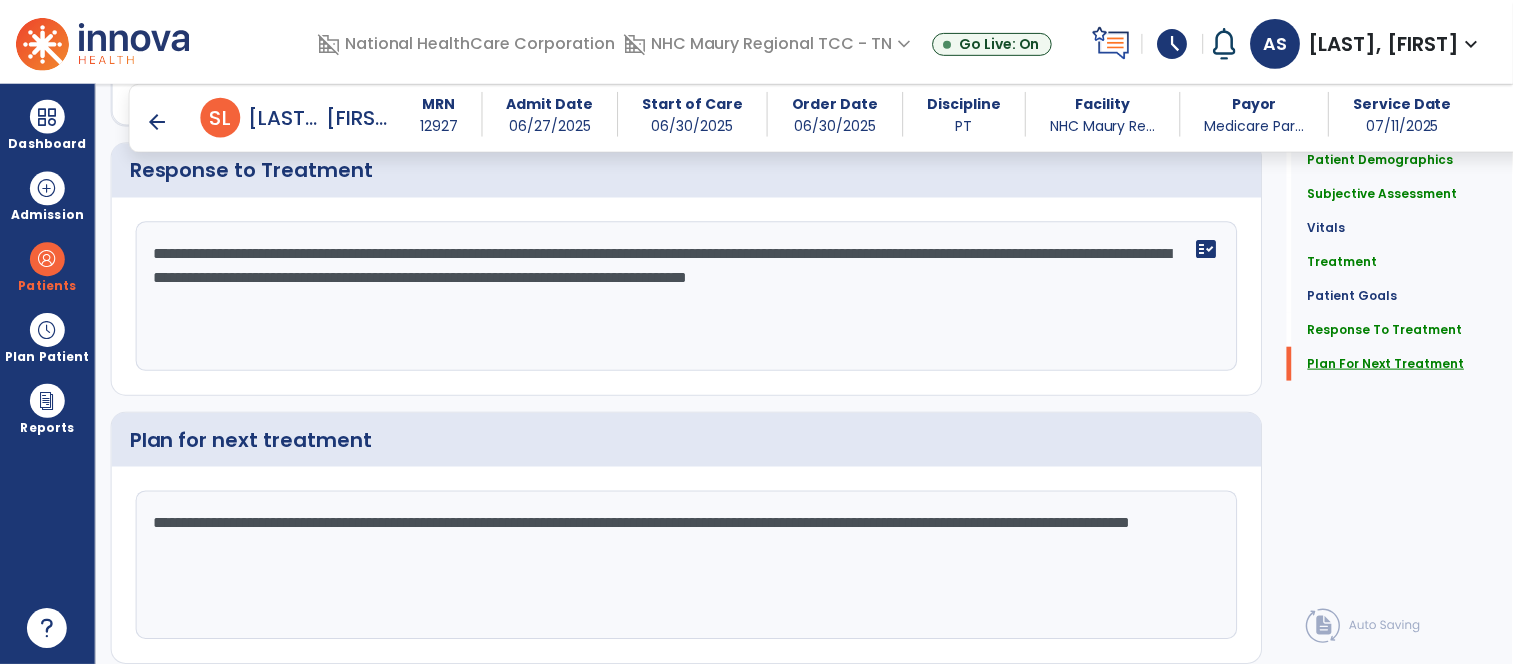 scroll, scrollTop: 2762, scrollLeft: 0, axis: vertical 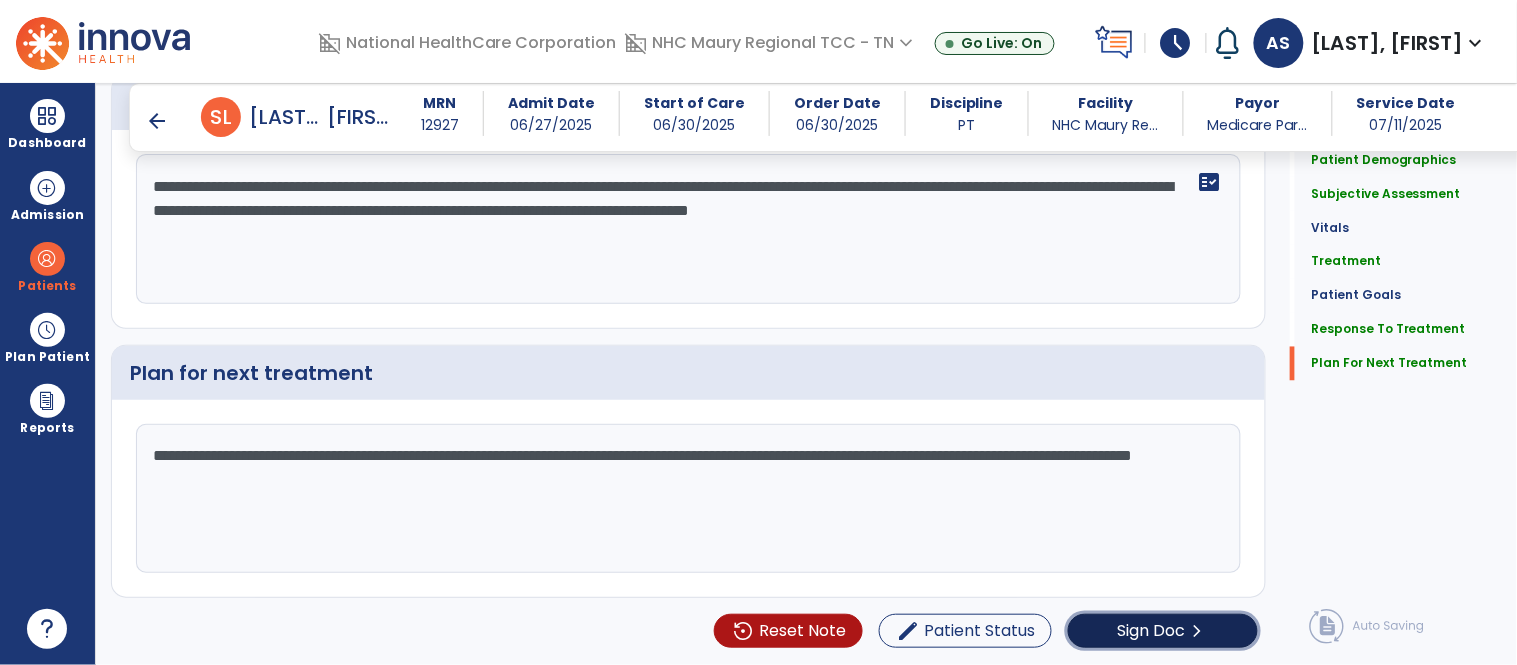 click on "Sign Doc" 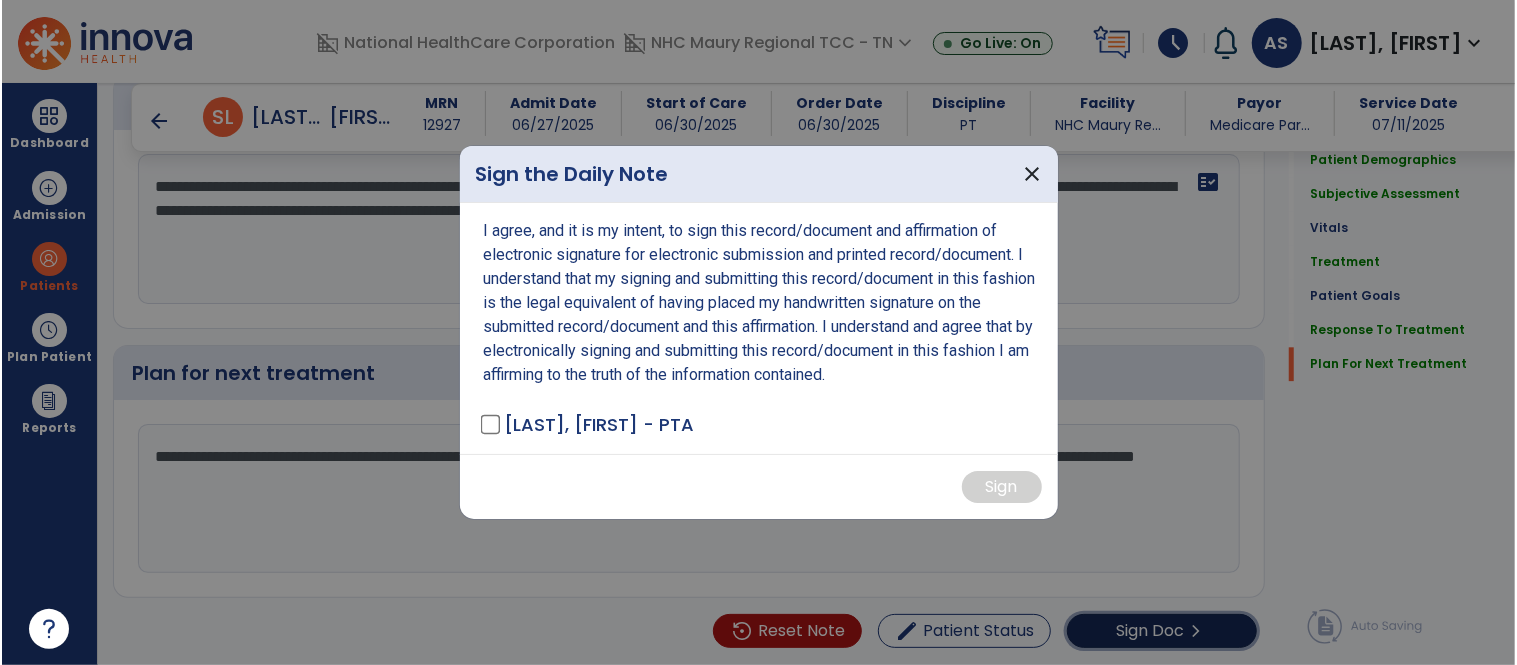 scroll, scrollTop: 2762, scrollLeft: 0, axis: vertical 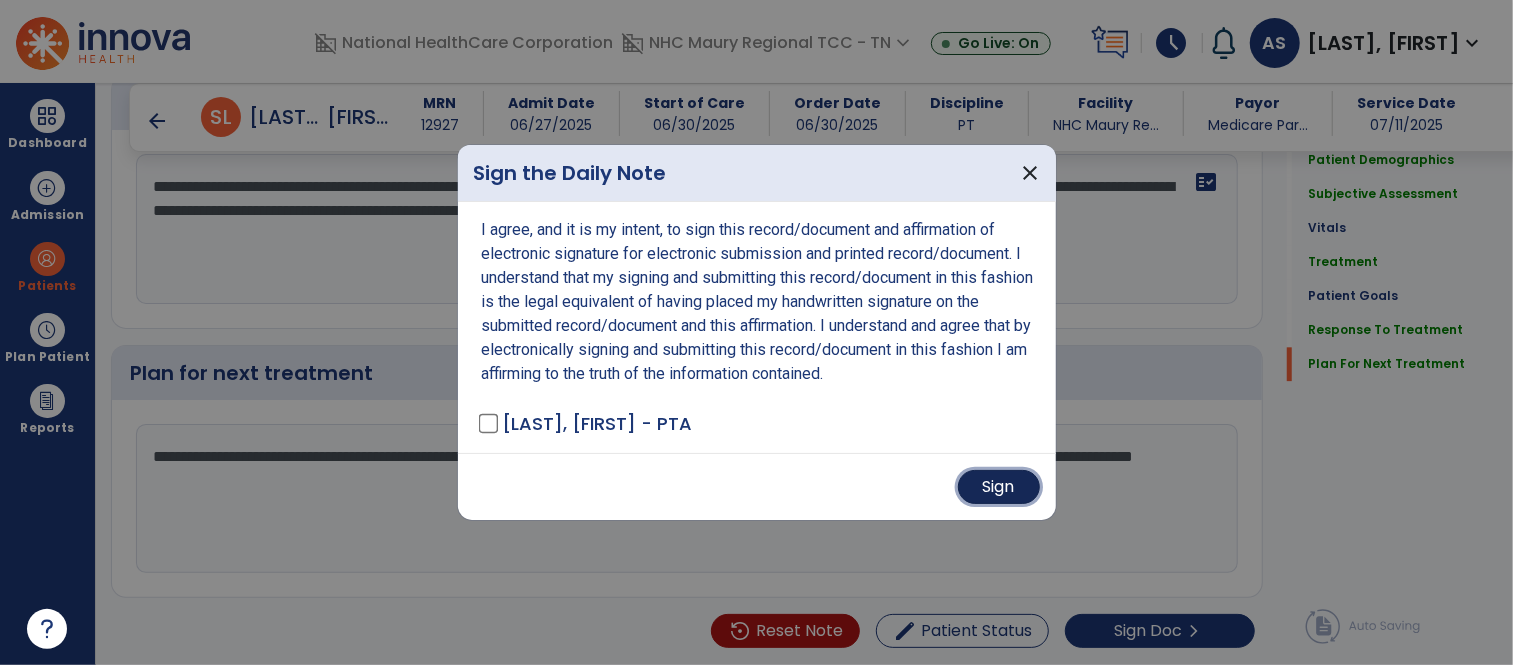 click on "Sign" at bounding box center [999, 487] 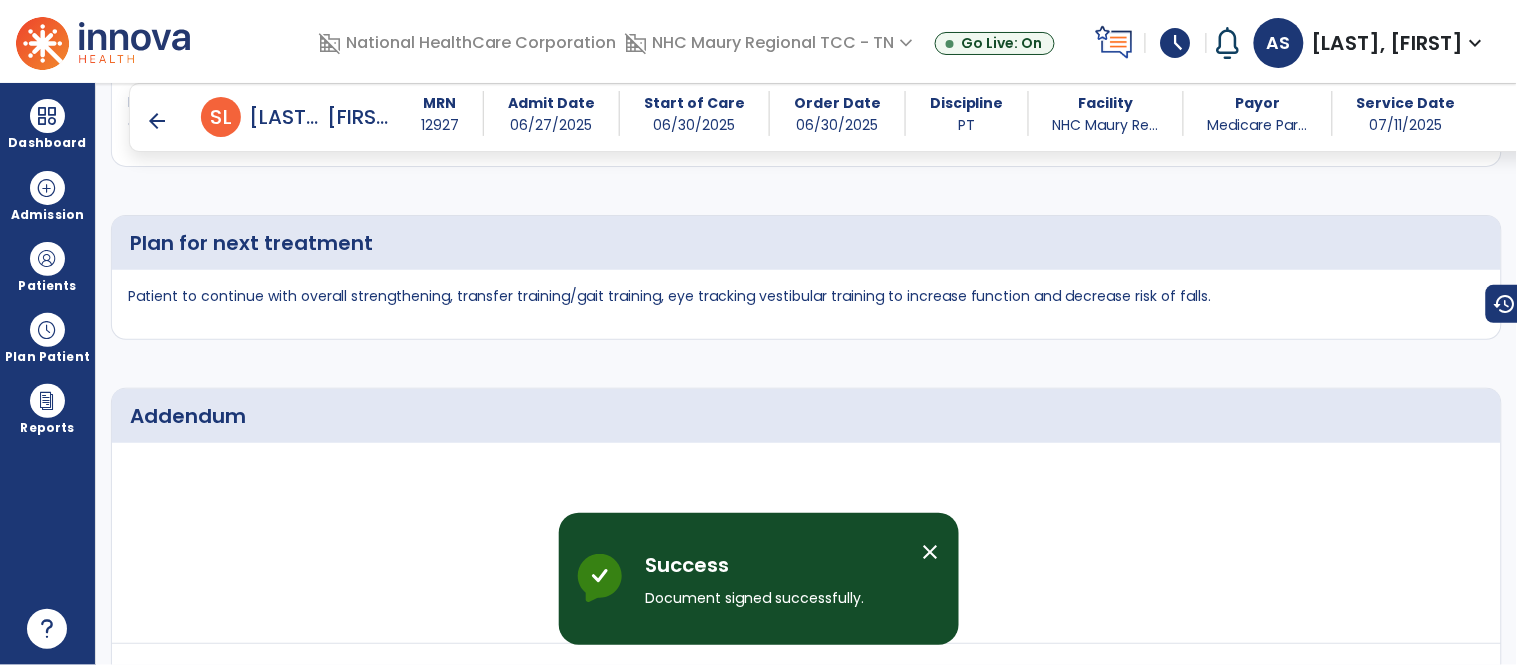 scroll, scrollTop: 4067, scrollLeft: 0, axis: vertical 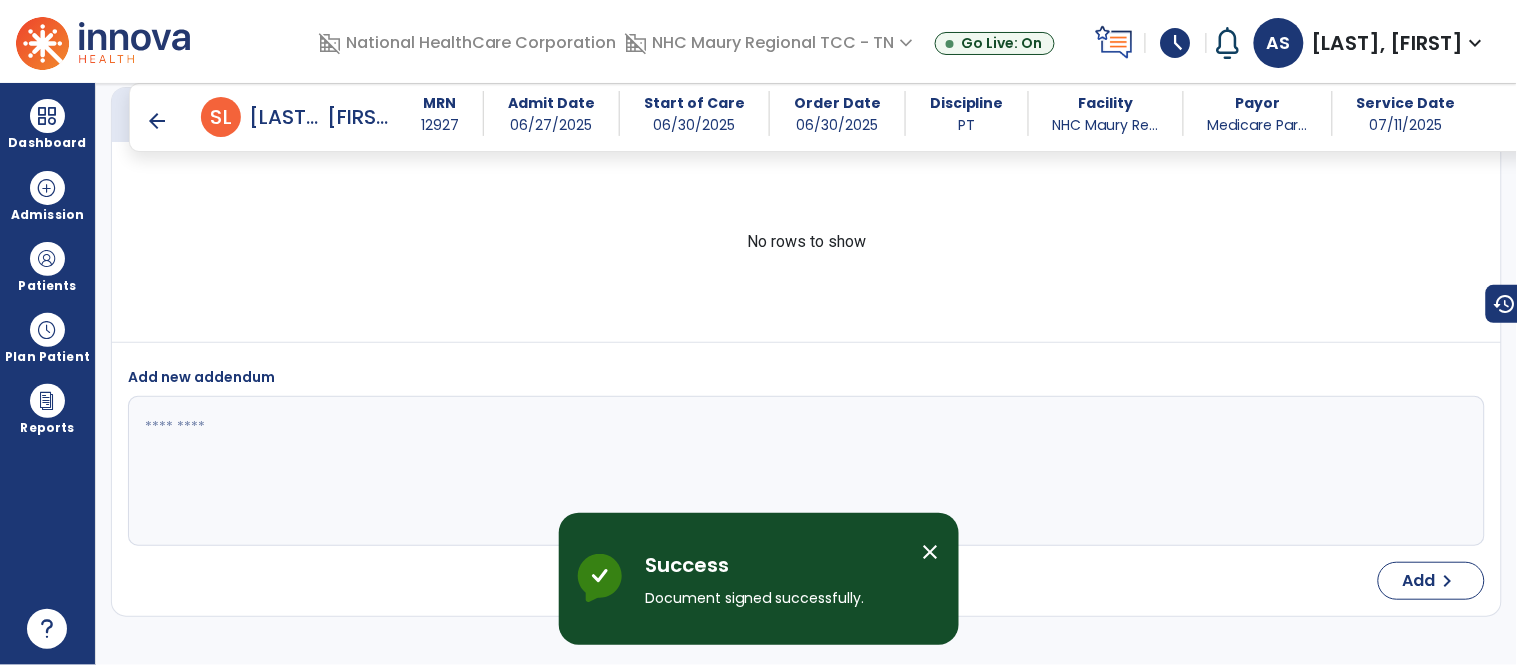 click on "arrow_back" at bounding box center (157, 121) 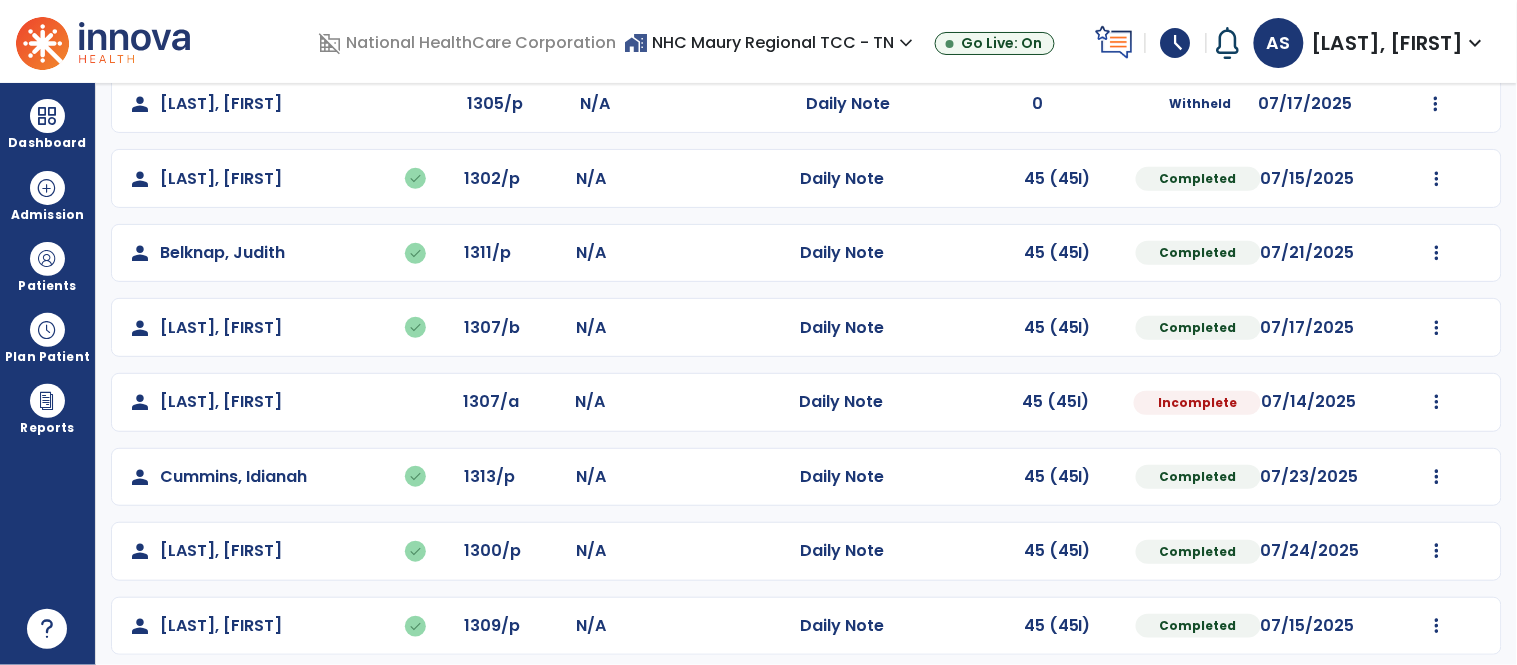 scroll, scrollTop: 196, scrollLeft: 0, axis: vertical 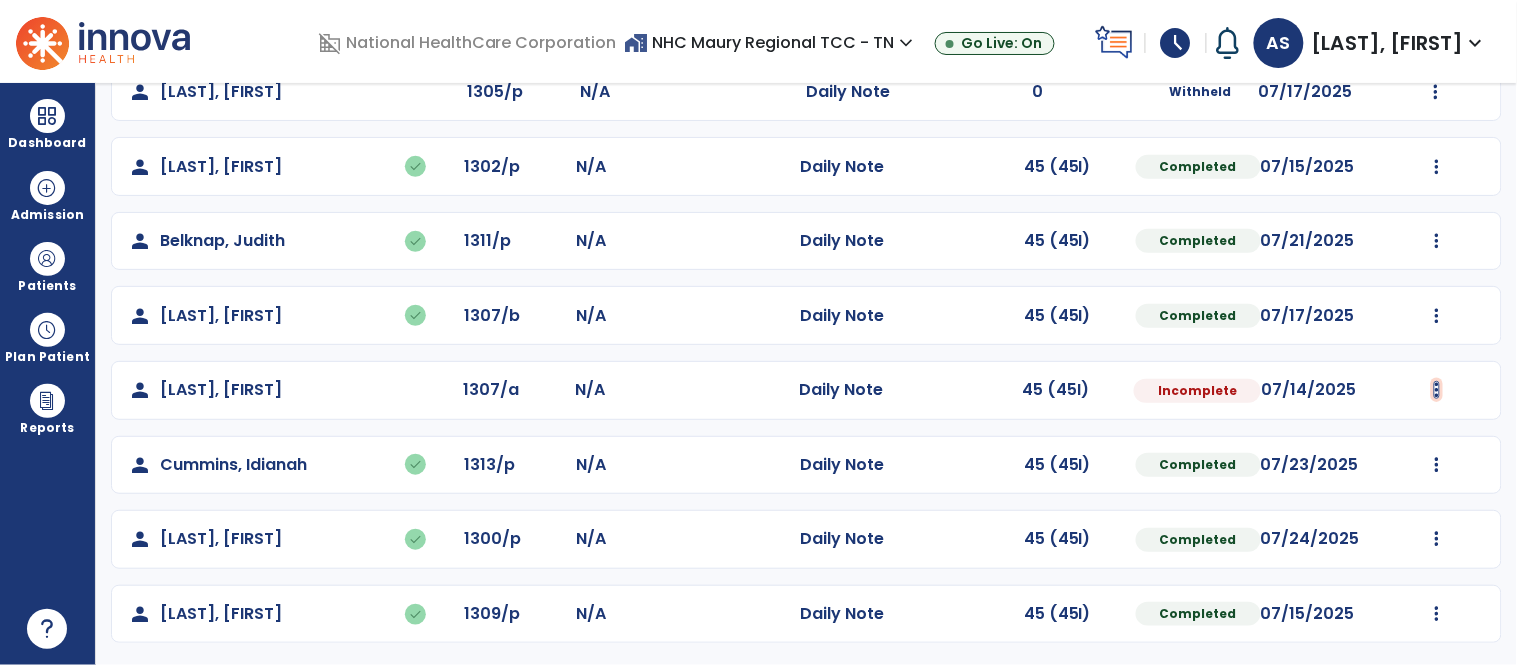 click at bounding box center (1436, 92) 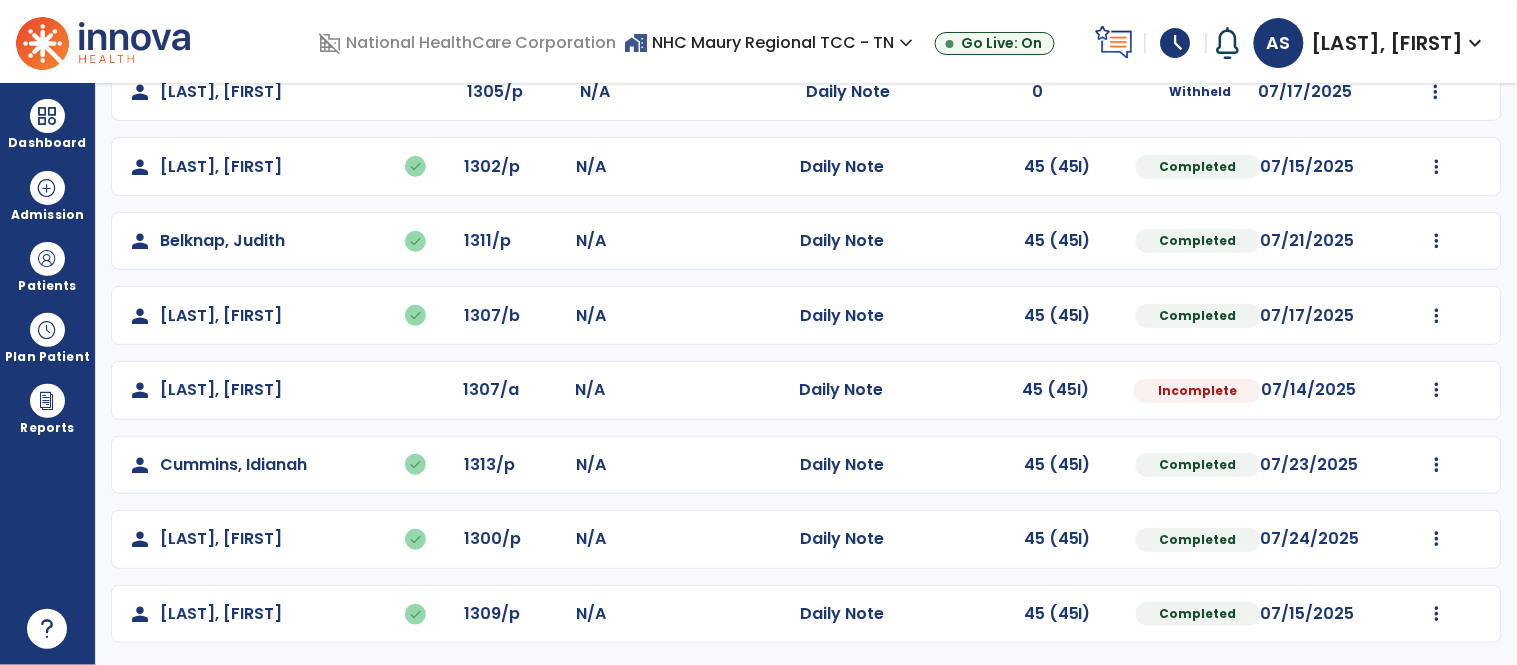 select on "*" 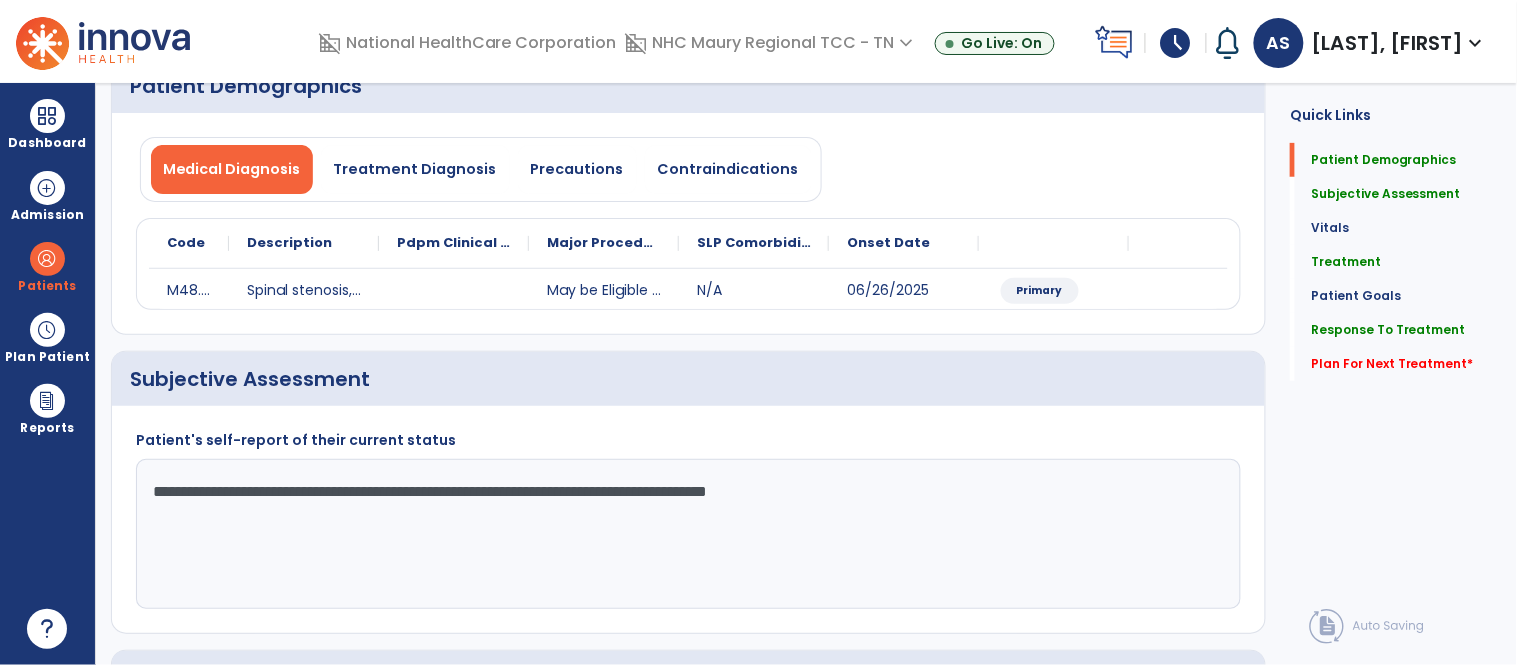 scroll, scrollTop: 0, scrollLeft: 0, axis: both 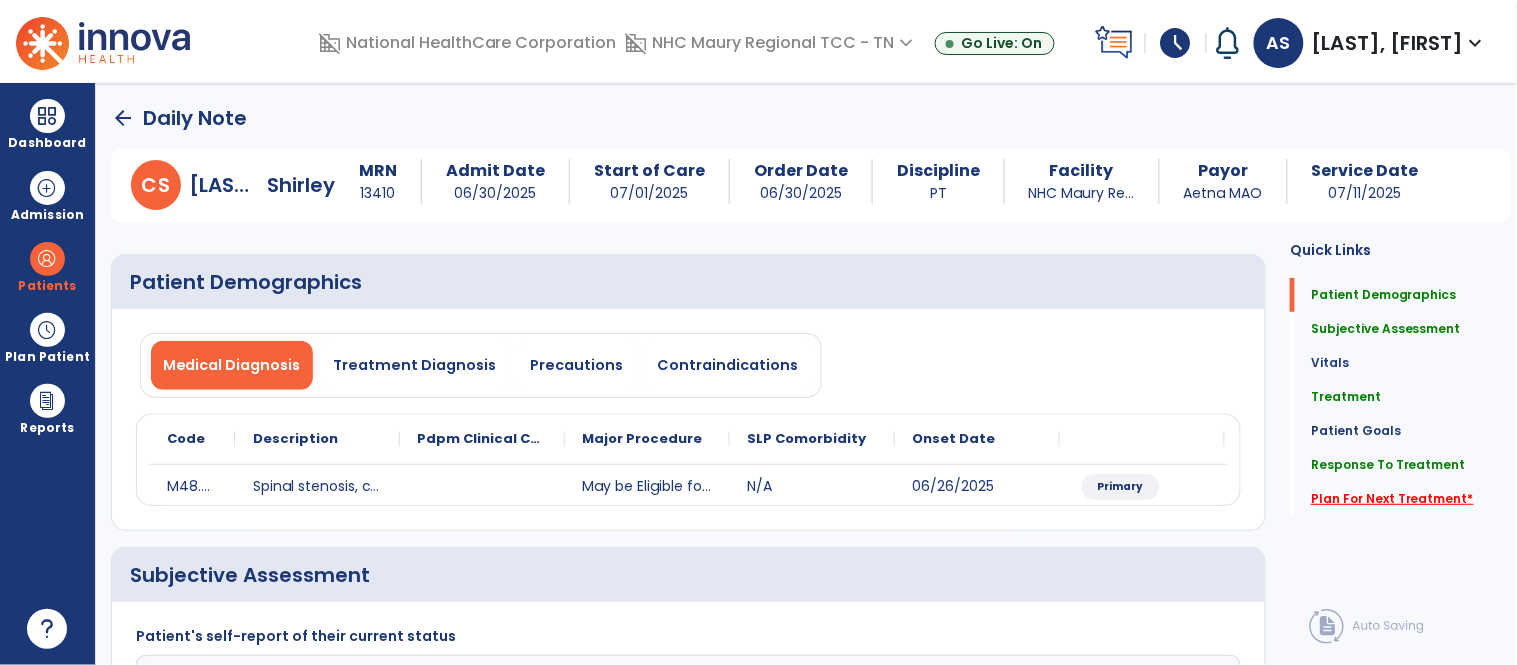 click on "Plan For Next Treatment   *" 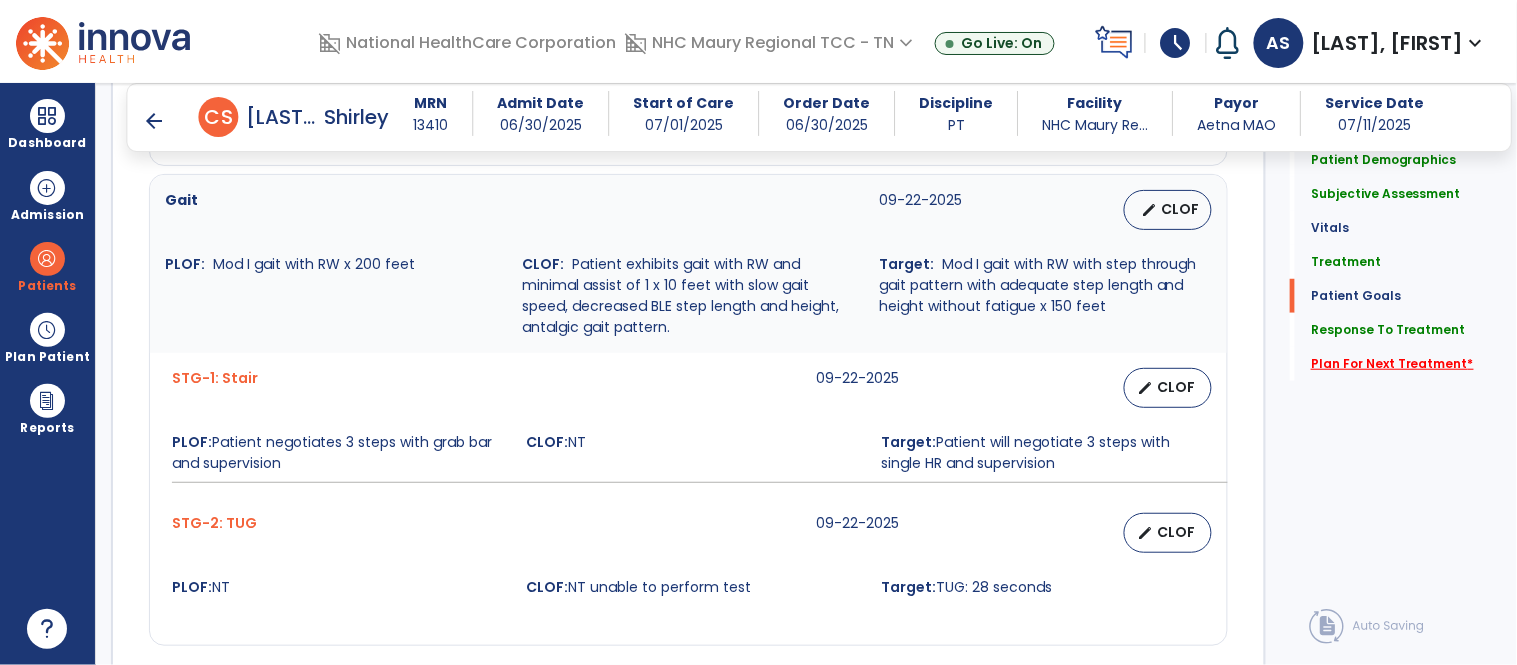 scroll, scrollTop: 2867, scrollLeft: 0, axis: vertical 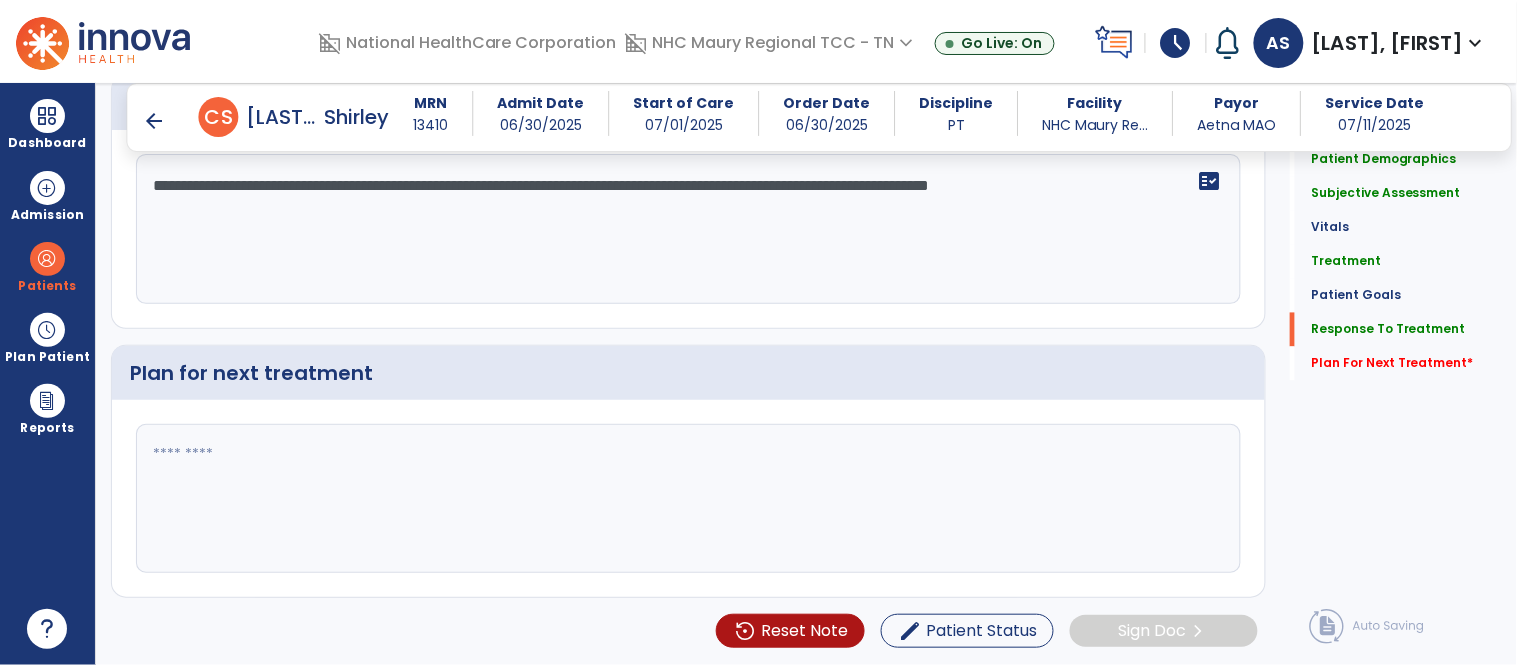 click 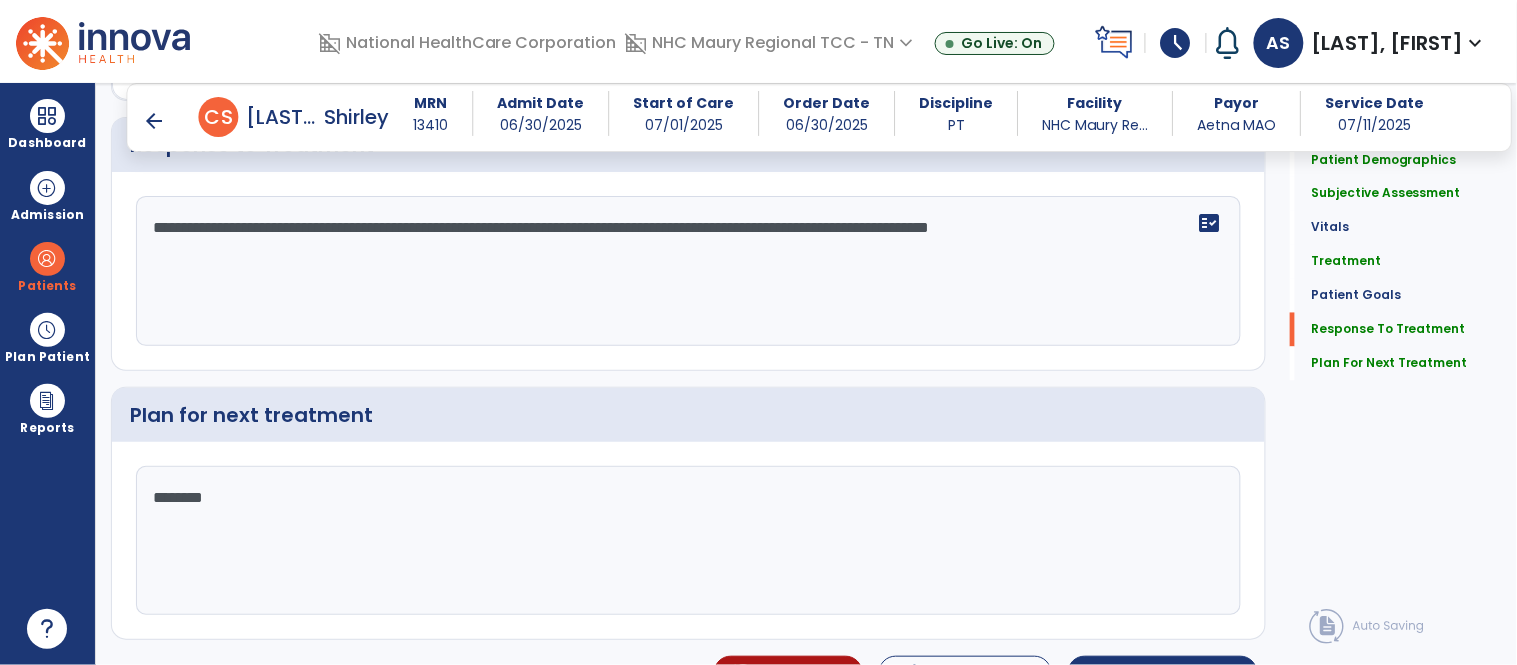 scroll, scrollTop: 2867, scrollLeft: 0, axis: vertical 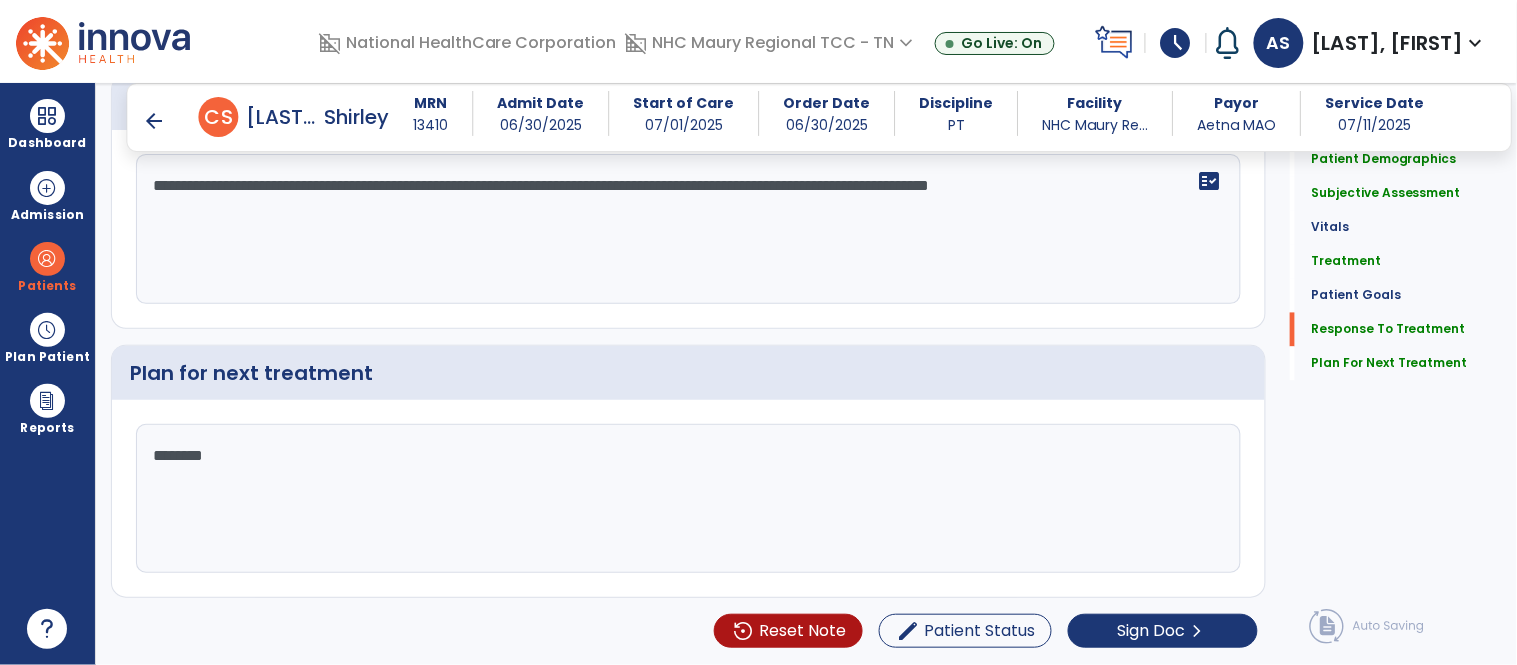 type on "*******" 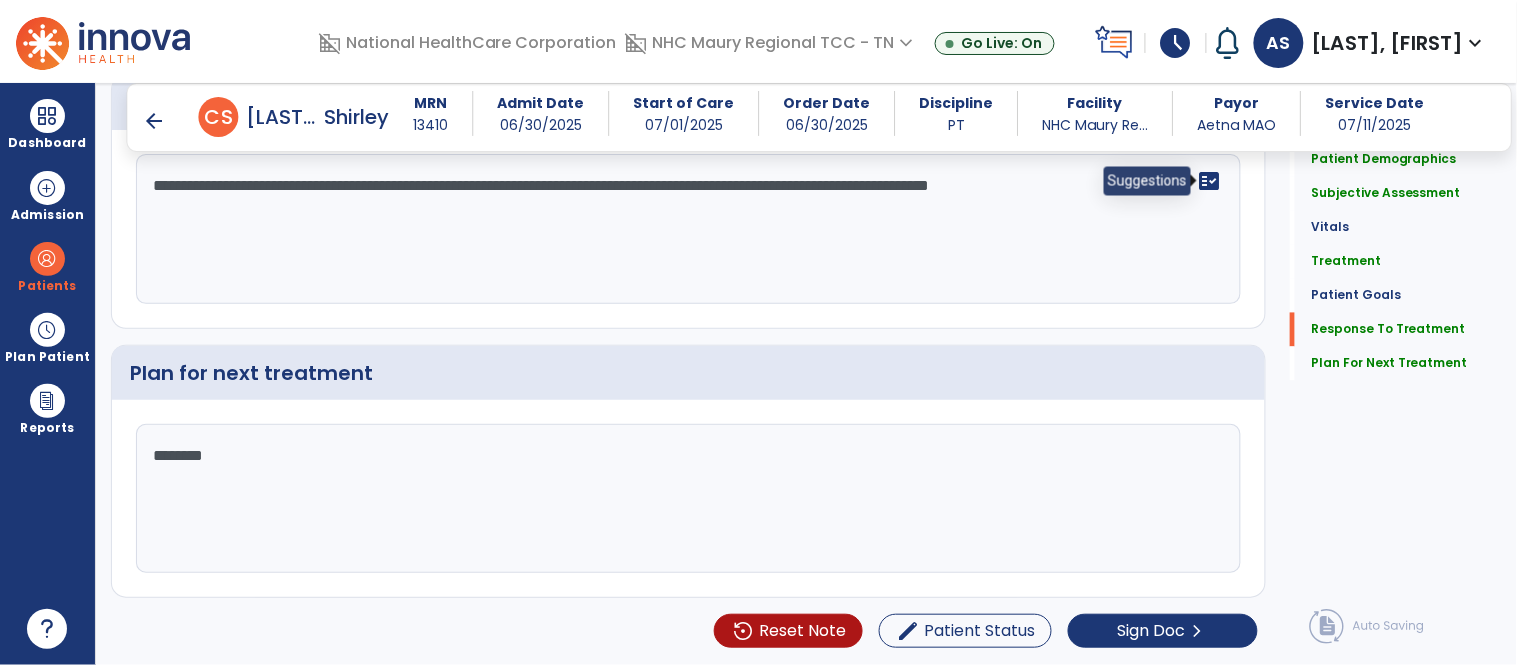 drag, startPoint x: 1106, startPoint y: 181, endPoint x: 1208, endPoint y: 187, distance: 102.176315 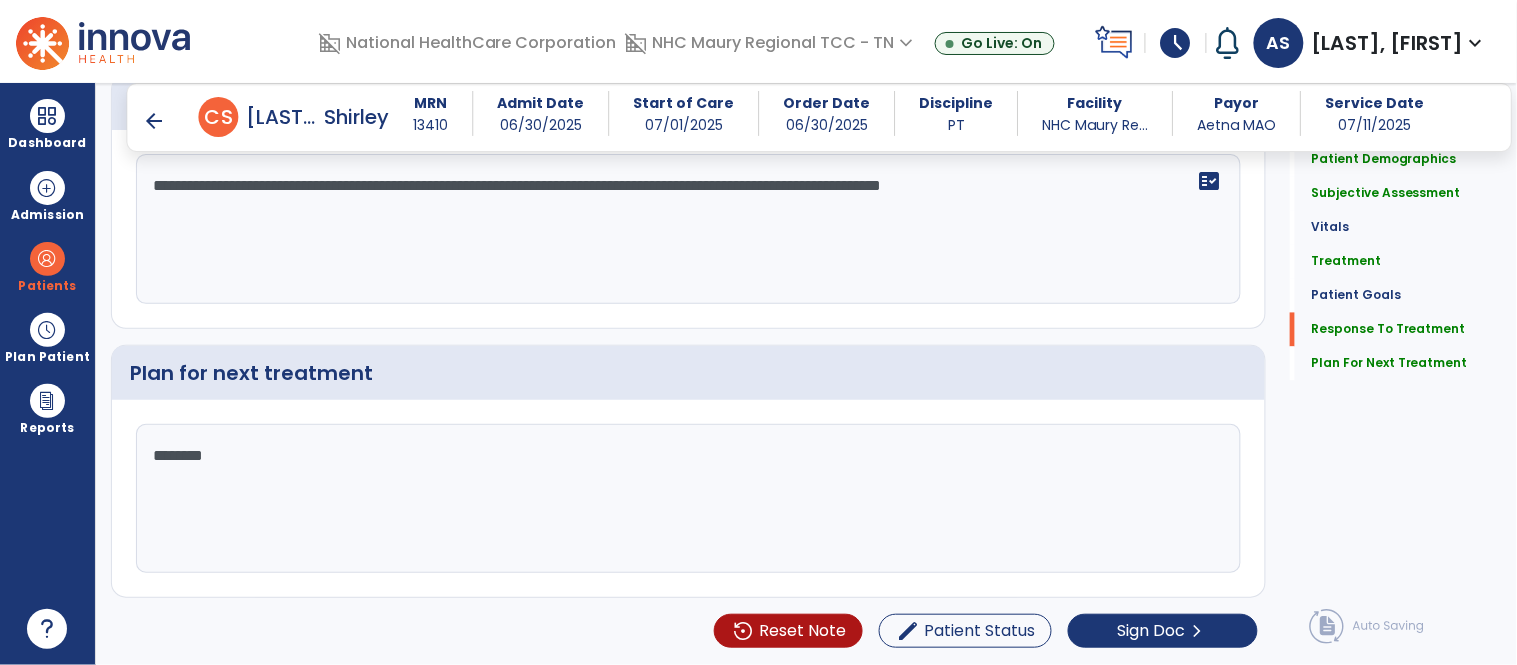 click on "**********" 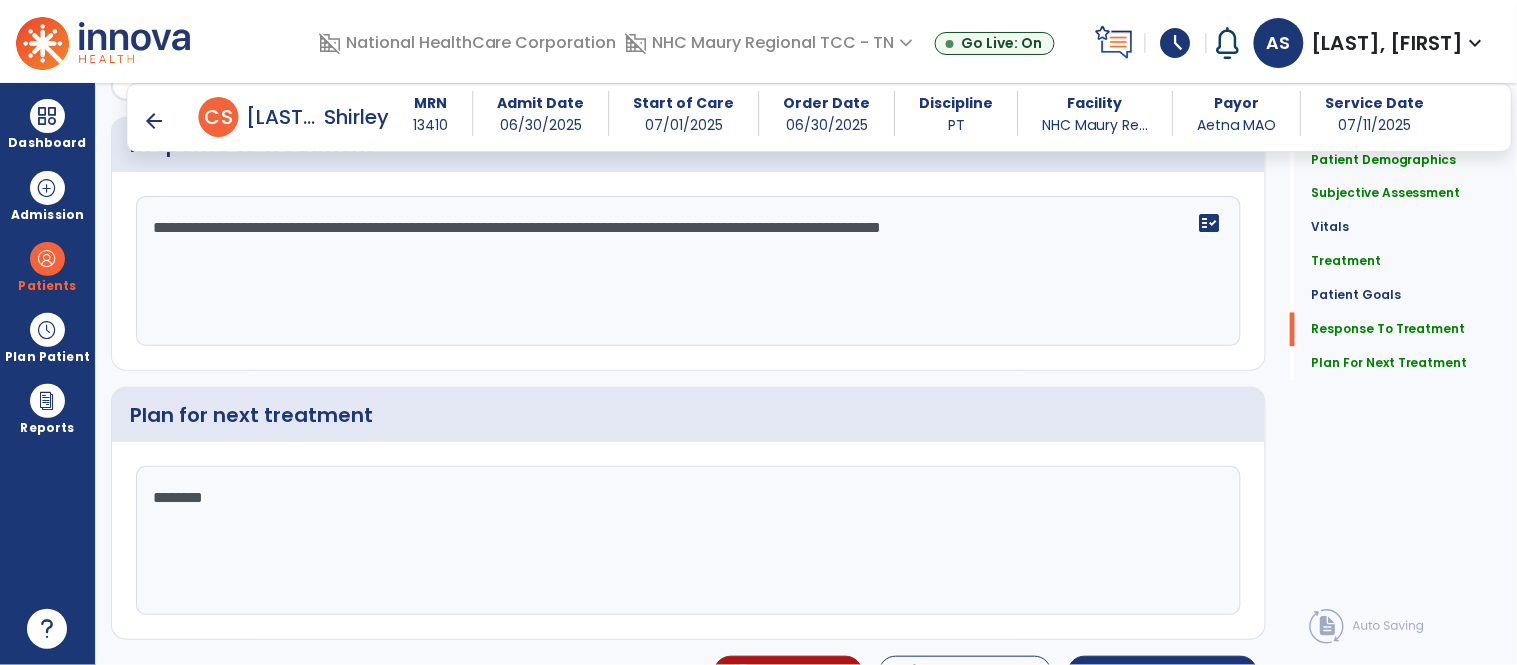 scroll, scrollTop: 2867, scrollLeft: 0, axis: vertical 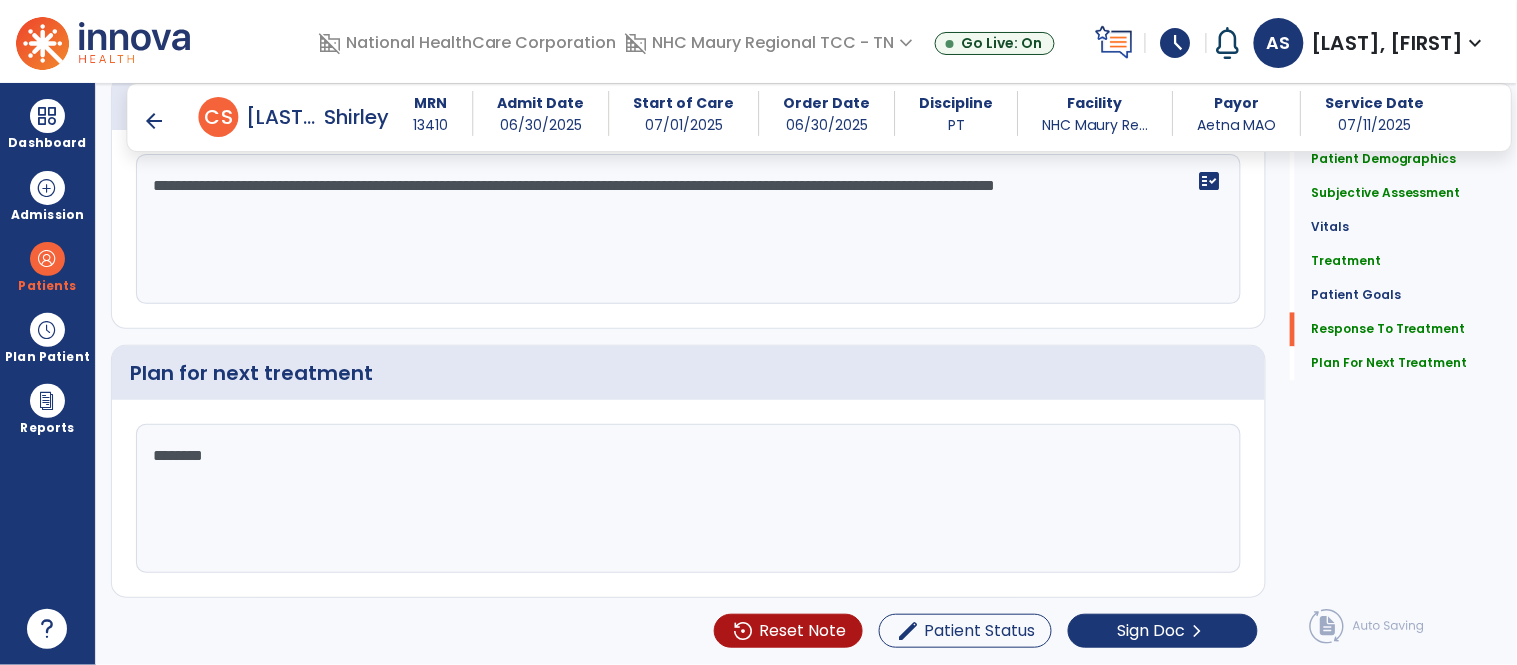 type on "**********" 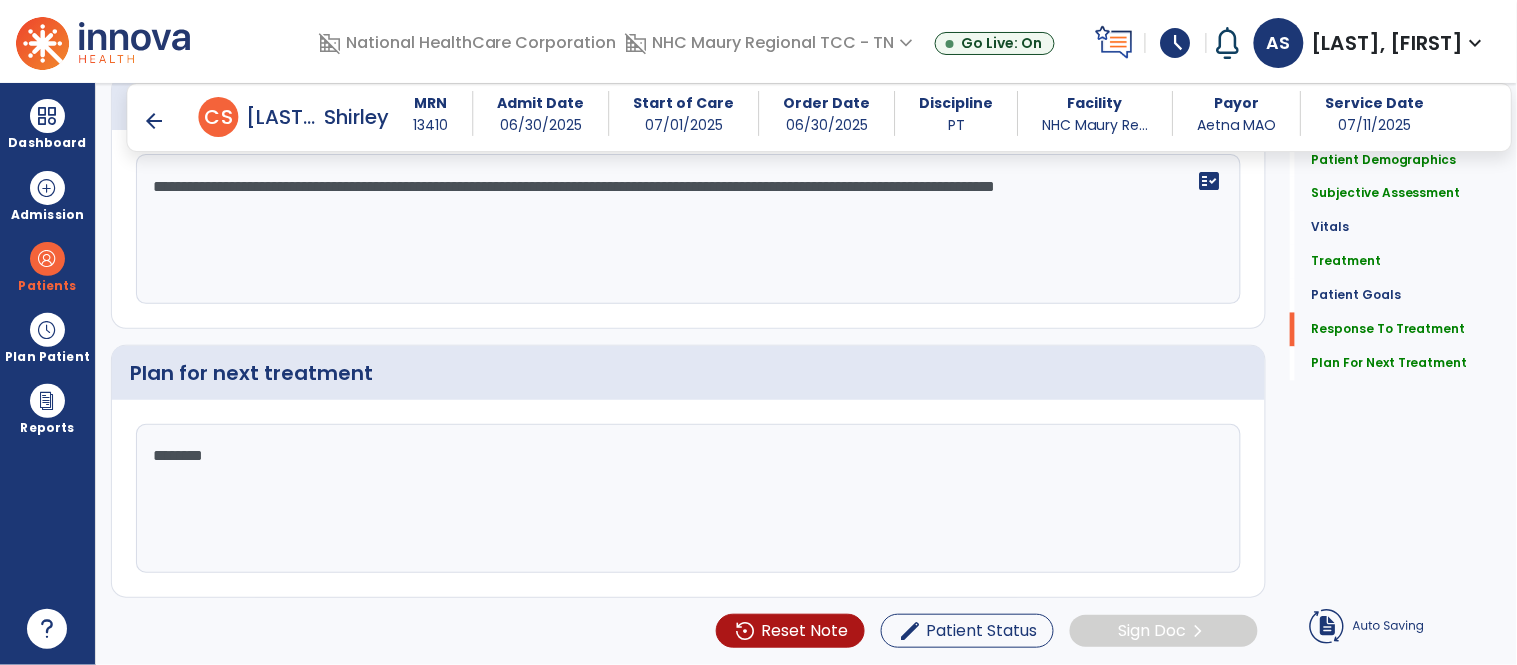 click on "*******" 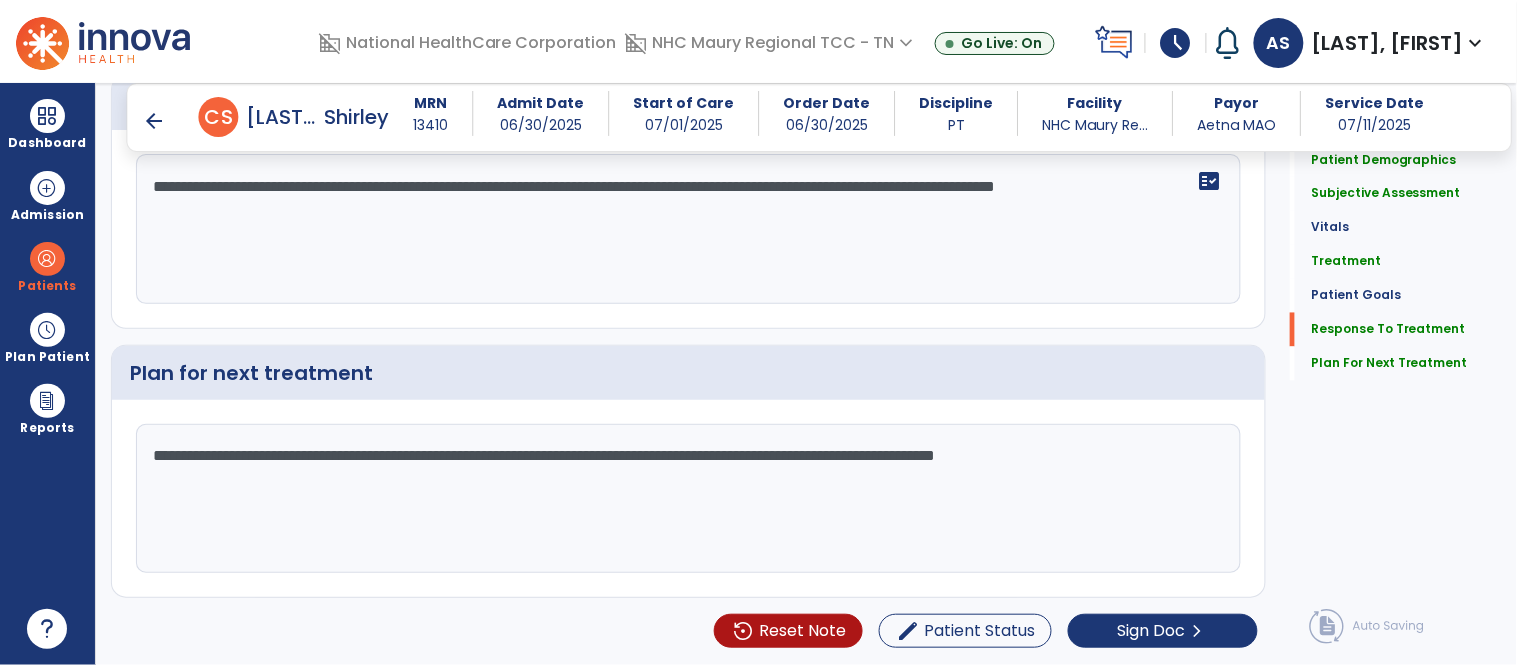 scroll, scrollTop: 2867, scrollLeft: 0, axis: vertical 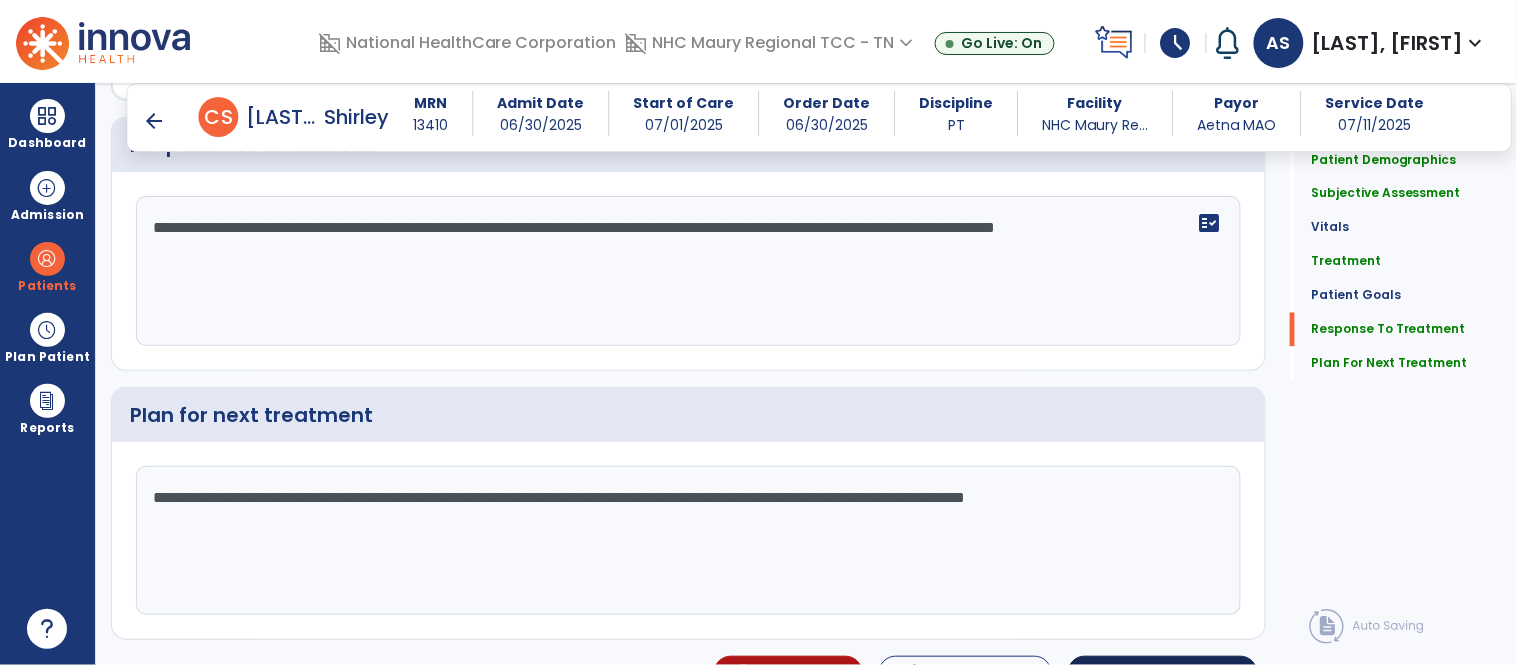 type on "**********" 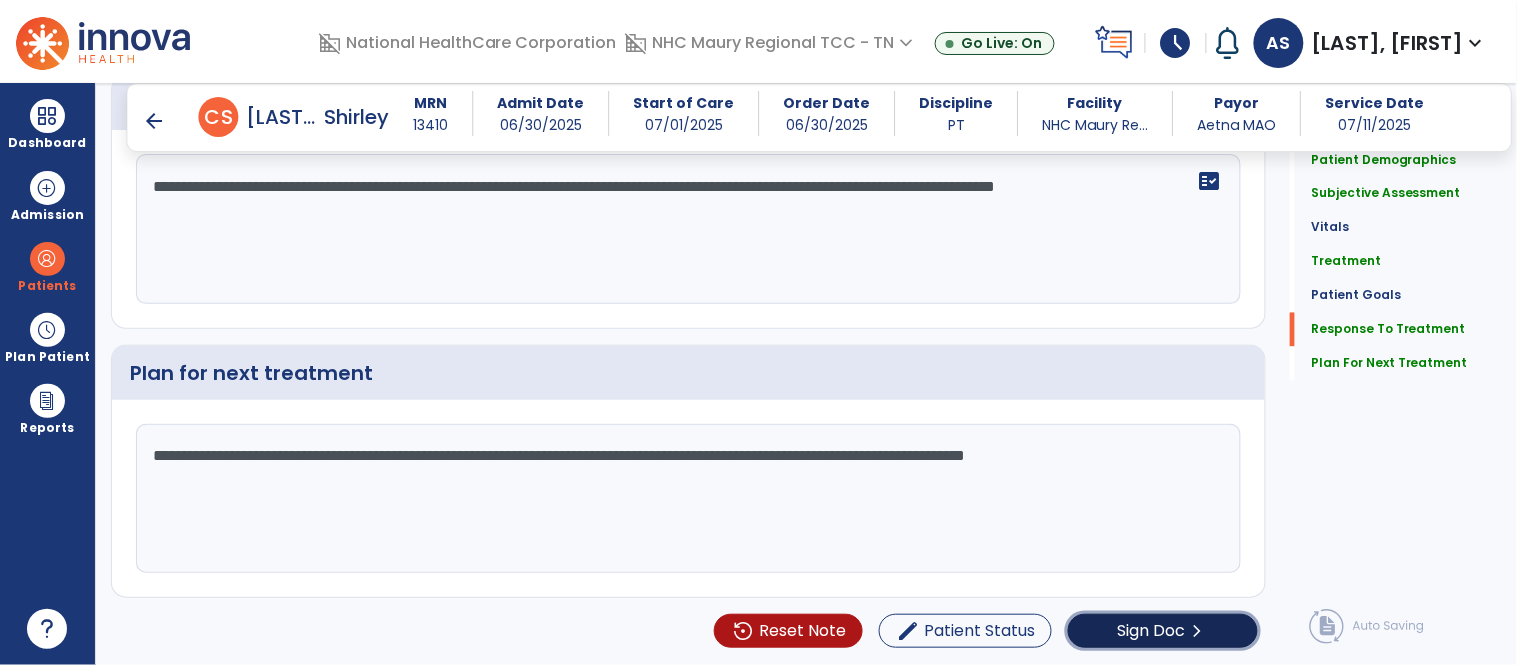 click on "Sign Doc  chevron_right" 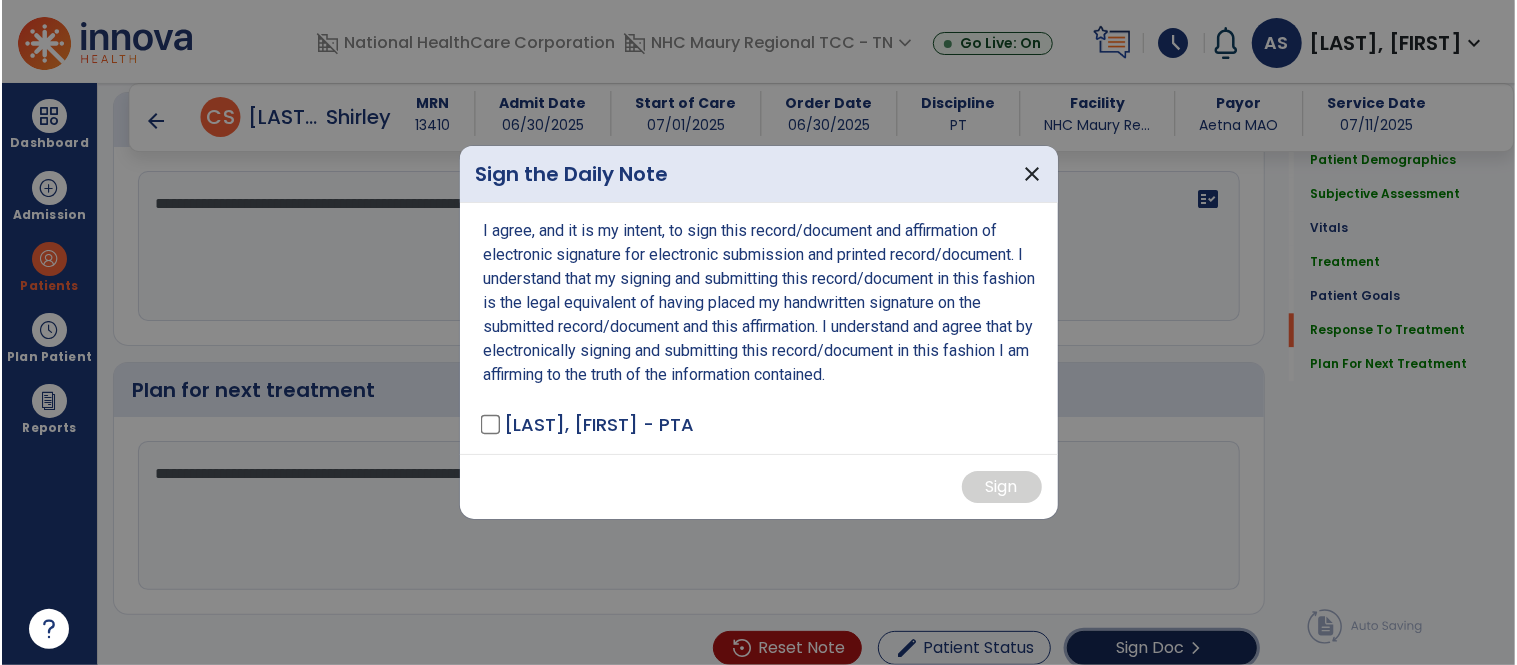scroll, scrollTop: 2867, scrollLeft: 0, axis: vertical 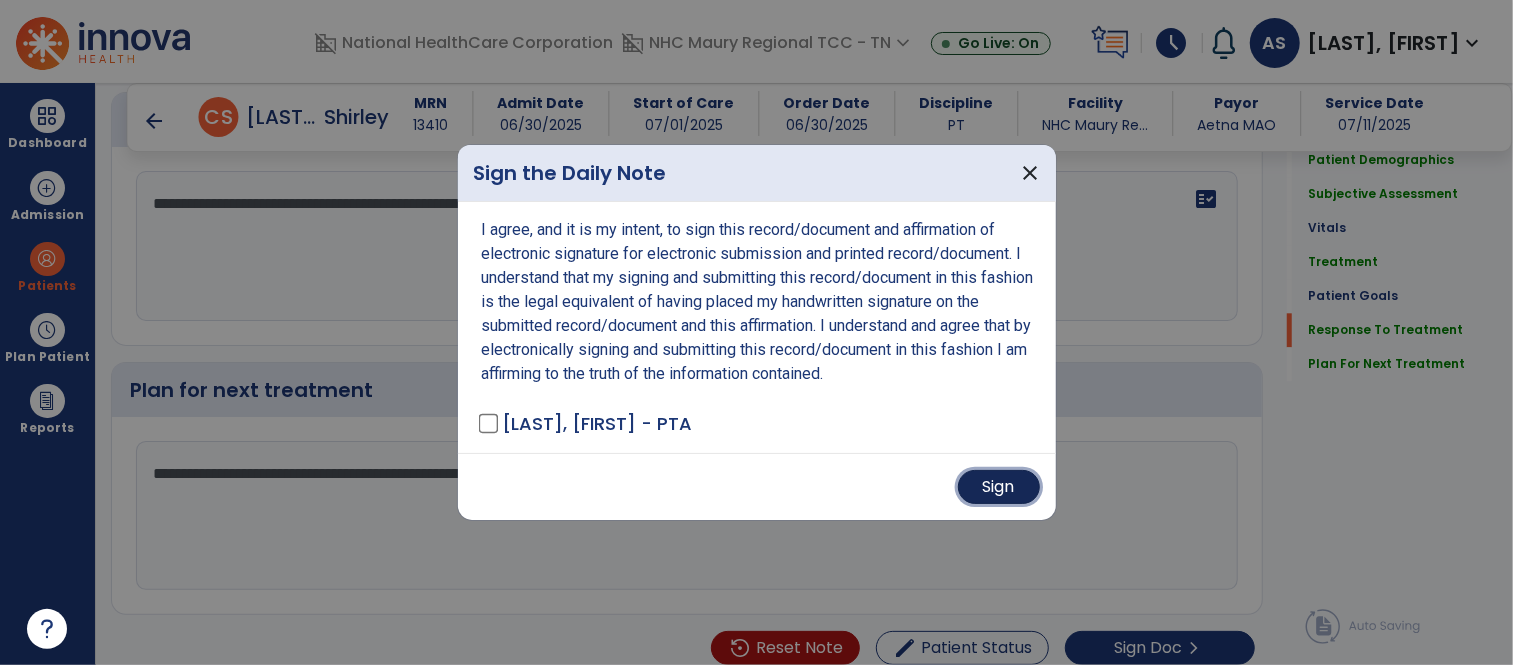 click on "Sign" at bounding box center (999, 487) 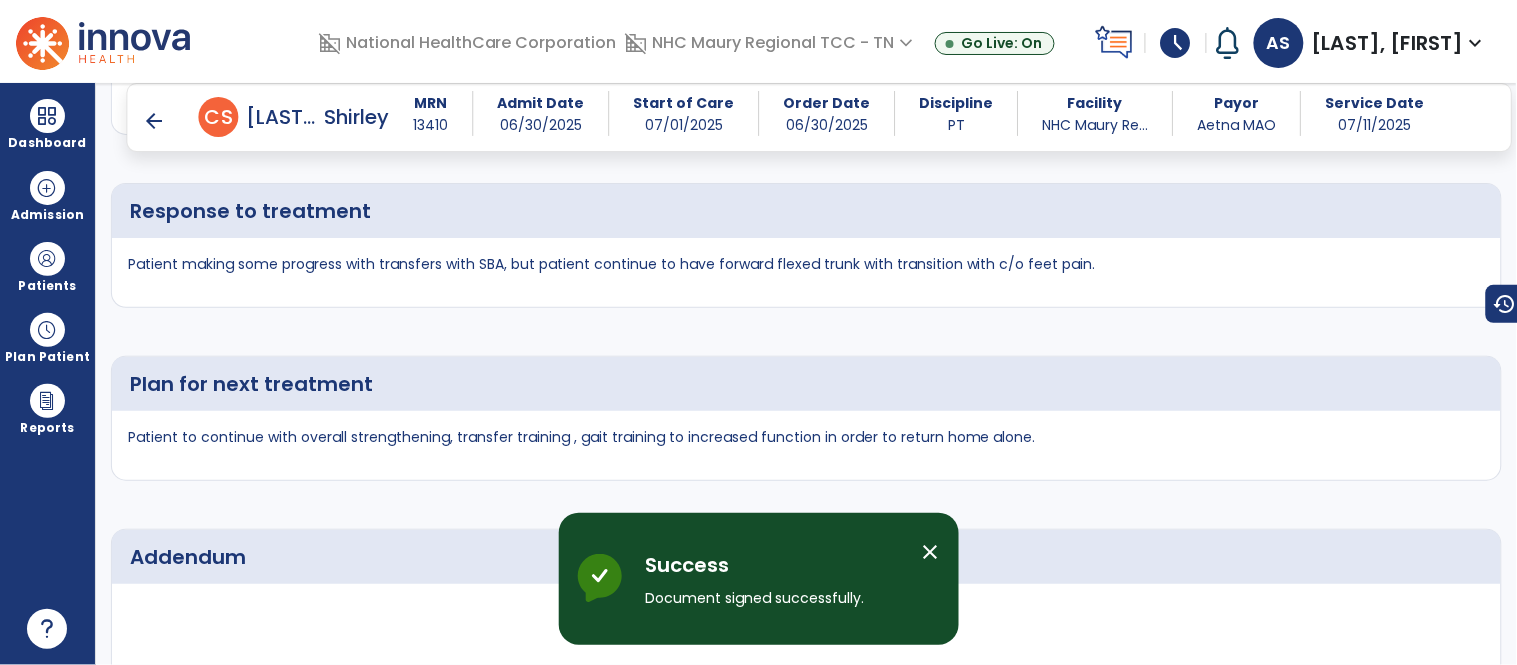 scroll, scrollTop: 4317, scrollLeft: 0, axis: vertical 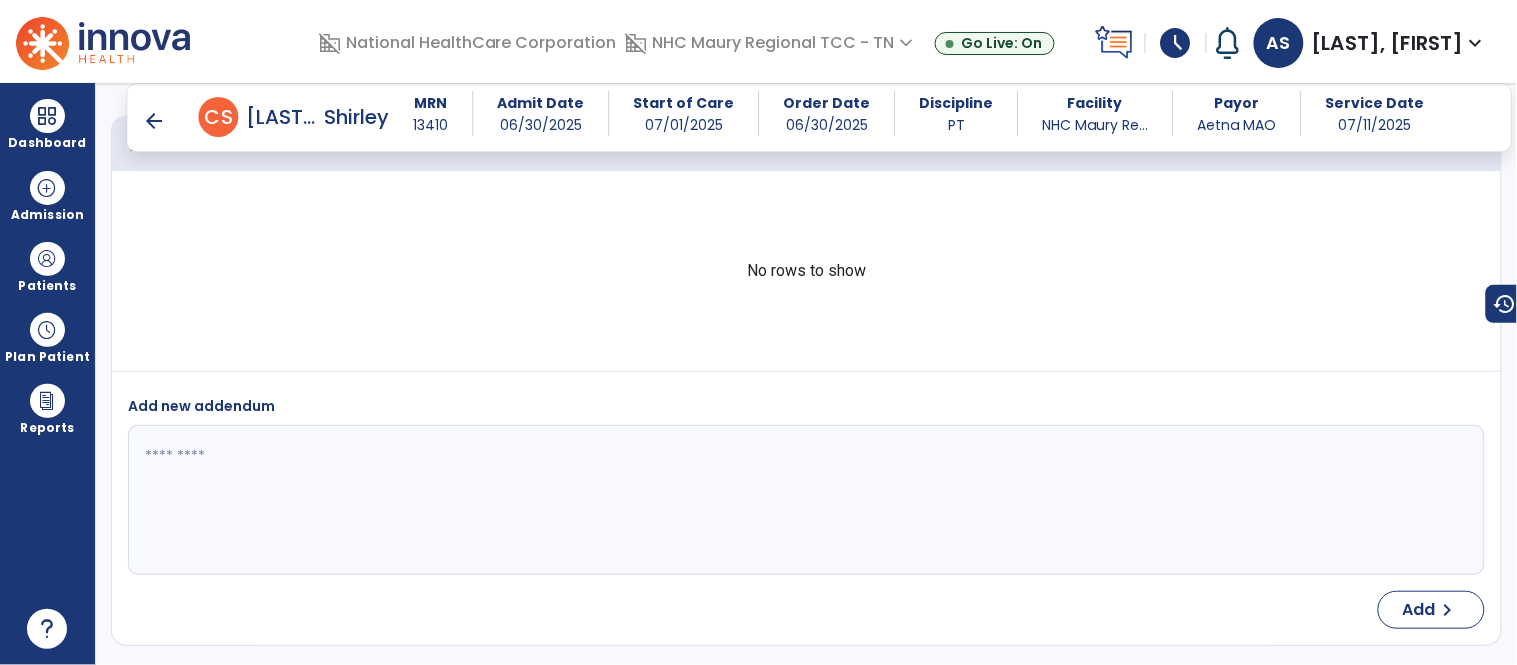 click on "schedule" at bounding box center [1176, 43] 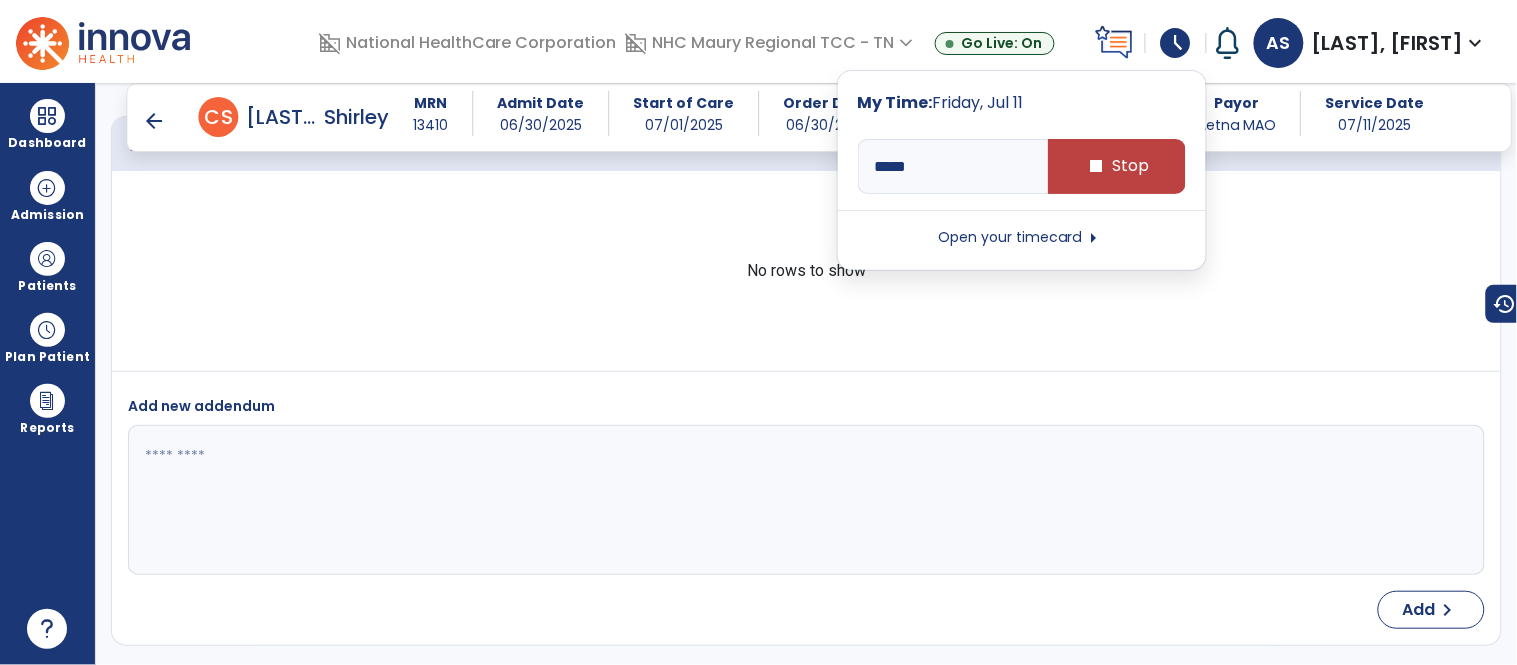 click on "Open your timecard  arrow_right" at bounding box center [1022, 238] 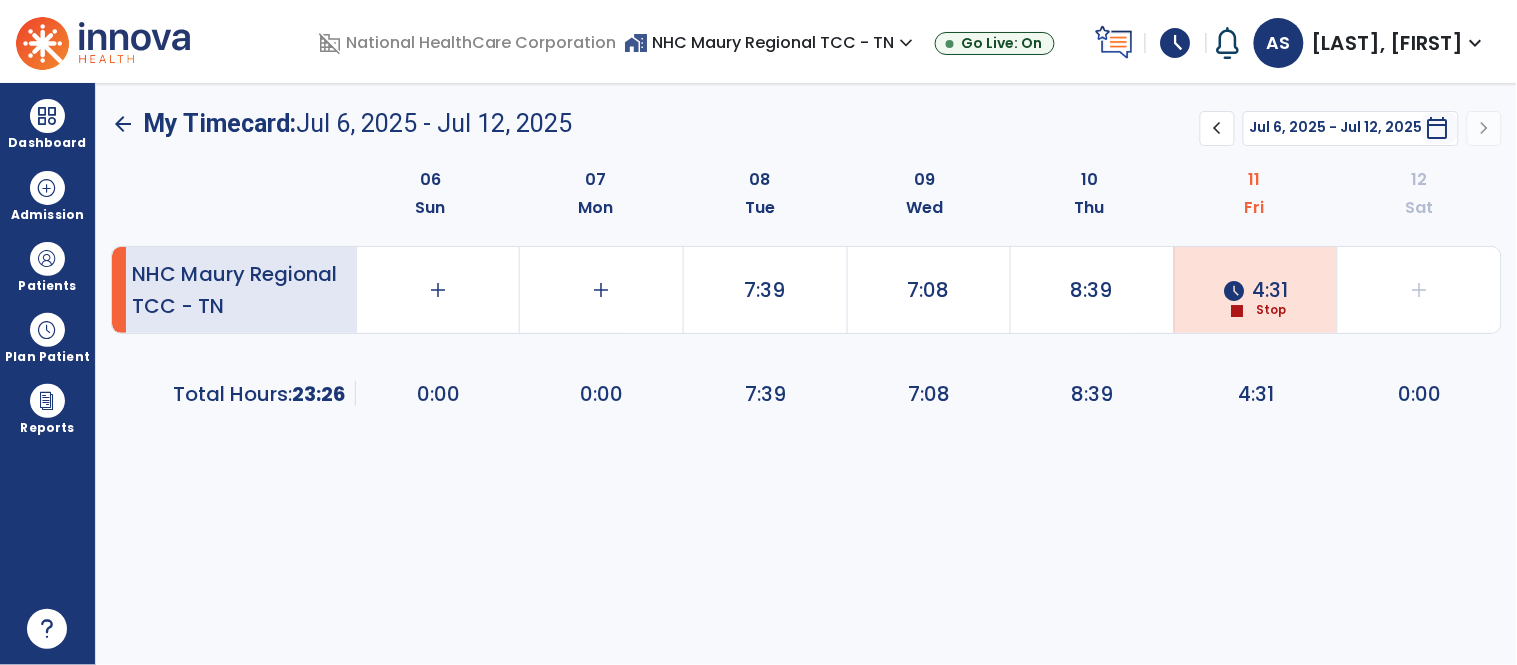 click on "schedule" at bounding box center (1176, 43) 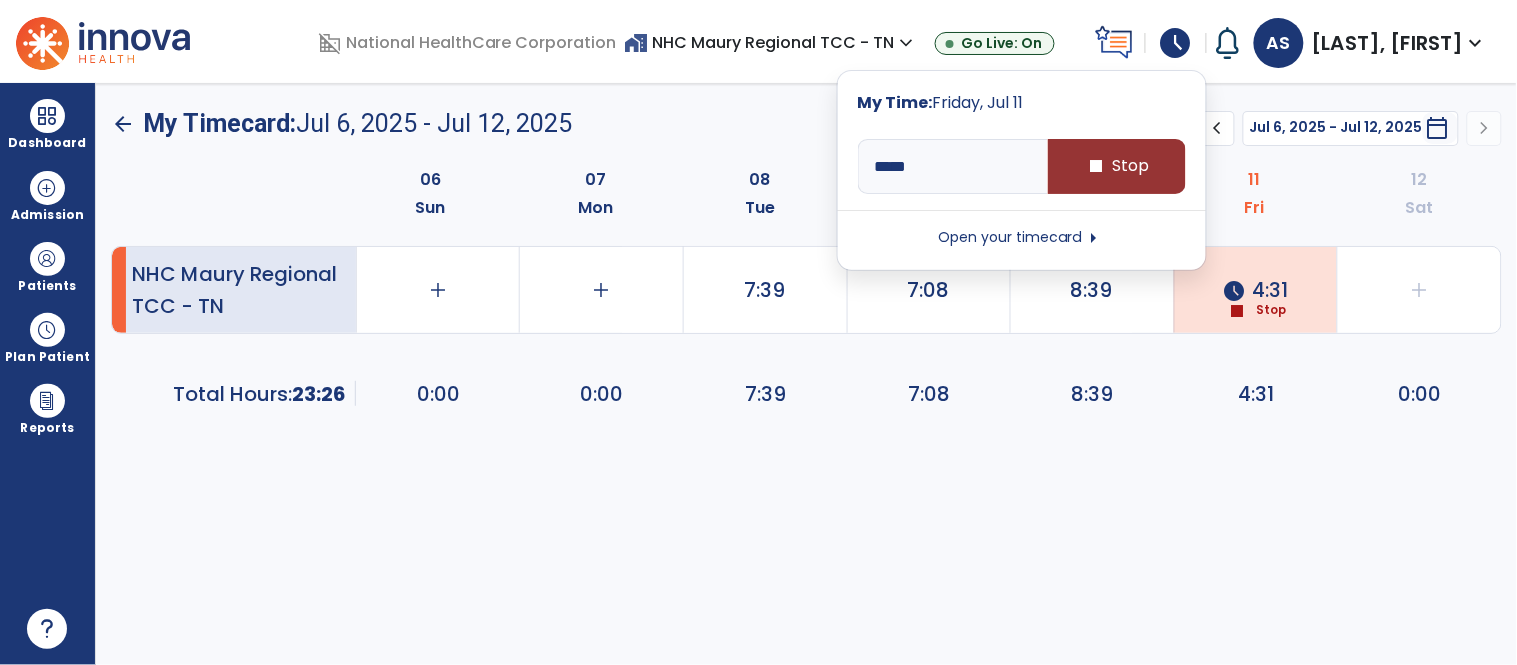 click on "stop  Stop" at bounding box center [1117, 166] 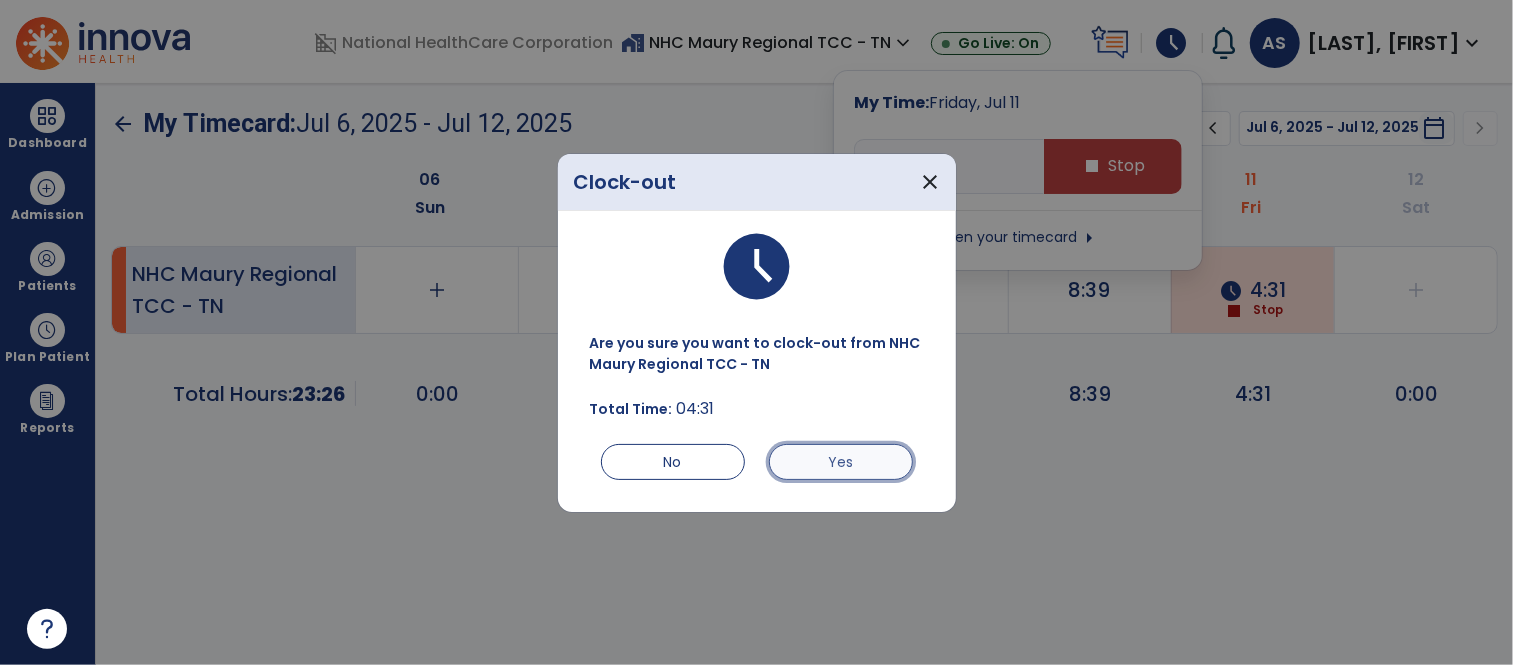 click on "Yes" at bounding box center [841, 462] 